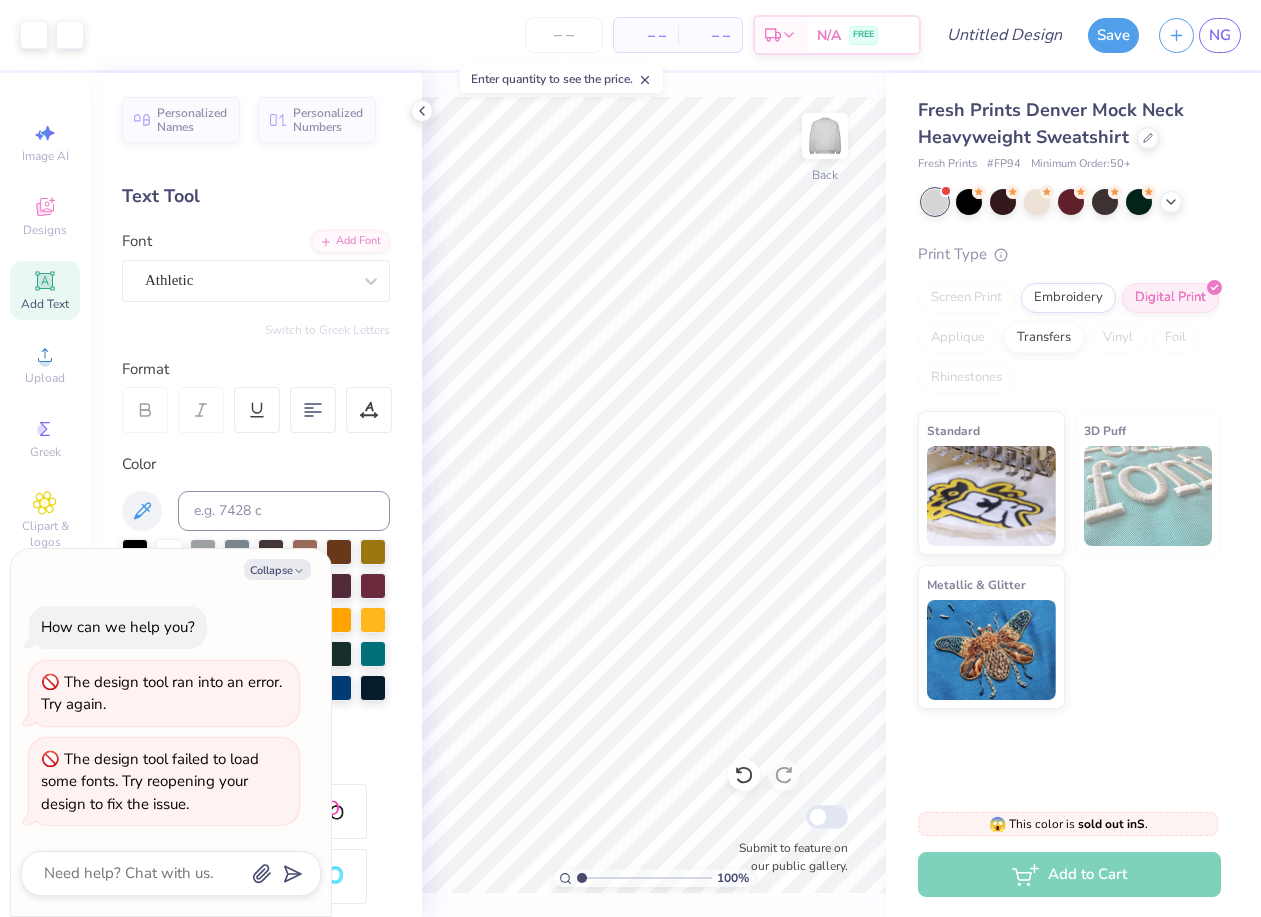 scroll, scrollTop: 0, scrollLeft: 0, axis: both 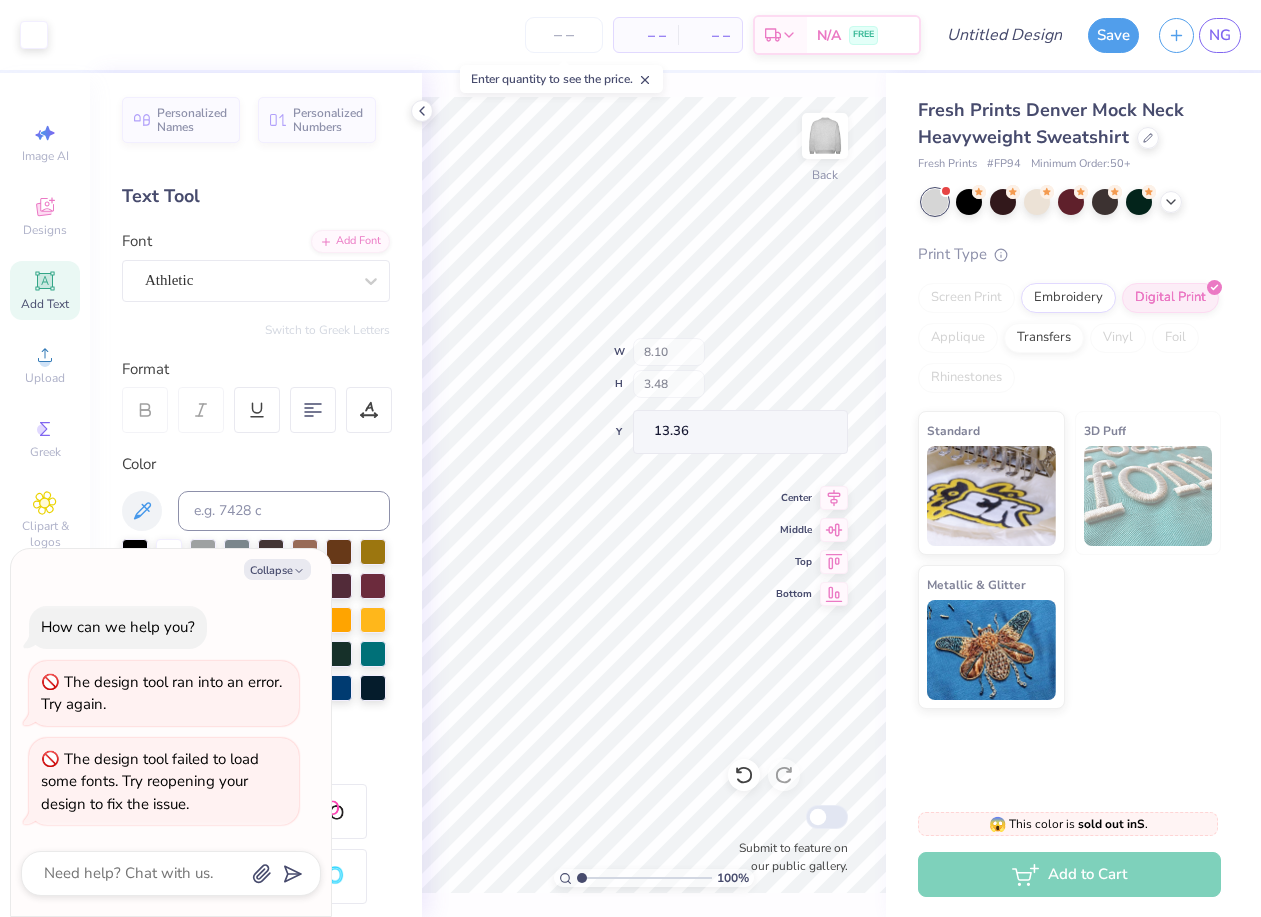 type on "x" 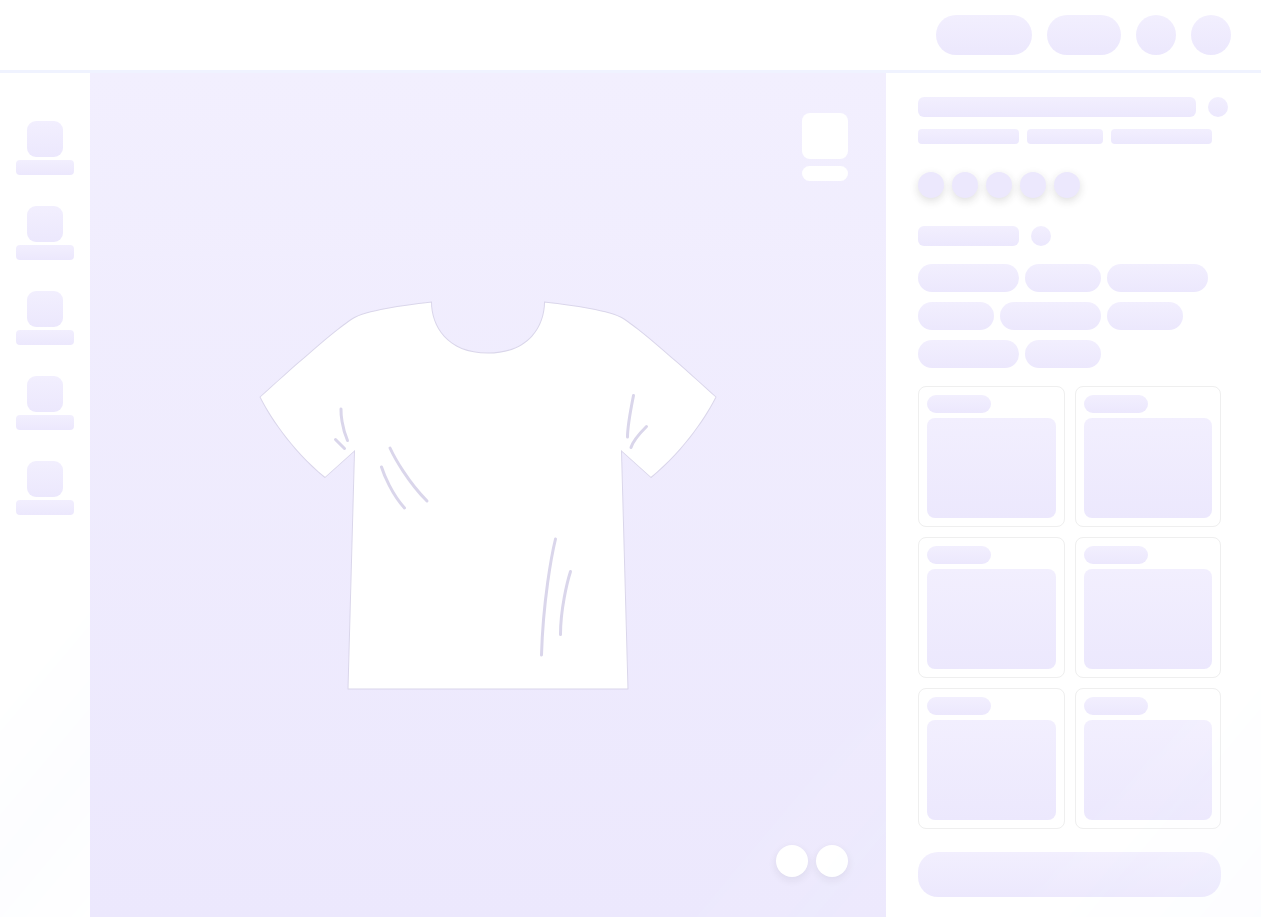 scroll, scrollTop: 0, scrollLeft: 0, axis: both 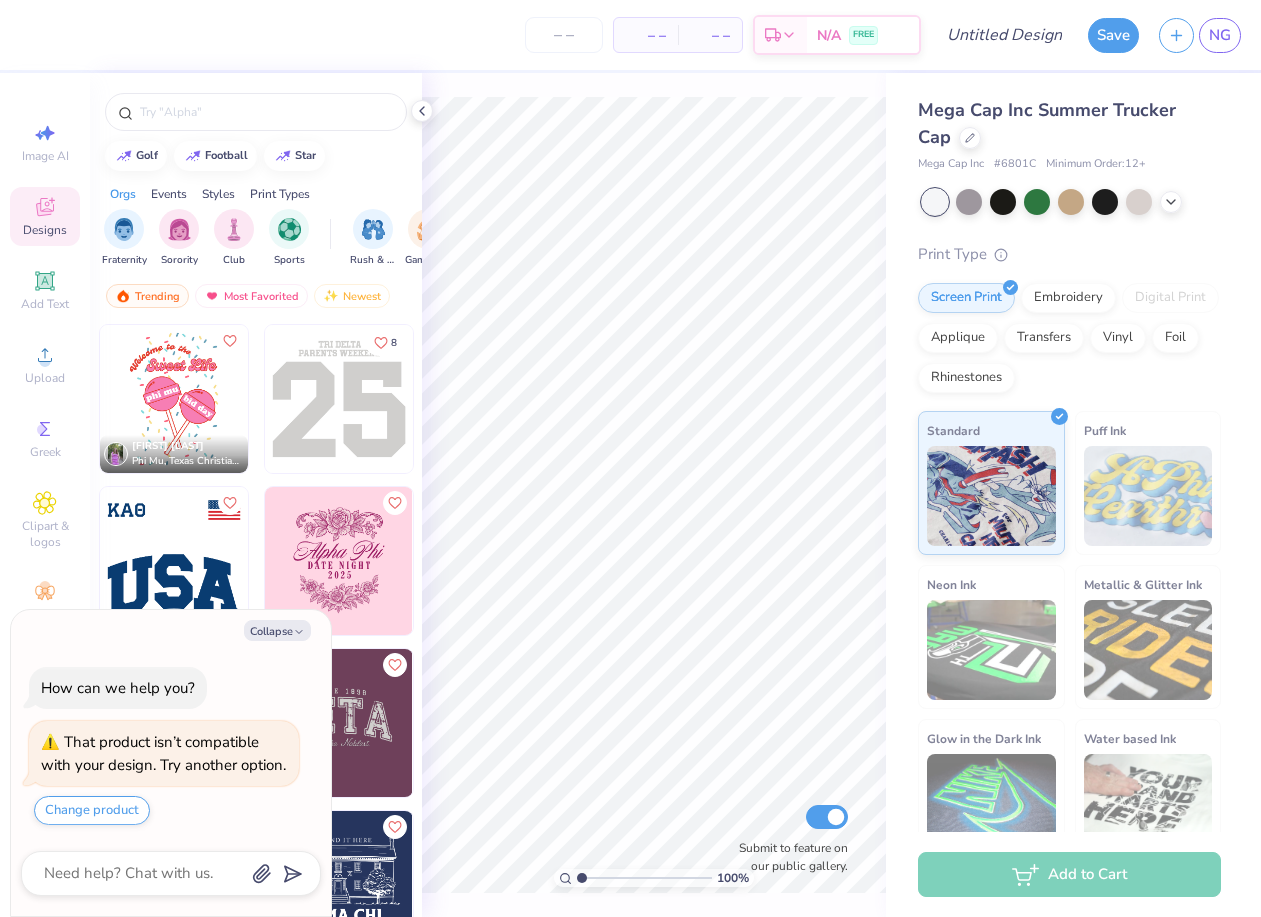 drag, startPoint x: 220, startPoint y: 599, endPoint x: 217, endPoint y: 638, distance: 39.115215 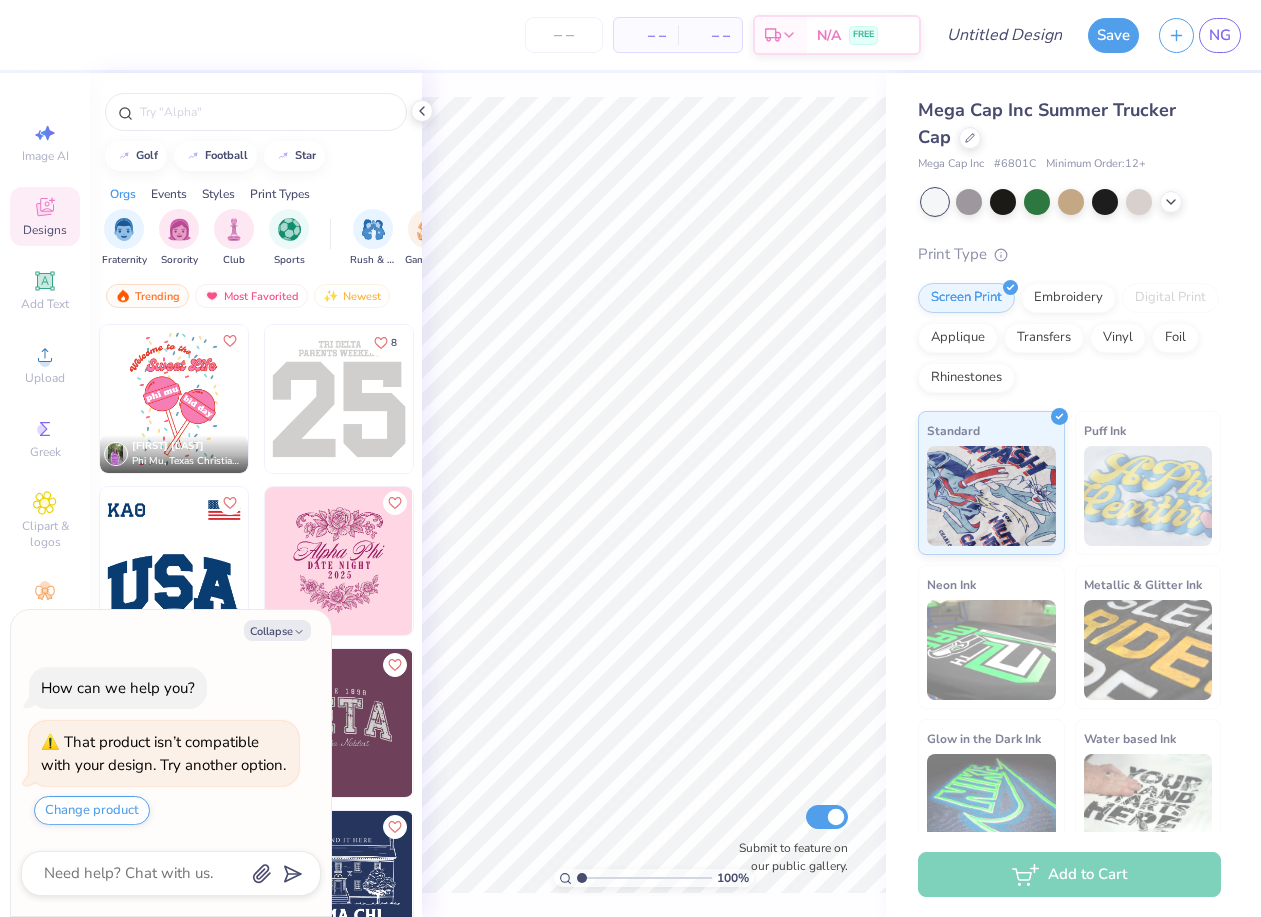 click on "Collapse How can we help you? That product isn’t compatible with your design. Try another option. Change product" at bounding box center (171, 763) 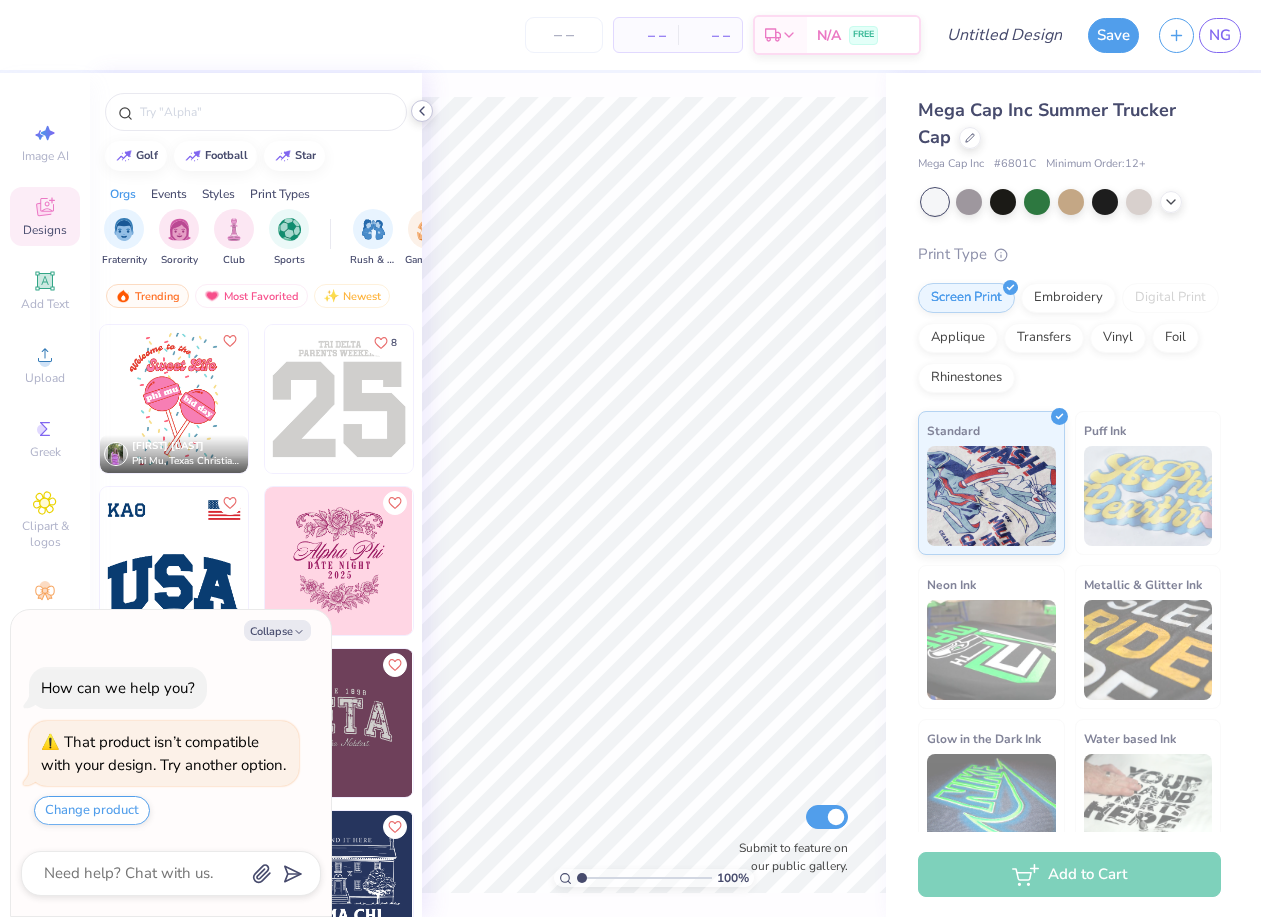 click 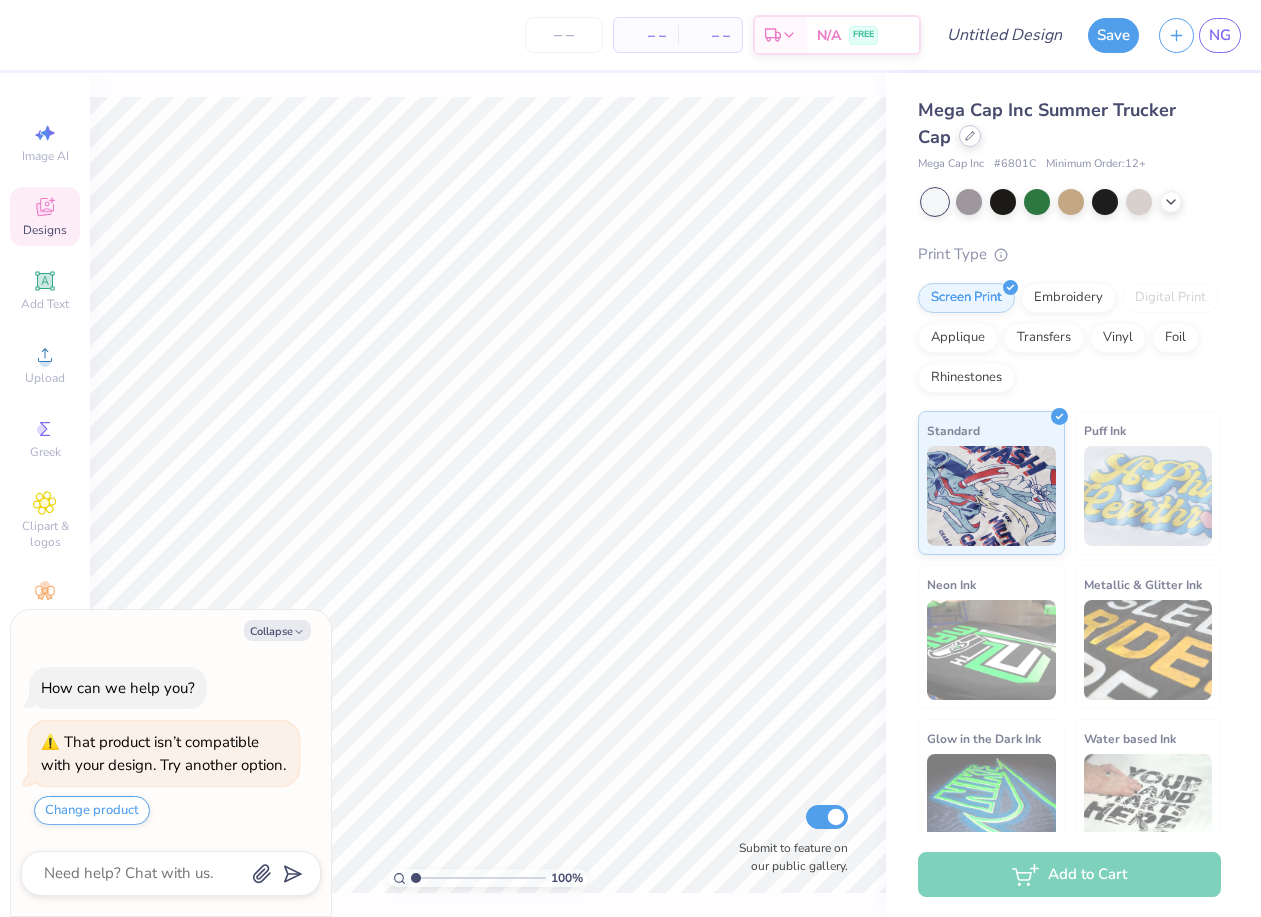 click 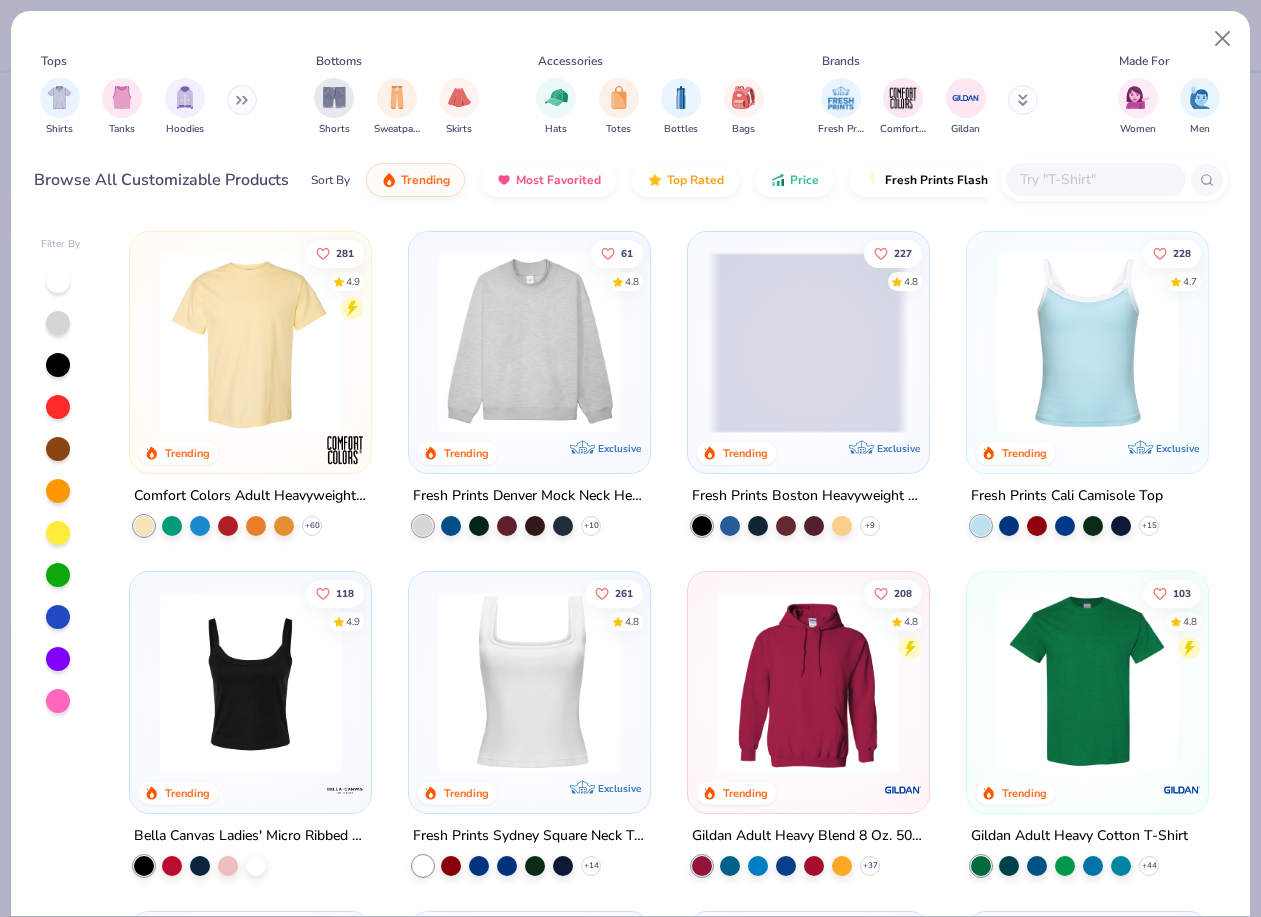 click at bounding box center (250, 342) 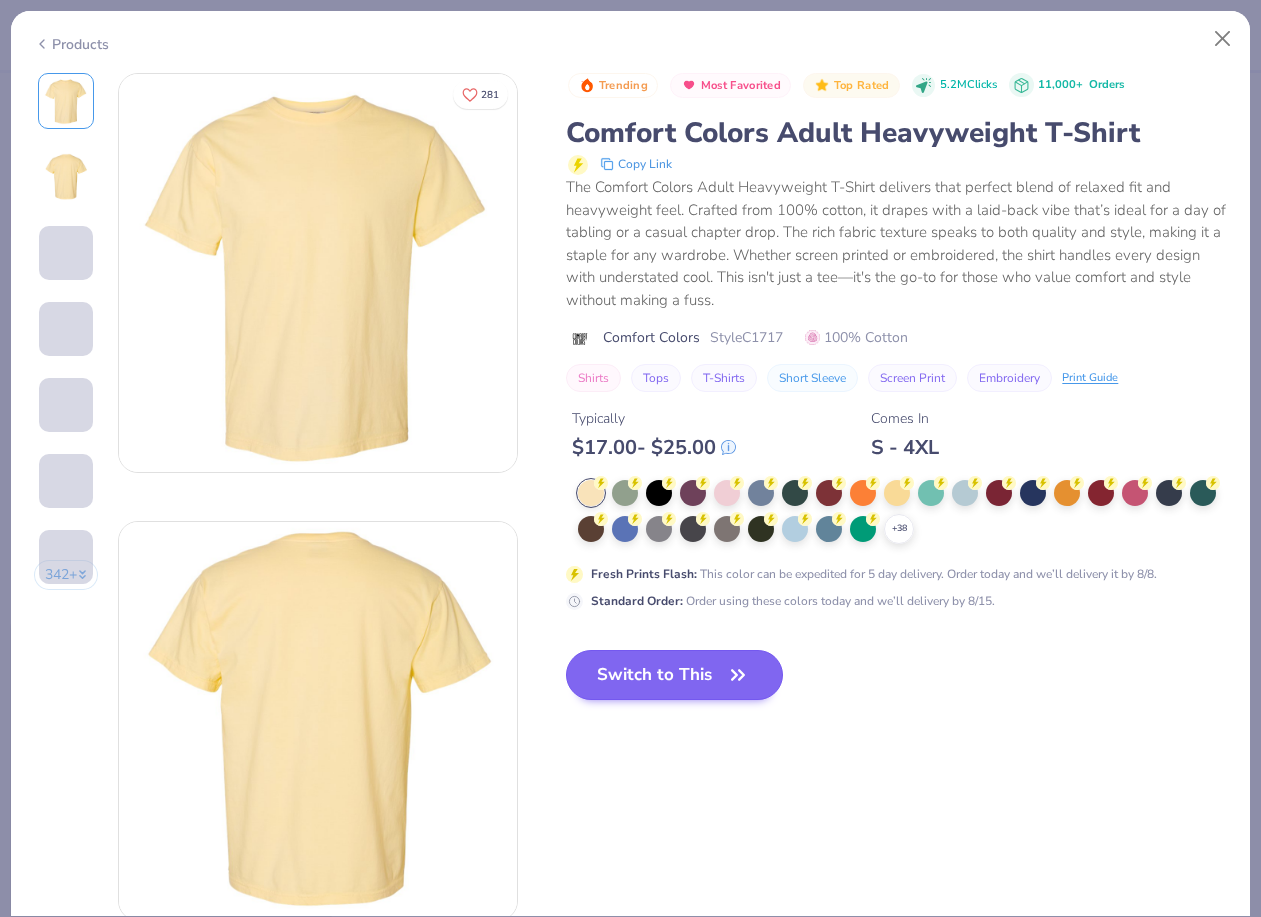 click on "Trending Most Favorited Top Rated 5.2M  Clicks 11,000+    Orders Comfort Colors Adult Heavyweight T-Shirt Copy Link The Comfort Colors Adult Heavyweight T-Shirt delivers that perfect blend of relaxed fit and heavyweight feel. Crafted from 100% cotton, it drapes with a laid-back vibe that’s ideal for a day of tabling or a casual chapter drop. The rich fabric texture speaks to both quality and style, making it a staple for any wardrobe. Whether screen printed or embroidered, the shirt handles every design with understated cool. This isn't just a tee—it's the go-to for those who value comfort and style without making a fuss. Comfort Colors Style  C1717   100% Cotton Shirts Tops T-Shirts Short Sleeve Screen Print Embroidery Print Guide Typically   $ 17.00  - $ 25.00   Comes In S - 4XL     + 38 Fresh Prints Flash :   This color can be expedited for 5 day delivery. Order today and we’ll delivery it by 8/8. Standard Order :   Order using these colors today and we’ll delivery by 8/15. Switch to This" at bounding box center [896, 403] 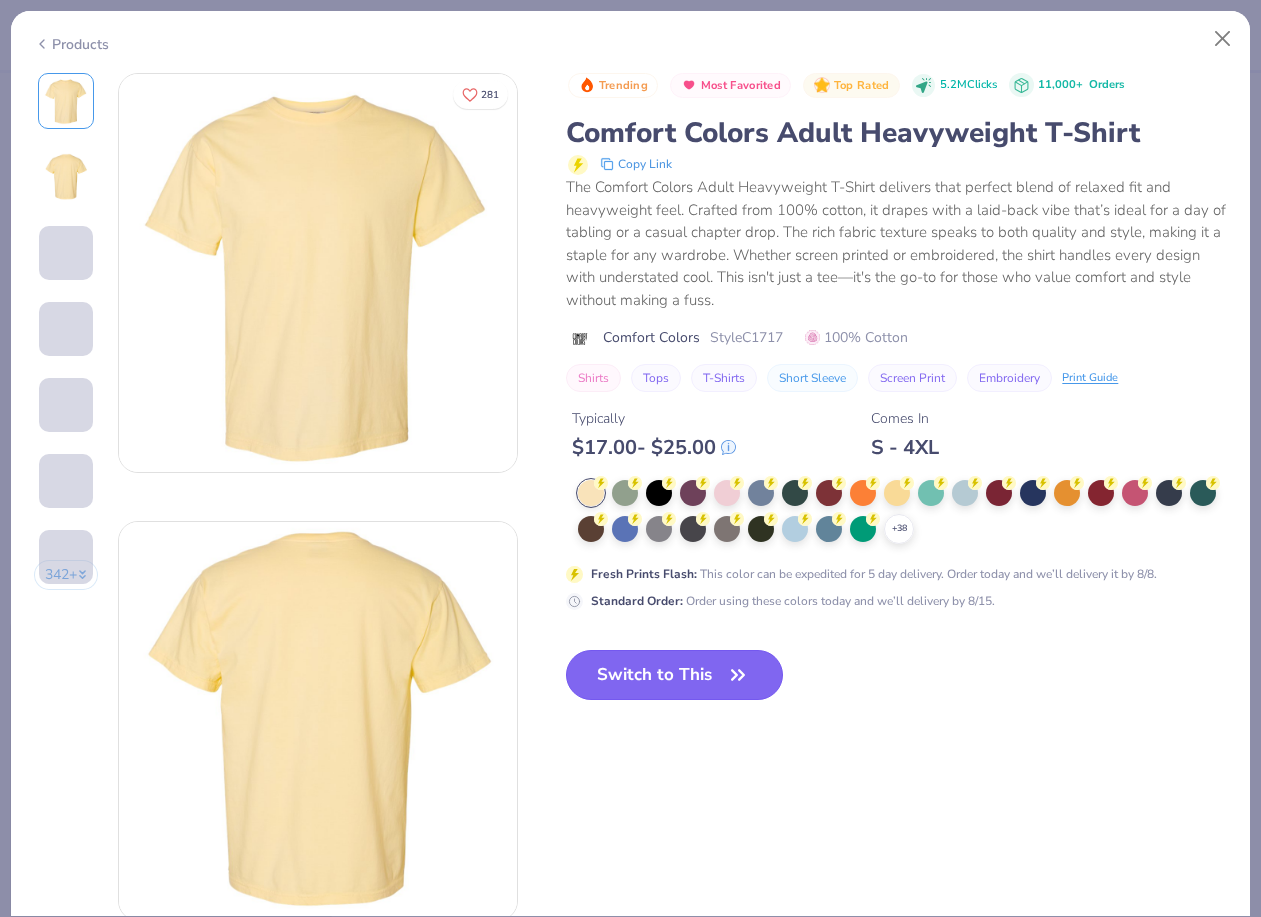 click on "Switch to This" at bounding box center [674, 675] 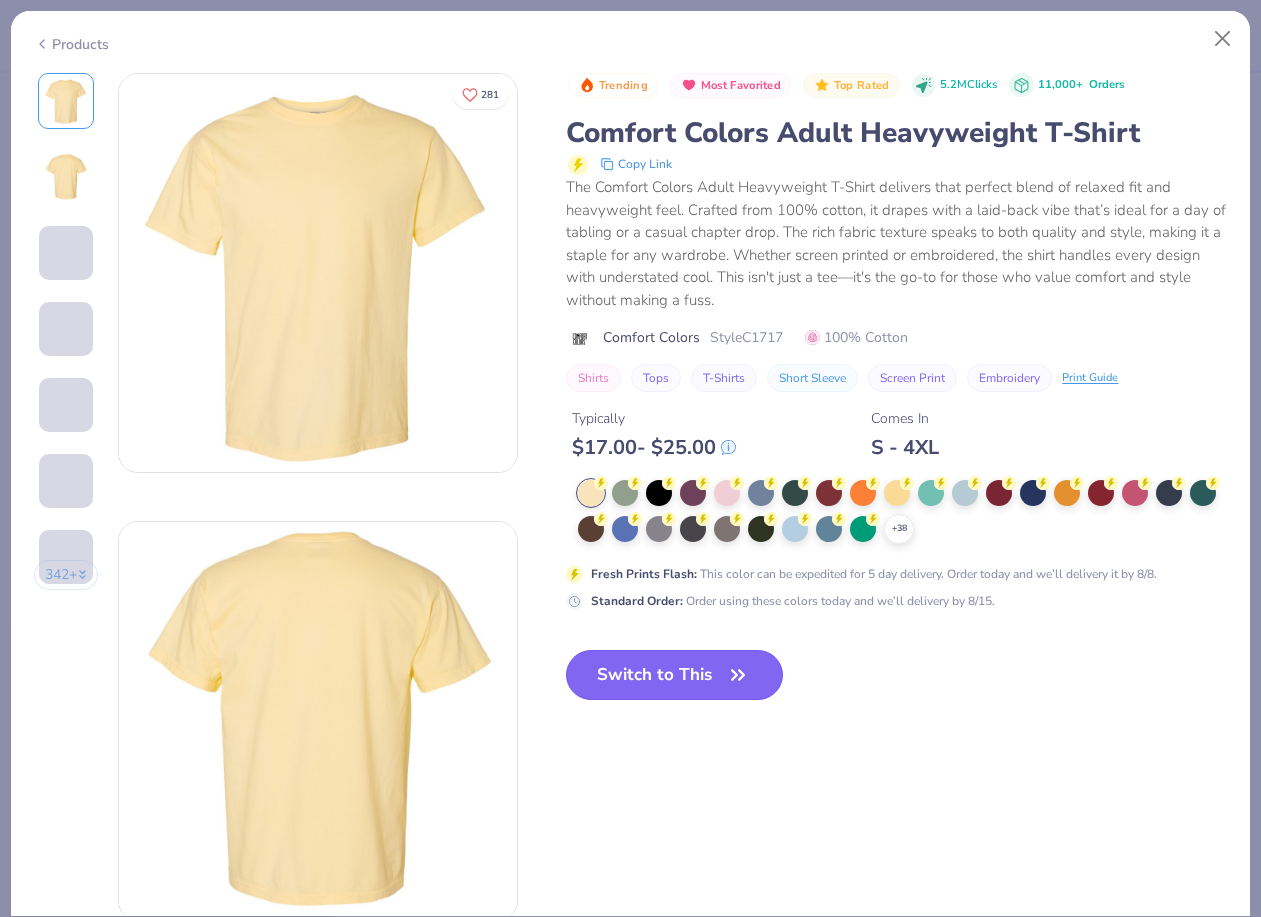 click on "Switch to This" at bounding box center (674, 675) 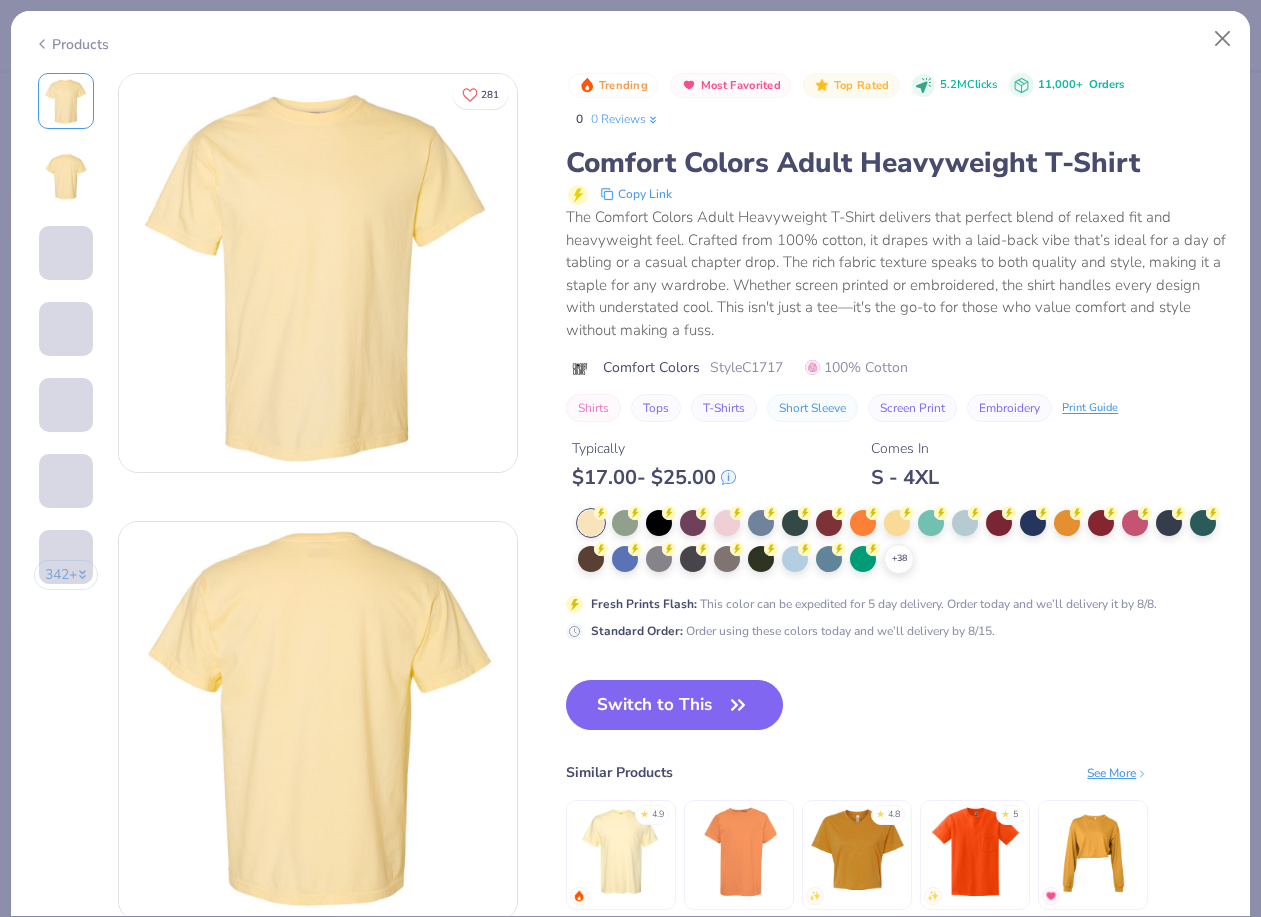 click on "Switch to This" at bounding box center (674, 705) 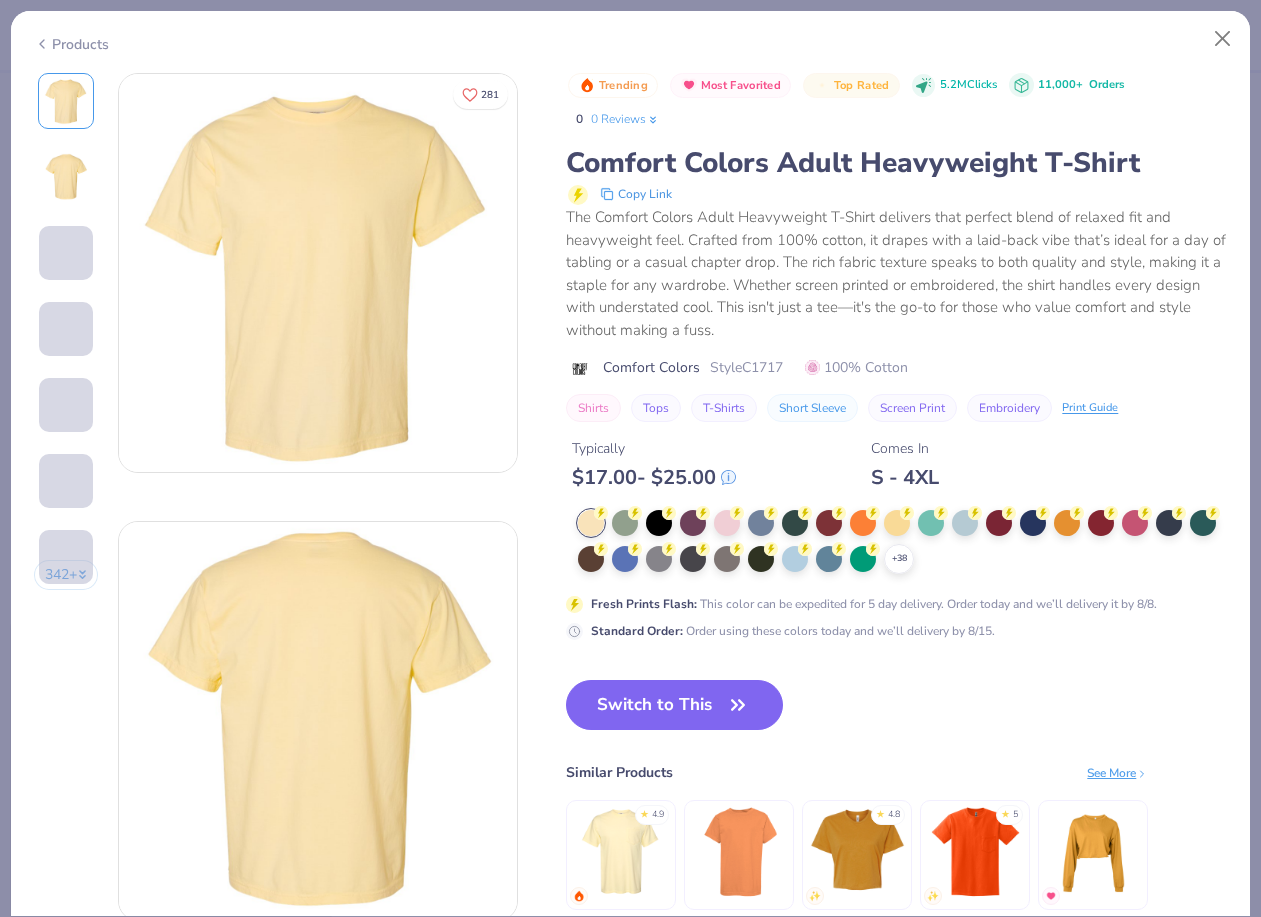 click 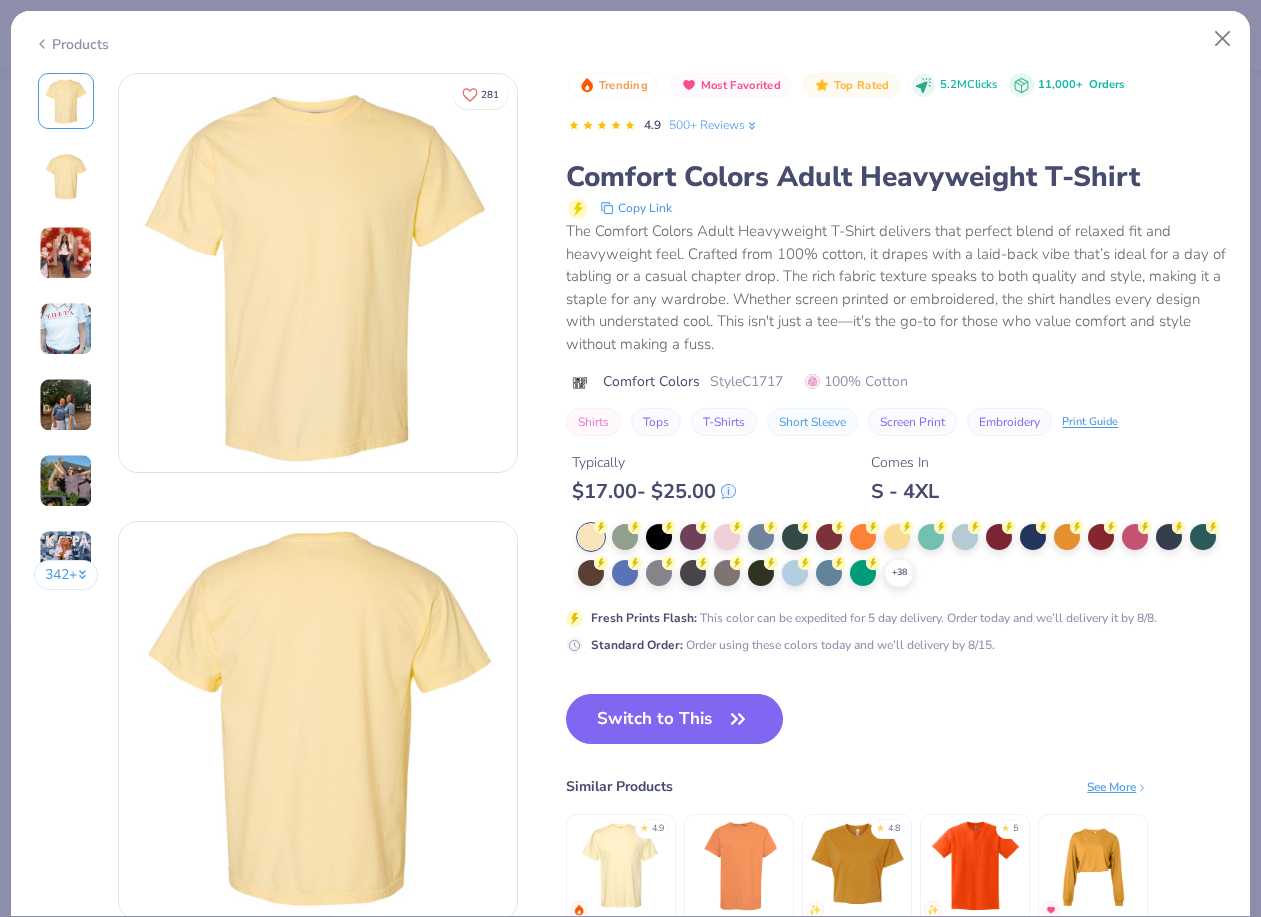 type on "x" 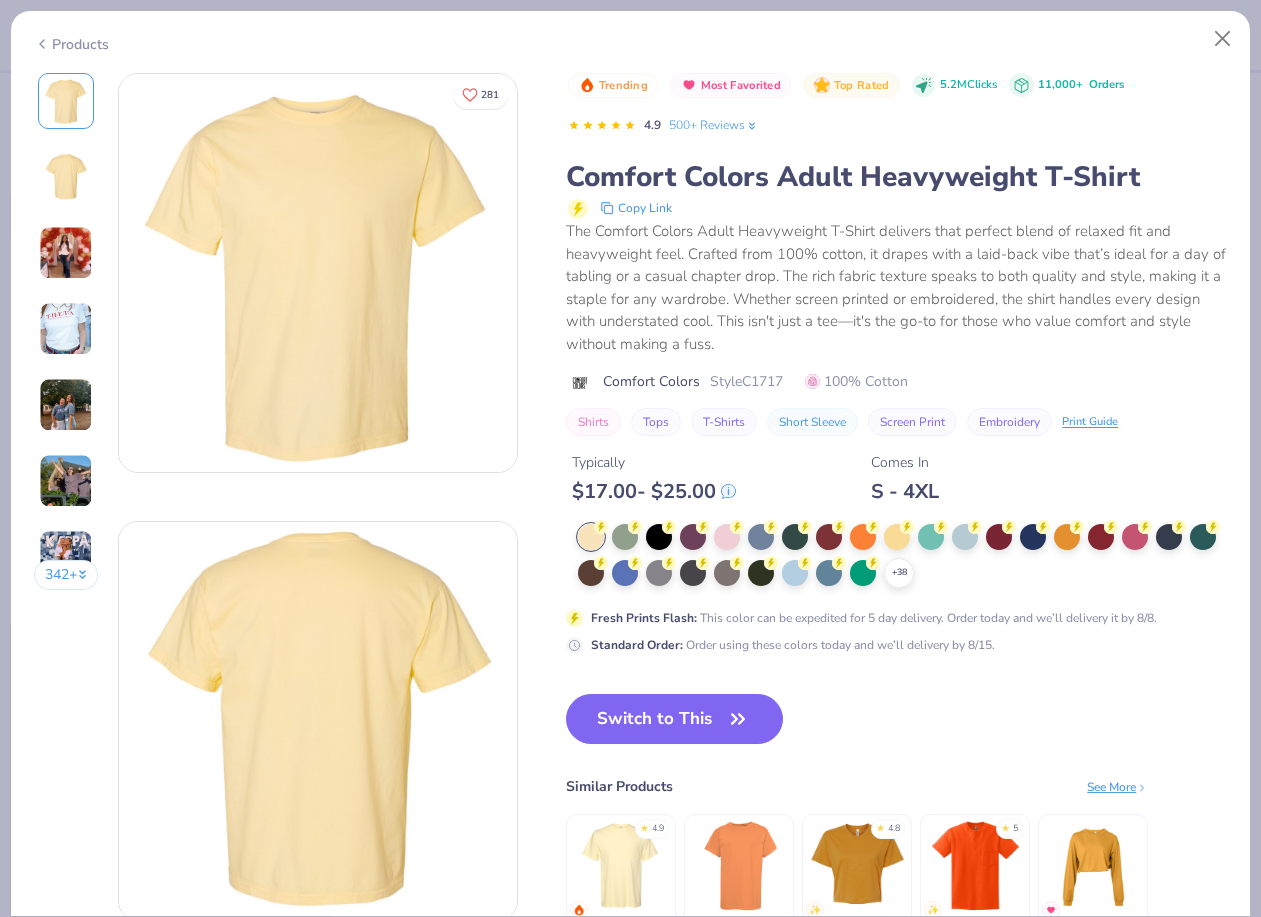 scroll, scrollTop: 171, scrollLeft: 0, axis: vertical 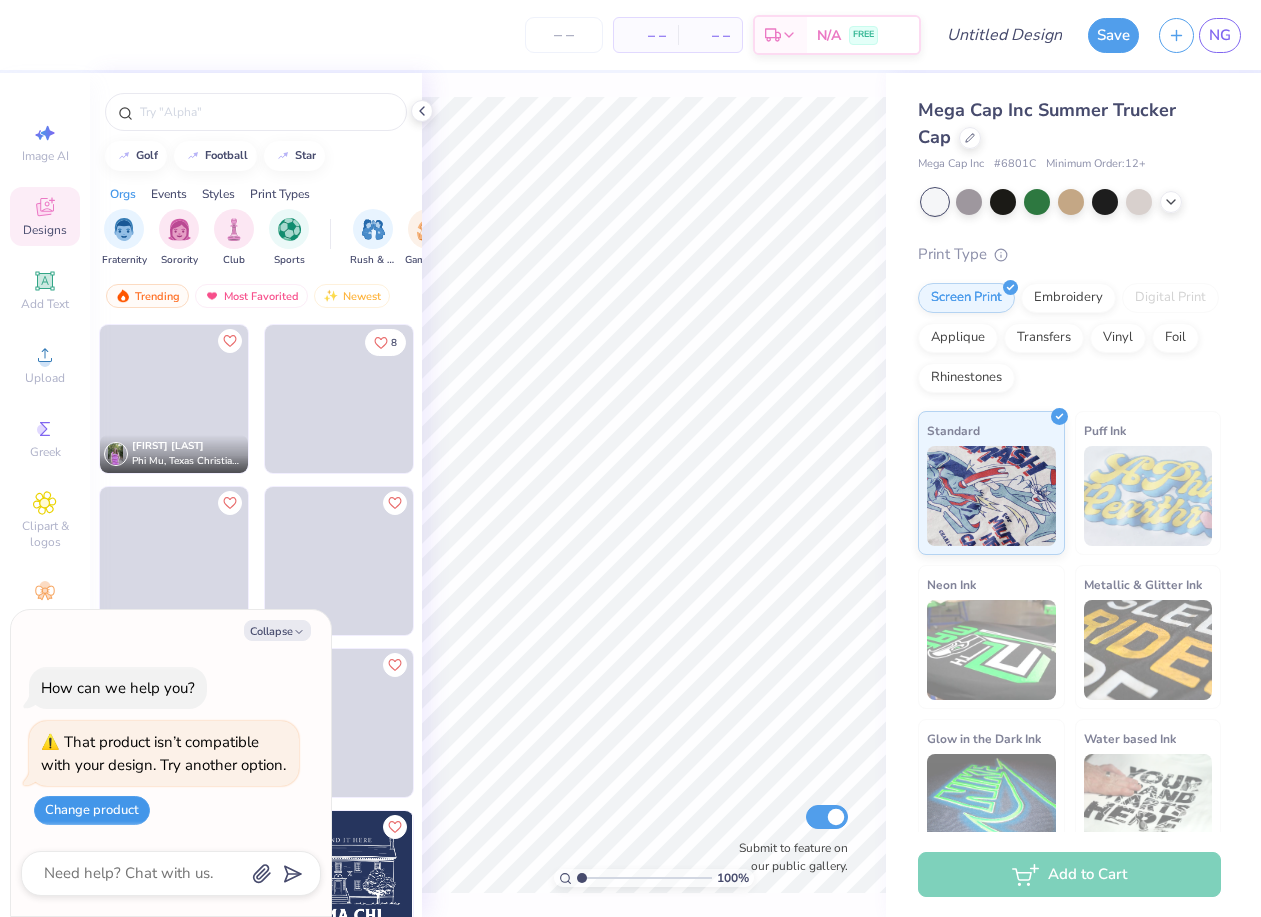 click on "Change product" at bounding box center [92, 810] 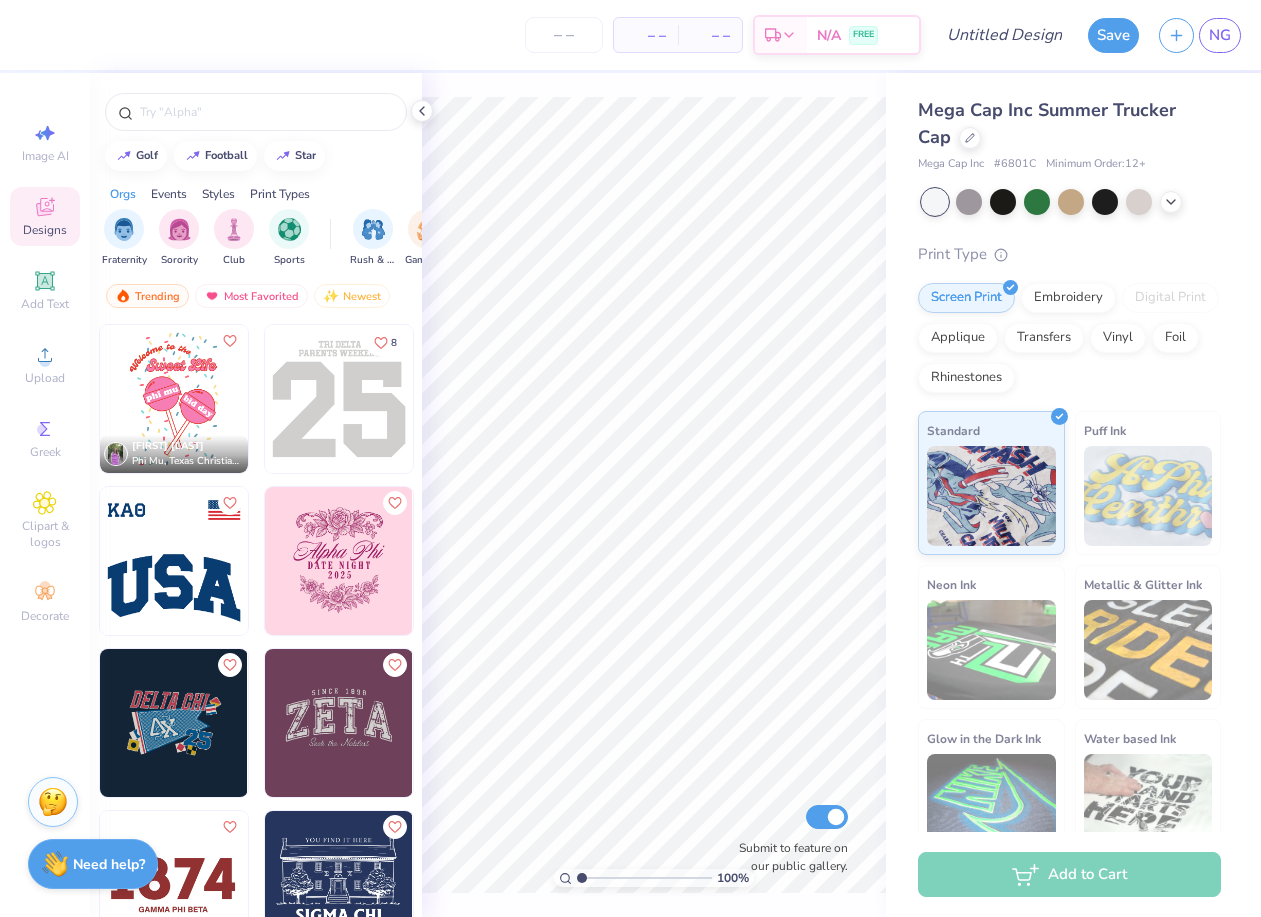 type on "x" 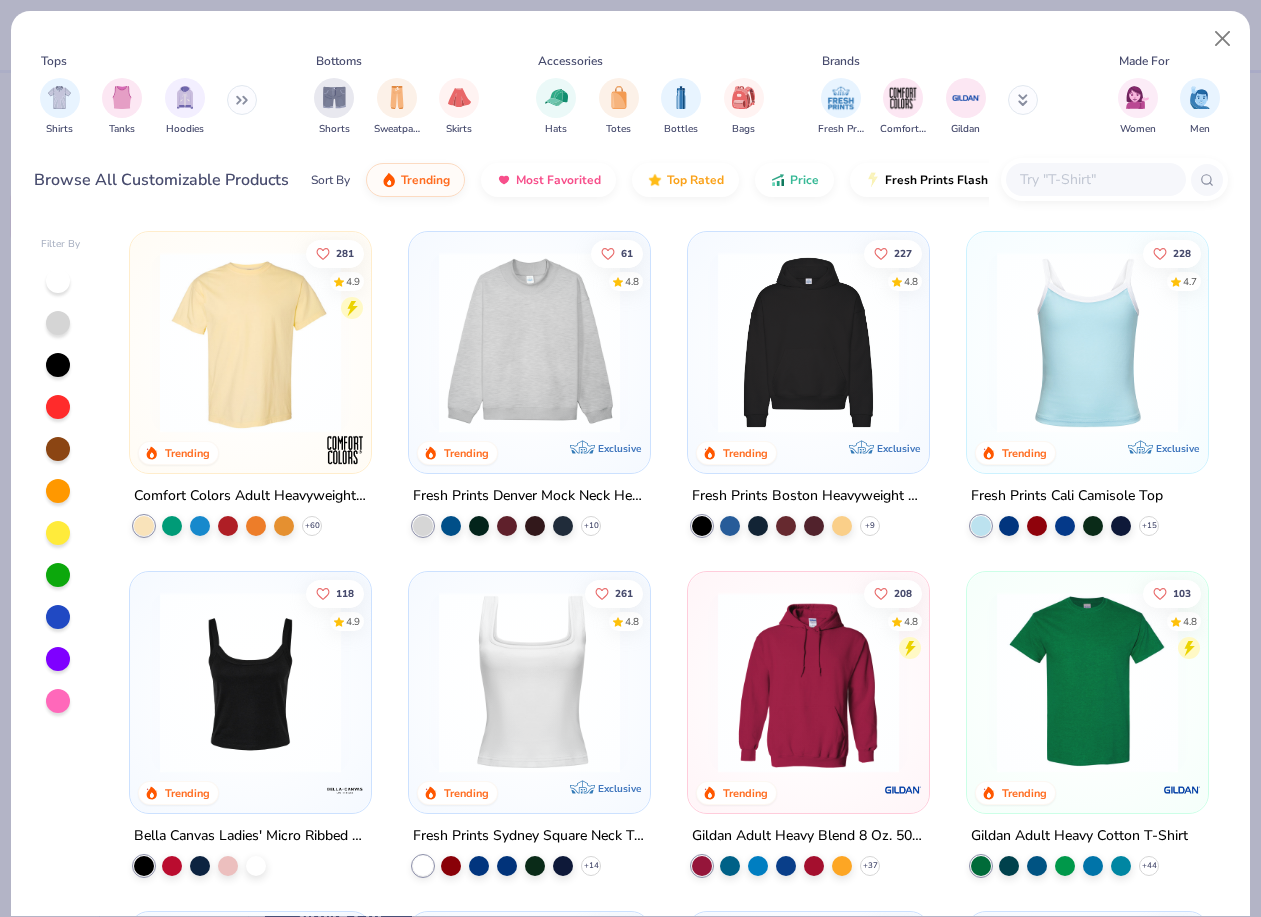 click at bounding box center [250, 342] 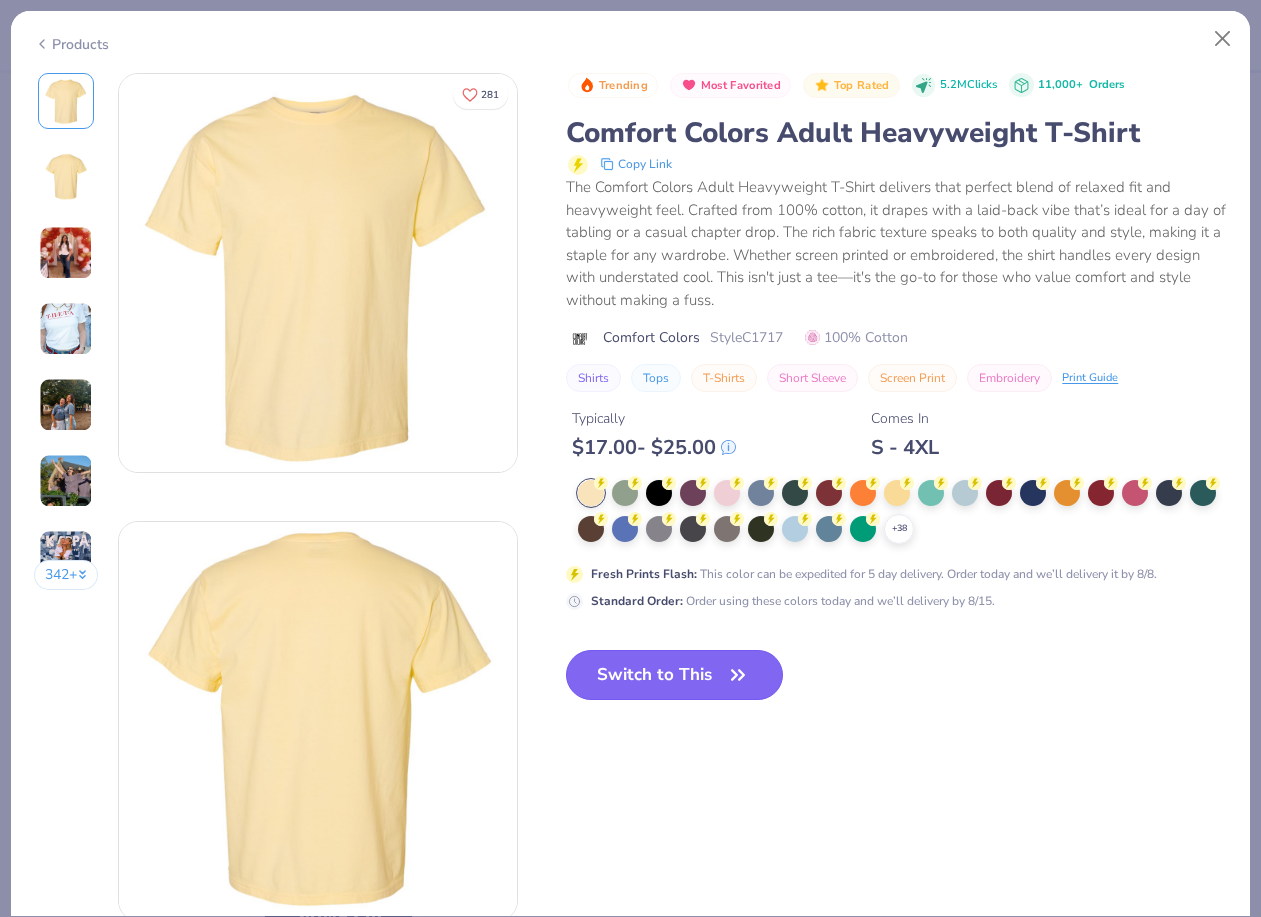 click on "Switch to This" at bounding box center [674, 675] 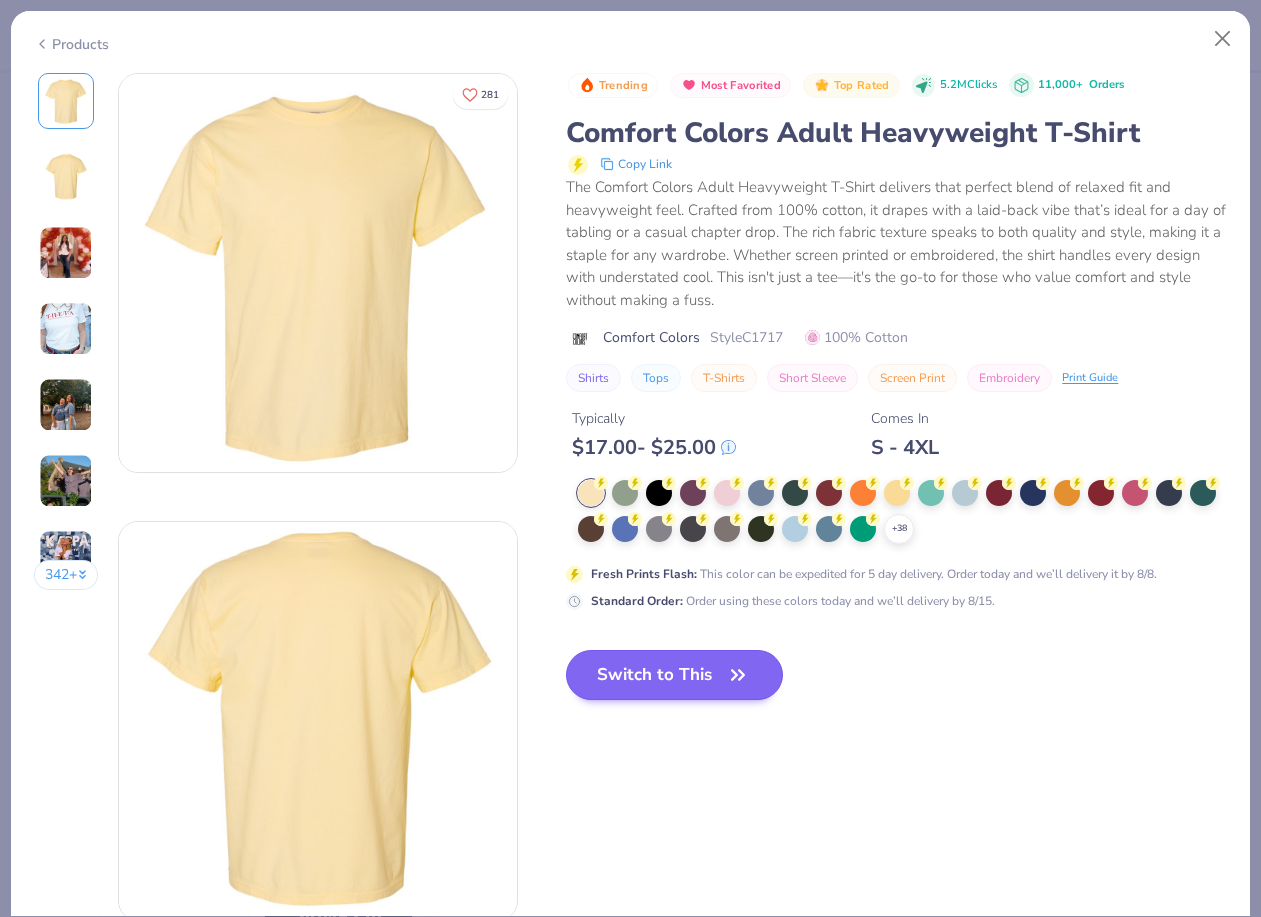click on "Trending Most Favorited Top Rated 5.2M  Clicks 11,000+    Orders Comfort Colors Adult Heavyweight T-Shirt Copy Link The Comfort Colors Adult Heavyweight T-Shirt delivers that perfect blend of relaxed fit and heavyweight feel. Crafted from 100% cotton, it drapes with a laid-back vibe that’s ideal for a day of tabling or a casual chapter drop. The rich fabric texture speaks to both quality and style, making it a staple for any wardrobe. Whether screen printed or embroidered, the shirt handles every design with understated cool. This isn't just a tee—it's the go-to for those who value comfort and style without making a fuss. Comfort Colors Style  C1717   100% Cotton Shirts Tops T-Shirts Short Sleeve Screen Print Embroidery Print Guide Typically   $ 17.00  - $ 25.00   Comes In S - 4XL     + 38 Fresh Prints Flash :   This color can be expedited for 5 day delivery. Order today and we’ll delivery it by 8/8. Standard Order :   Order using these colors today and we’ll delivery by 8/15. Switch to This" at bounding box center (896, 403) 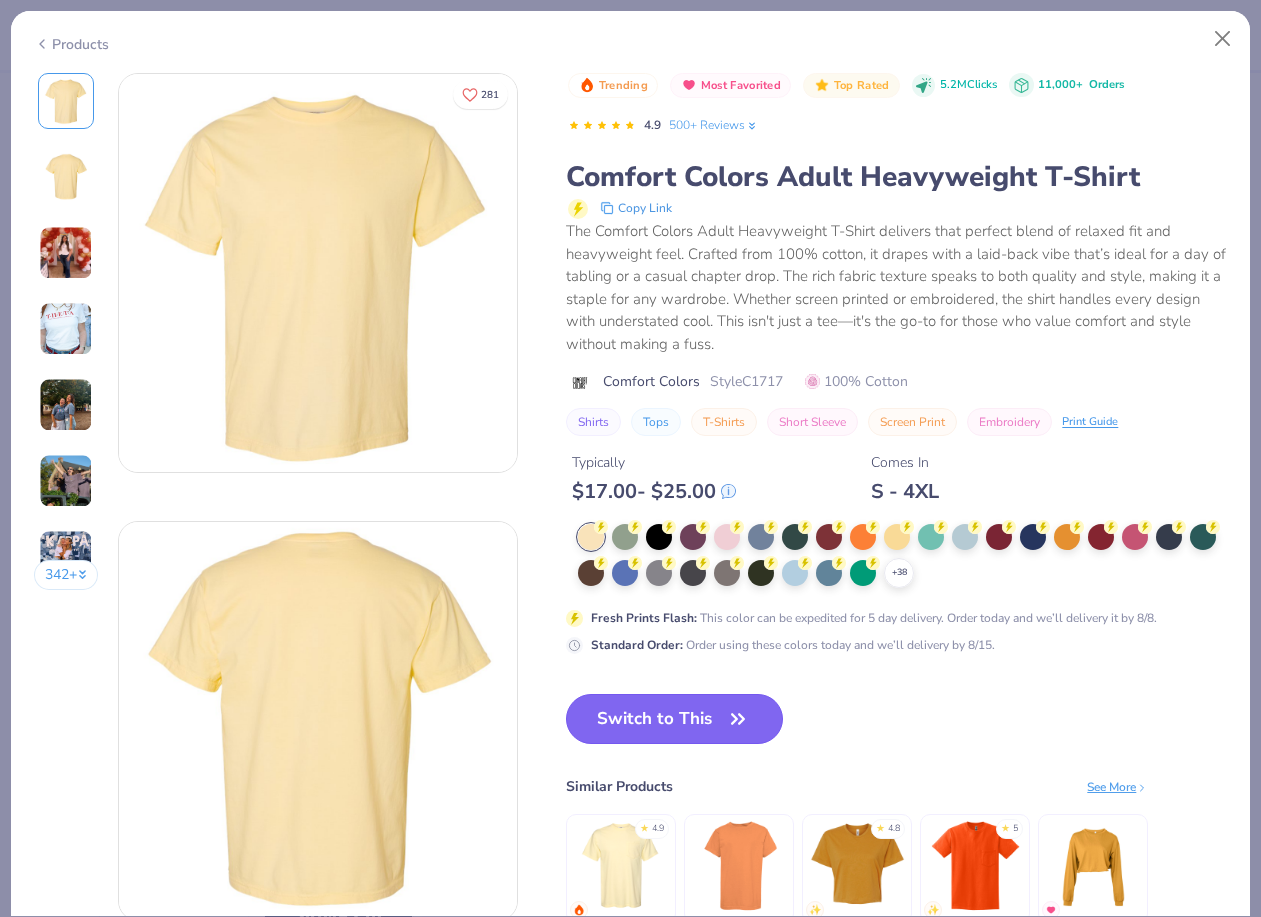 click on "Switch to This" at bounding box center (674, 719) 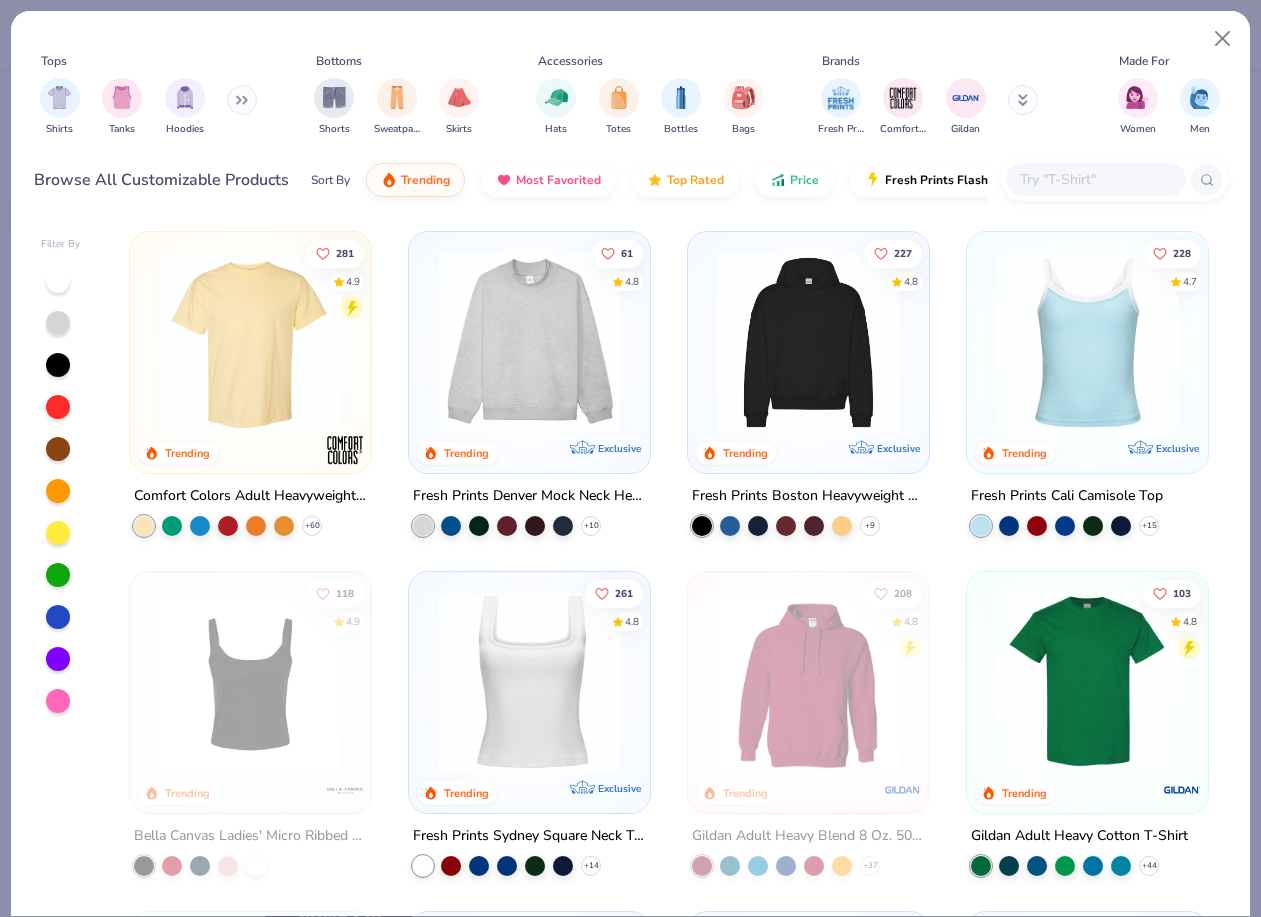click at bounding box center (529, 342) 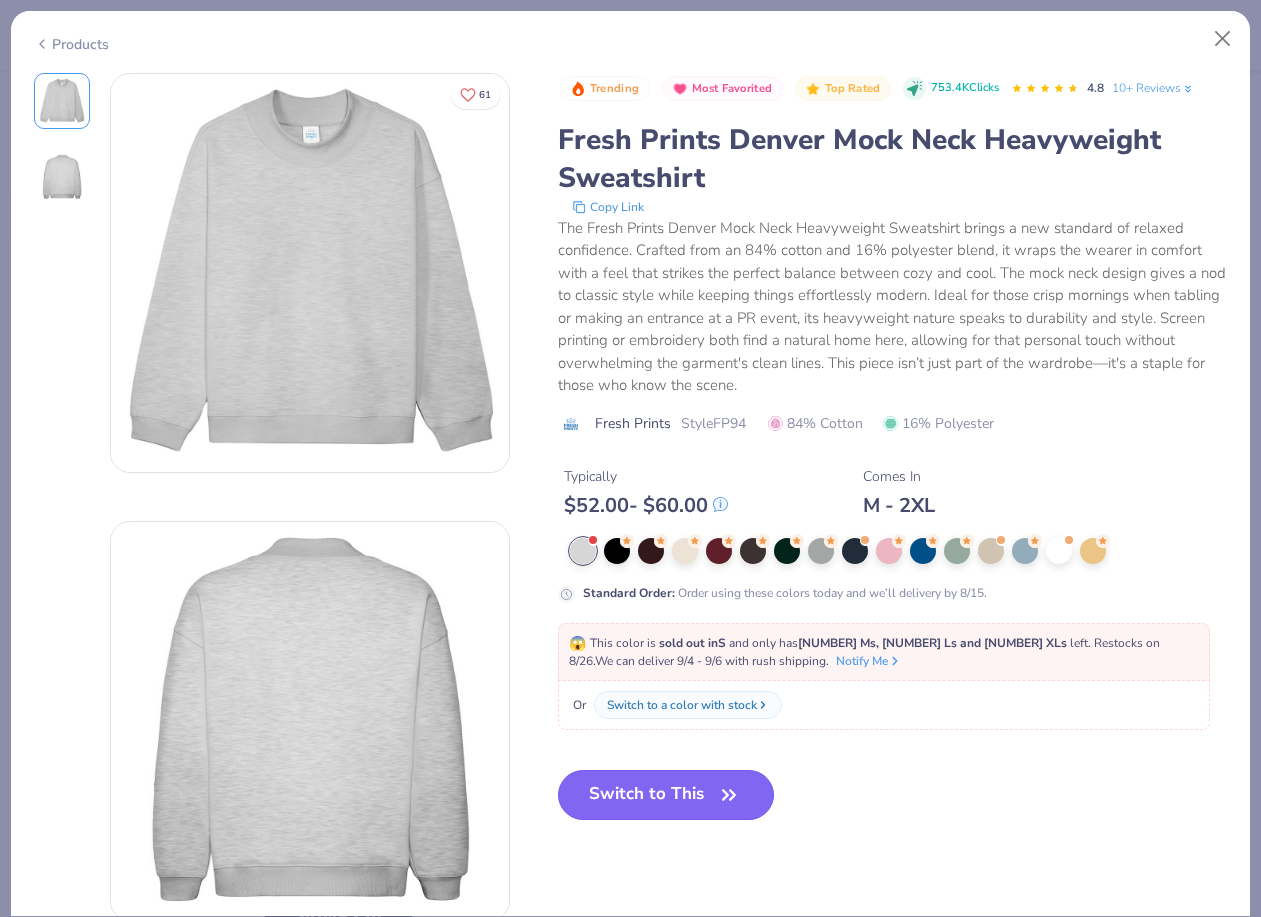click on "Switch to This" at bounding box center [666, 795] 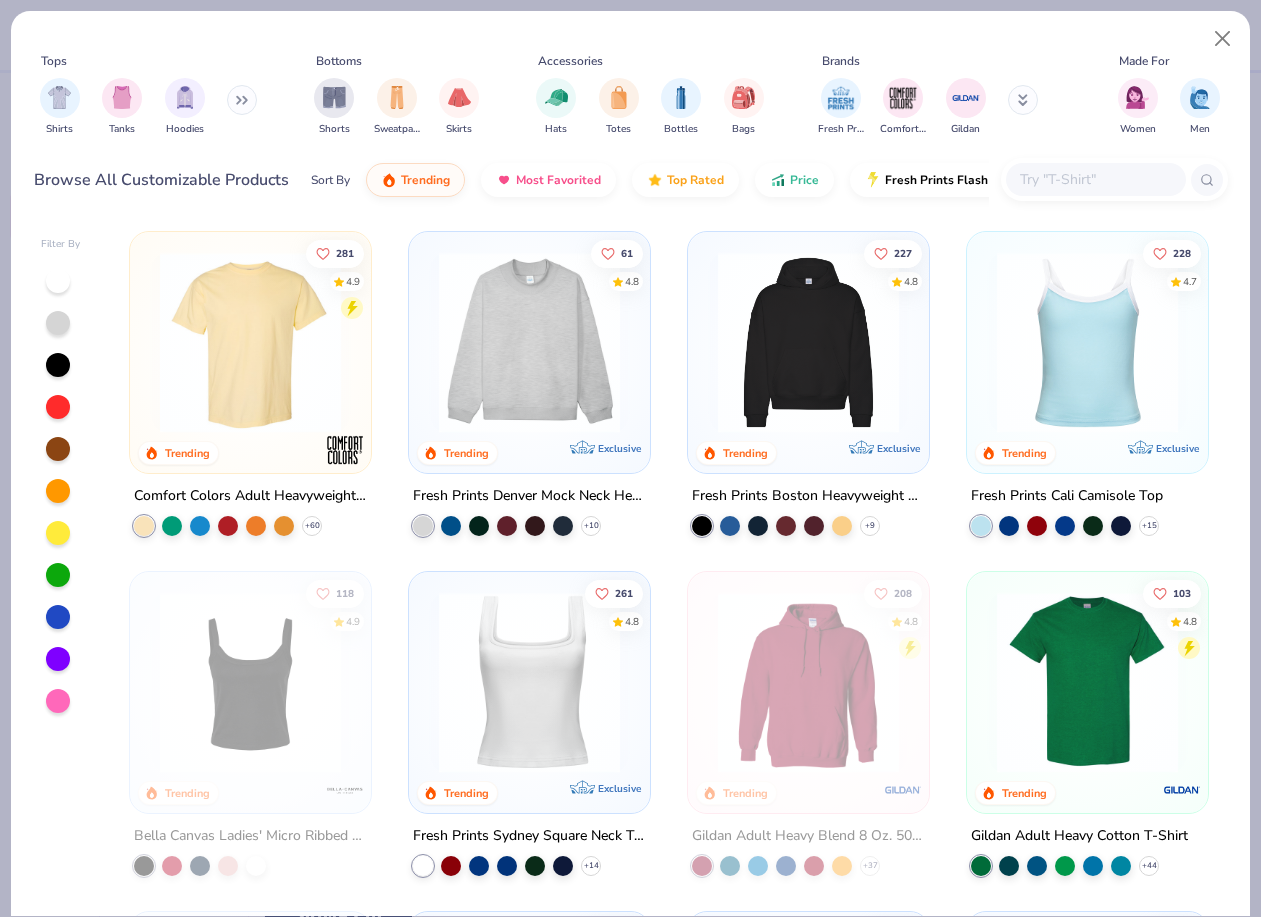 click at bounding box center [529, 342] 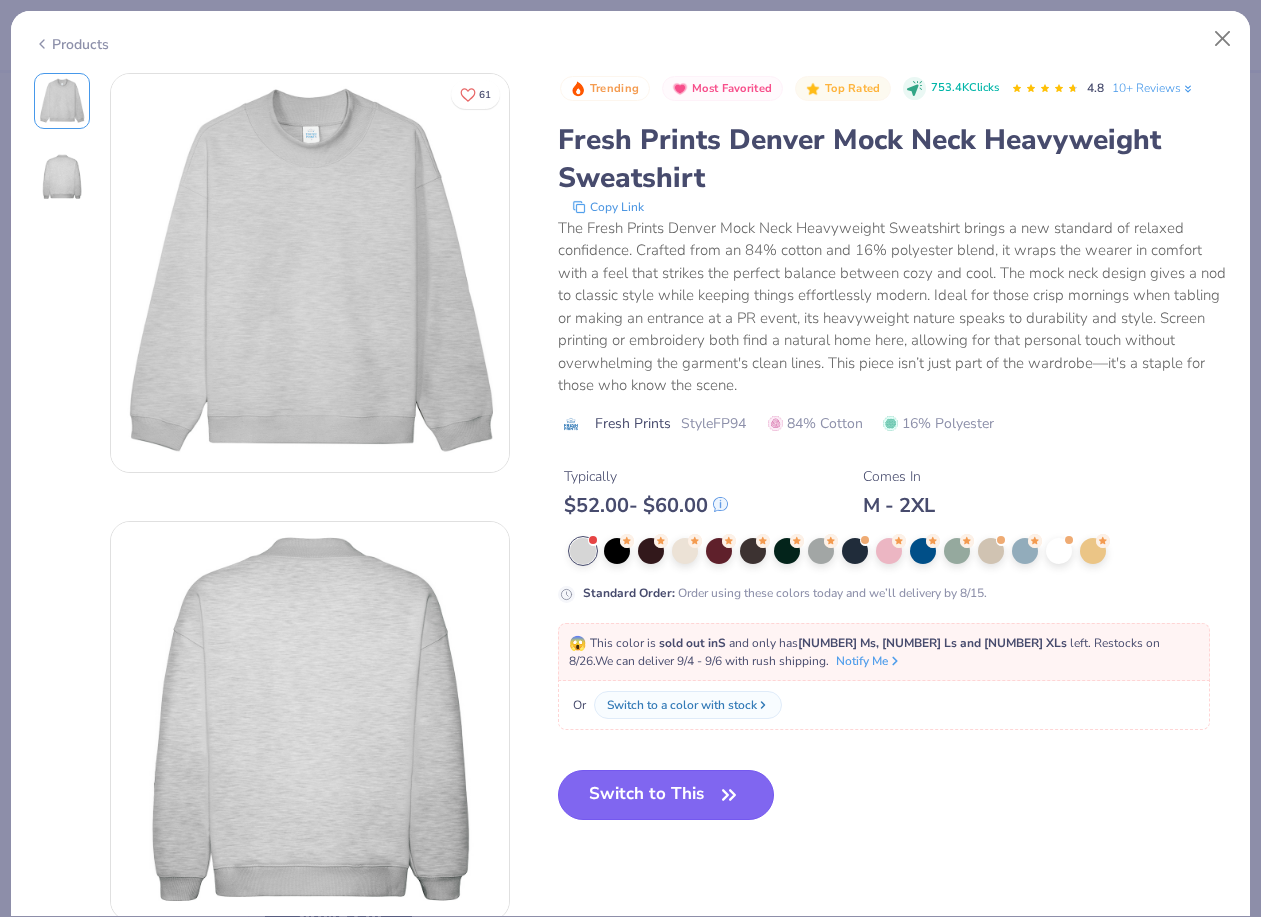 click on "Switch to This" at bounding box center [666, 795] 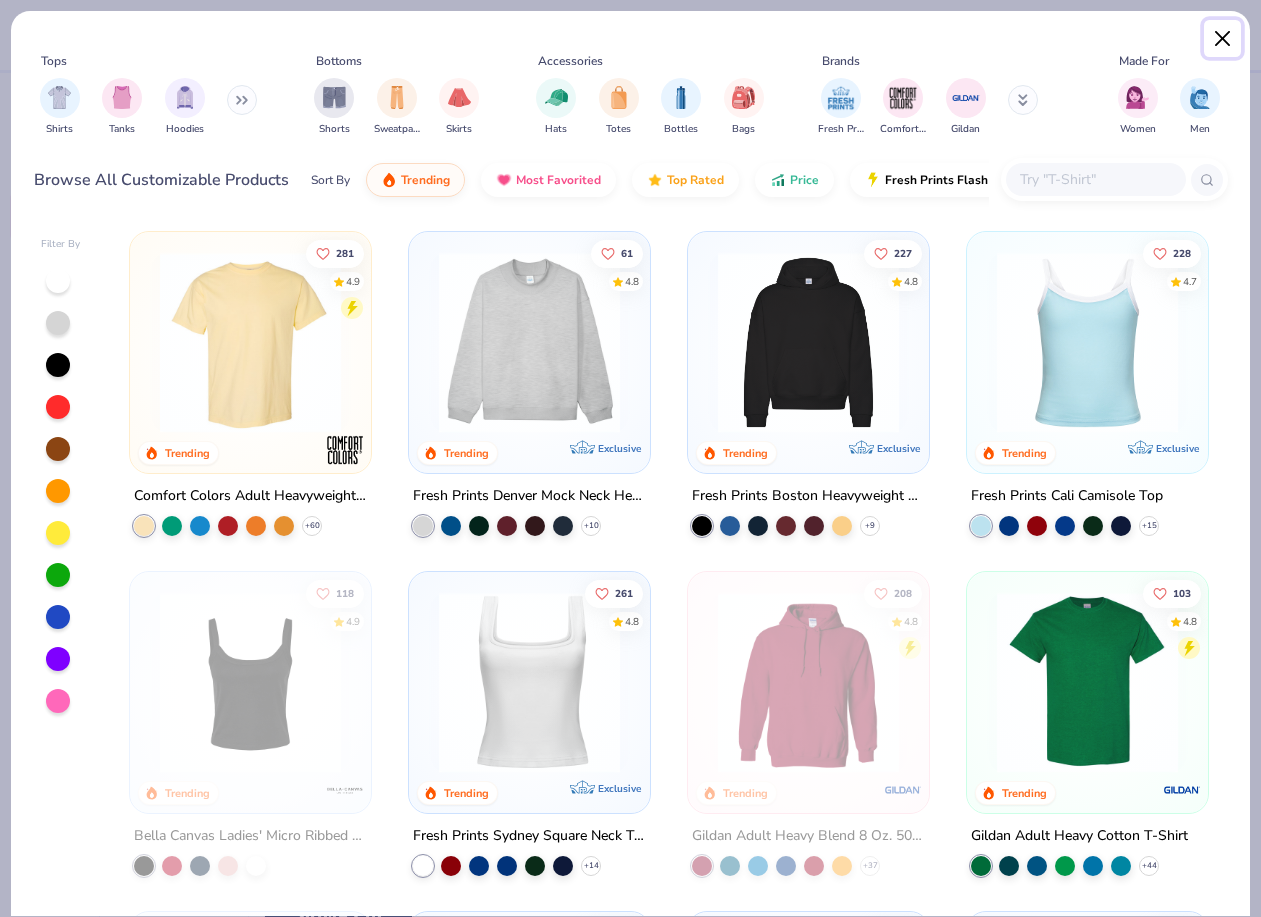 click at bounding box center (1223, 39) 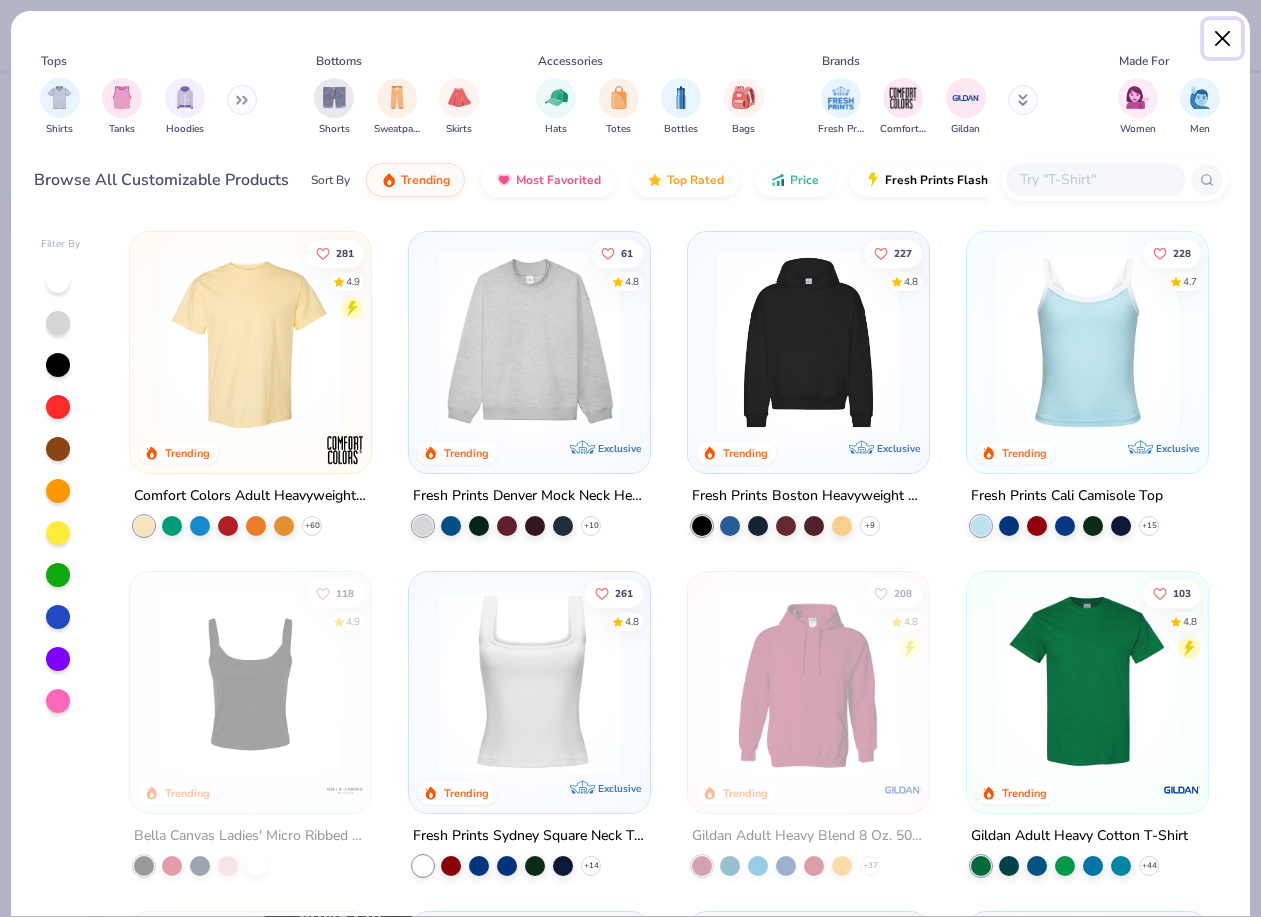 click at bounding box center [1223, 39] 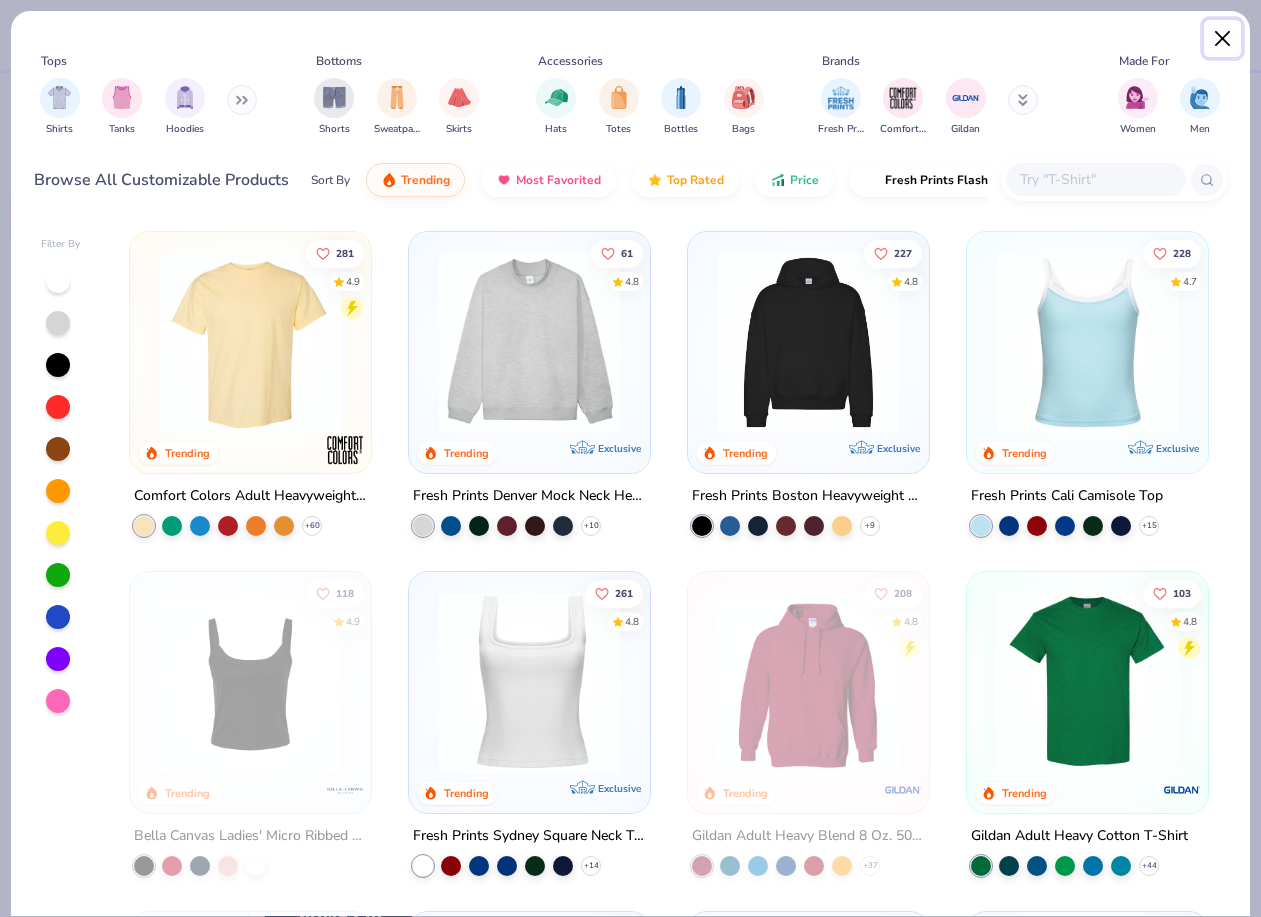 click at bounding box center (1223, 39) 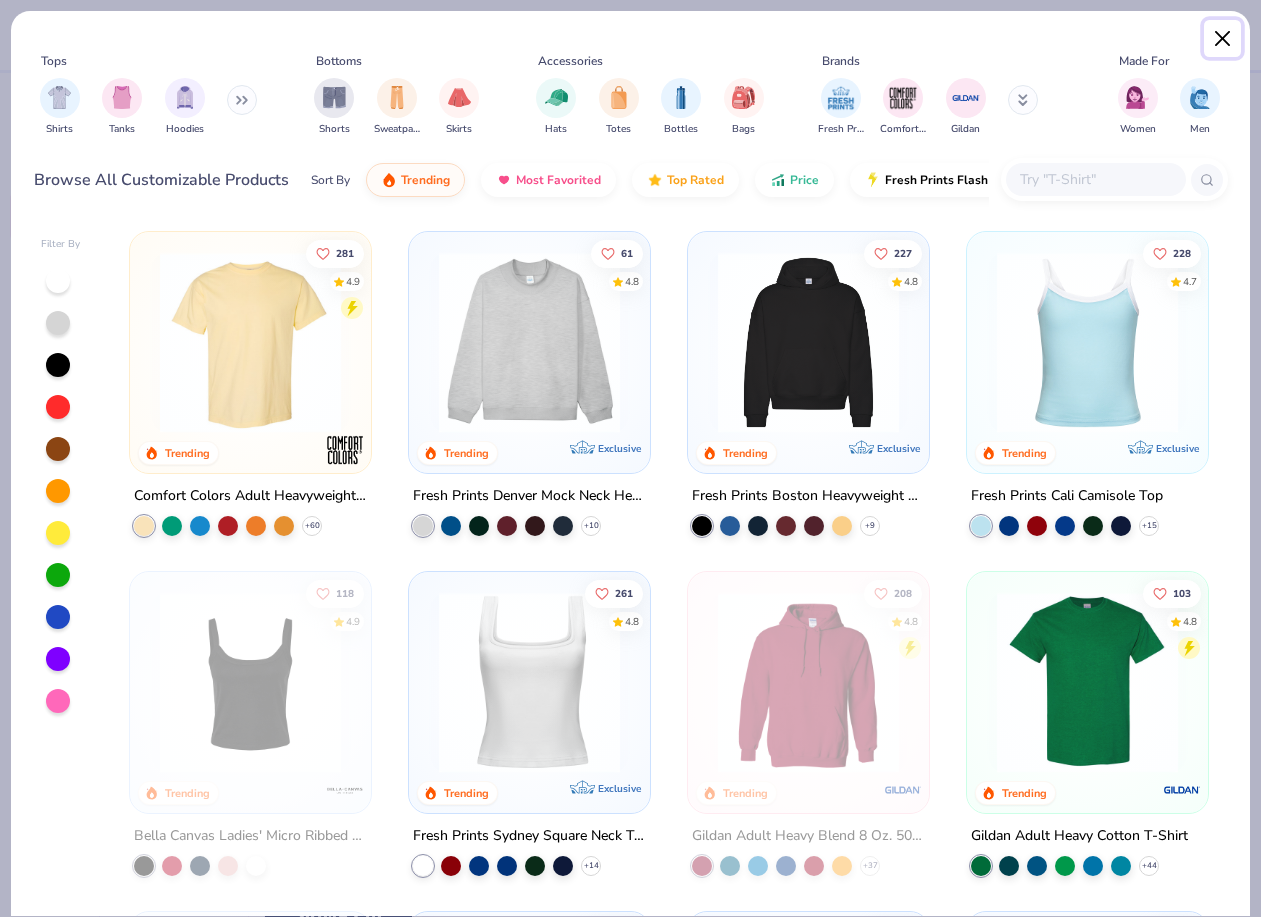click at bounding box center [1223, 39] 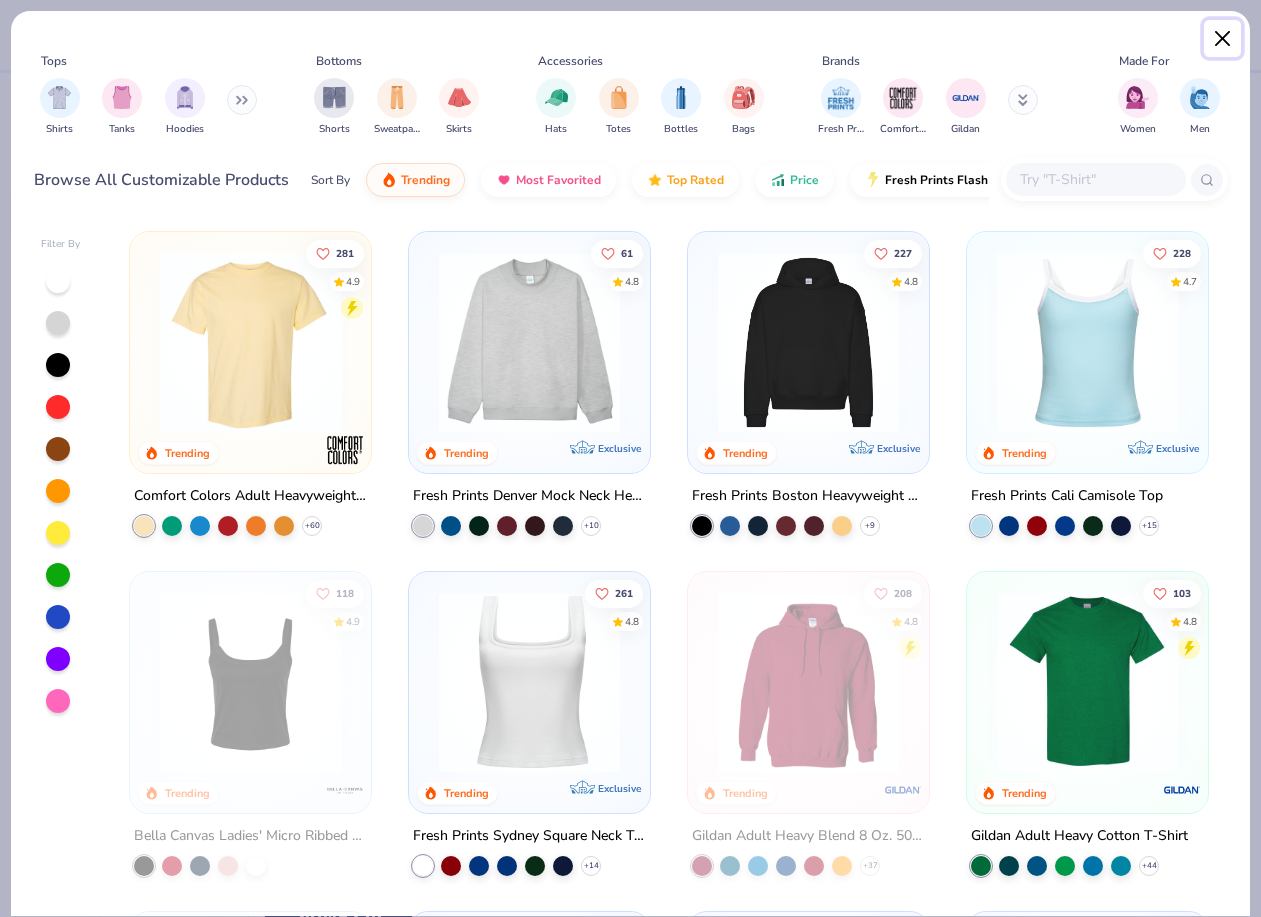 click at bounding box center (1223, 39) 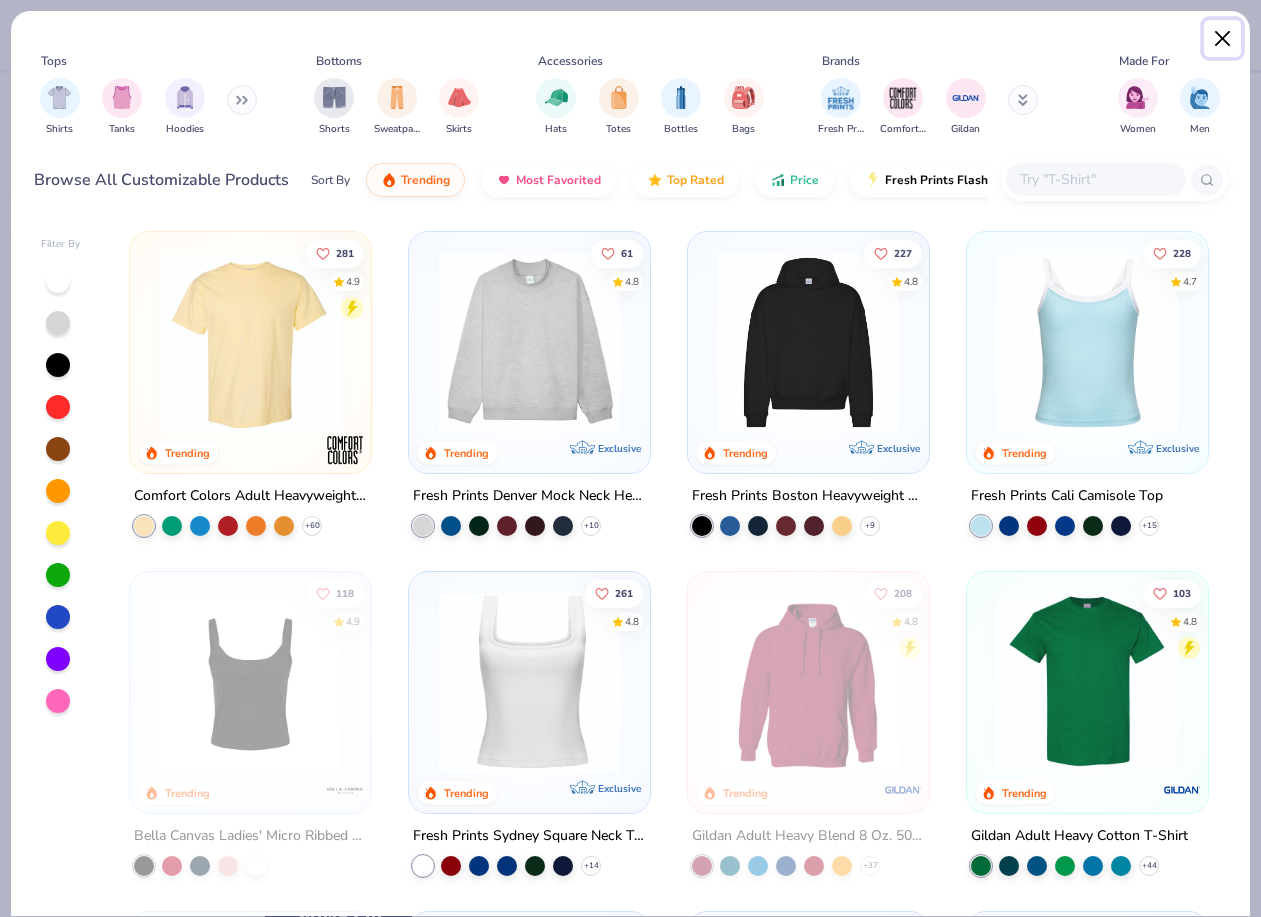 click at bounding box center (1223, 39) 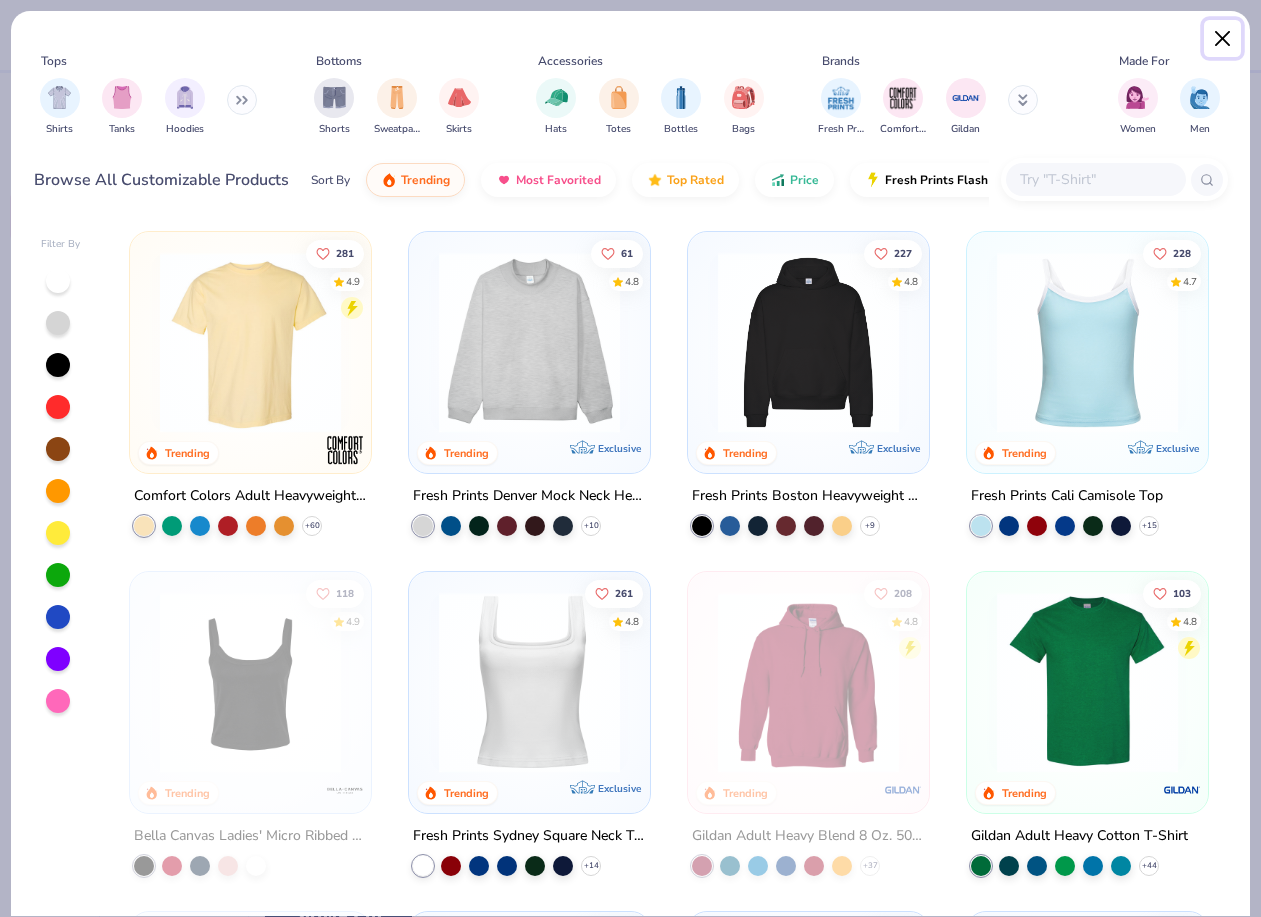 click at bounding box center (1223, 39) 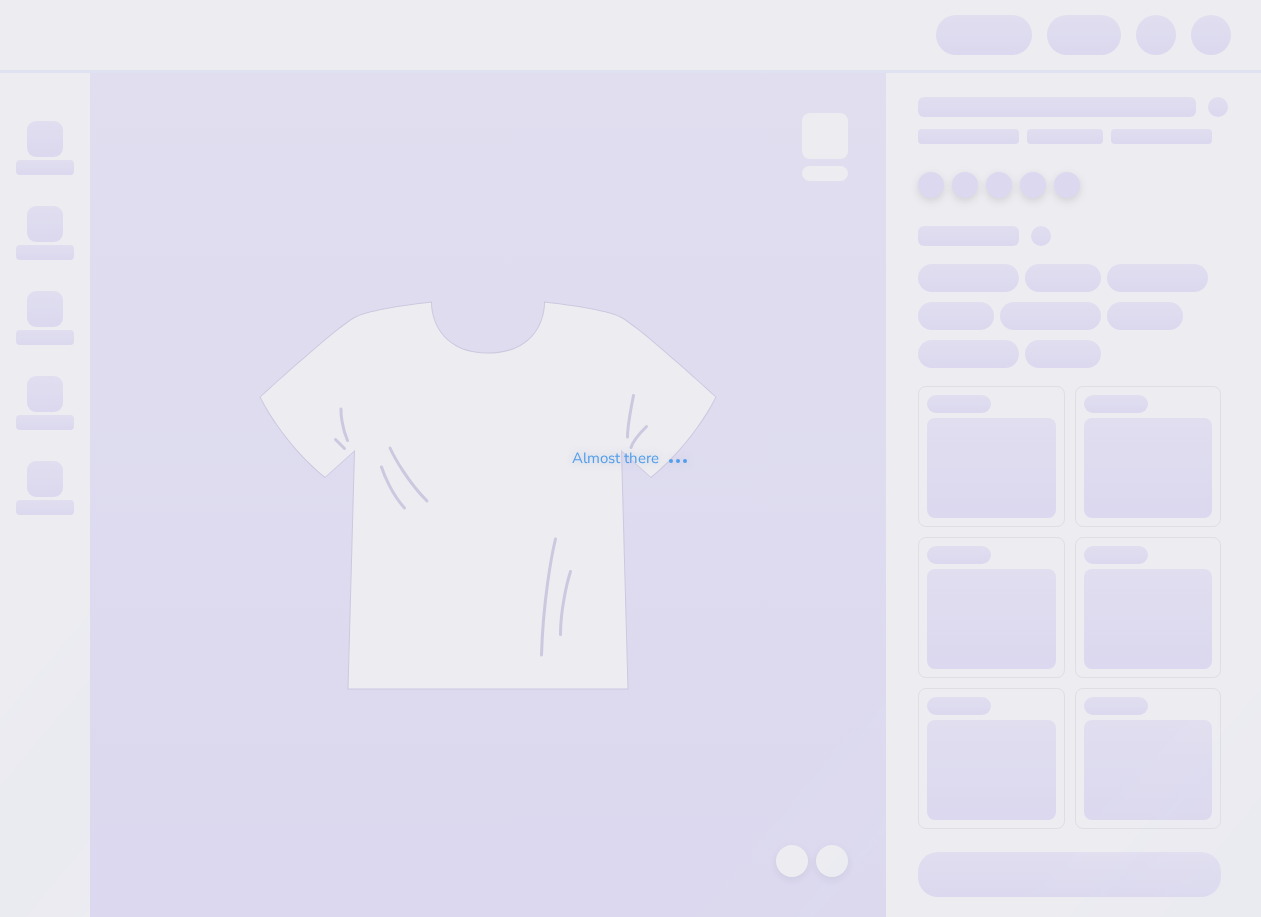 scroll, scrollTop: 0, scrollLeft: 0, axis: both 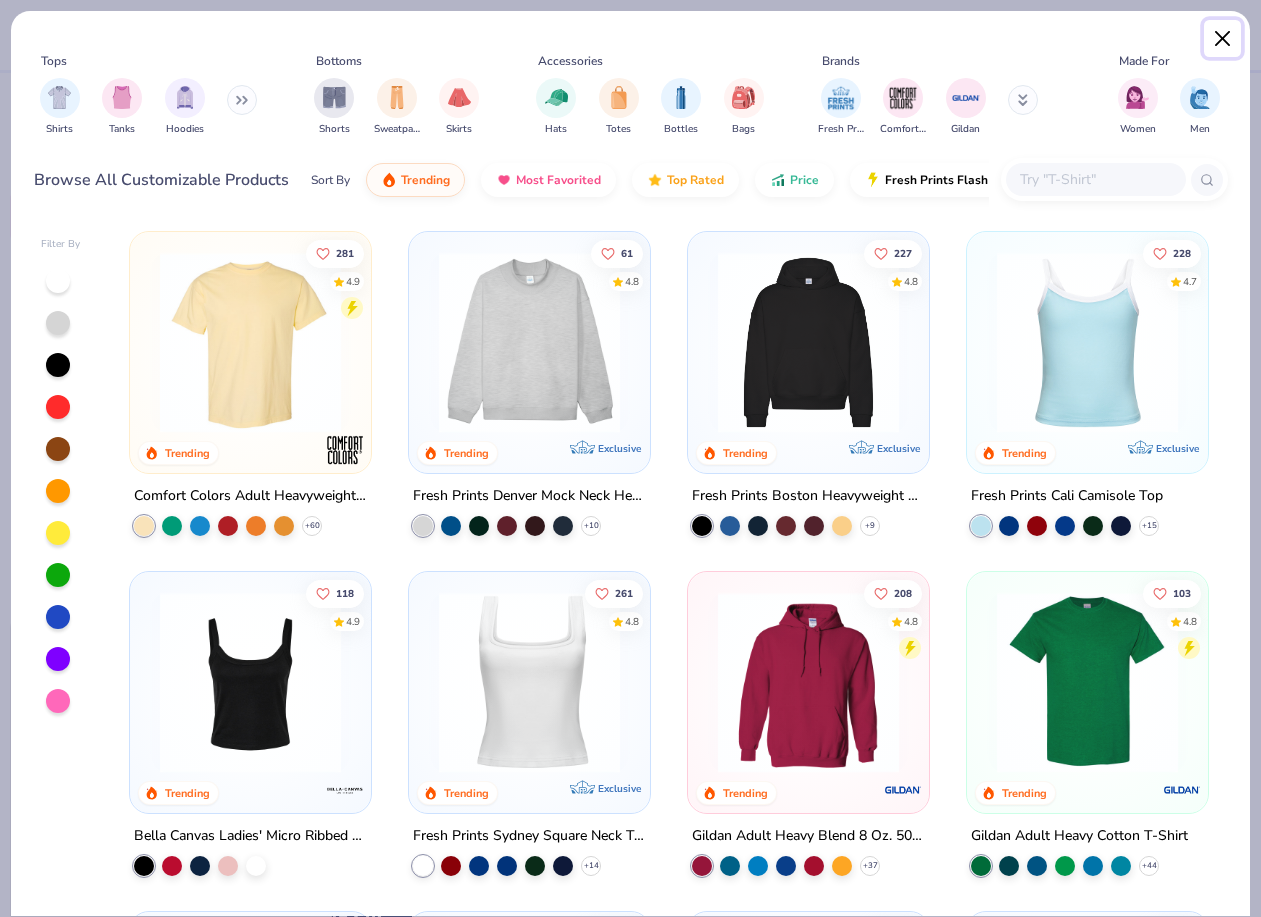click at bounding box center [1223, 39] 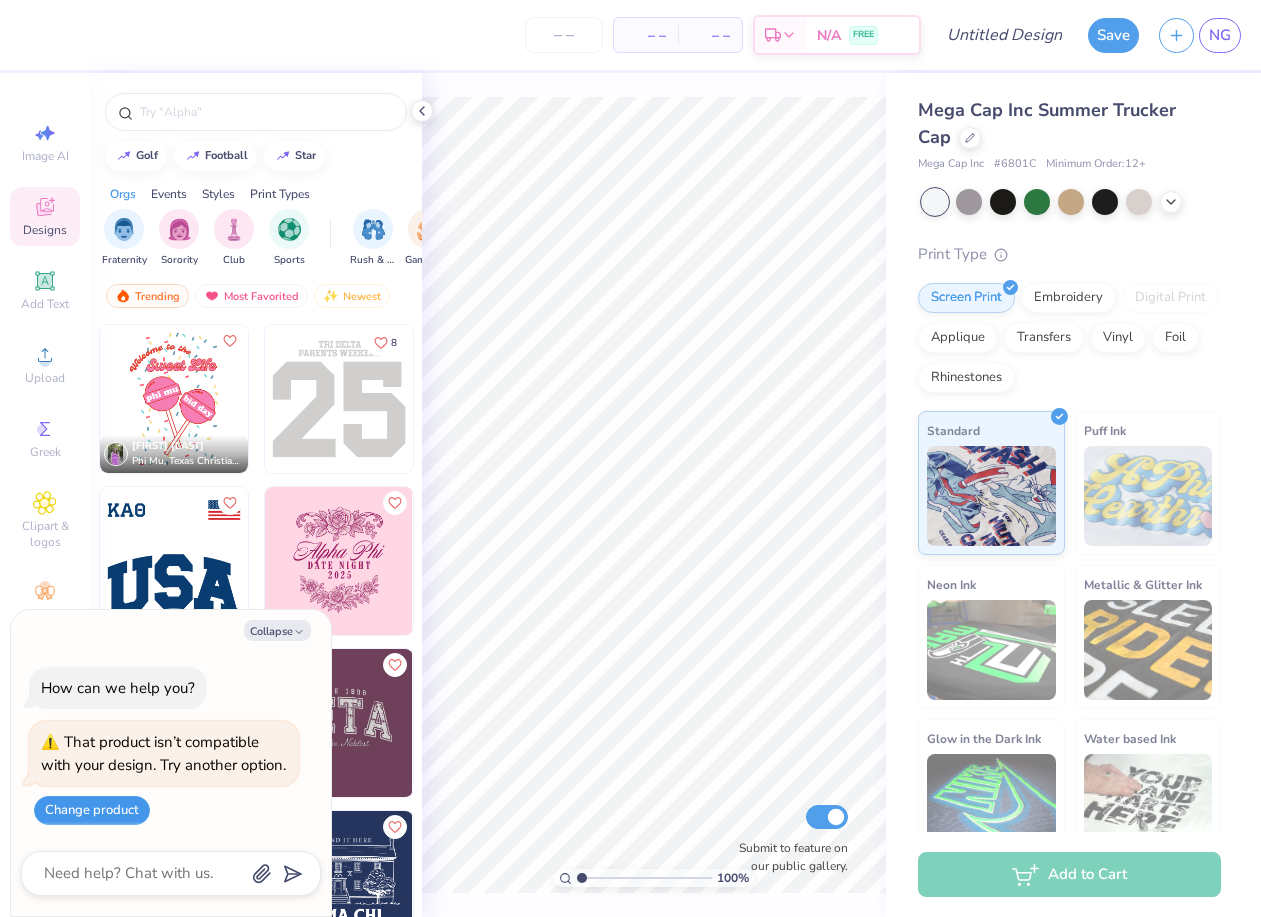 click on "Change product" at bounding box center (92, 810) 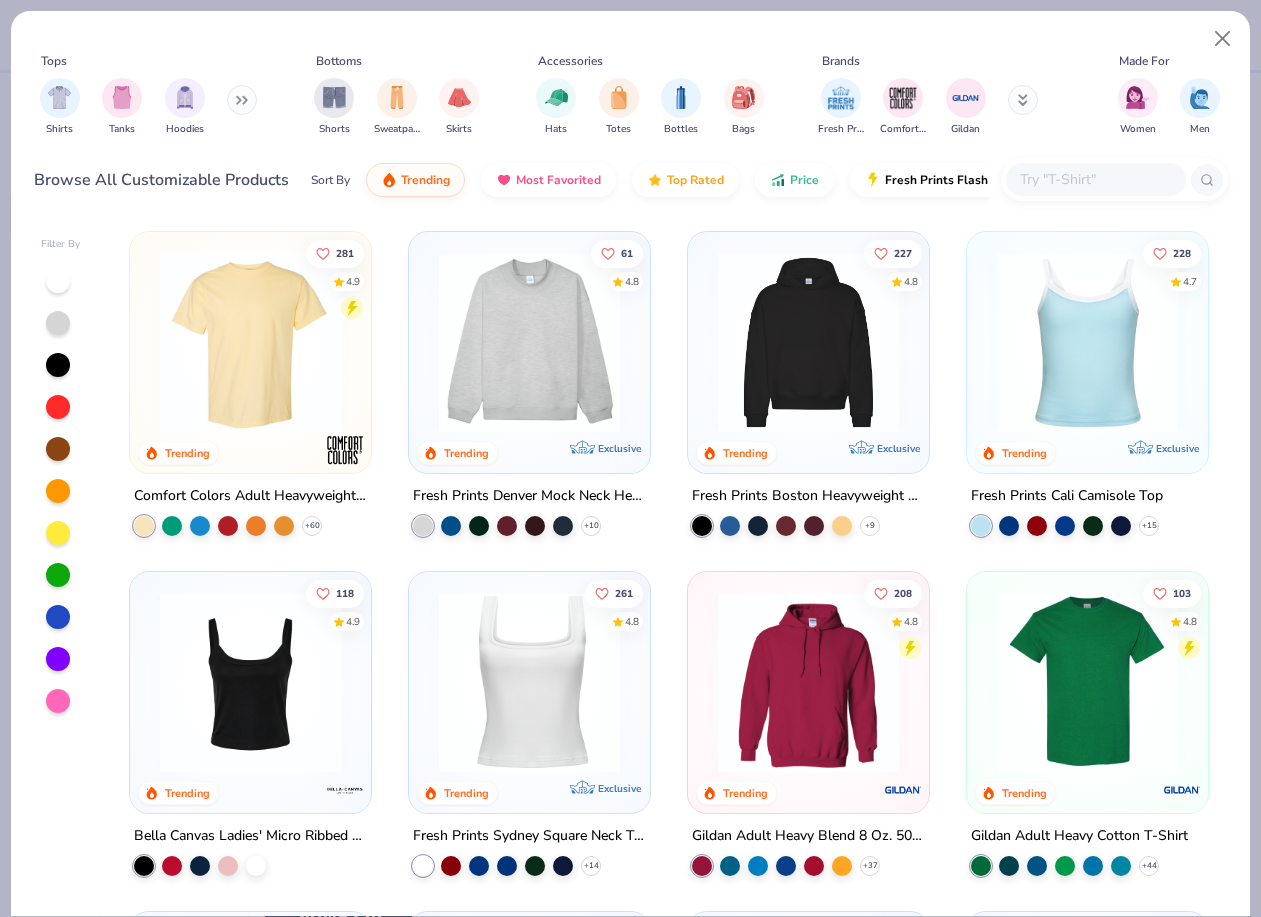 click at bounding box center [529, 342] 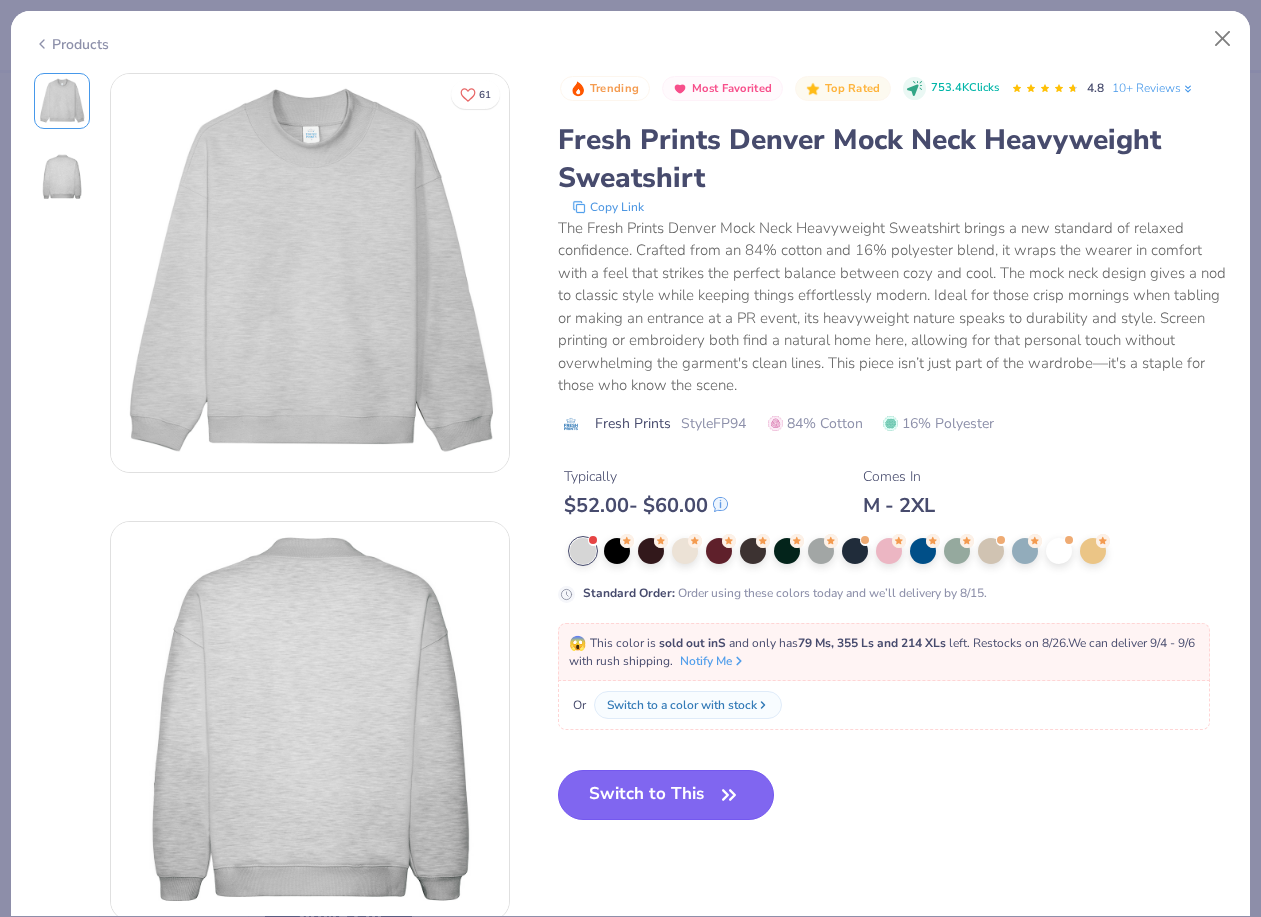 click on "Switch to This" at bounding box center [666, 795] 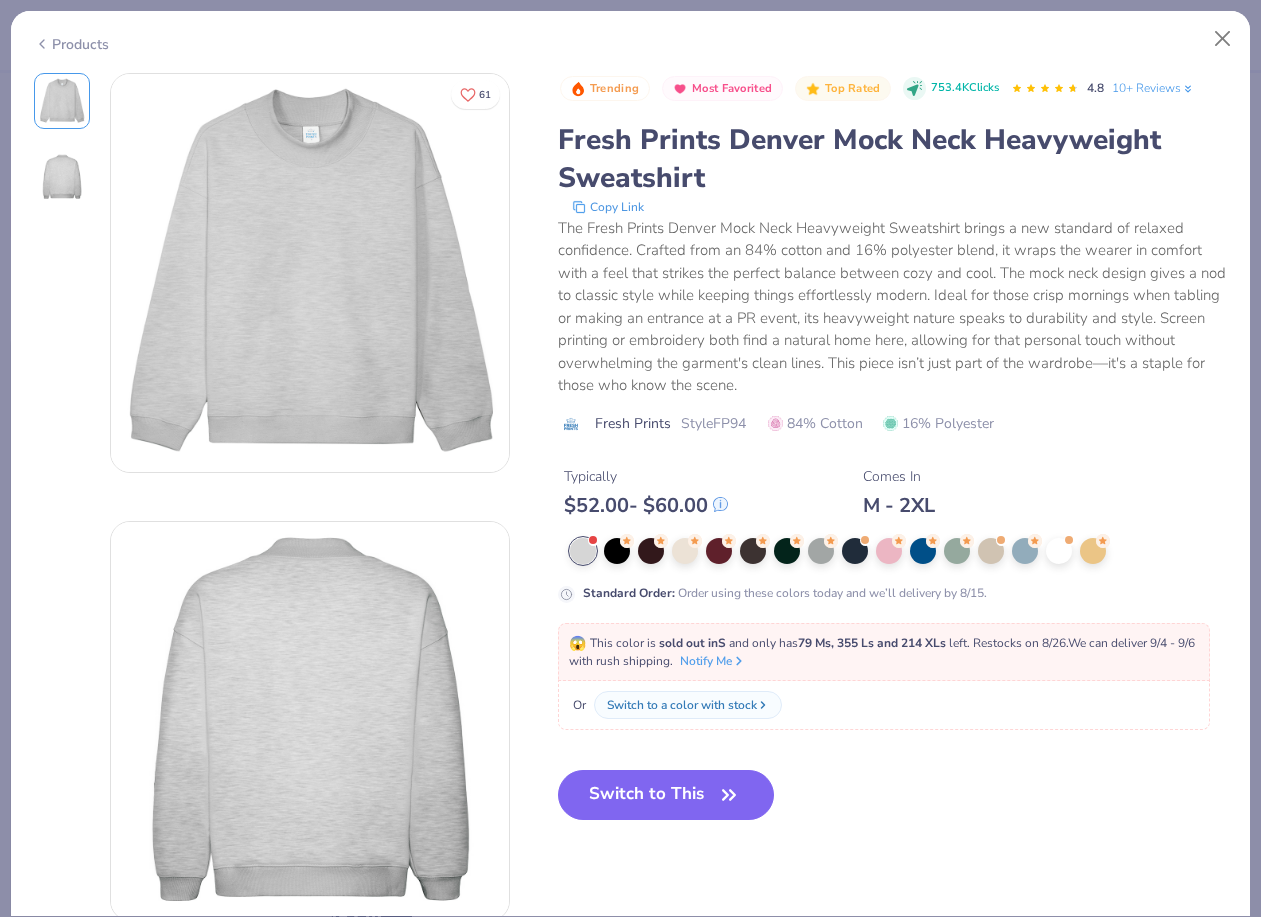 click at bounding box center (1223, 39) 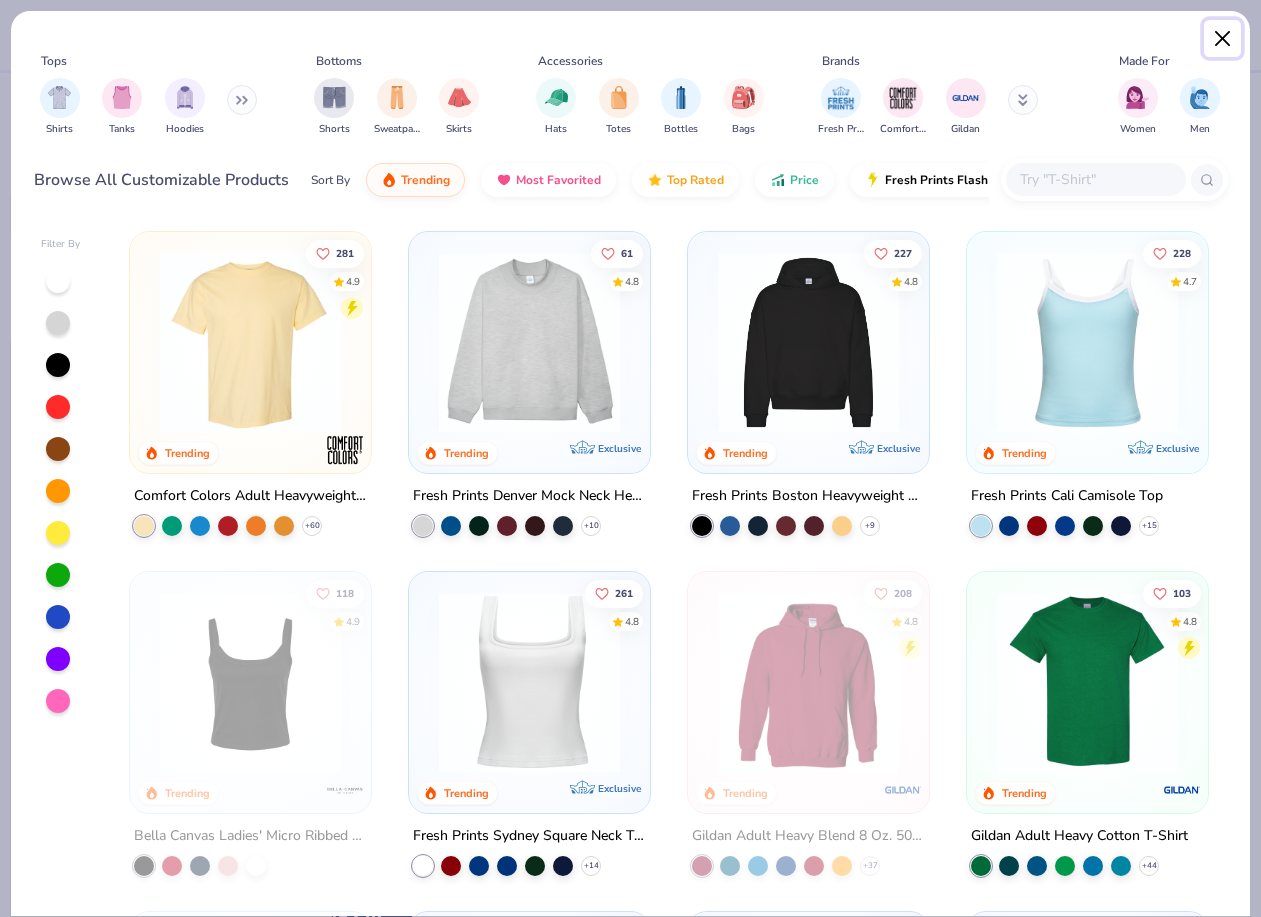 scroll, scrollTop: 11, scrollLeft: 0, axis: vertical 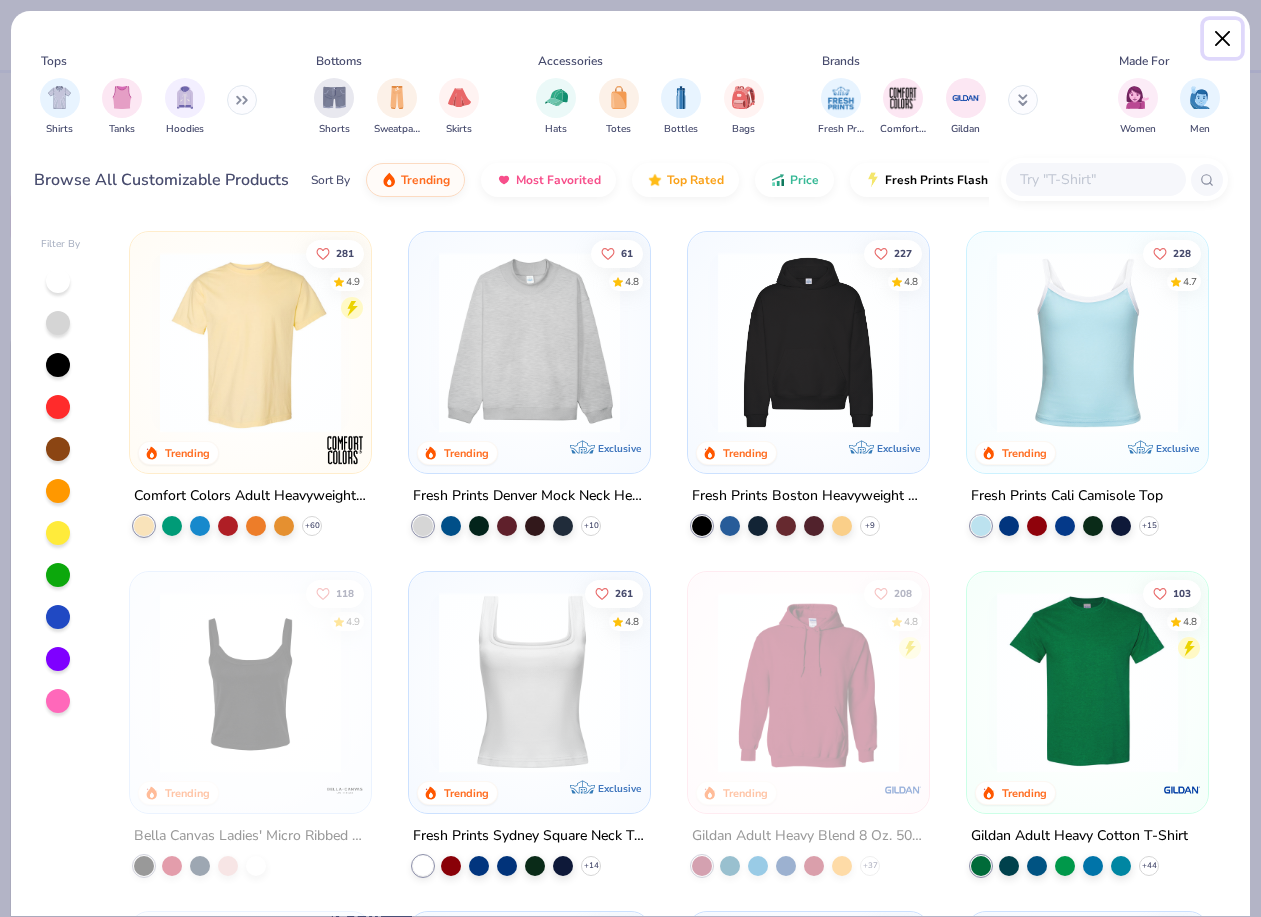 click at bounding box center (1223, 39) 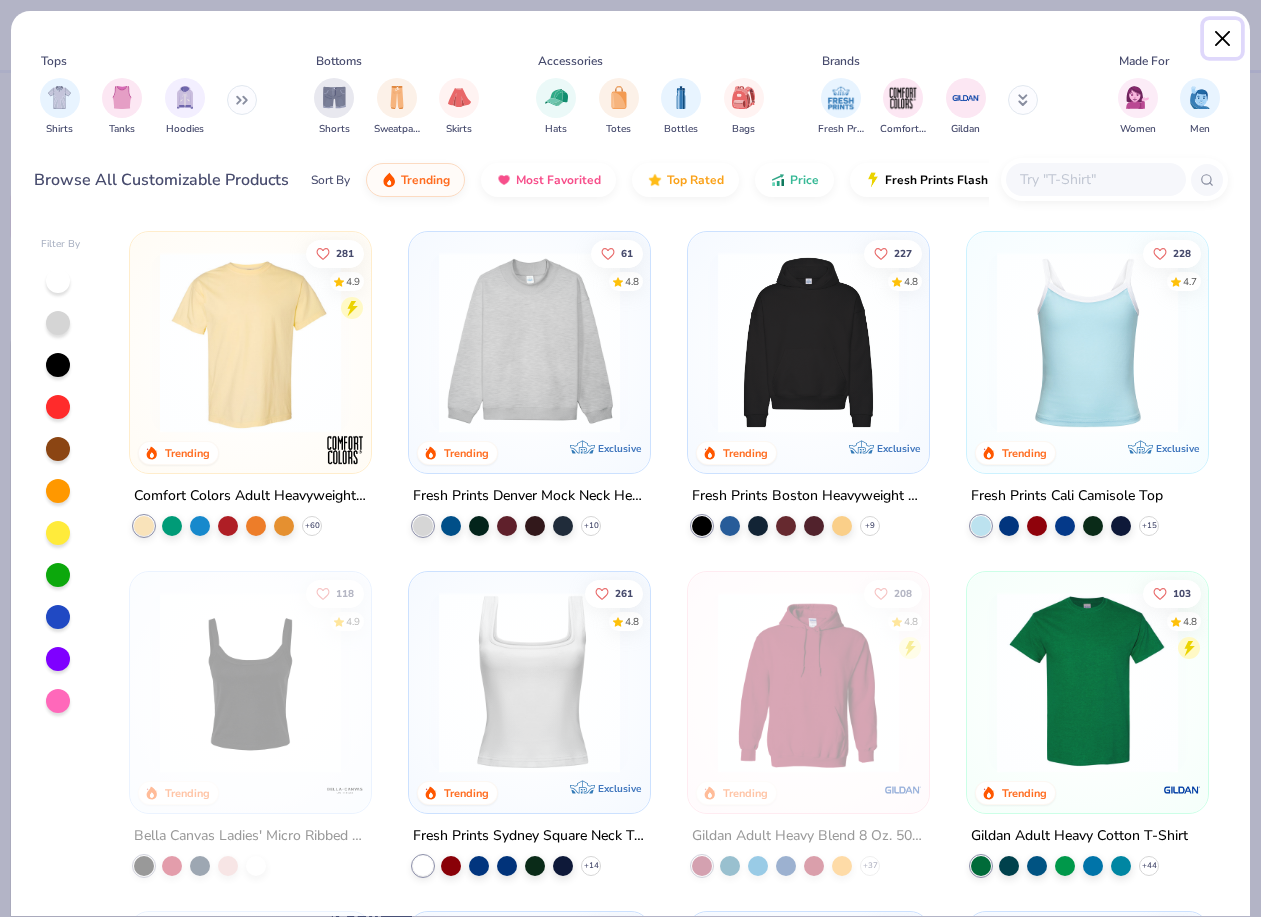 click at bounding box center (1223, 39) 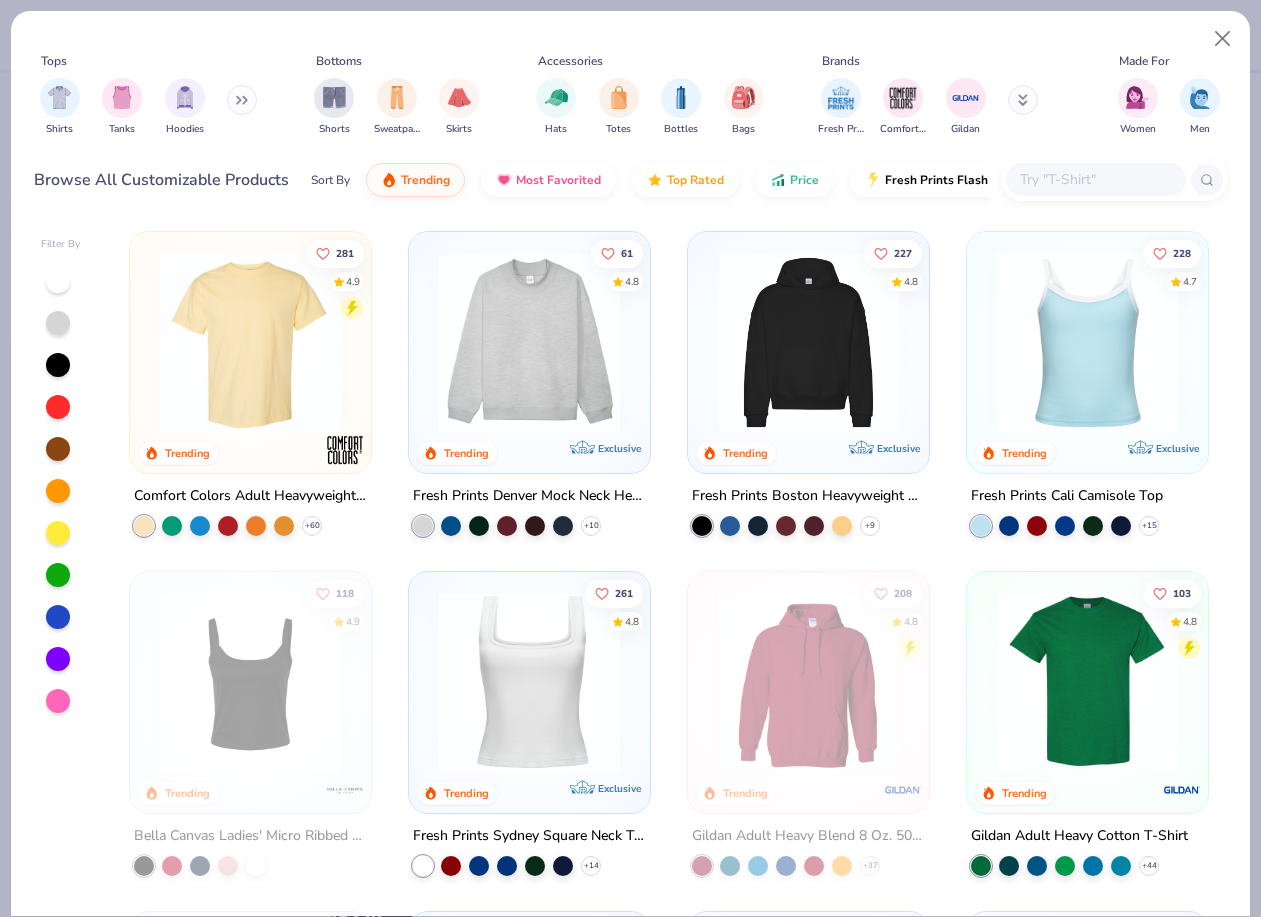 type on "x" 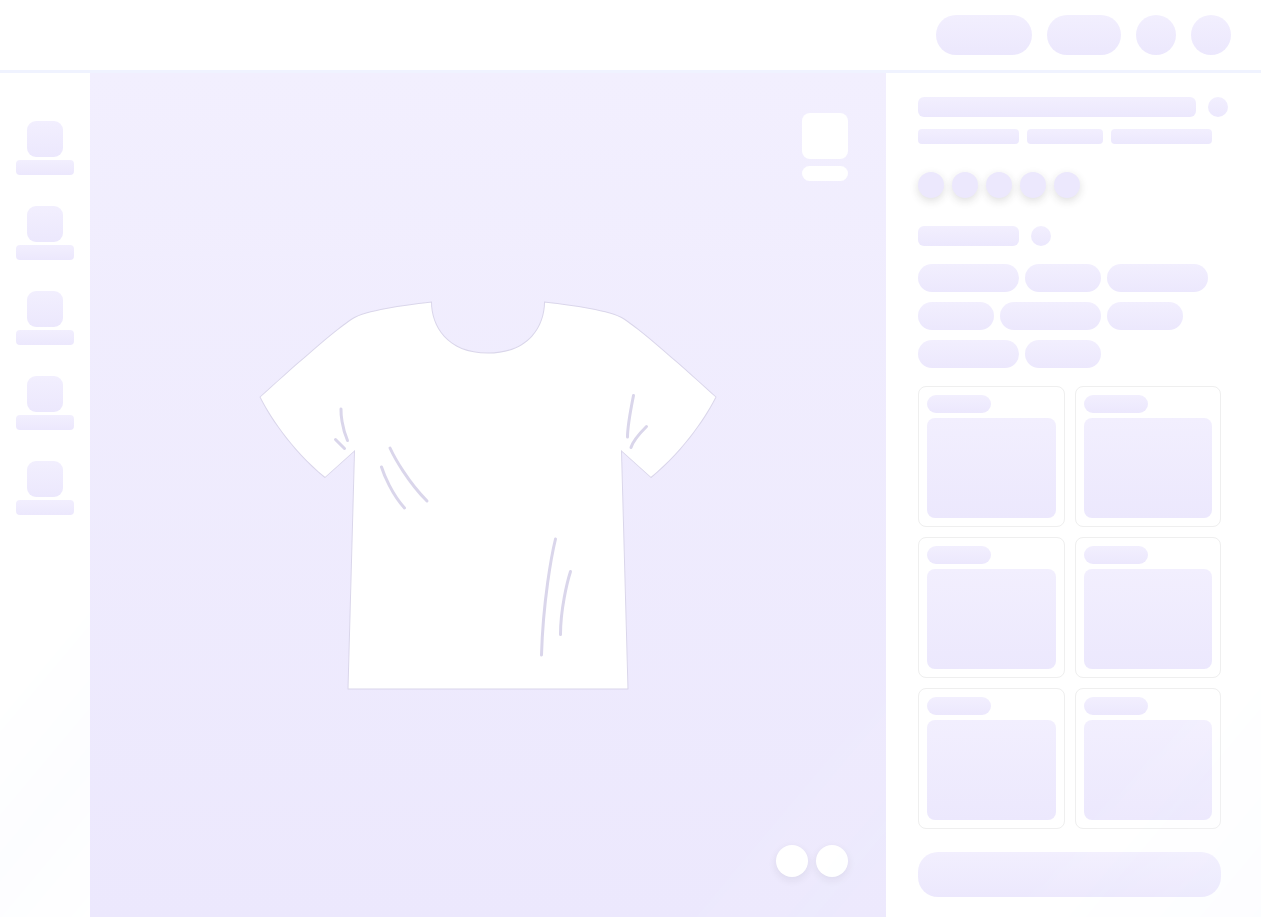 scroll, scrollTop: 0, scrollLeft: 0, axis: both 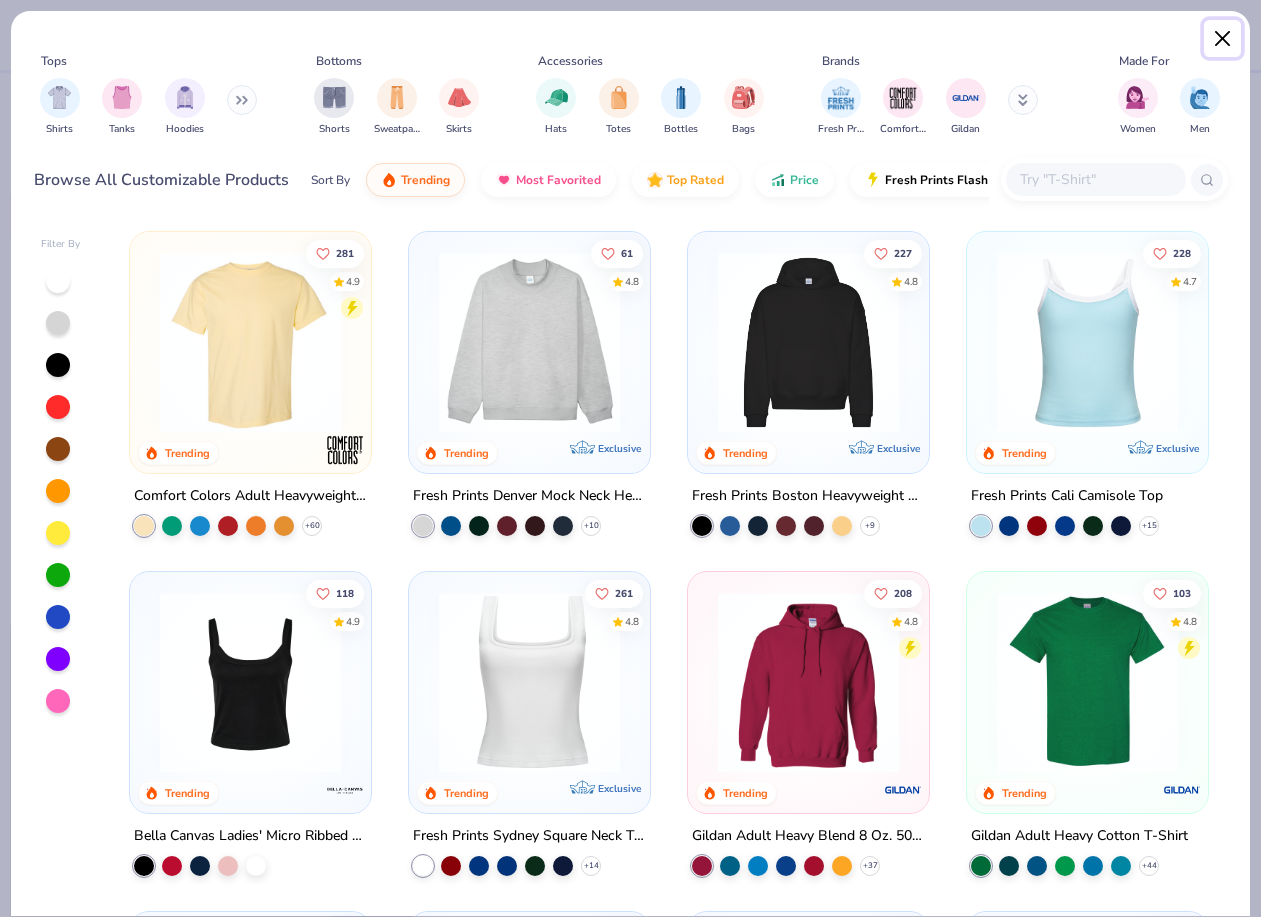 click at bounding box center (1223, 39) 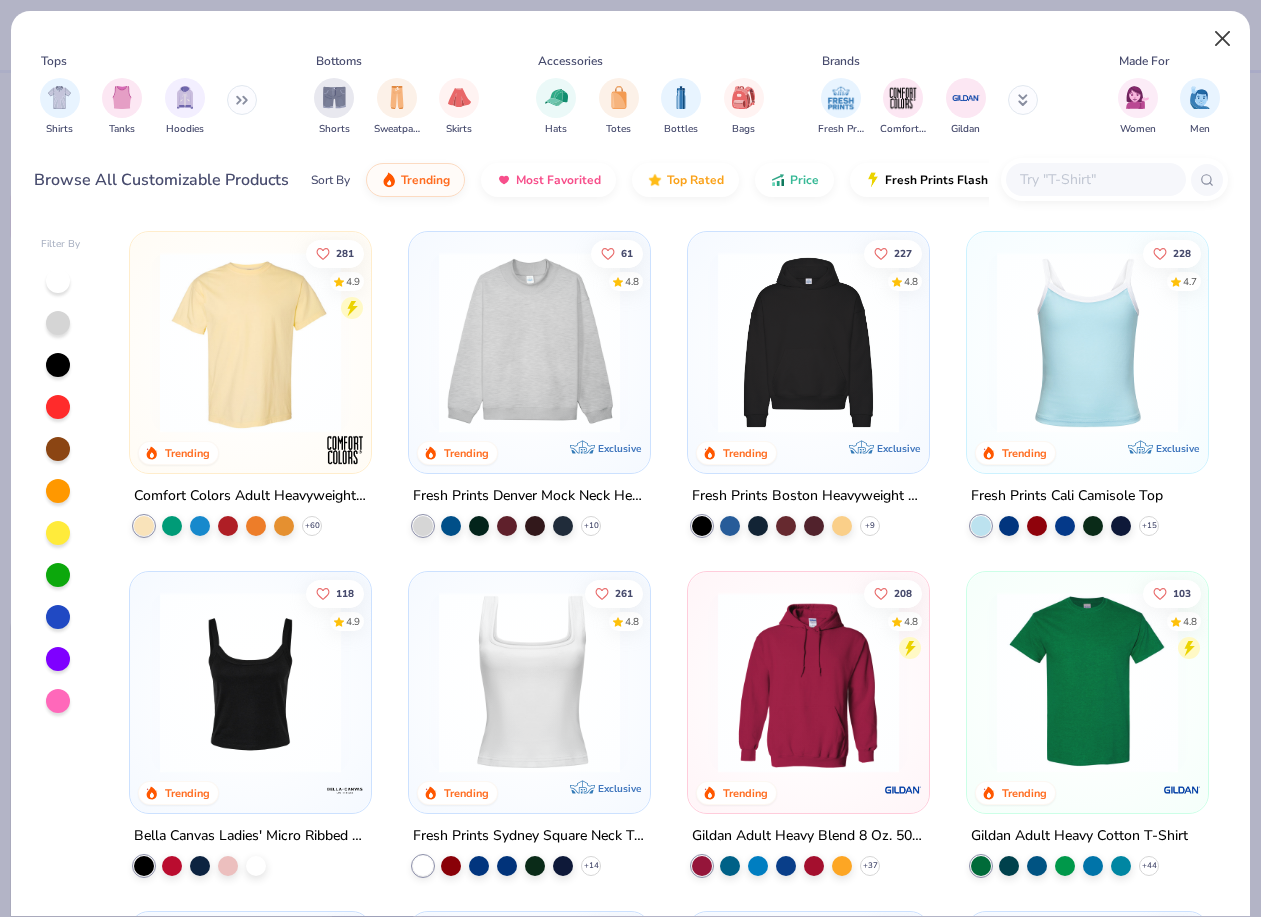 type on "x" 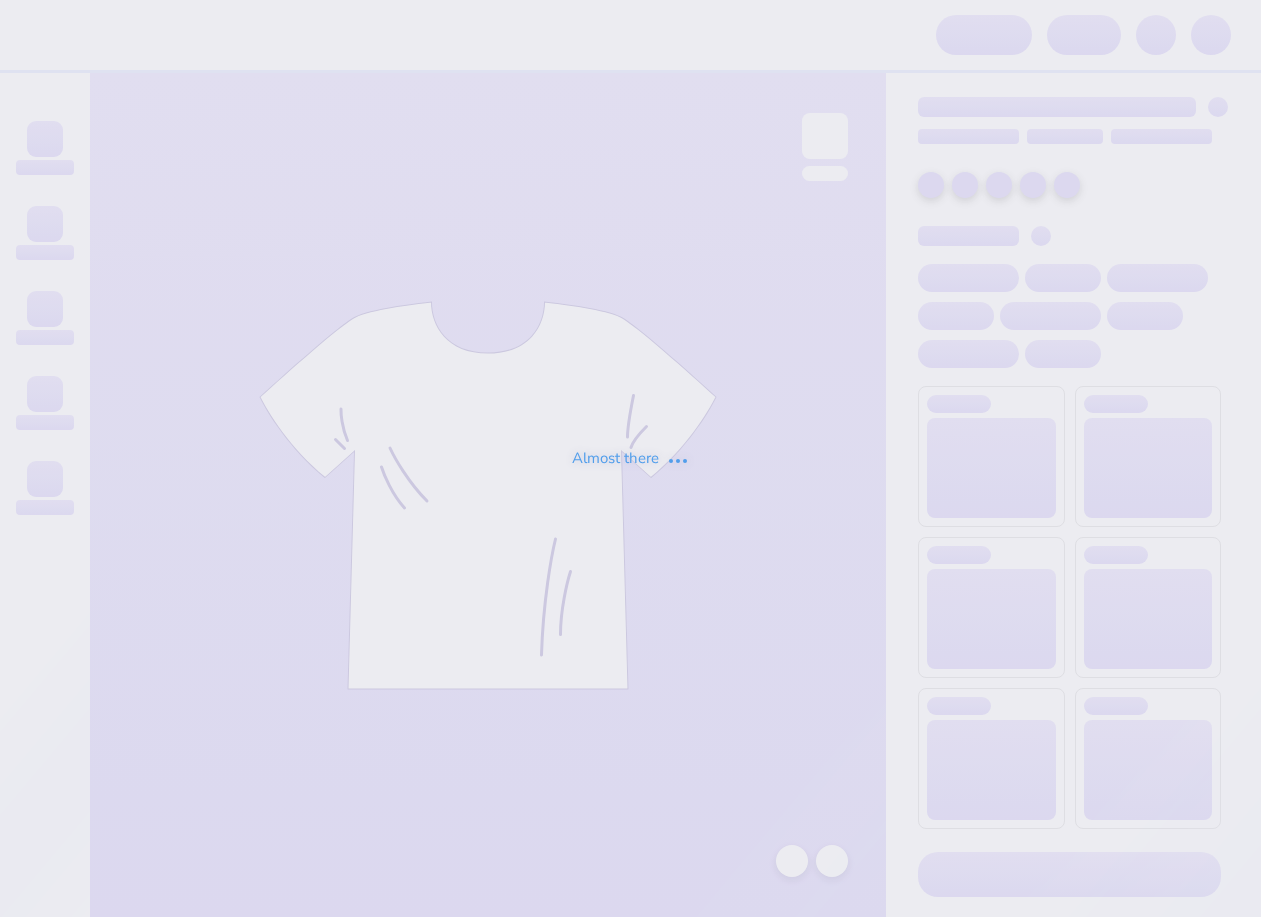scroll, scrollTop: 0, scrollLeft: 0, axis: both 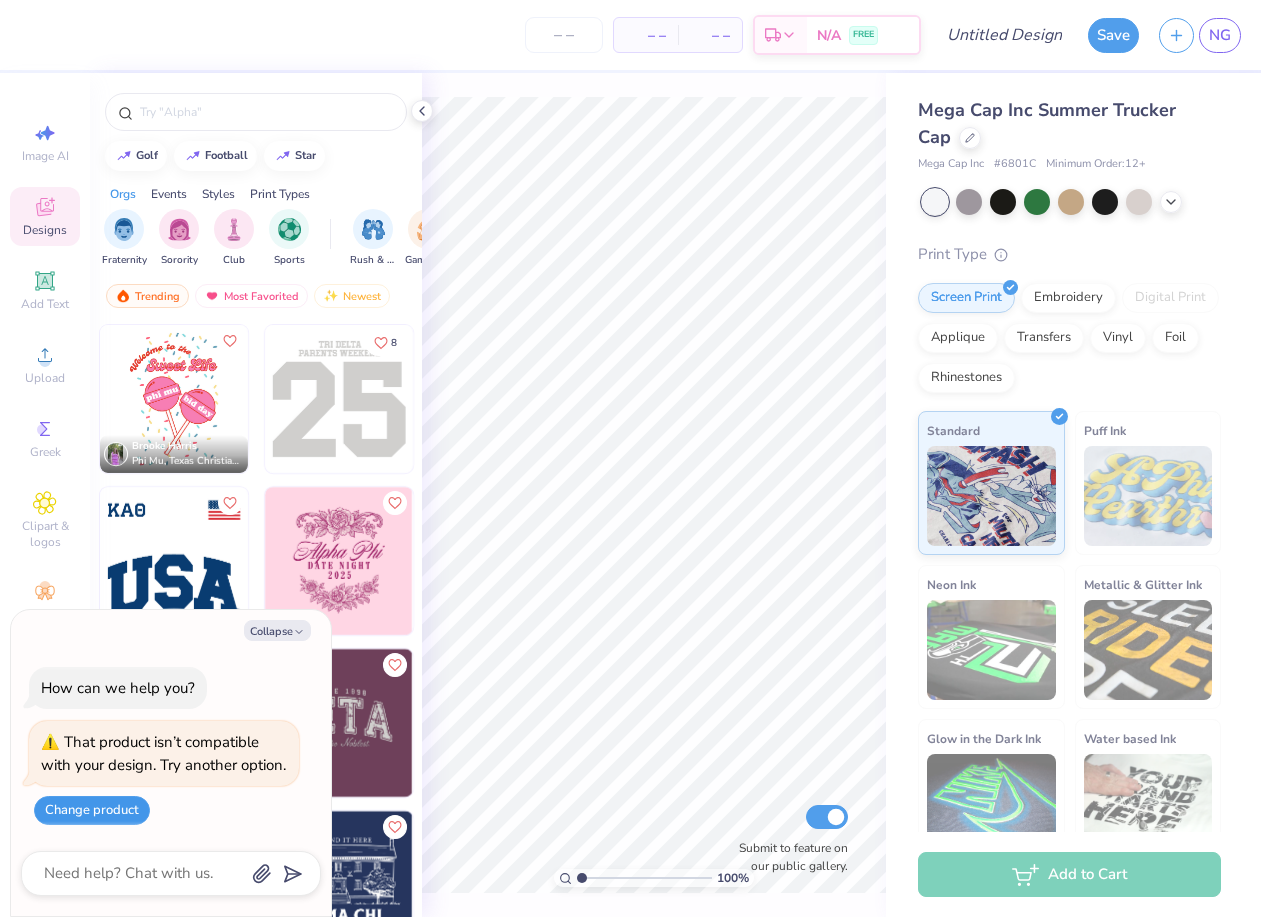 click on "Change product" at bounding box center [92, 810] 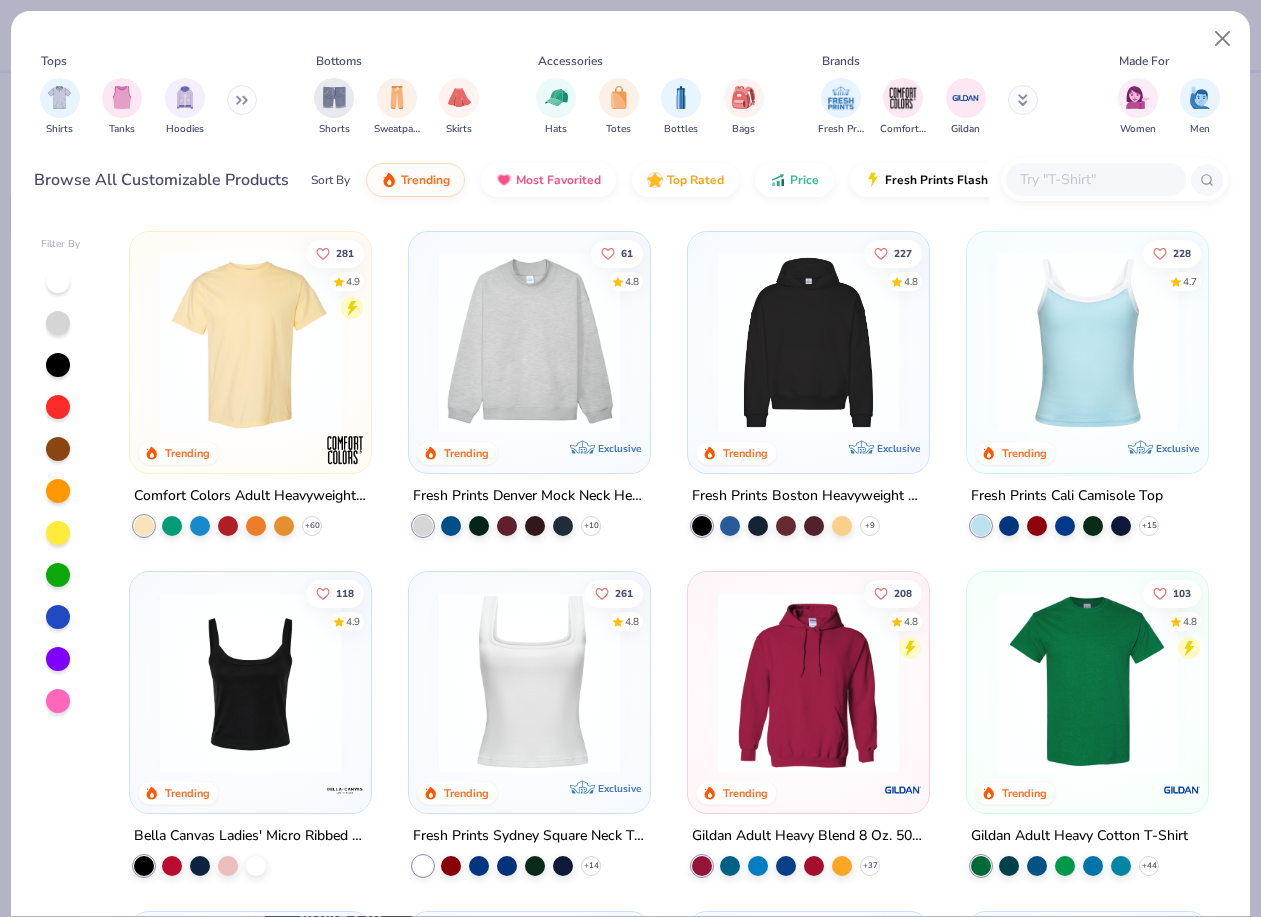 click at bounding box center [529, 342] 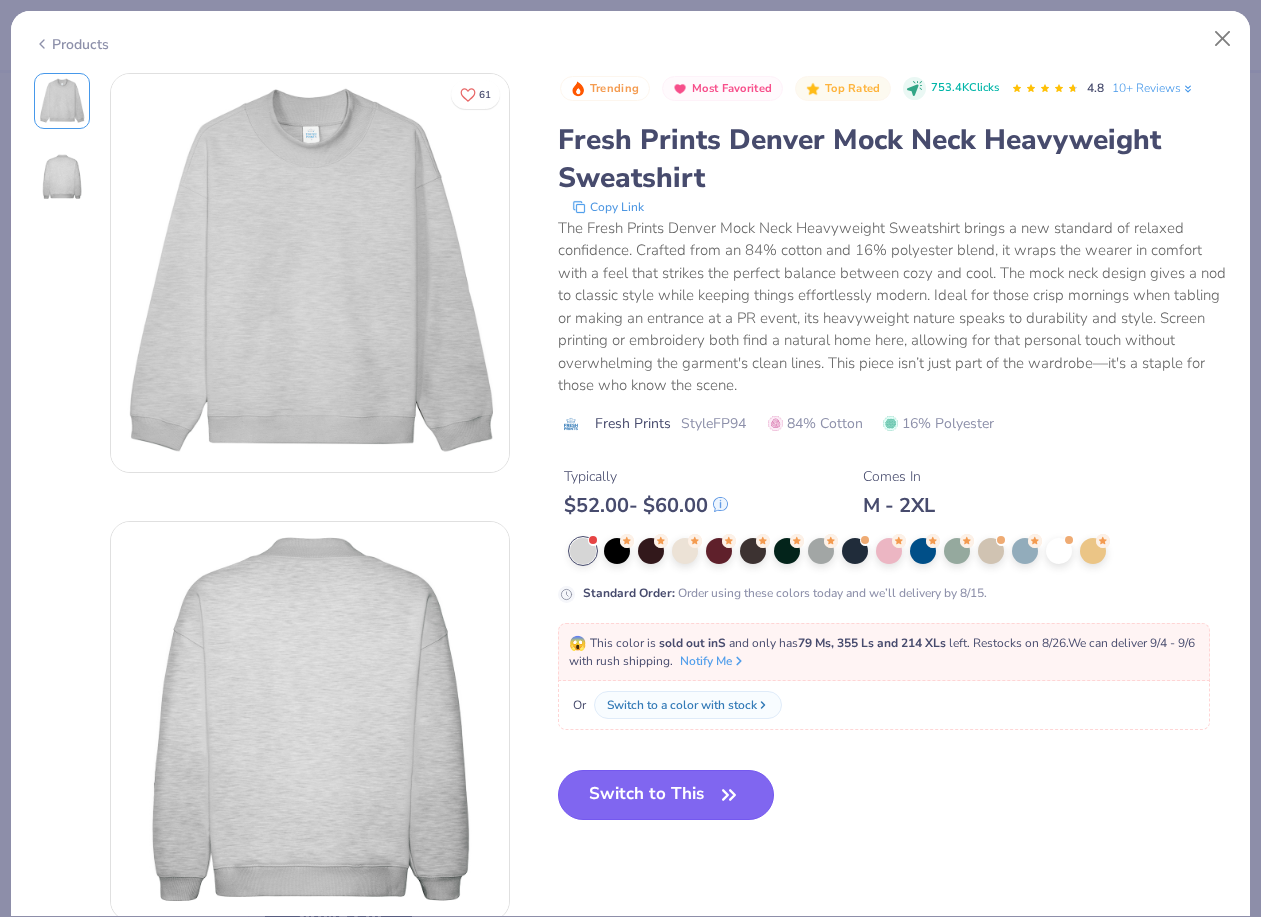 click on "Switch to This" at bounding box center [666, 795] 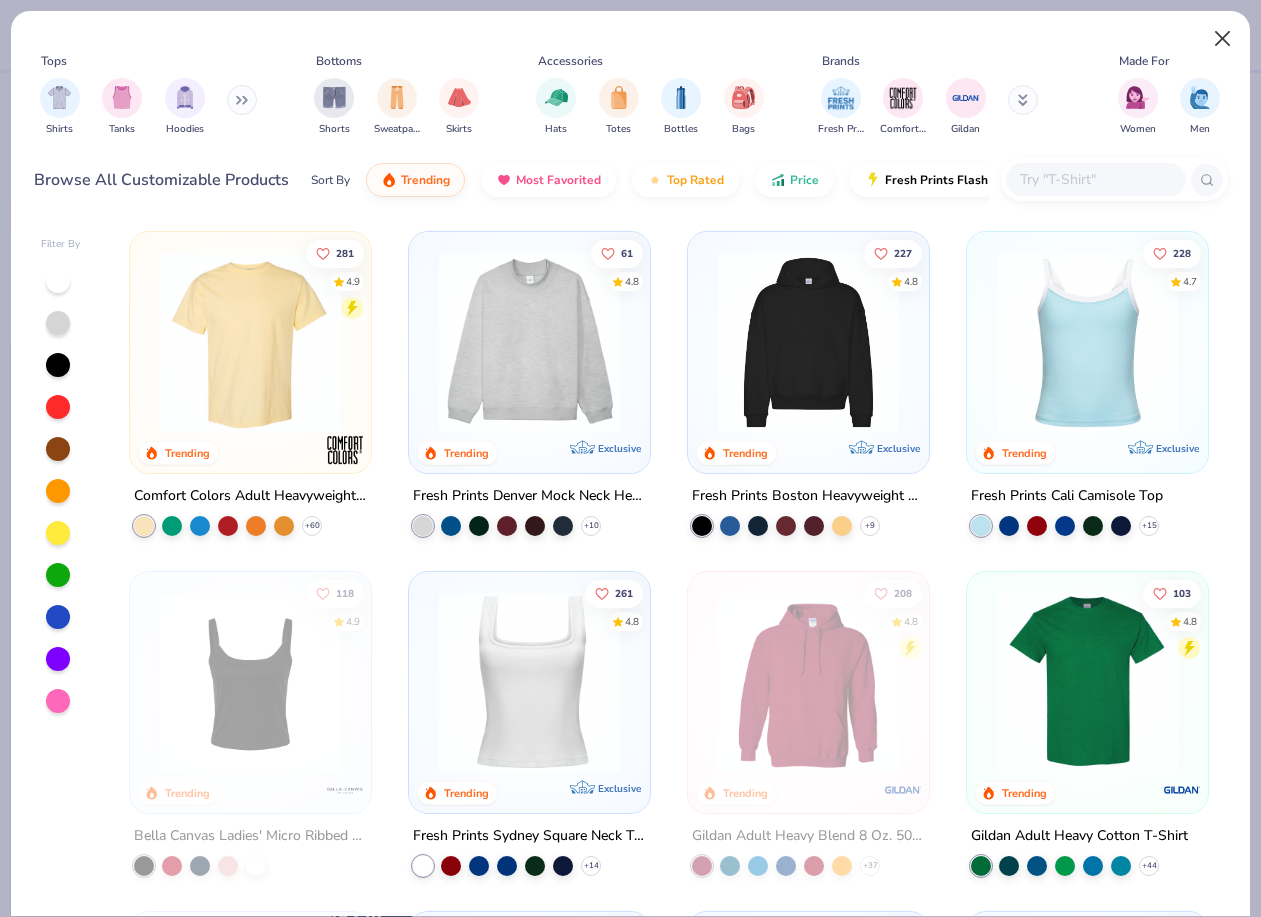 scroll, scrollTop: 11, scrollLeft: 0, axis: vertical 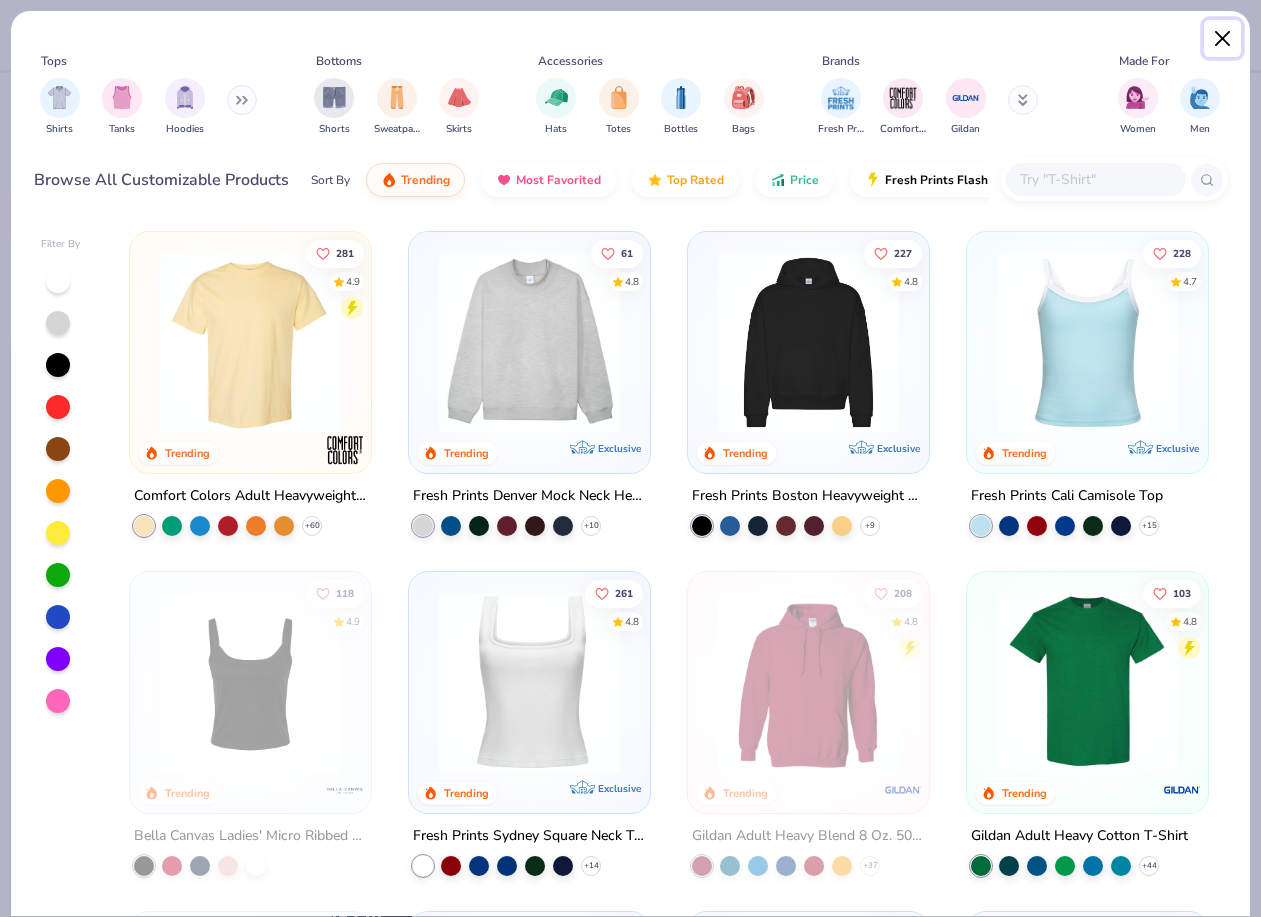 click at bounding box center [1223, 39] 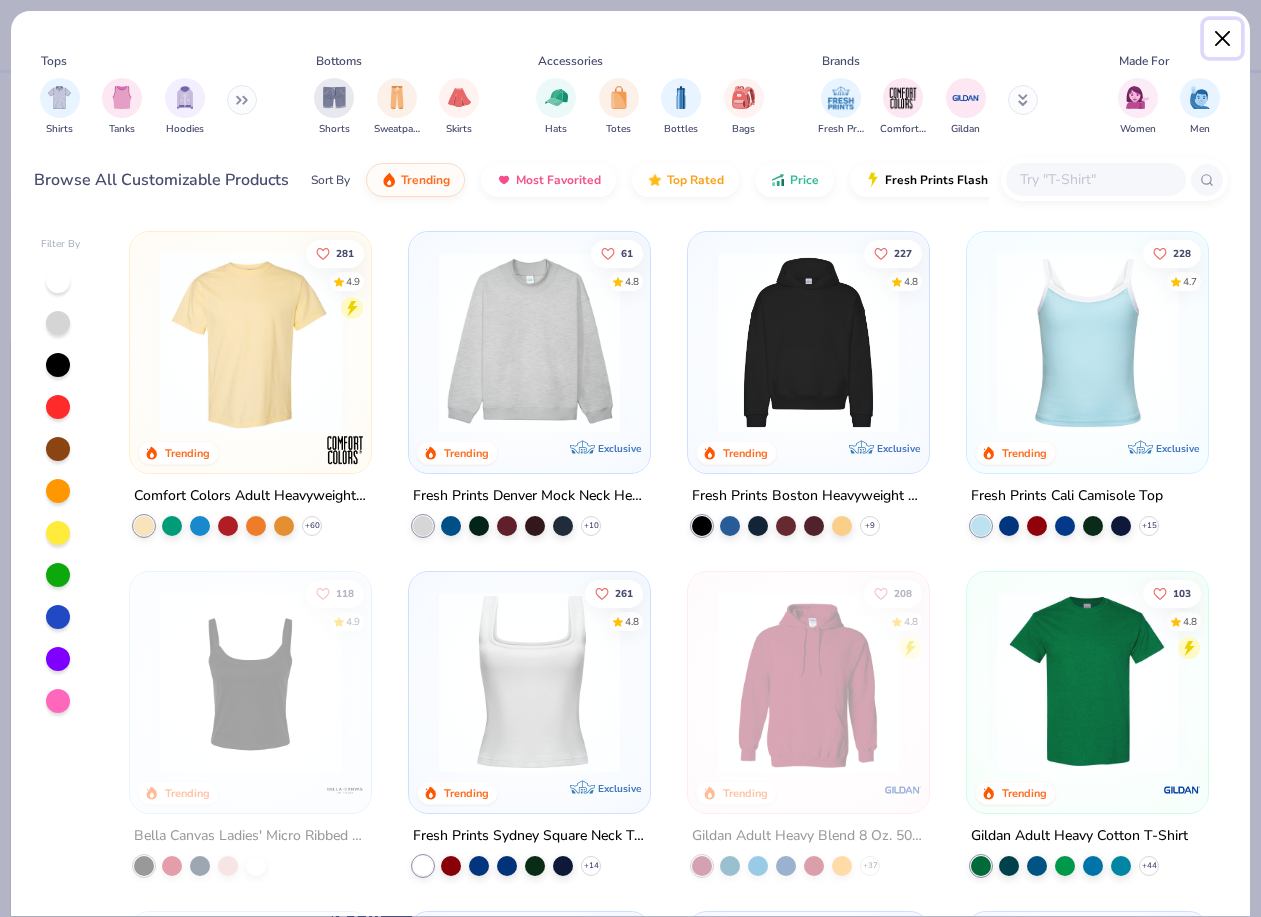 click at bounding box center [1223, 39] 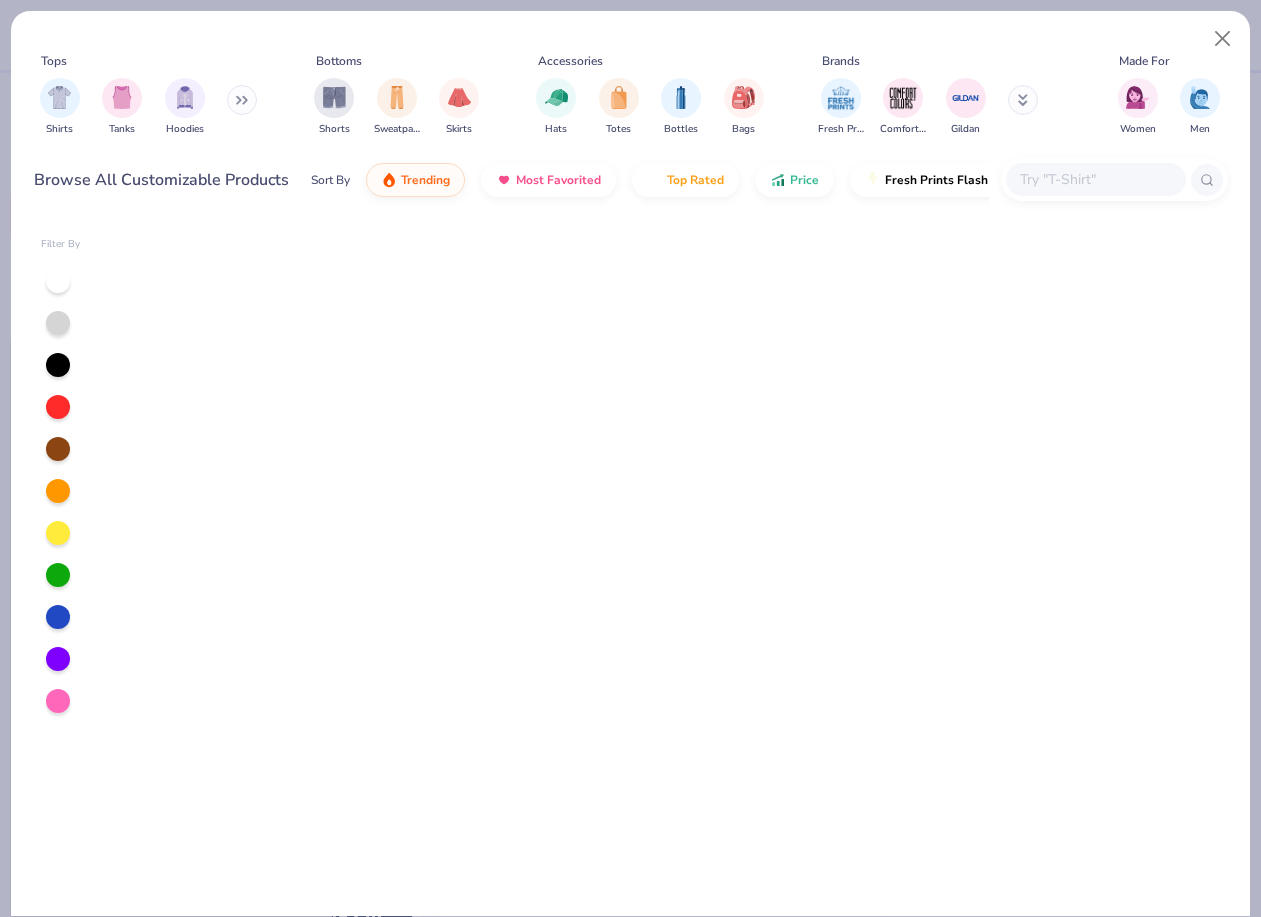 scroll, scrollTop: 3043, scrollLeft: 0, axis: vertical 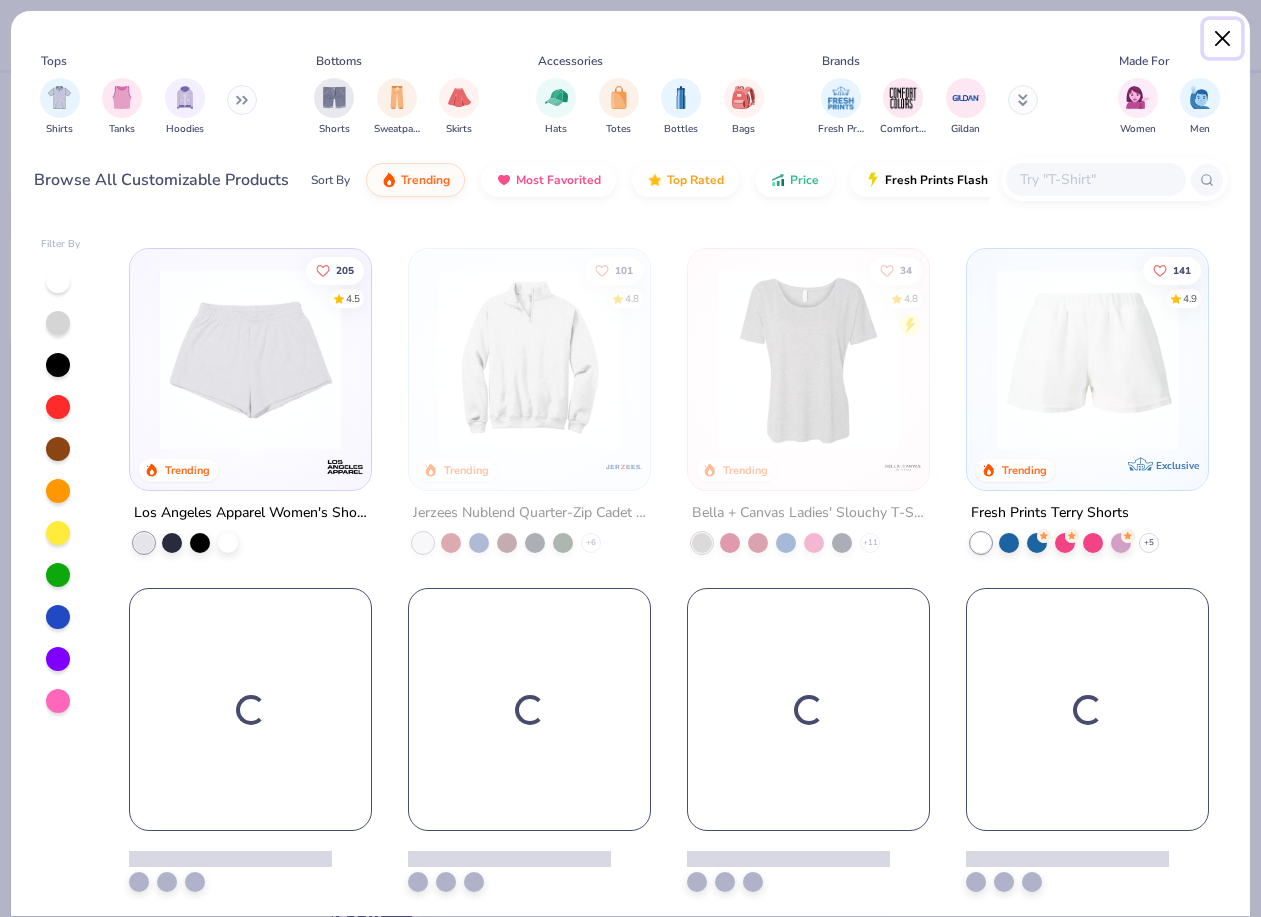 click at bounding box center [1223, 39] 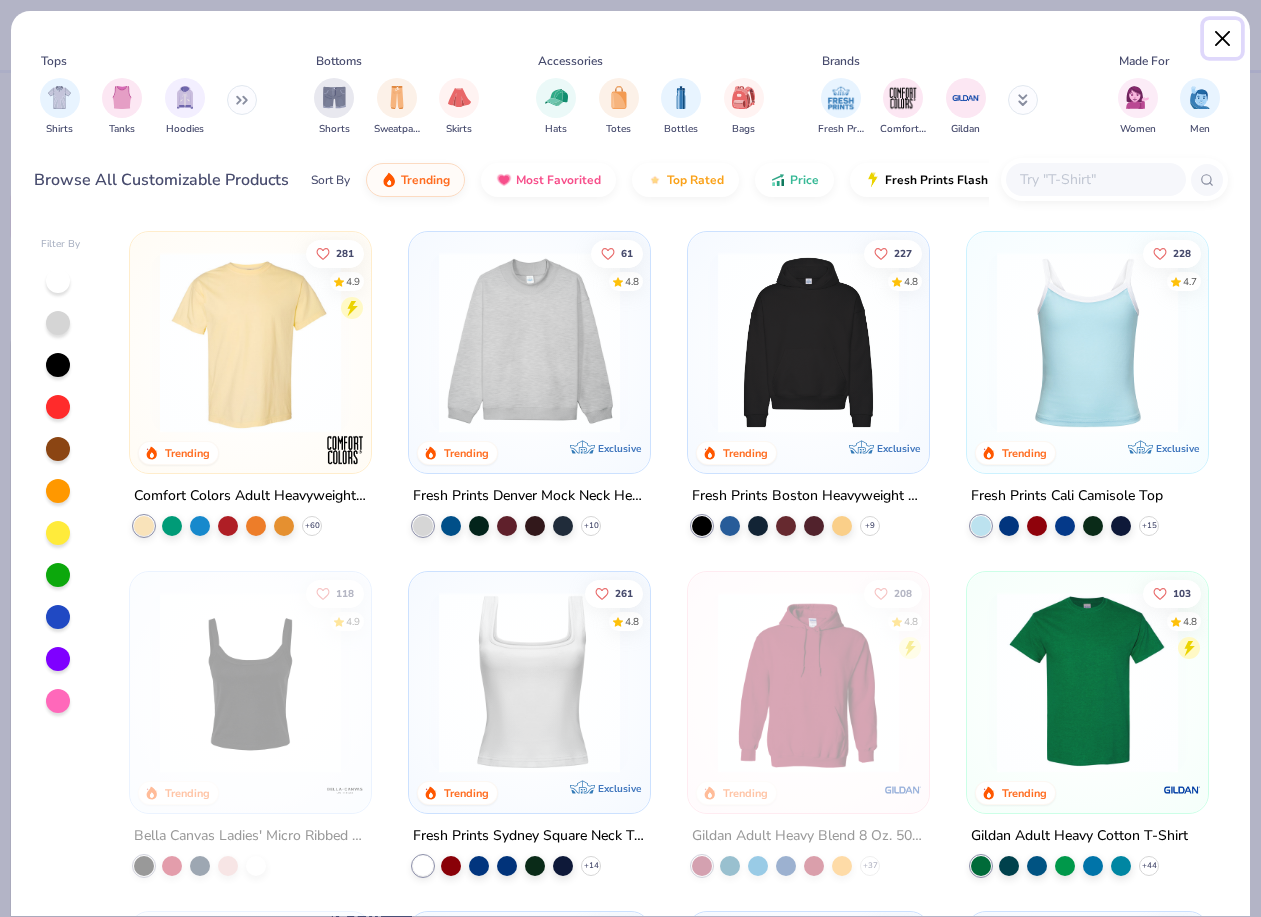click at bounding box center (1223, 39) 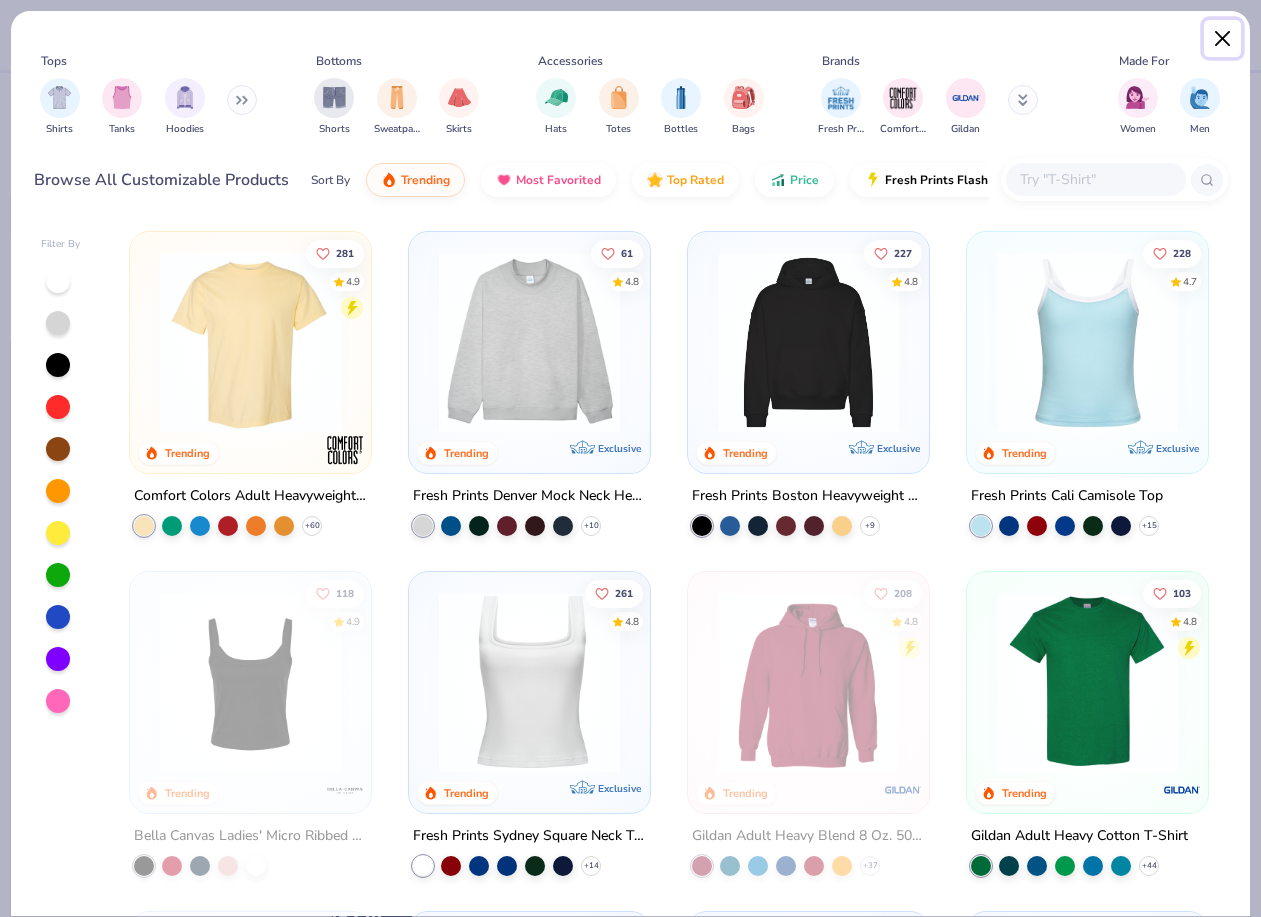 click at bounding box center [1223, 39] 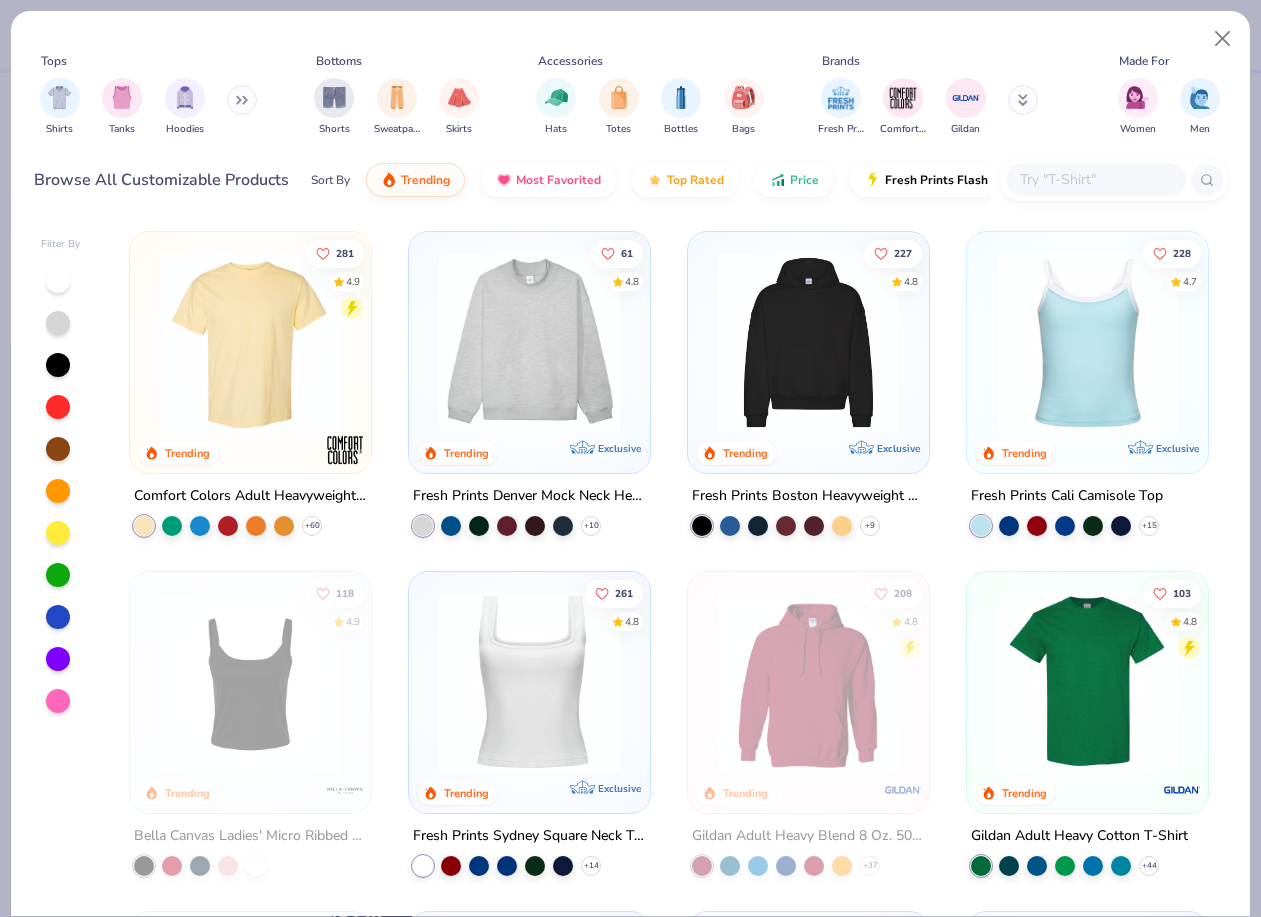 type on "x" 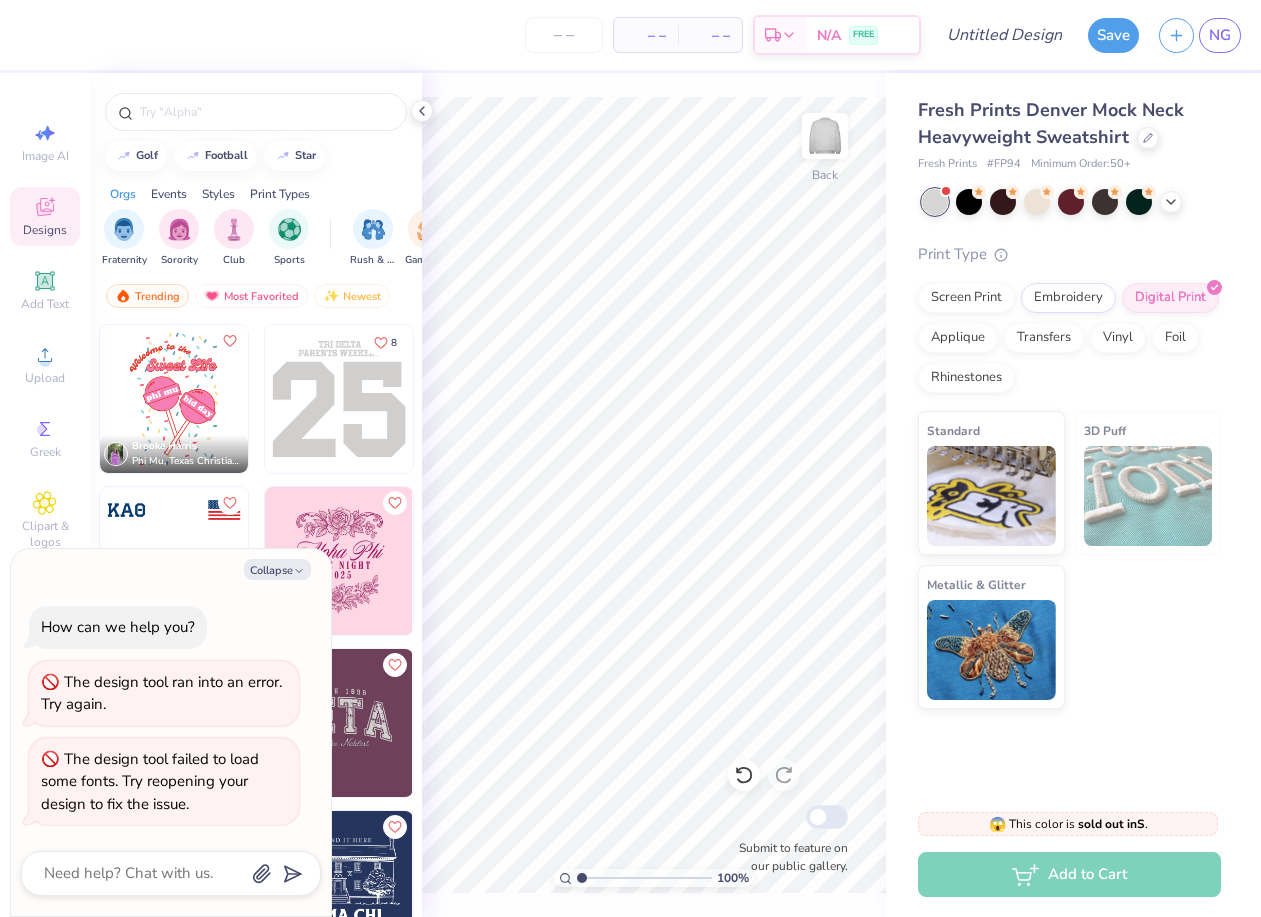 scroll, scrollTop: 0, scrollLeft: 0, axis: both 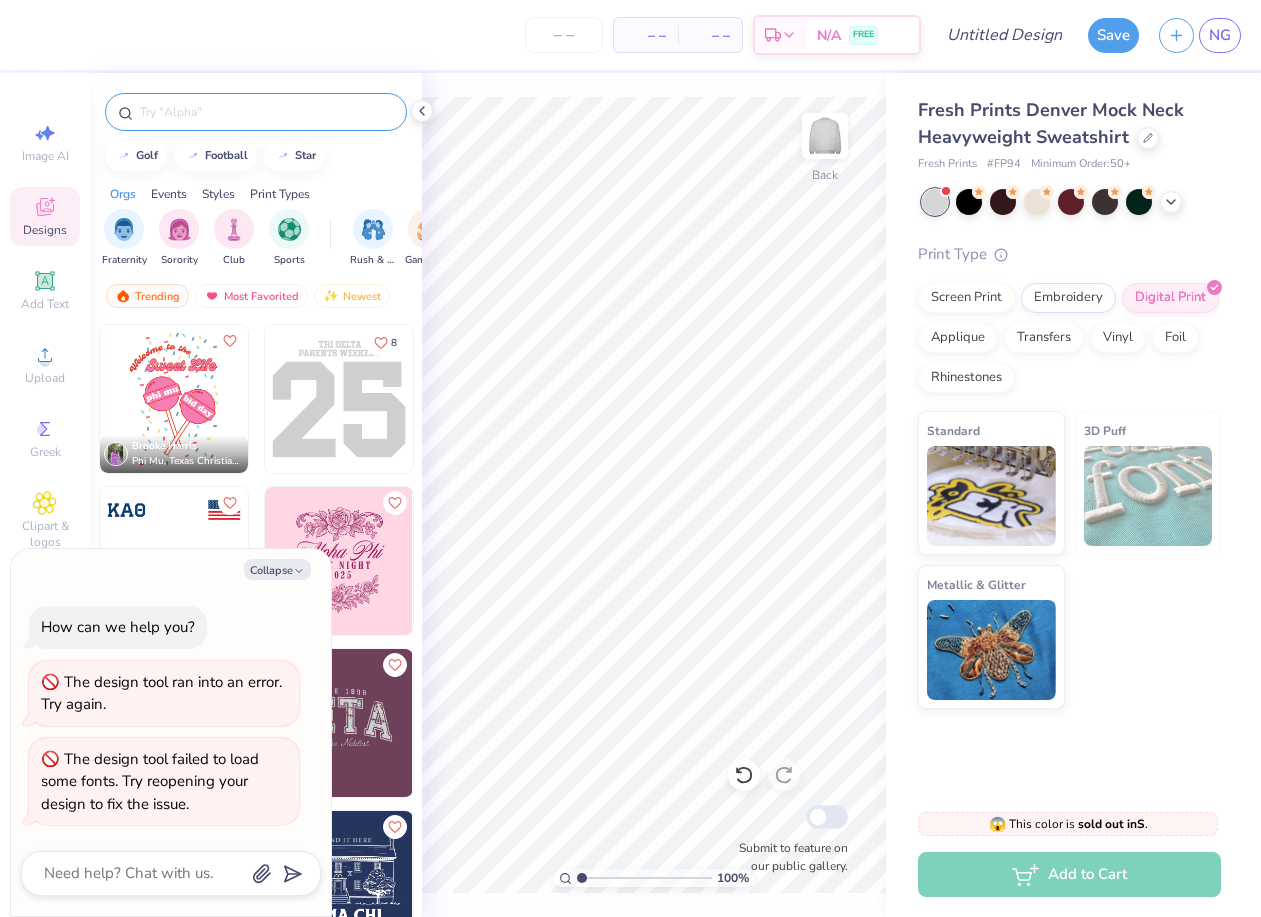 type on "x" 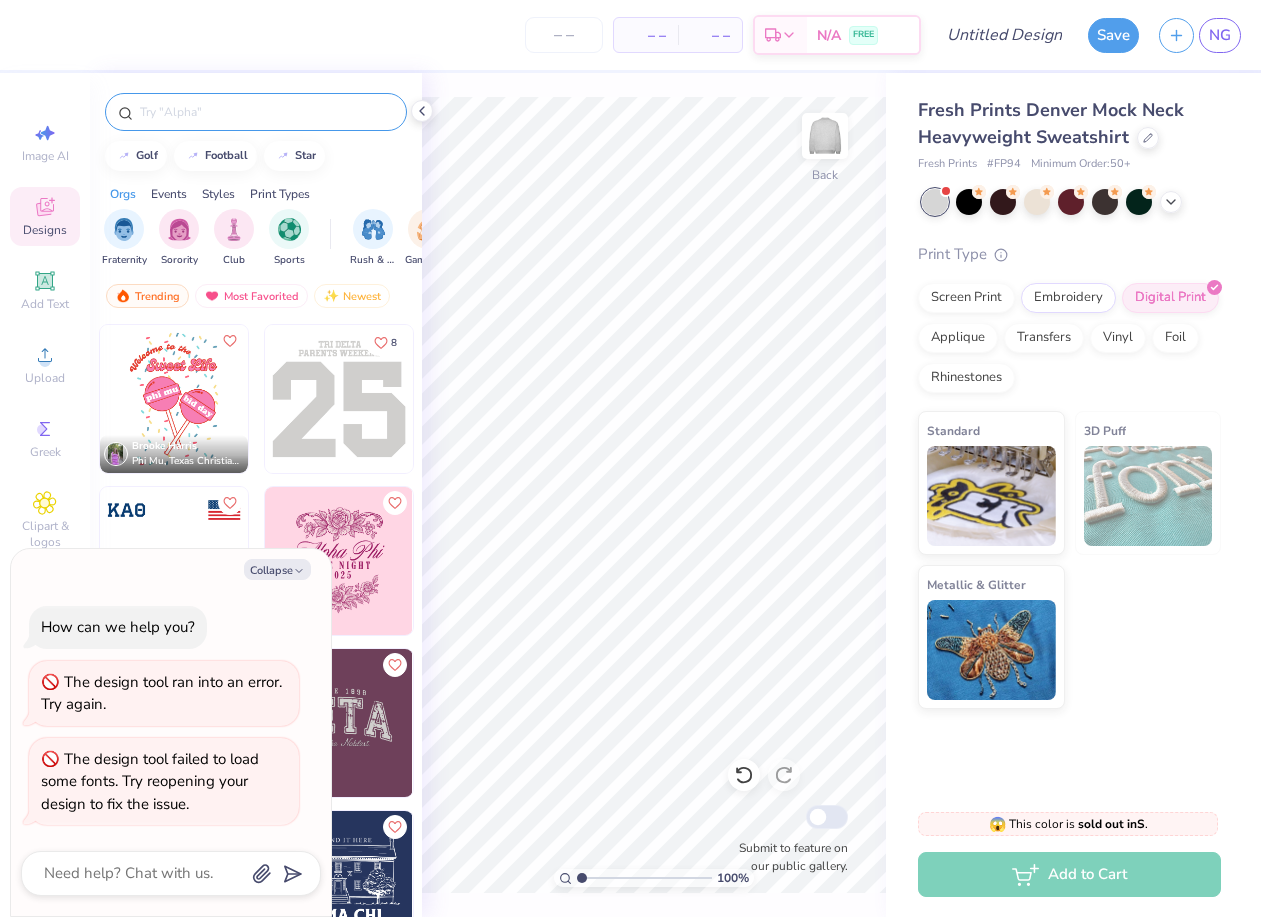 click at bounding box center (266, 112) 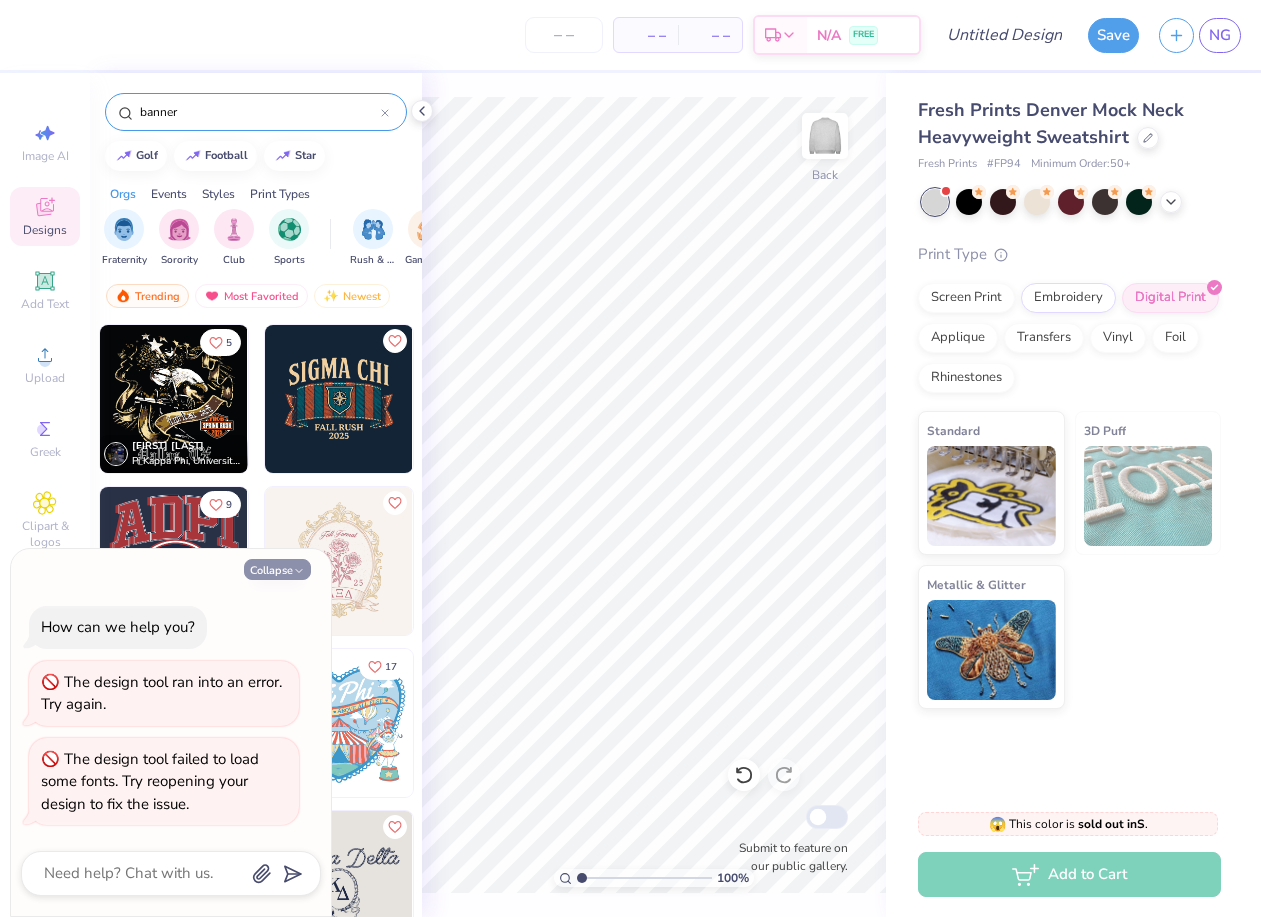 type on "banner" 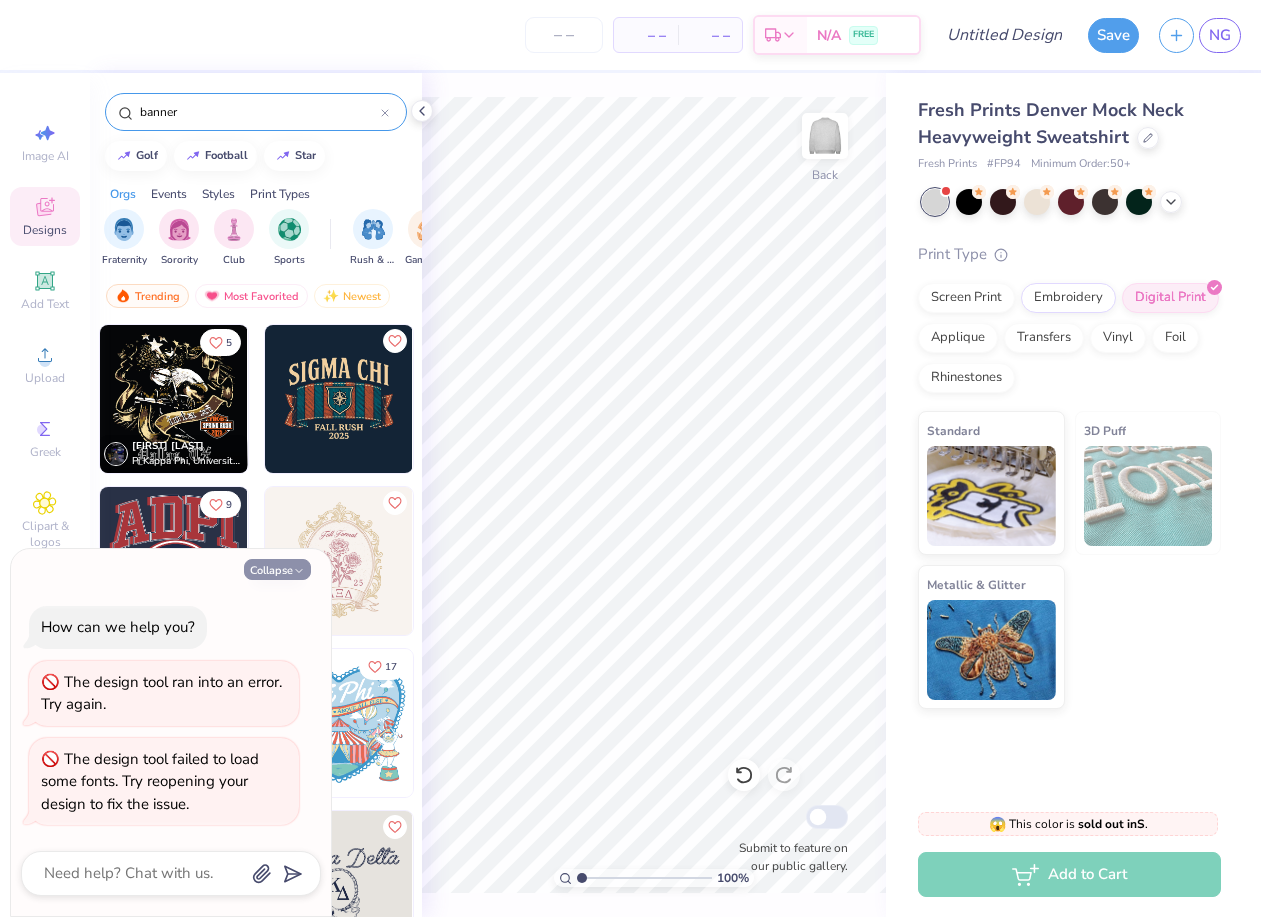 click on "Collapse" at bounding box center [277, 569] 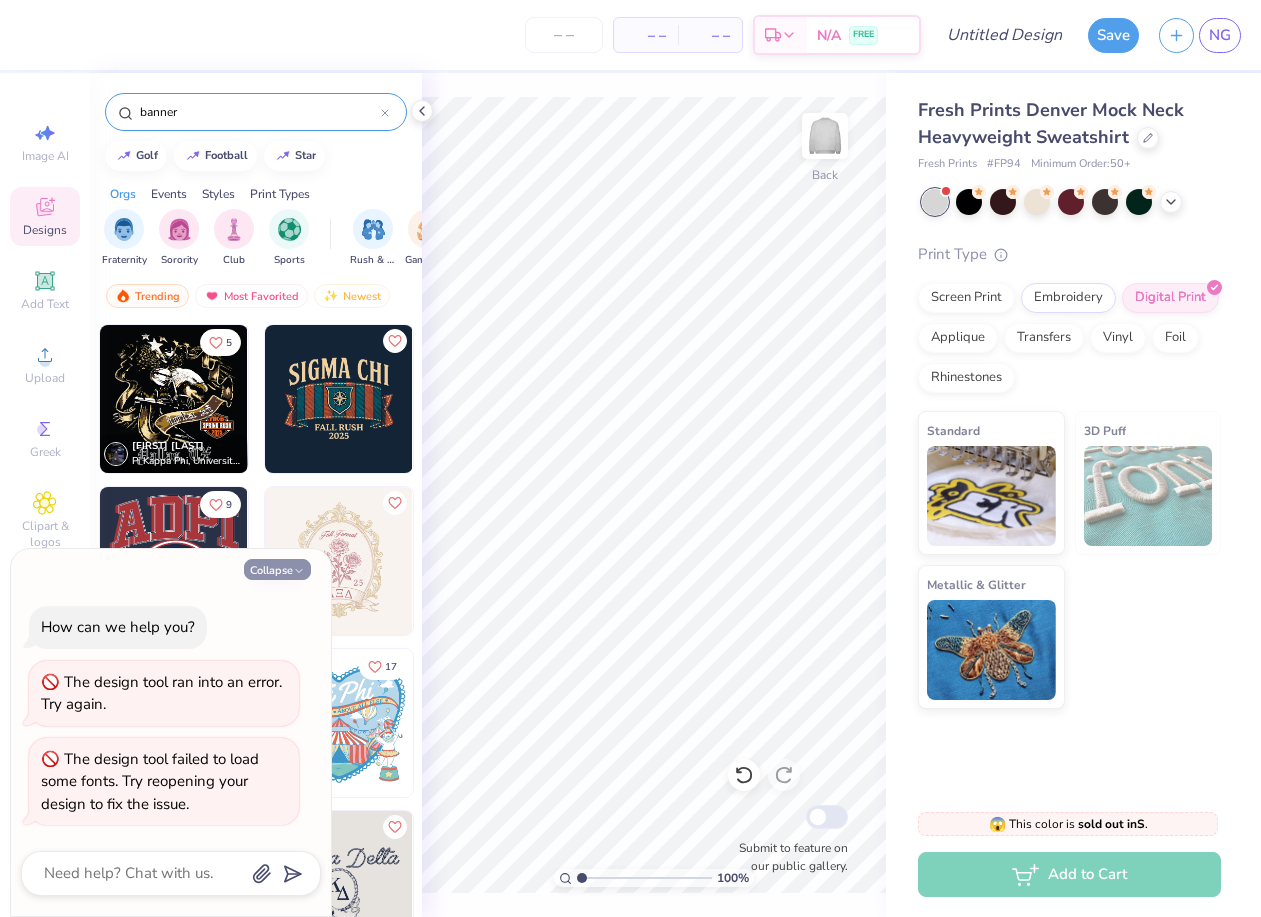 type on "x" 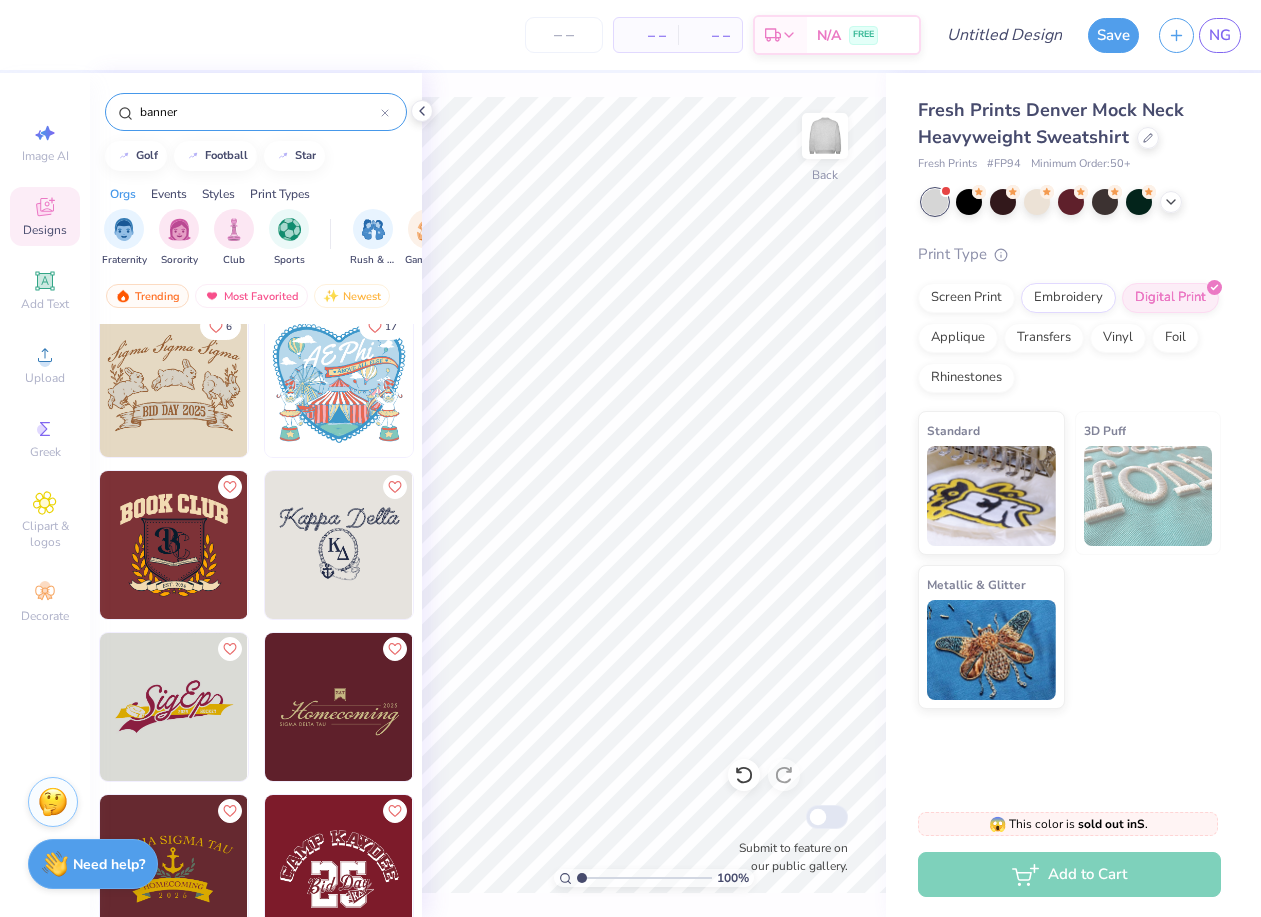 scroll, scrollTop: 0, scrollLeft: 0, axis: both 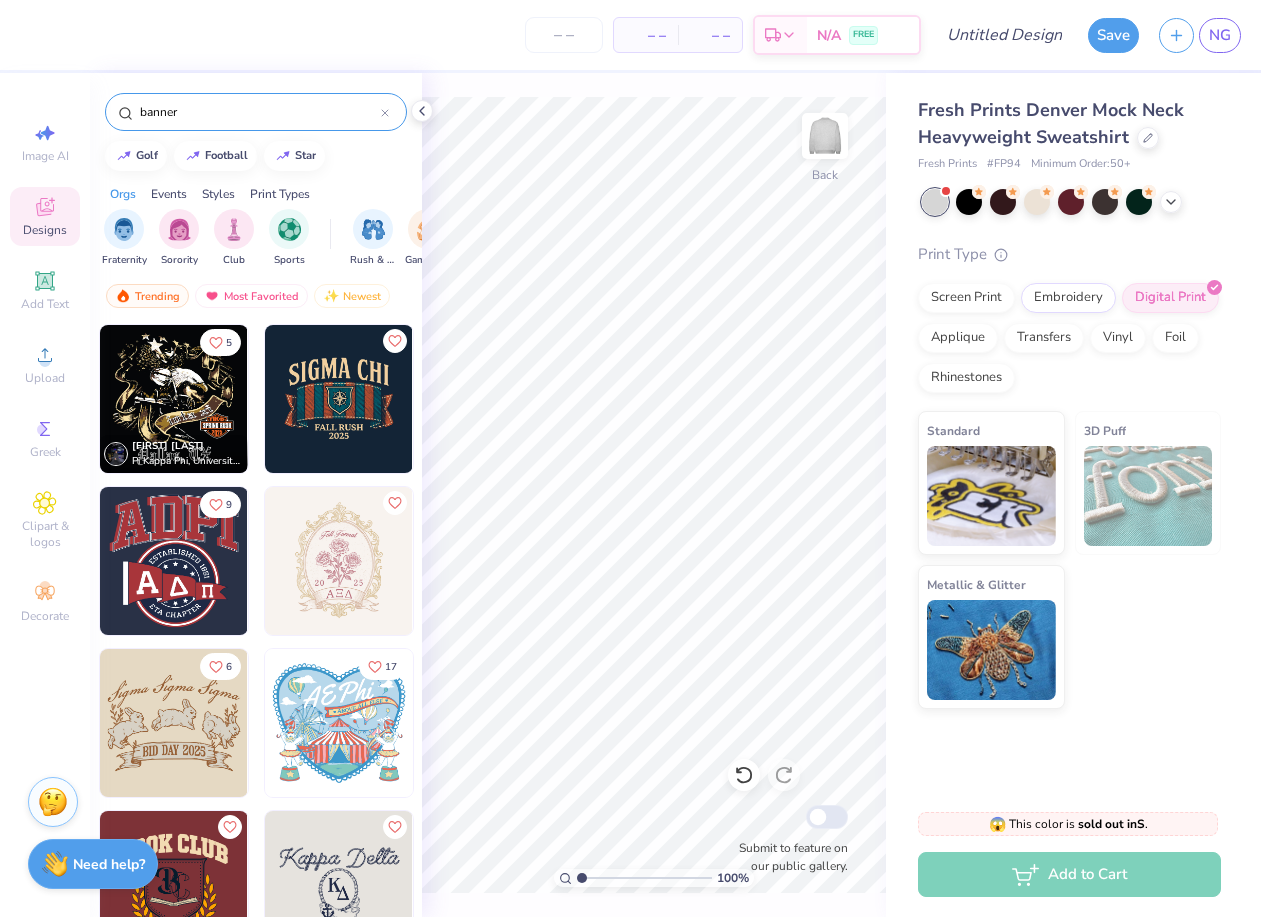 click 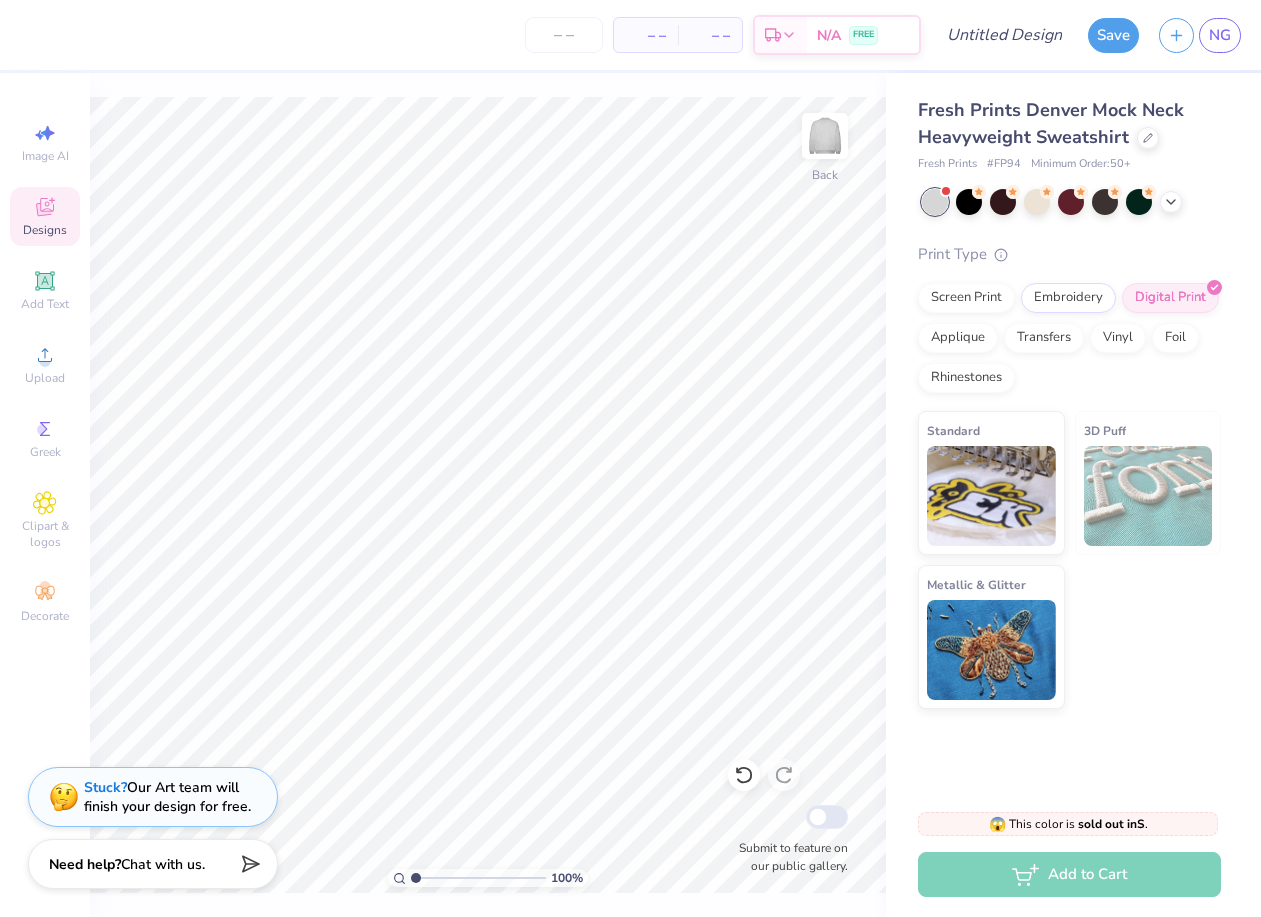 click 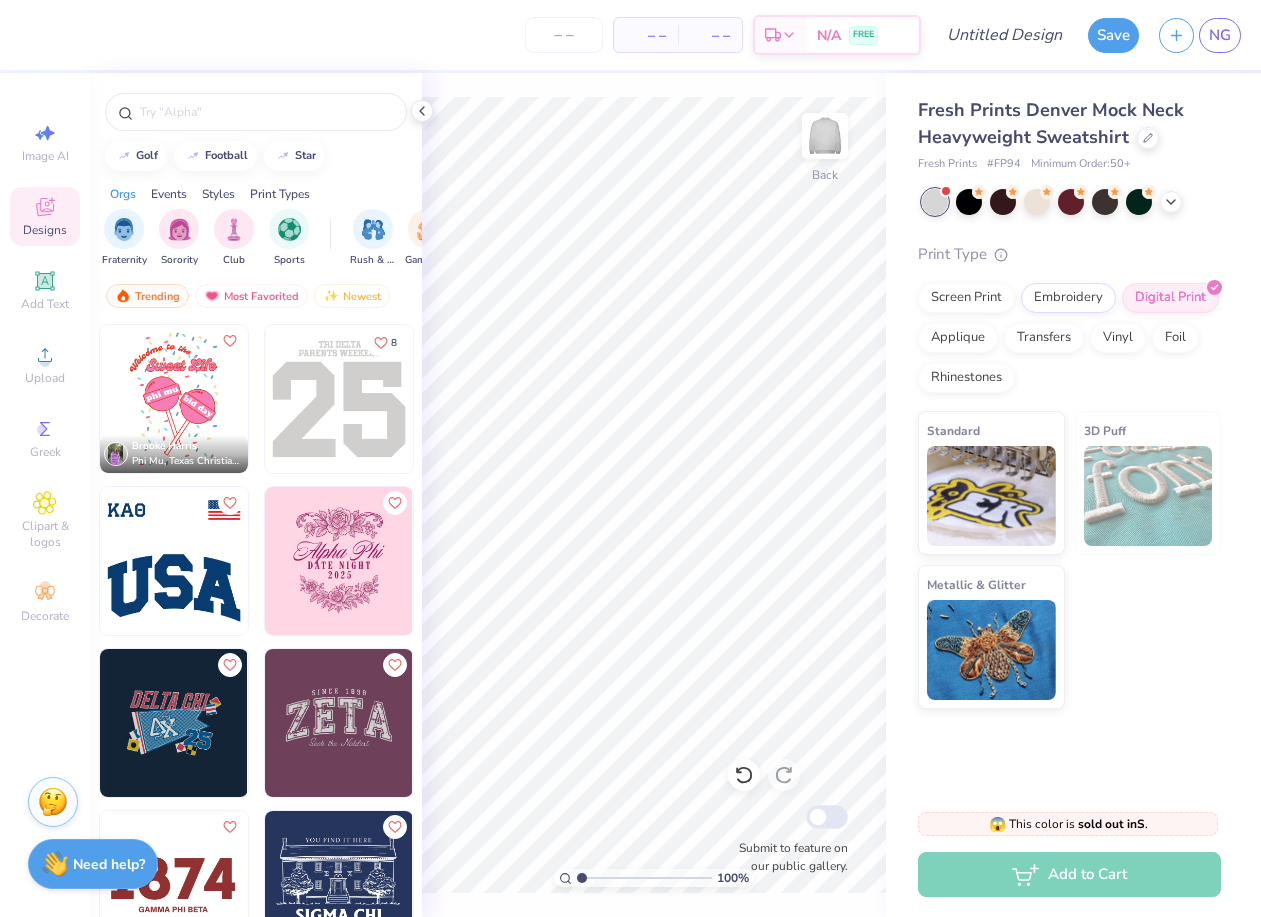 click on "– – Per Item – – Total Est.  Delivery N/A FREE" at bounding box center [475, 35] 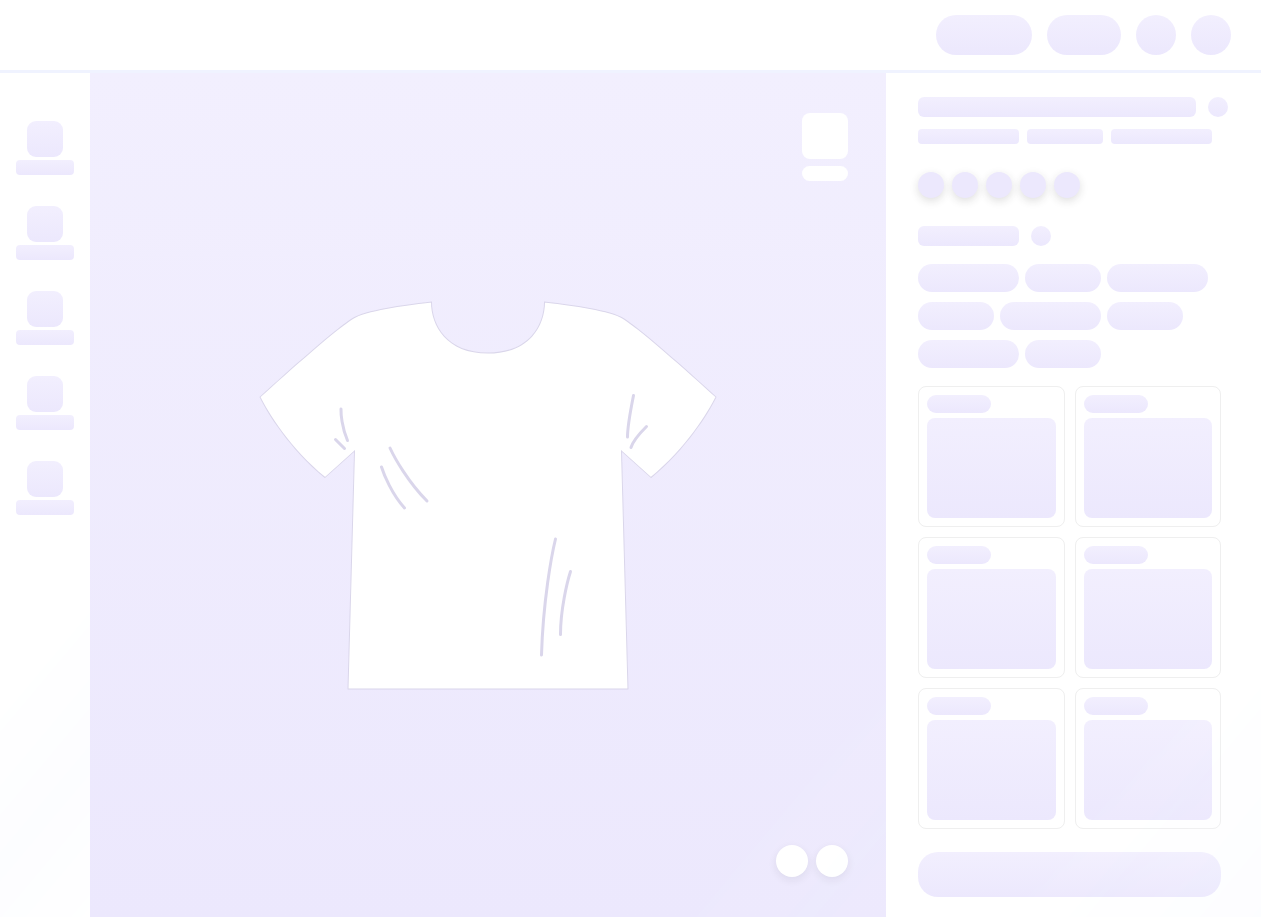 scroll, scrollTop: 0, scrollLeft: 0, axis: both 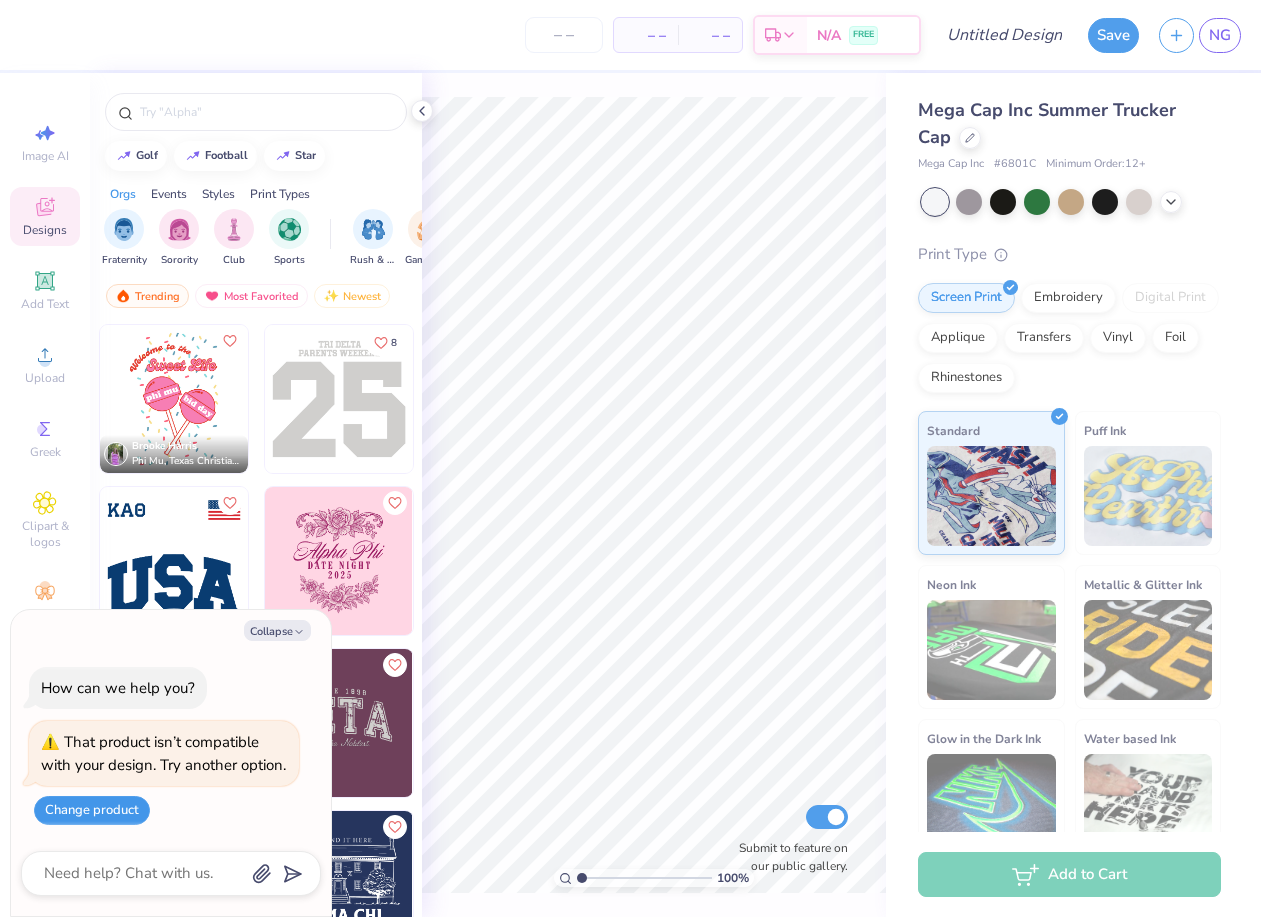 click on "Change product" at bounding box center (92, 810) 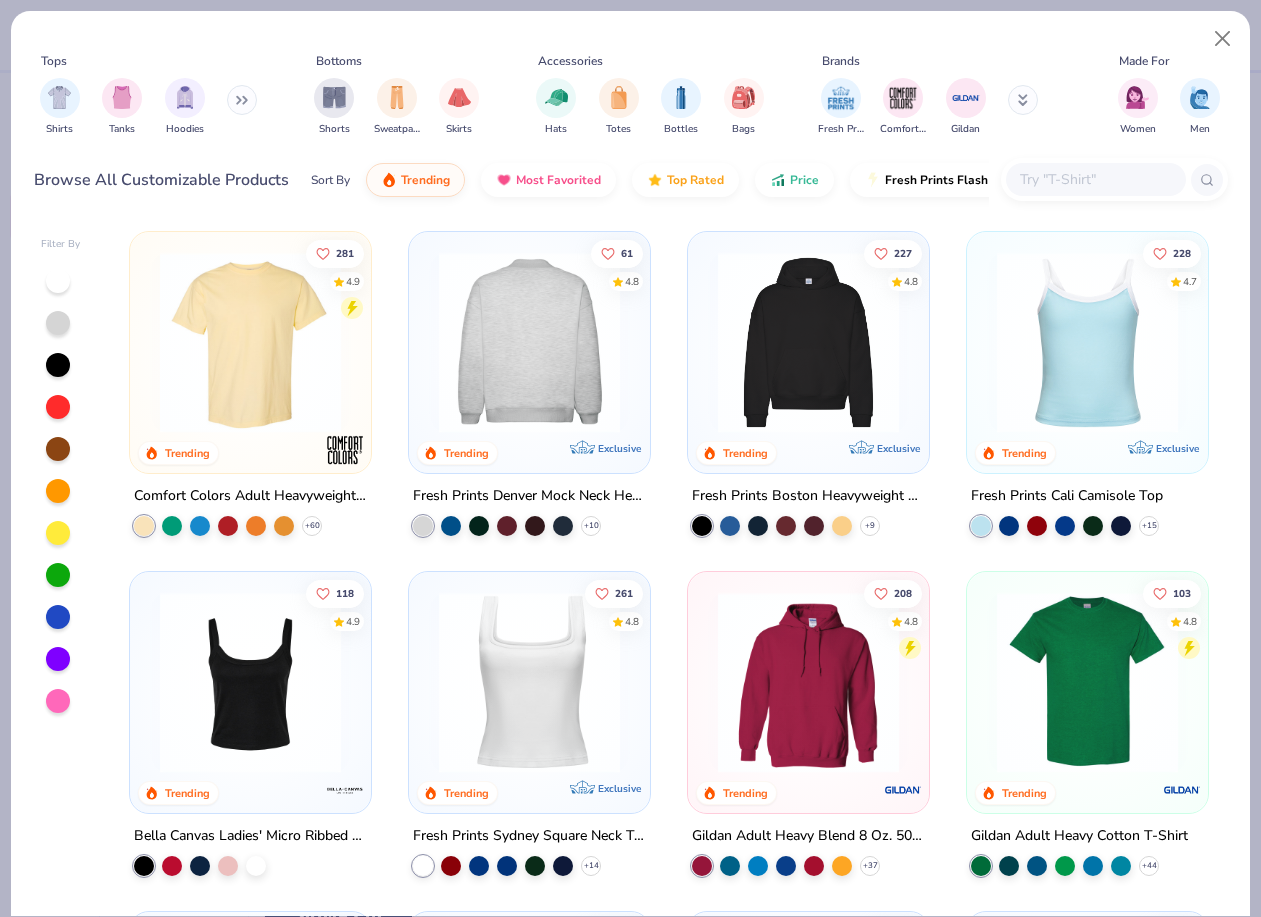 click at bounding box center [529, 342] 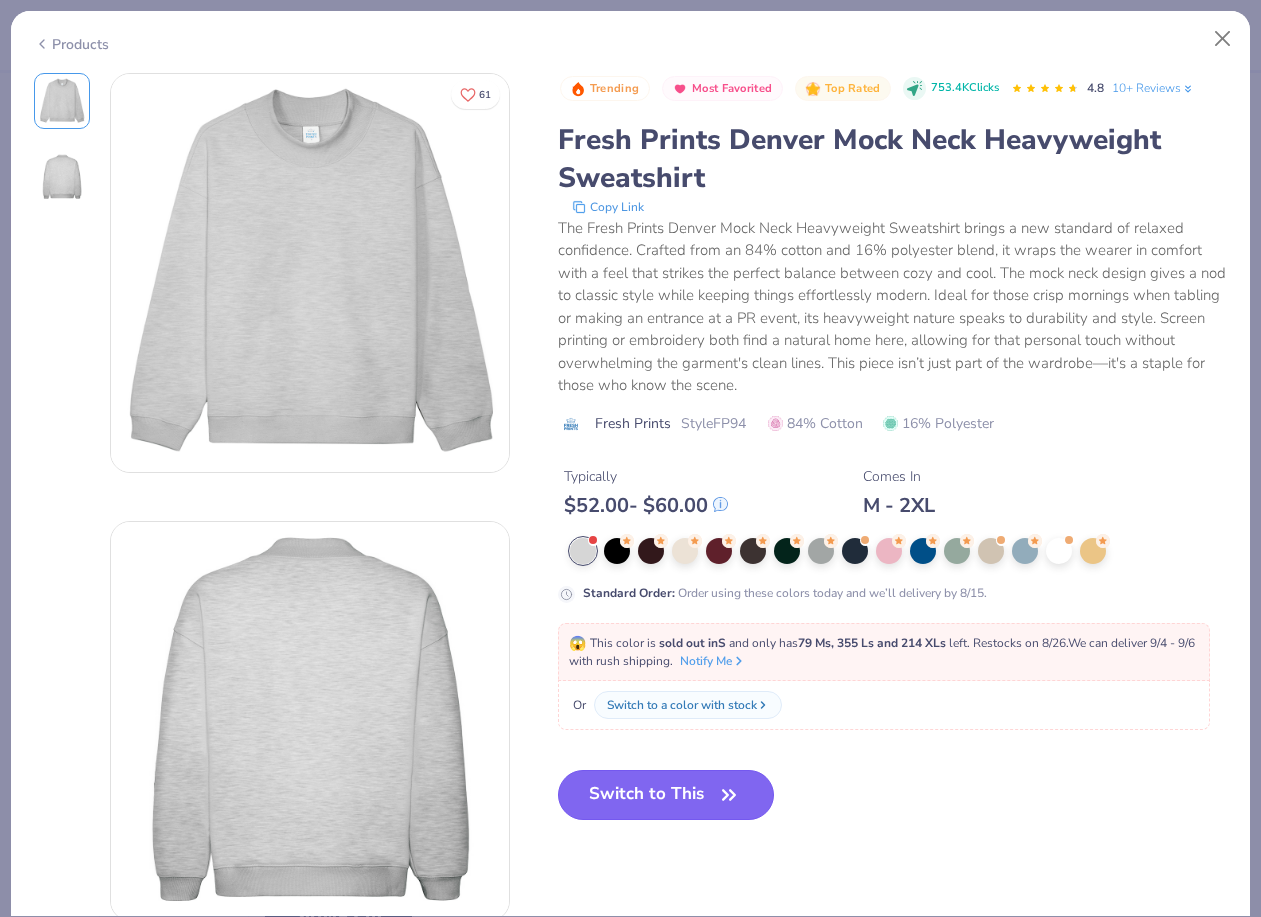 click on "Switch to This" at bounding box center (666, 795) 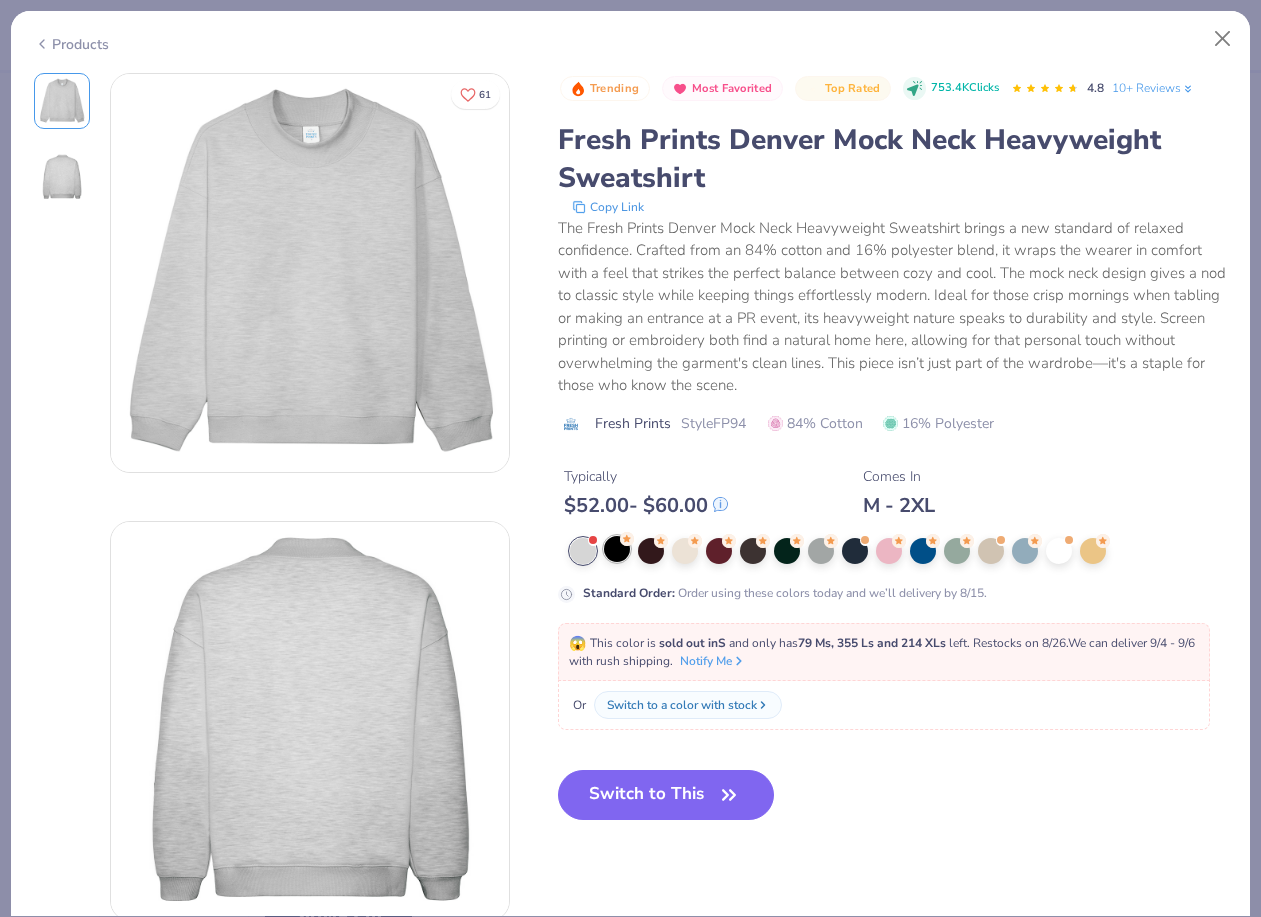 click at bounding box center [617, 549] 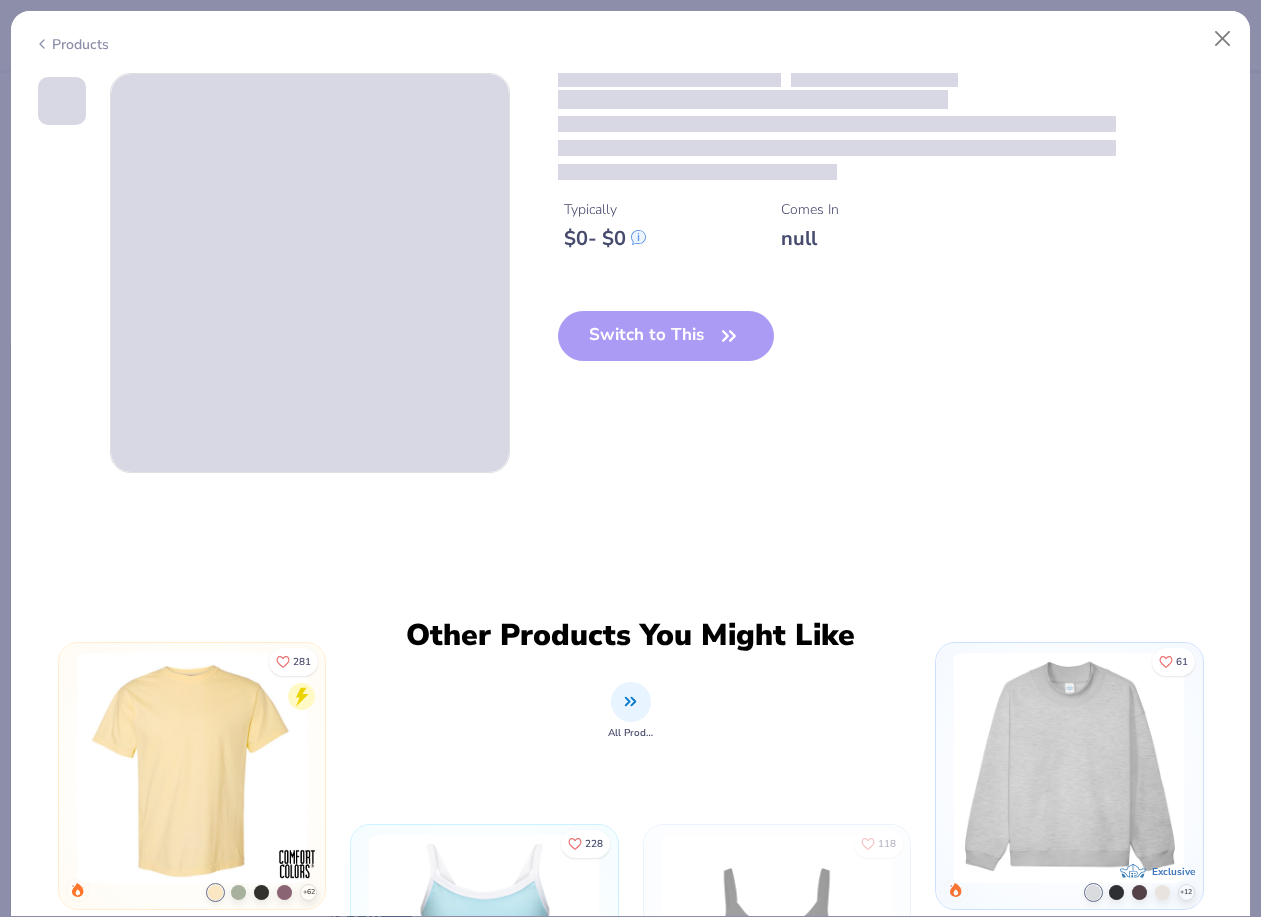 scroll, scrollTop: 11, scrollLeft: 0, axis: vertical 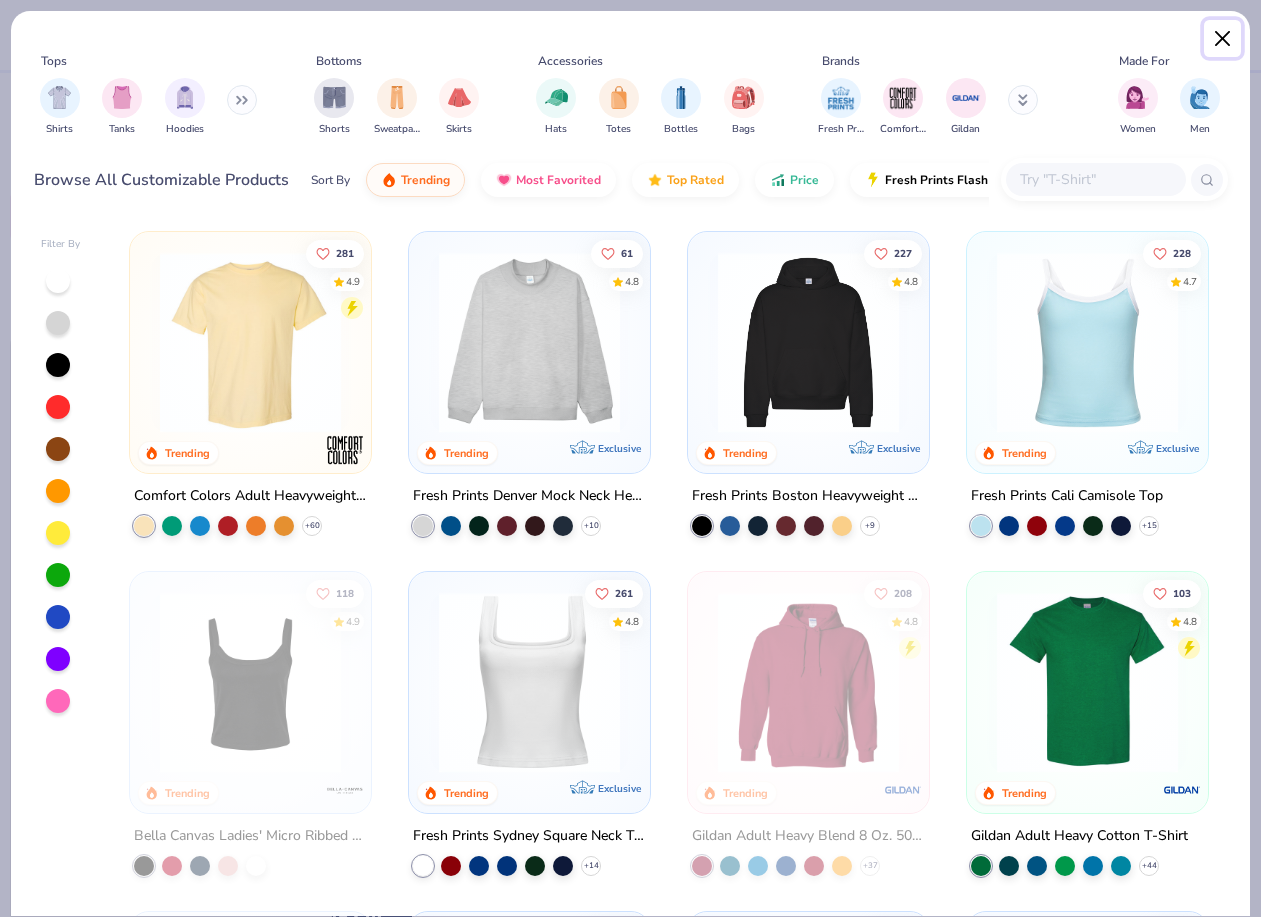 click at bounding box center [1223, 39] 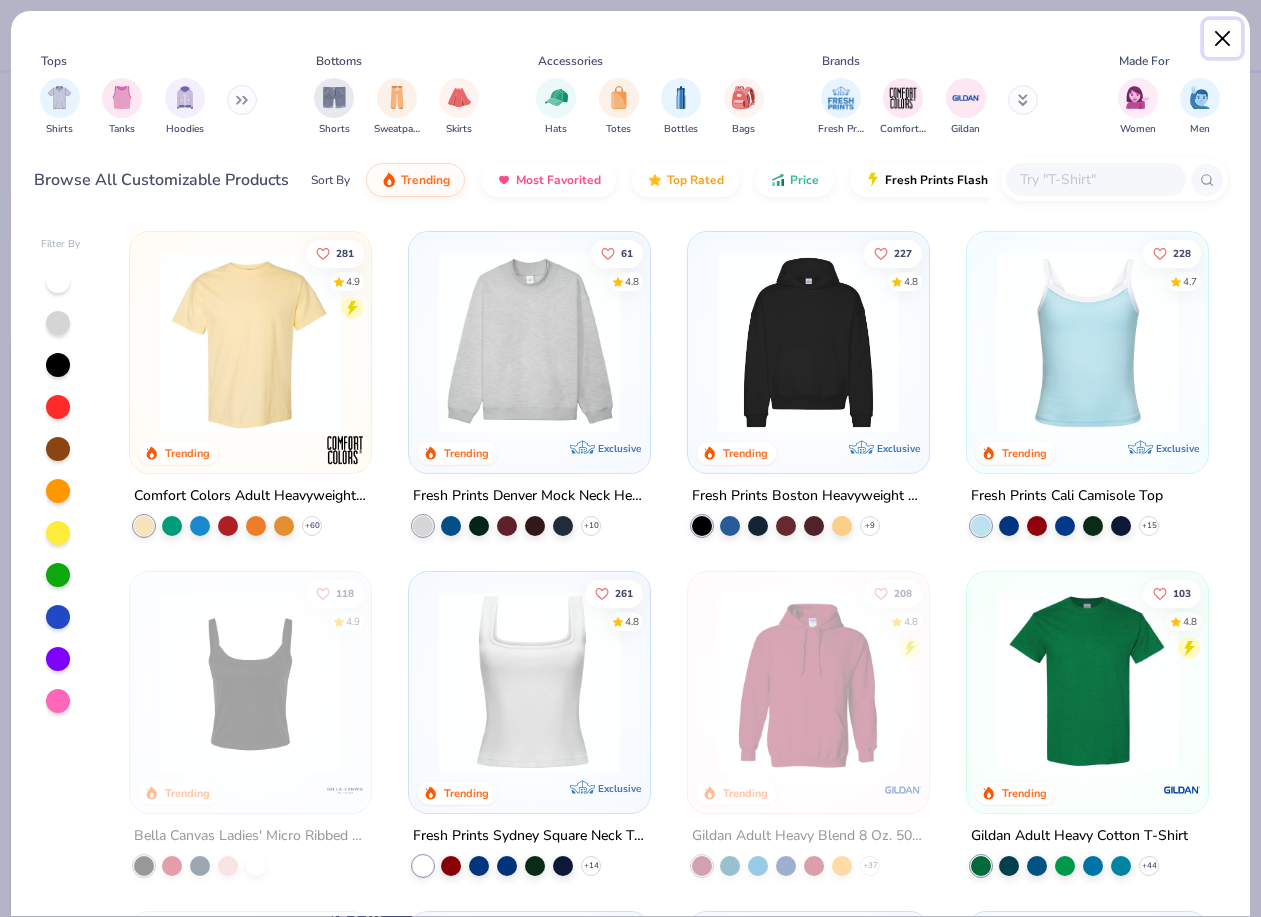 click at bounding box center [1223, 39] 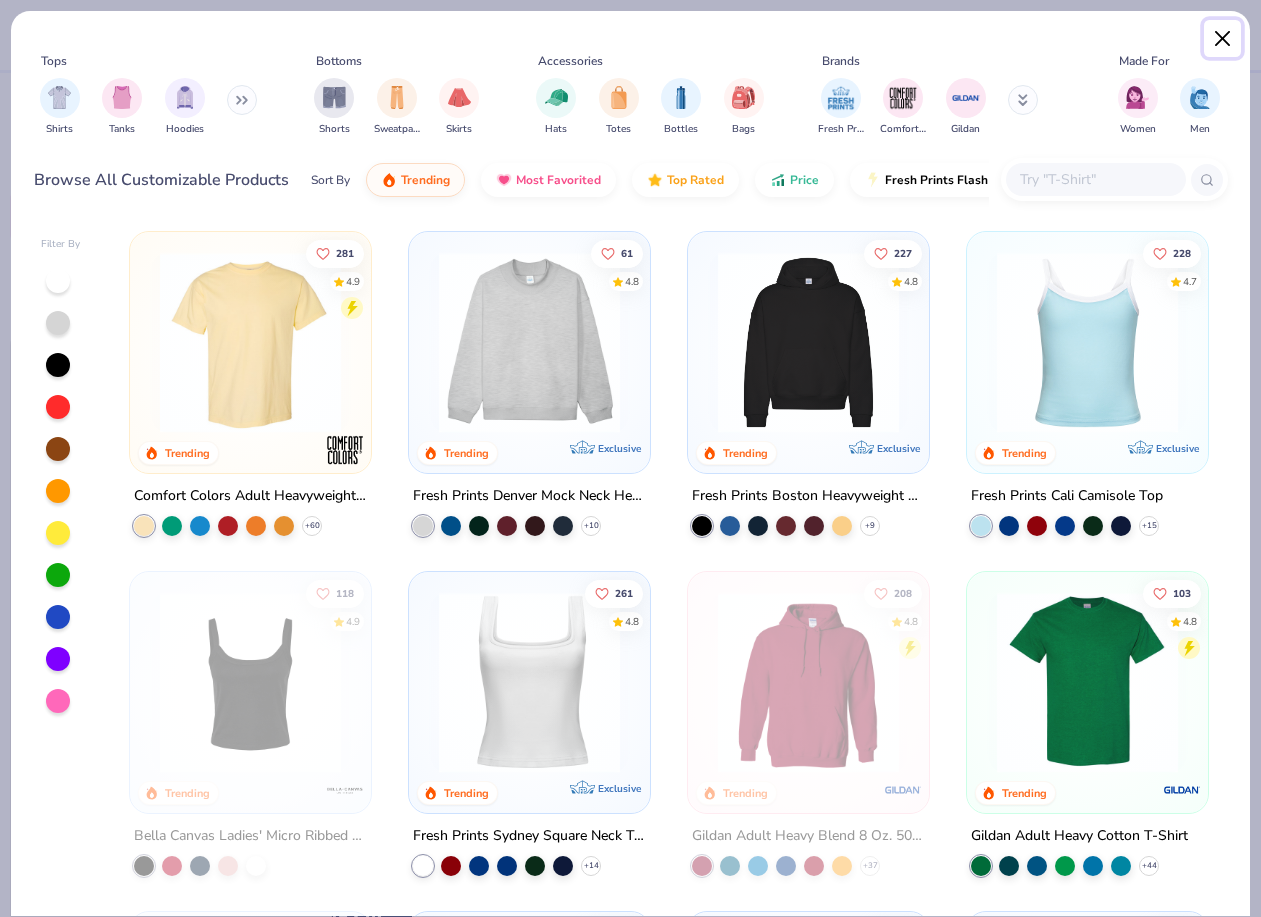 click at bounding box center [1223, 39] 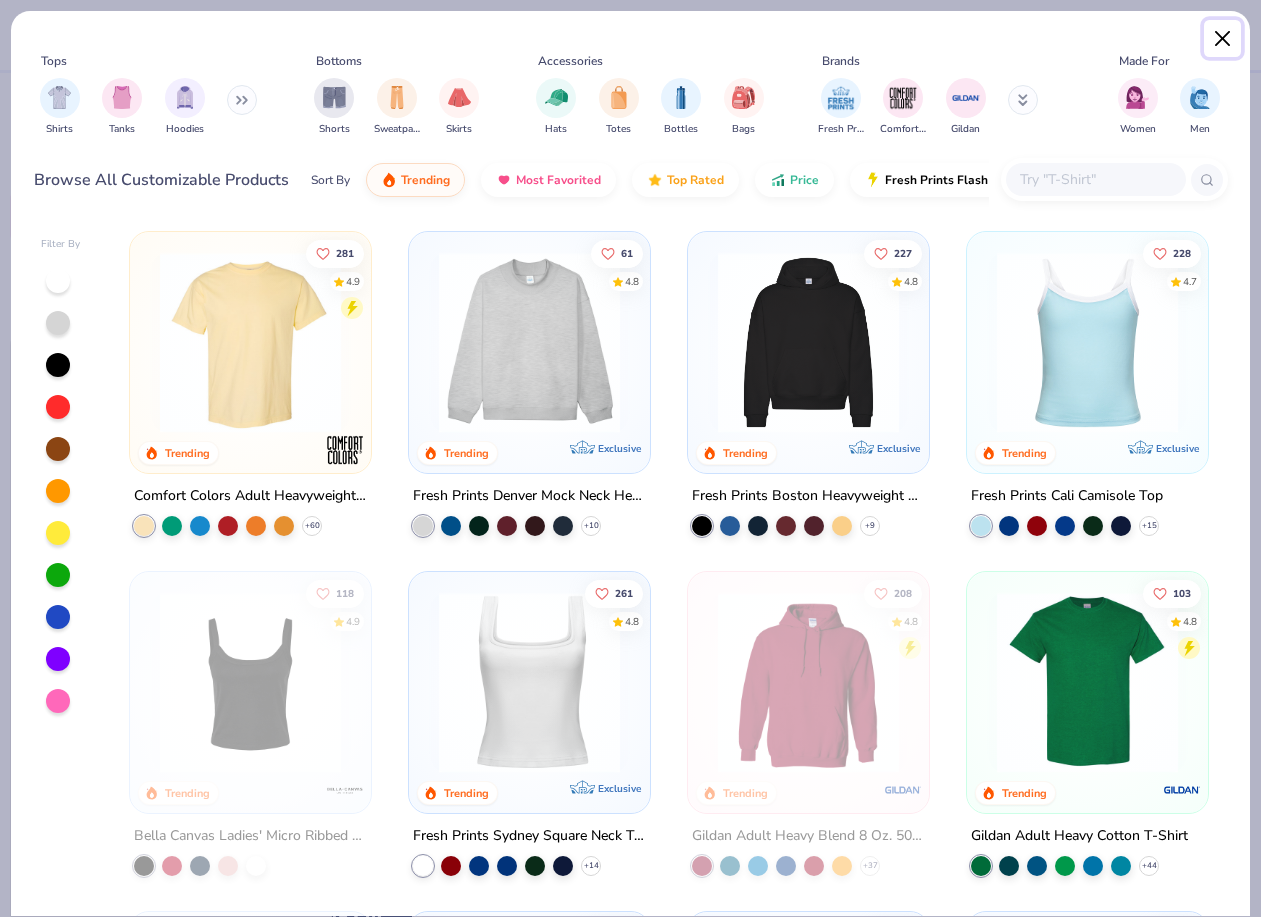 click at bounding box center [1223, 39] 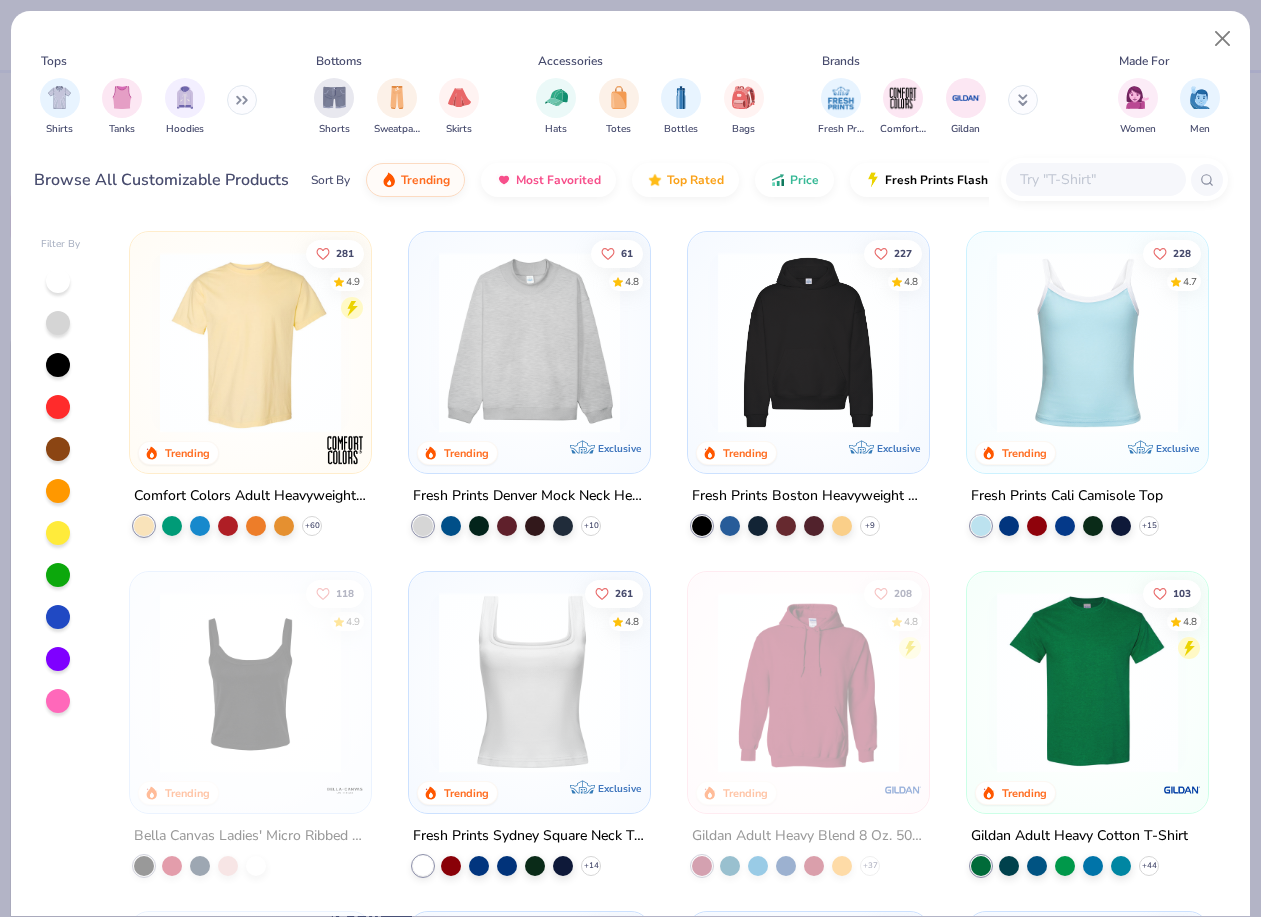 click at bounding box center [1223, 39] 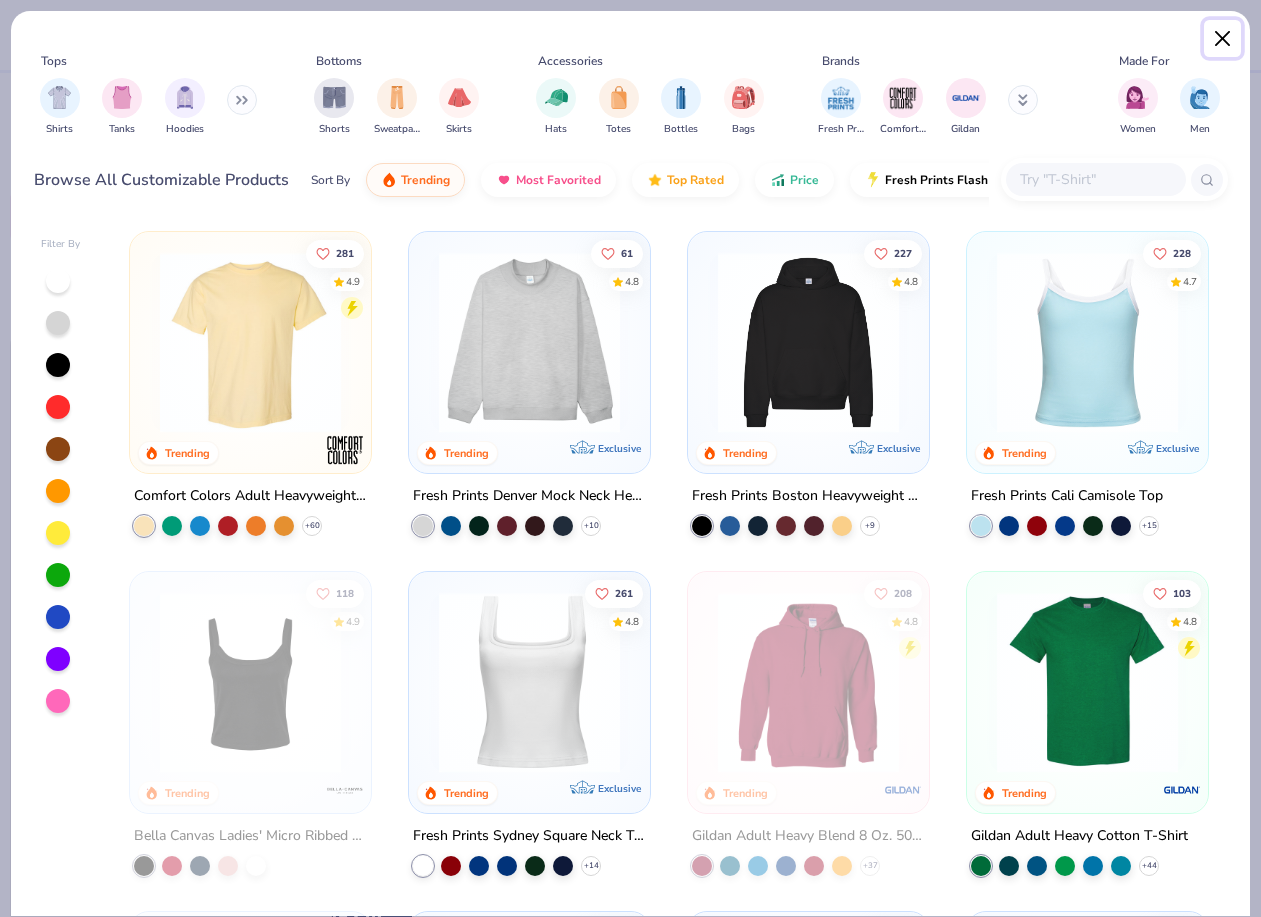 click at bounding box center (1223, 39) 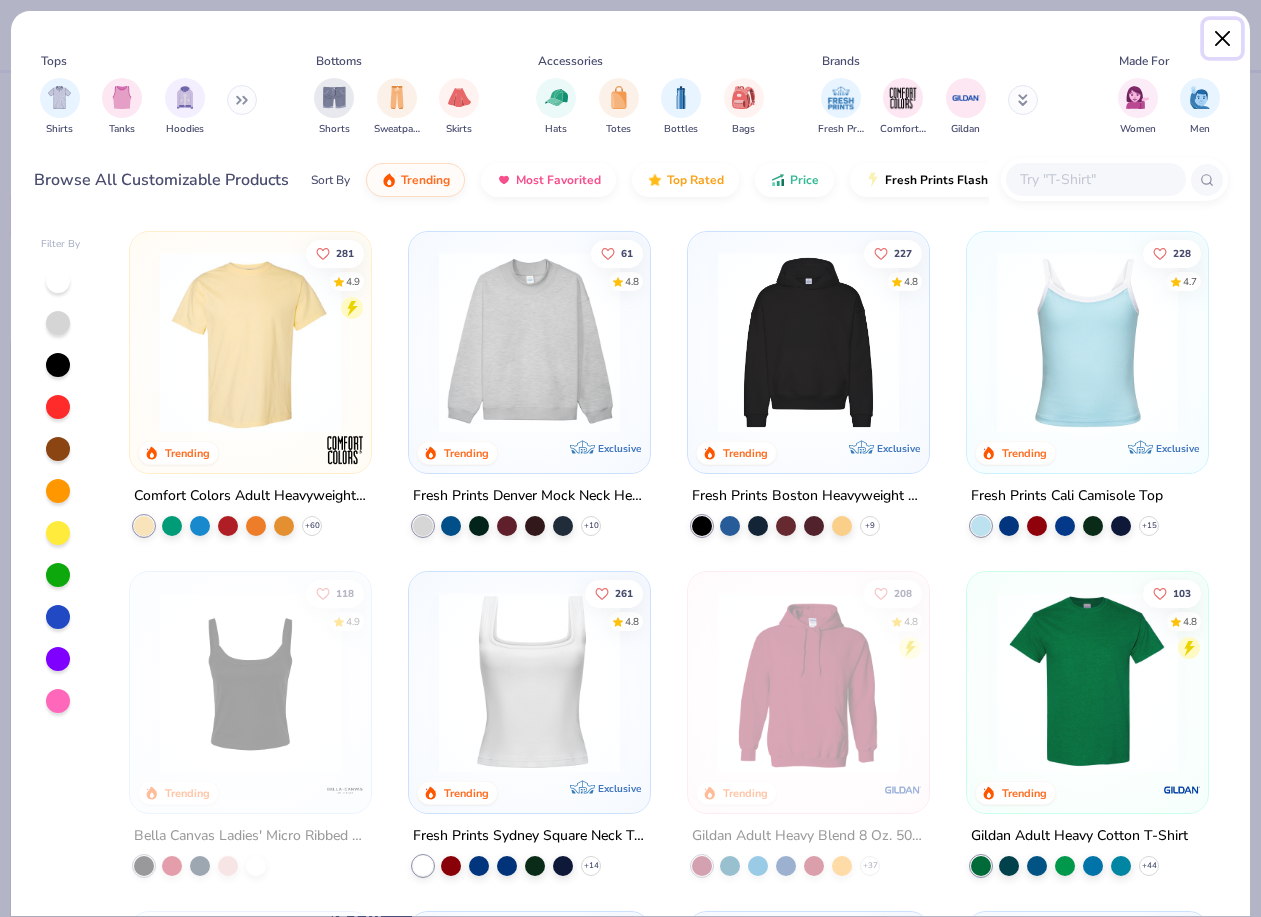 click at bounding box center (1223, 39) 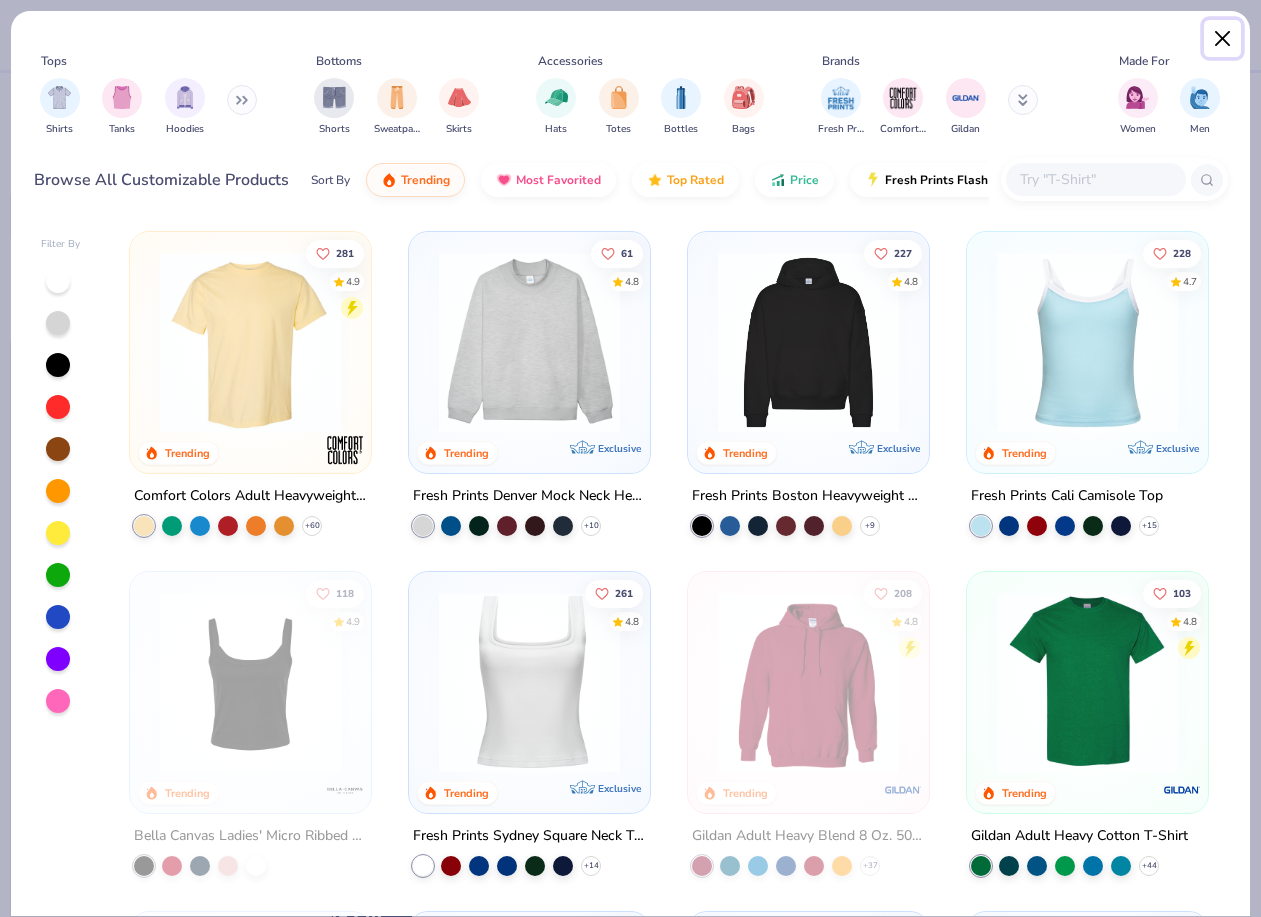 click at bounding box center [1223, 39] 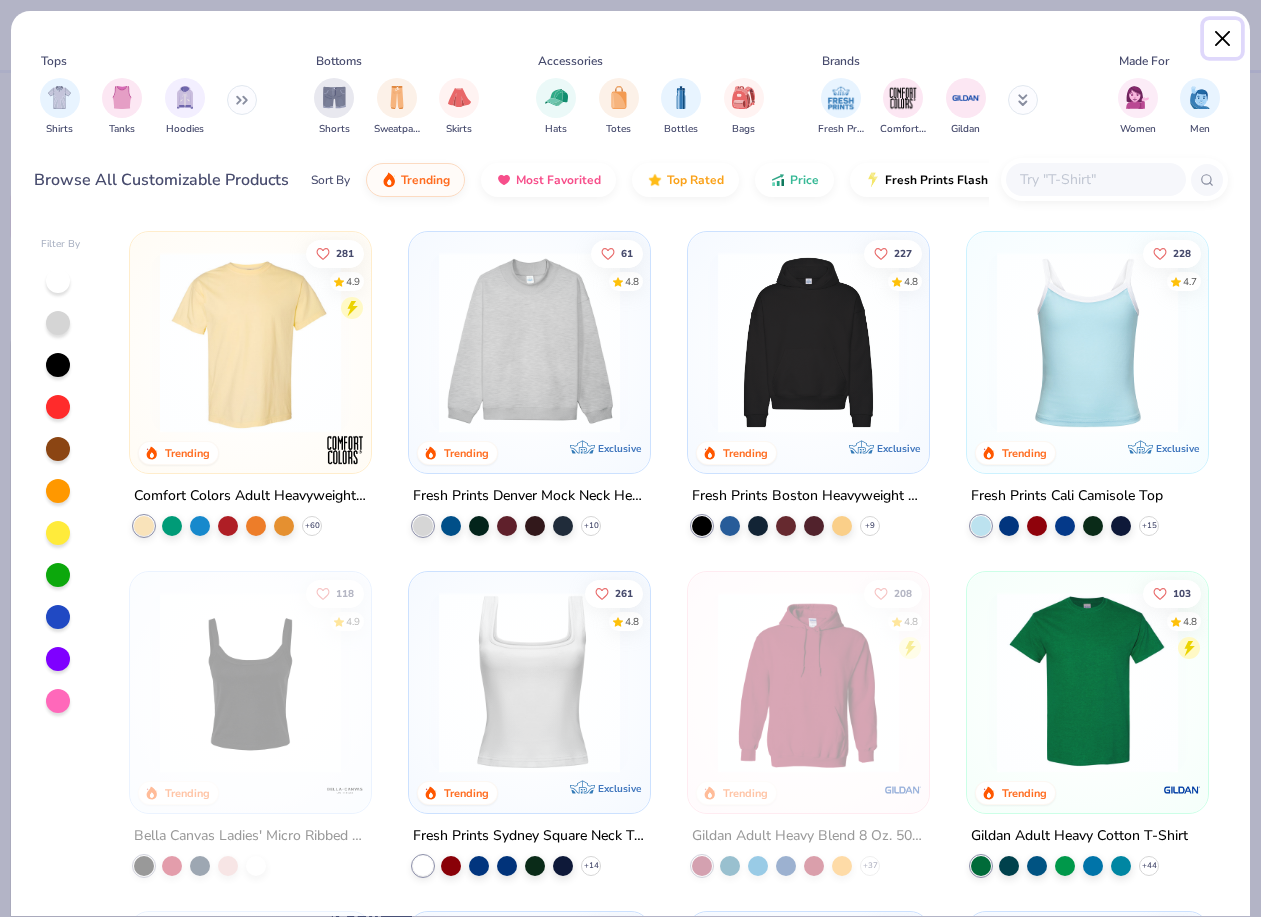 click at bounding box center [1223, 39] 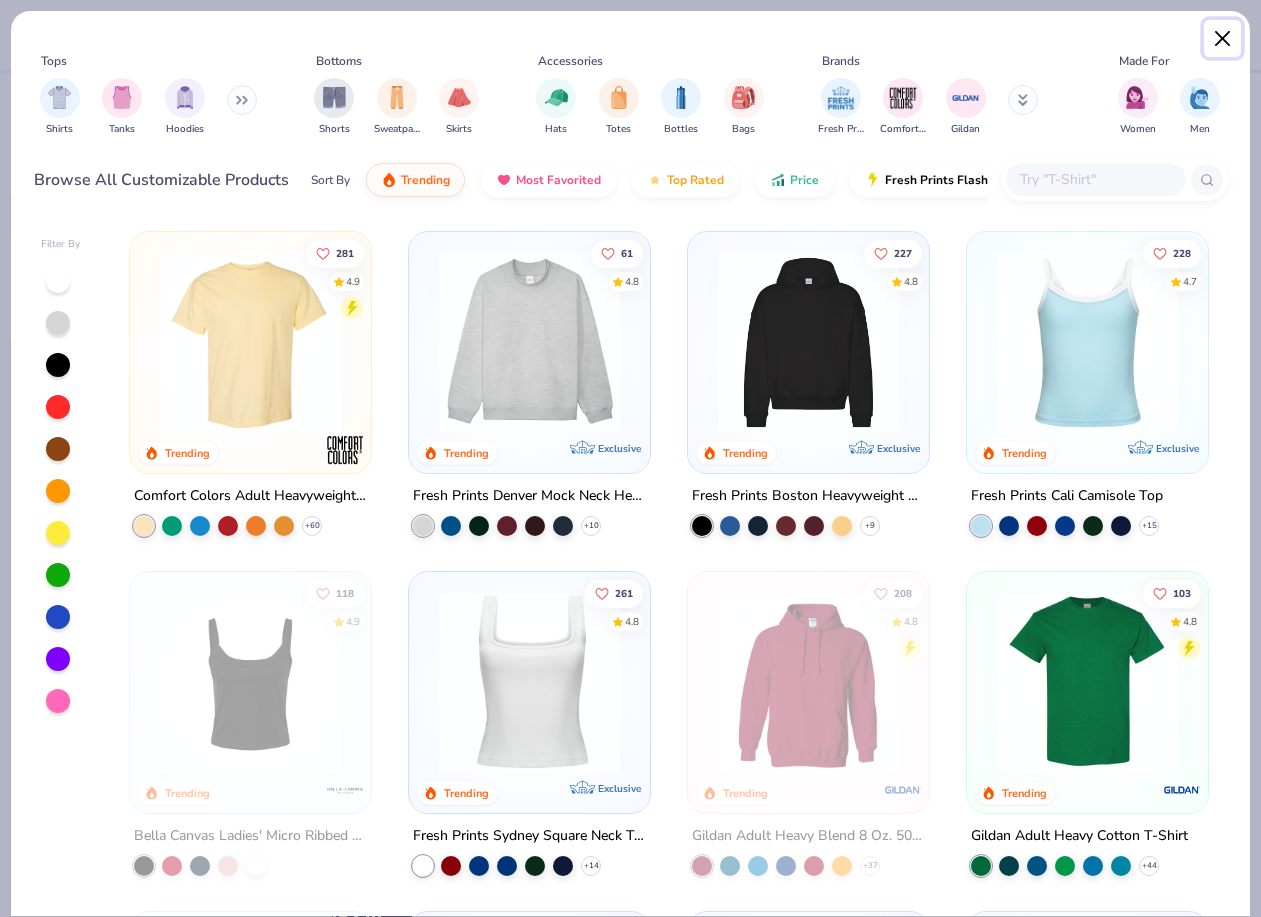 click at bounding box center (1223, 39) 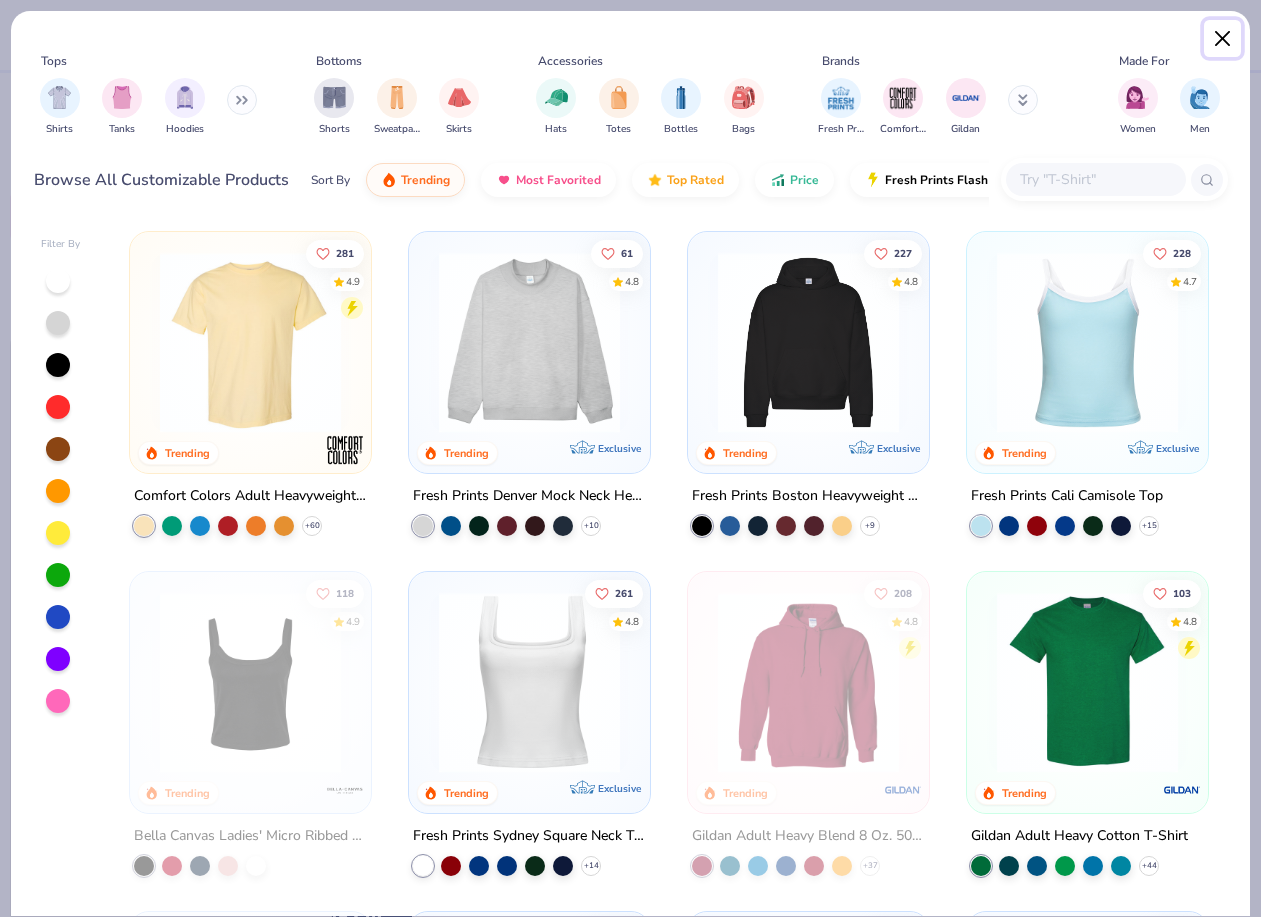 click at bounding box center (1223, 39) 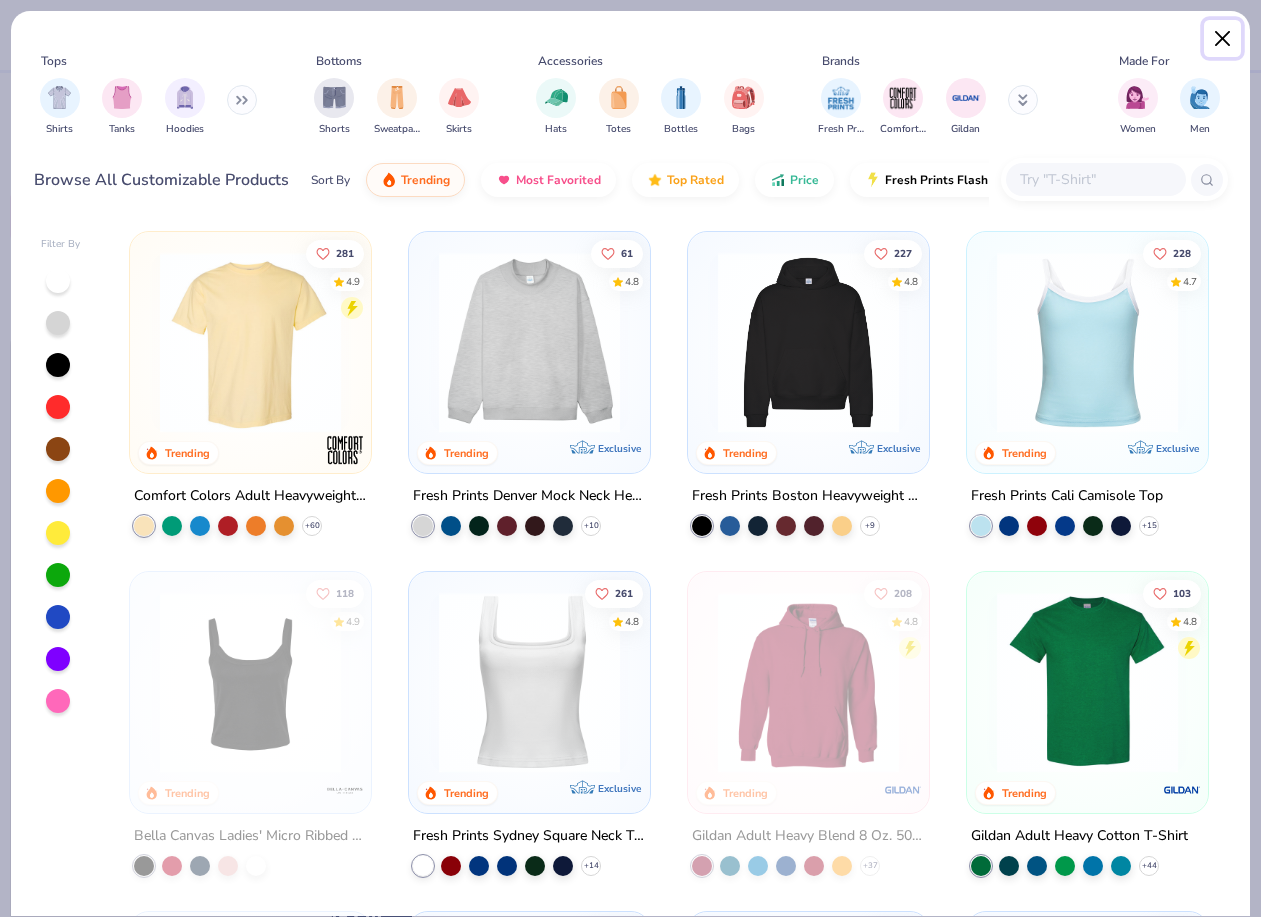 click at bounding box center [1223, 39] 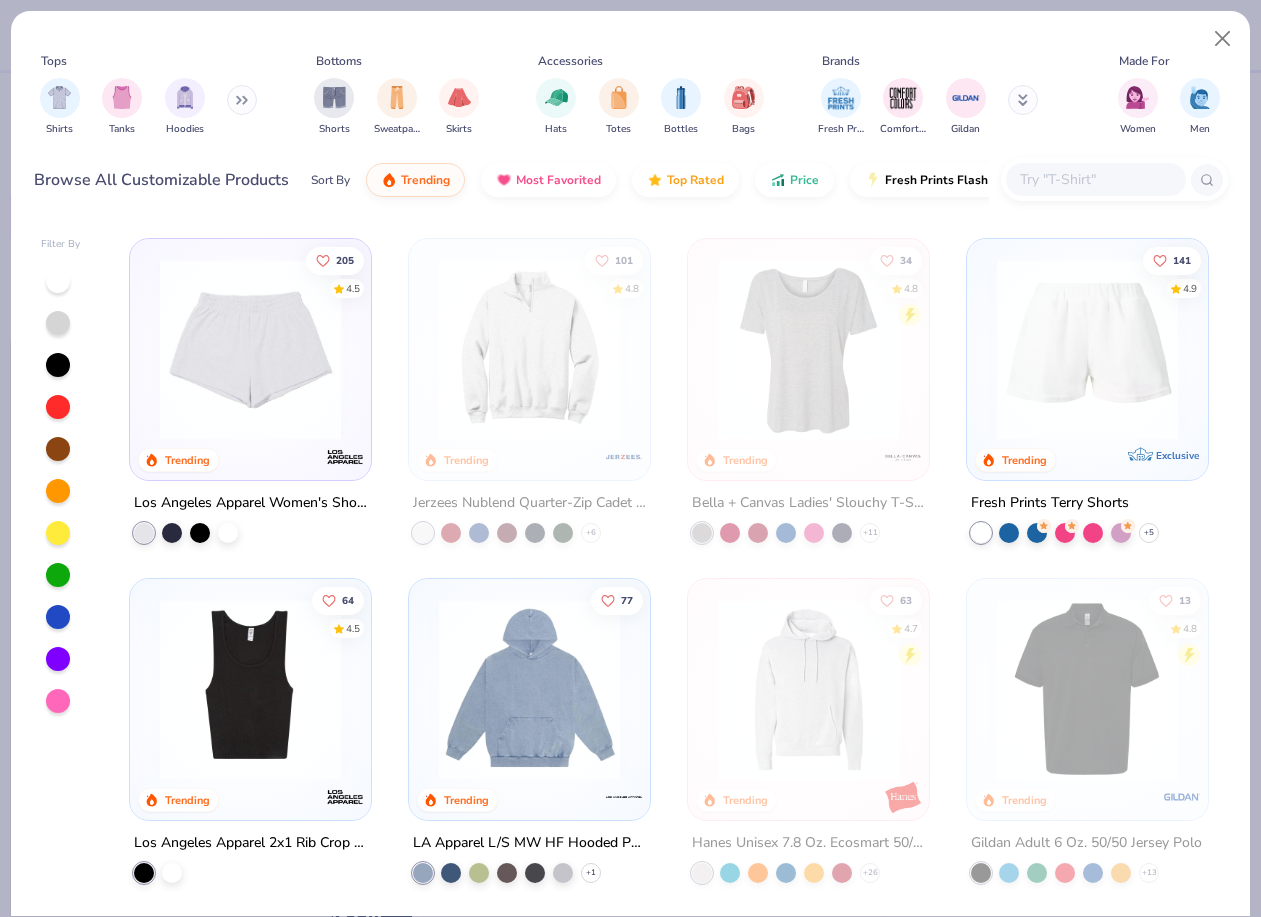 scroll, scrollTop: 3623, scrollLeft: 0, axis: vertical 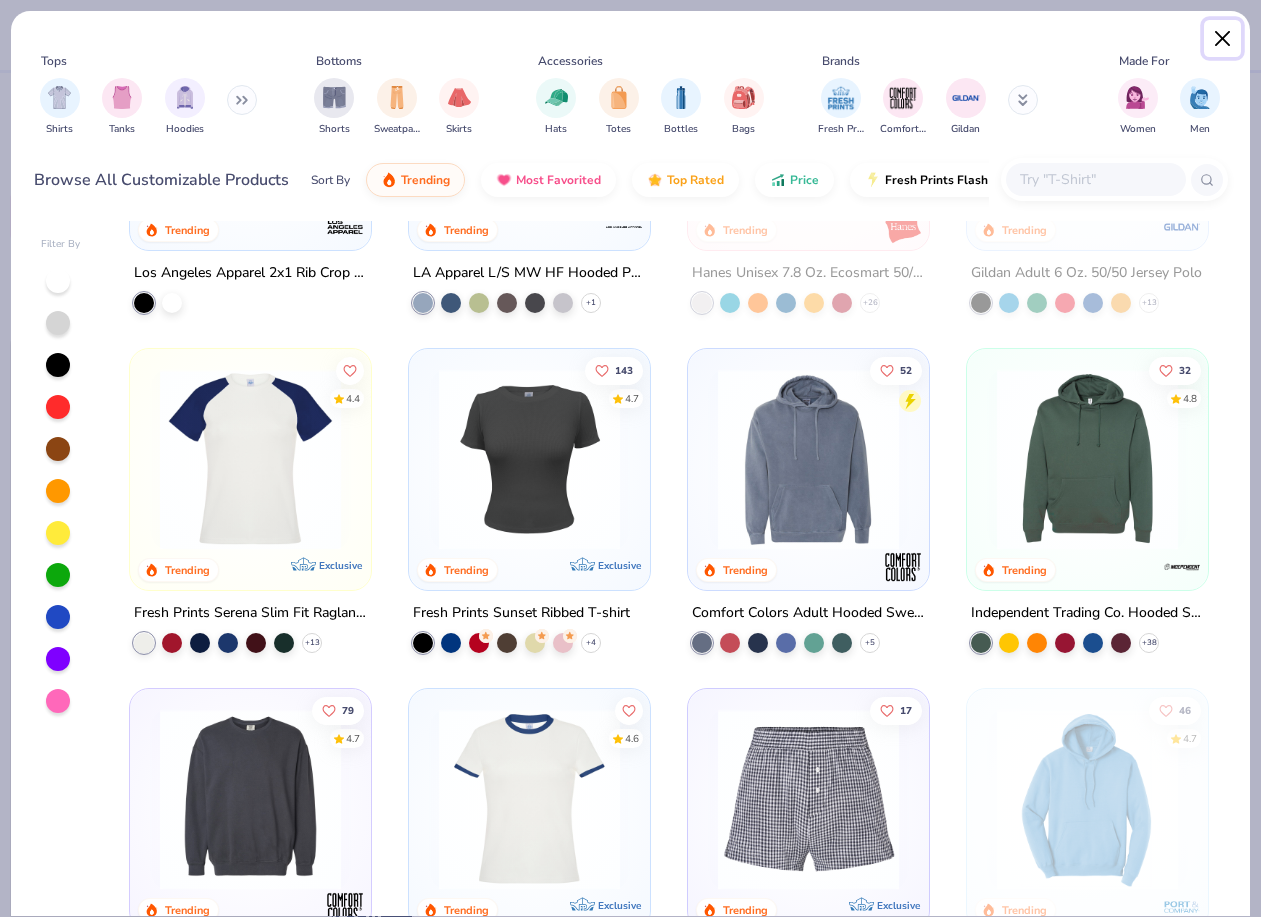 click at bounding box center [1223, 39] 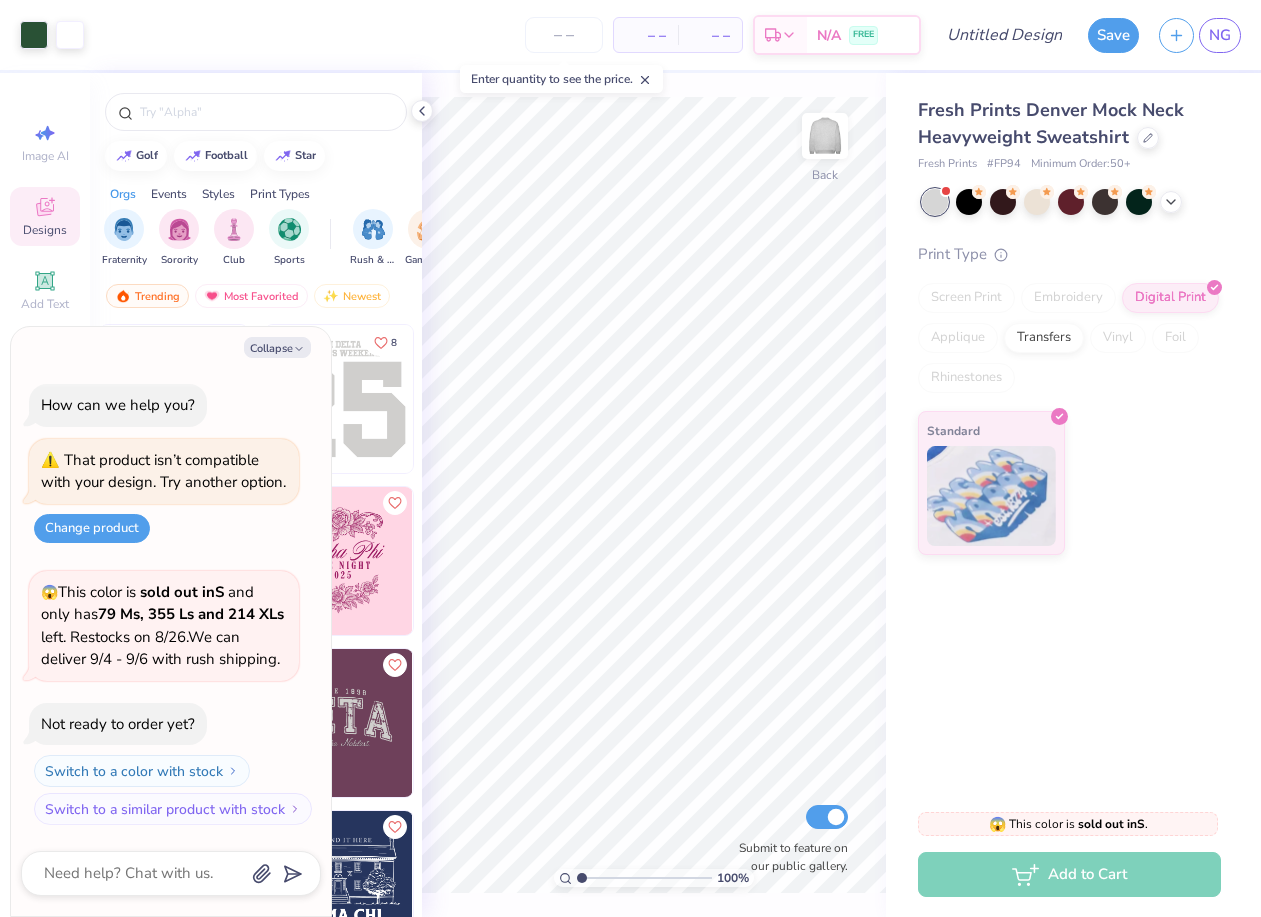 type on "x" 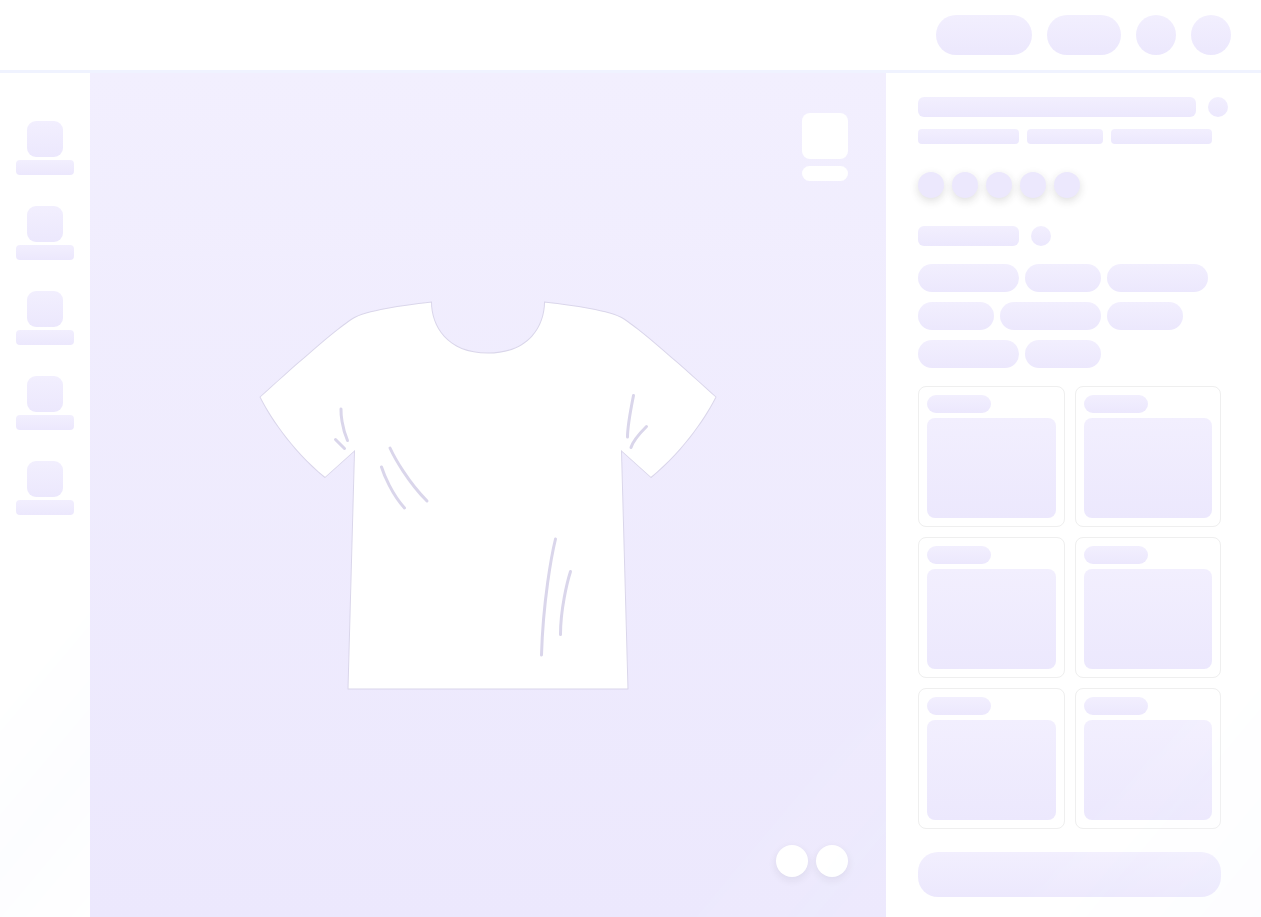scroll, scrollTop: 0, scrollLeft: 0, axis: both 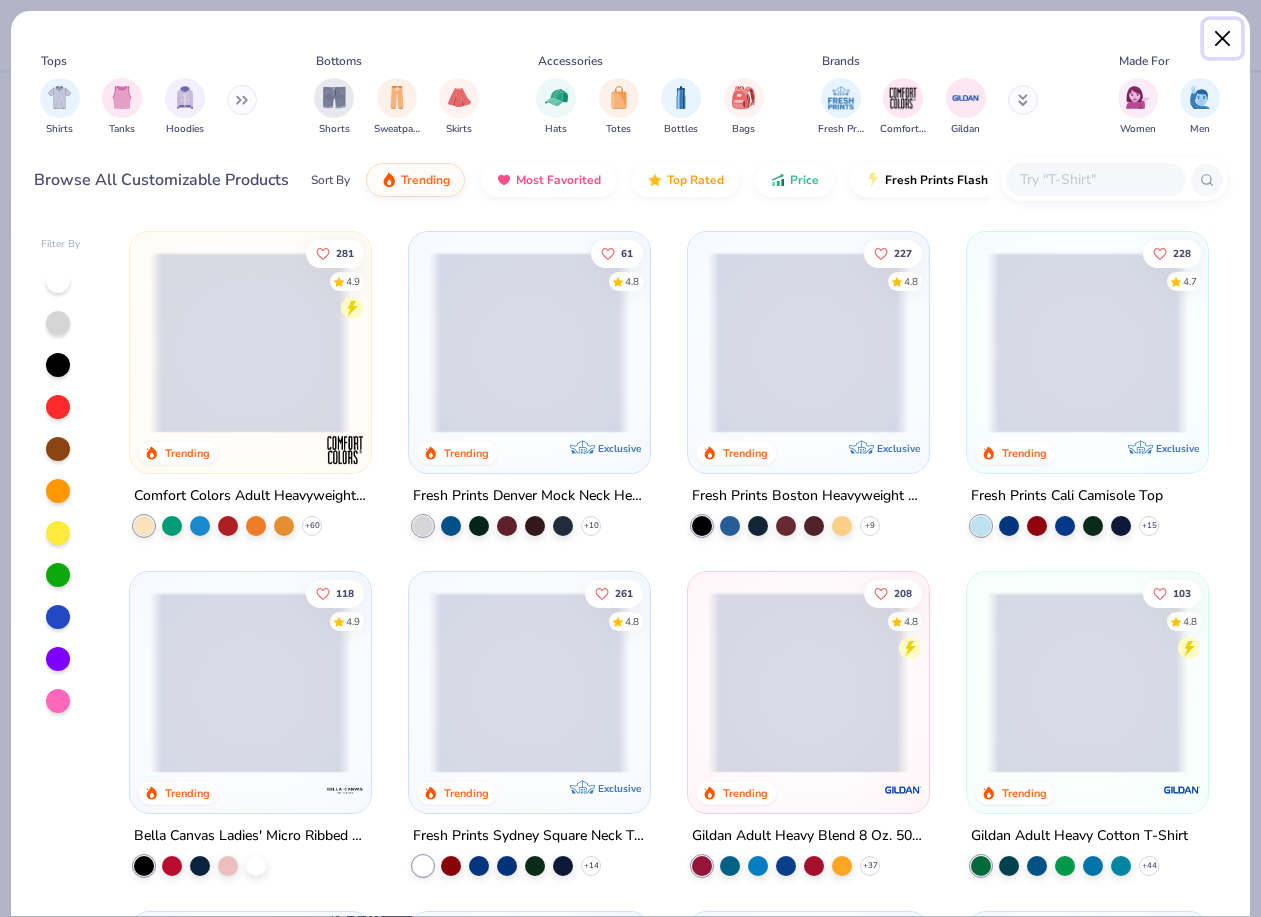 click at bounding box center [1223, 39] 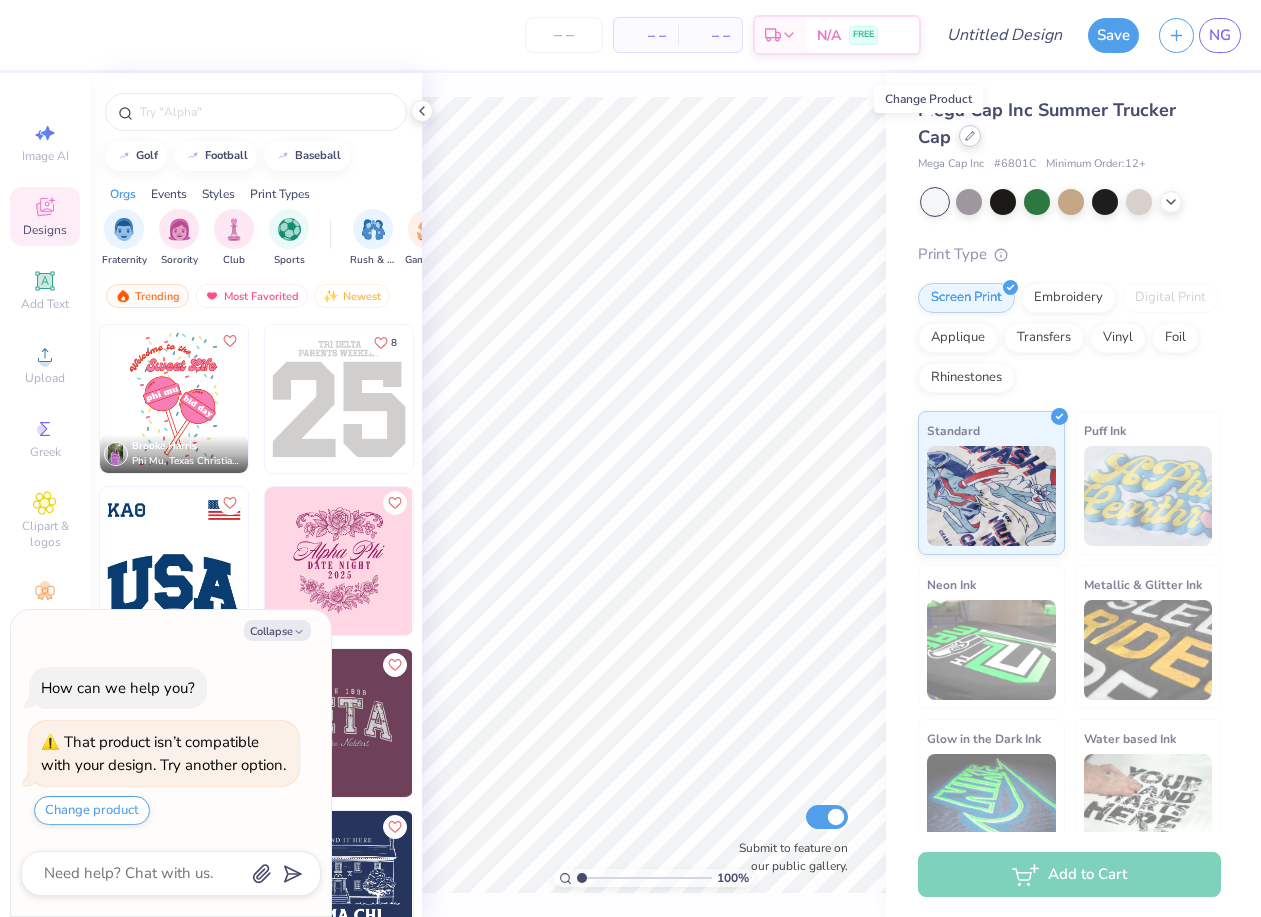 click 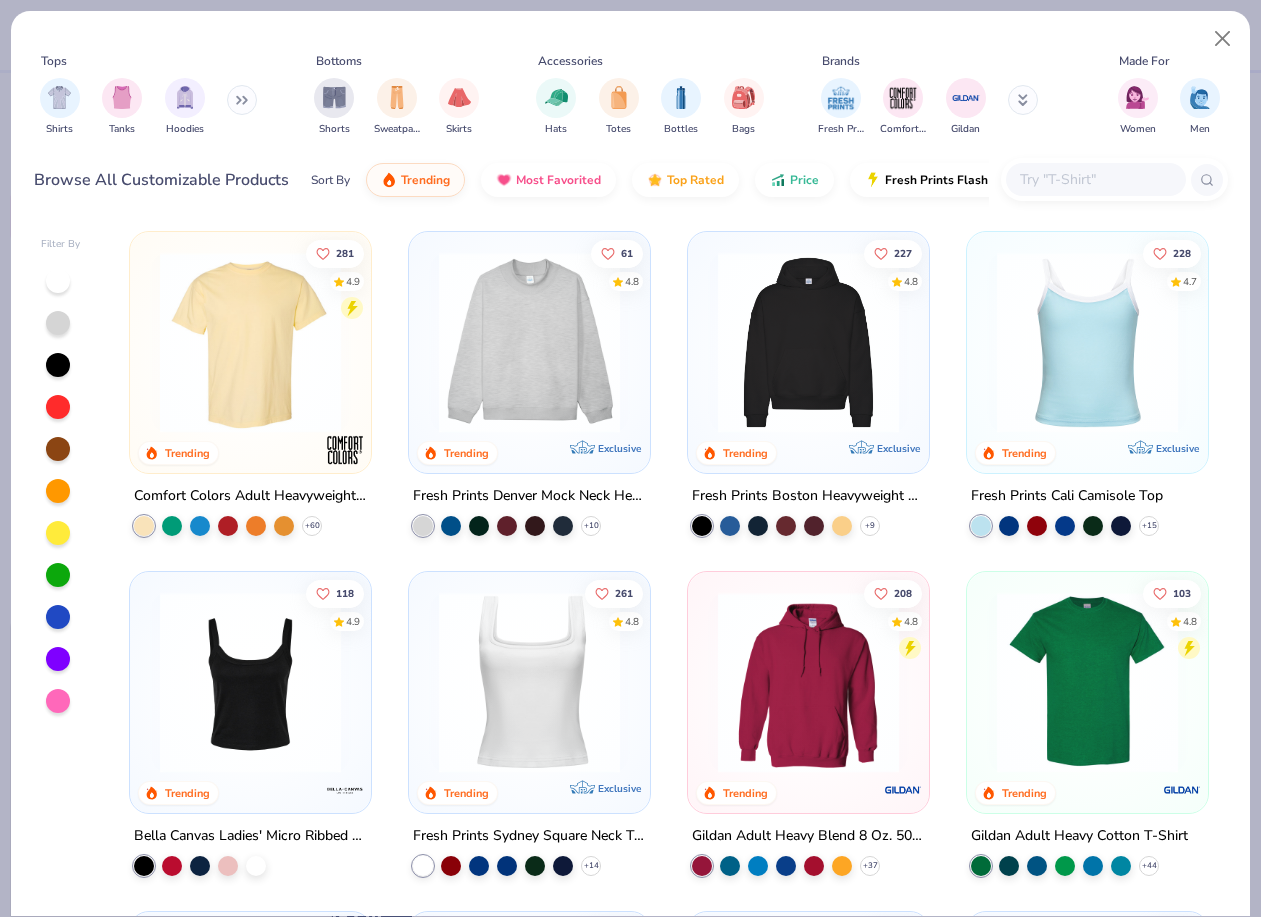 click at bounding box center (529, 342) 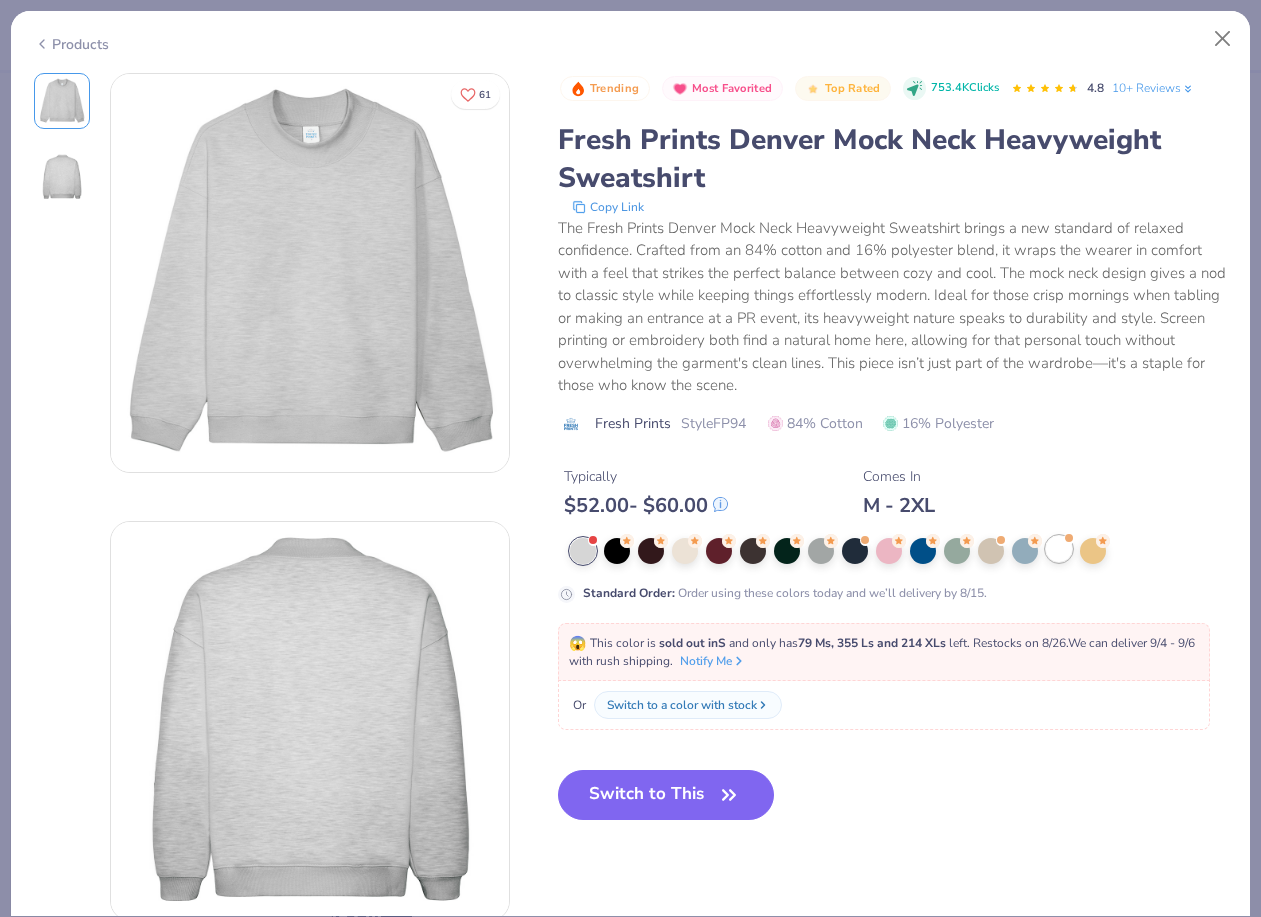 click at bounding box center [1059, 549] 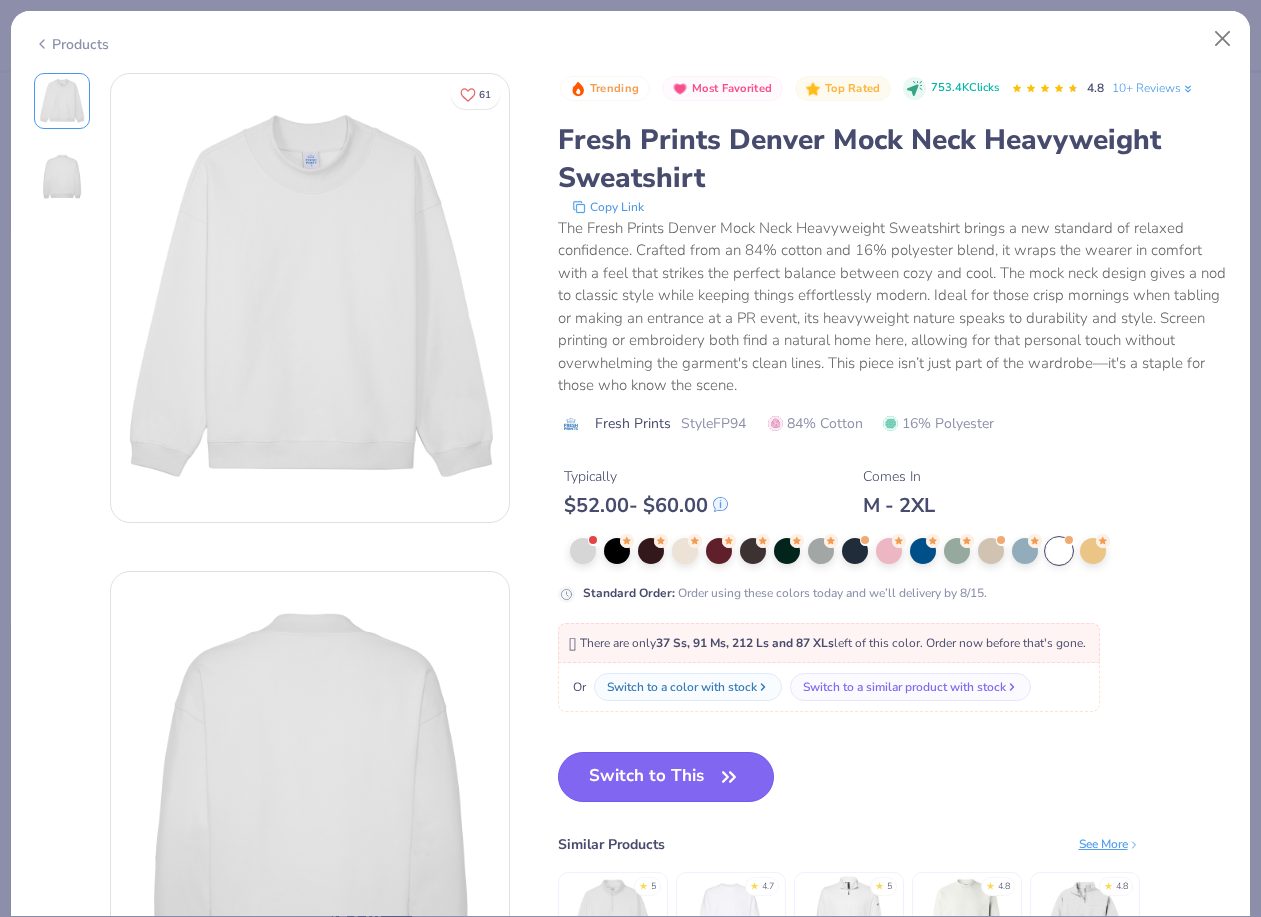 click on "Switch to This" at bounding box center (666, 777) 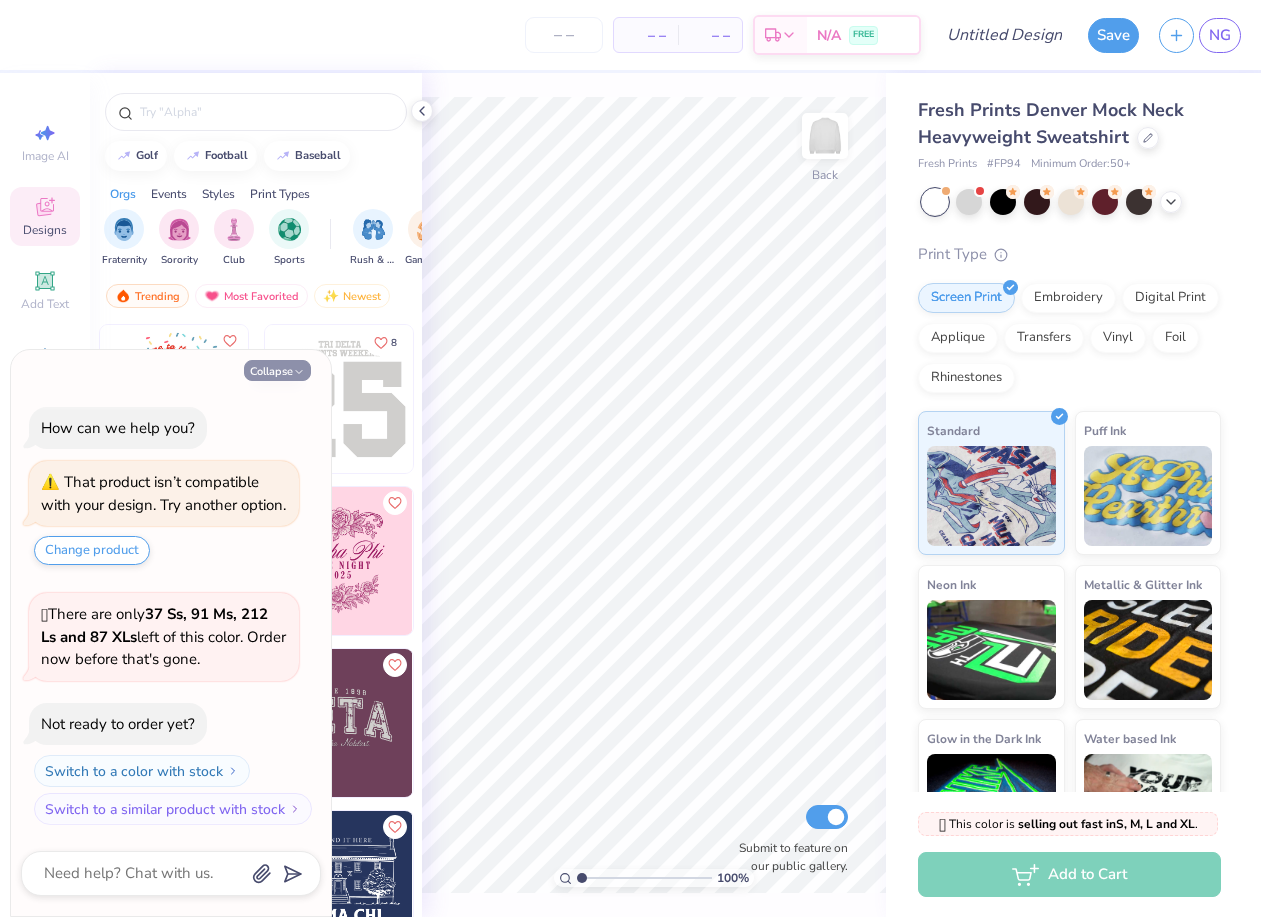 click on "Collapse" at bounding box center (277, 370) 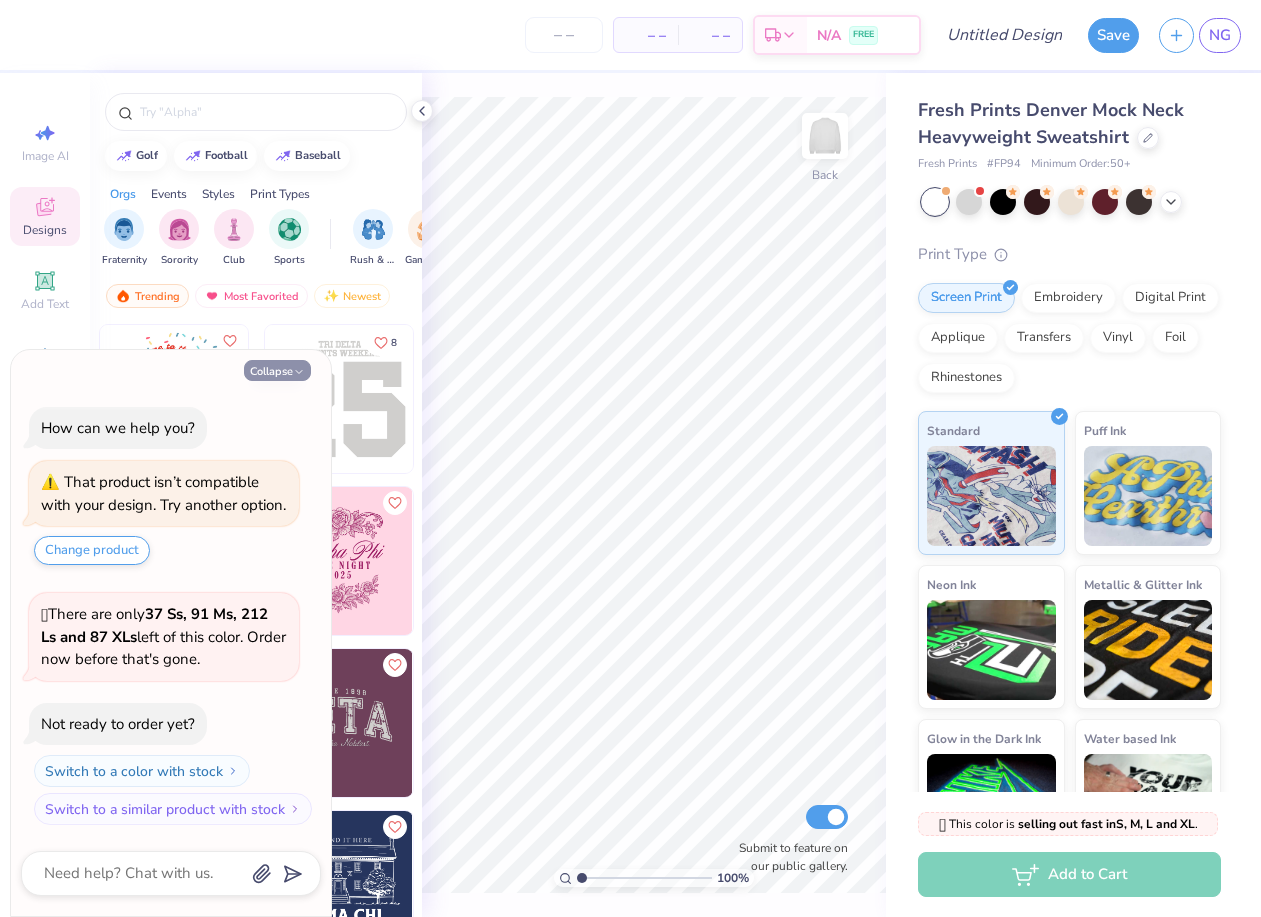 type on "x" 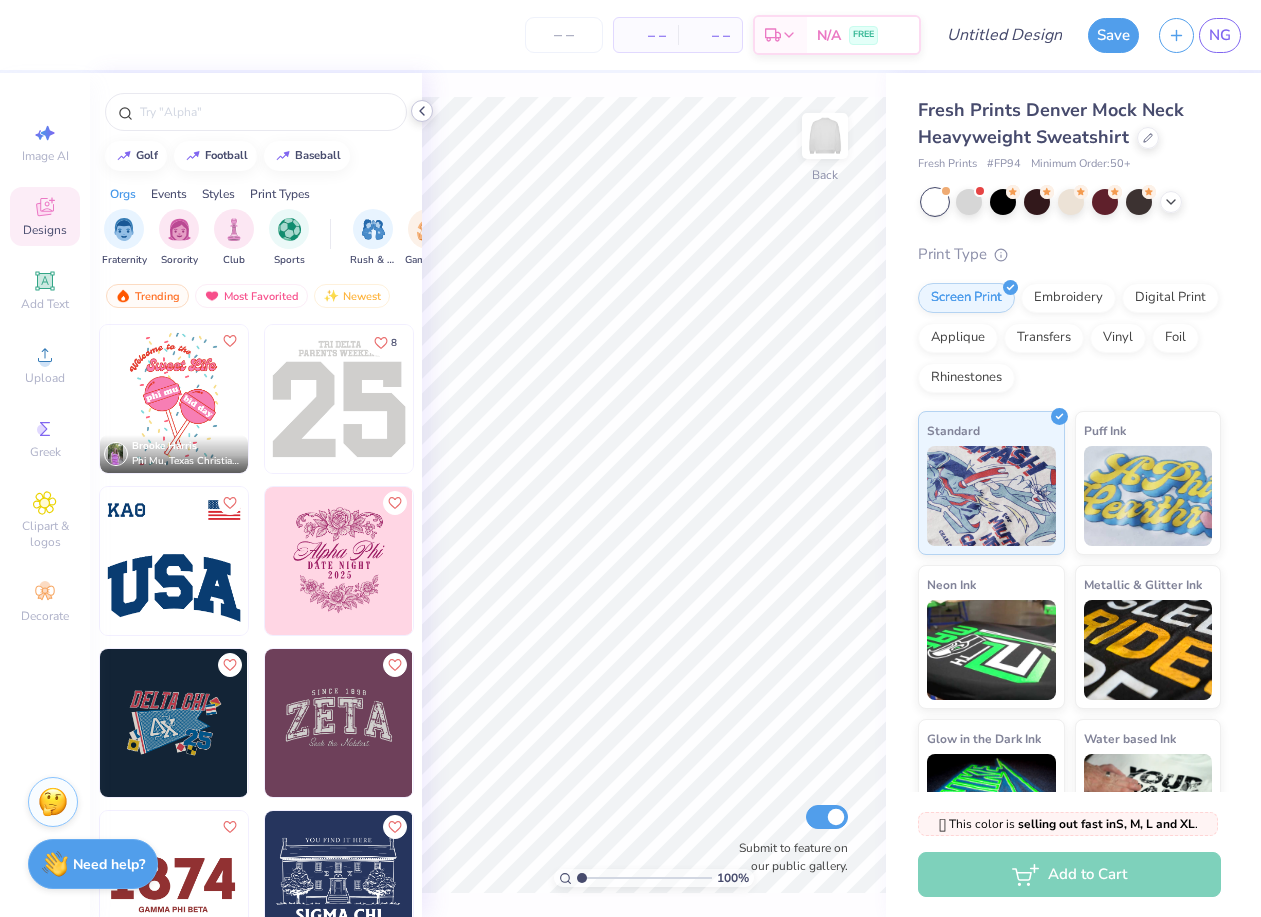 click 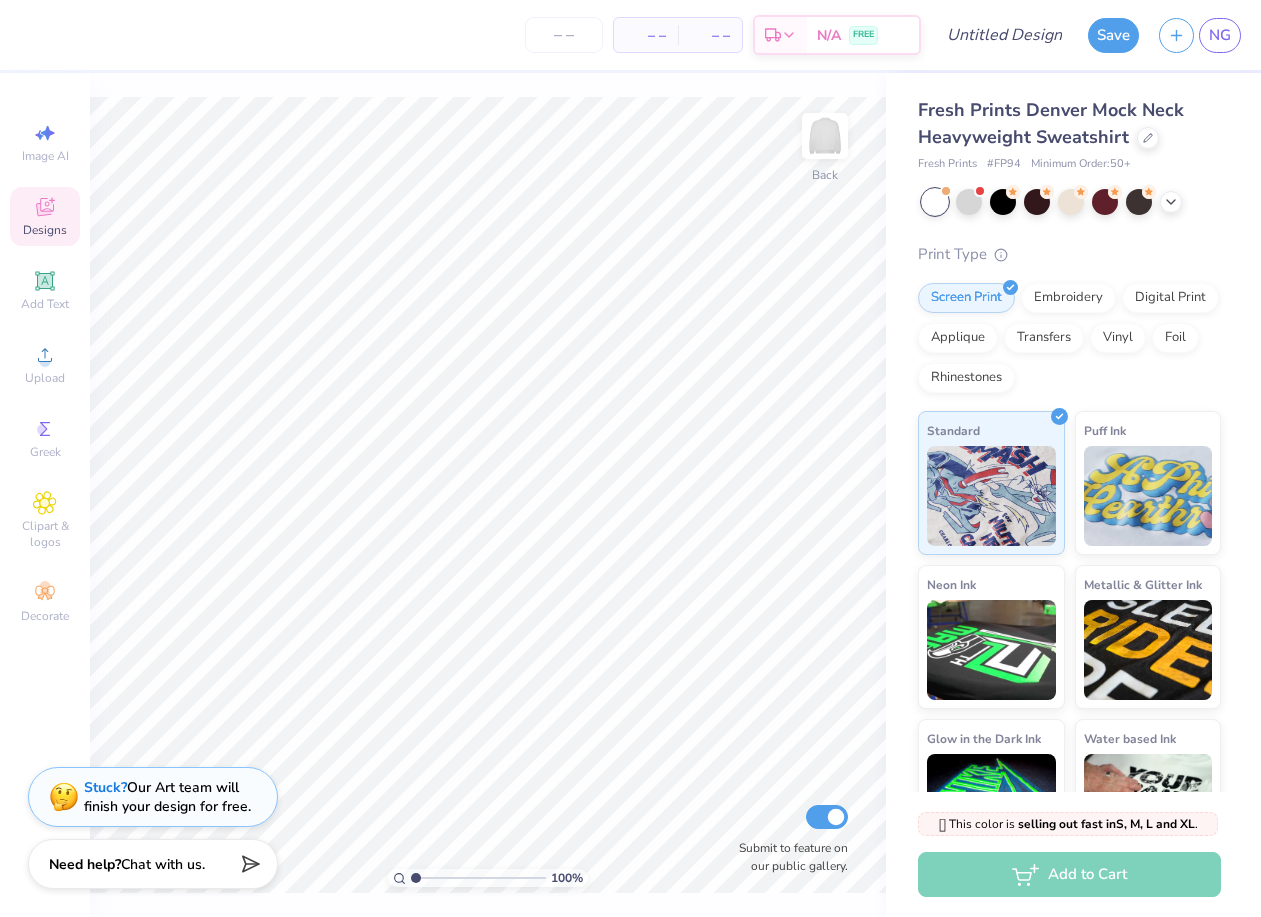 click 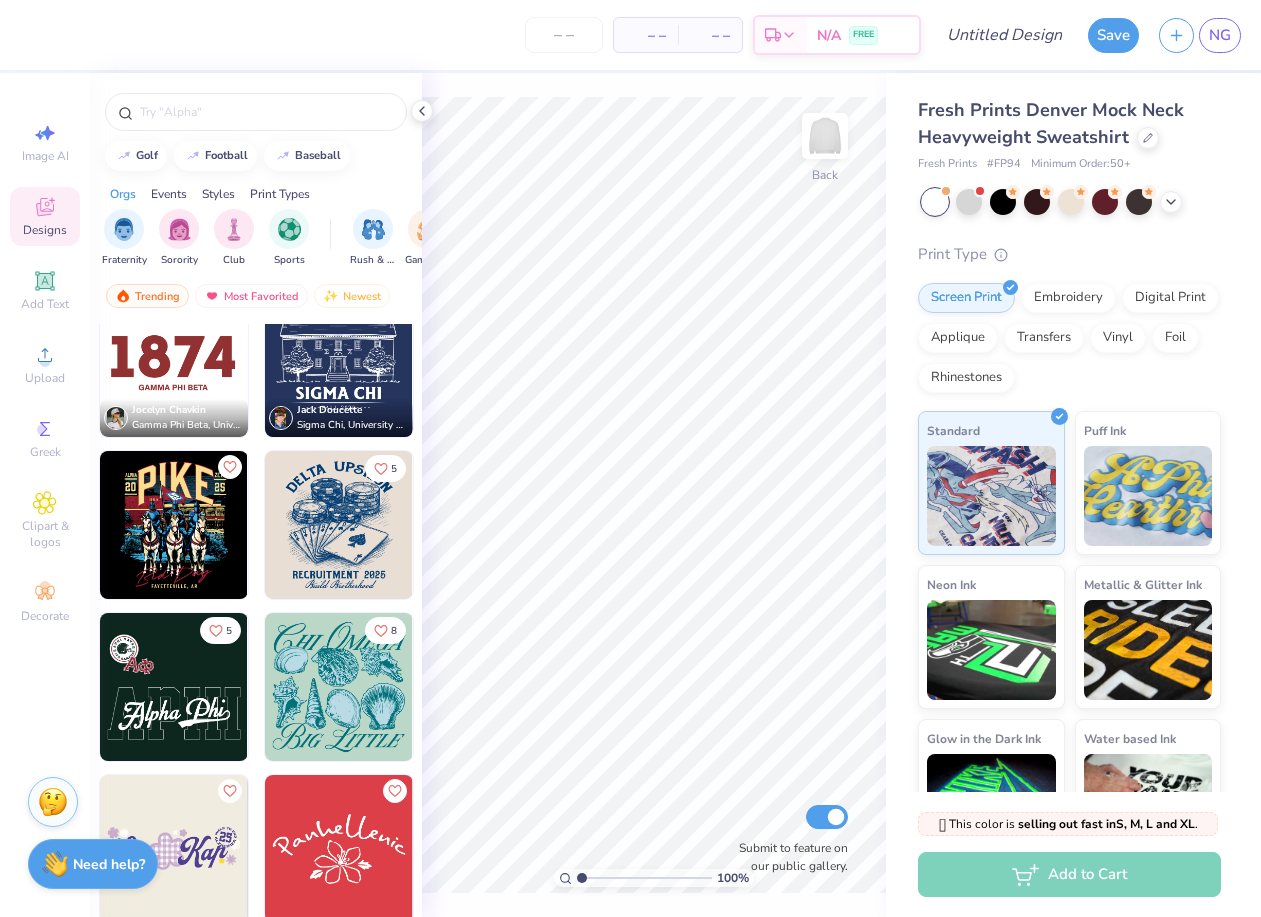 scroll, scrollTop: 0, scrollLeft: 0, axis: both 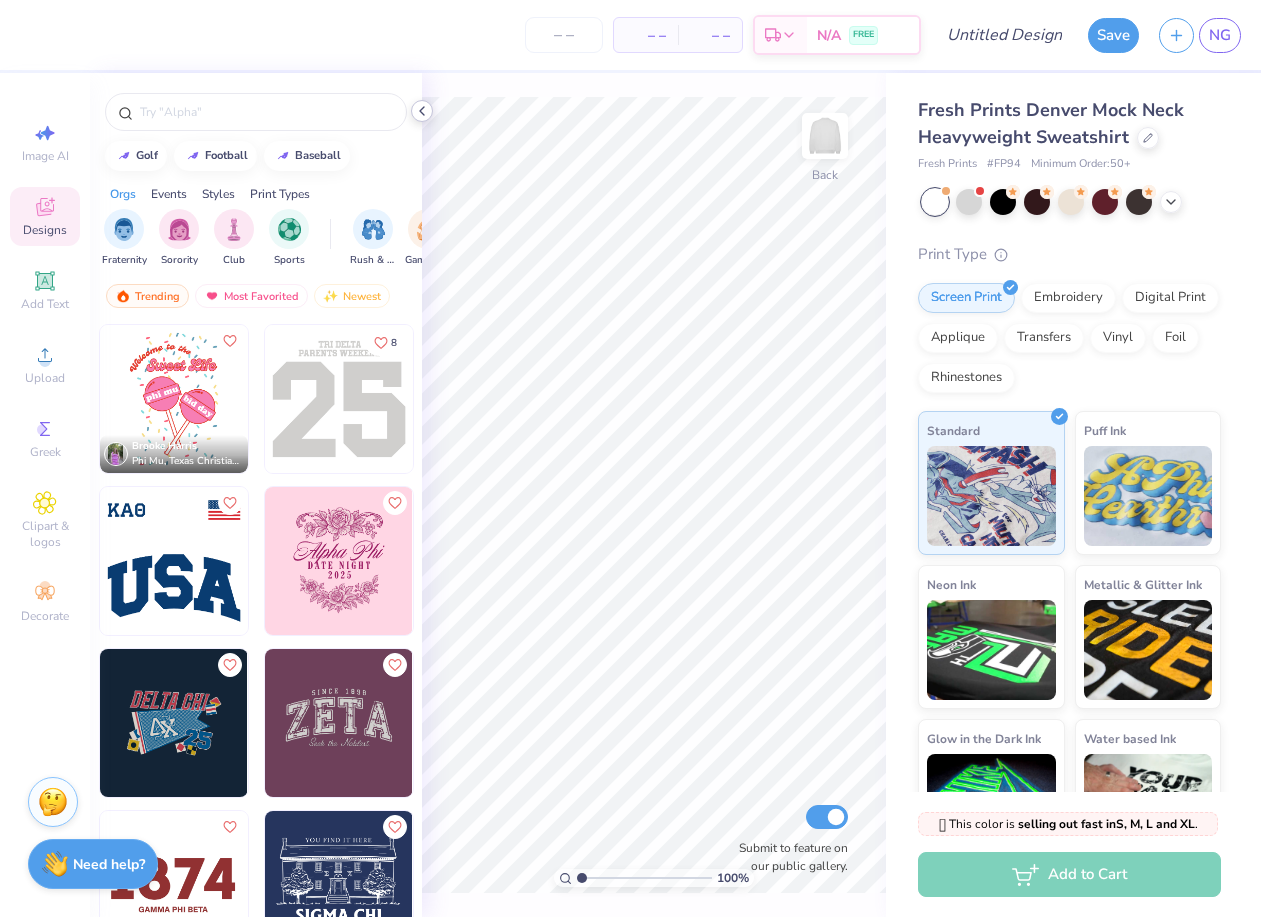 click 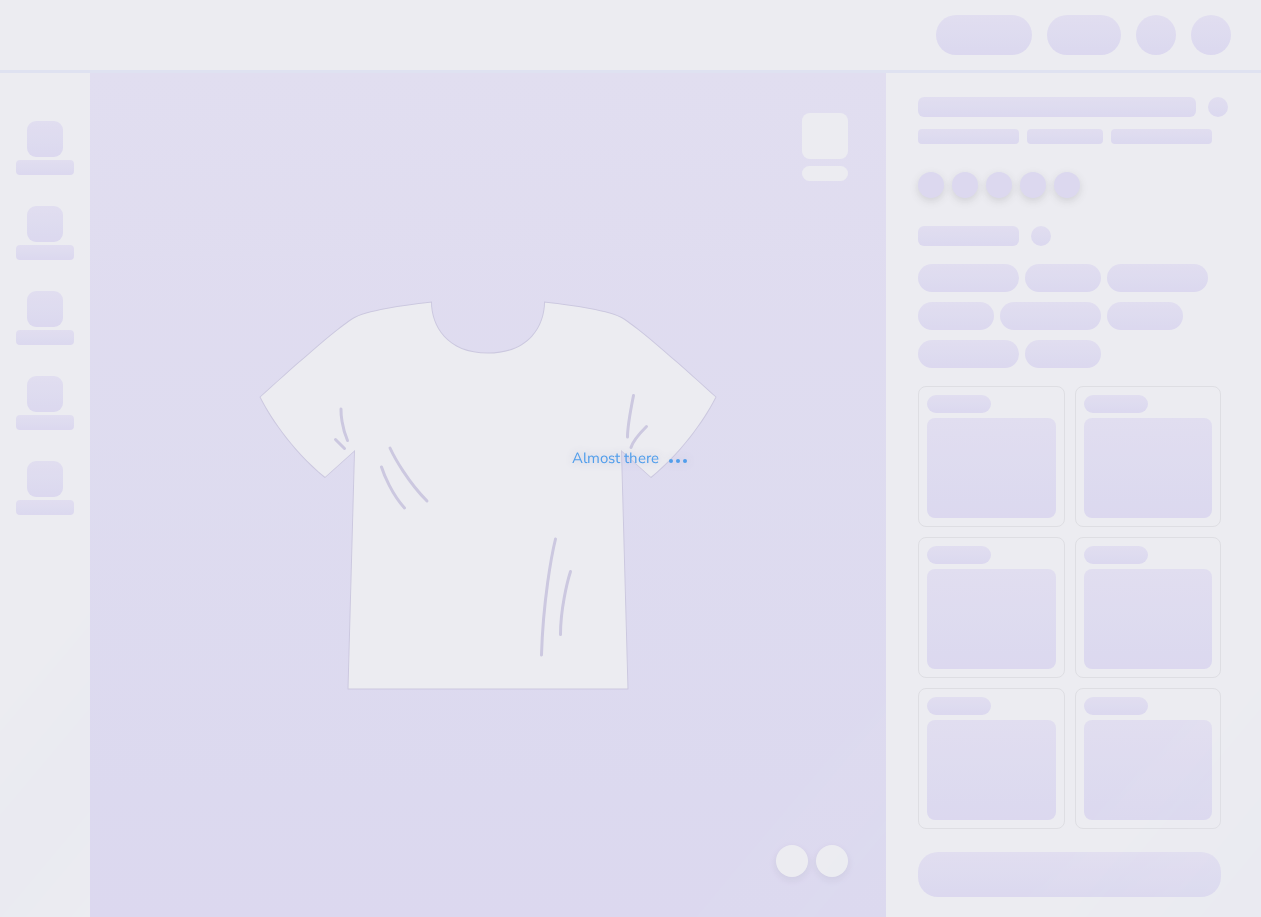 scroll, scrollTop: 0, scrollLeft: 0, axis: both 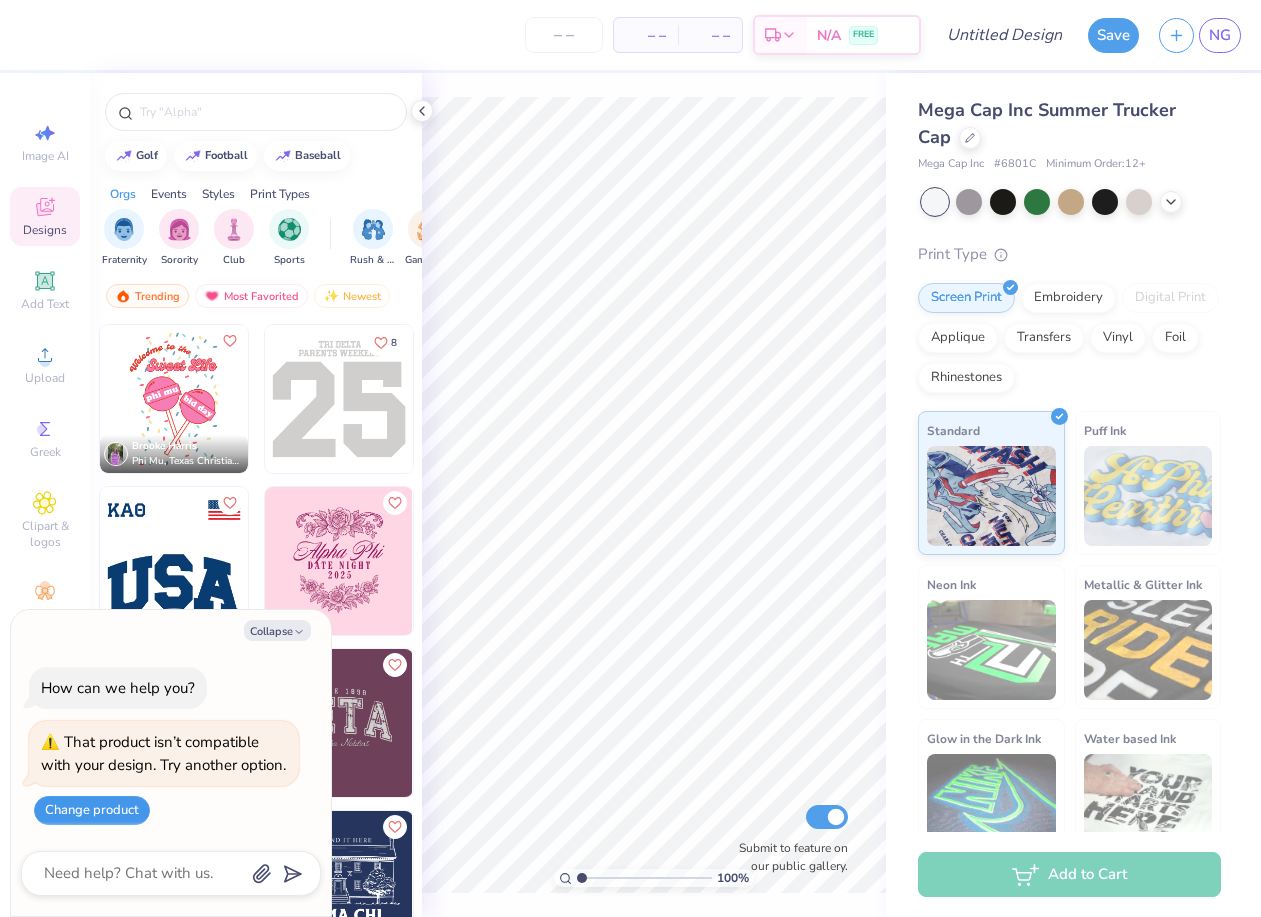 click on "Change product" at bounding box center [92, 810] 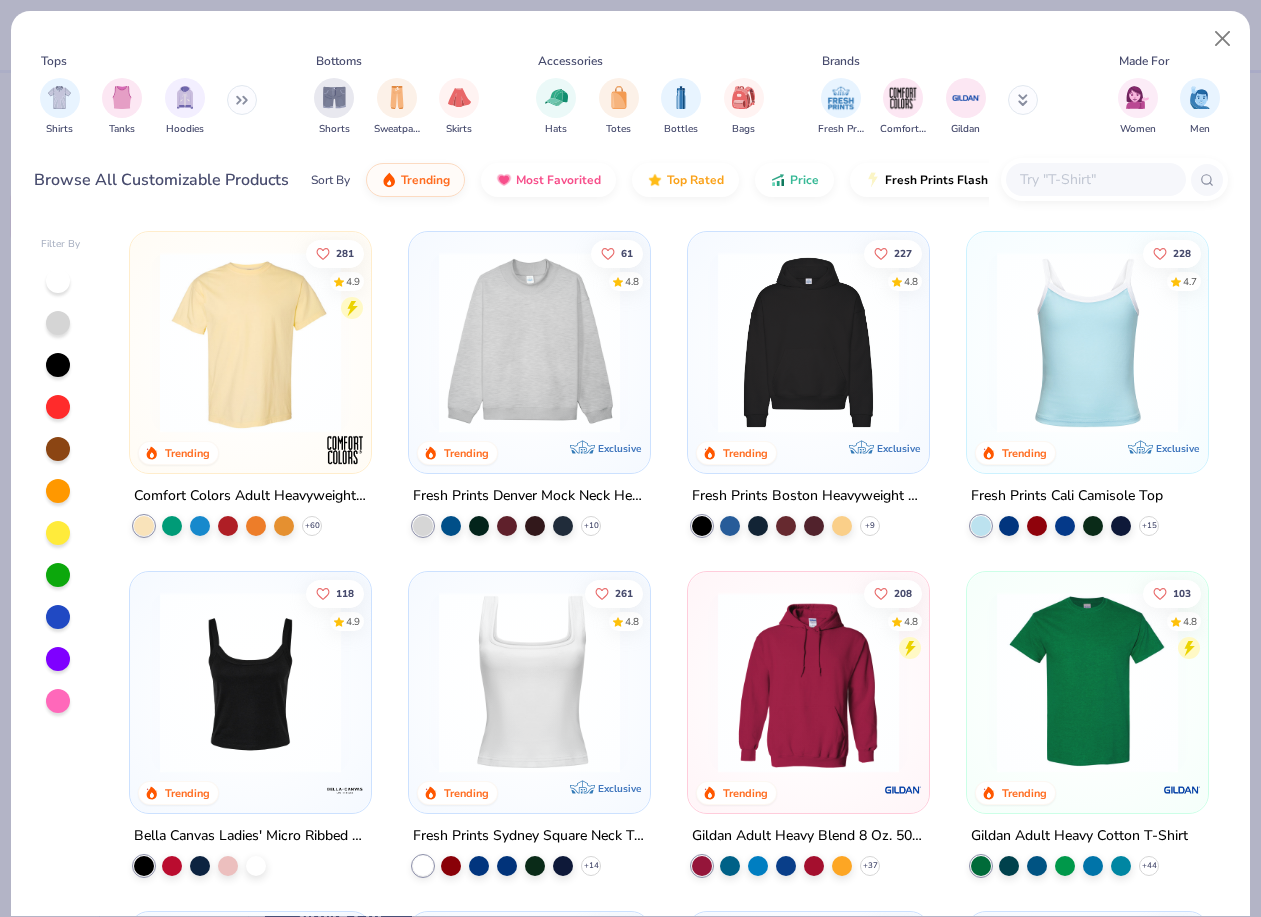 click at bounding box center (529, 342) 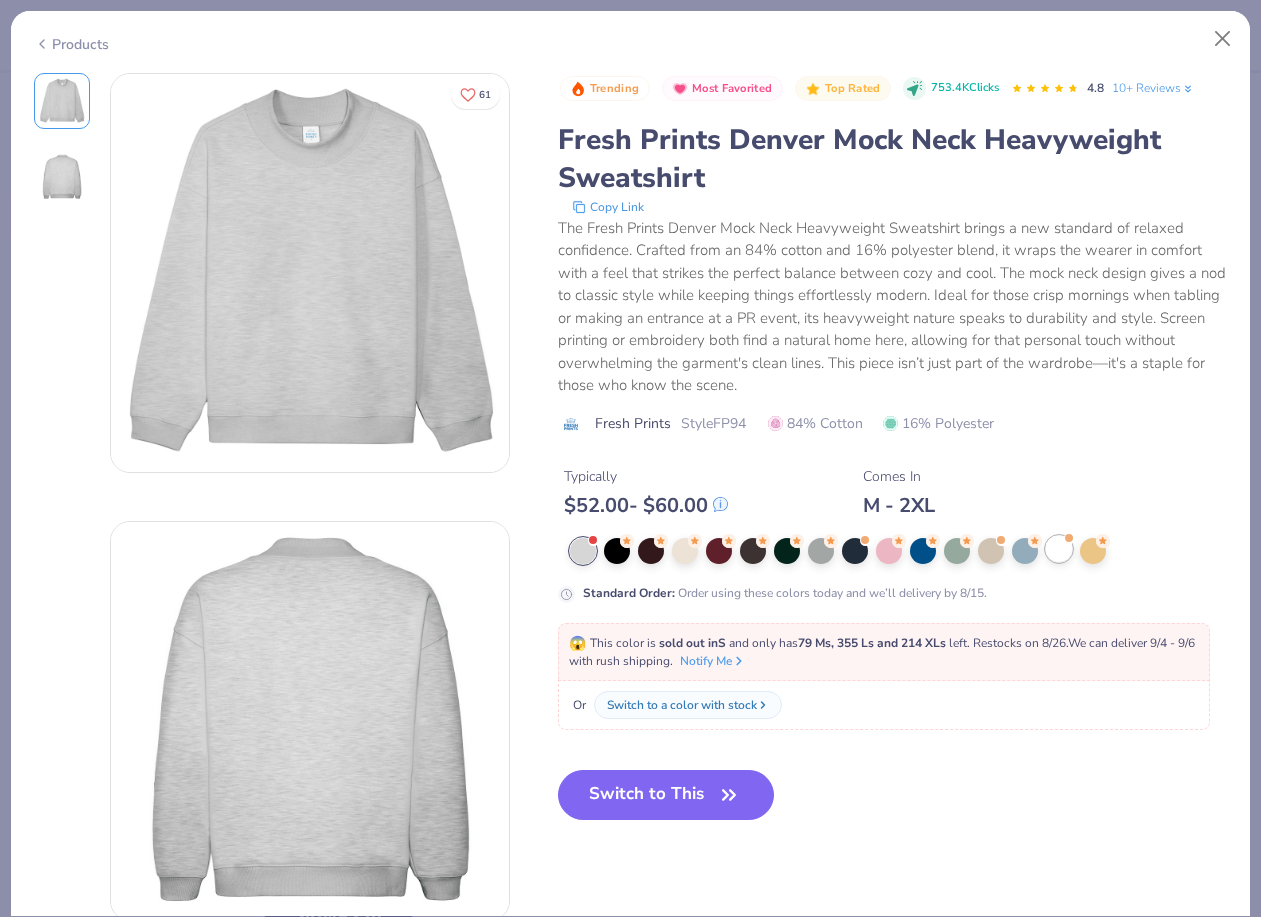 click at bounding box center [1059, 549] 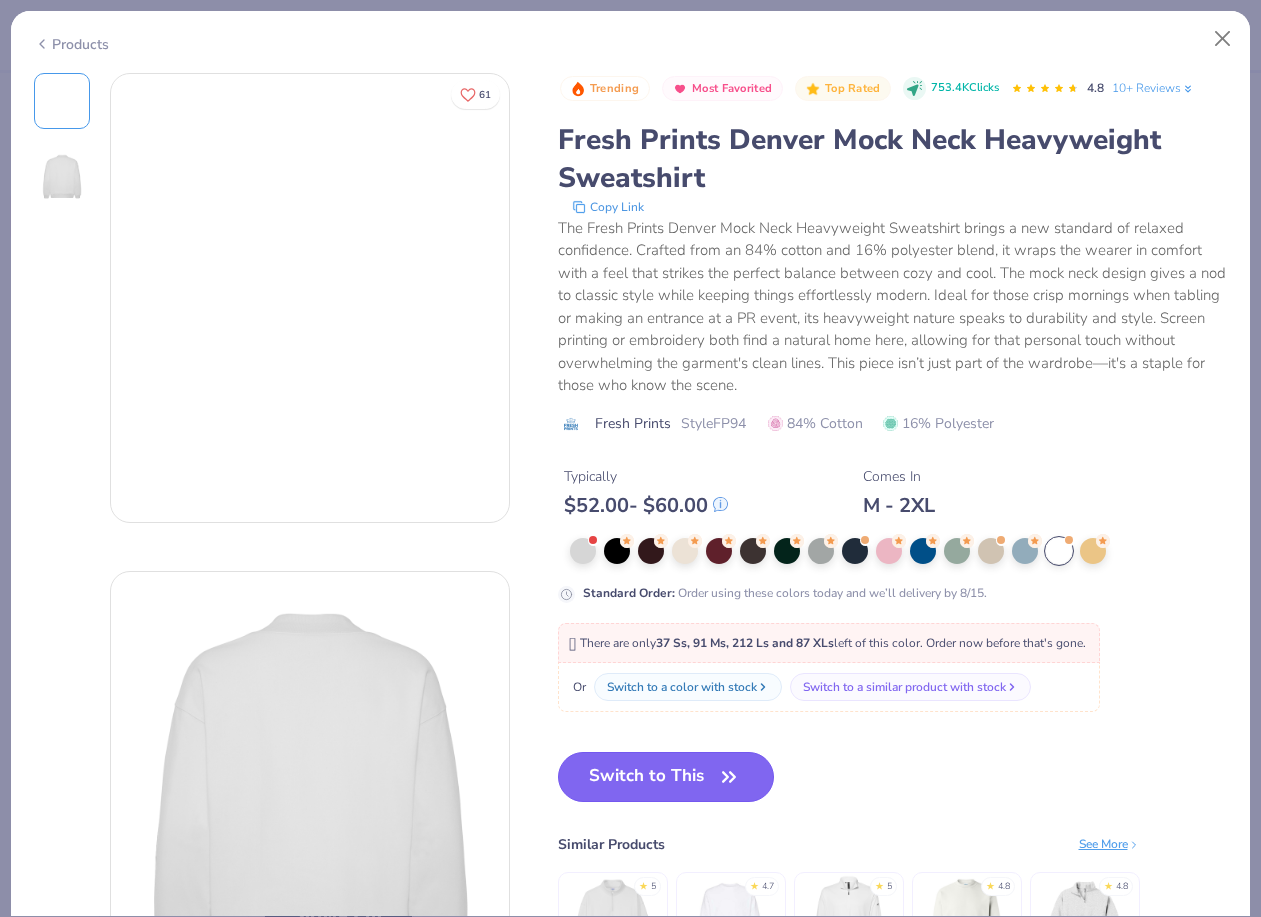 click on "Switch to This" at bounding box center [666, 777] 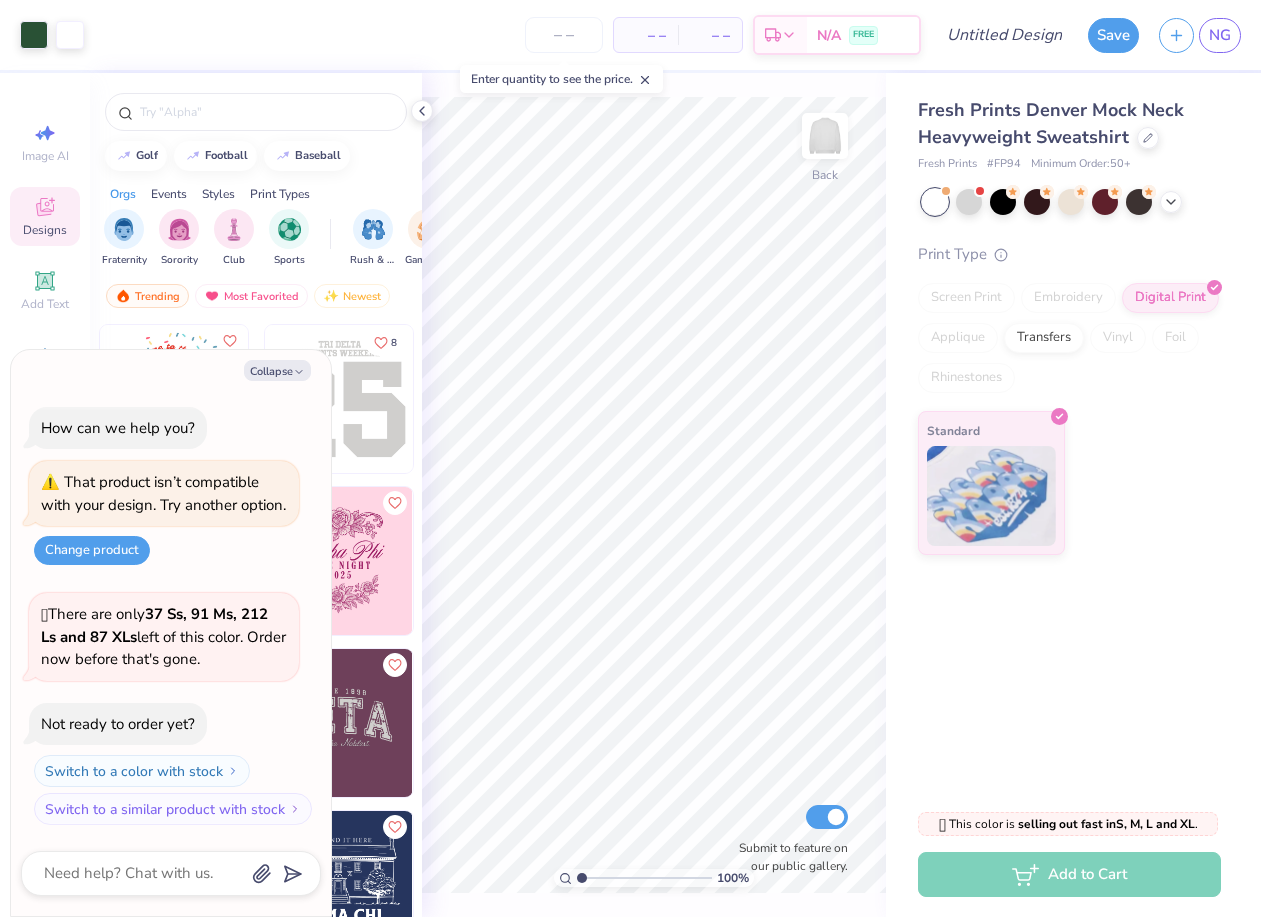 click on "NG" at bounding box center [1220, 35] 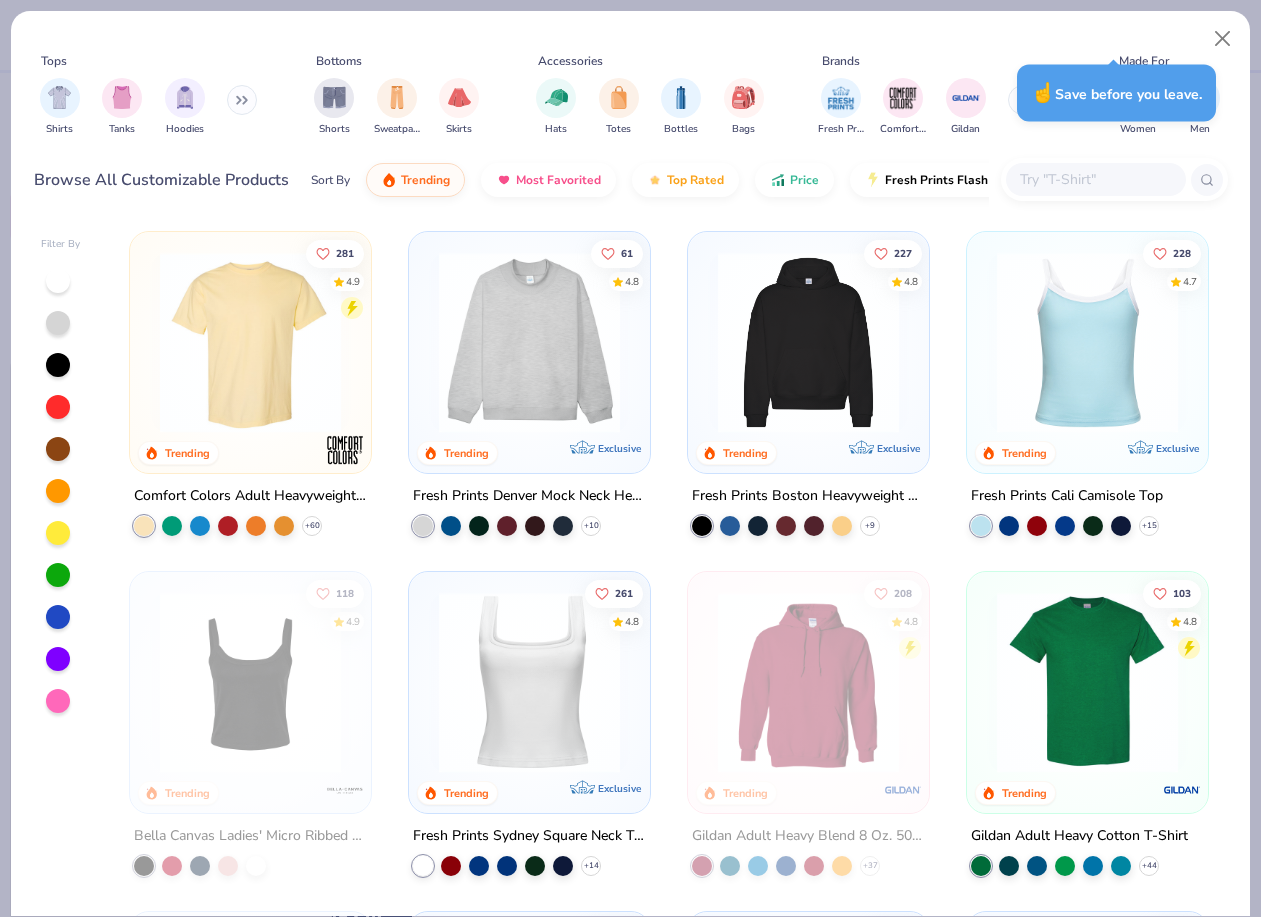click on "☝️ Save before you leave." at bounding box center [1116, 93] 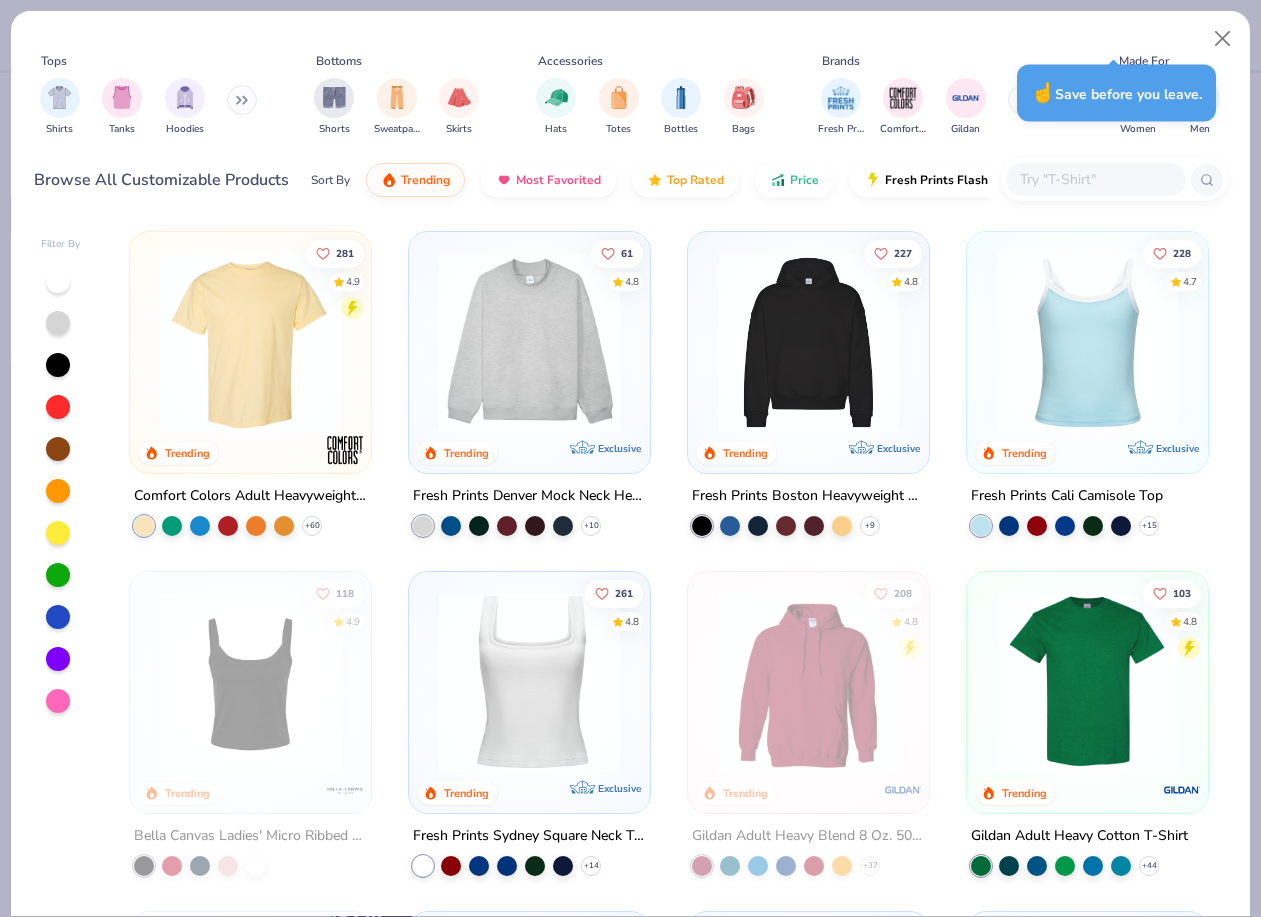 drag, startPoint x: 1091, startPoint y: 44, endPoint x: 1093, endPoint y: 89, distance: 45.044422 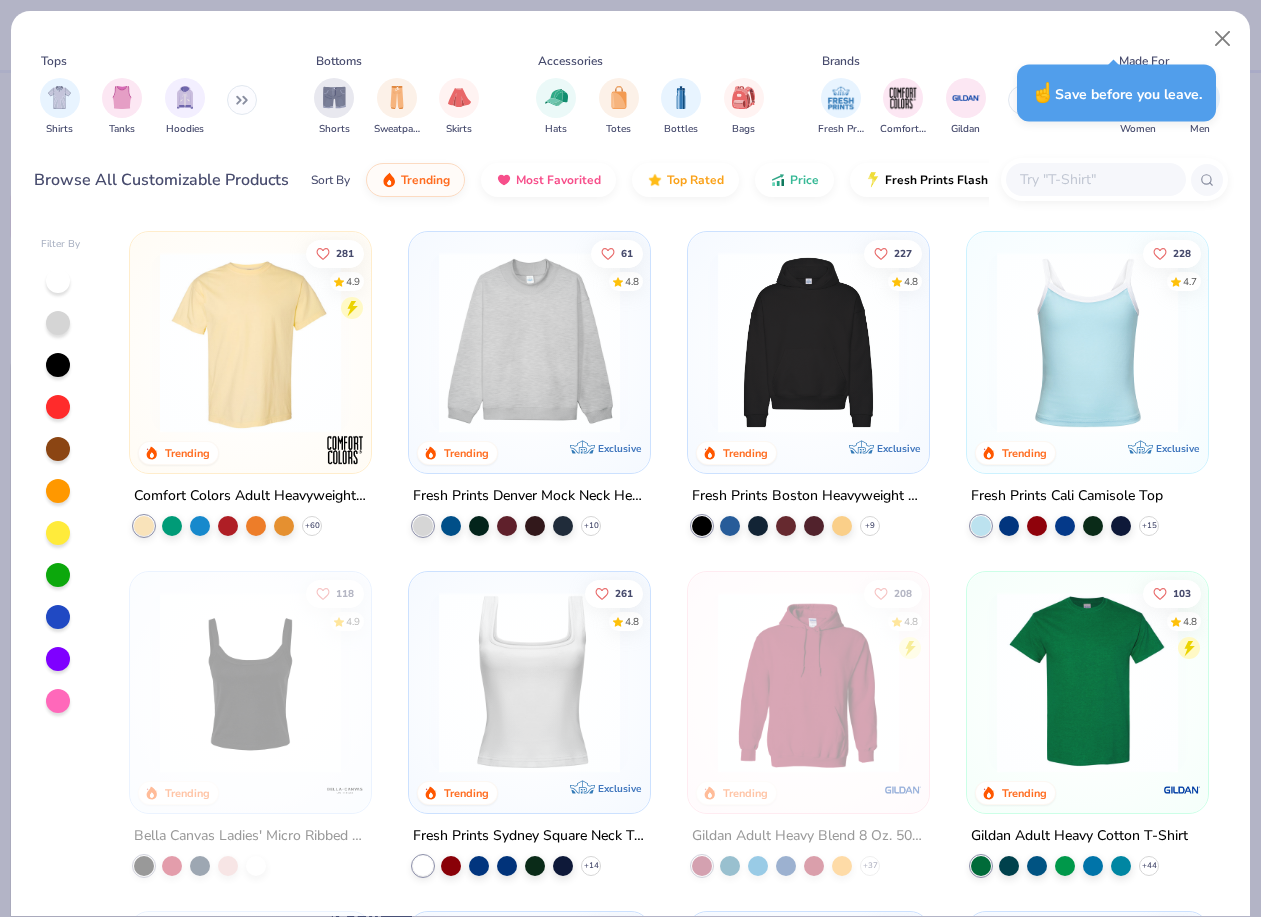 click on "Art colors – – Per Item – – Total Est.  Delivery N/A FREE Design Title Save NG Image AI Designs Add Text Upload Greek Clipart & logos Decorate golf football baseball Orgs Events Styles Print Types Fraternity Sorority Club Sports Rush & Bid Game Day Parent's Weekend PR & General Big Little Reveal Philanthropy Date Parties & Socials Holidays Greek Week Retreat Formal & Semi Spring Break Founder’s Day Graduation Classic Minimalist Y2K Varsity Typography Cartoons Handdrawn 80s & 90s Grunge 60s & 70s Embroidery Screen Print Digital Print Patches Transfers Vinyl Applique Trending Most Favorited Newest Brooke Harris Phi Mu, Texas Christian University 8 Jocelyn Chavkin Gamma Phi Beta, University Of Alabama Jack Doucette Sigma Chi, University of New Hampshire 5 5 8 100  % Back Submit to feature on our public gallery. Fresh Prints Denver Mock Neck Heavyweight Sweatshirt Fresh Prints # FP94 Minimum Order:  50 +   Print Type Screen Print Embroidery Digital Print Applique Transfers Vinyl" at bounding box center (630, 458) 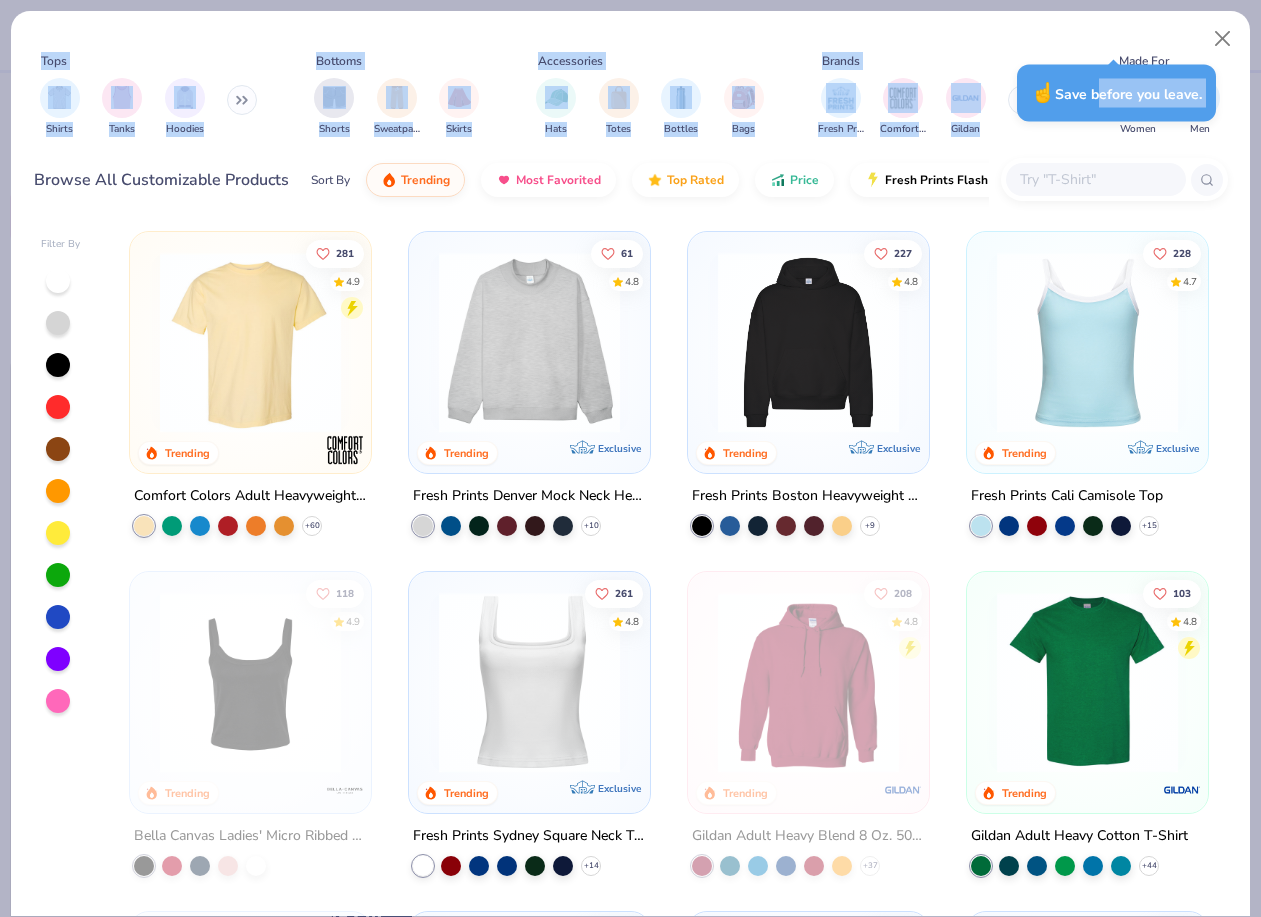 click on "Tops Shirts Tanks Hoodies Bottoms Shorts Sweatpants Skirts Accessories Hats Totes Bottles Bags Brands Fresh Prints Comfort Colors Gildan Made For Women Men Unisex Fits Cropped Slim Regular Oversized Styles Classic Sportswear Athleisure Minimums 12-17 18-23 24-35 Print Types Guide Patches Transfers Embroidery Digital Print" at bounding box center (631, 93) 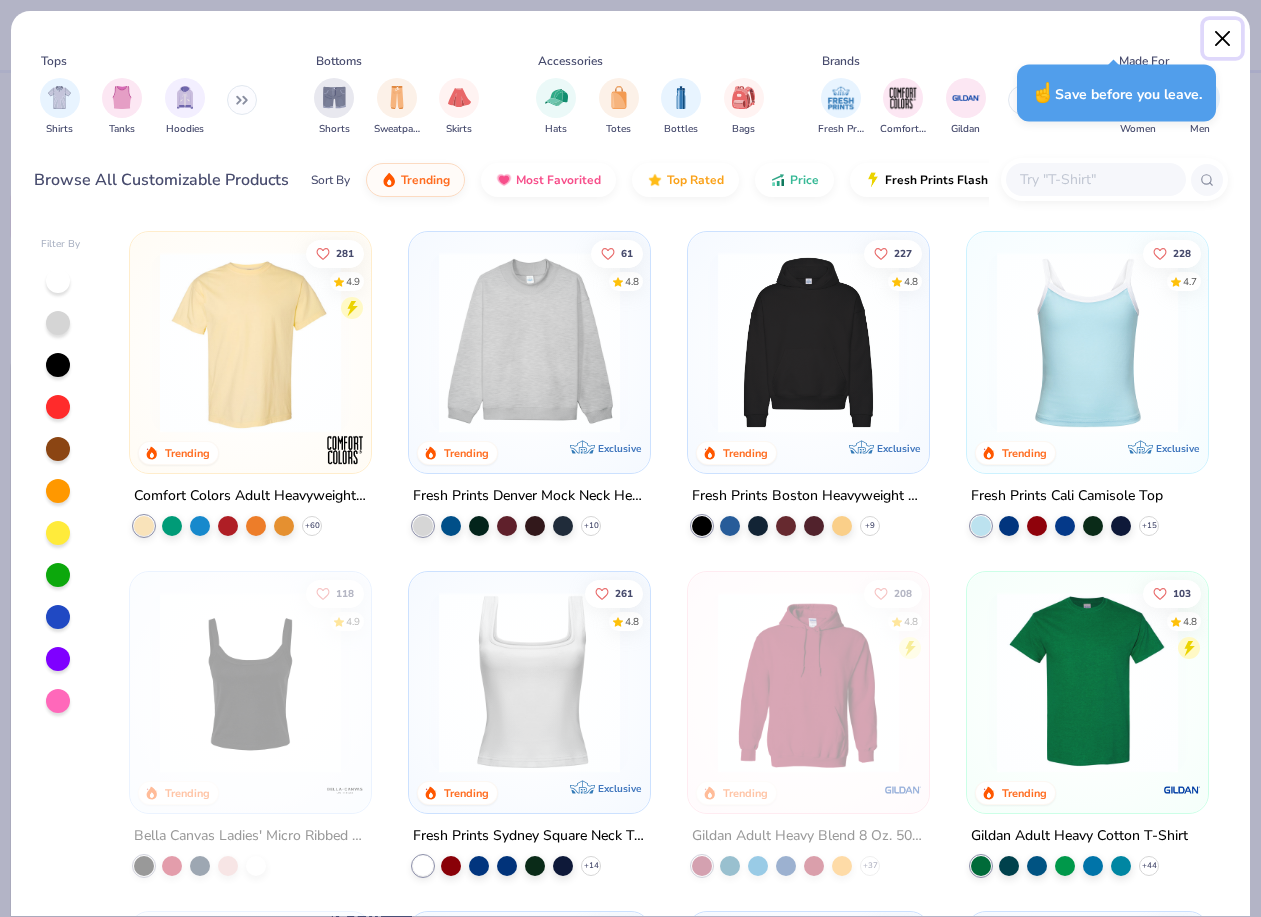click at bounding box center (1223, 39) 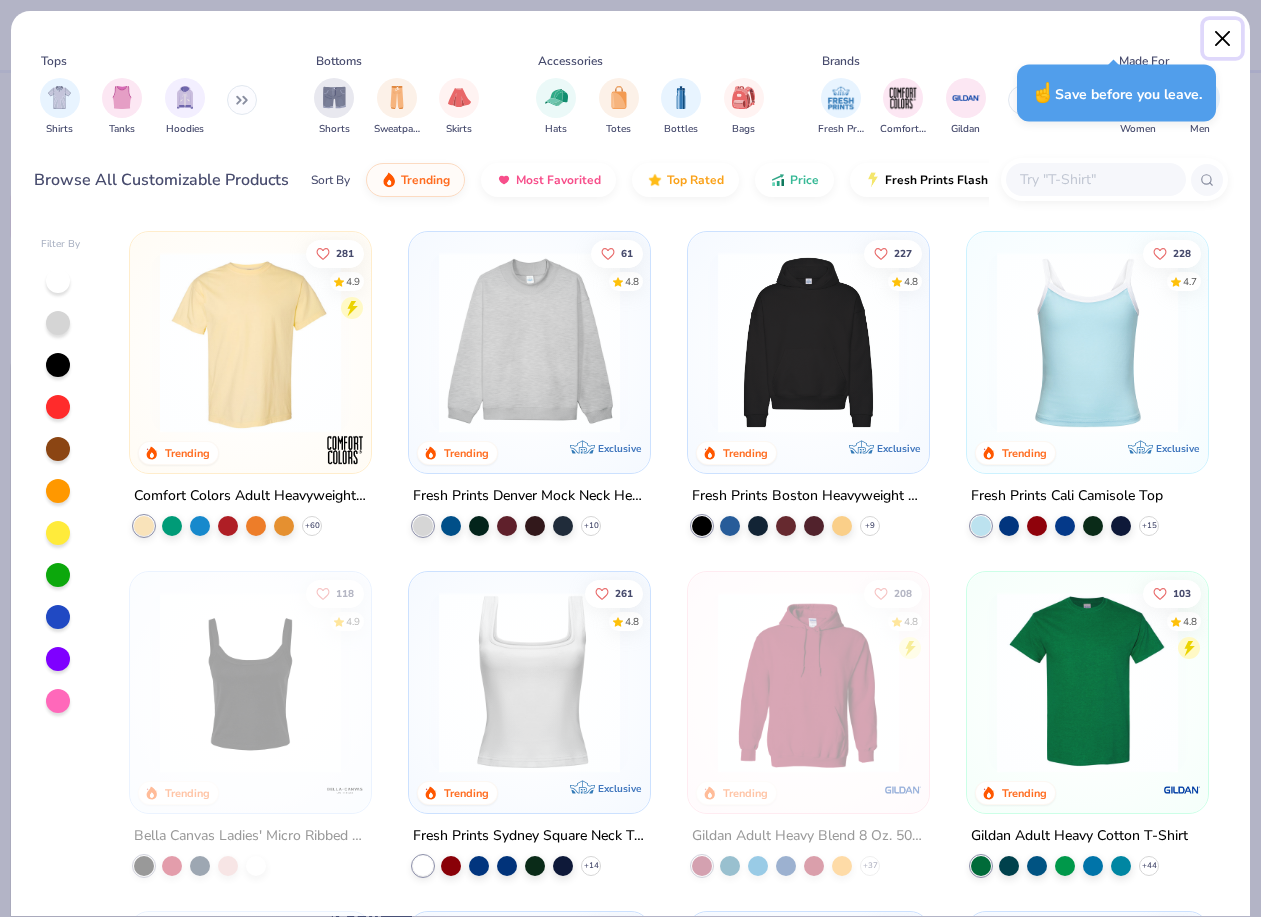 click at bounding box center (1223, 39) 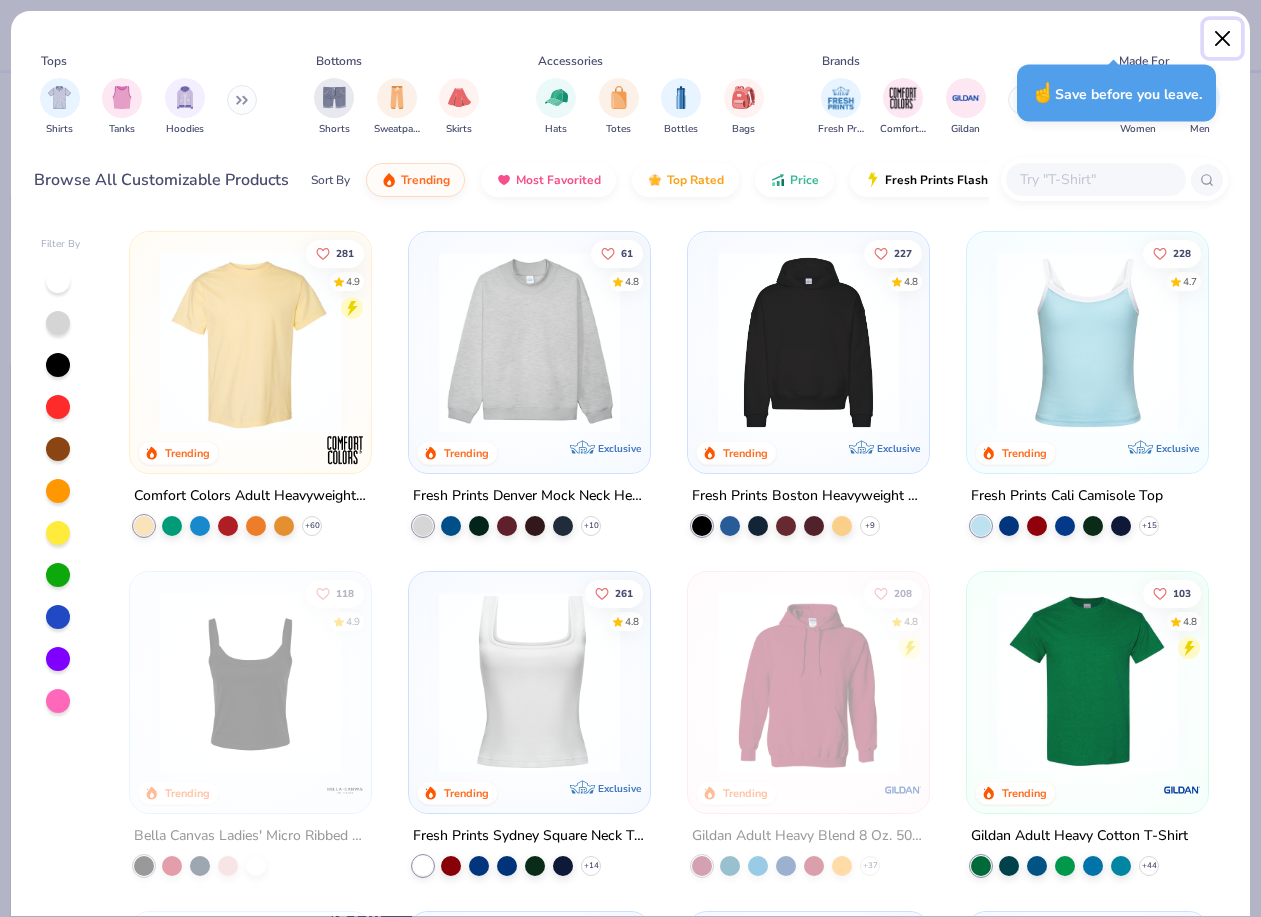 click at bounding box center [1223, 39] 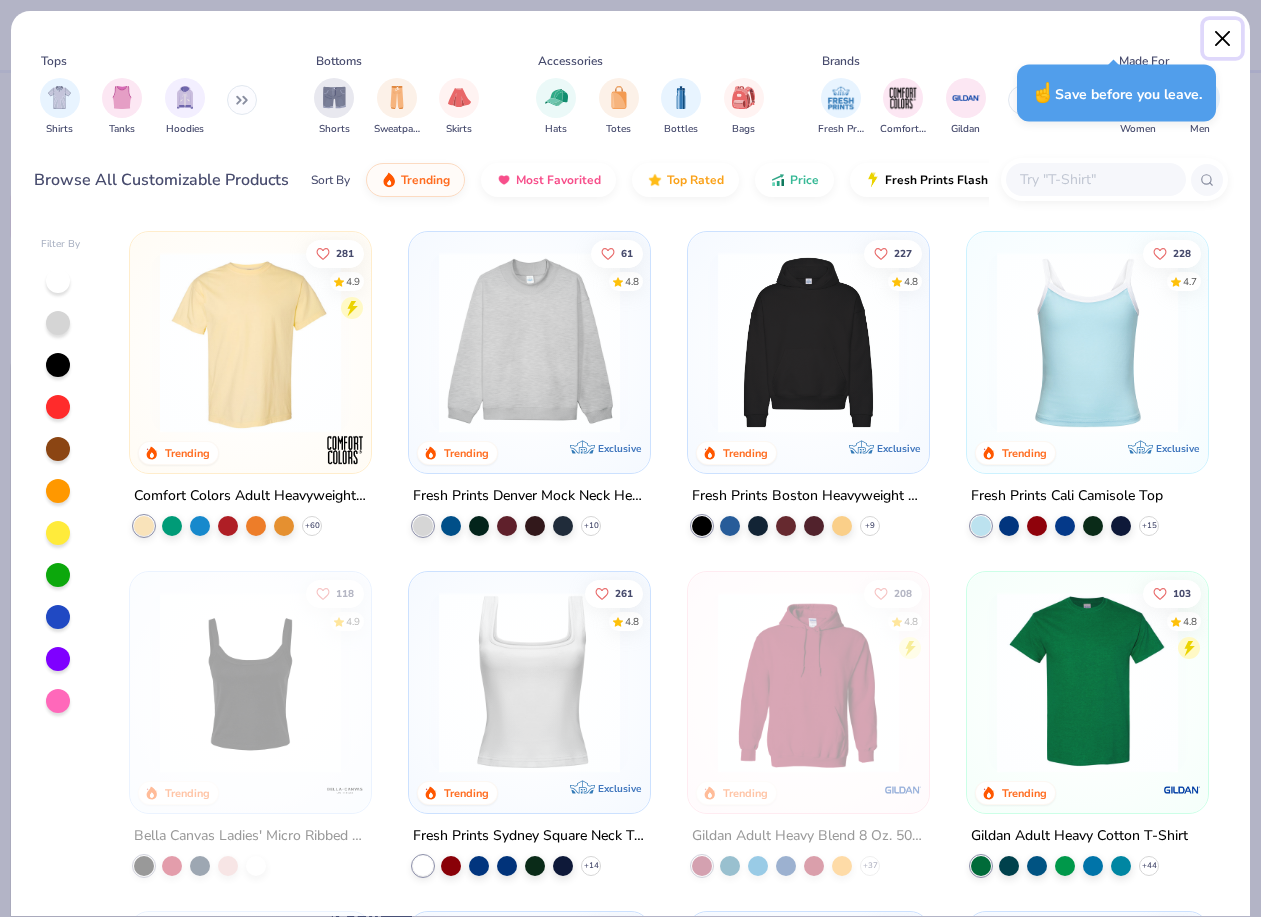 click at bounding box center (1223, 39) 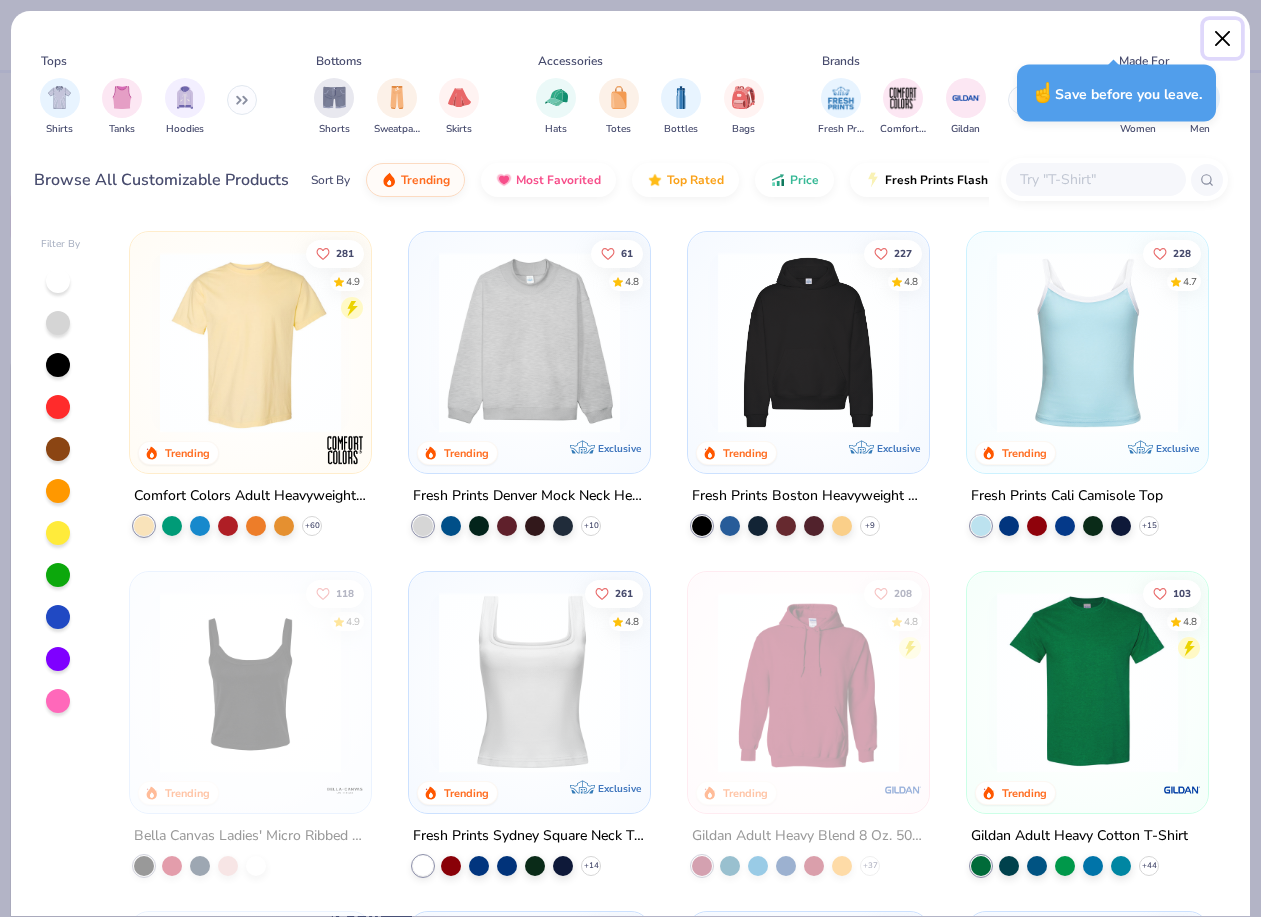 click at bounding box center (1223, 39) 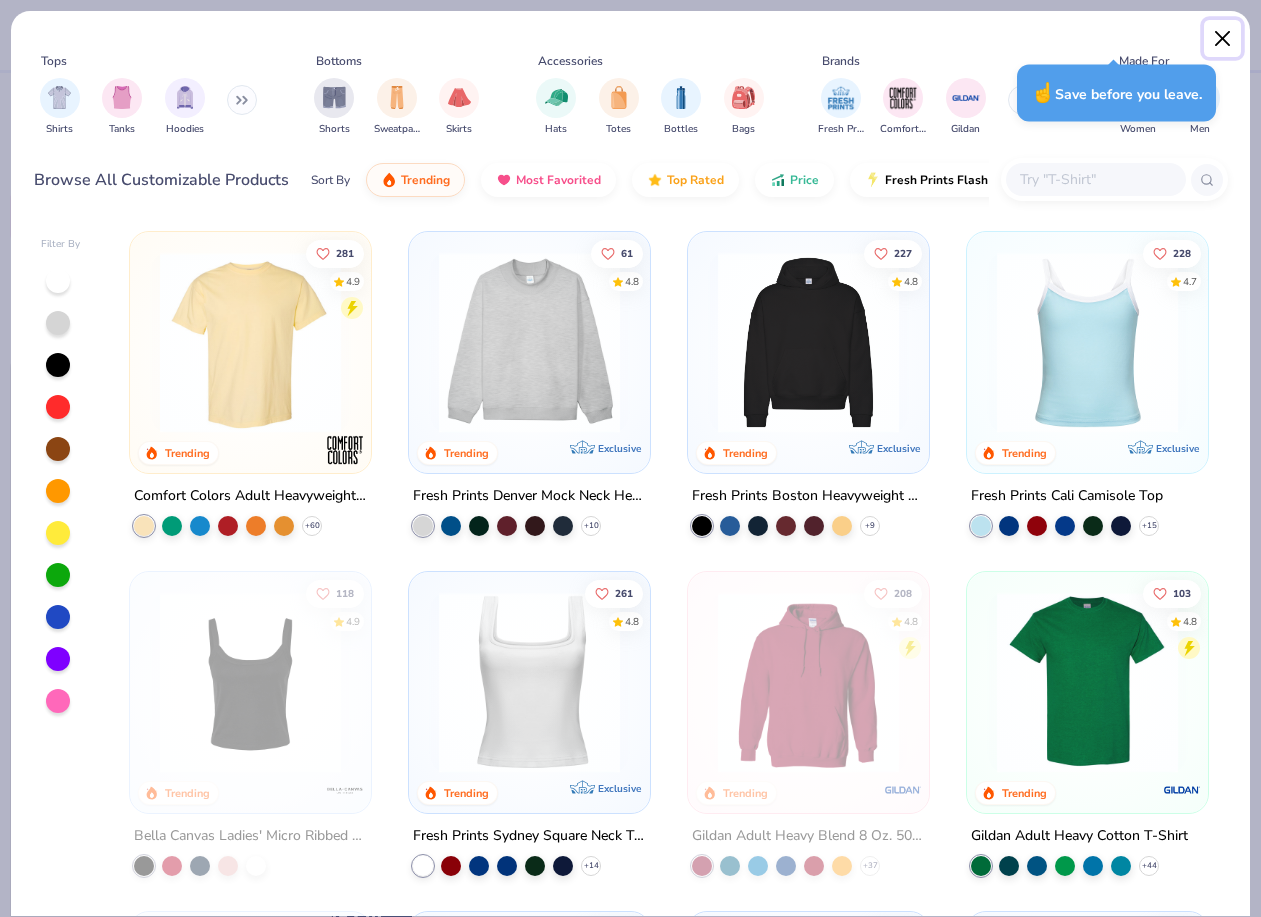 click at bounding box center [1223, 39] 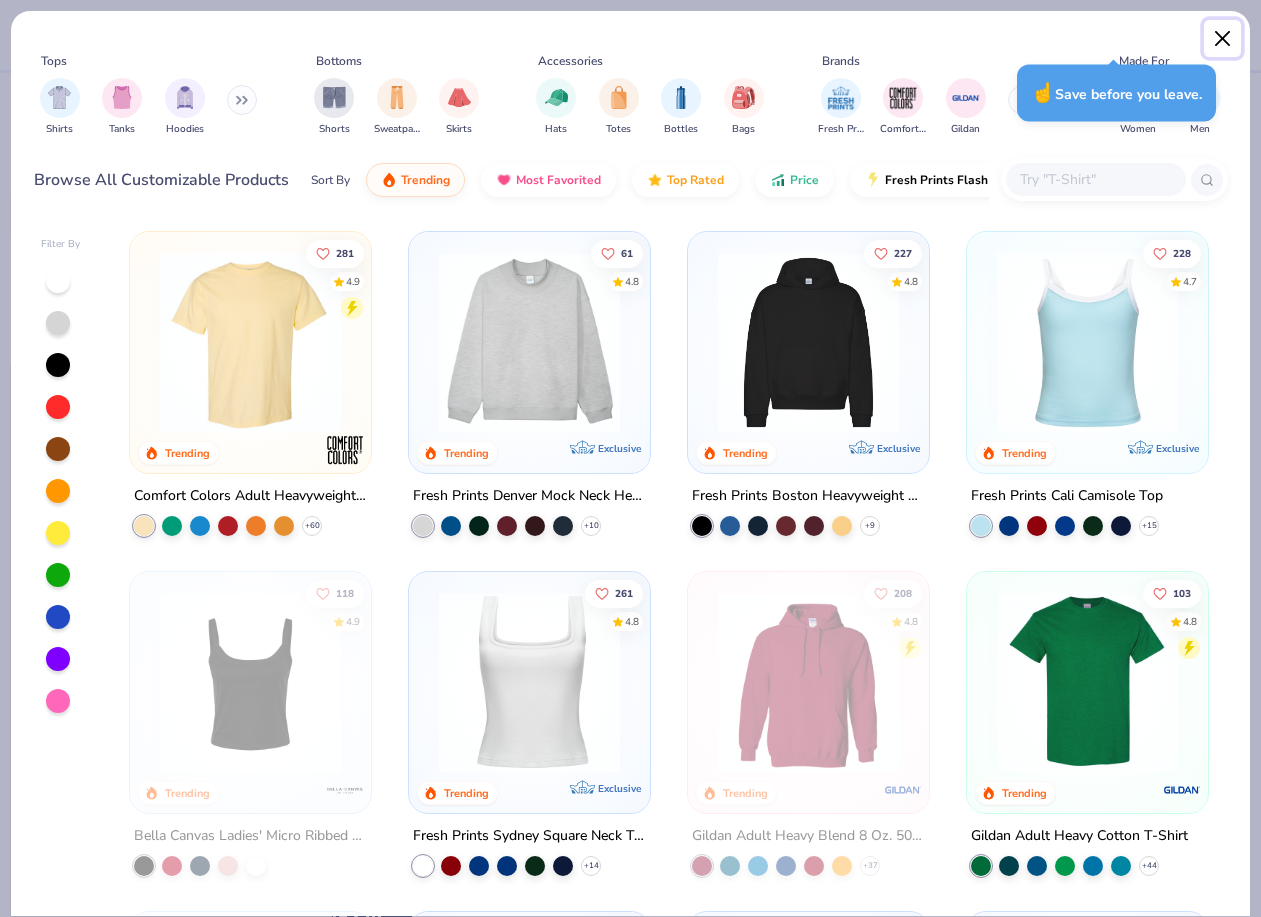 click at bounding box center [1223, 39] 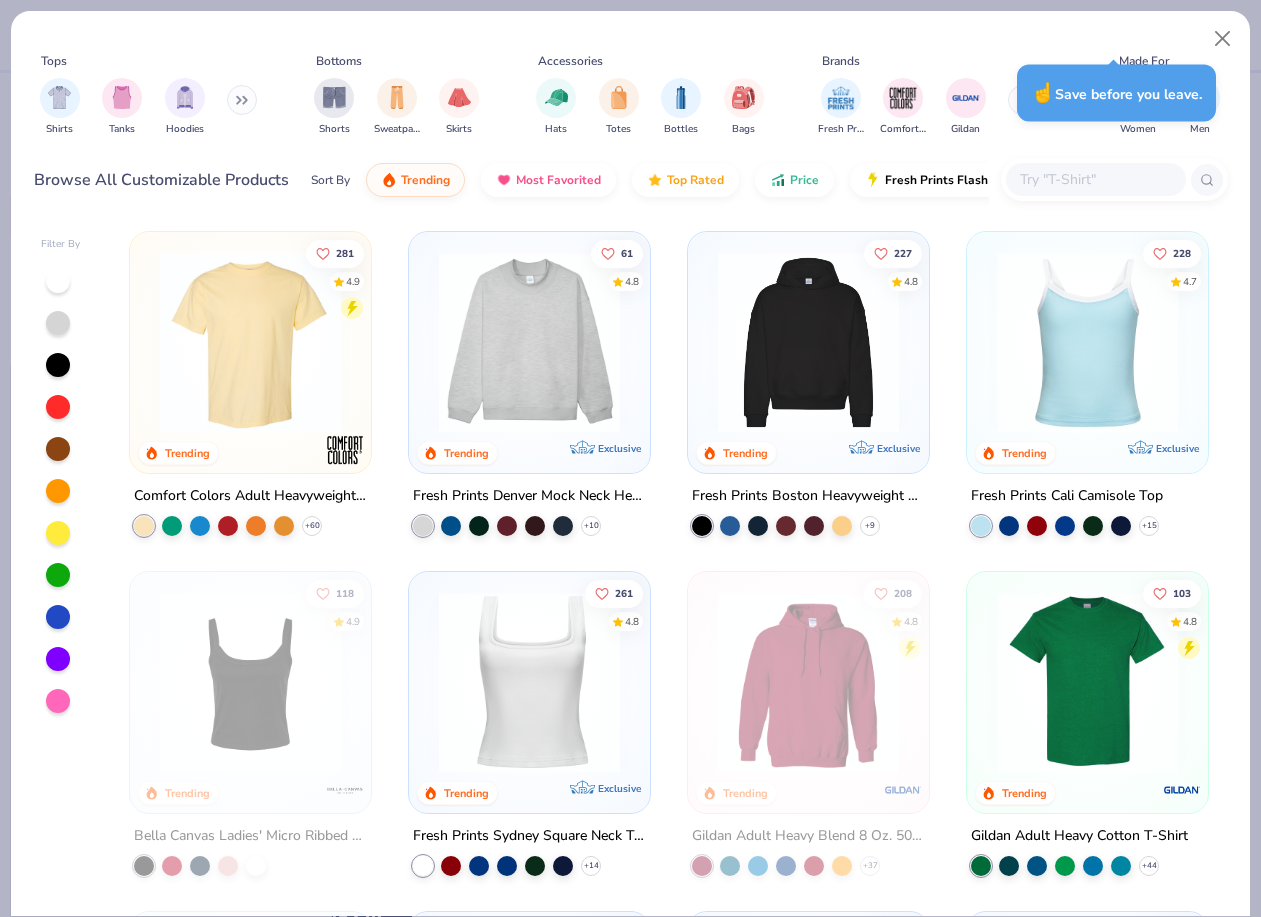 click on "NG" at bounding box center (1220, 35) 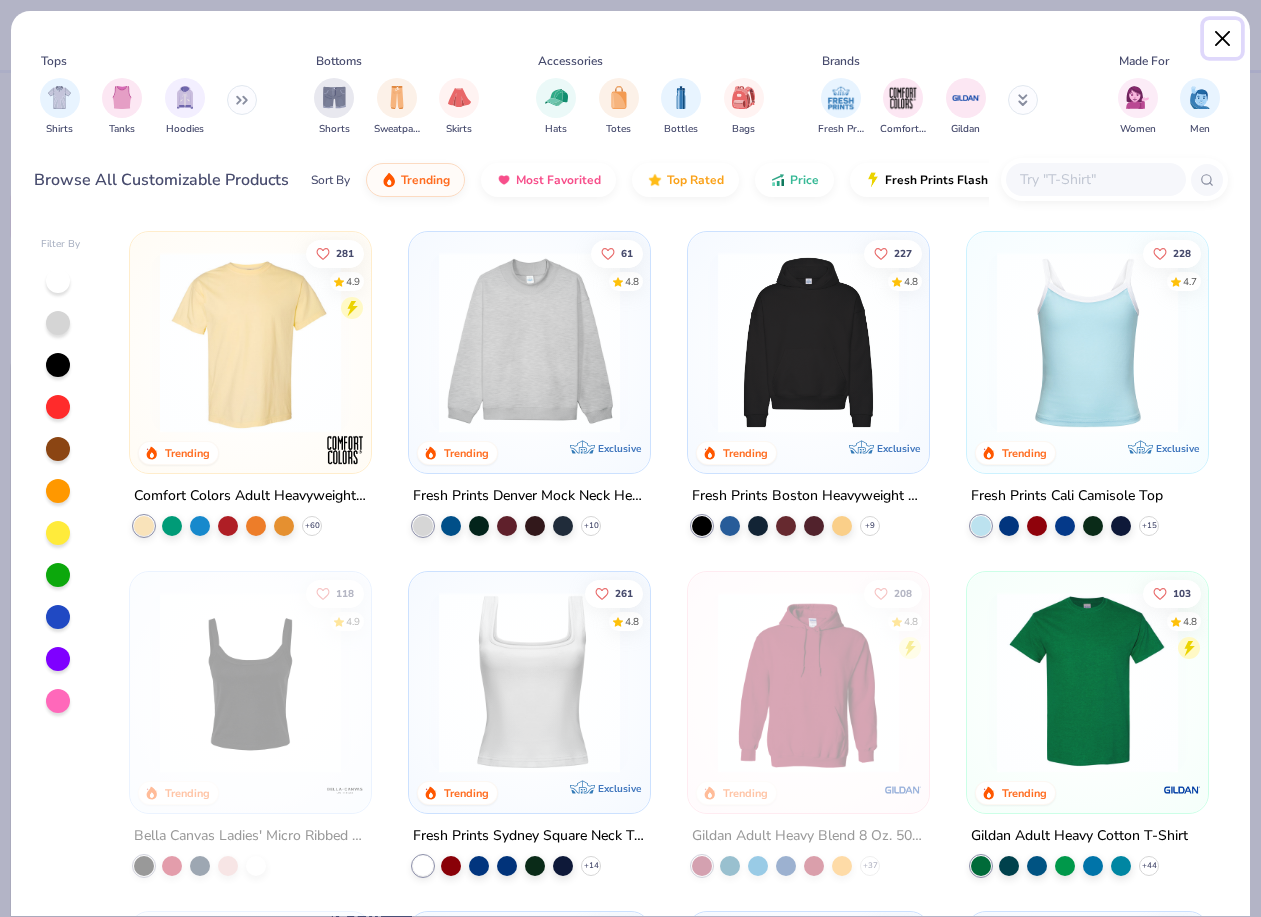 click at bounding box center (1223, 39) 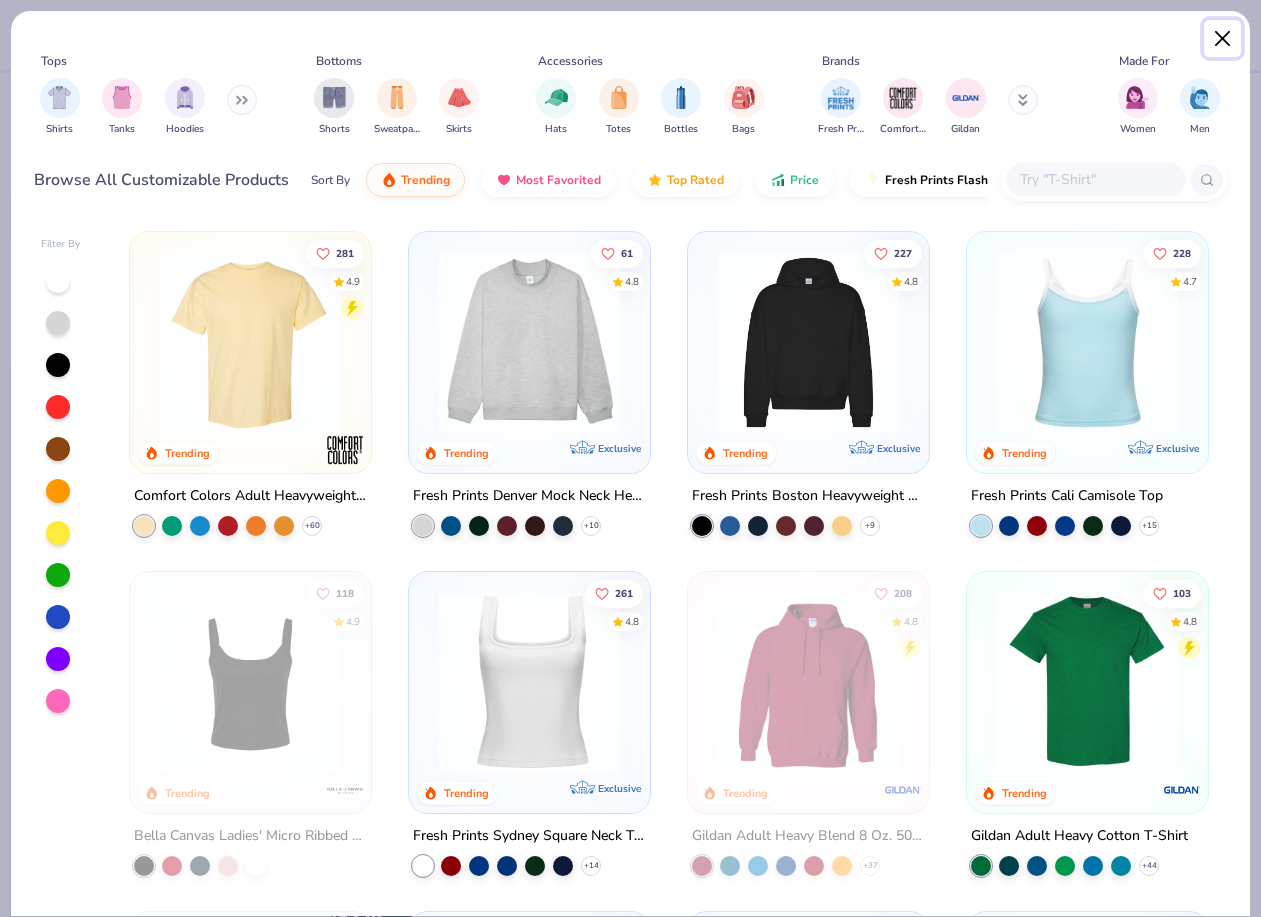 click at bounding box center (1223, 39) 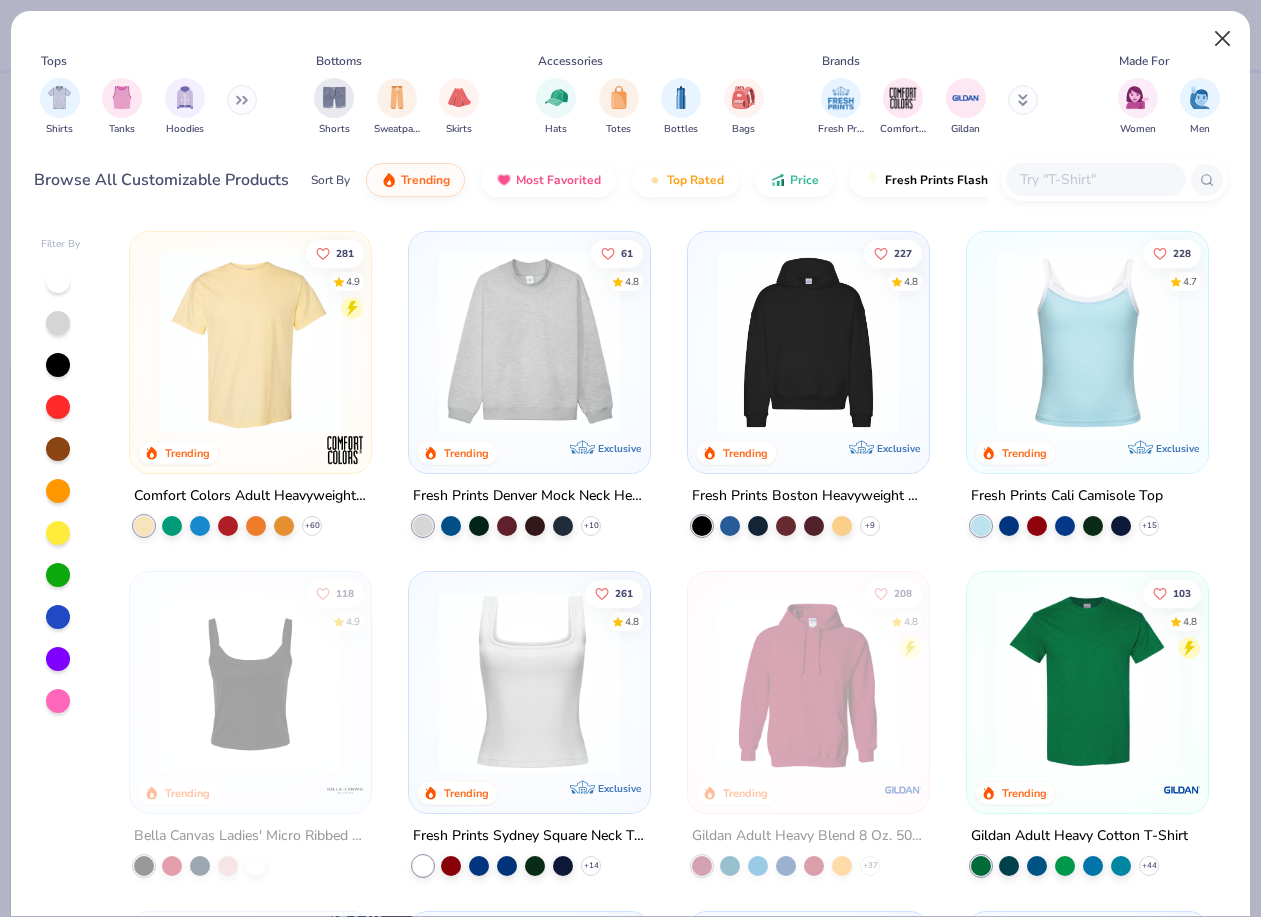 click on "NG" at bounding box center (1220, 35) 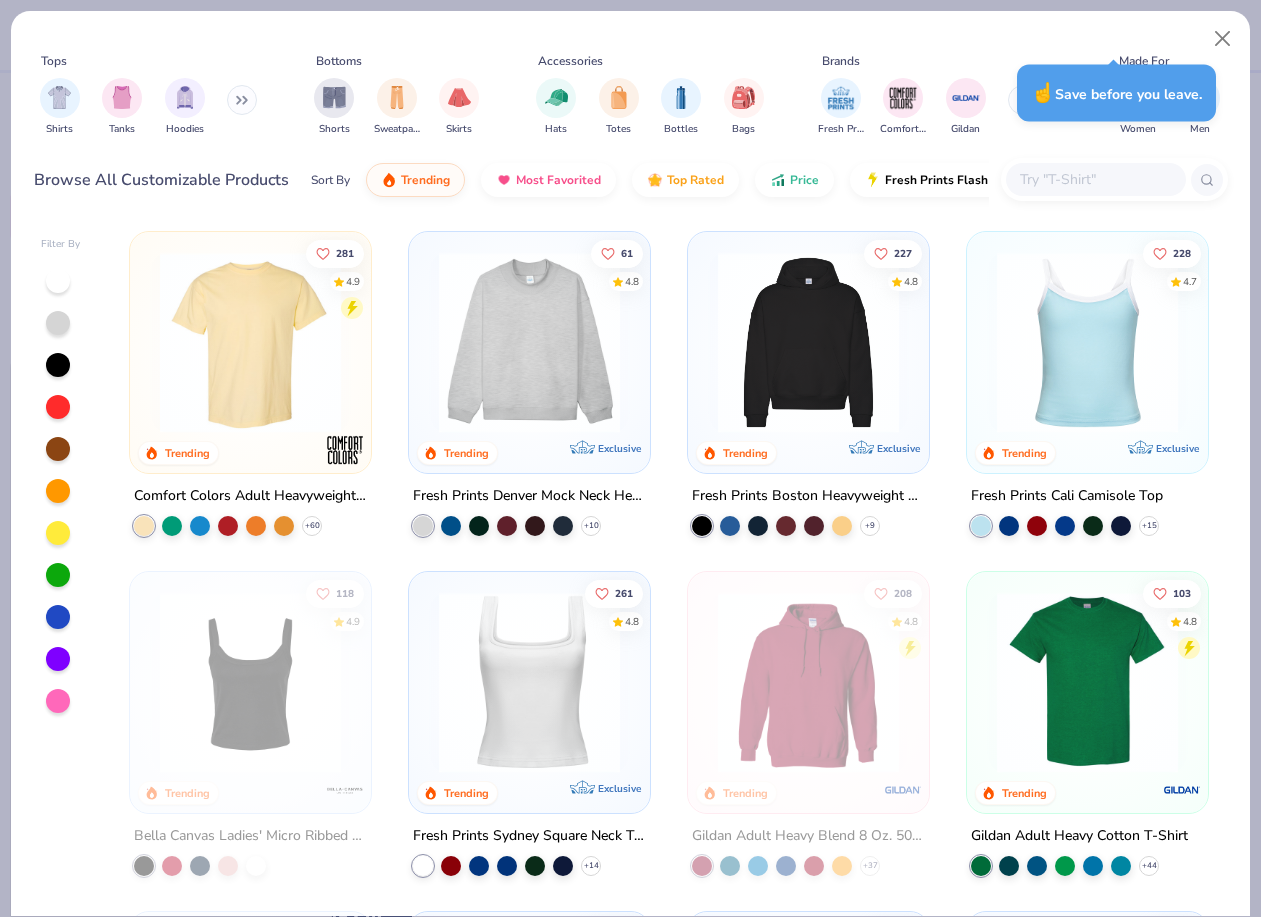 click at bounding box center (529, 342) 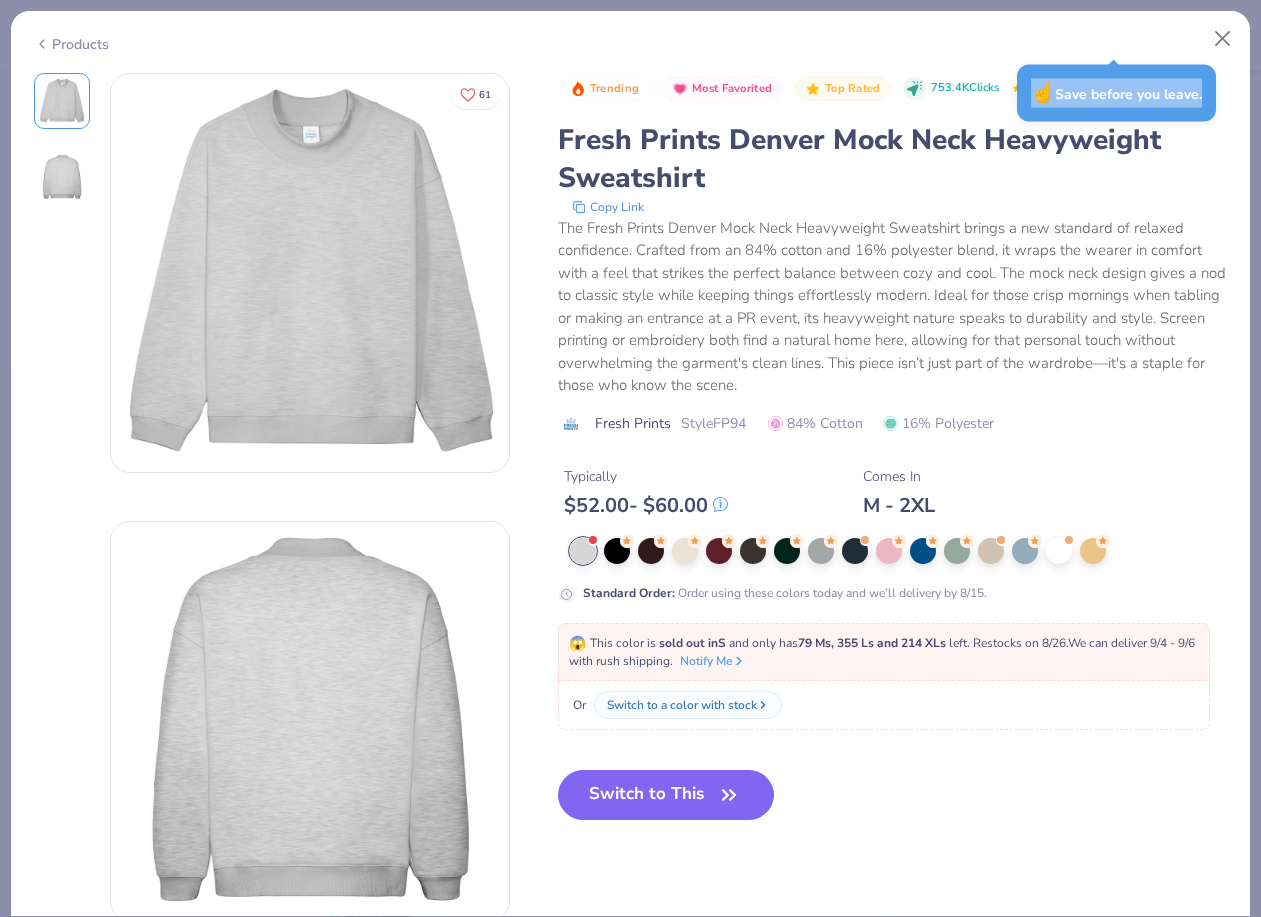 click at bounding box center [310, 273] 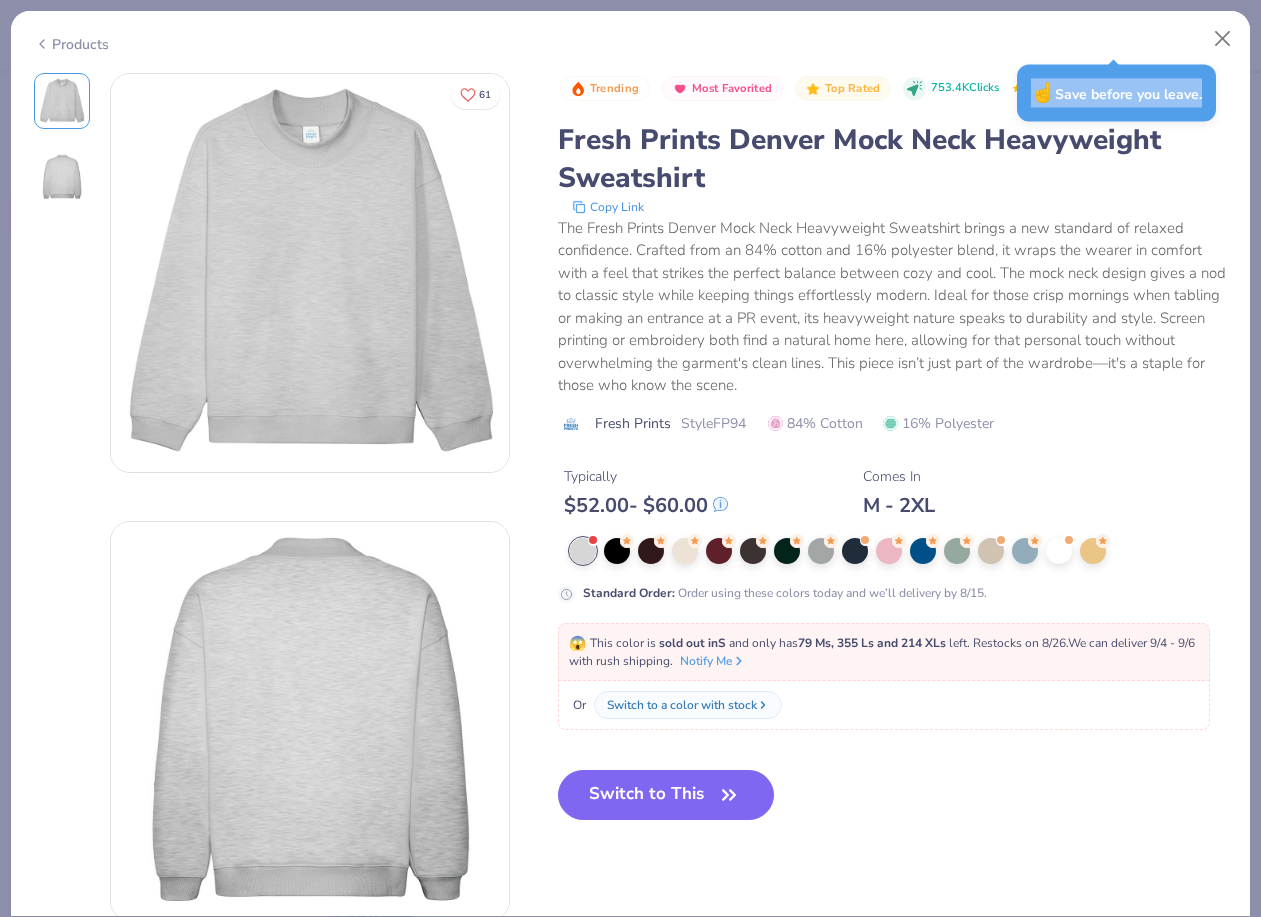click at bounding box center (310, 273) 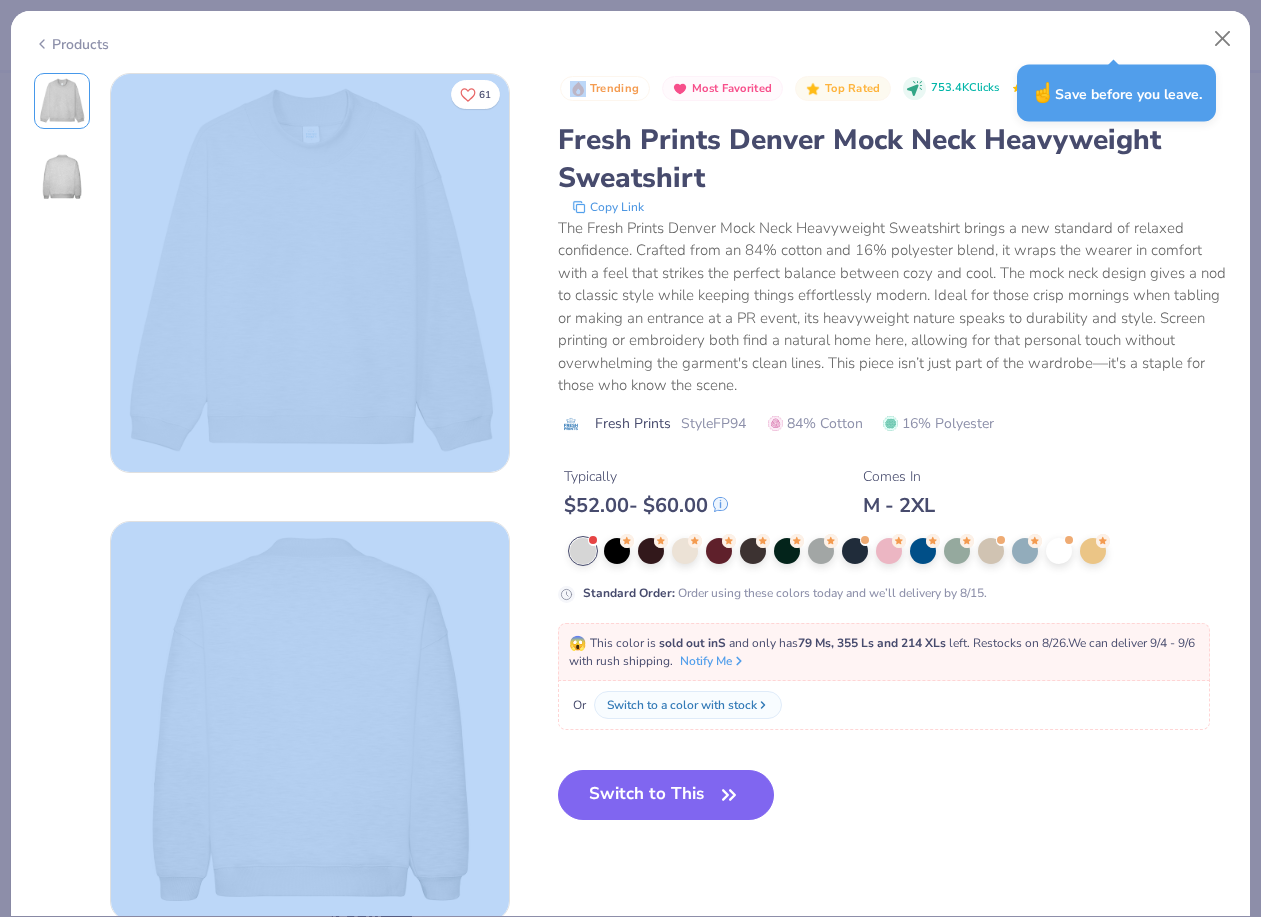 click at bounding box center (310, 273) 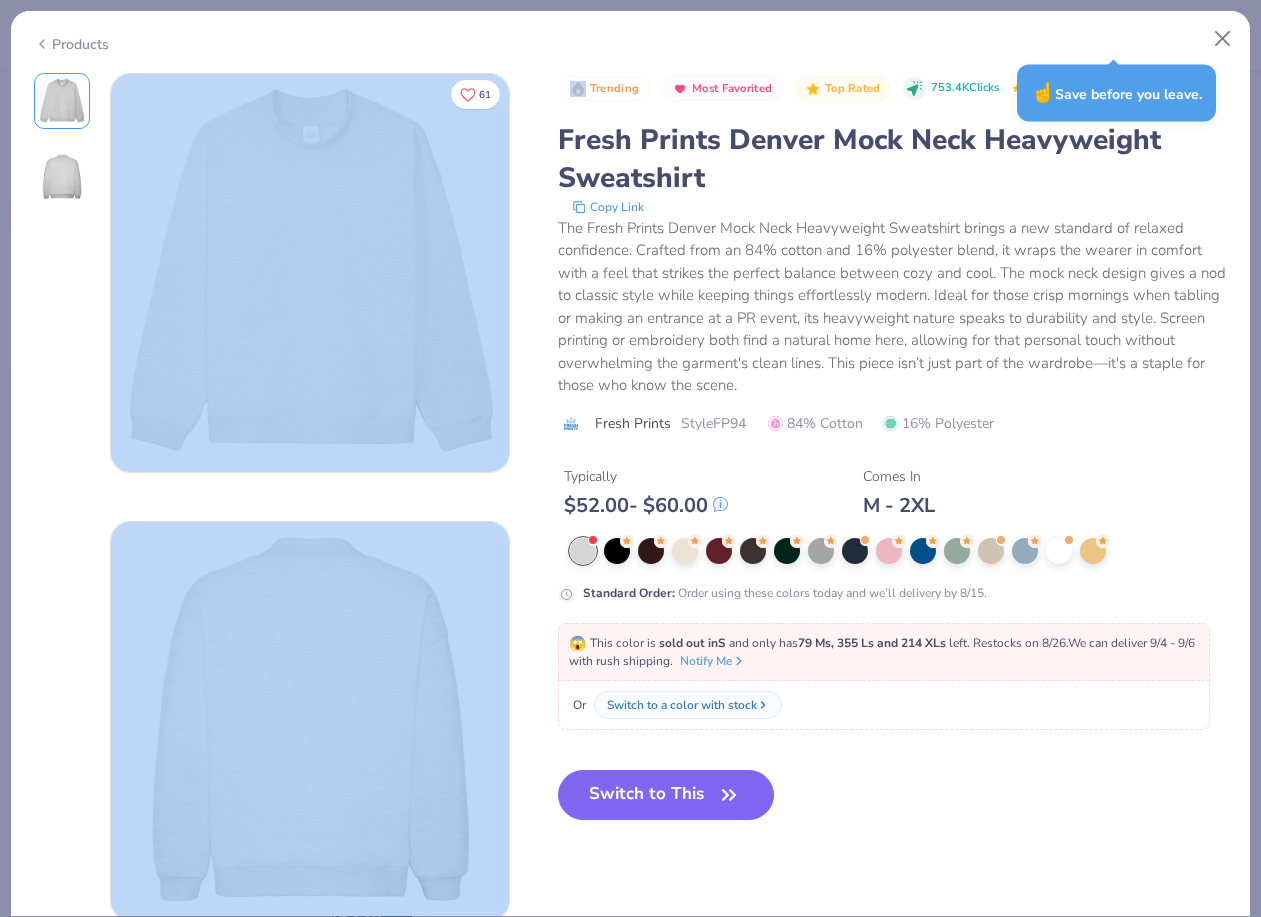 click at bounding box center [310, 273] 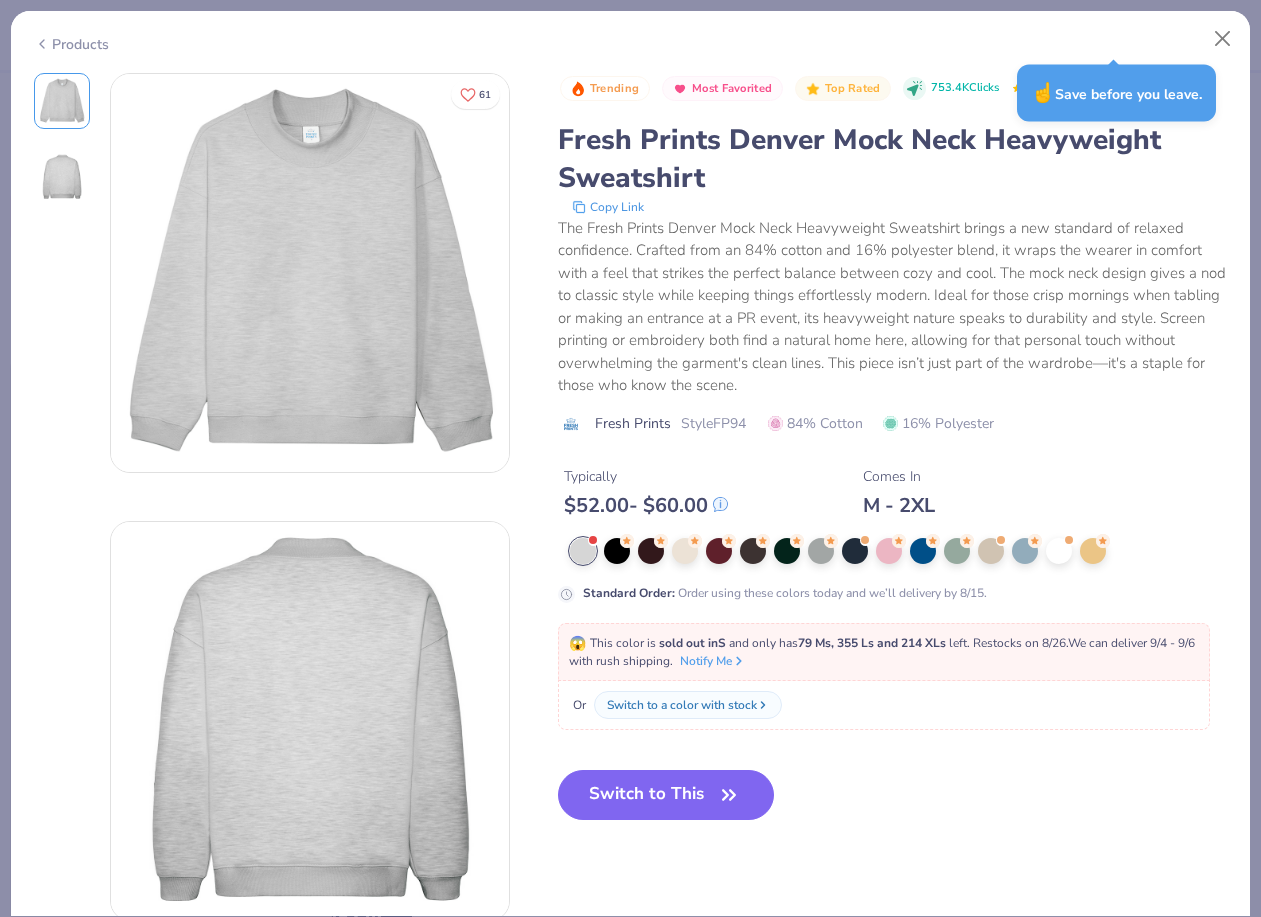 click on "Trending Most Favorited Top Rated 753.4K  Clicks 4.8 10+ Reviews Fresh Prints Denver Mock Neck Heavyweight Sweatshirt Copy Link The Fresh Prints Denver Mock Neck Heavyweight Sweatshirt brings a new standard of relaxed confidence. Crafted from an 84% cotton and 16% polyester blend, it wraps the wearer in comfort with a feel that strikes the perfect balance between cozy and cool. The mock neck design gives a nod to classic style while keeping things effortlessly modern. Ideal for those crisp mornings when tabling or making an entrance at a PR event, its heavyweight nature speaks to durability and style. Screen printing or embroidery both find a natural home here, allowing for that personal touch without overwhelming the garment's clean lines. This piece isn’t just part of the wardrobe—it's a staple for those who know the scene. Fresh Prints Style  FP94   84% Cotton   16% Polyester" at bounding box center [893, 261] 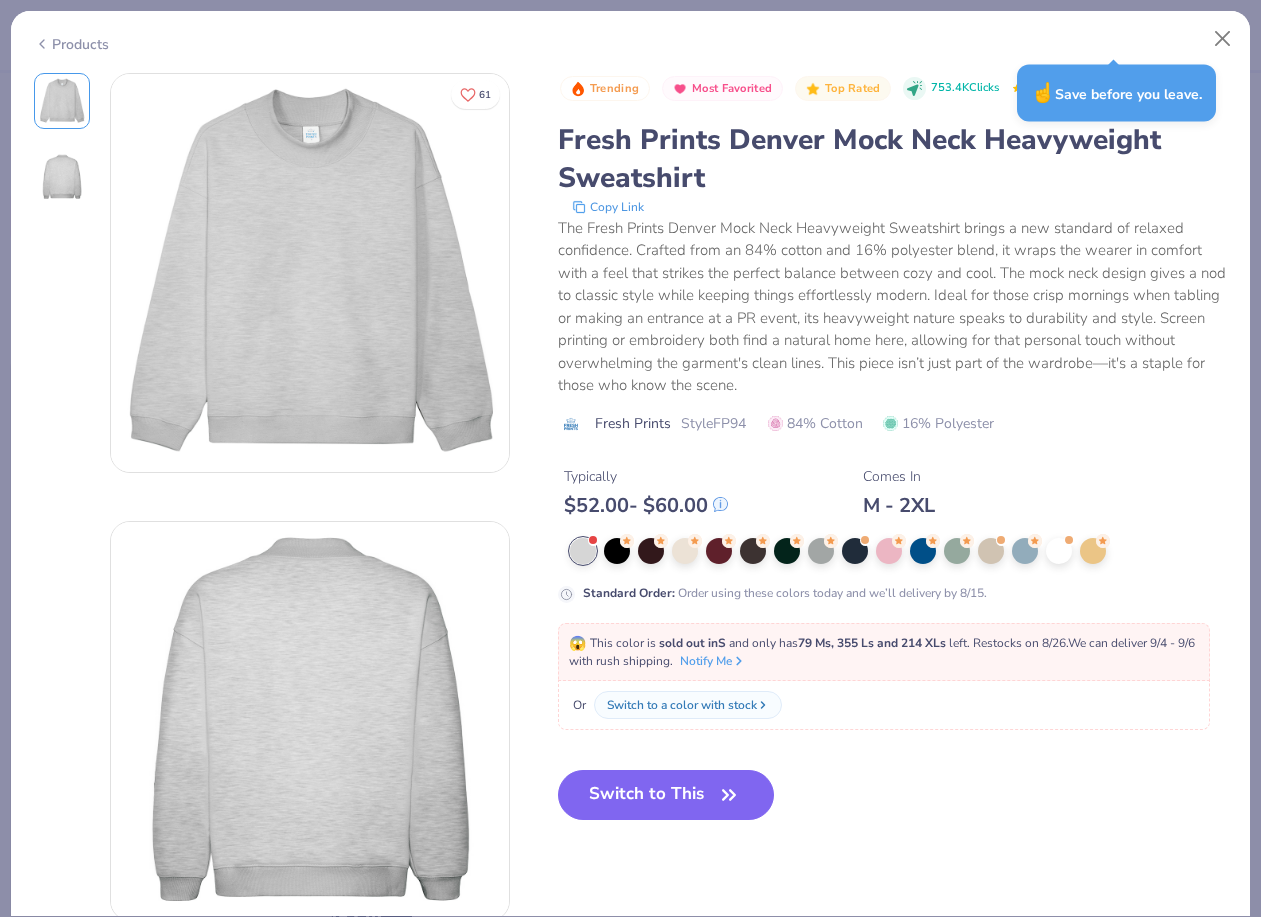 click on "Trending Most Favorited Top Rated 753.4K  Clicks 4.8 10+ Reviews Fresh Prints Denver Mock Neck Heavyweight Sweatshirt Copy Link The Fresh Prints Denver Mock Neck Heavyweight Sweatshirt brings a new standard of relaxed confidence. Crafted from an 84% cotton and 16% polyester blend, it wraps the wearer in comfort with a feel that strikes the perfect balance between cozy and cool. The mock neck design gives a nod to classic style while keeping things effortlessly modern. Ideal for those crisp mornings when tabling or making an entrance at a PR event, its heavyweight nature speaks to durability and style. Screen printing or embroidery both find a natural home here, allowing for that personal touch without overwhelming the garment's clean lines. This piece isn’t just part of the wardrobe—it's a staple for those who know the scene. Fresh Prints Style  FP94   84% Cotton   16% Polyester" at bounding box center [893, 261] 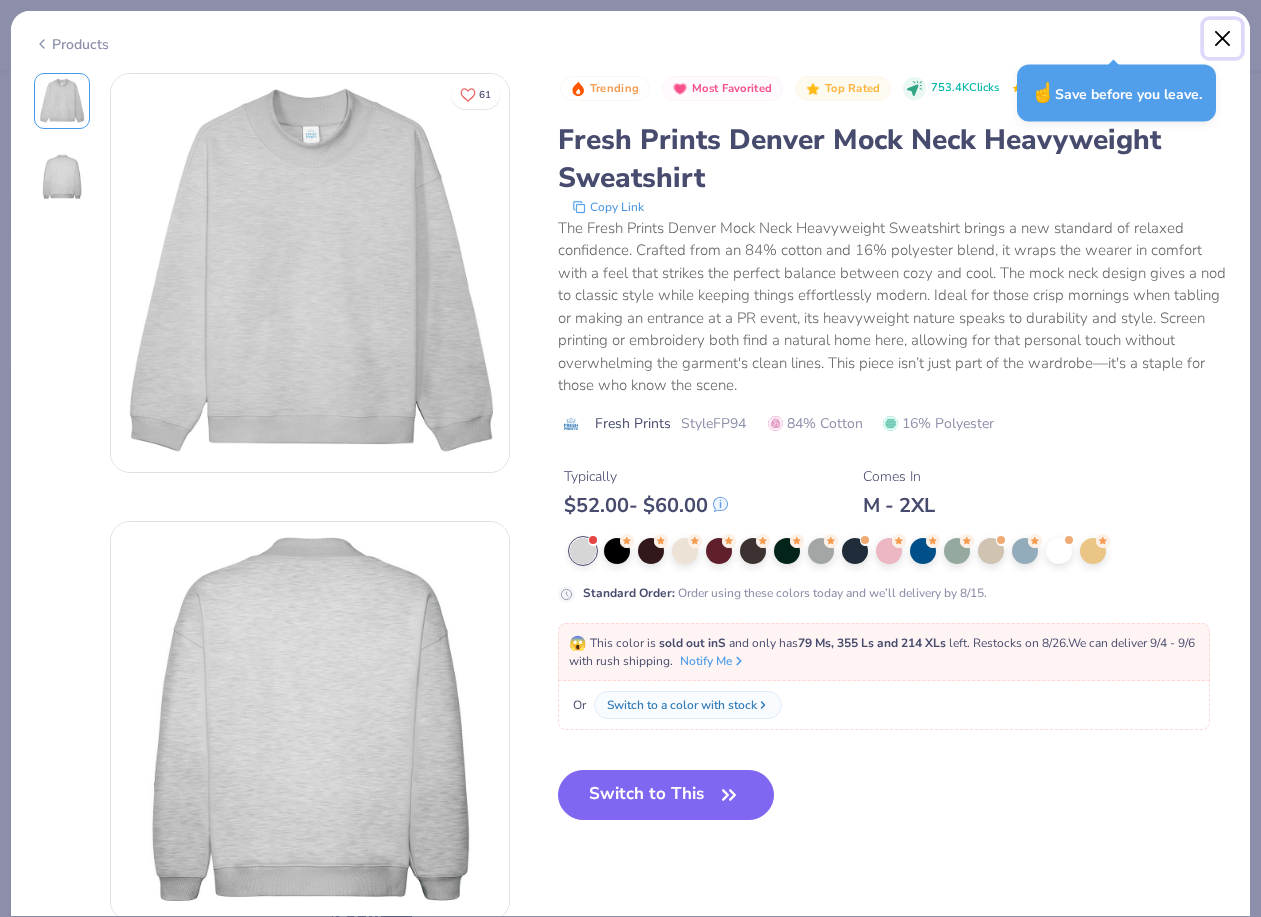 click at bounding box center (1223, 39) 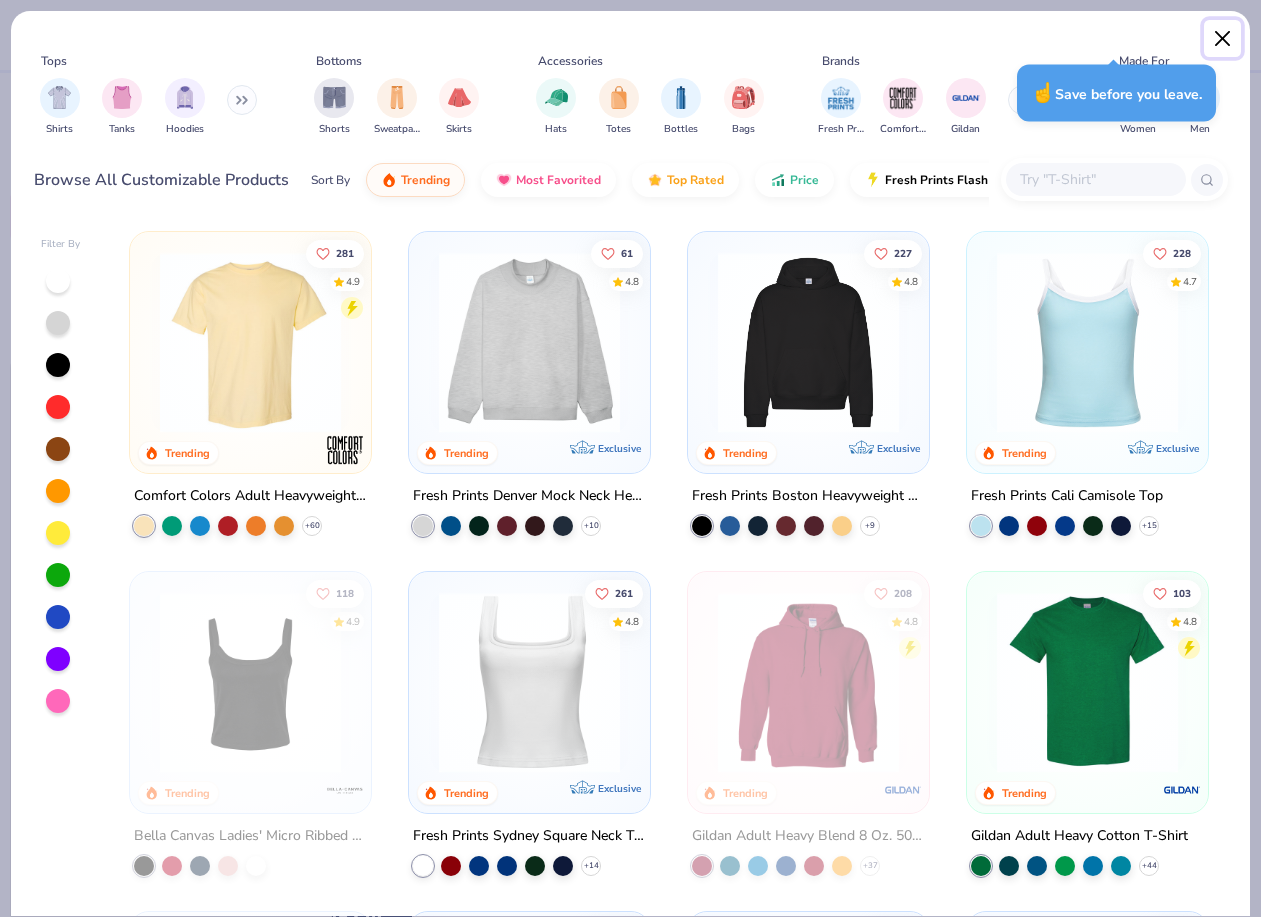 click at bounding box center (1223, 39) 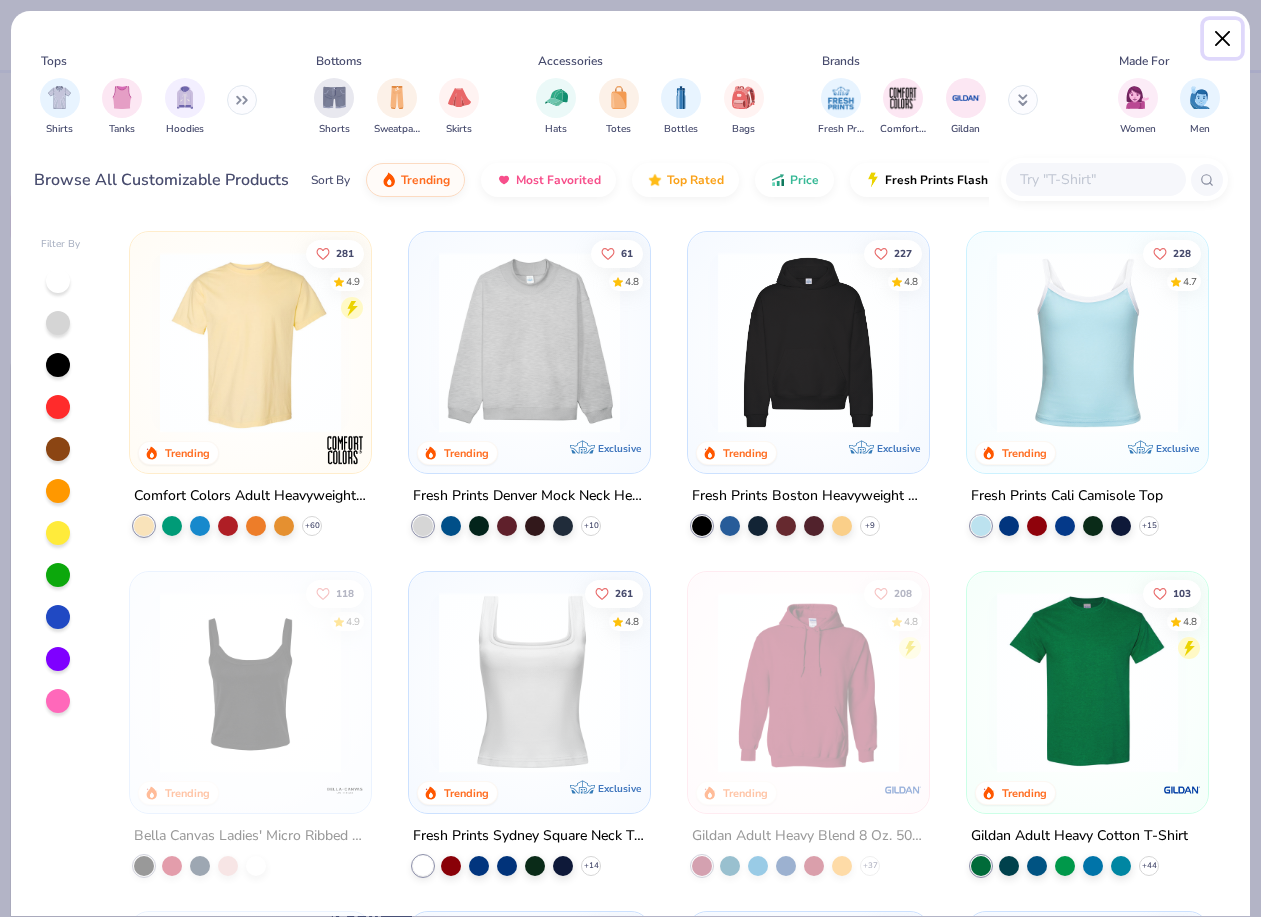 click at bounding box center (1223, 39) 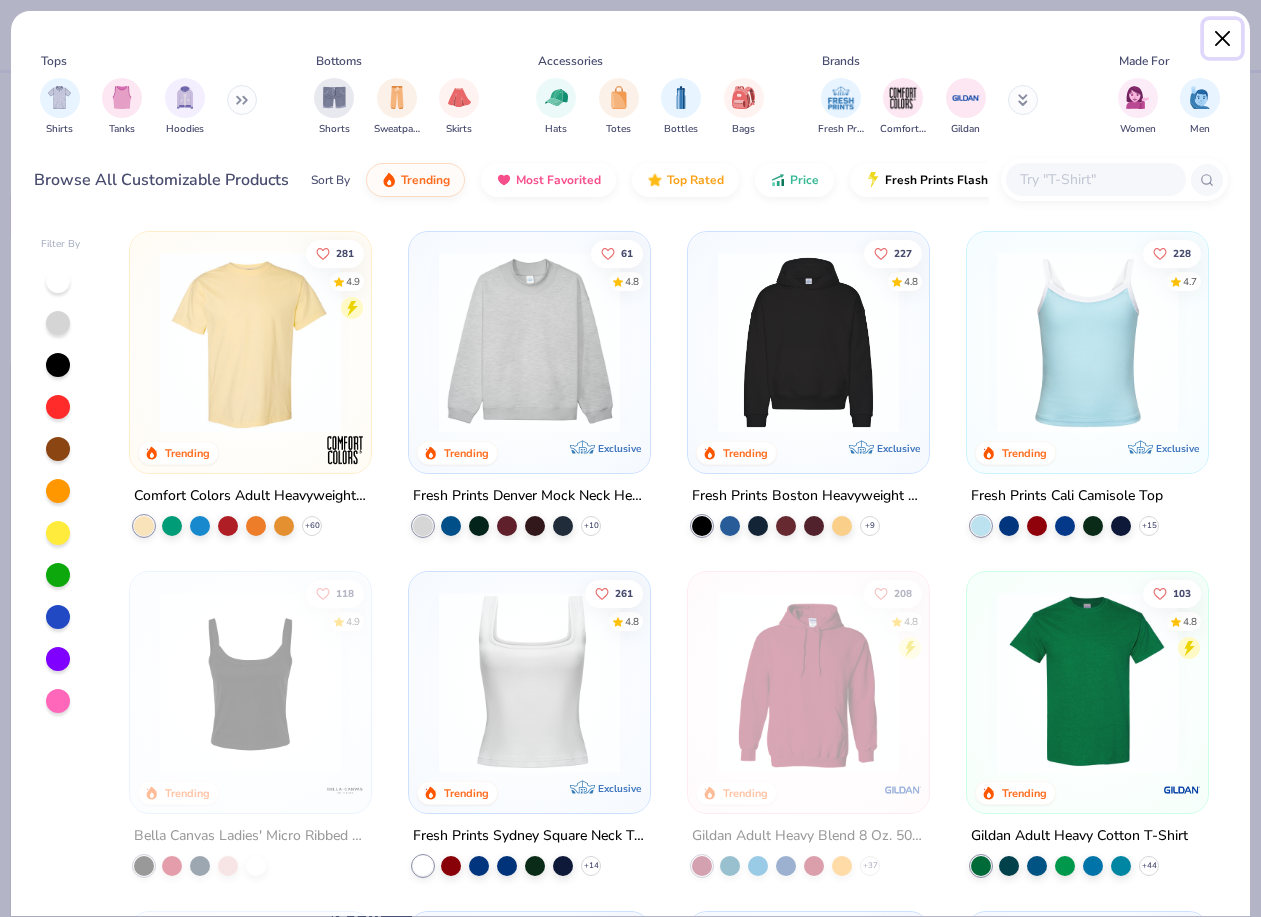 click at bounding box center (1223, 39) 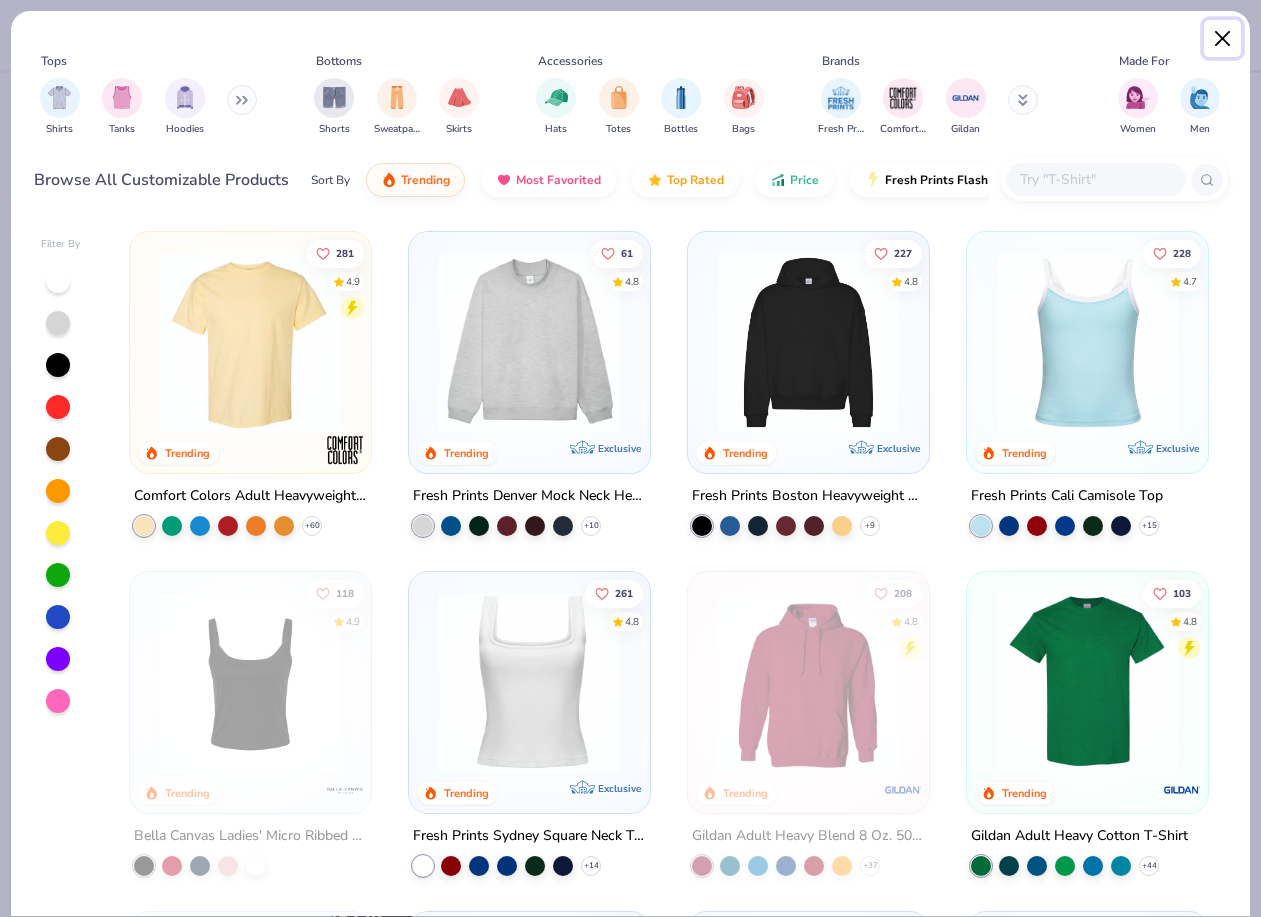 click at bounding box center [1223, 39] 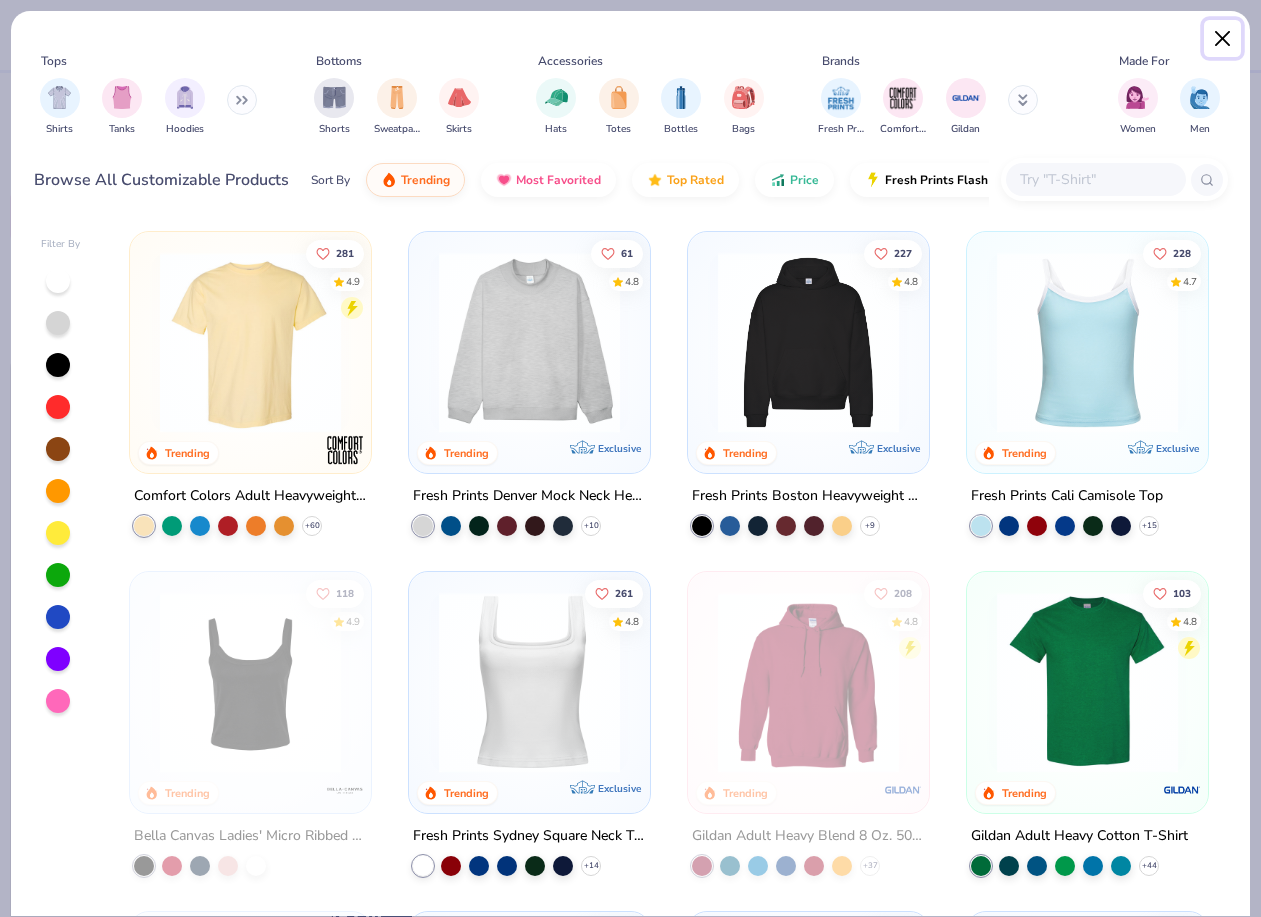 click at bounding box center [1223, 39] 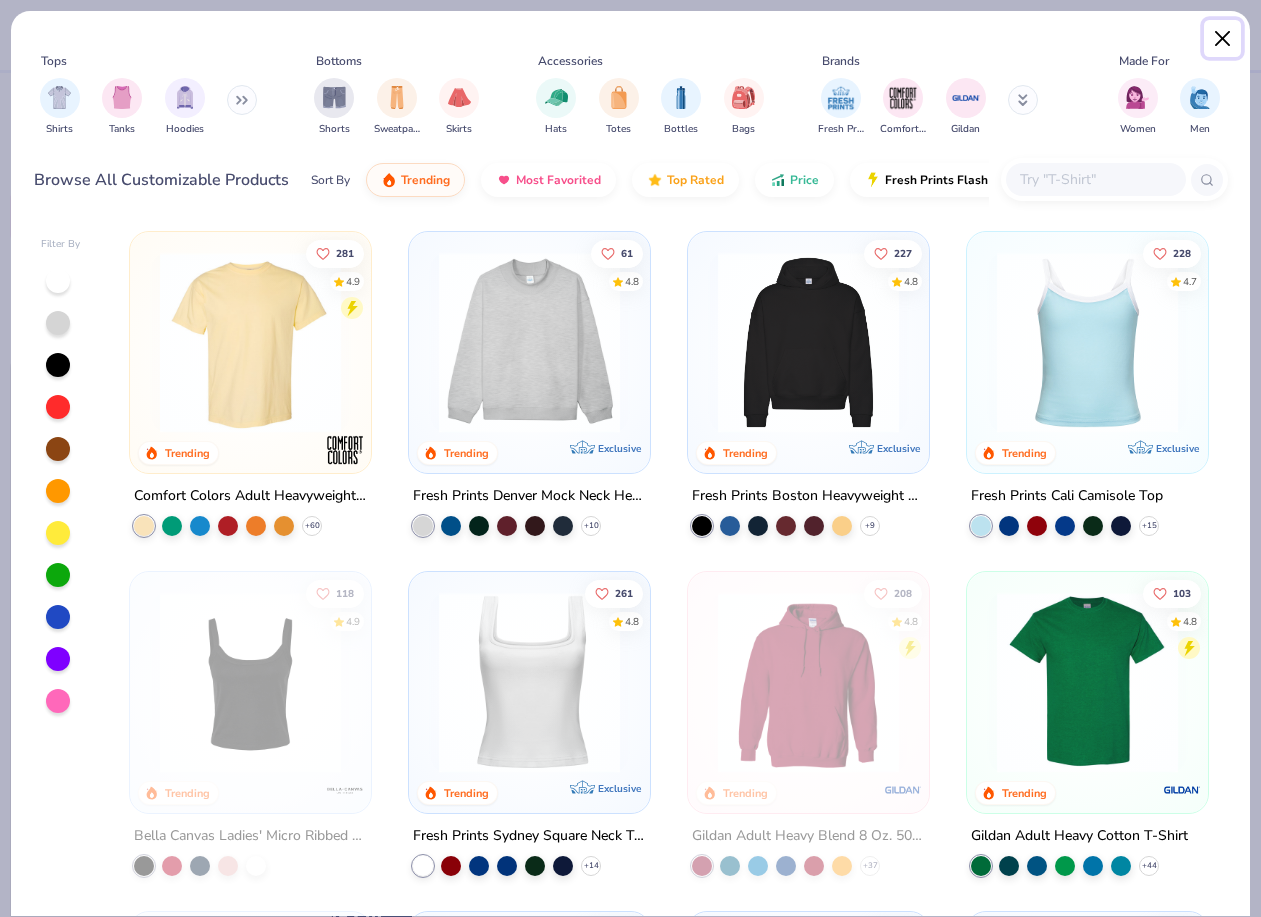 click at bounding box center (1223, 39) 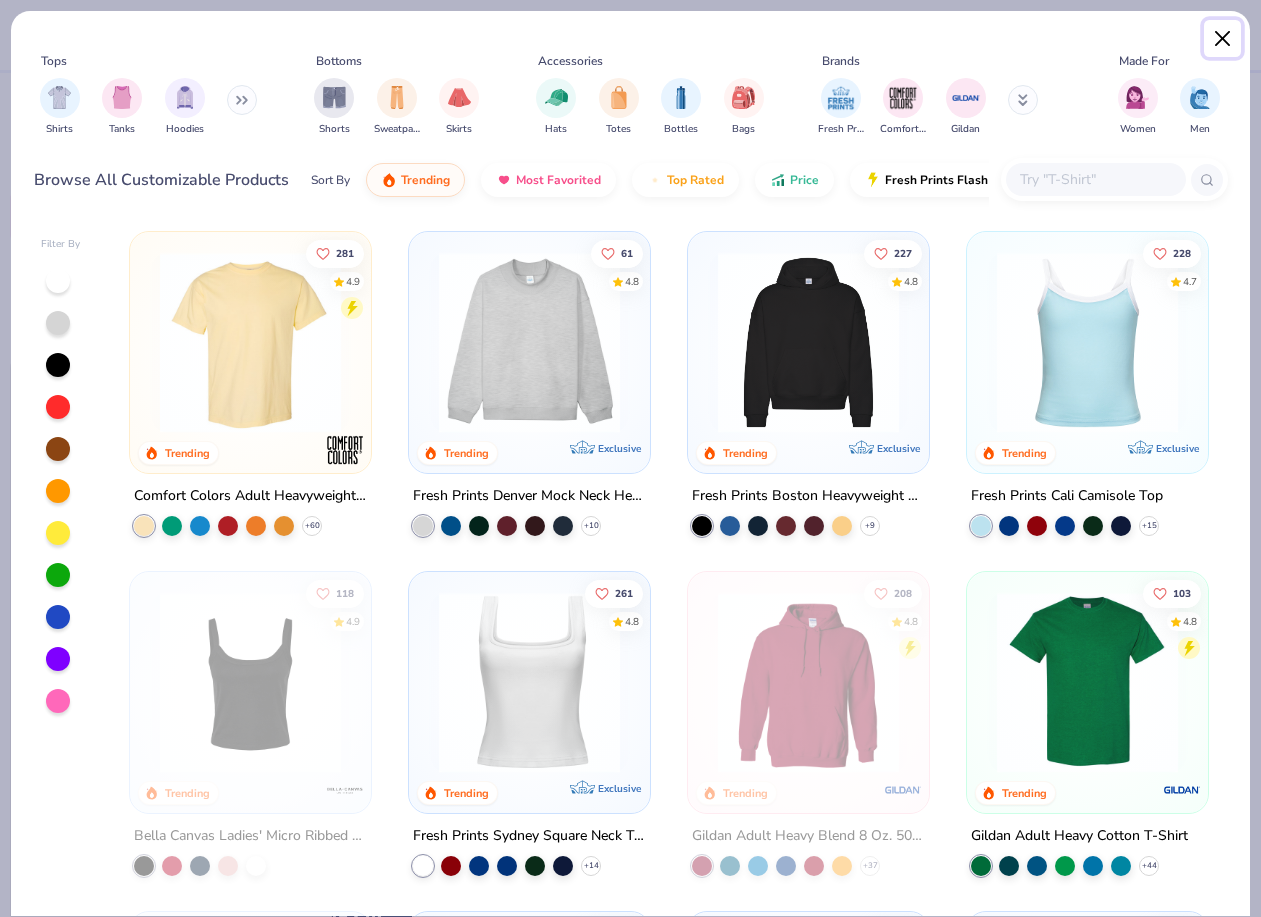 click at bounding box center [1223, 39] 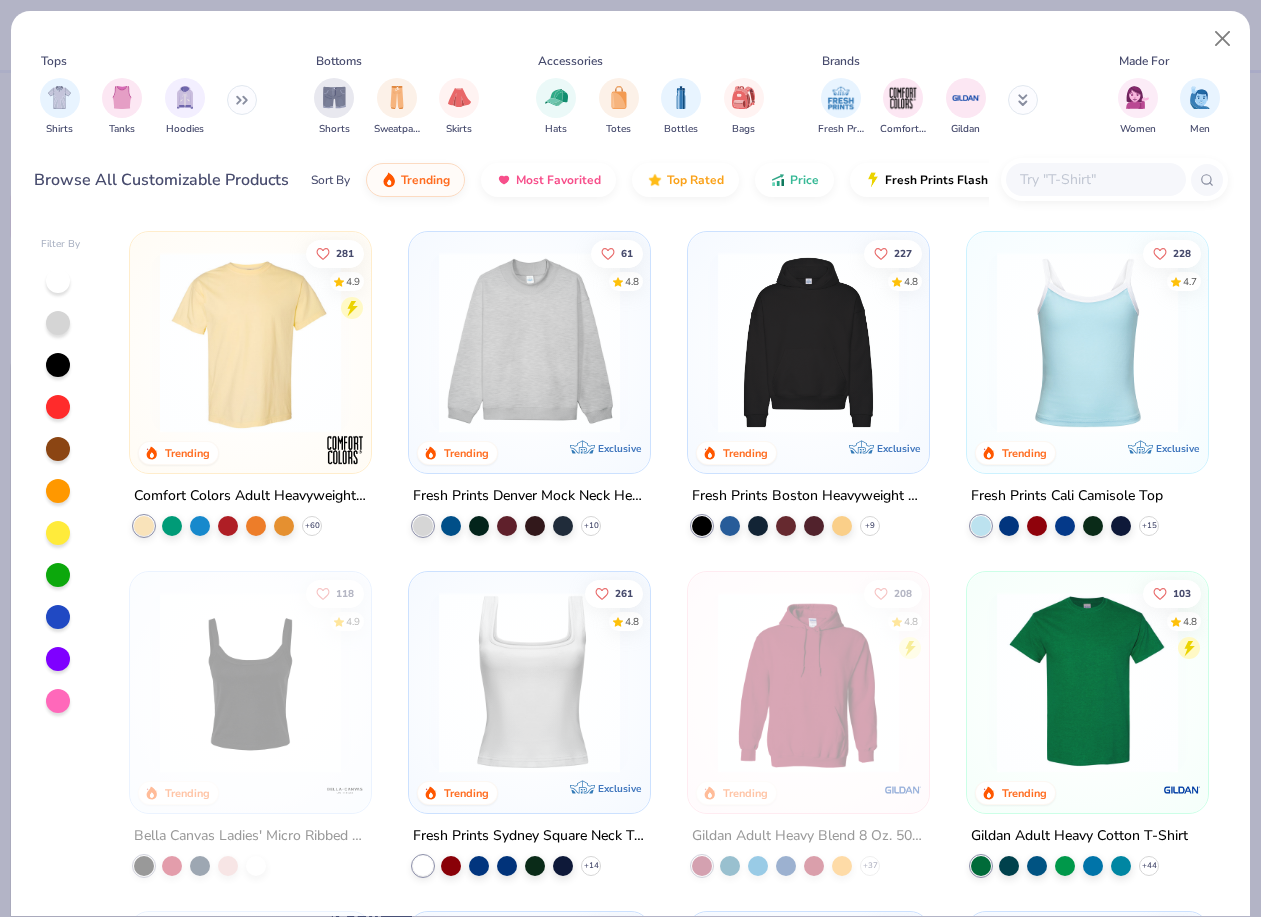 type on "x" 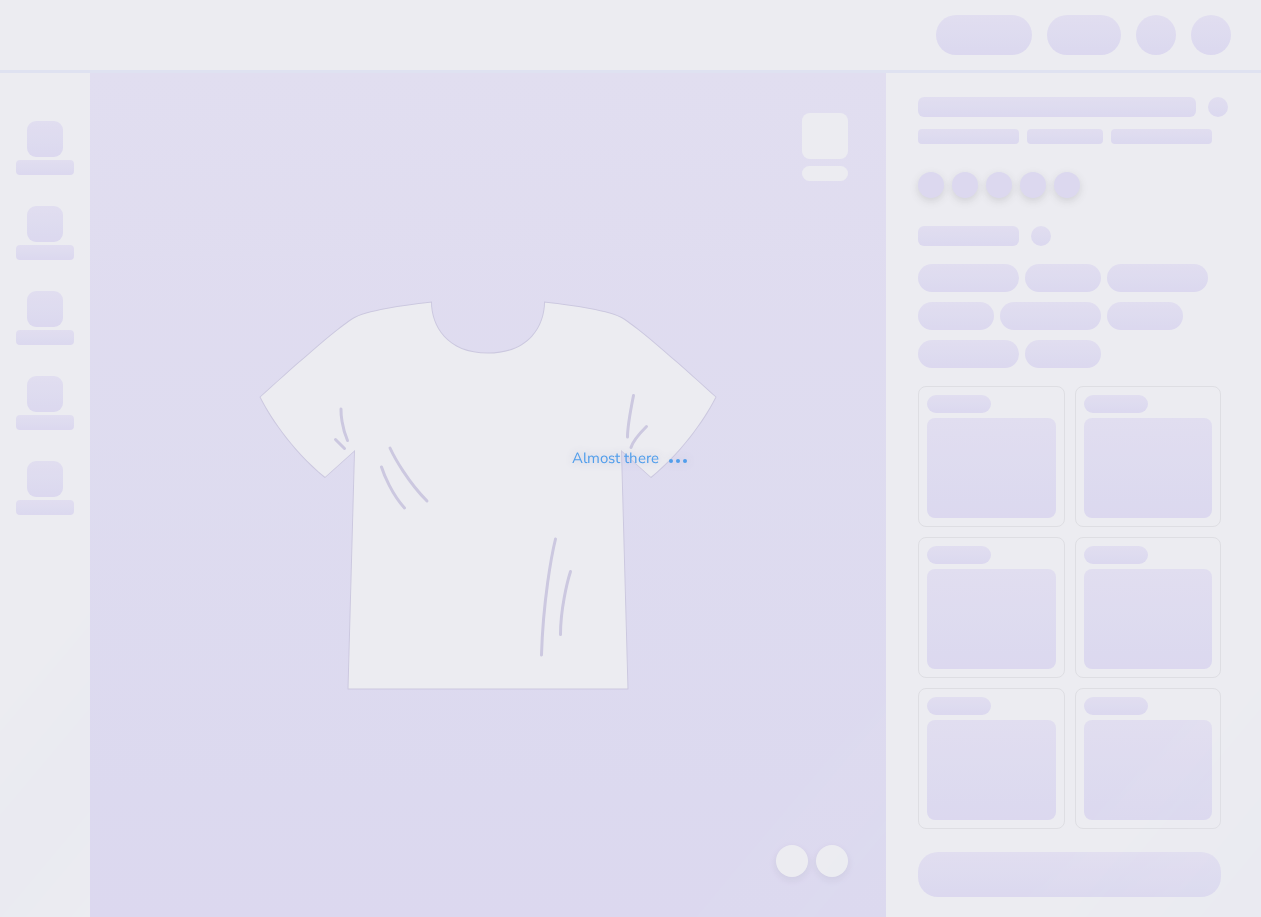 scroll, scrollTop: 0, scrollLeft: 0, axis: both 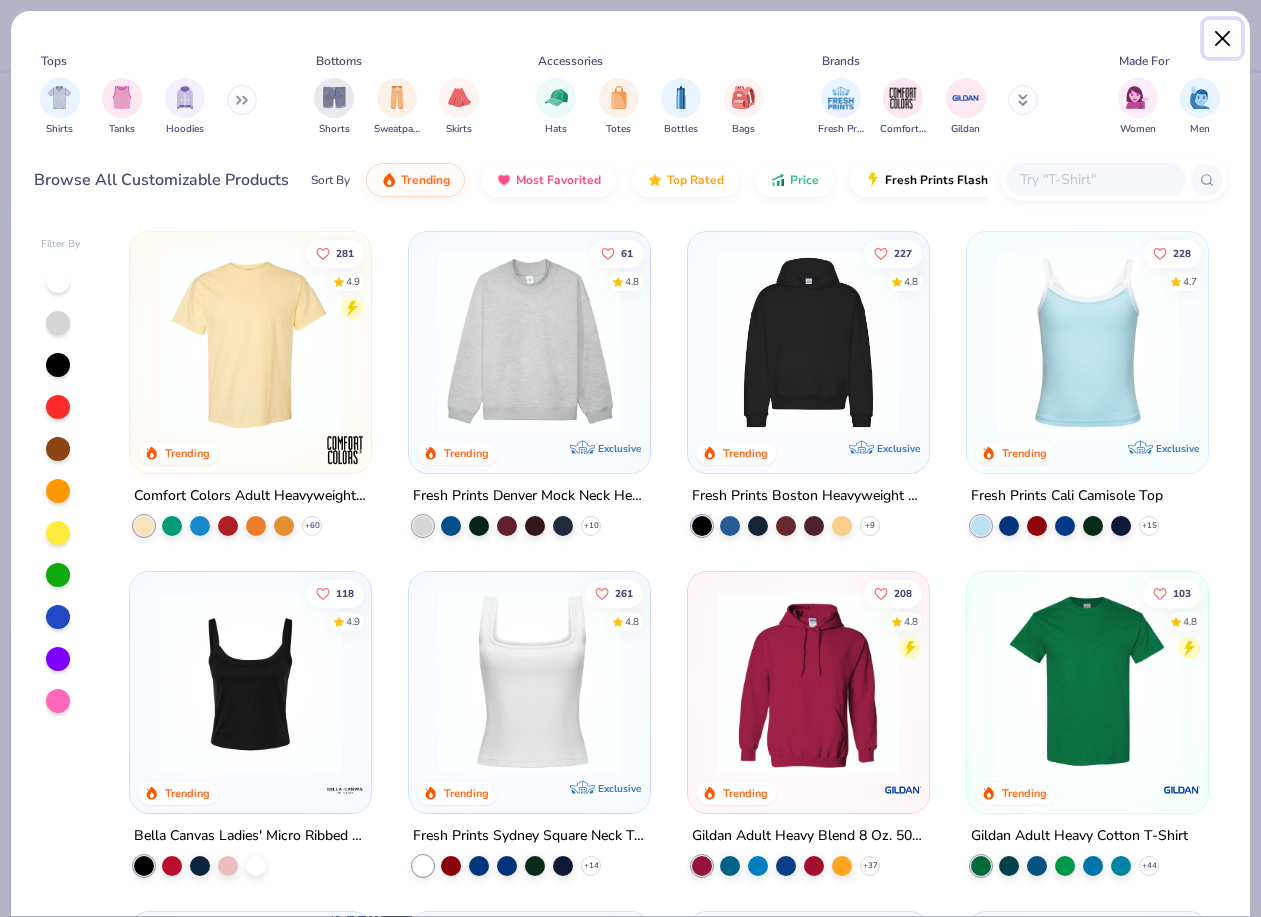 click at bounding box center [1223, 39] 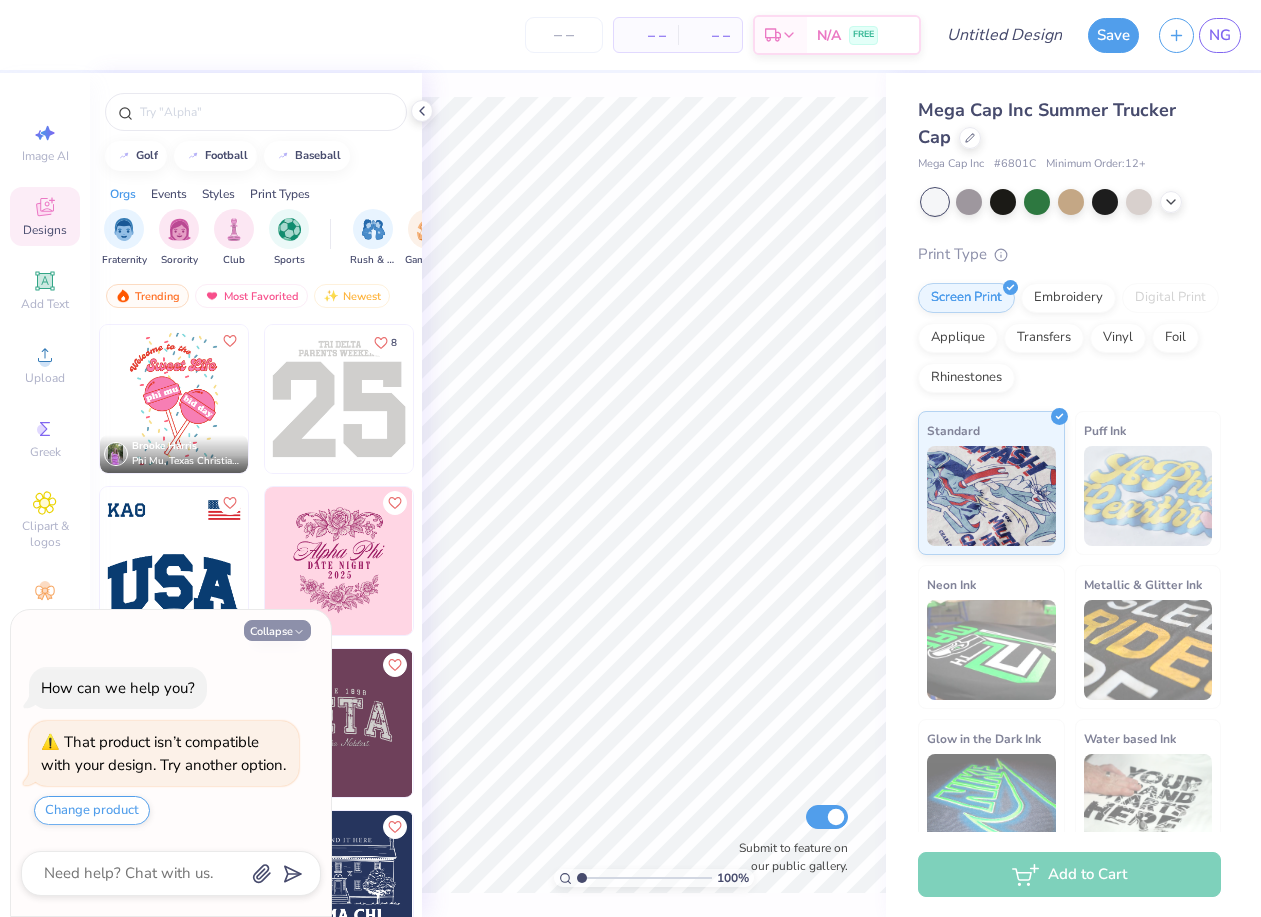 click on "Collapse" at bounding box center (277, 630) 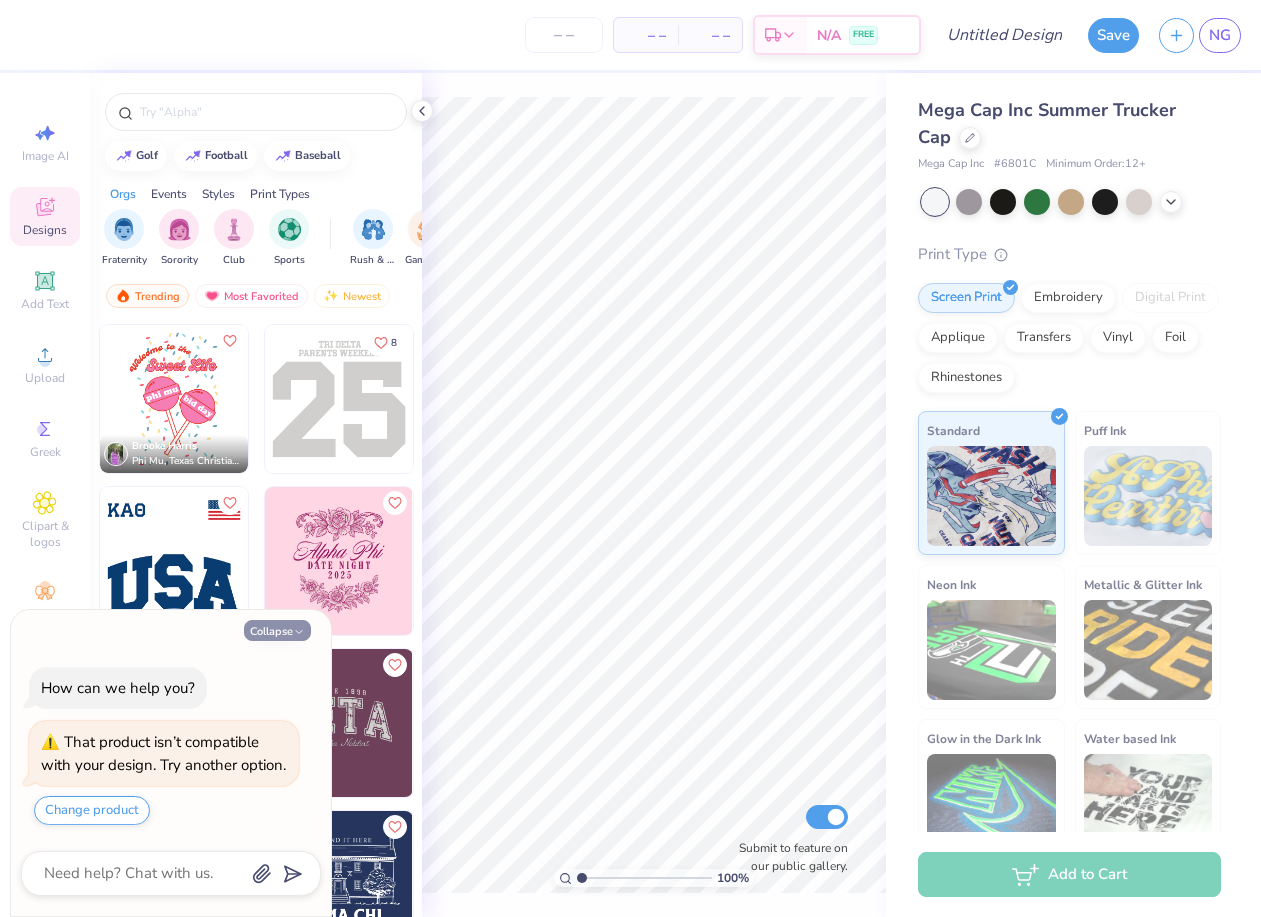 type on "x" 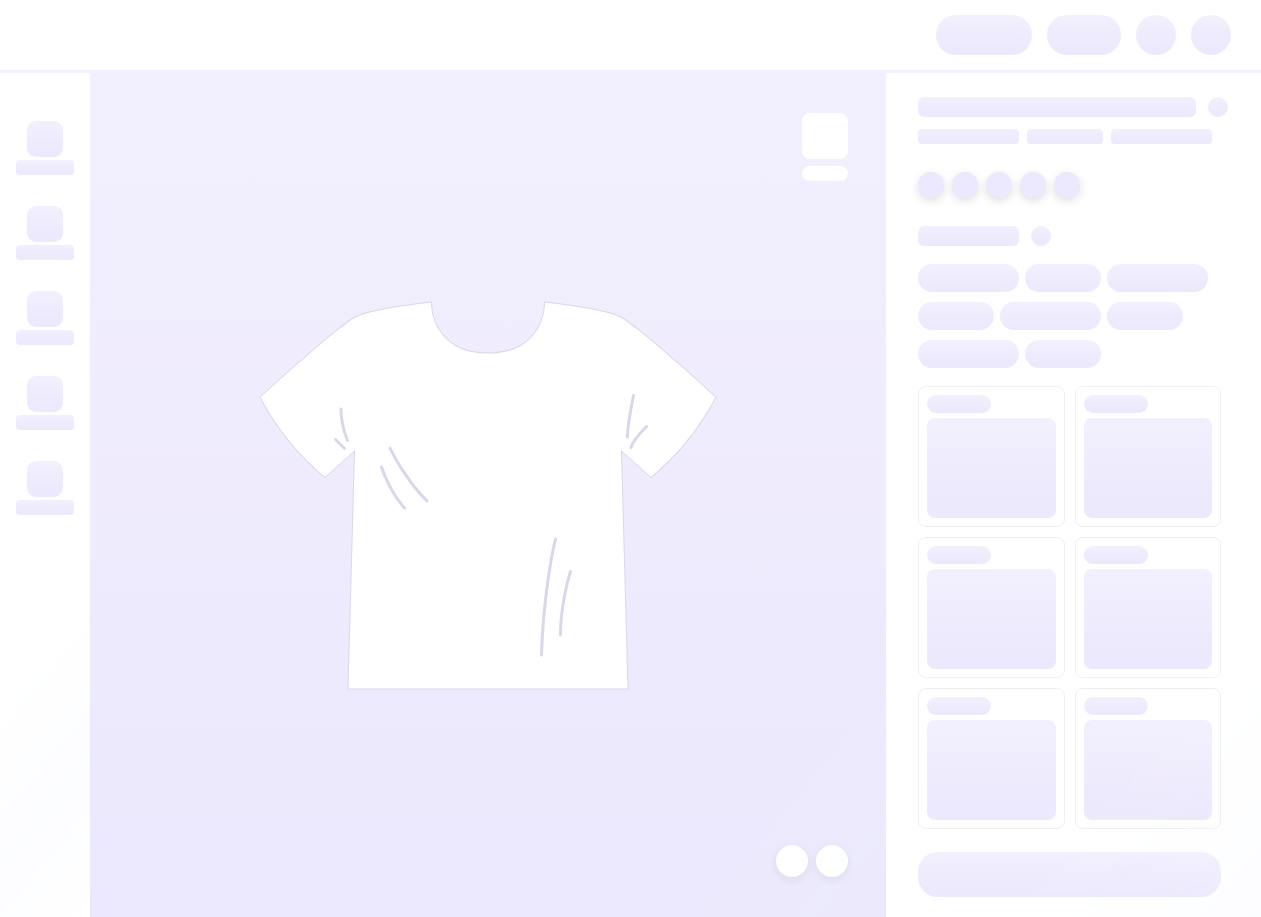 scroll, scrollTop: 0, scrollLeft: 0, axis: both 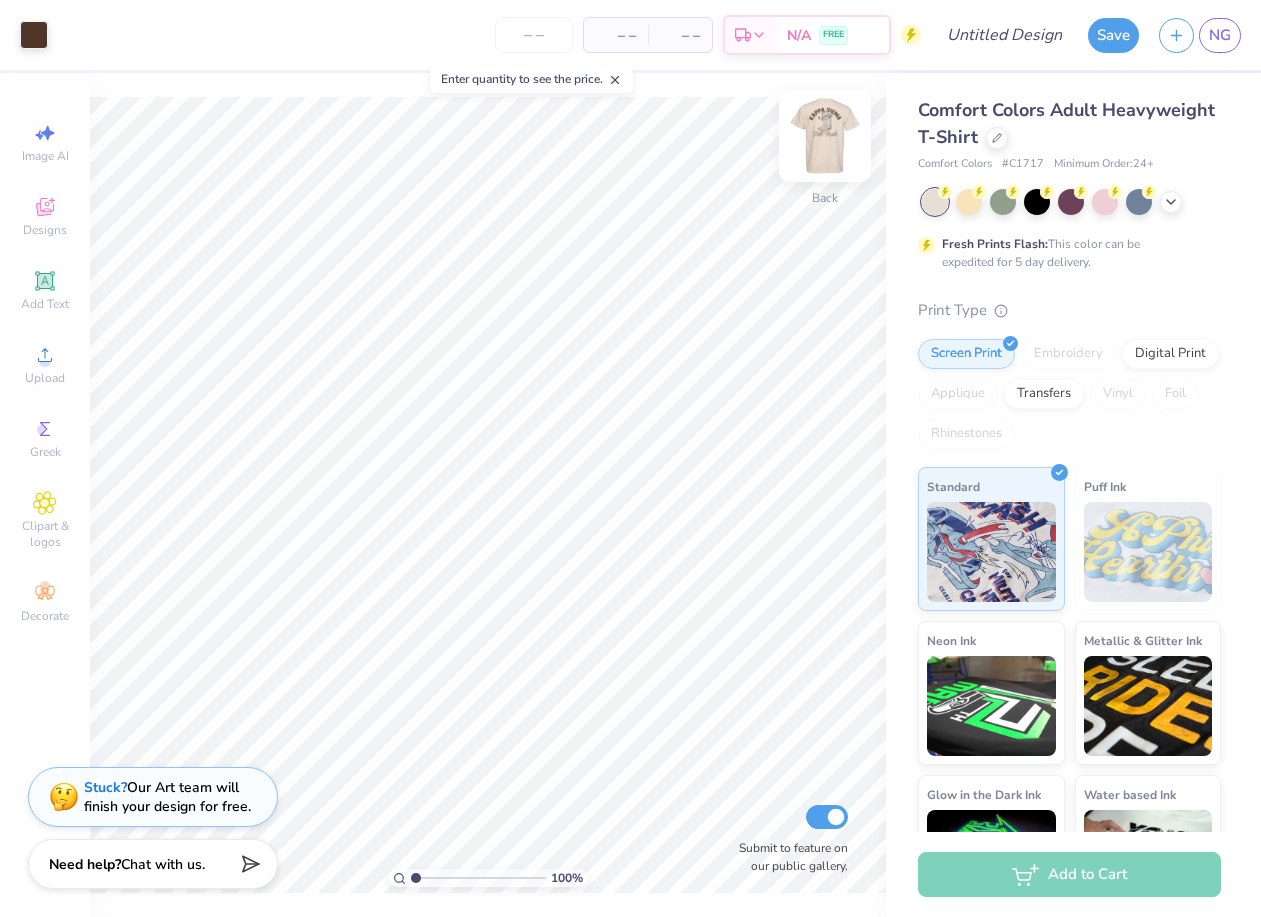 click at bounding box center (825, 136) 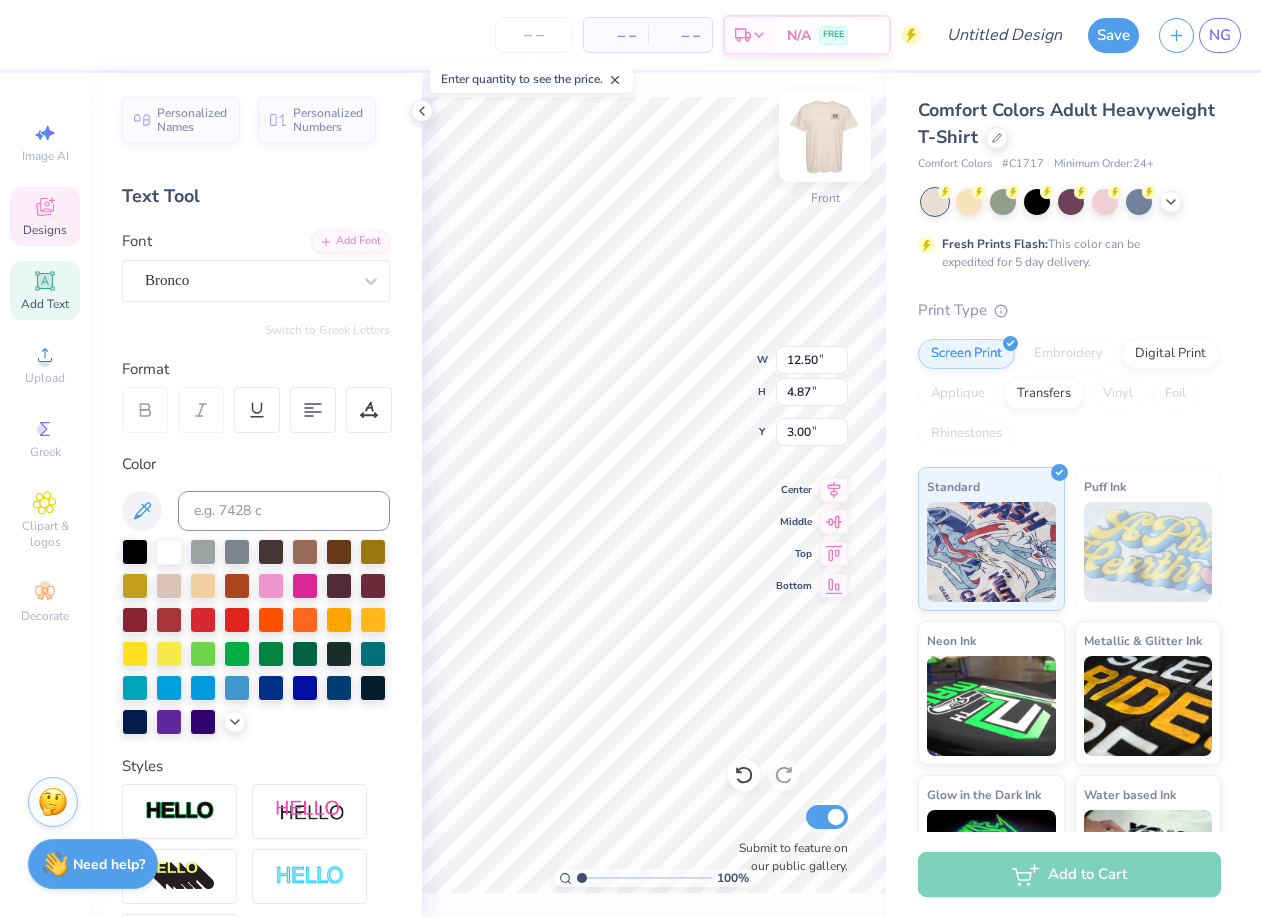scroll, scrollTop: 0, scrollLeft: 1, axis: horizontal 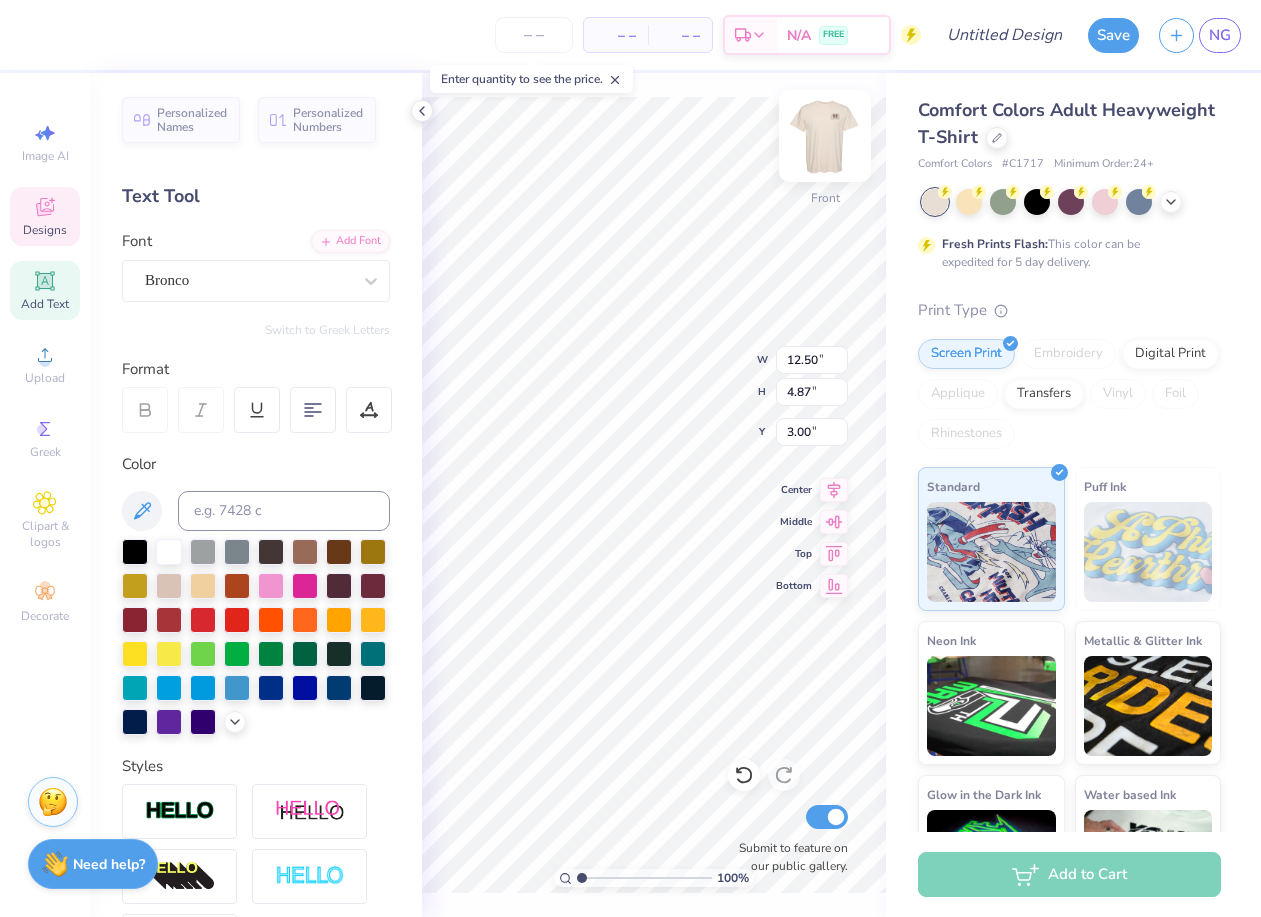 type on "K" 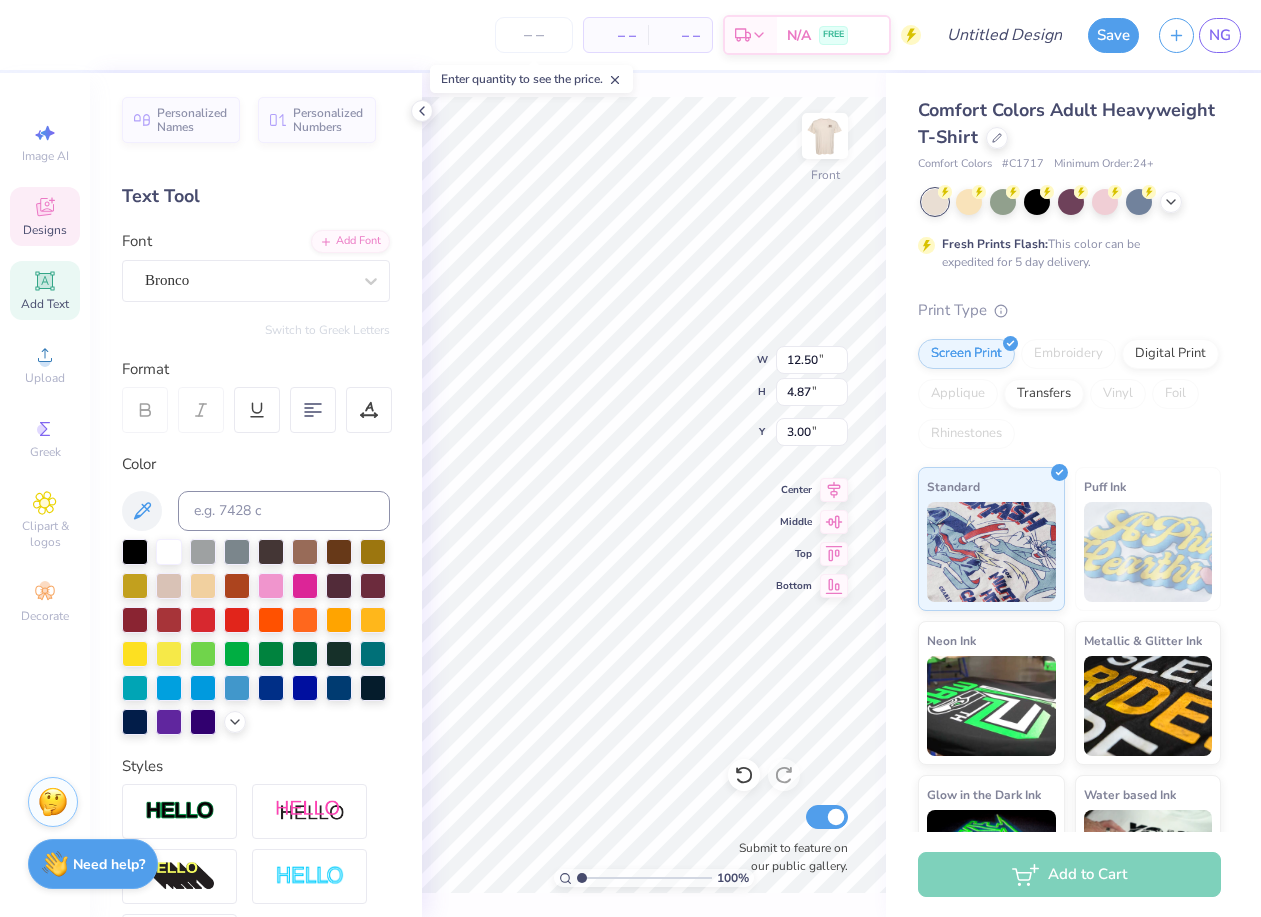 type on "[STATE] aTM" 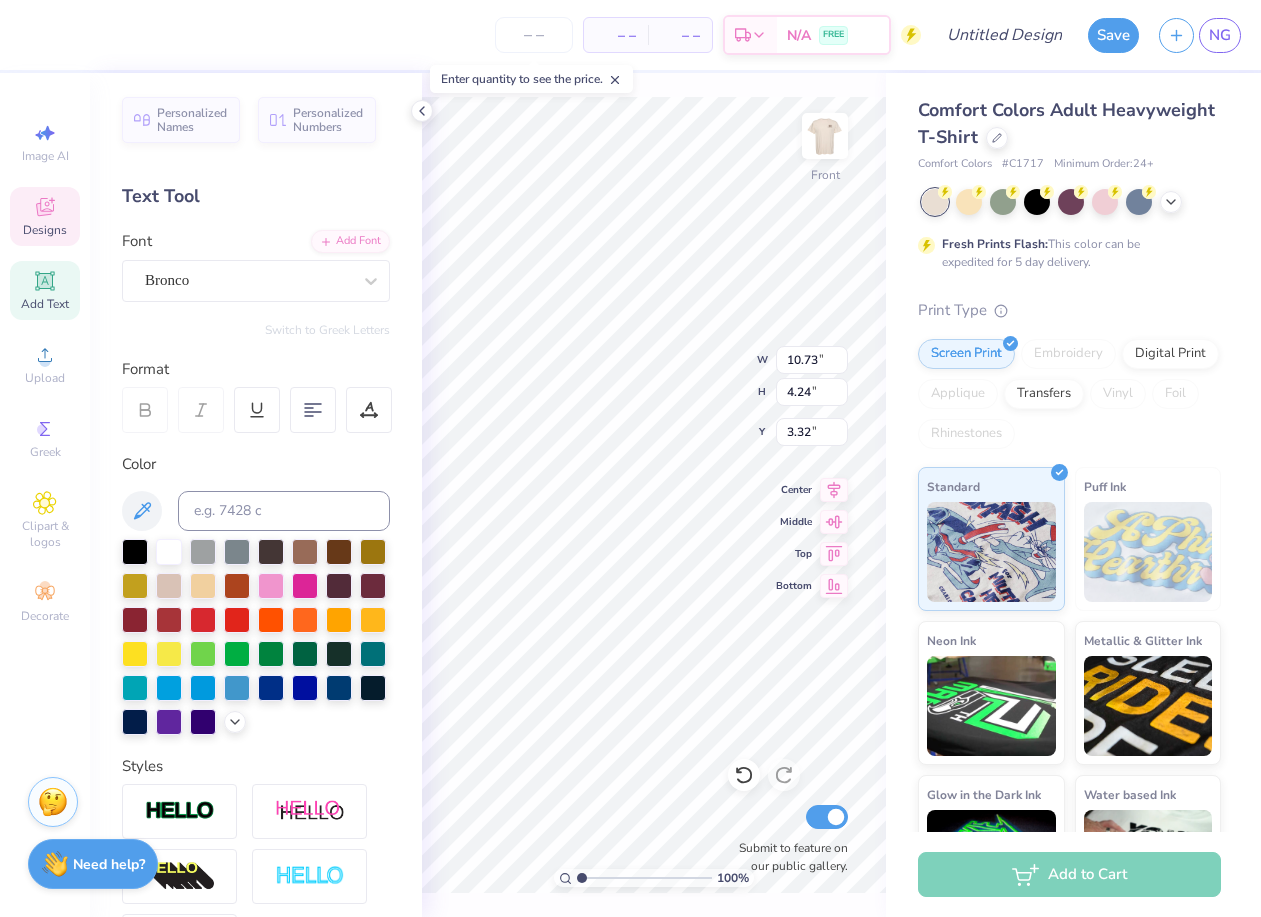 type on "10.73" 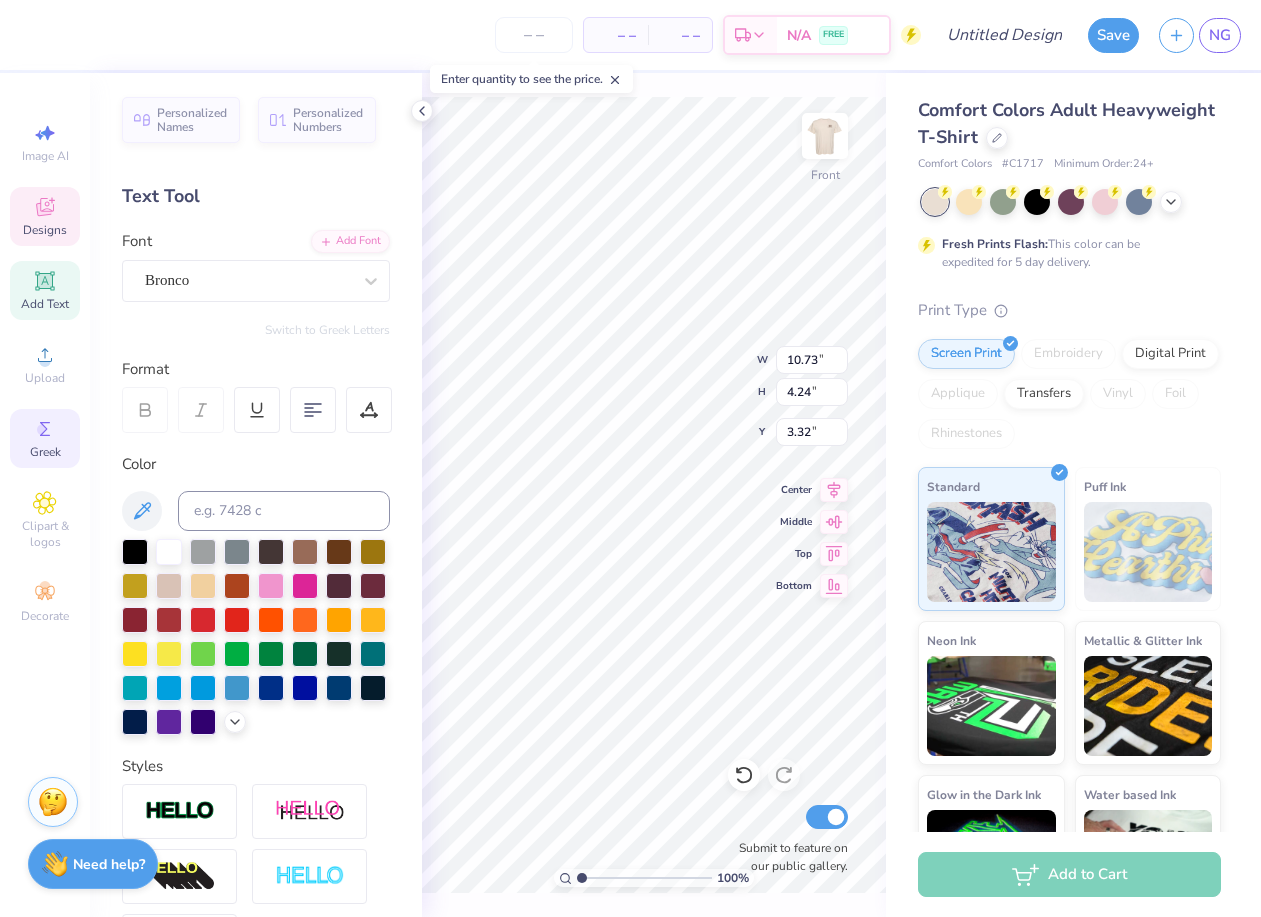 click 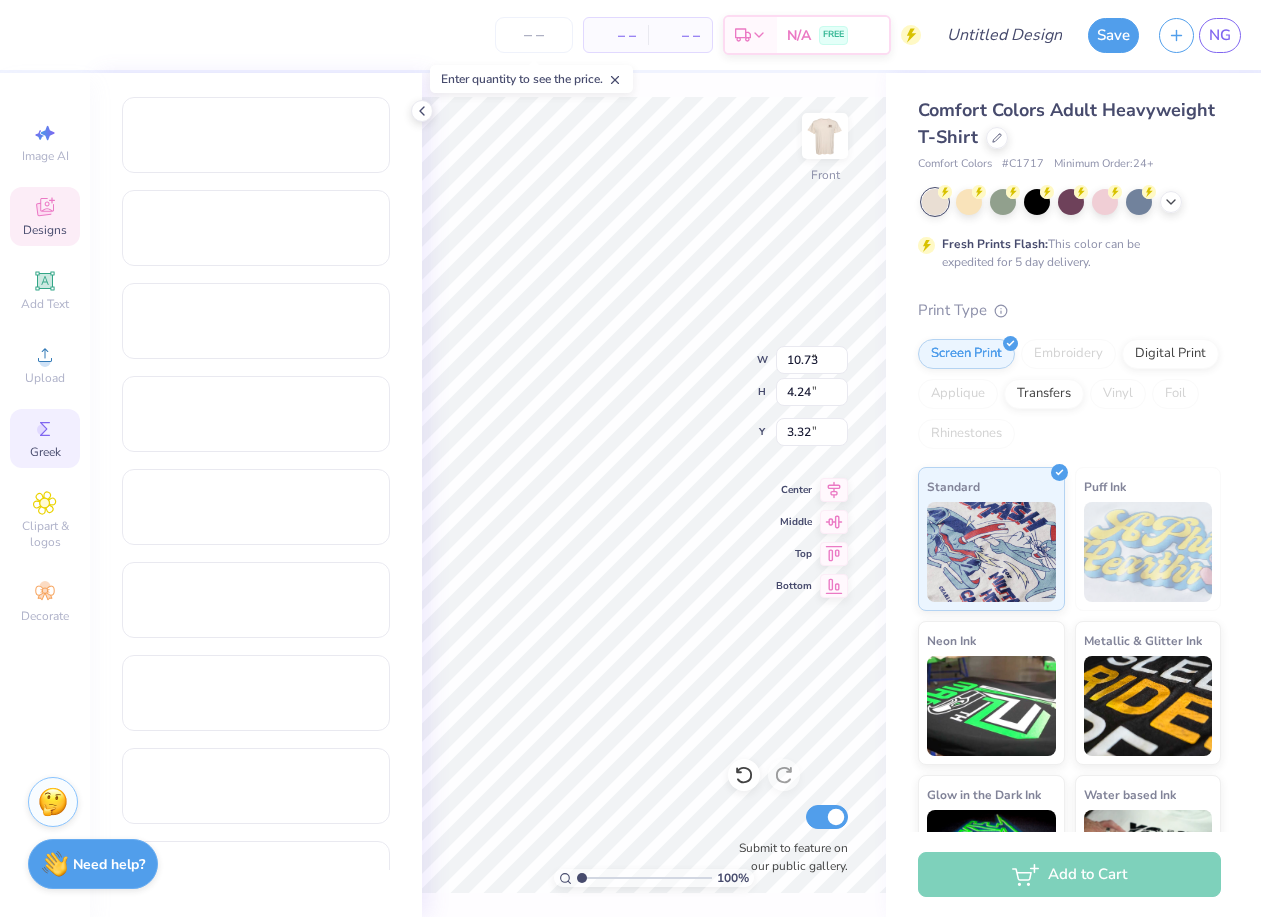 type on "7.14" 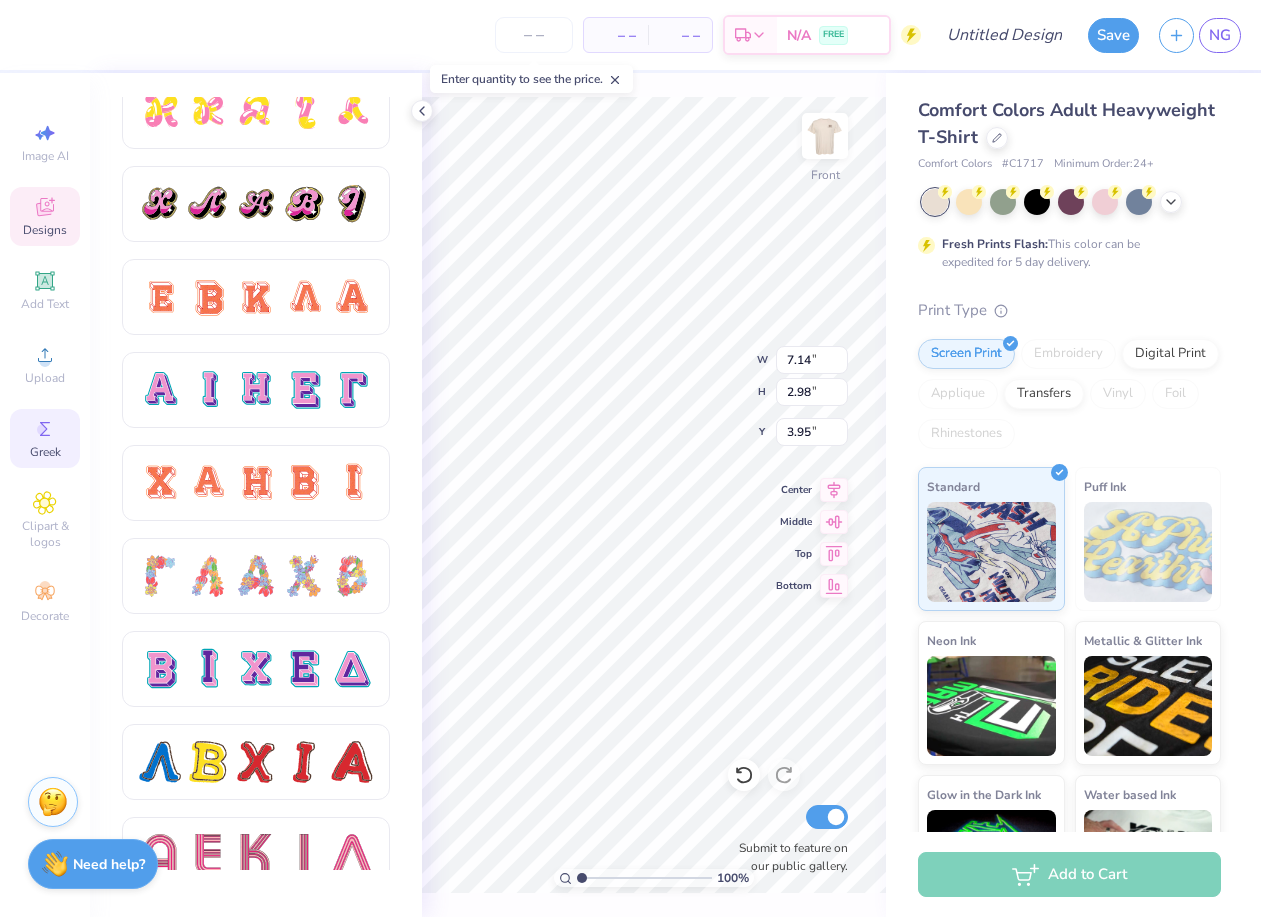 scroll, scrollTop: 0, scrollLeft: 0, axis: both 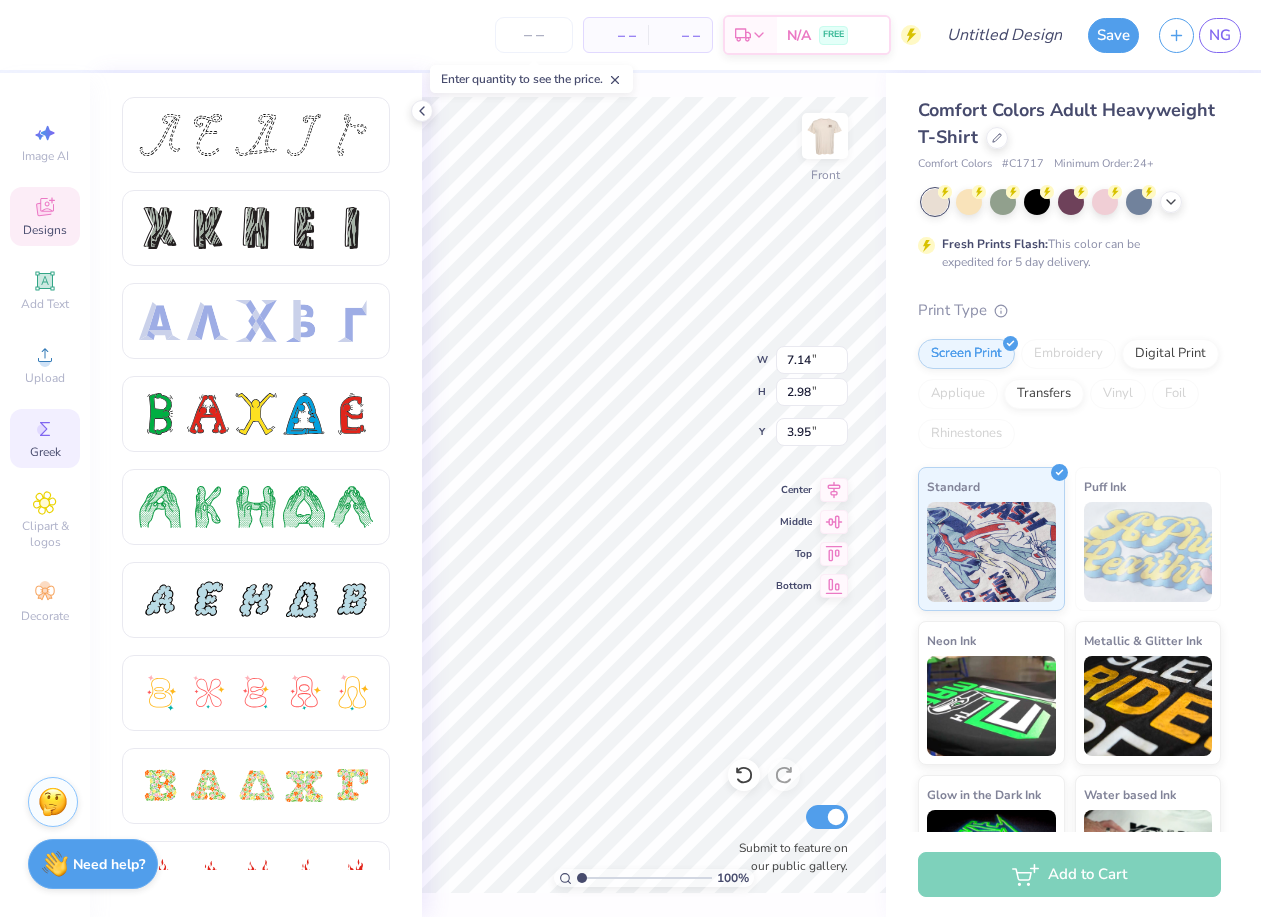 type on "[STATE] a M" 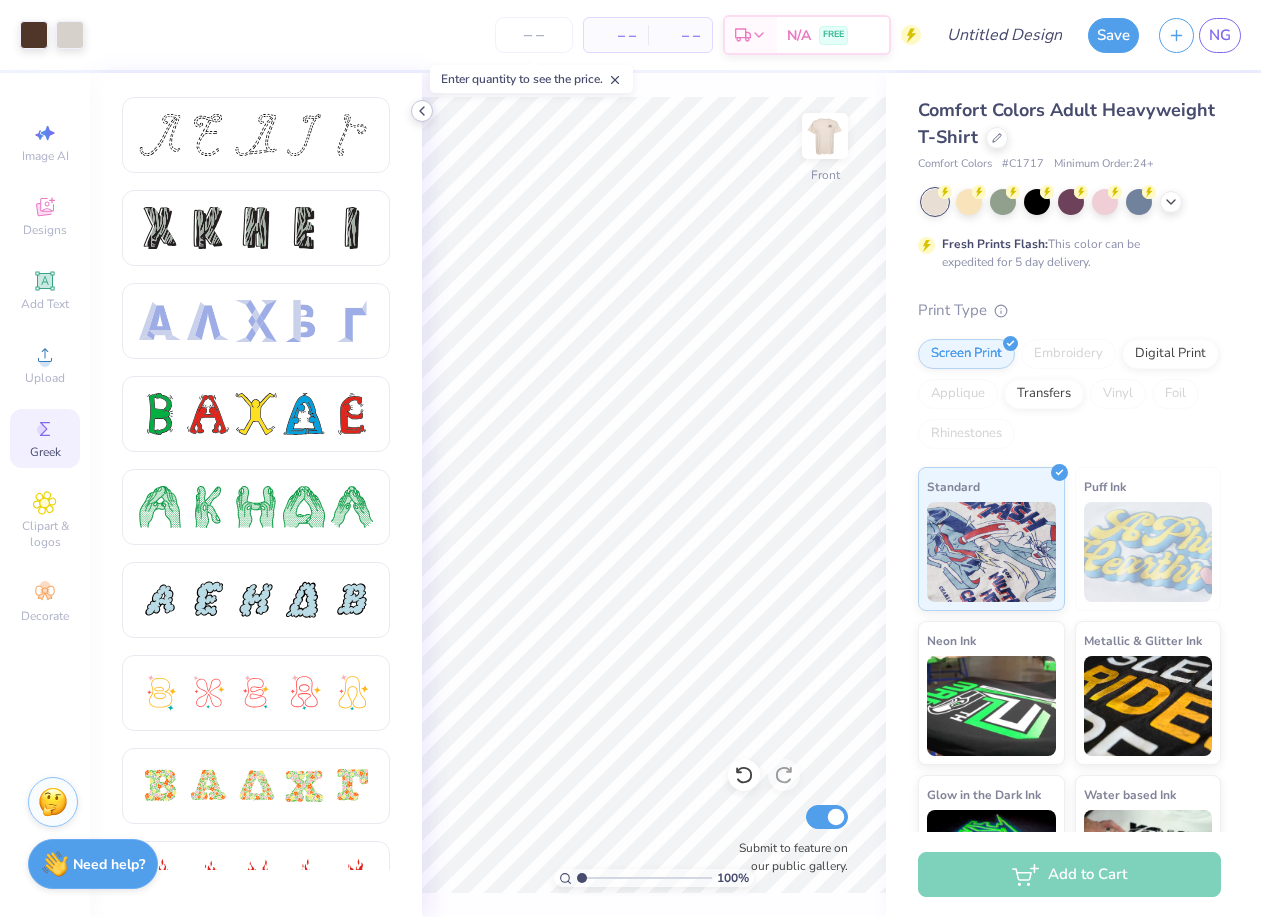 click 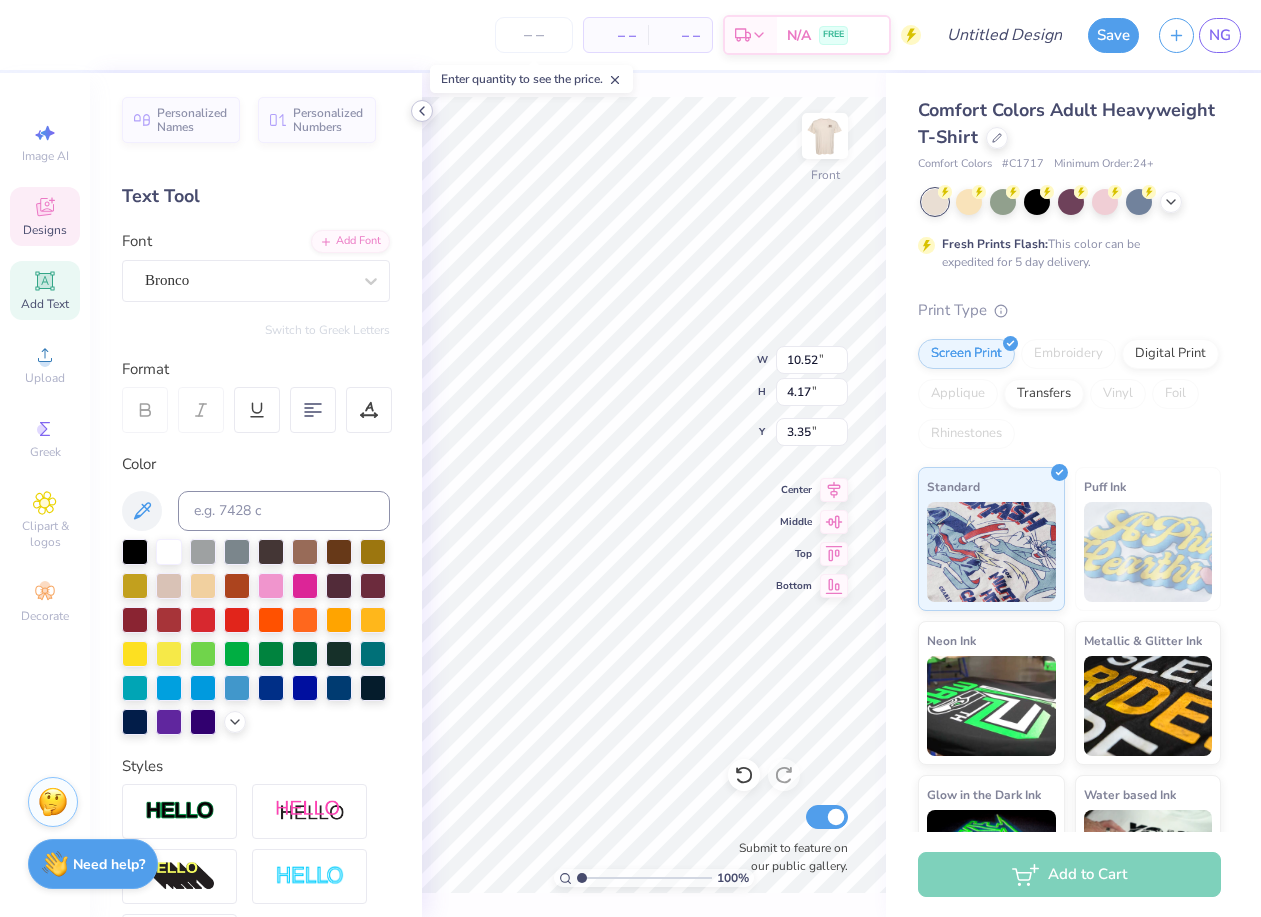 scroll, scrollTop: 0, scrollLeft: 2, axis: horizontal 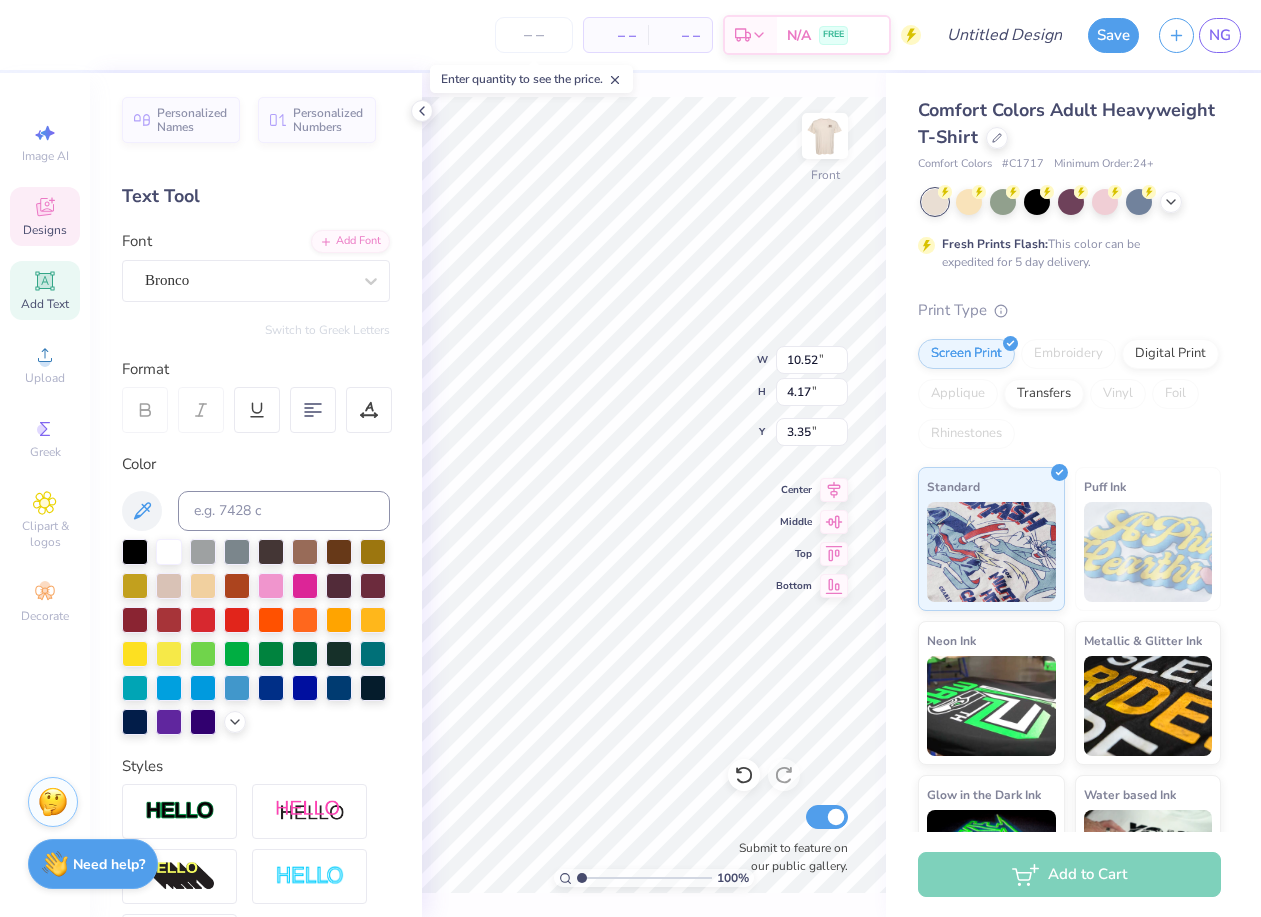 paste 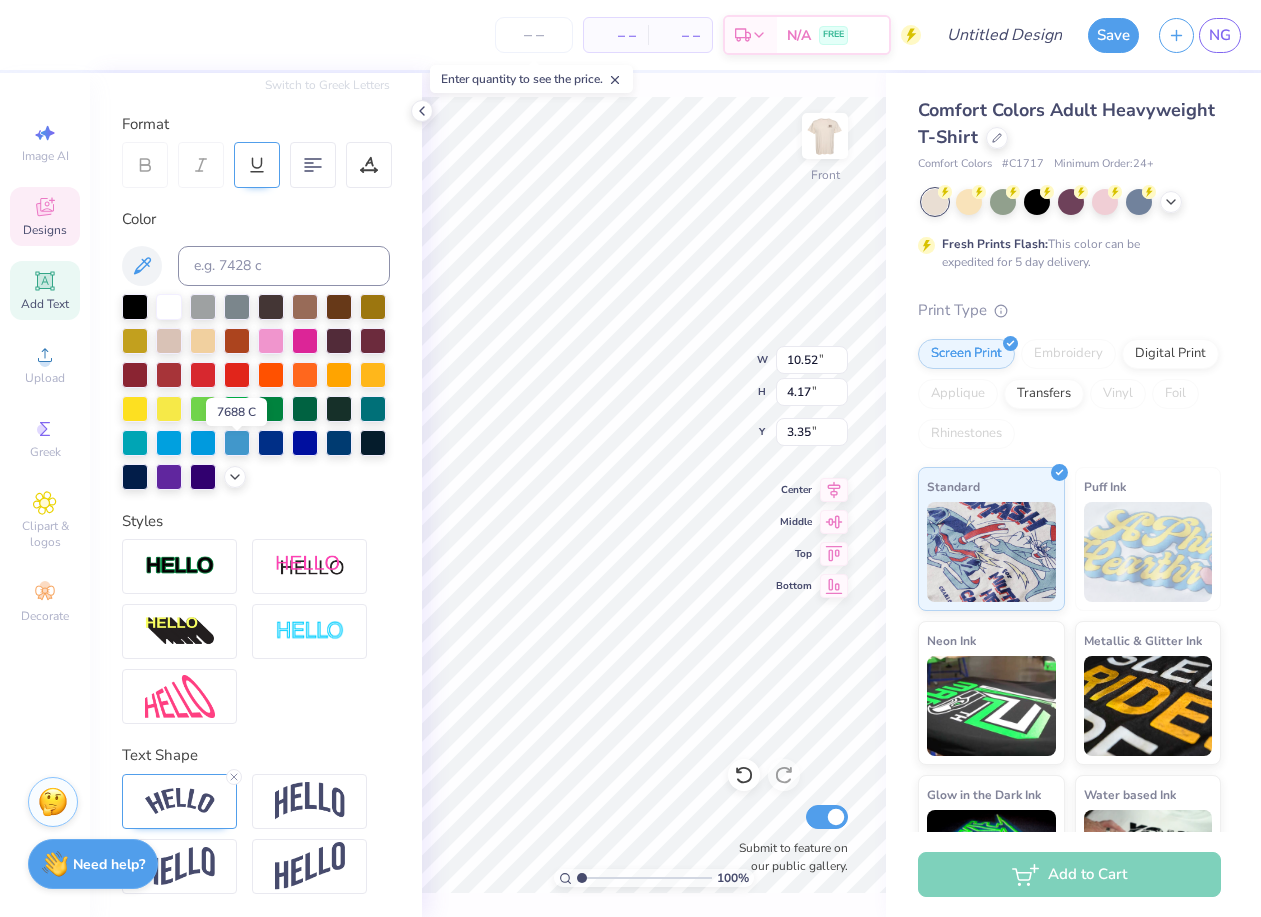 scroll, scrollTop: 0, scrollLeft: 0, axis: both 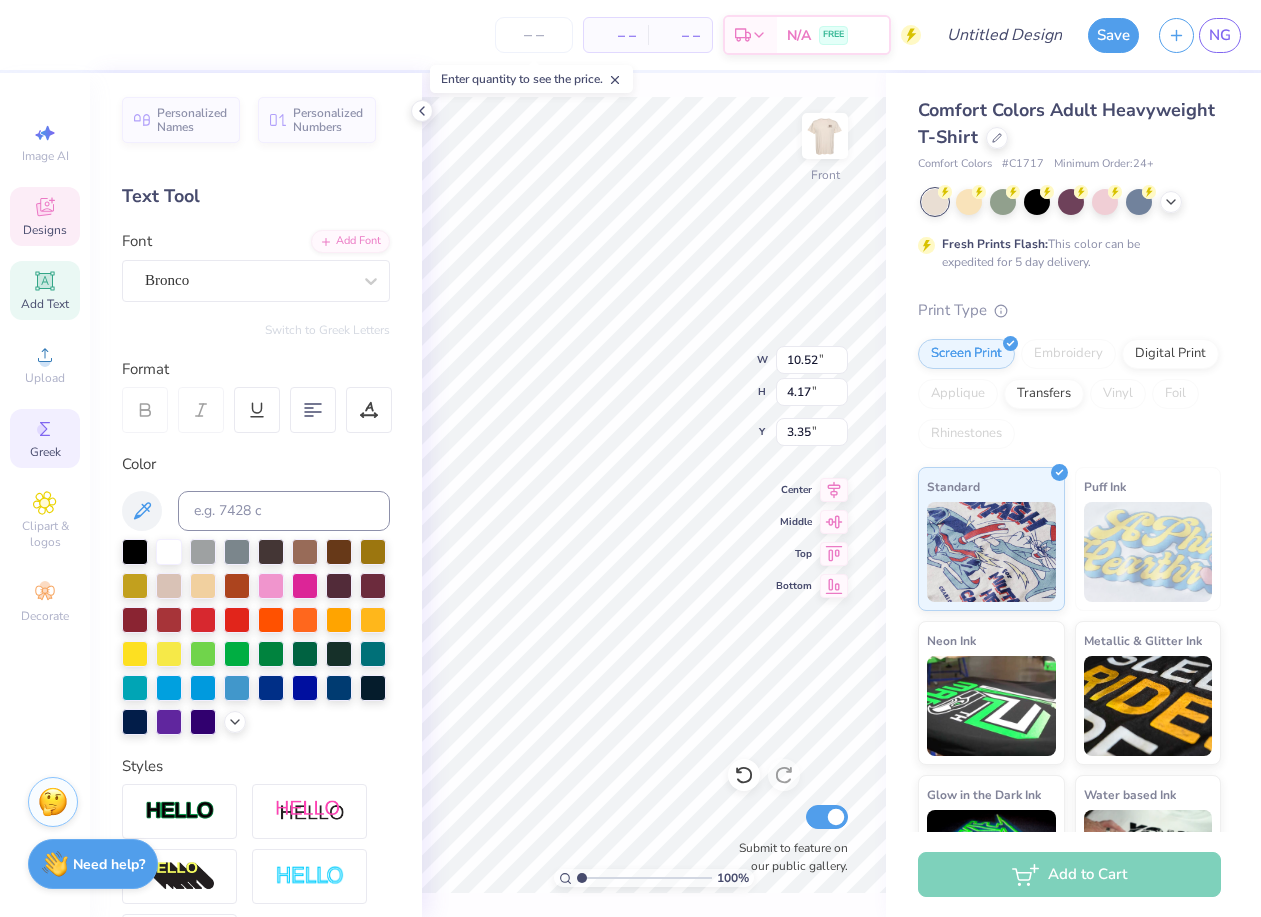 click 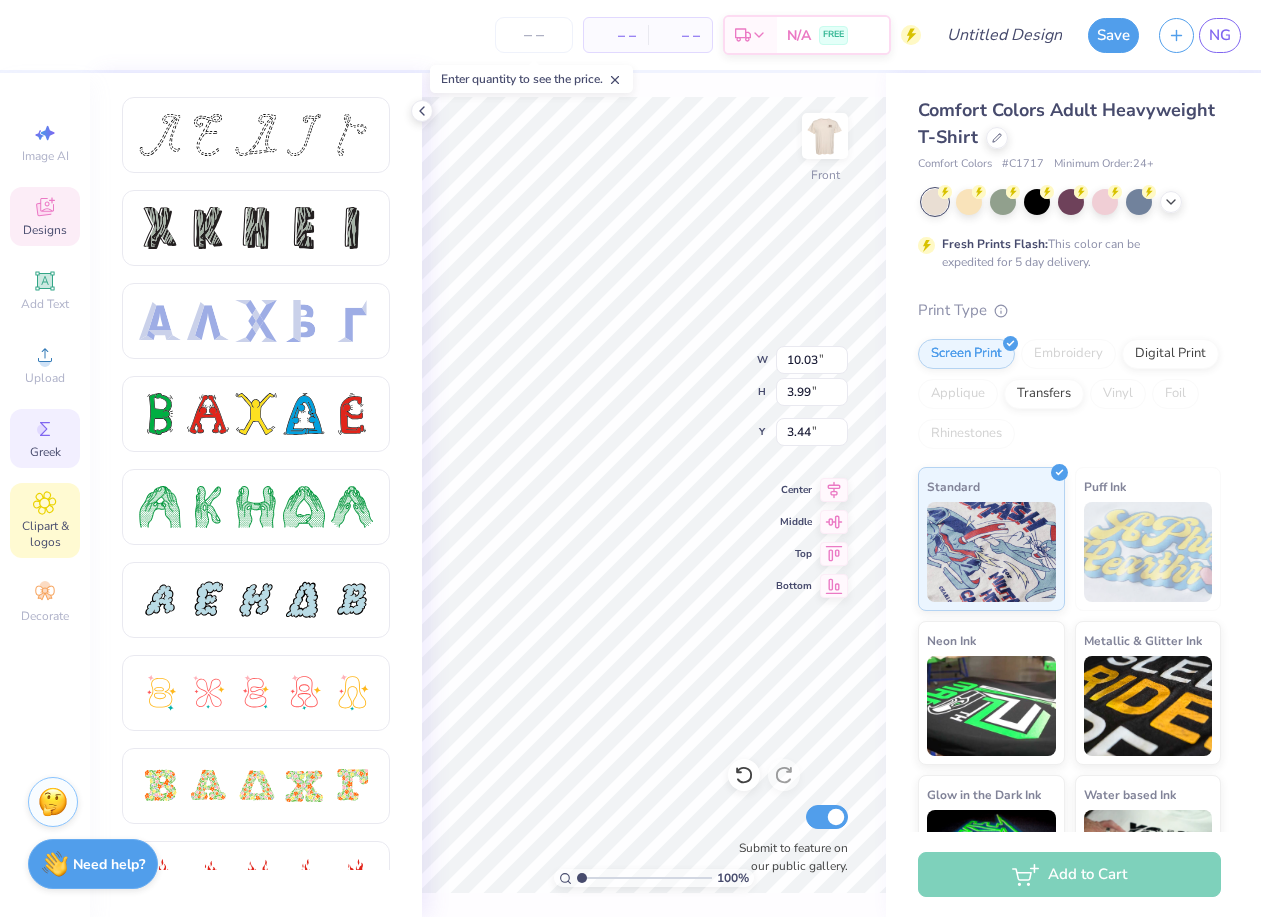 type on "10.03" 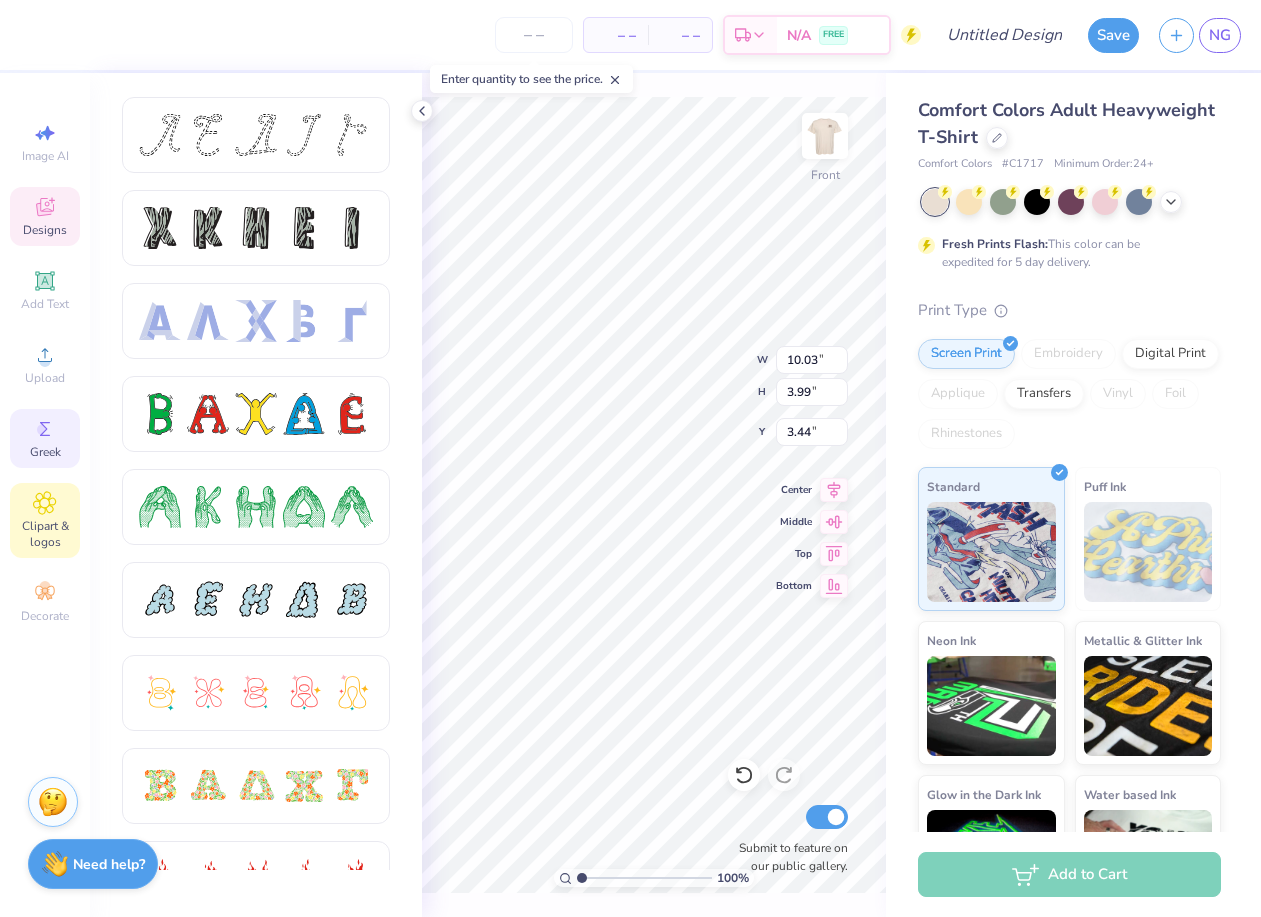 click on "Clipart & logos" at bounding box center [45, 534] 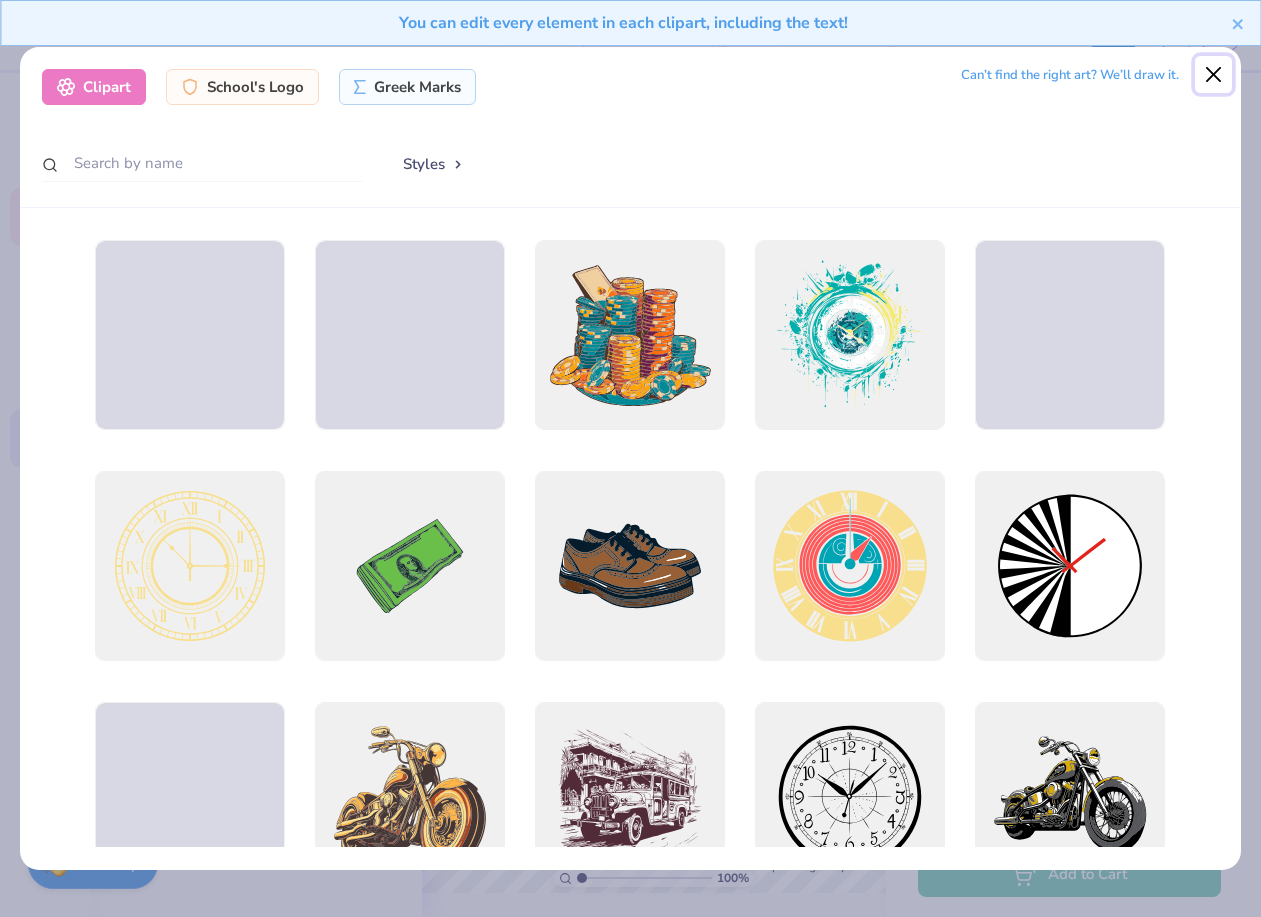 click at bounding box center [1214, 75] 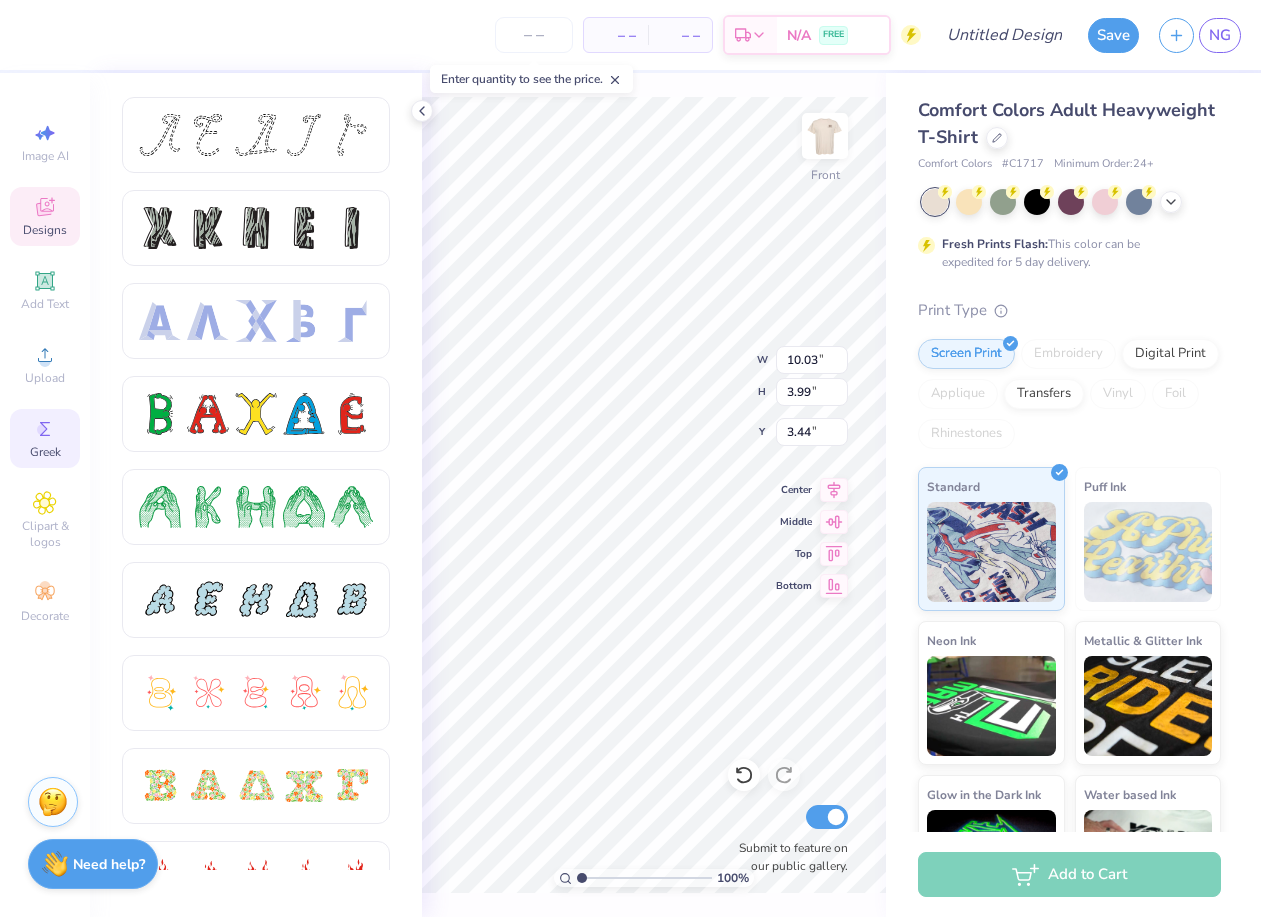 scroll, scrollTop: 0, scrollLeft: 2, axis: horizontal 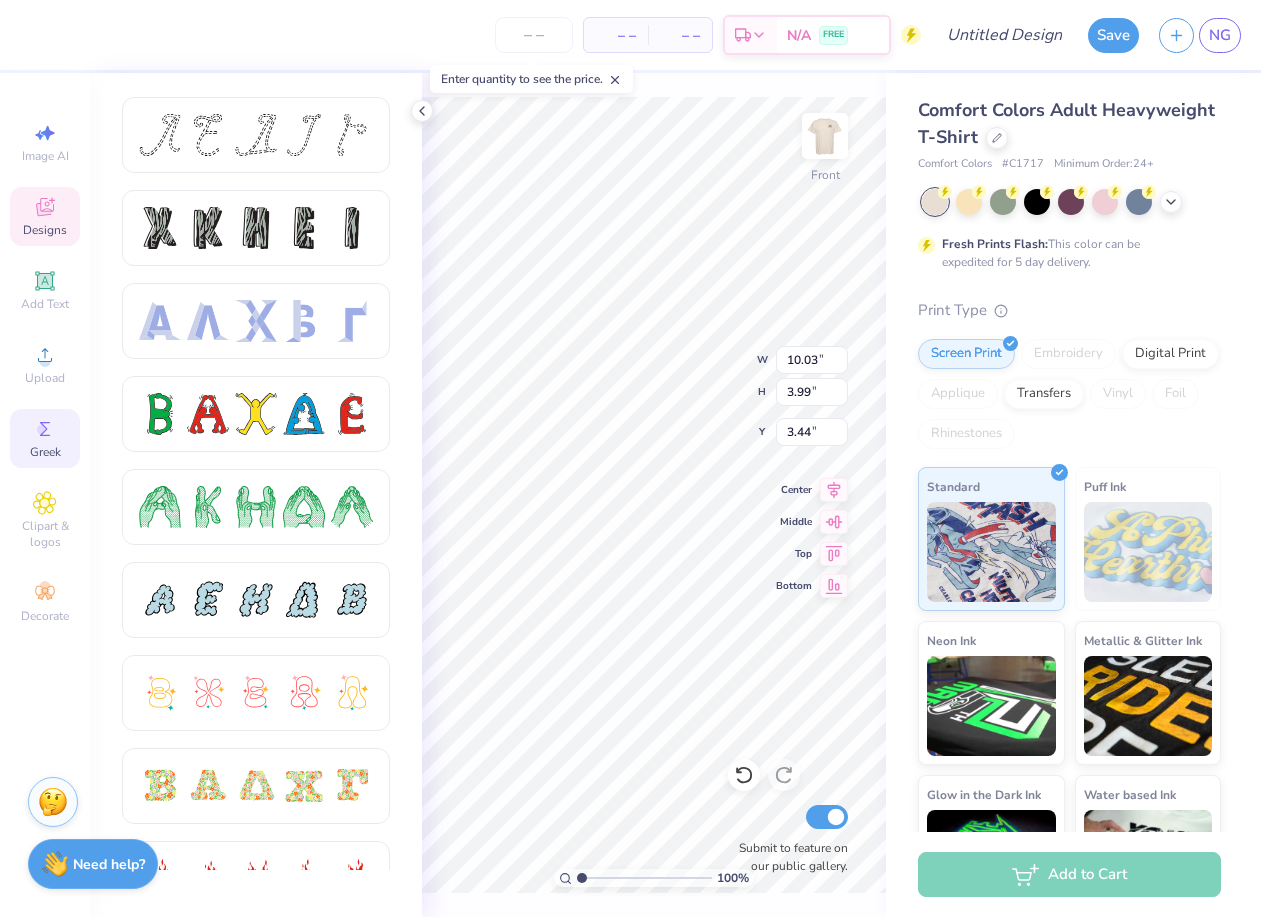 type on "T" 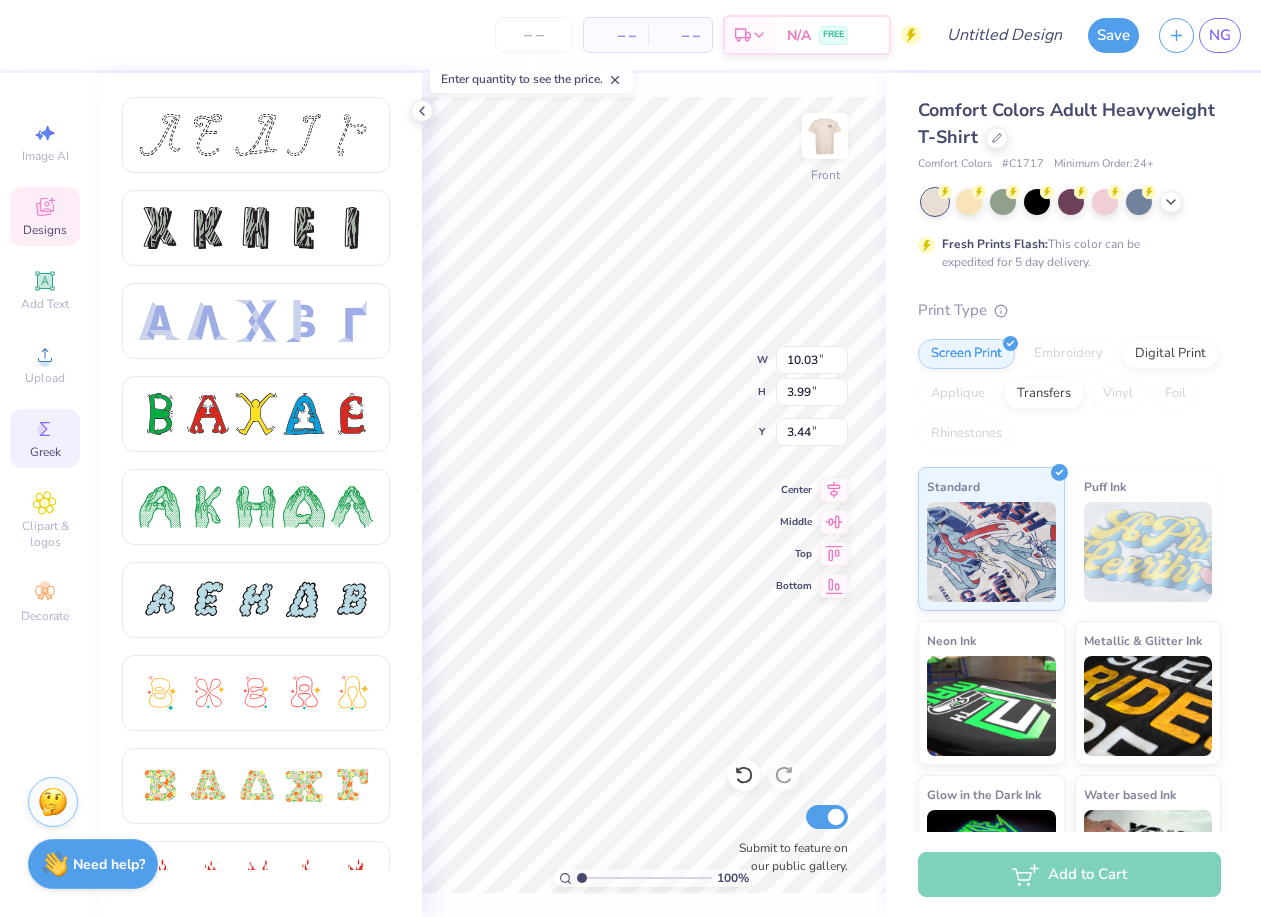 type on "[PERSON] Scholars" 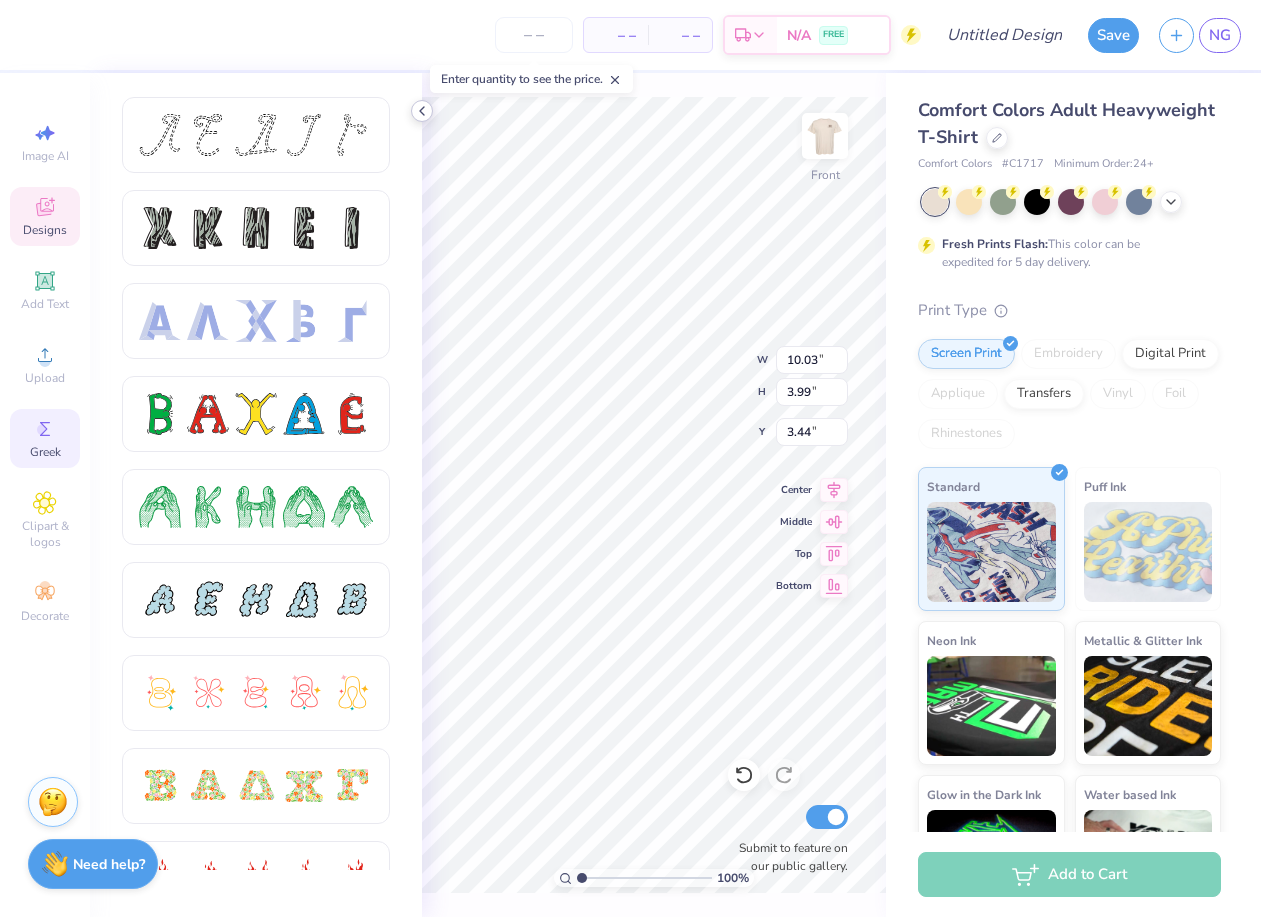 click 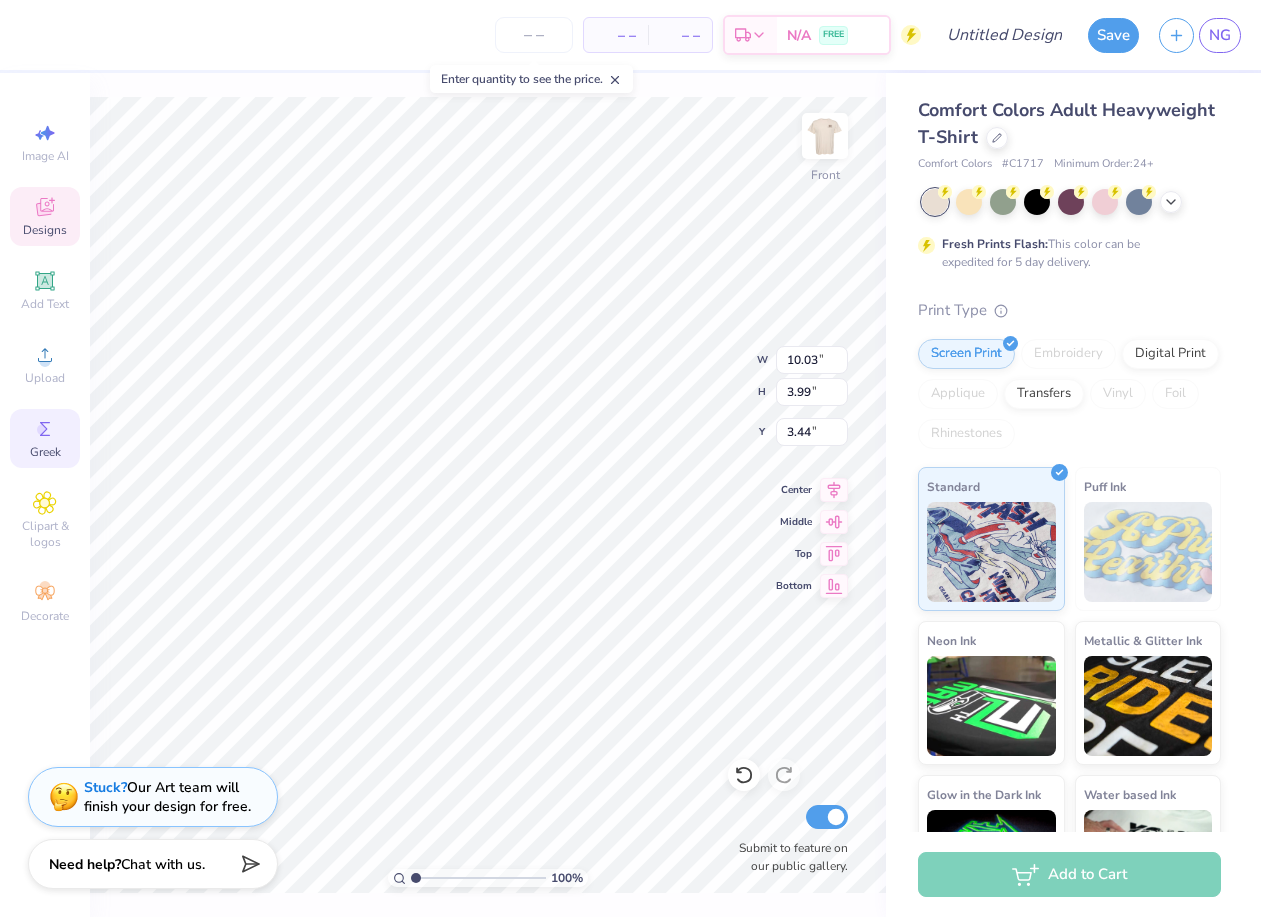 type on "14.53" 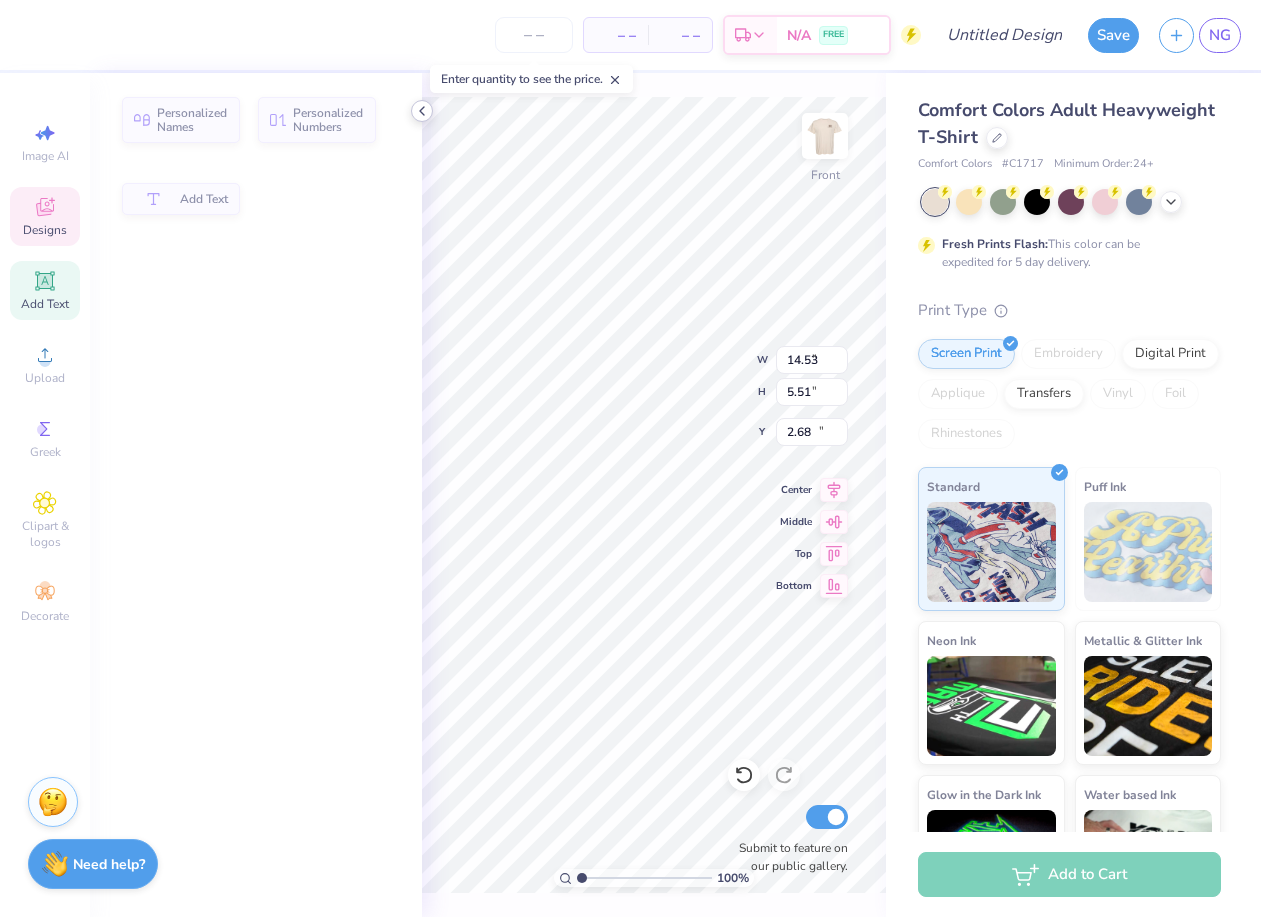 type on "9.55" 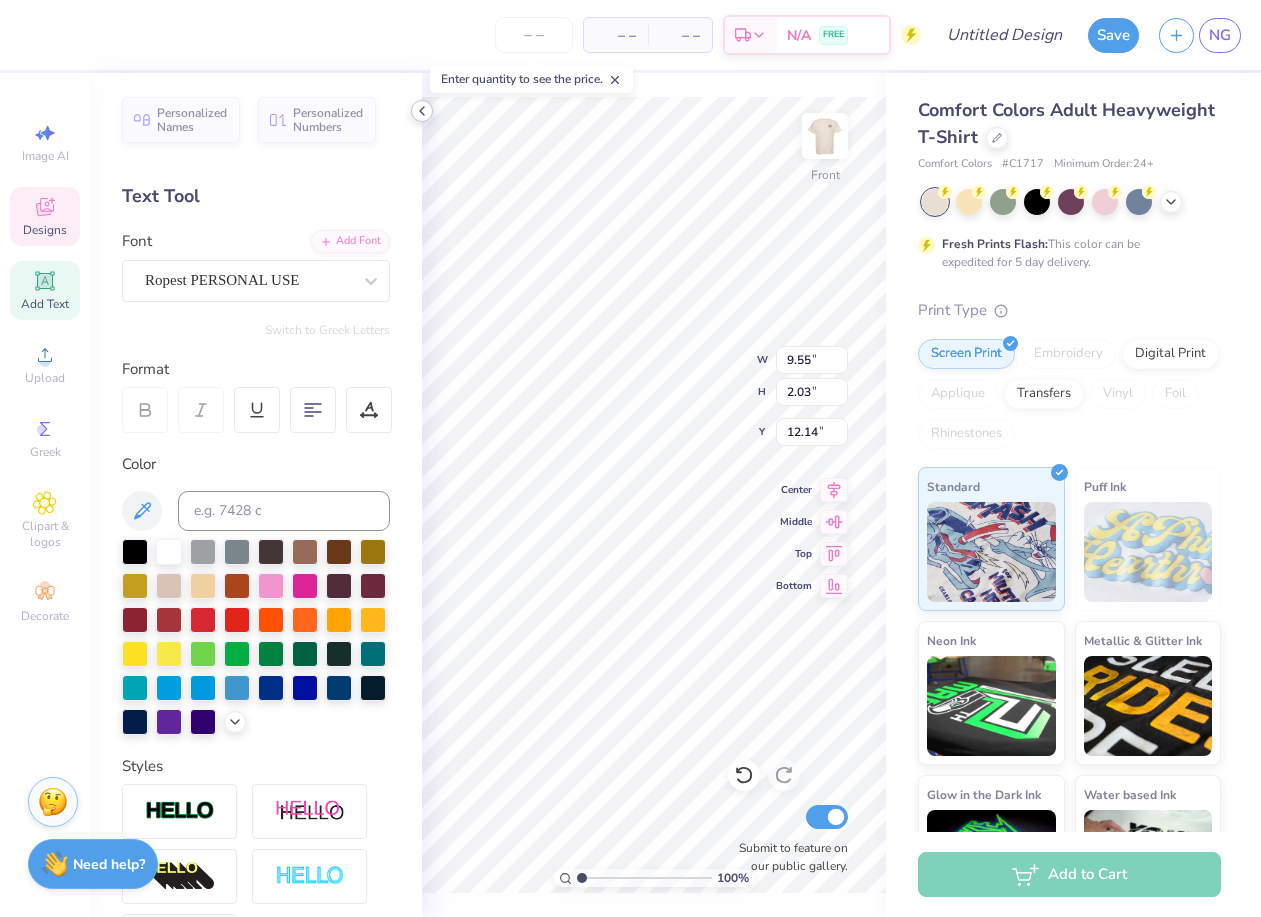 scroll, scrollTop: 0, scrollLeft: 1, axis: horizontal 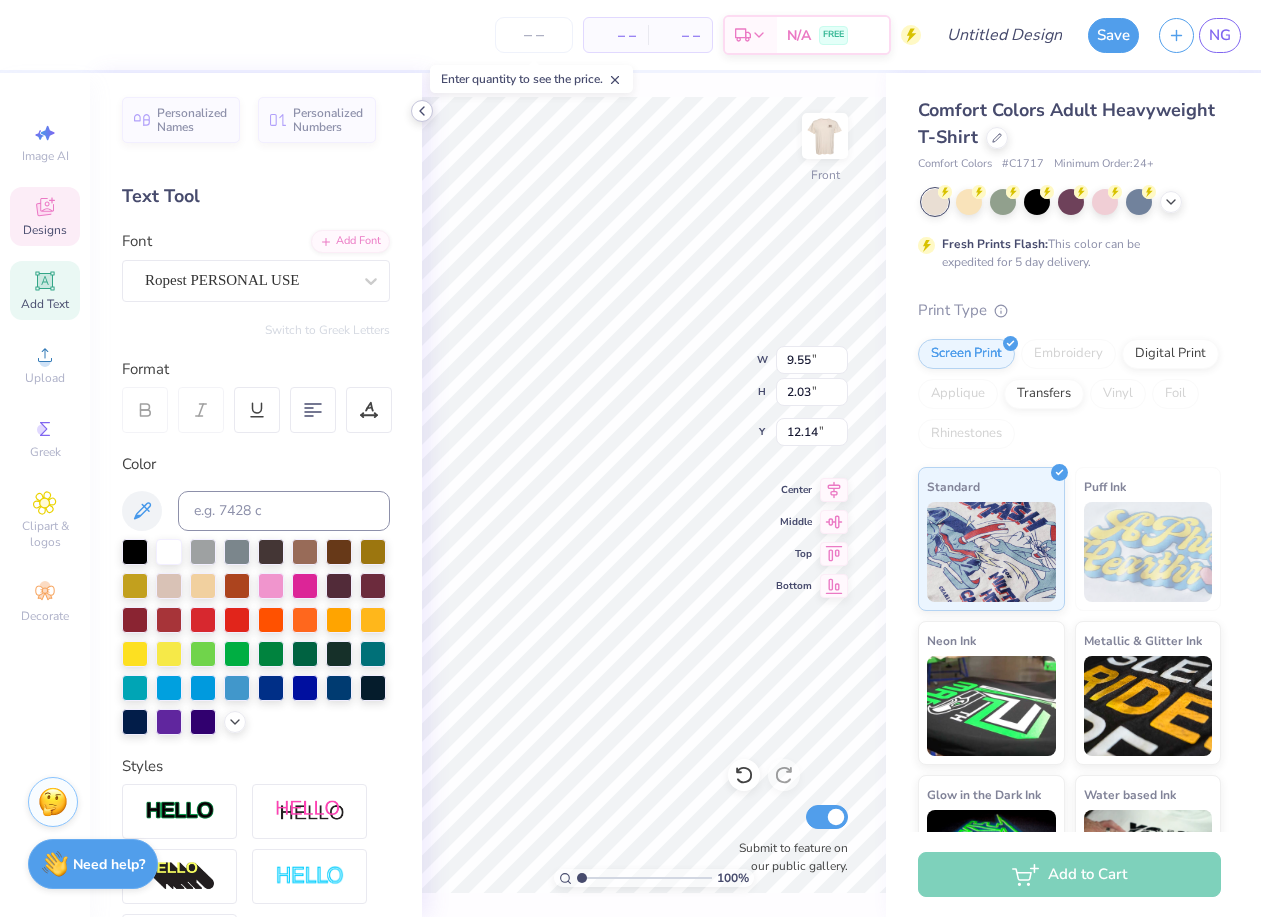 type on "F" 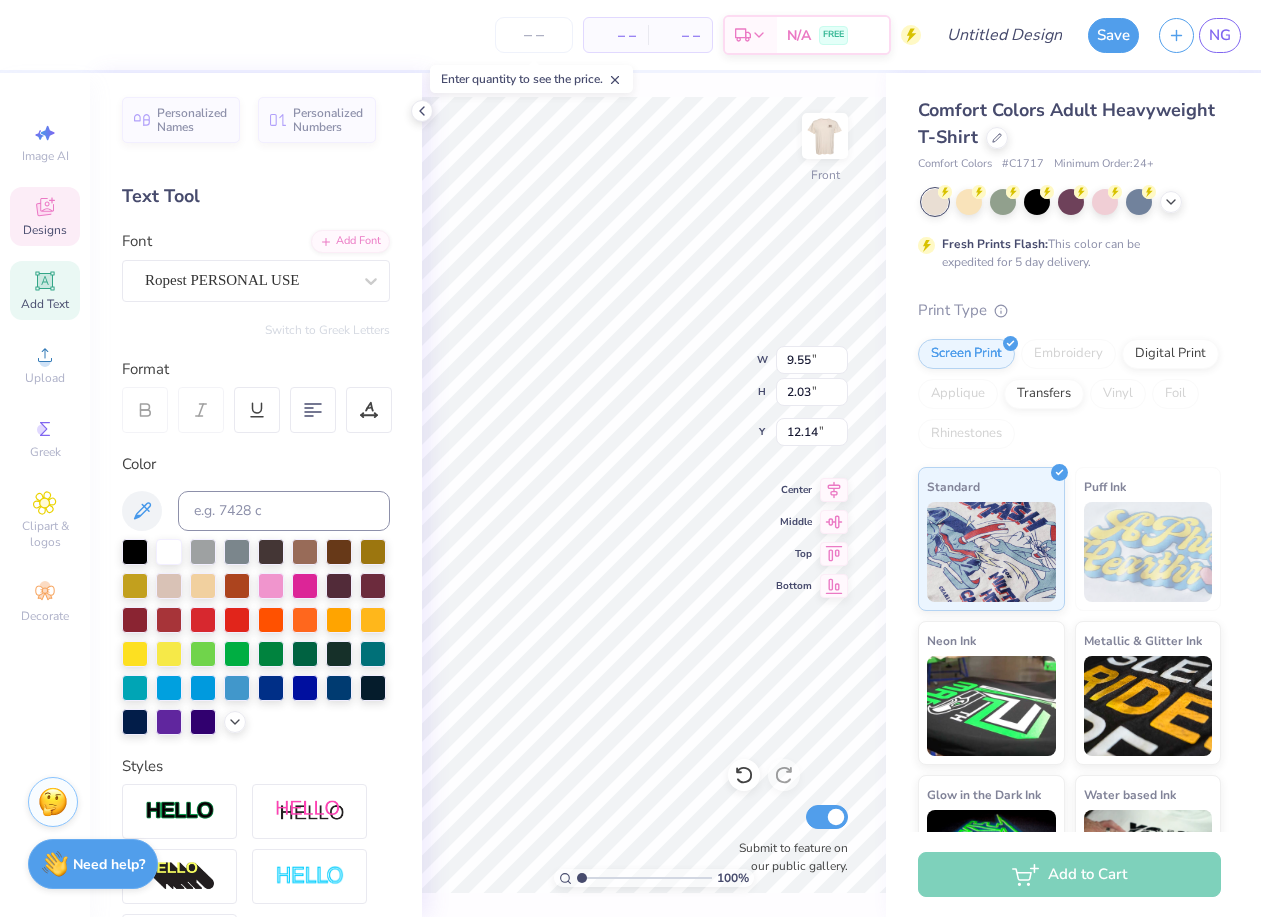 drag, startPoint x: 423, startPoint y: 116, endPoint x: 617, endPoint y: 80, distance: 197.31194 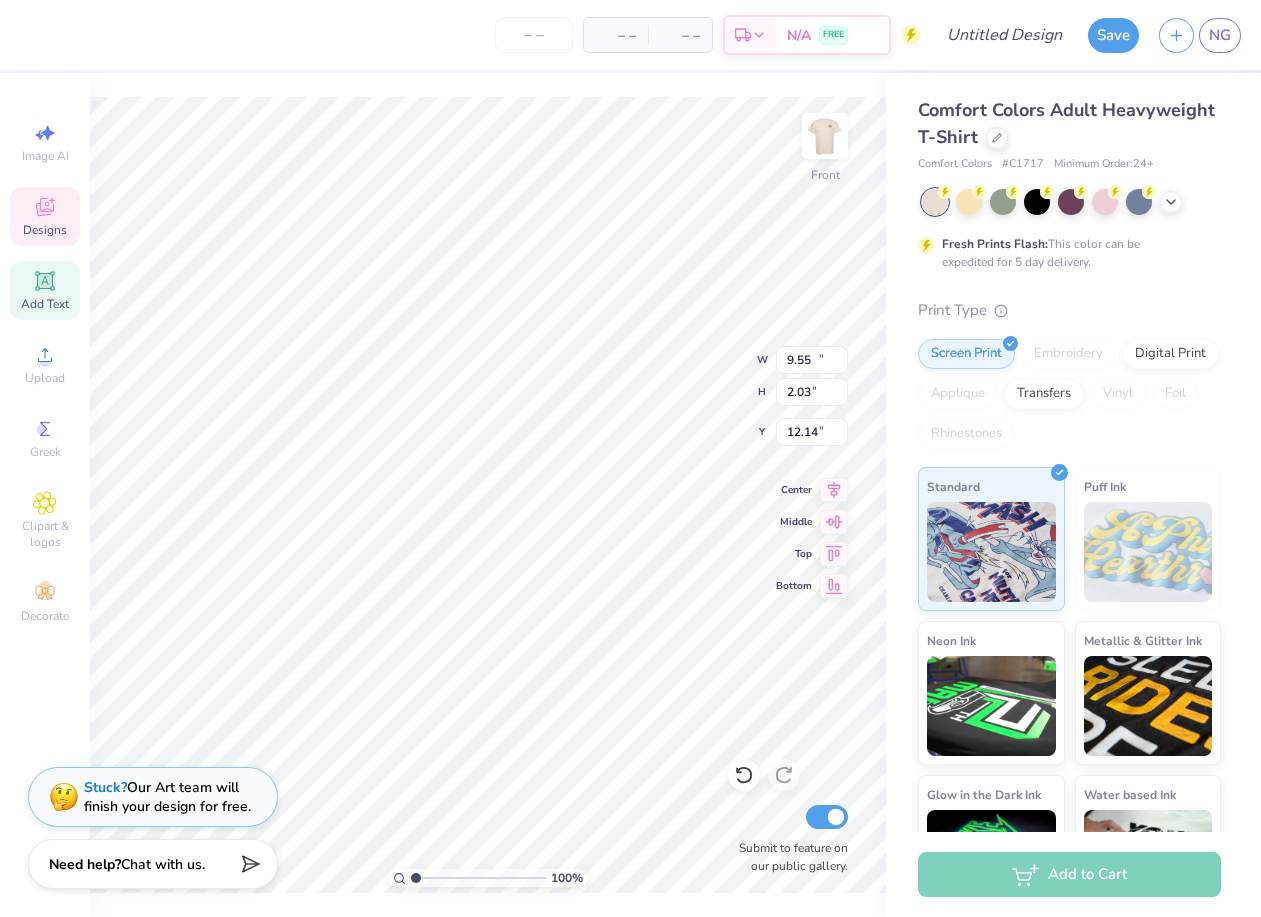type on "12.90" 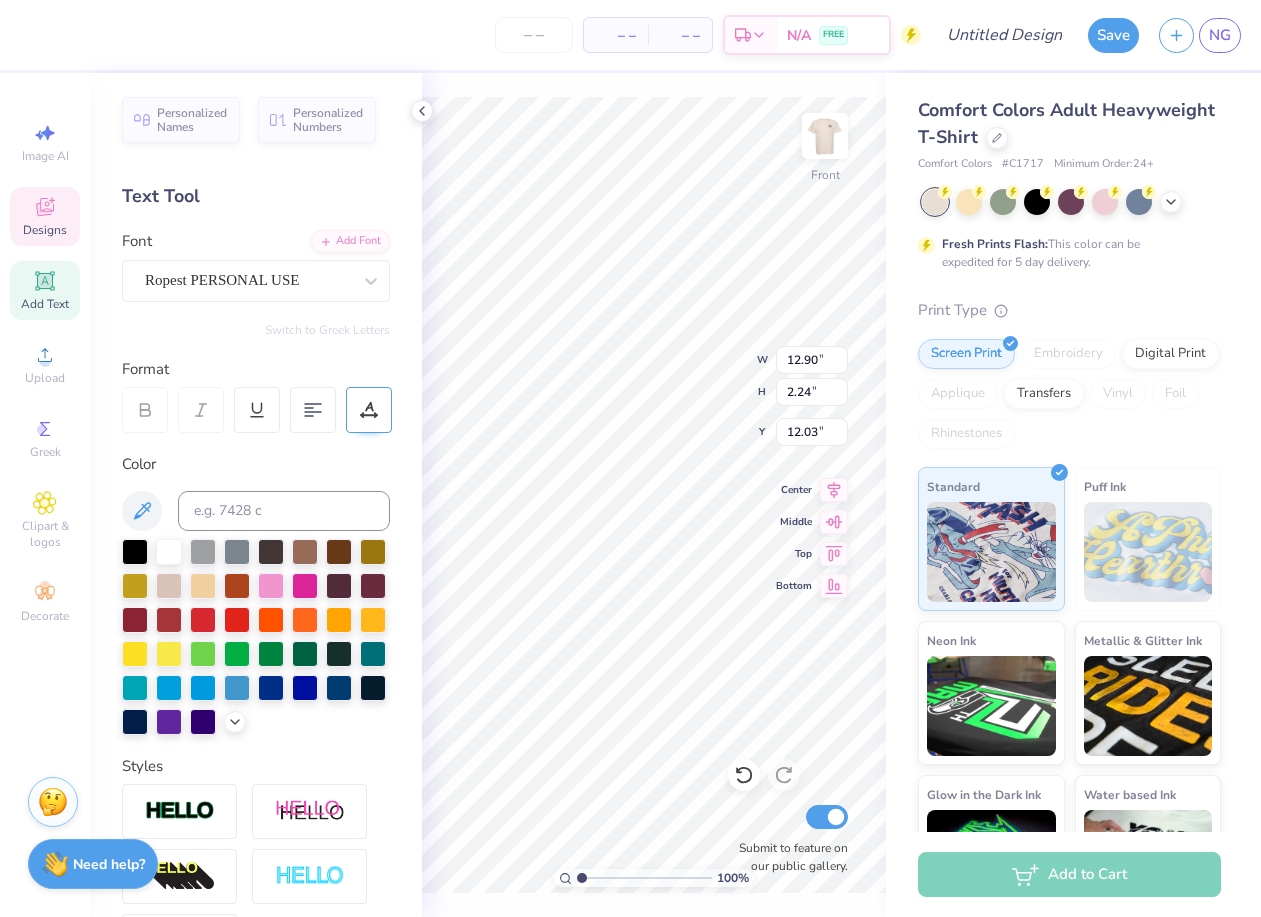 click 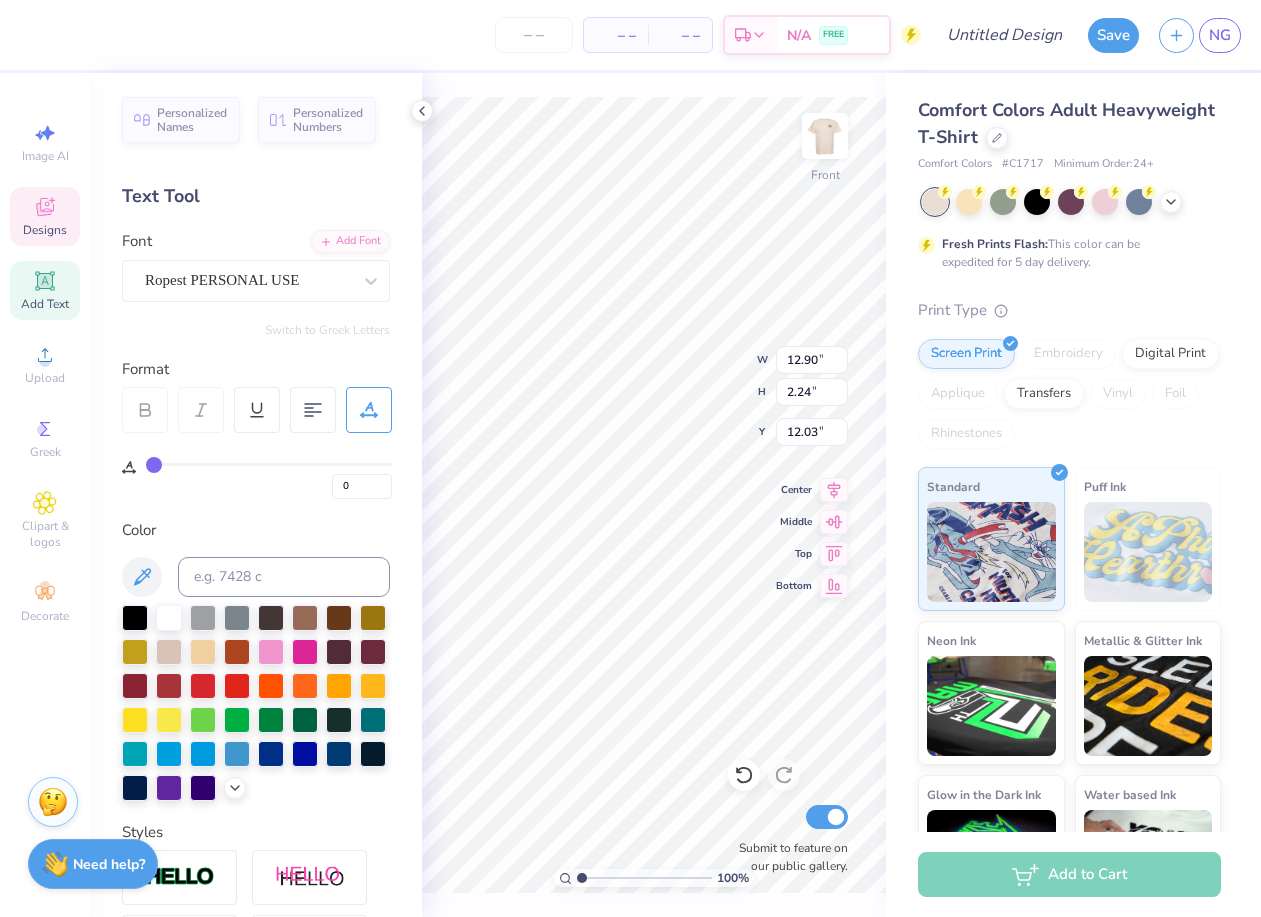 type on "10.72" 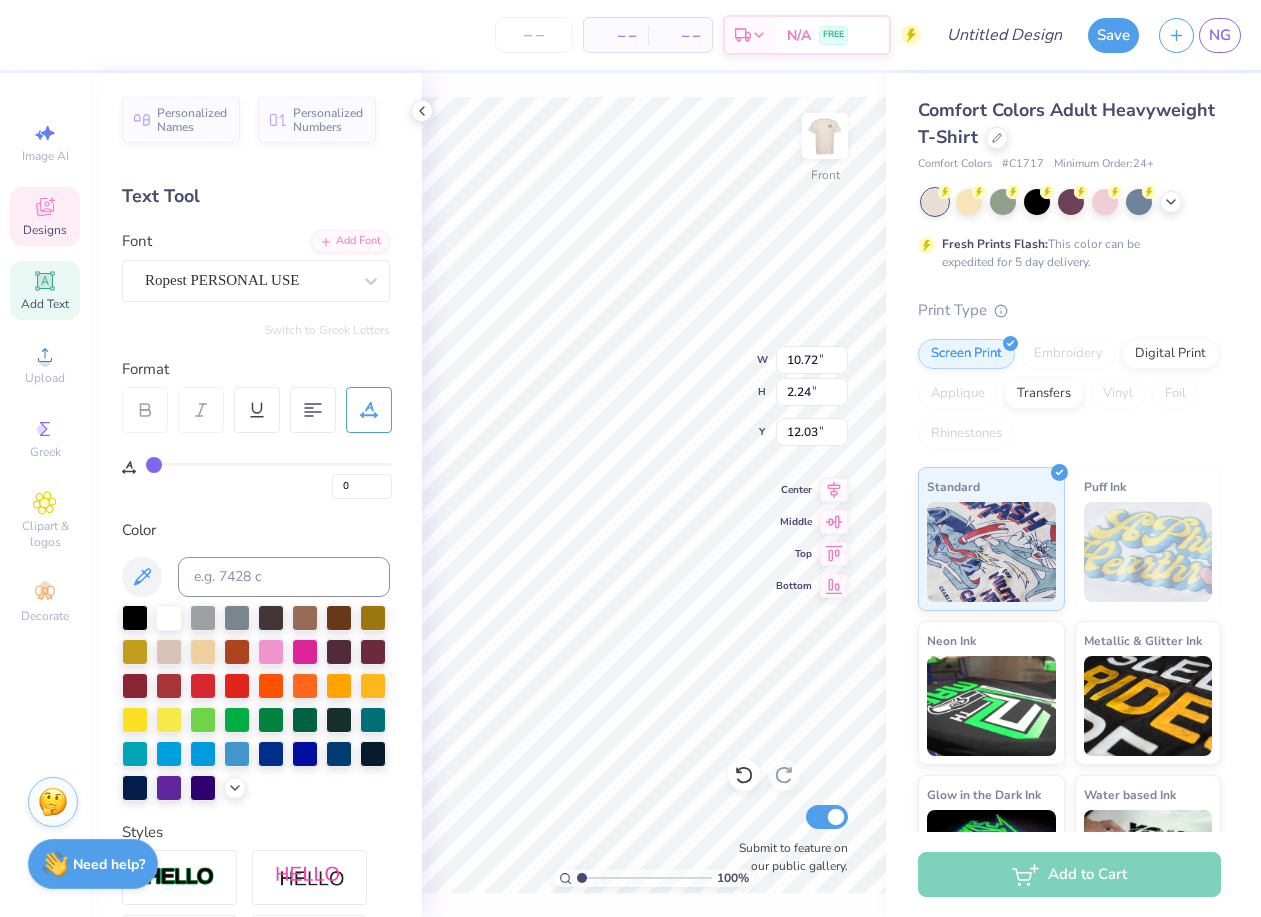 type on "1.86" 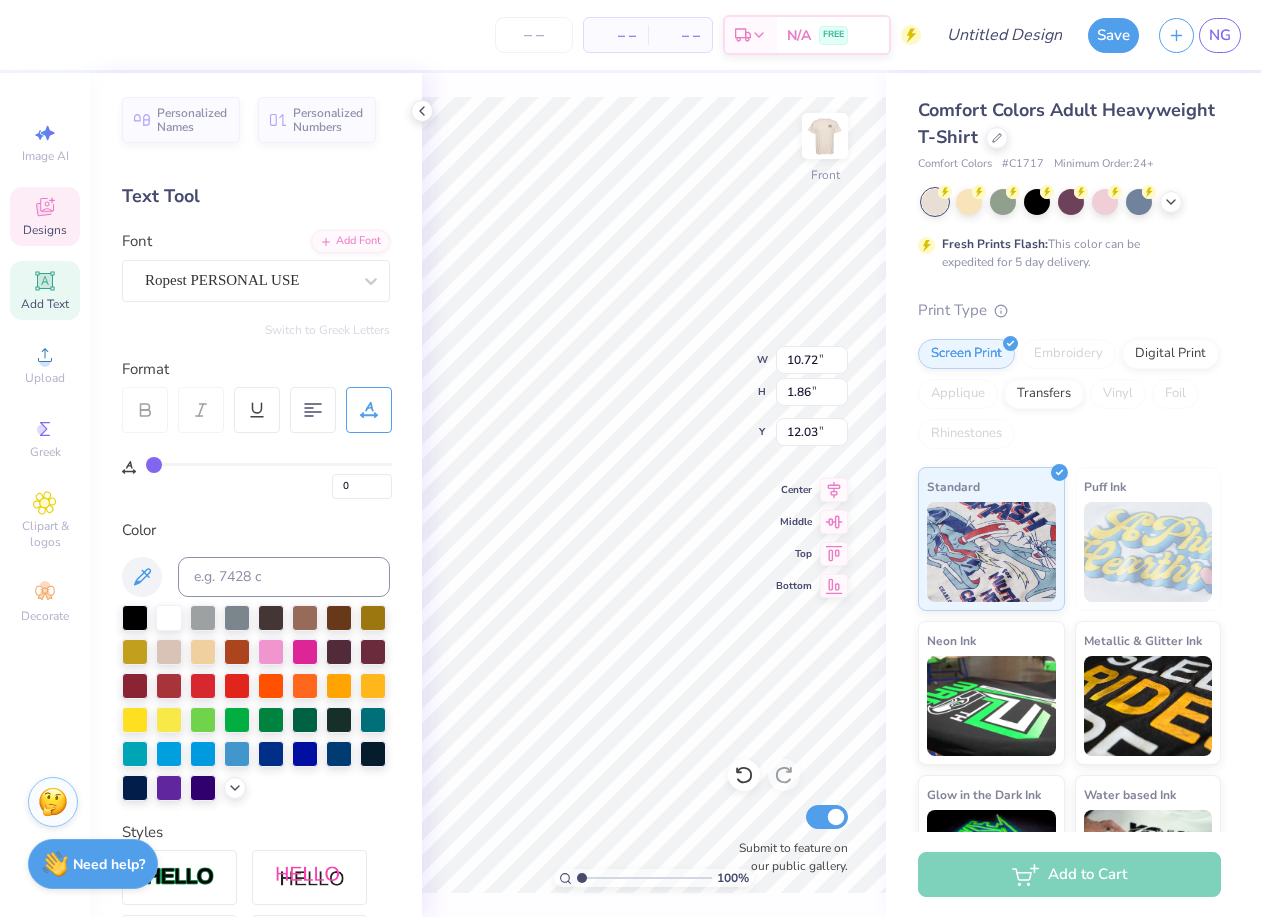 type on "1" 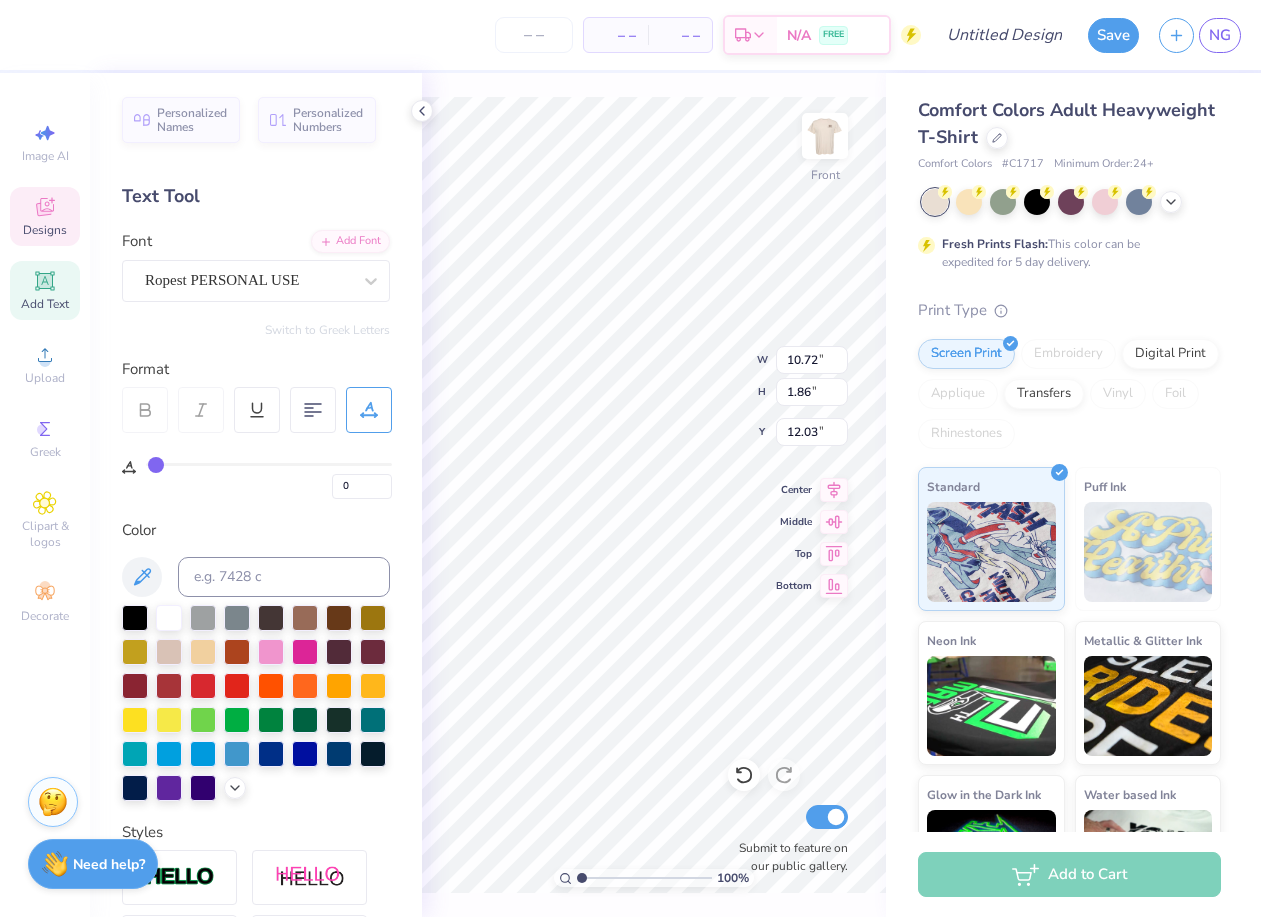 type on "1" 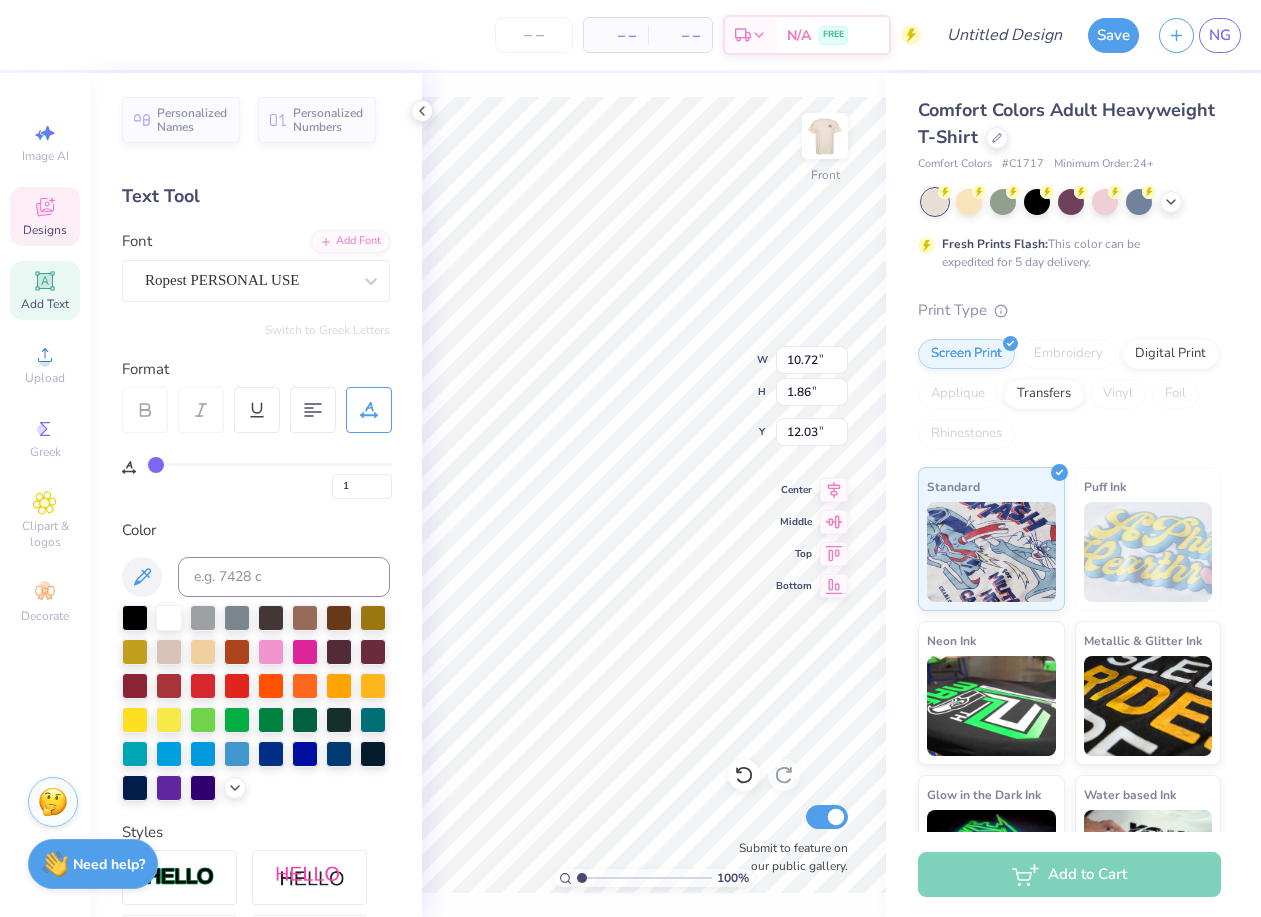 type on "2" 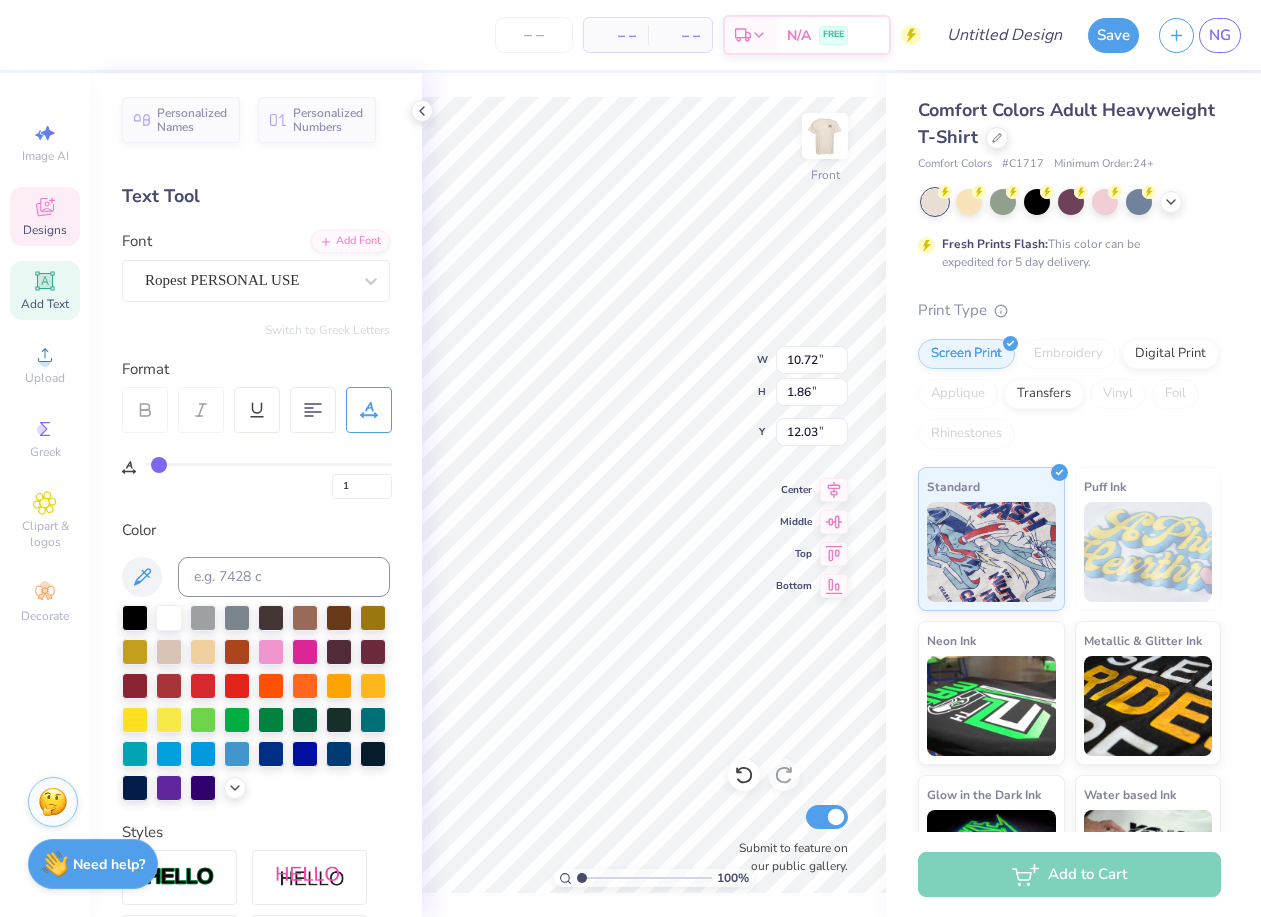 type on "2" 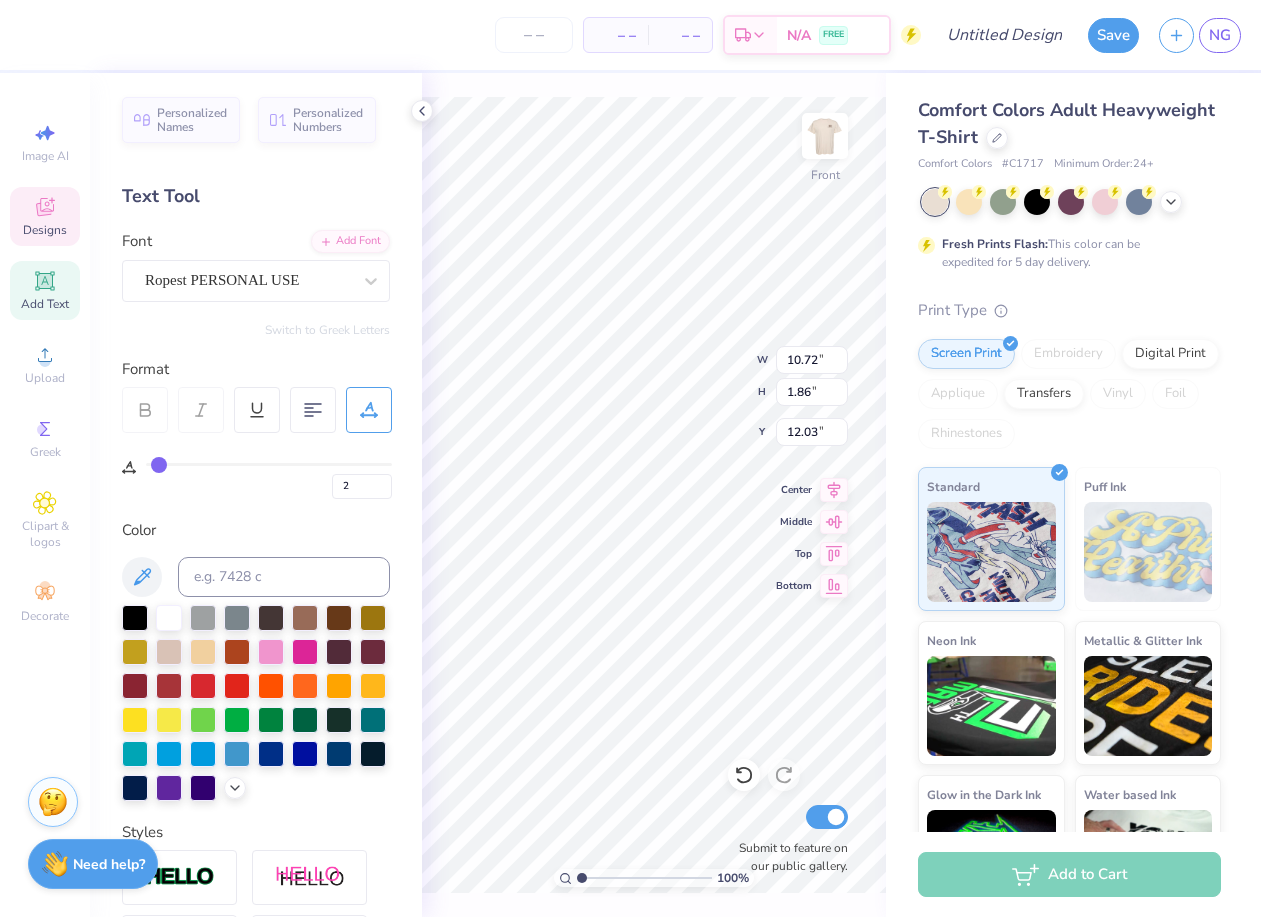 type on "3" 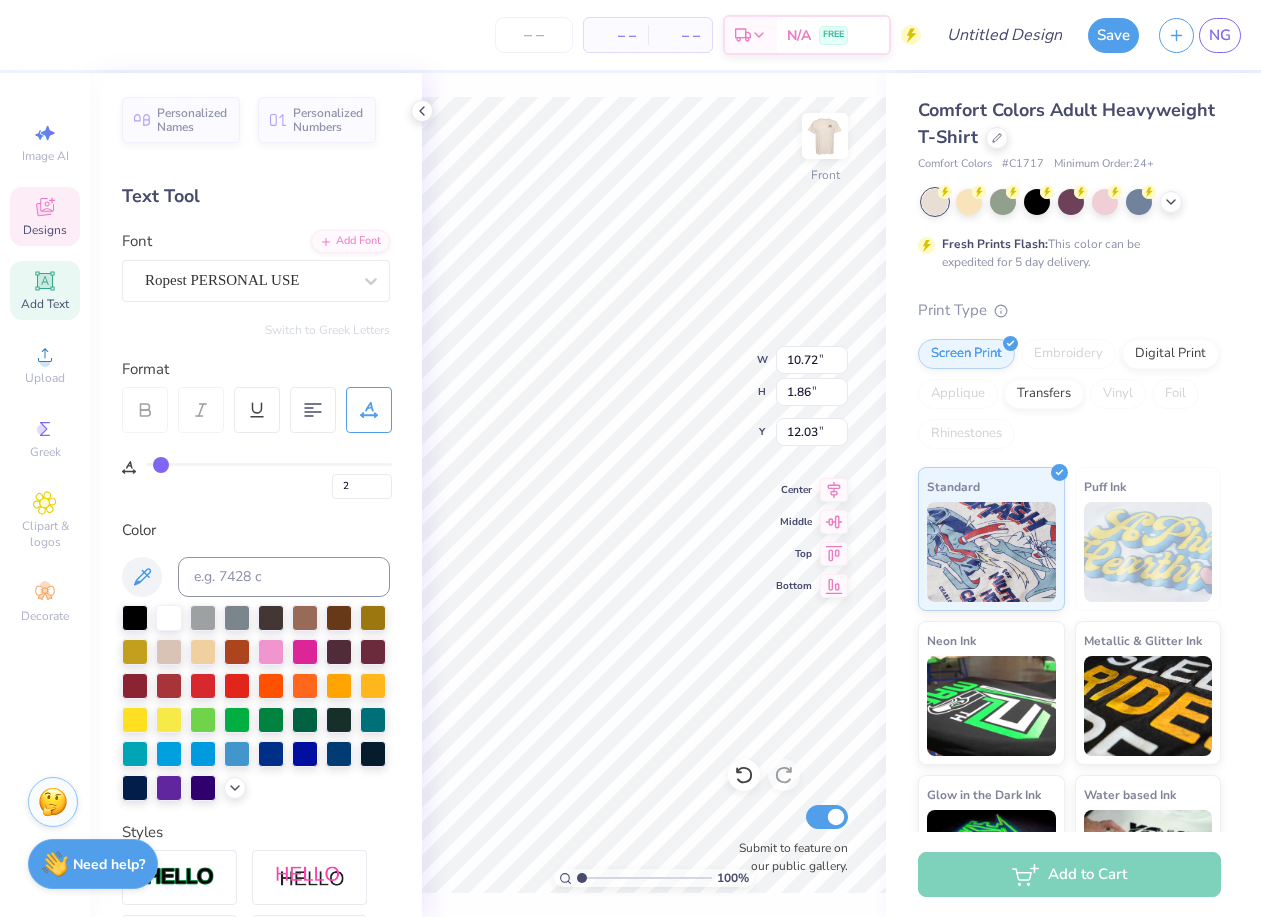 type on "3" 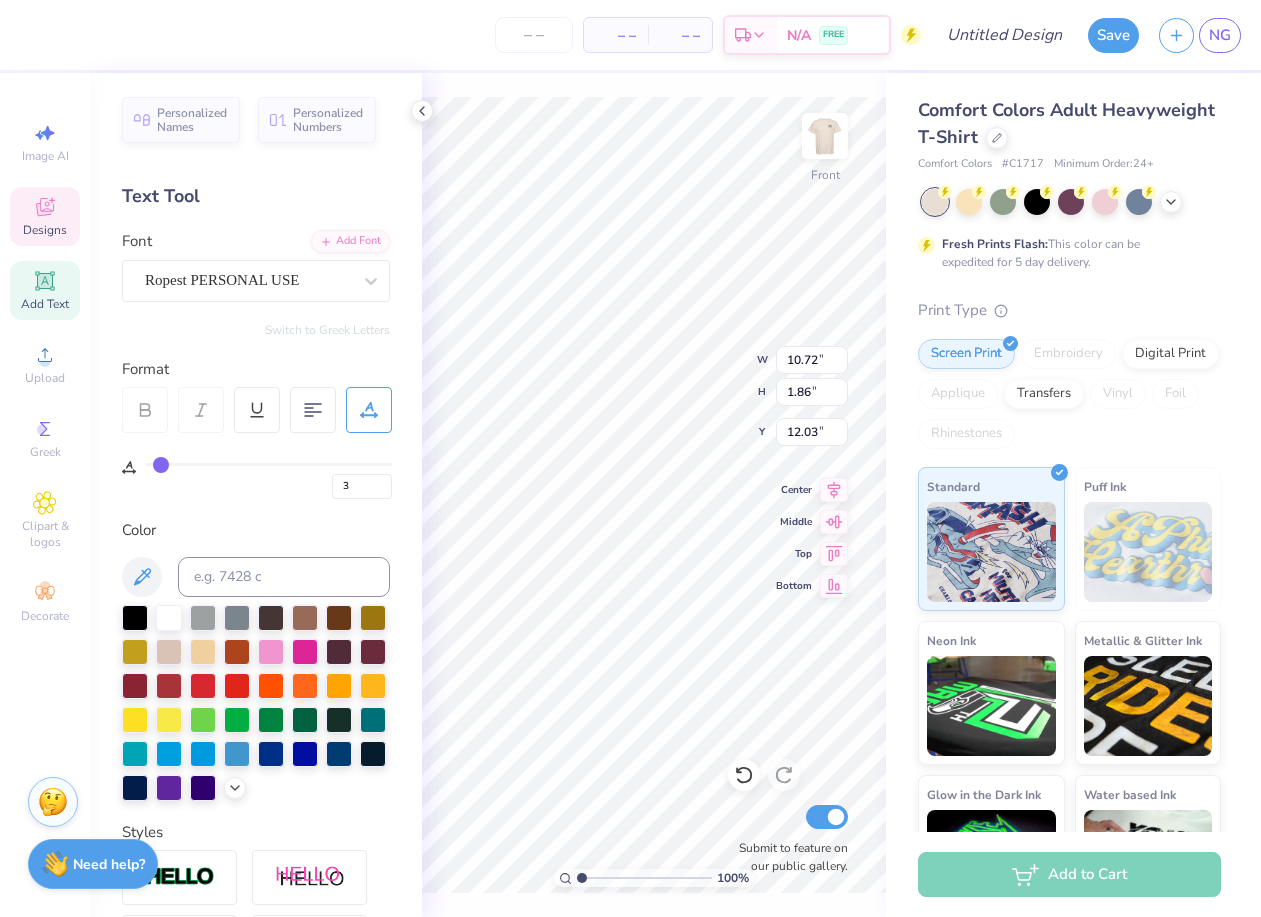 type on "4" 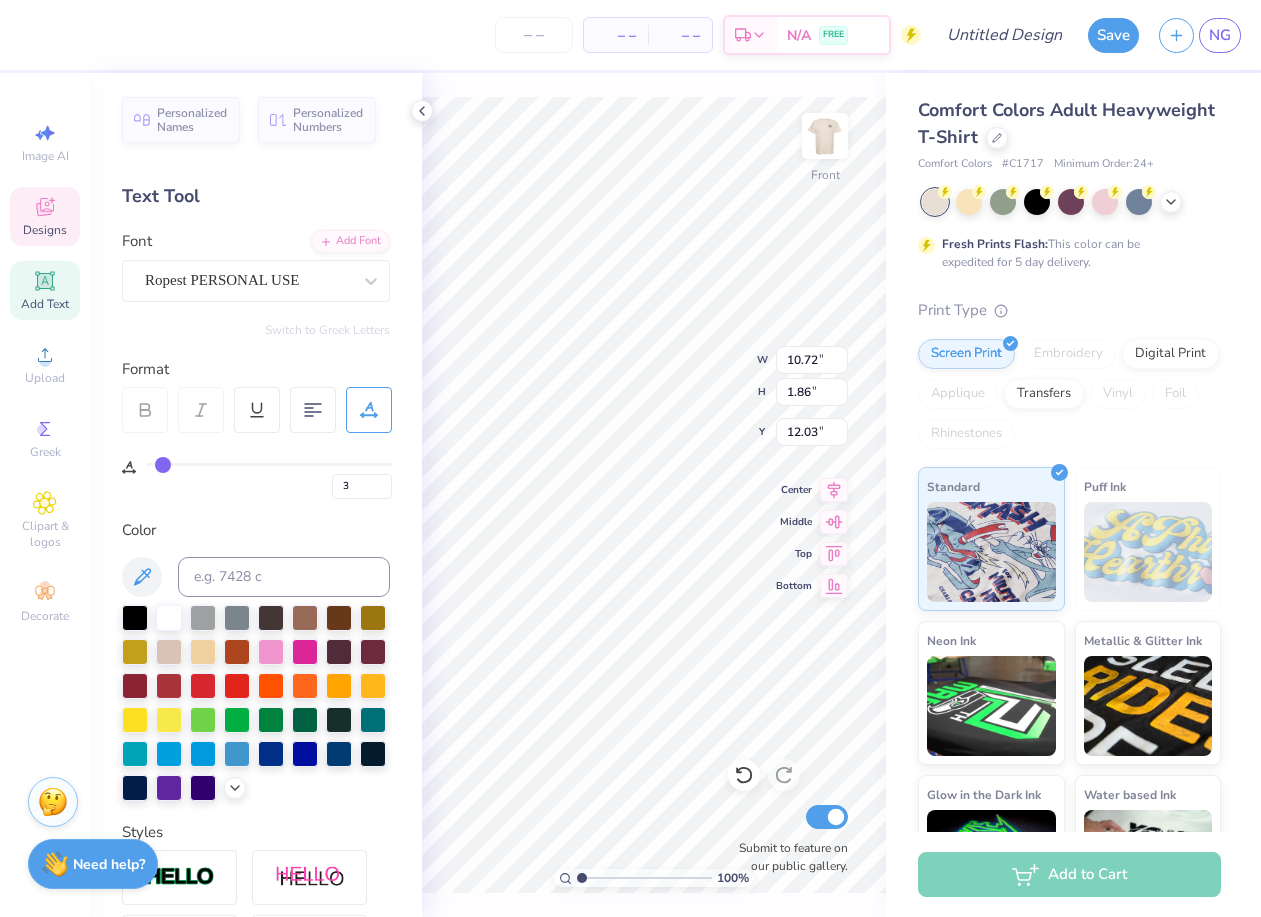 type on "4" 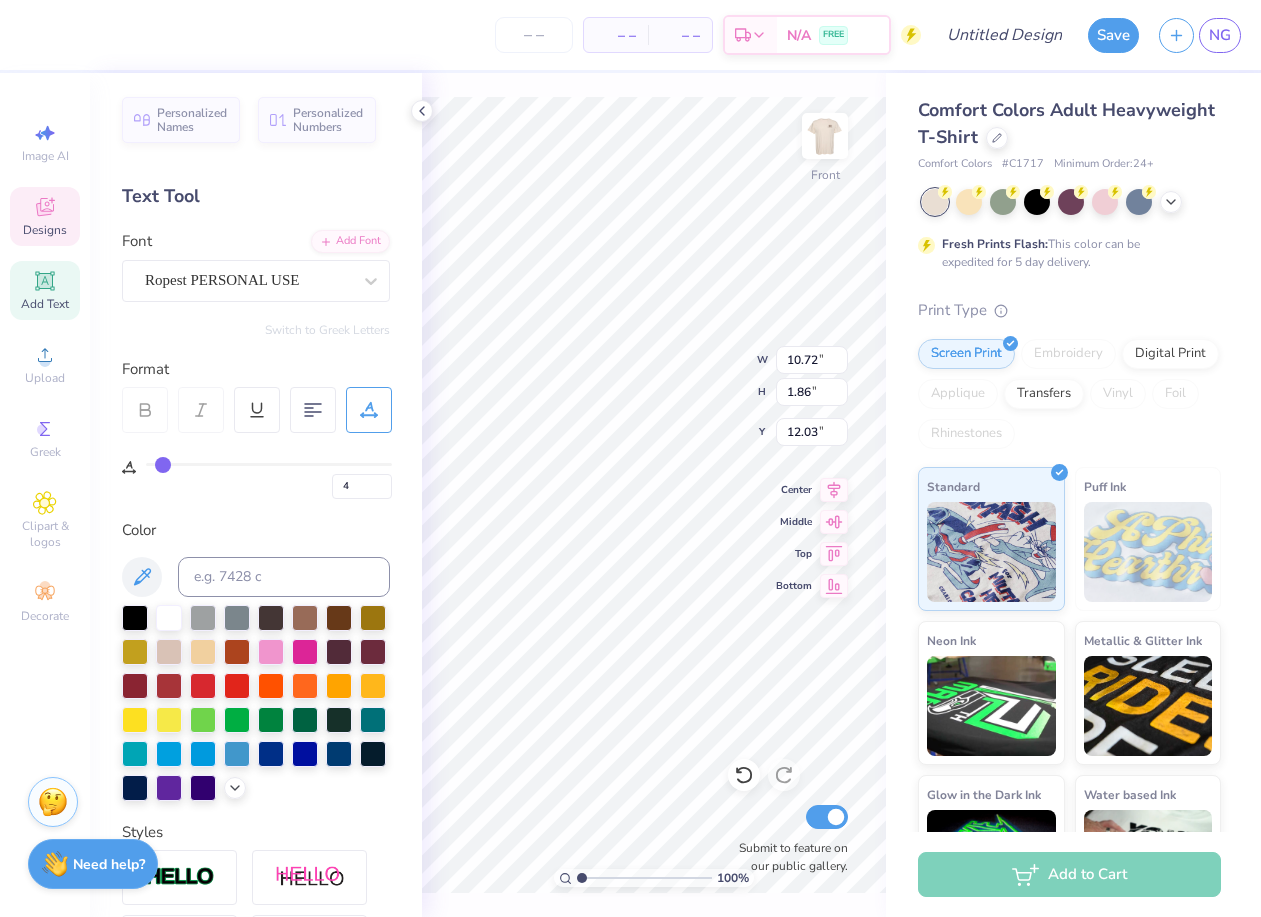type on "5" 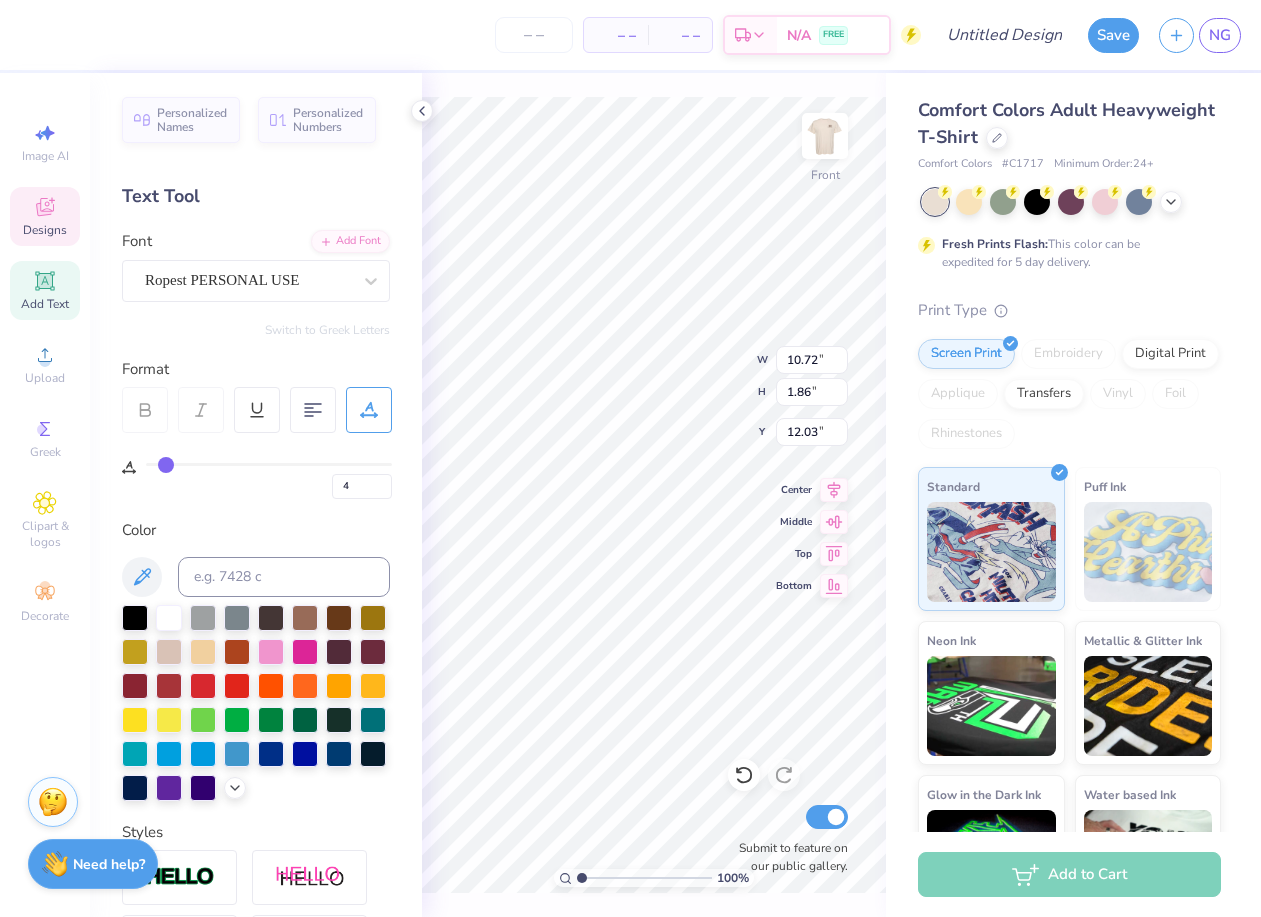 type on "5" 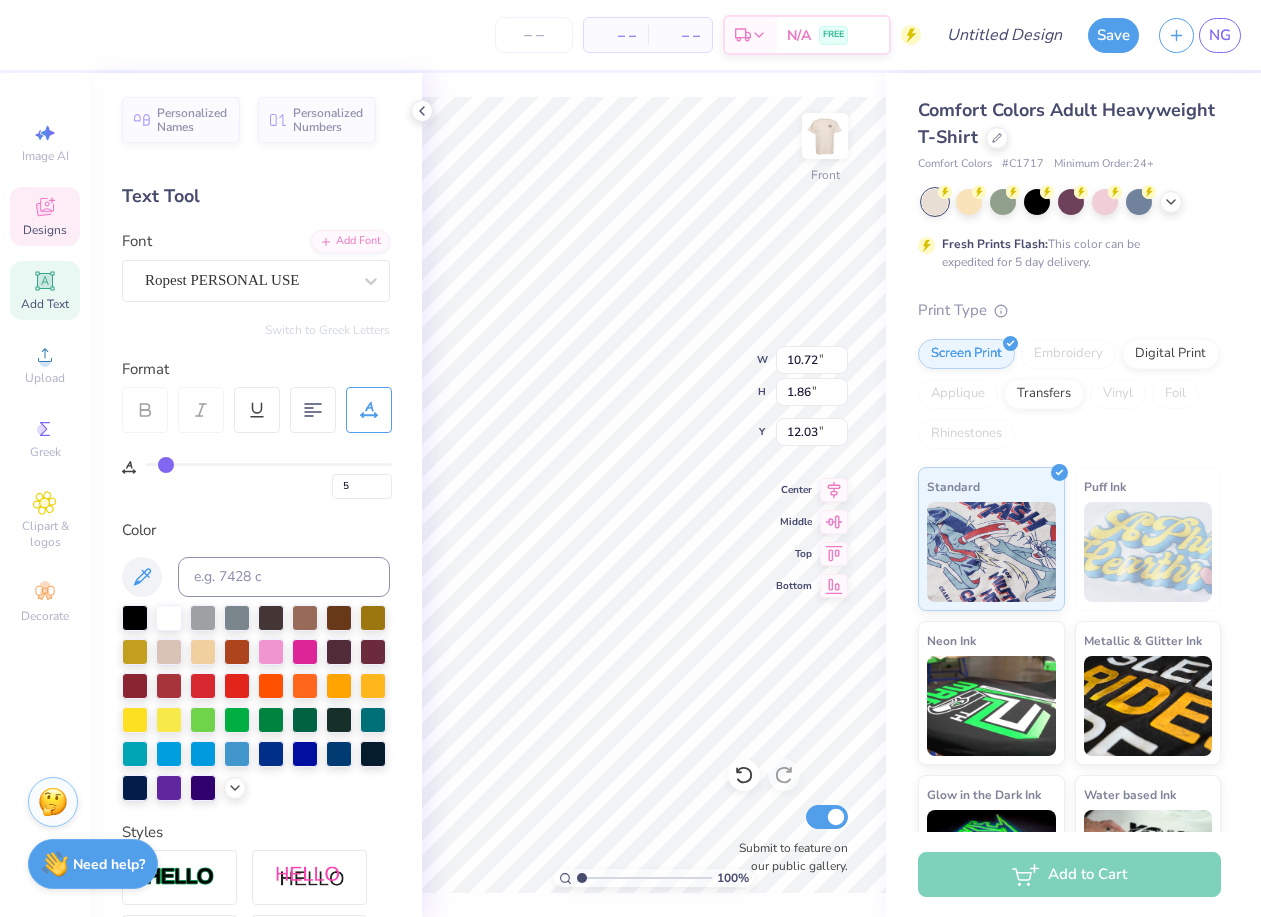 type on "6" 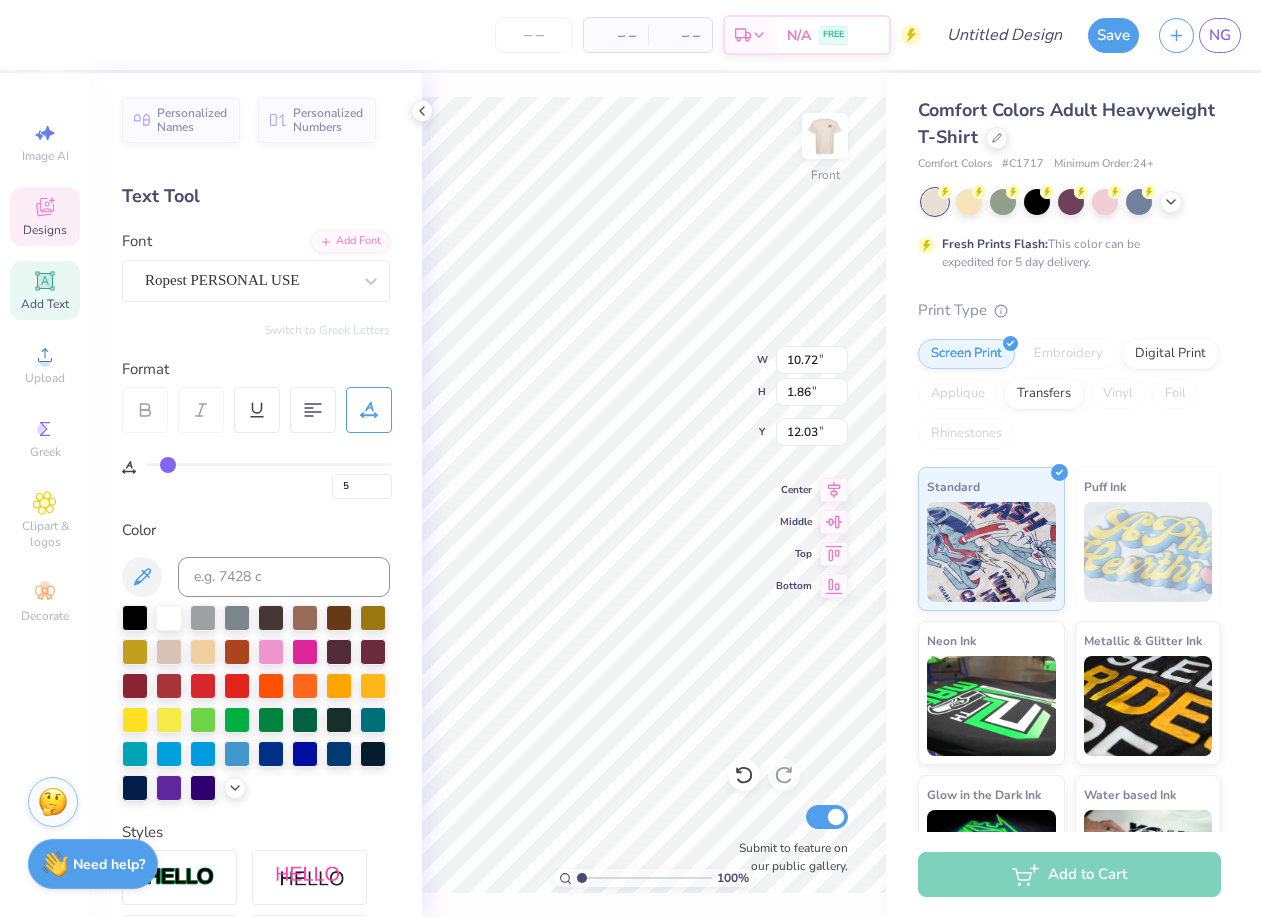 type on "6" 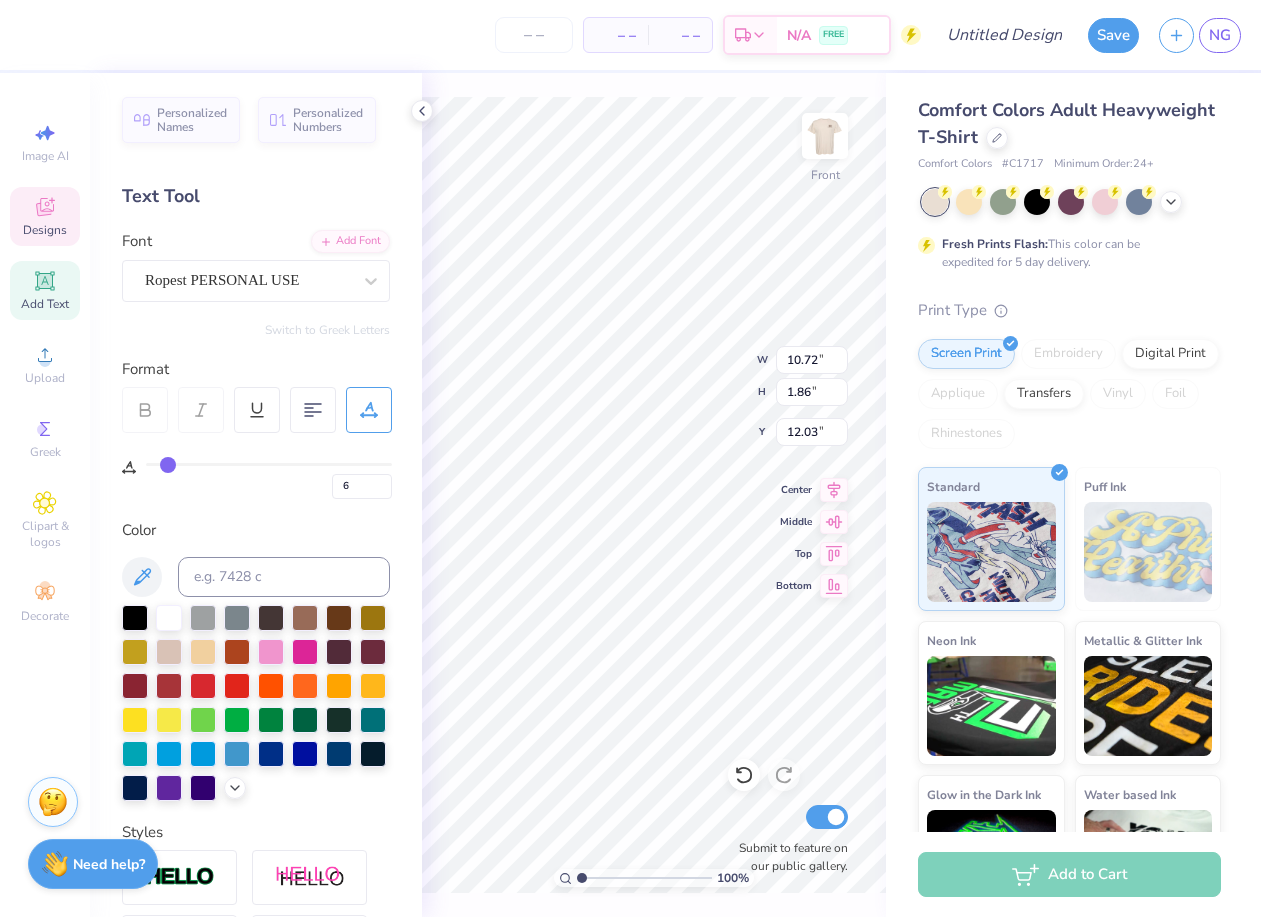 drag, startPoint x: 155, startPoint y: 463, endPoint x: 169, endPoint y: 463, distance: 14 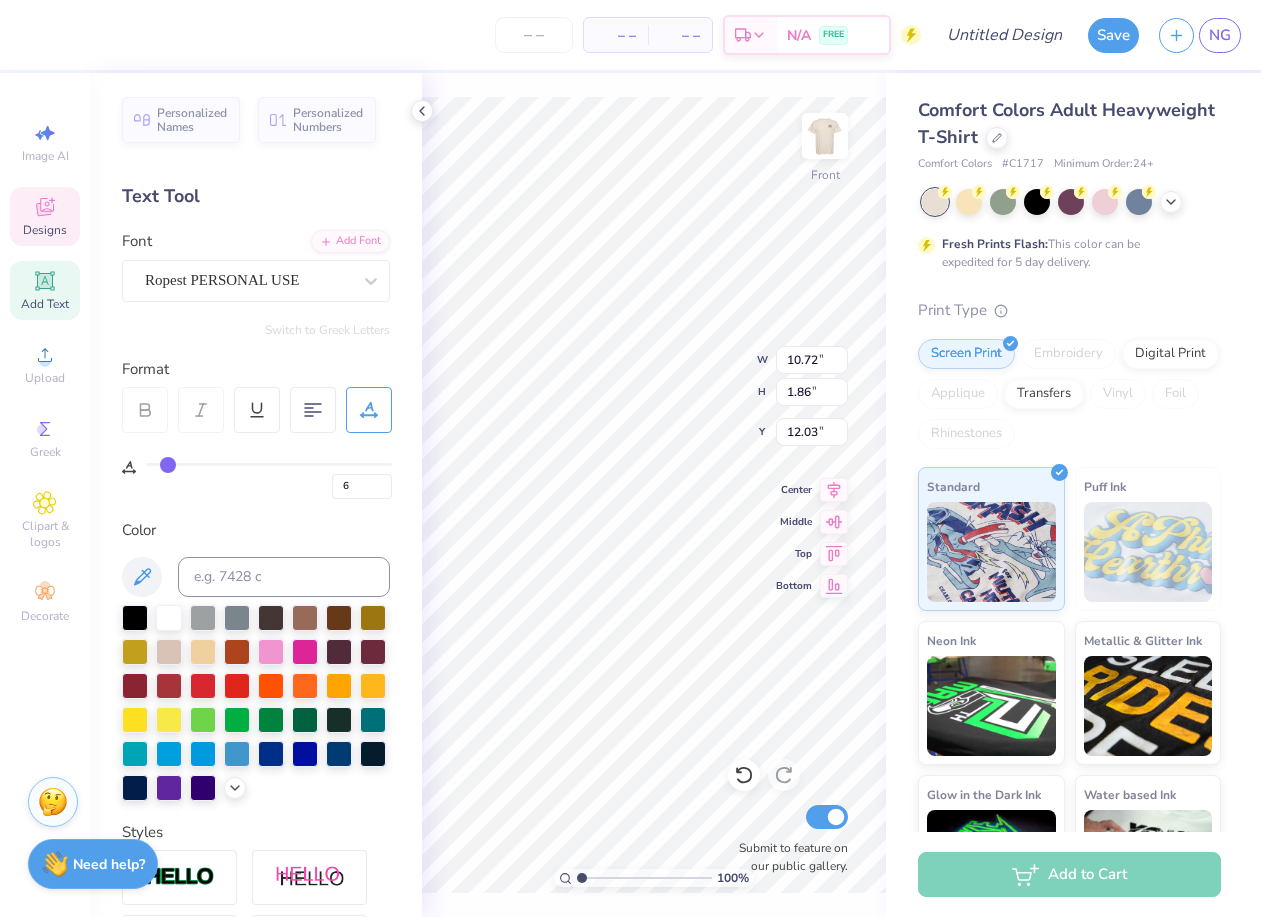 type on "19" 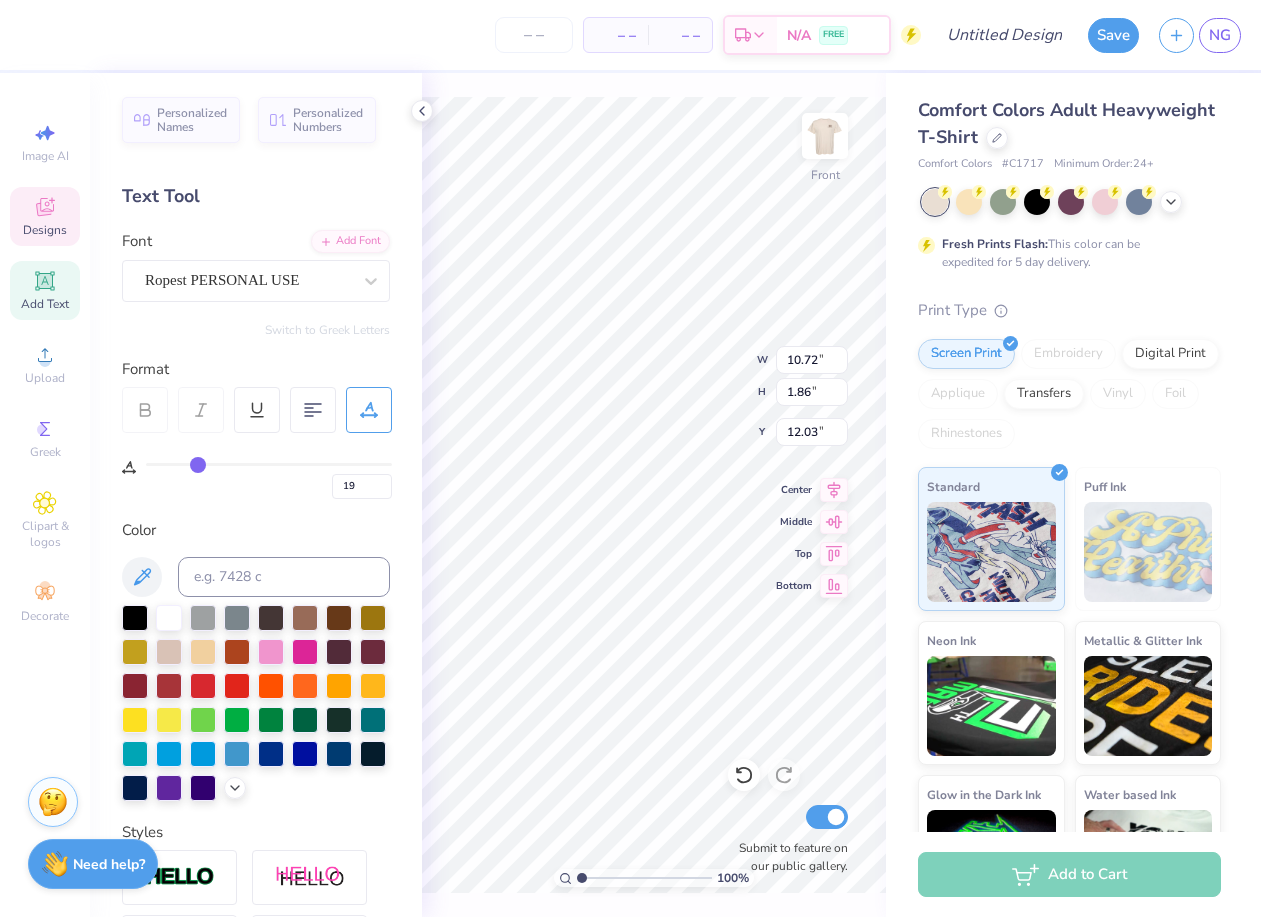 type on "11.51" 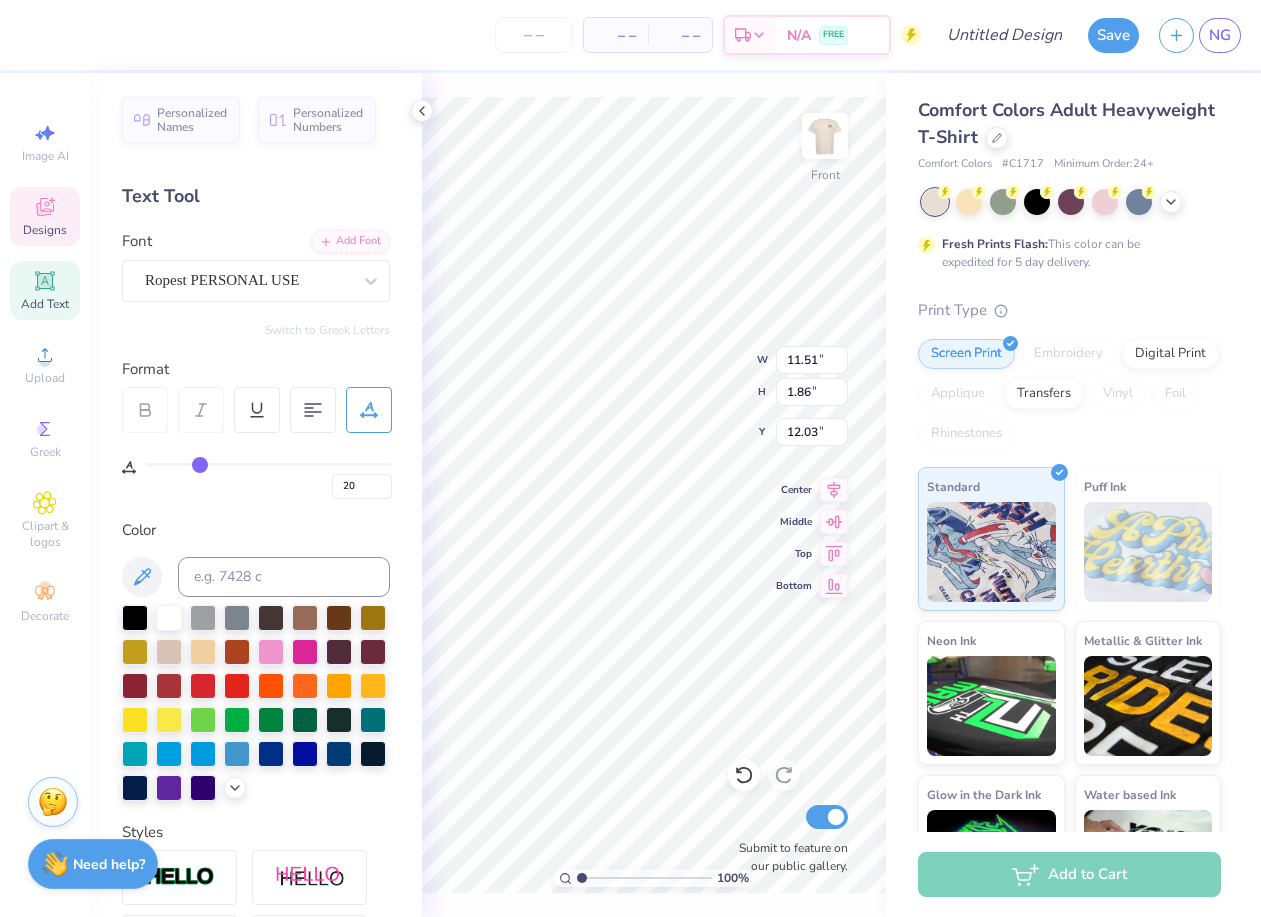 type on "22" 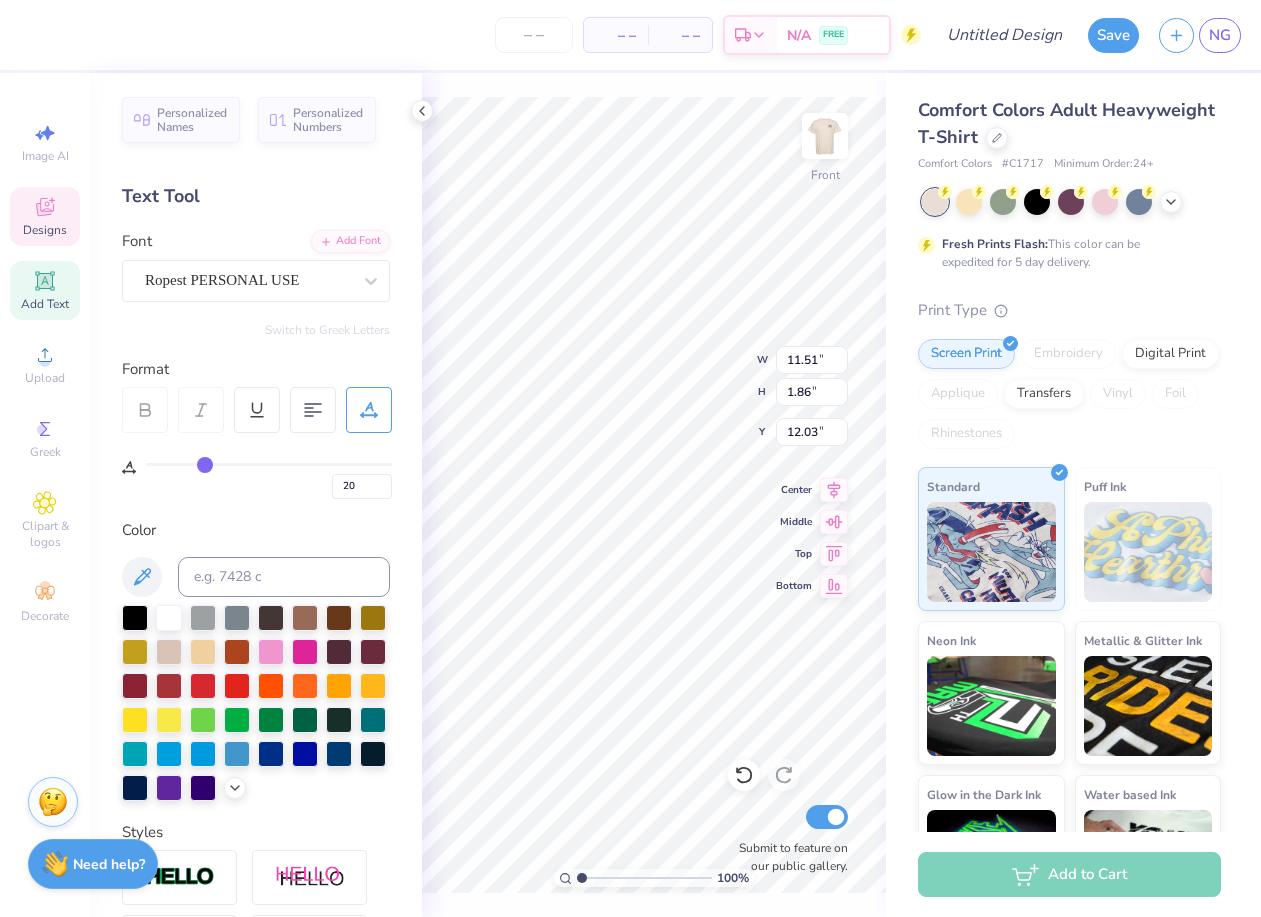 type on "22" 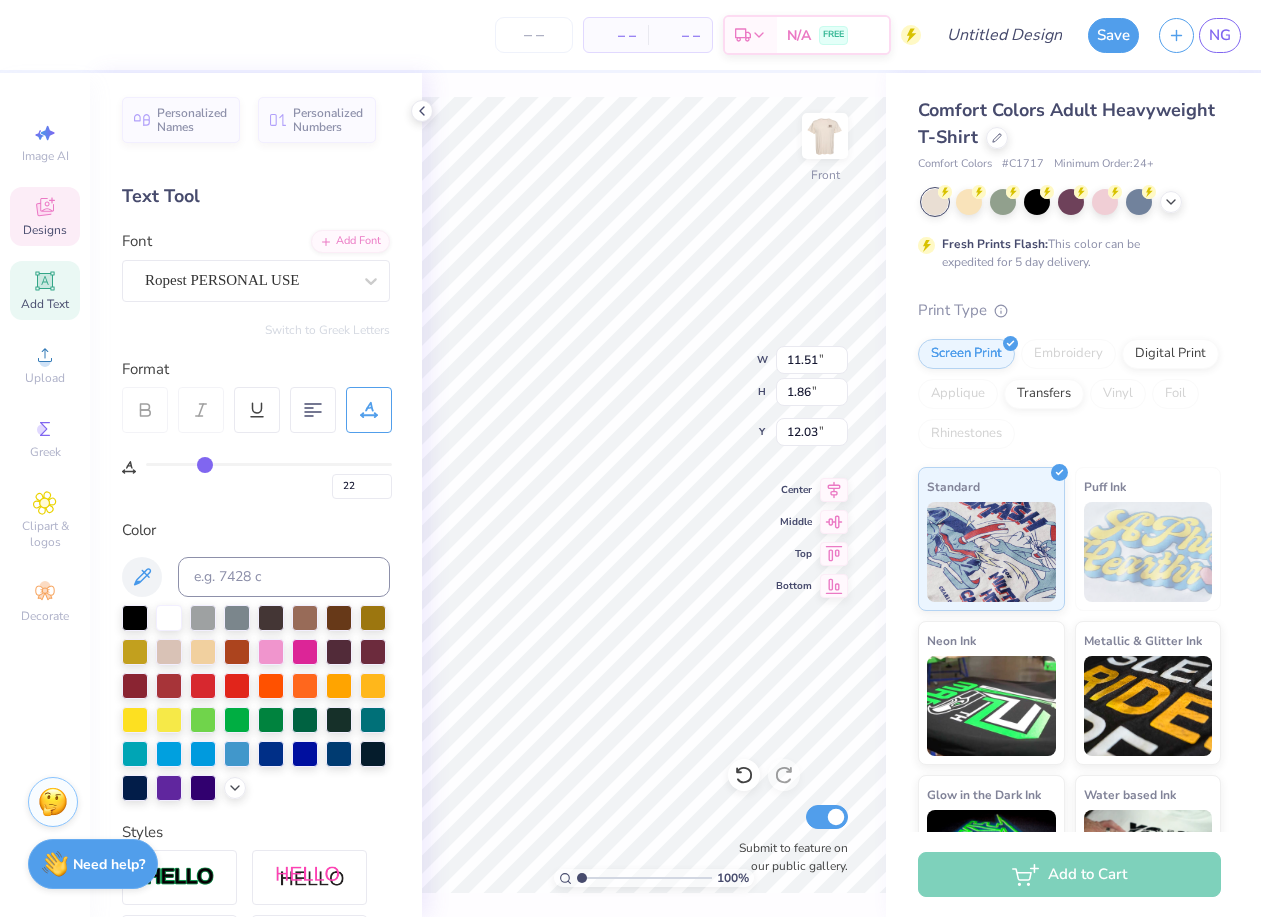type on "25" 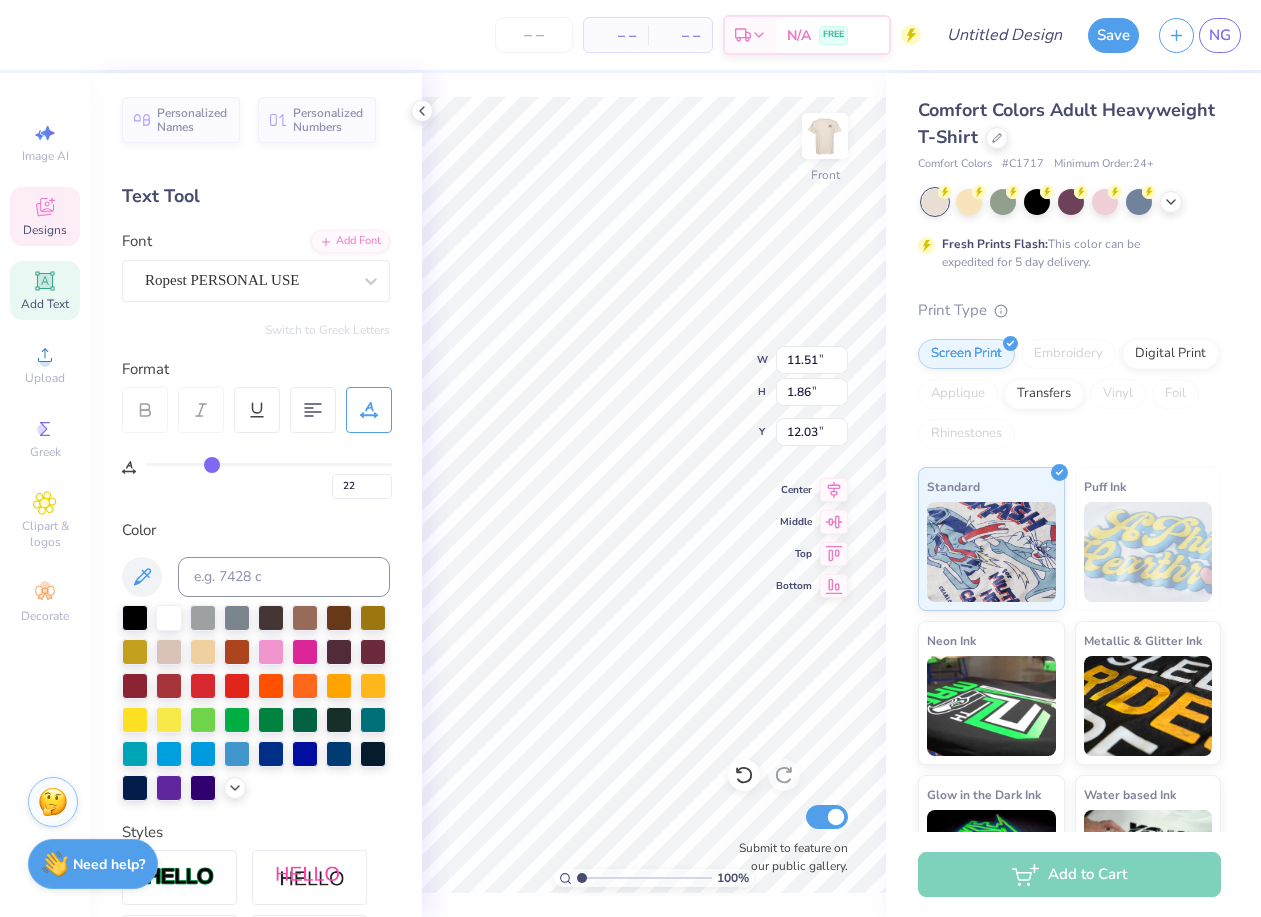 type on "25" 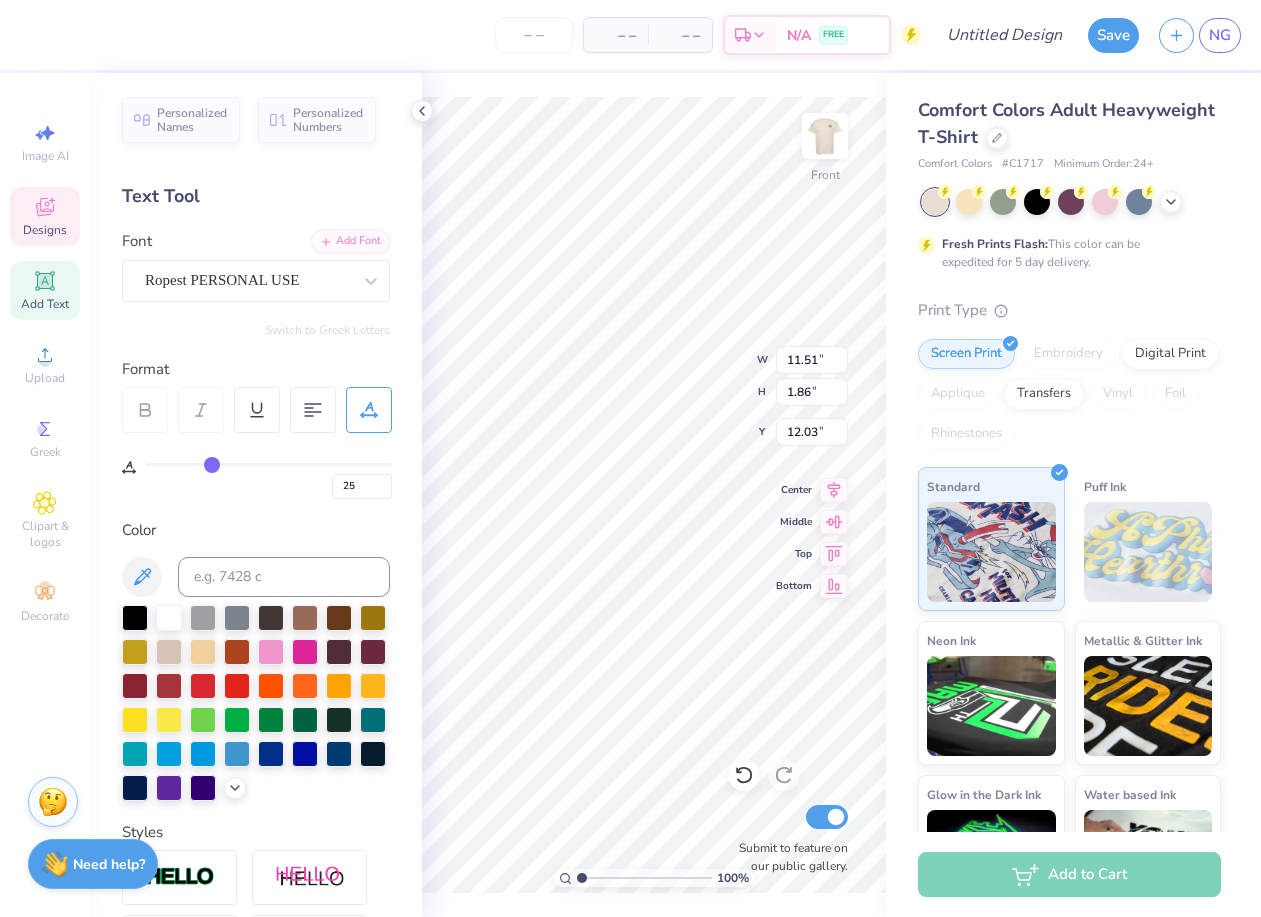 type on "27" 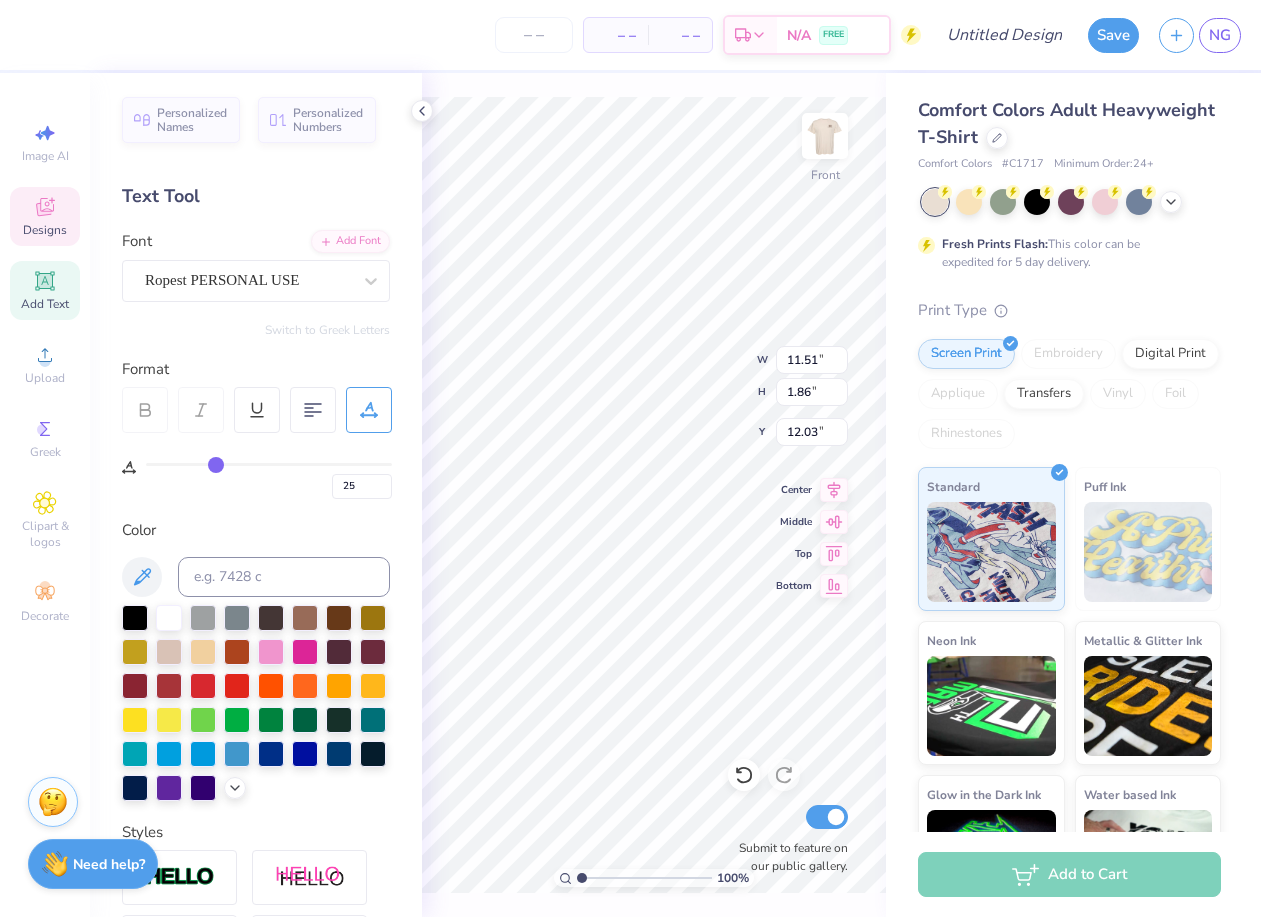 type on "27" 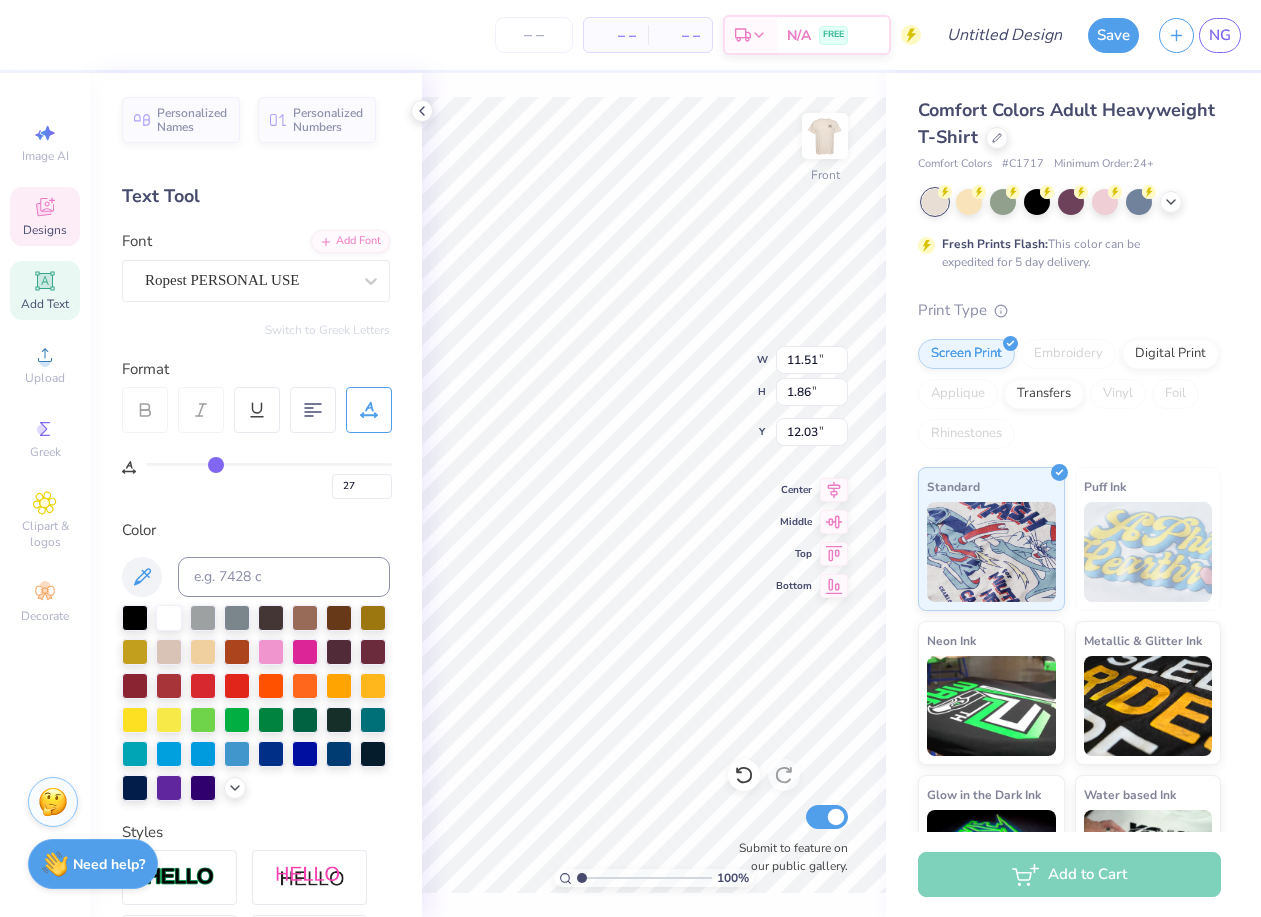 type on "28" 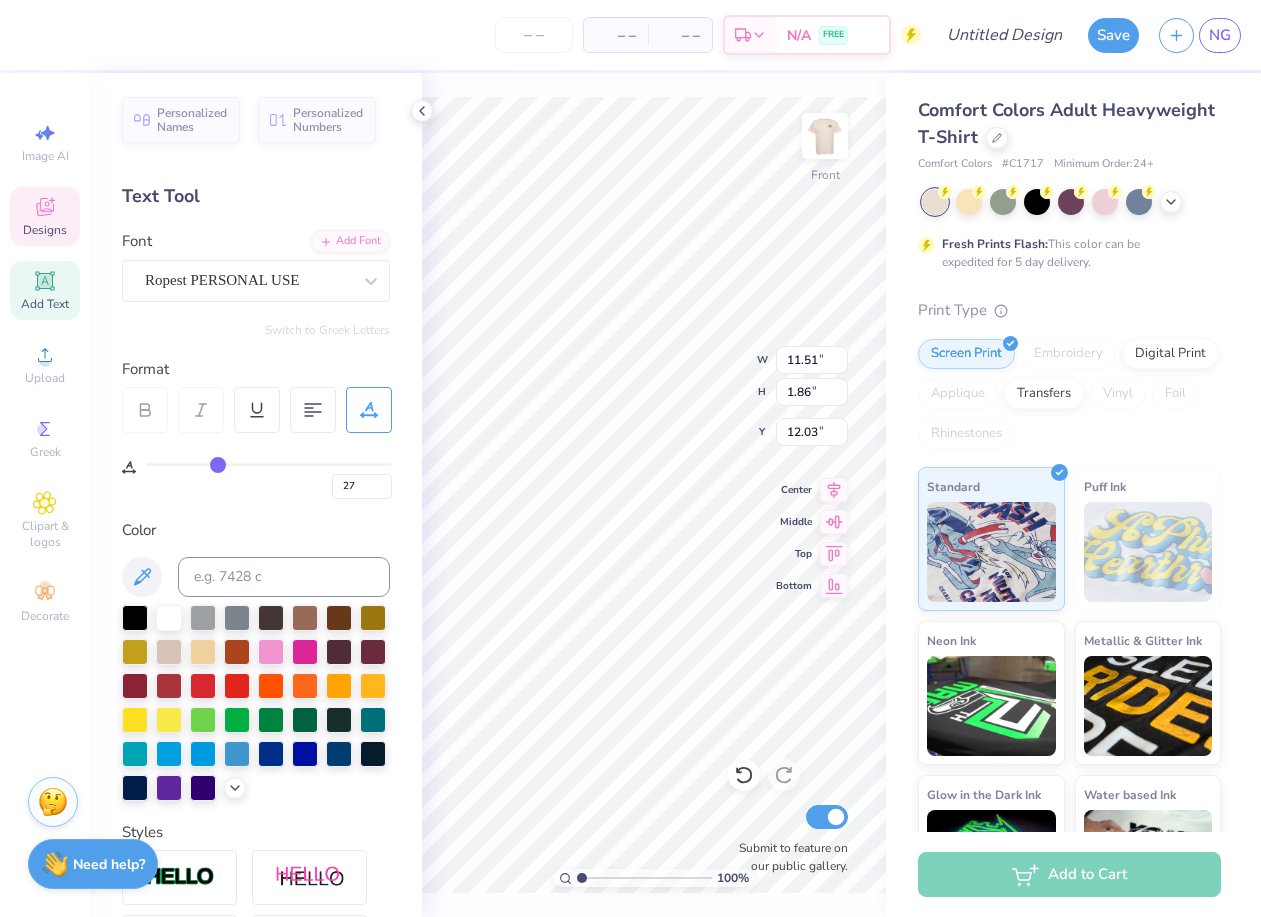 type on "28" 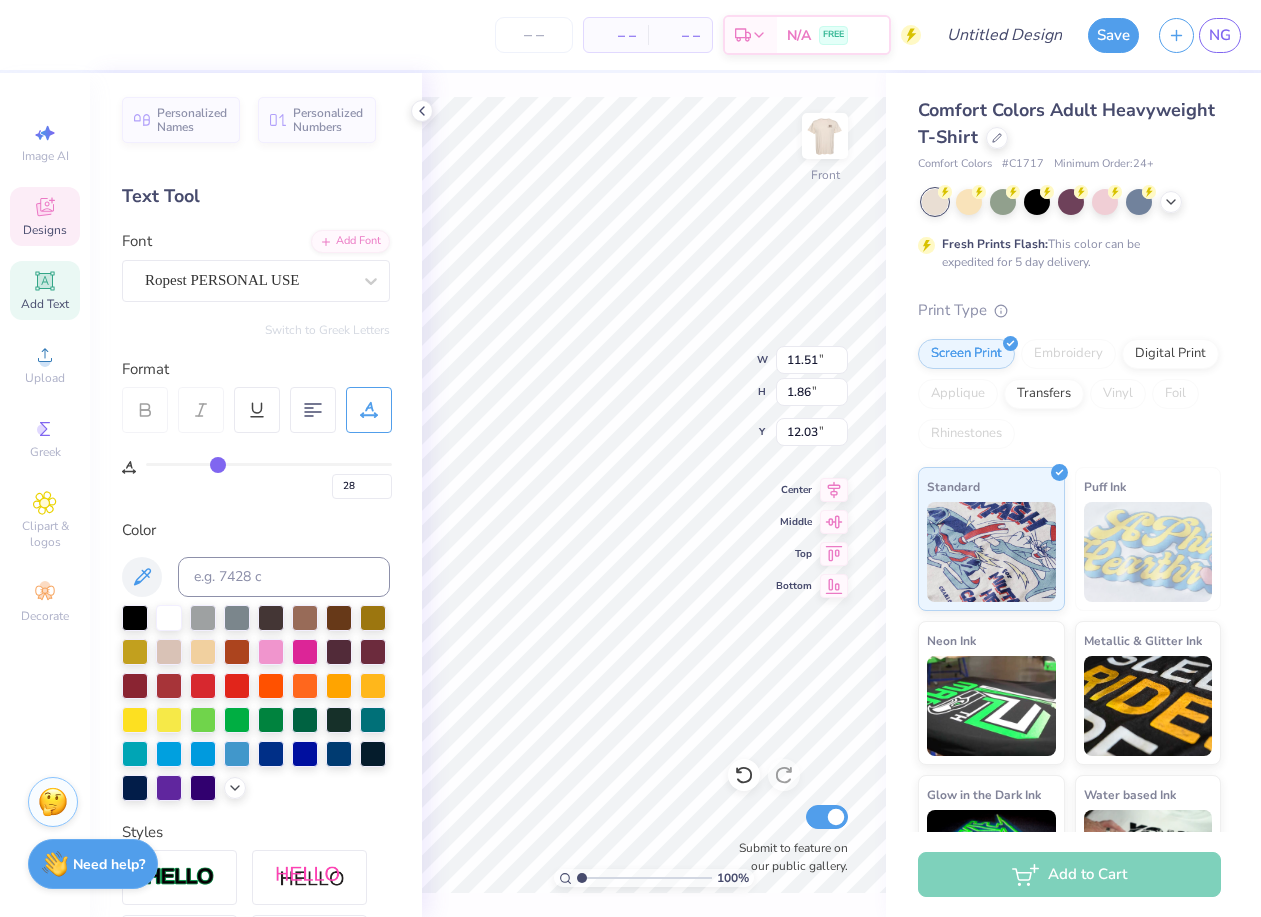 type on "29" 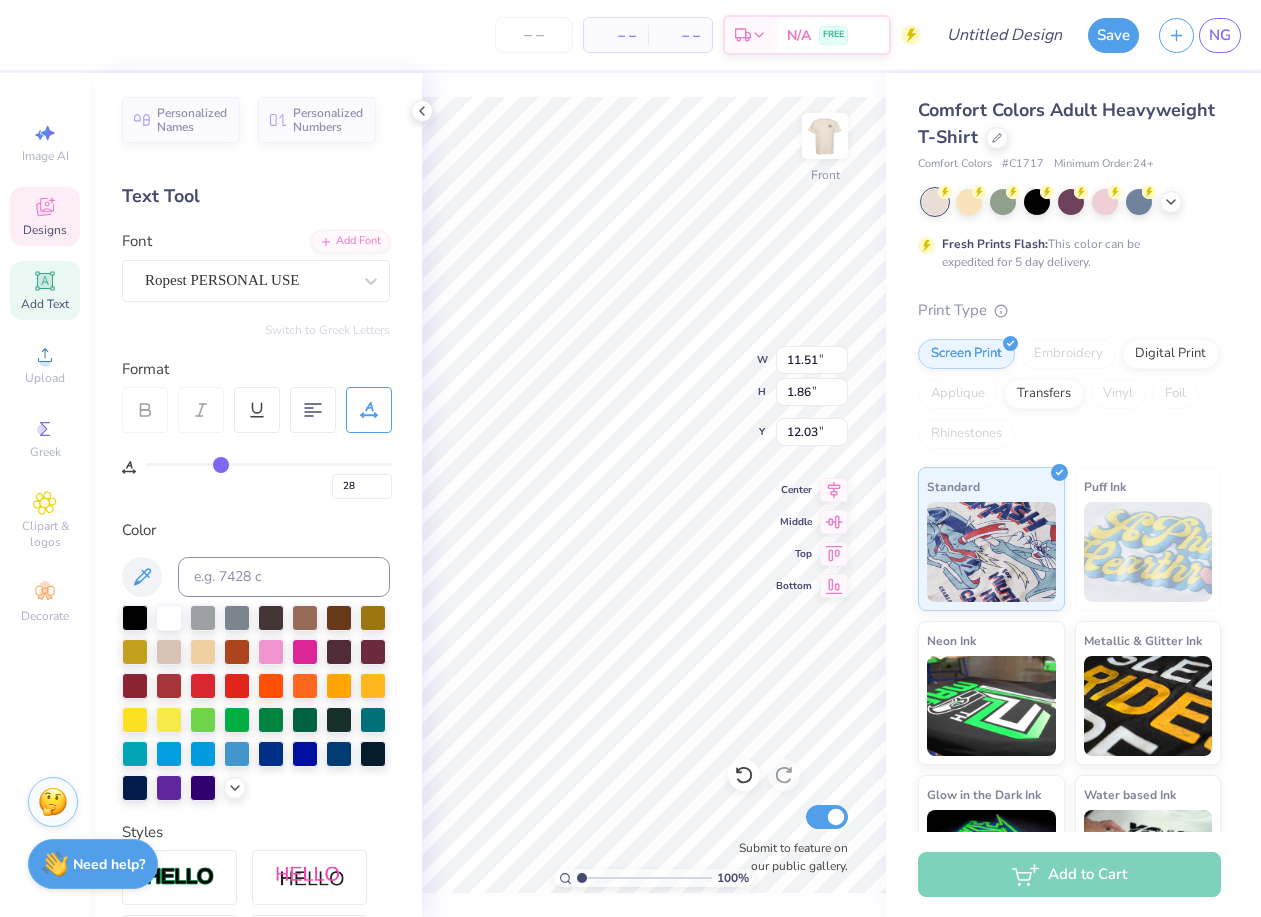type on "29" 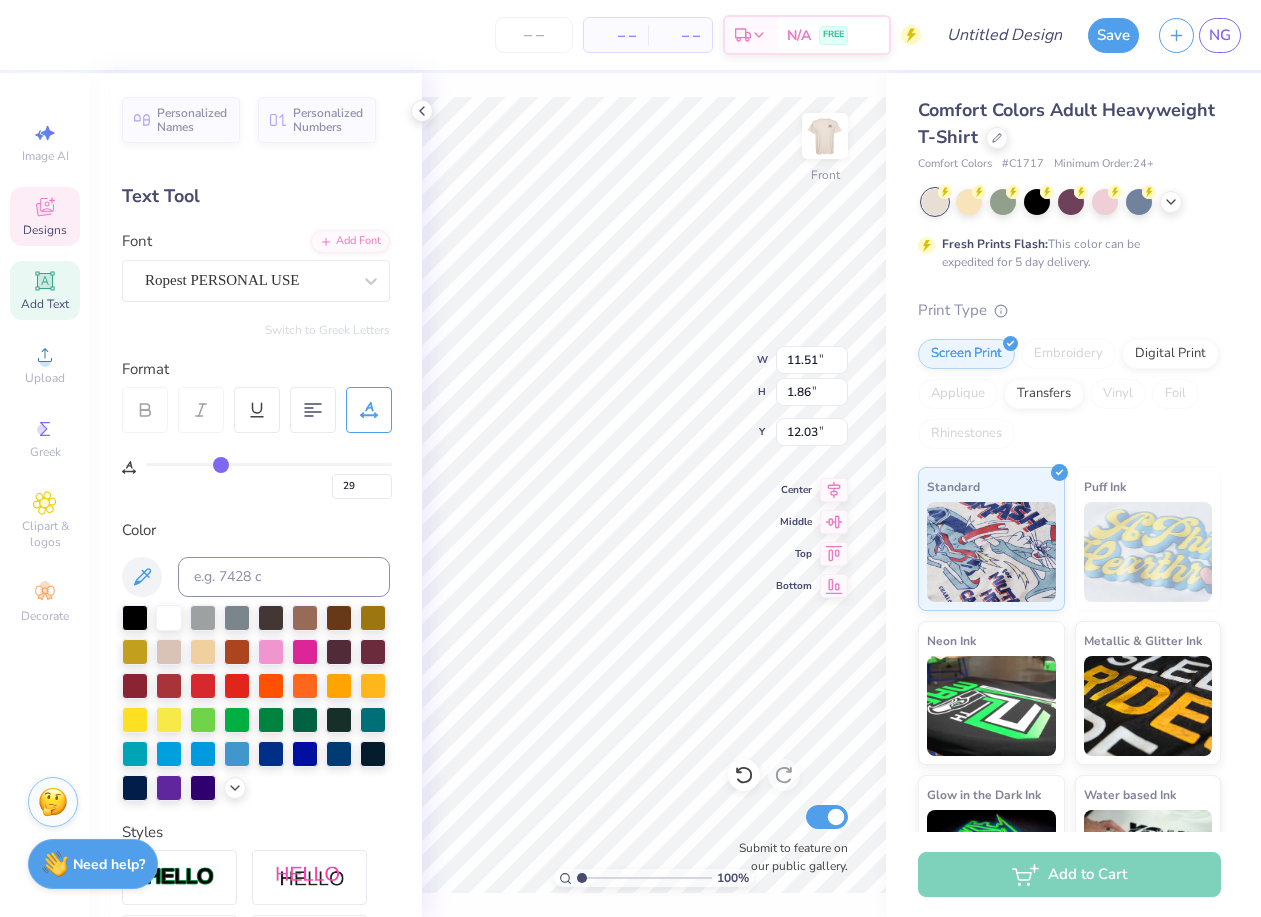 drag, startPoint x: 198, startPoint y: 463, endPoint x: 123, endPoint y: 468, distance: 75.16648 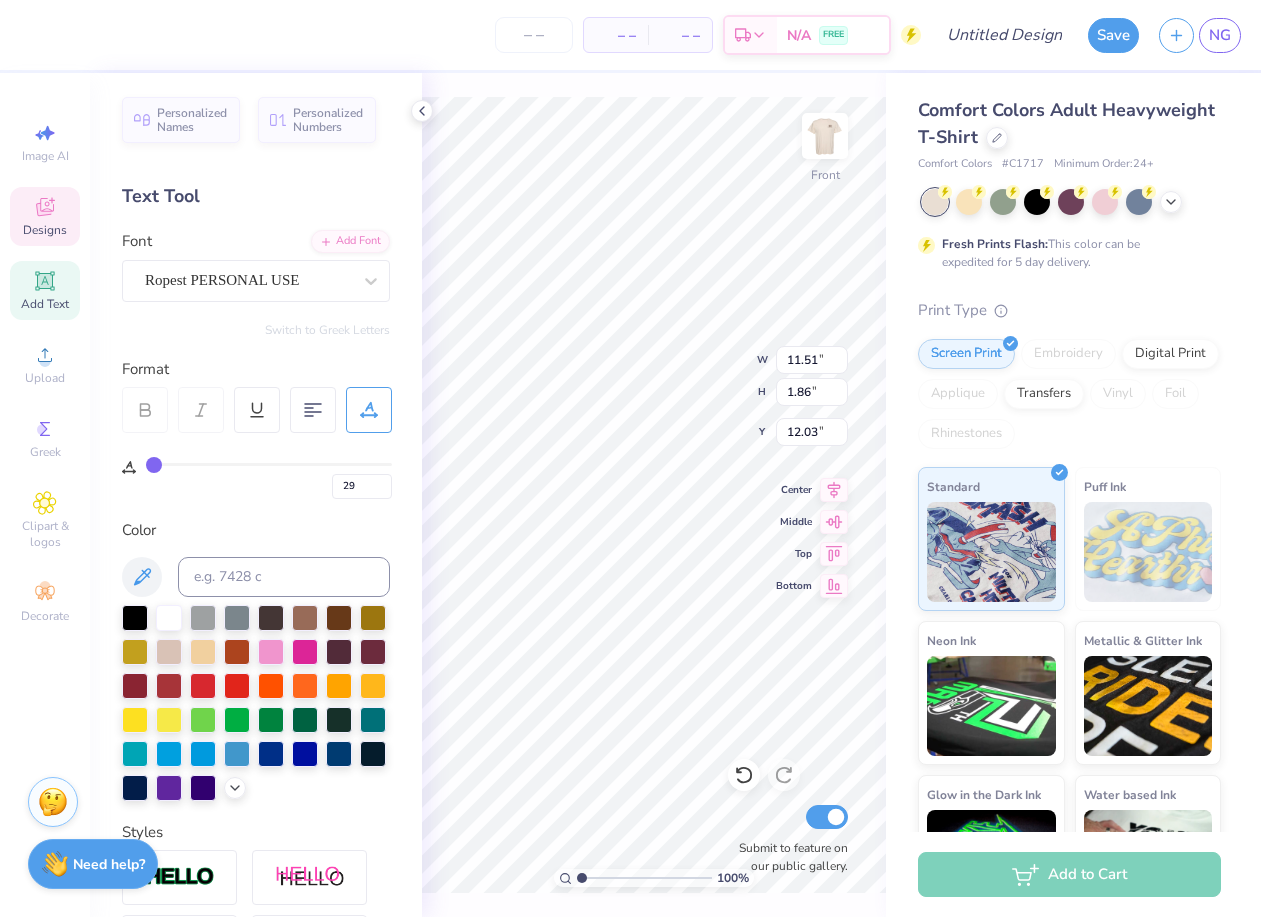 click at bounding box center [269, 464] 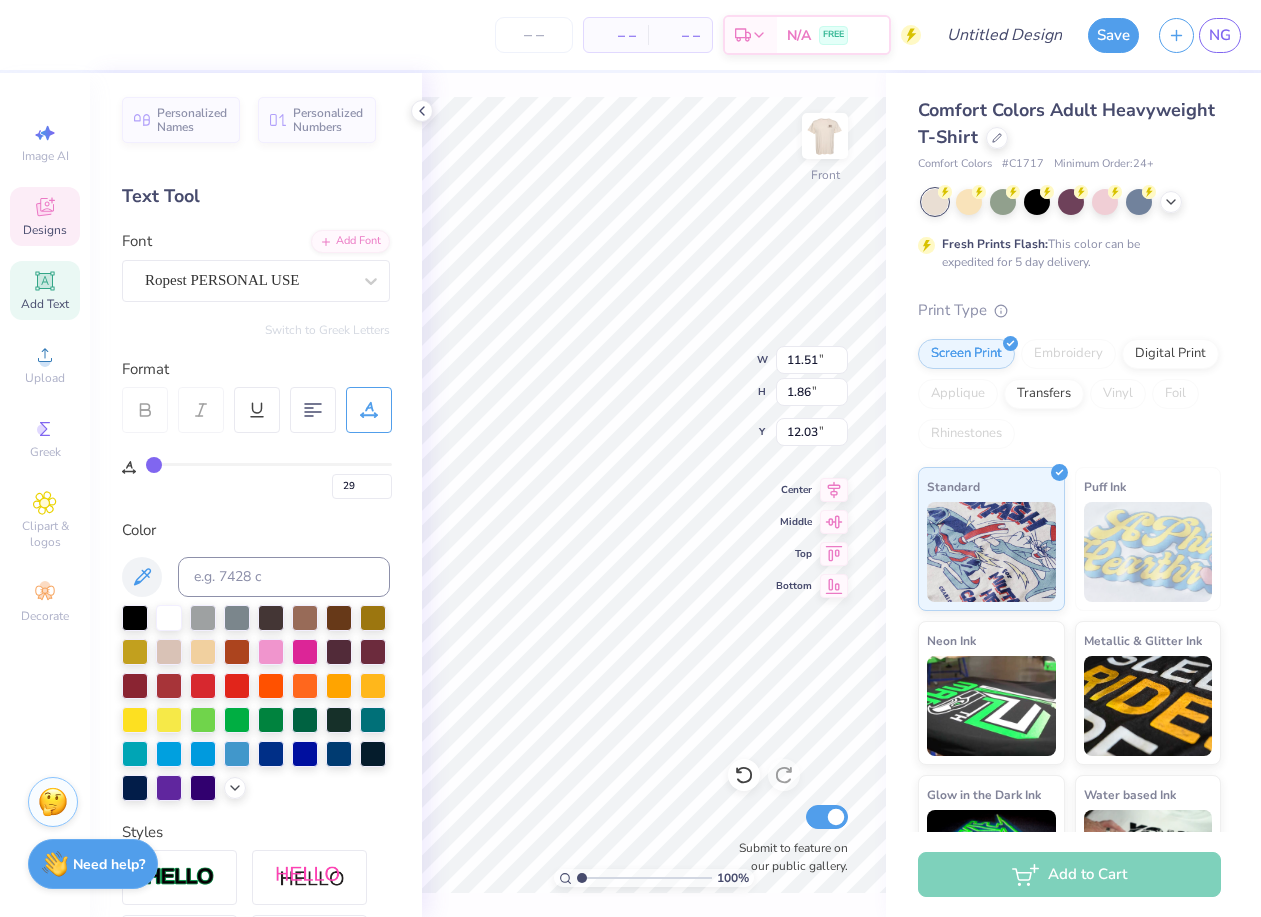 type on "0" 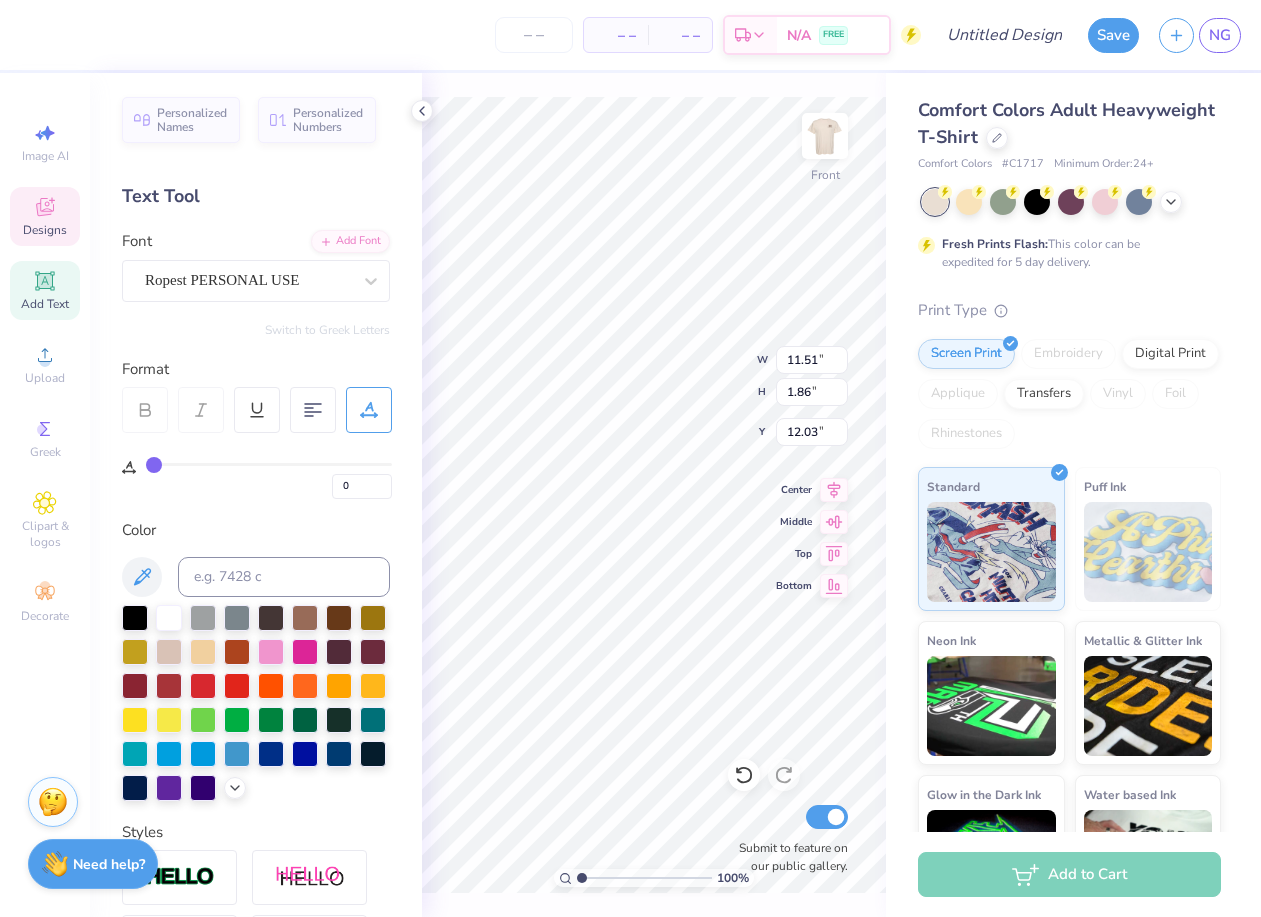 click on "Personalized Names Personalized Numbers Text Tool  Add Font Font Ropest PERSONAL USE Switch to Greek Letters Format 0 Color Styles Text Shape" at bounding box center (256, 495) 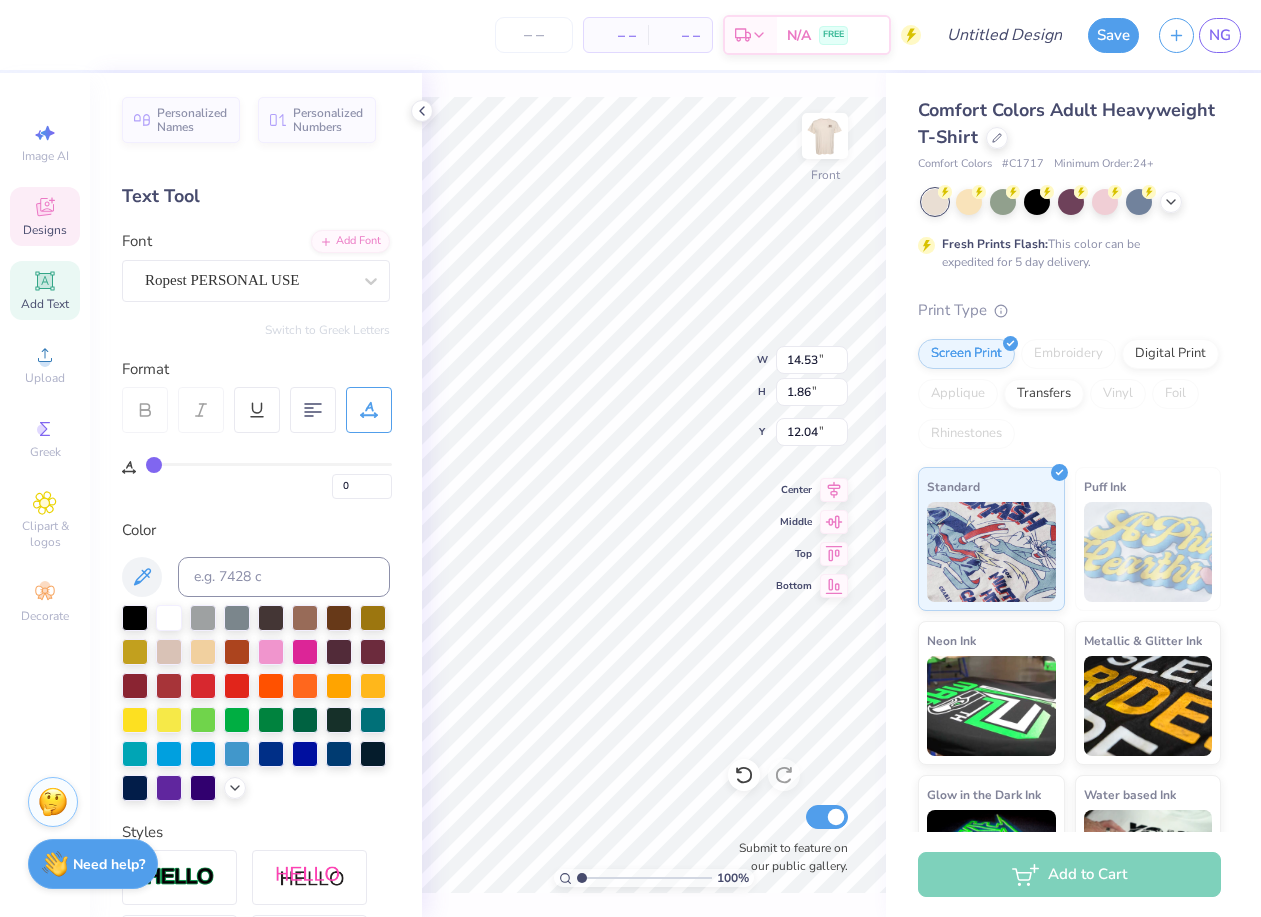 type on "10.71" 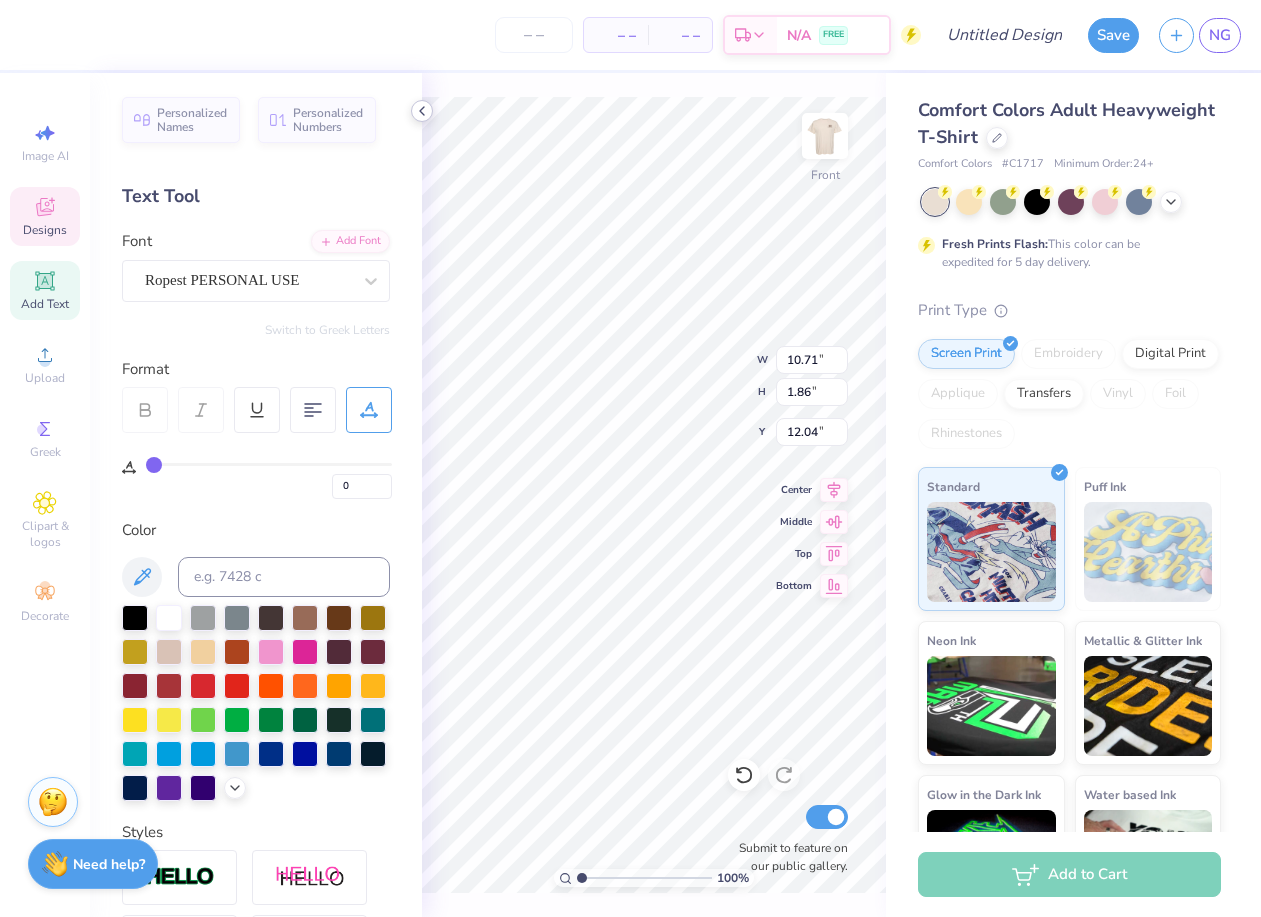 click 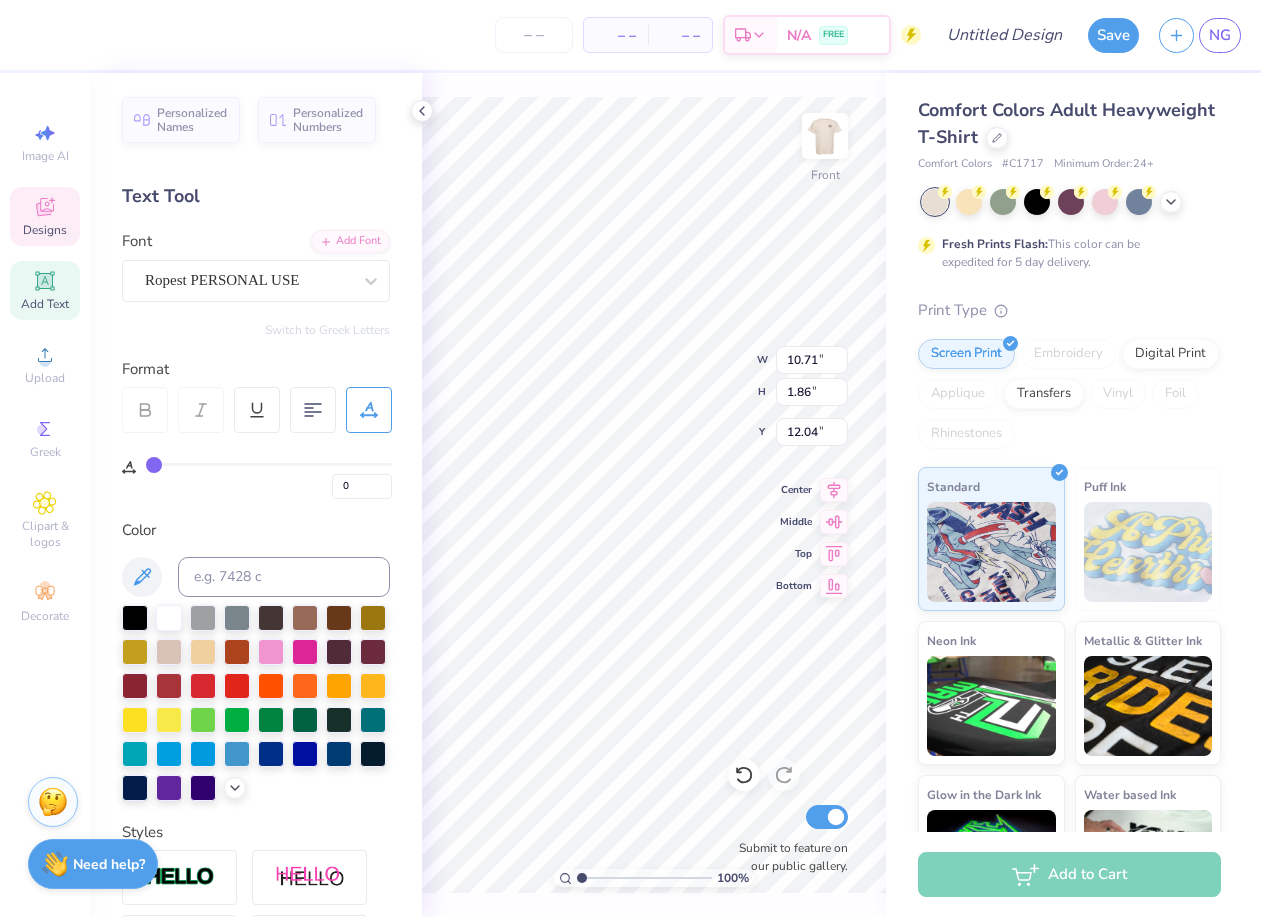 scroll, scrollTop: 0, scrollLeft: 3, axis: horizontal 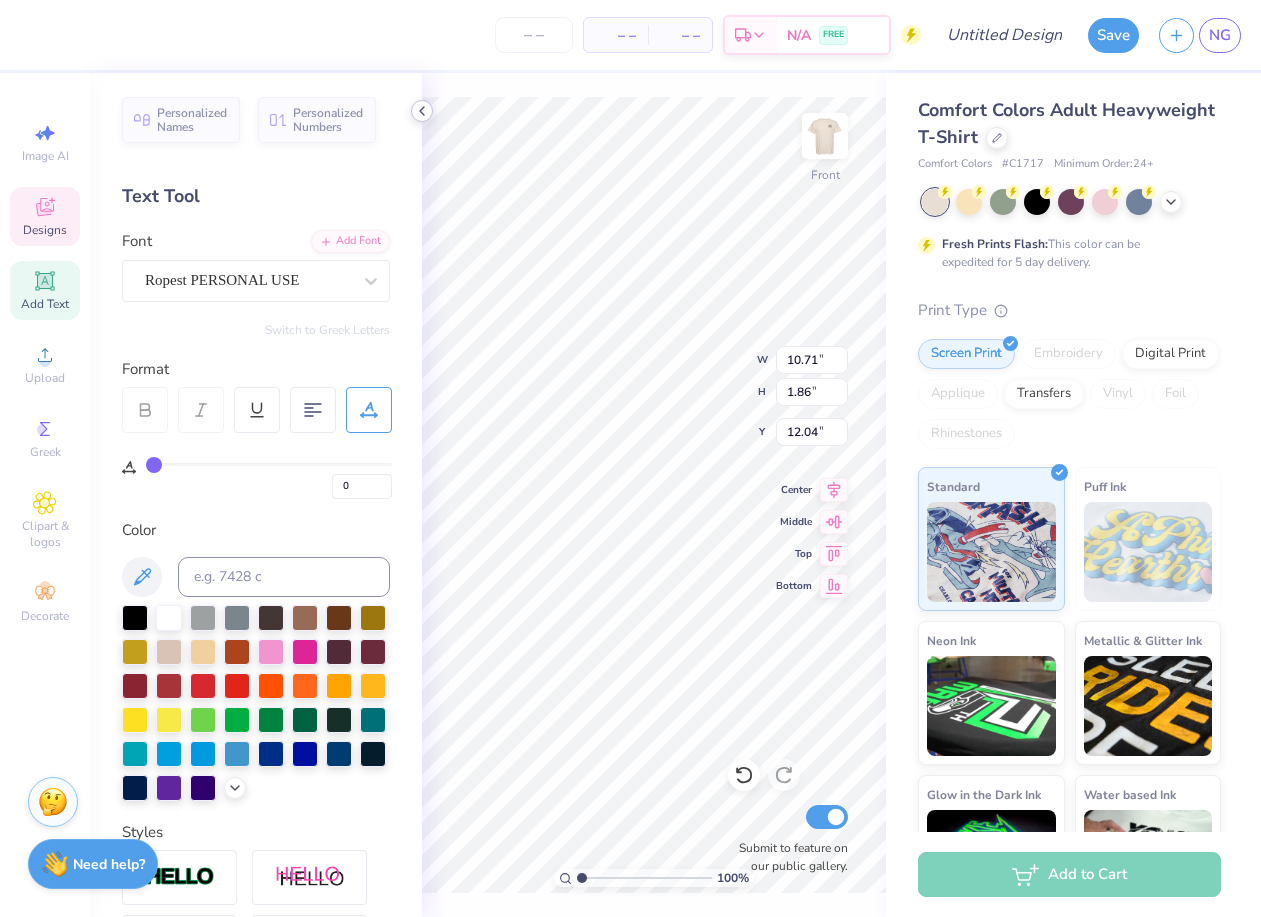 click 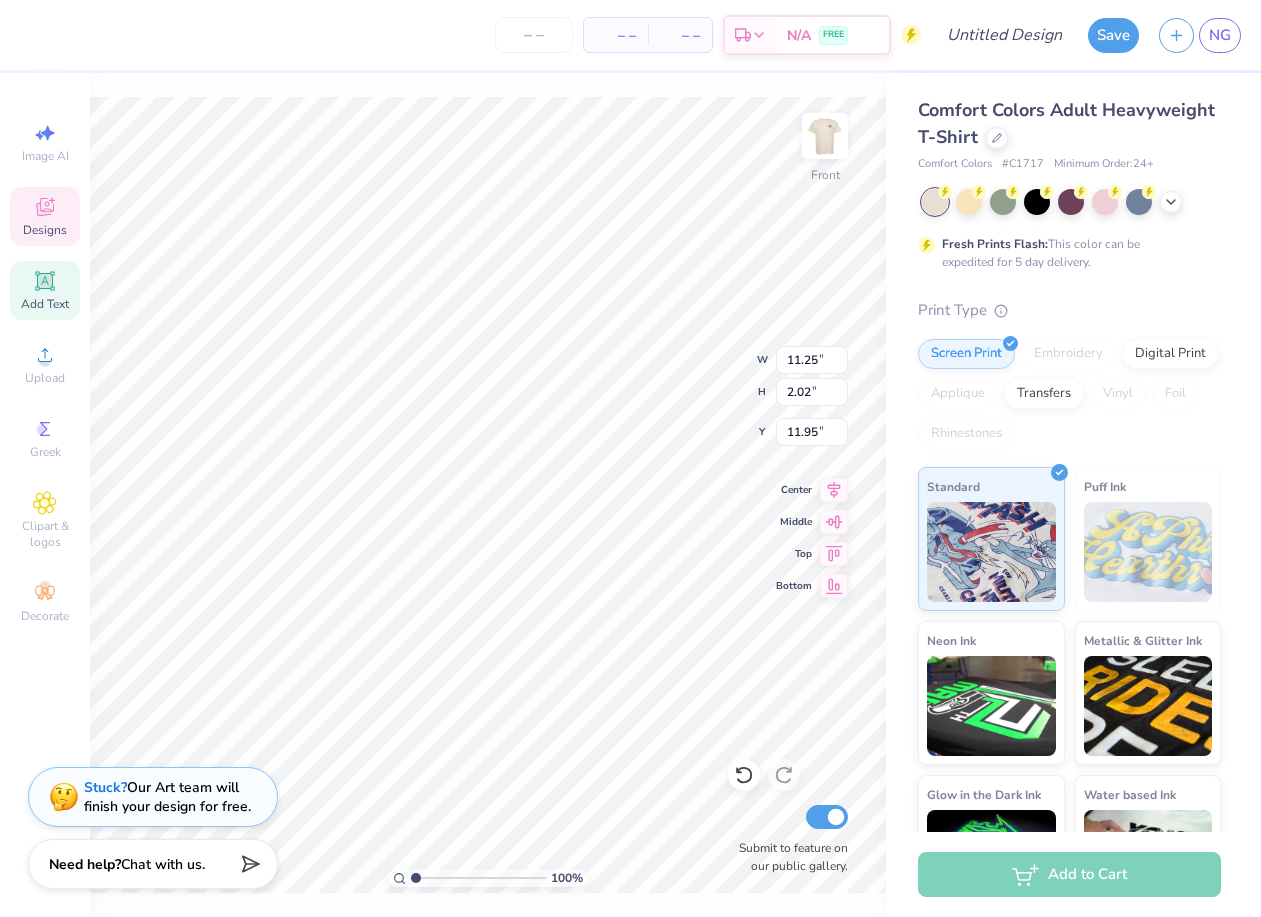 type on "11.25" 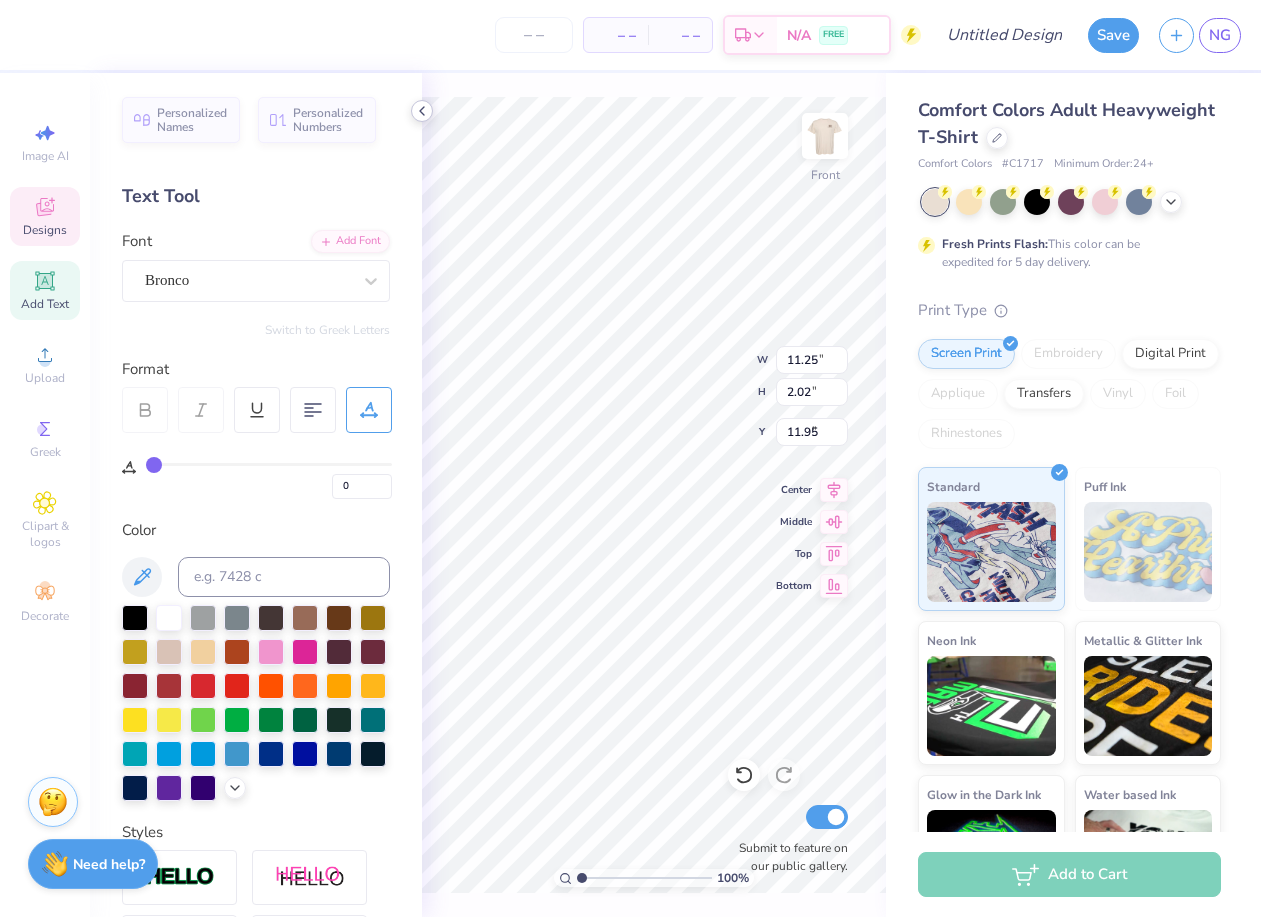 type on "14.53" 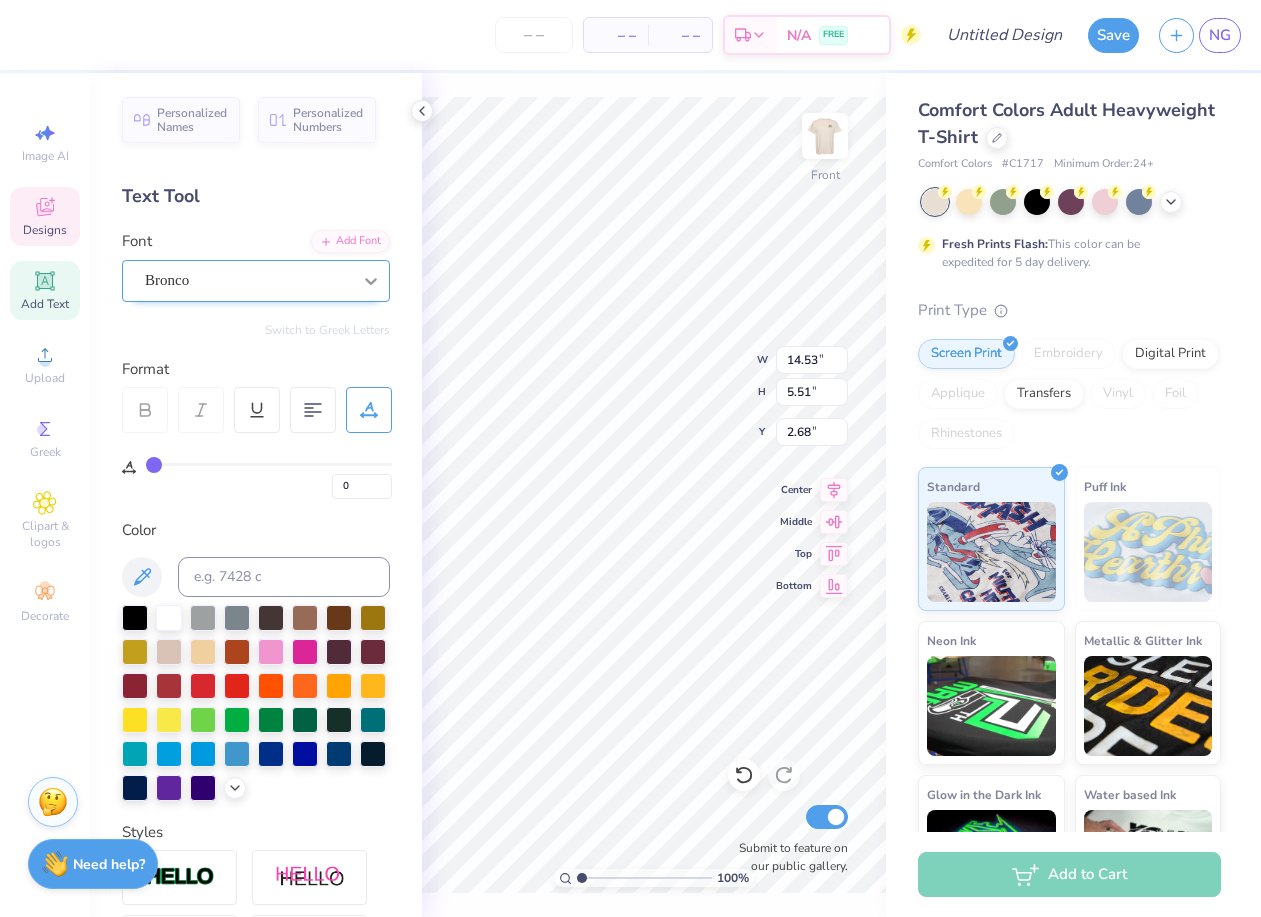 scroll, scrollTop: 0, scrollLeft: 1, axis: horizontal 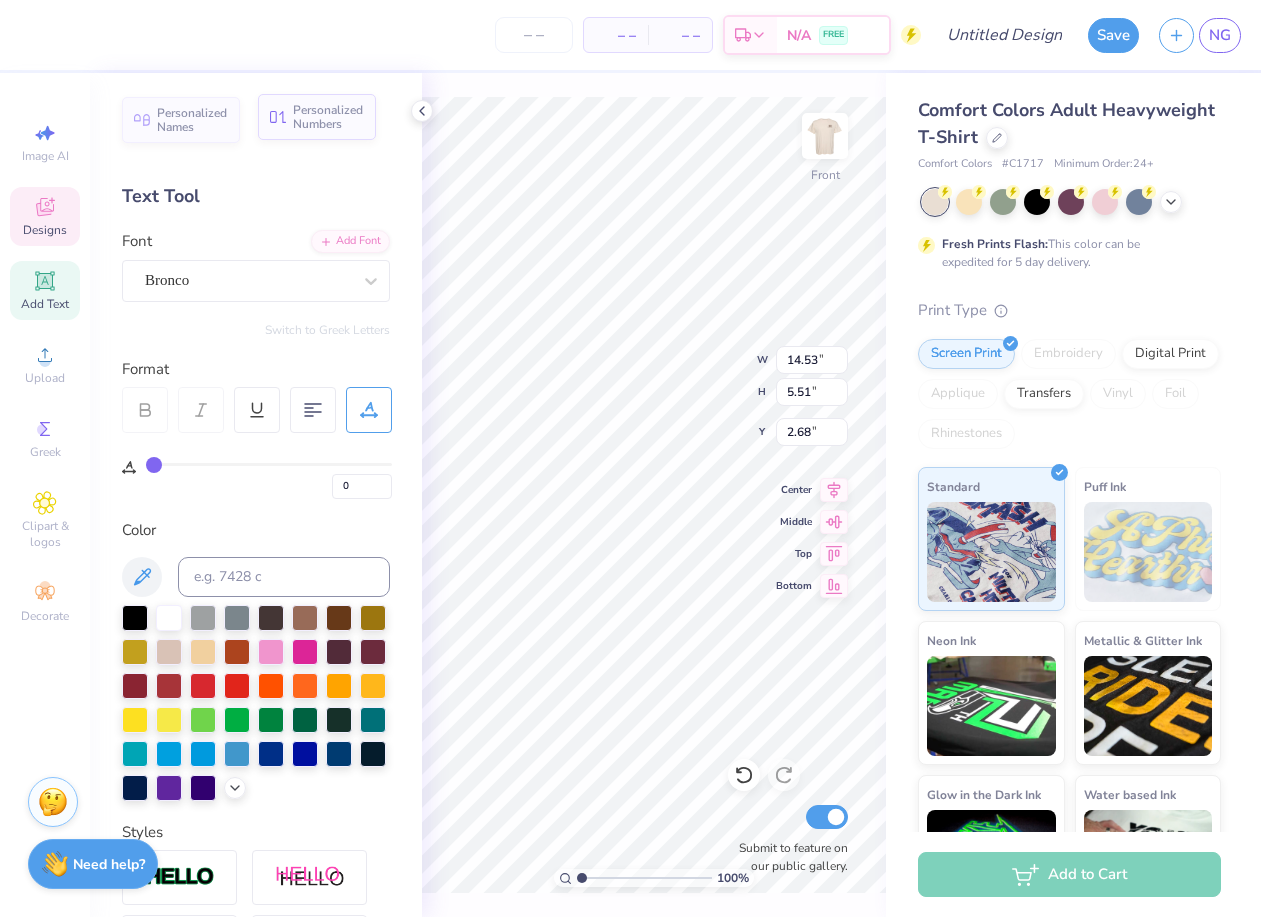 type on "[CITY] a" 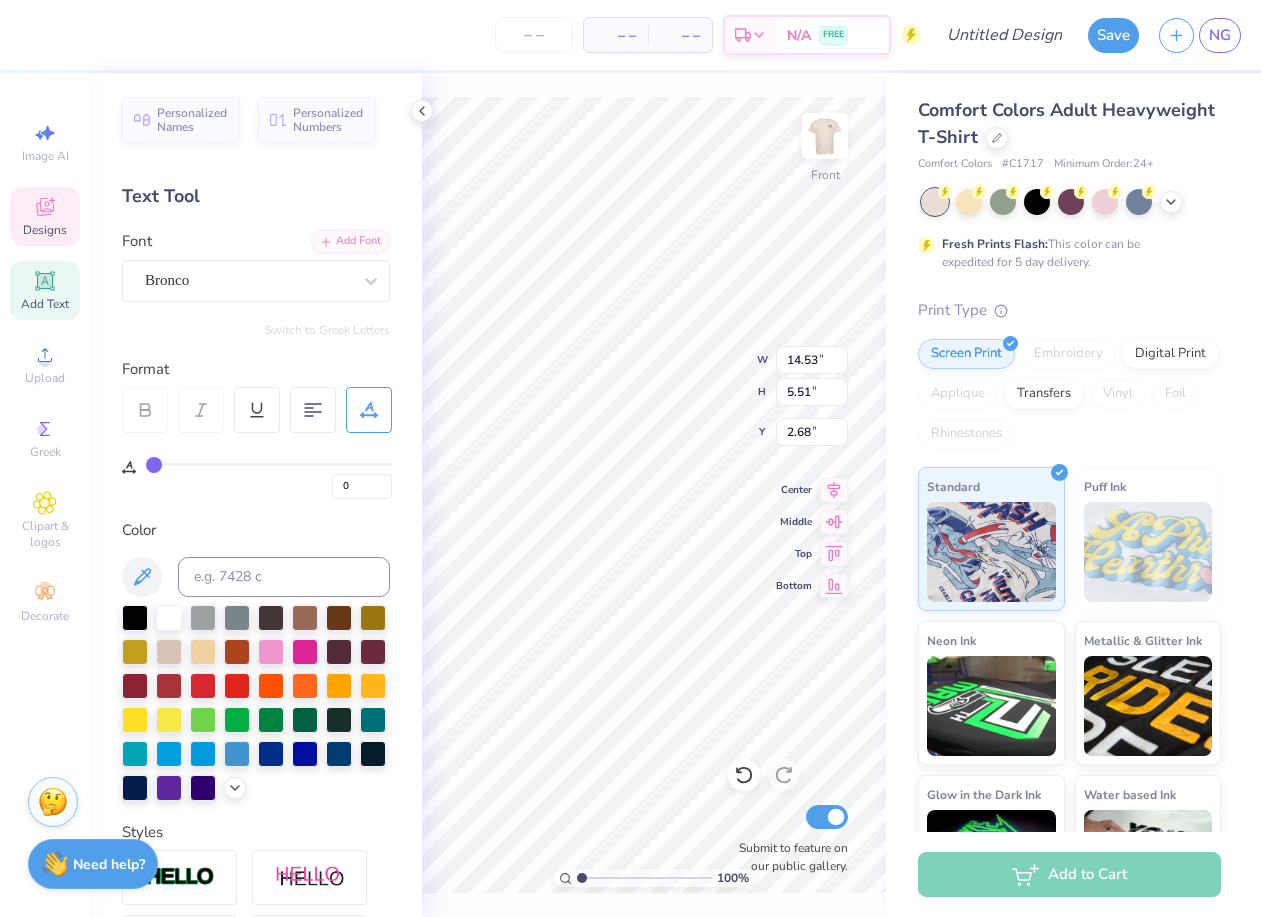 click on "Text Tool" at bounding box center (256, 196) 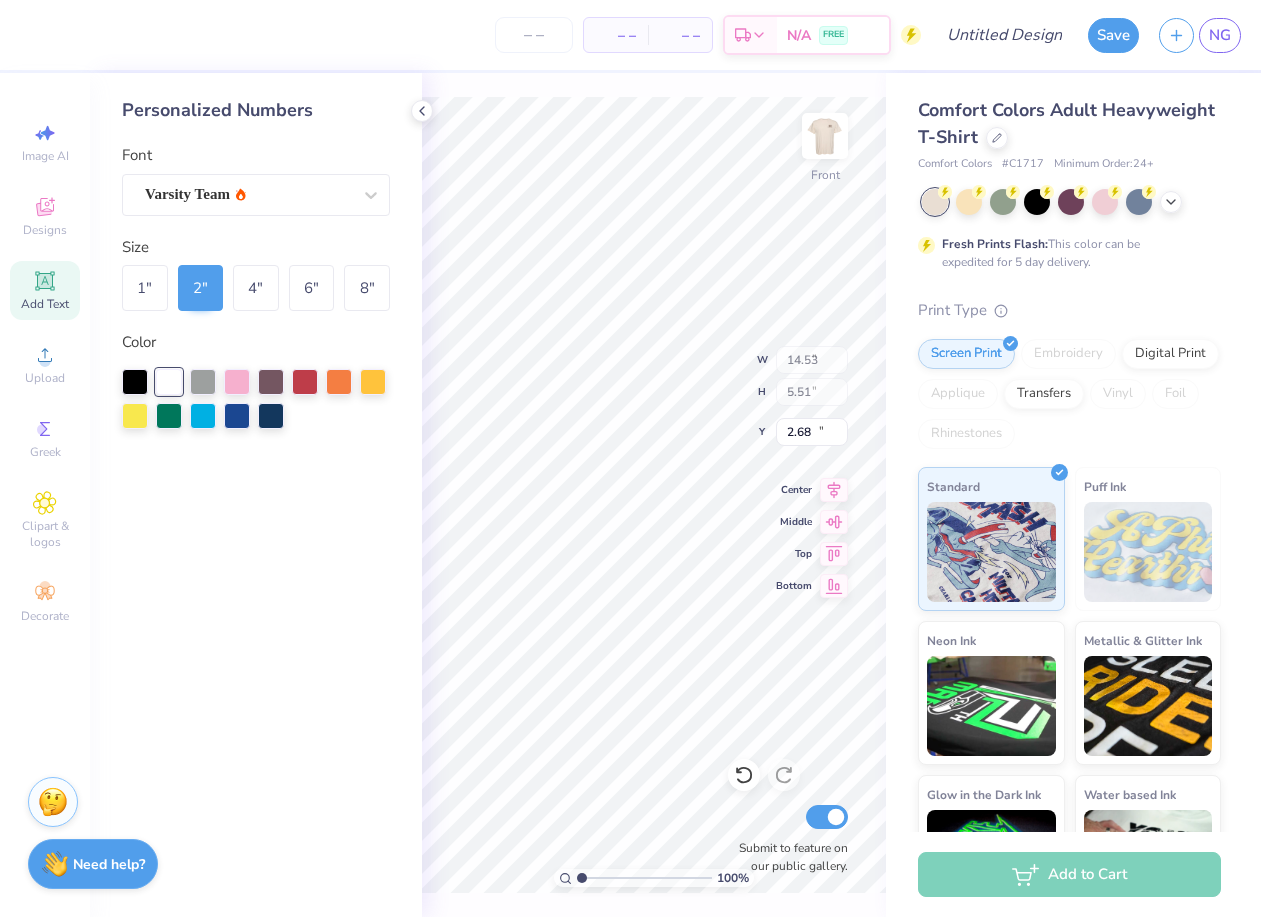 type on "2.78" 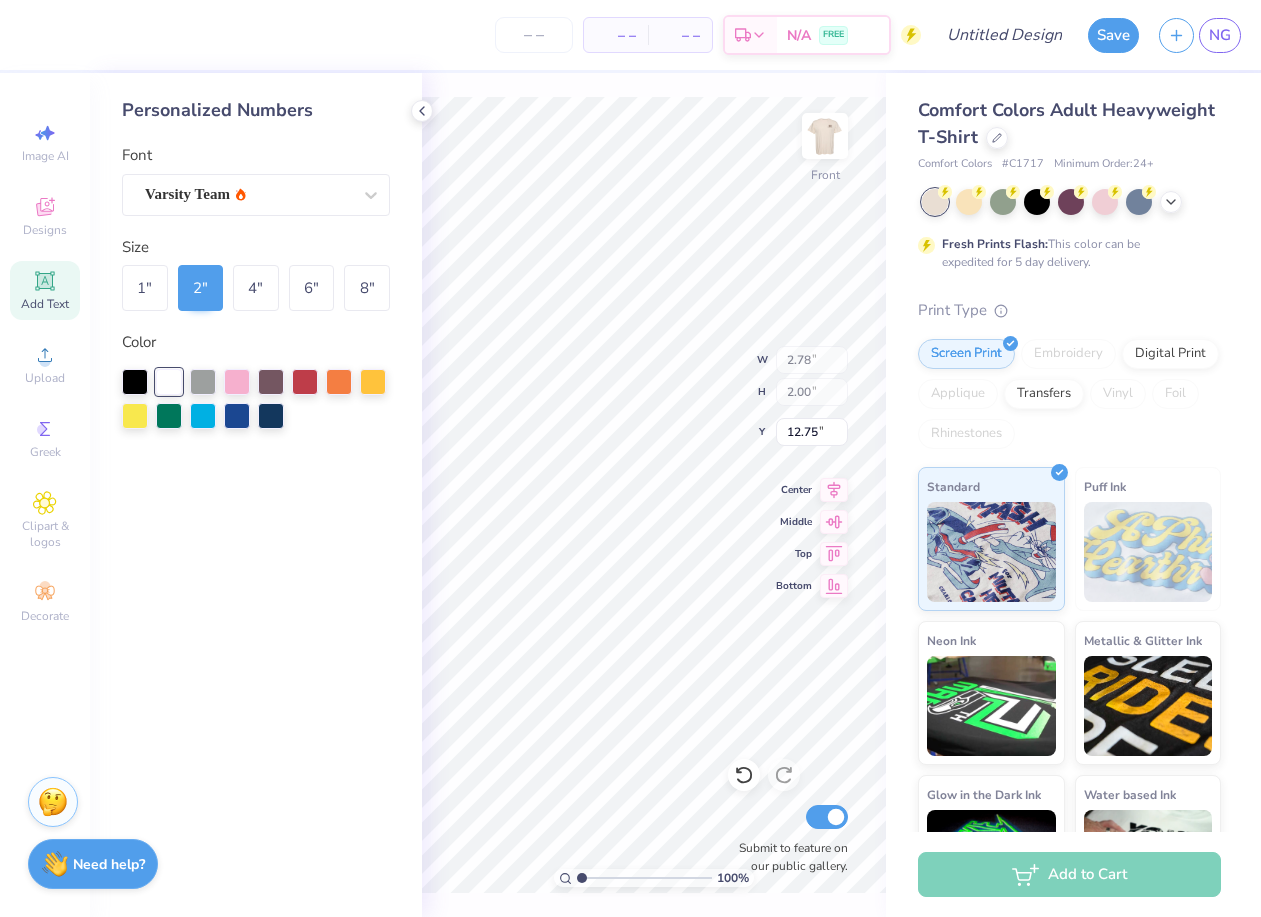 scroll, scrollTop: 0, scrollLeft: 0, axis: both 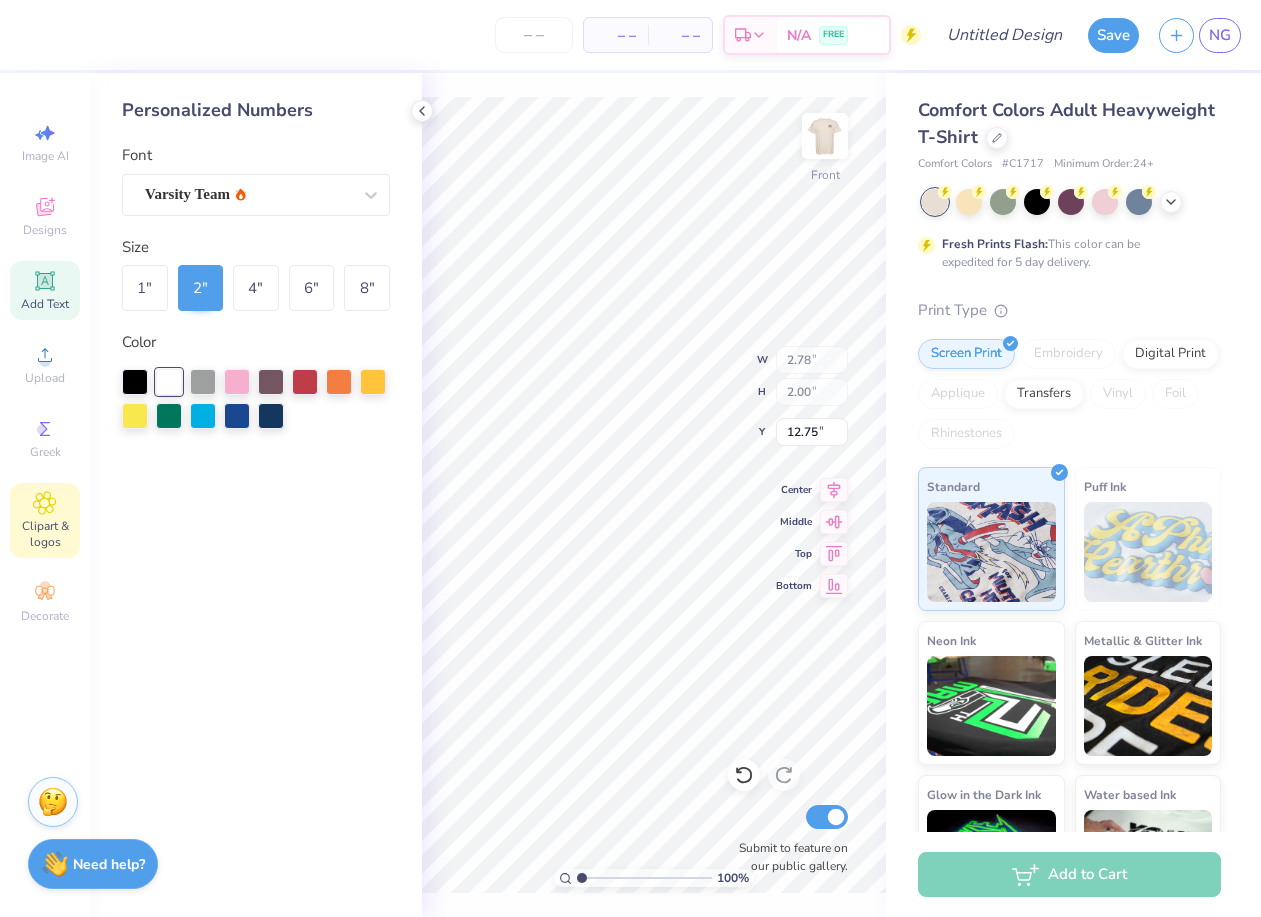click 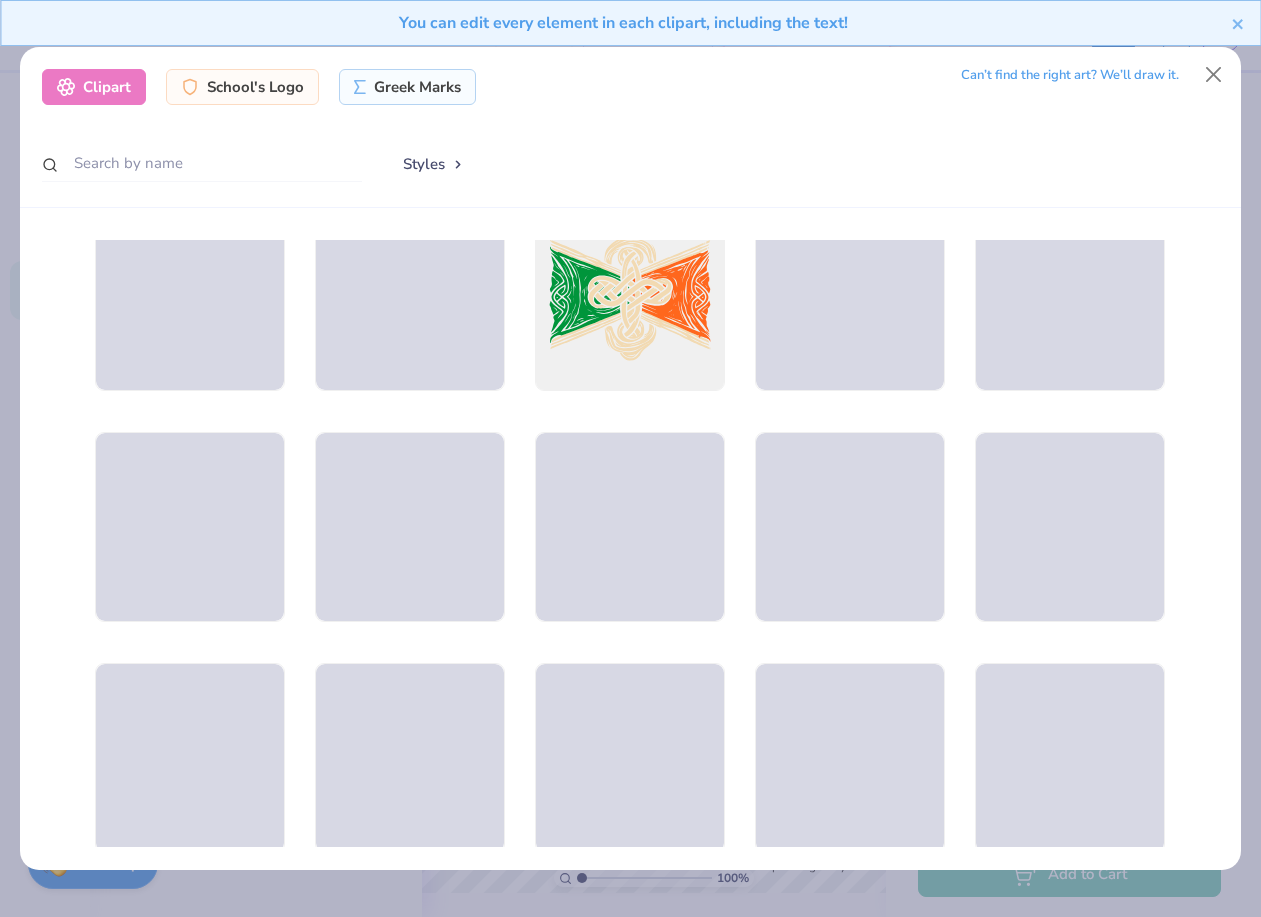 scroll, scrollTop: 2350, scrollLeft: 0, axis: vertical 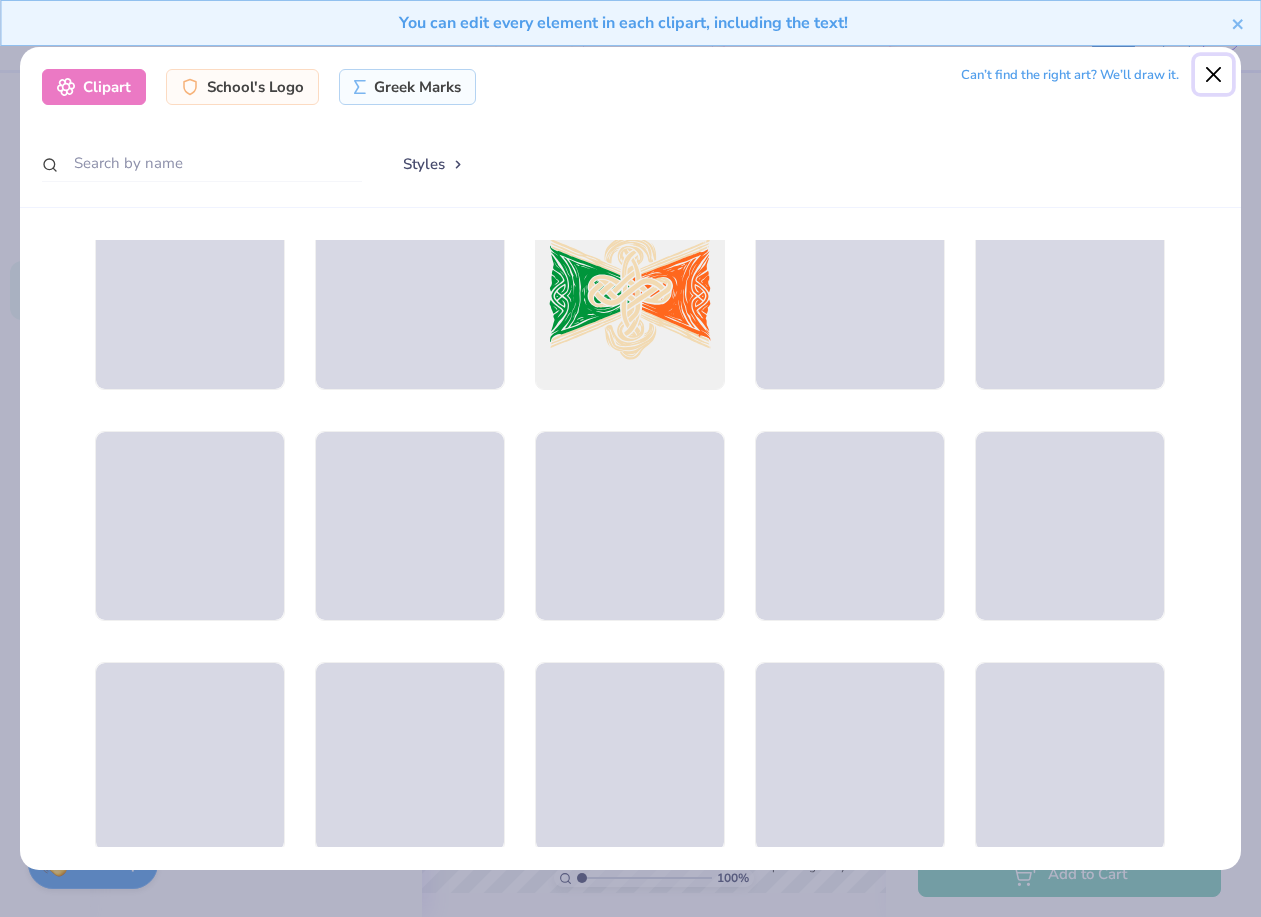click at bounding box center [1214, 75] 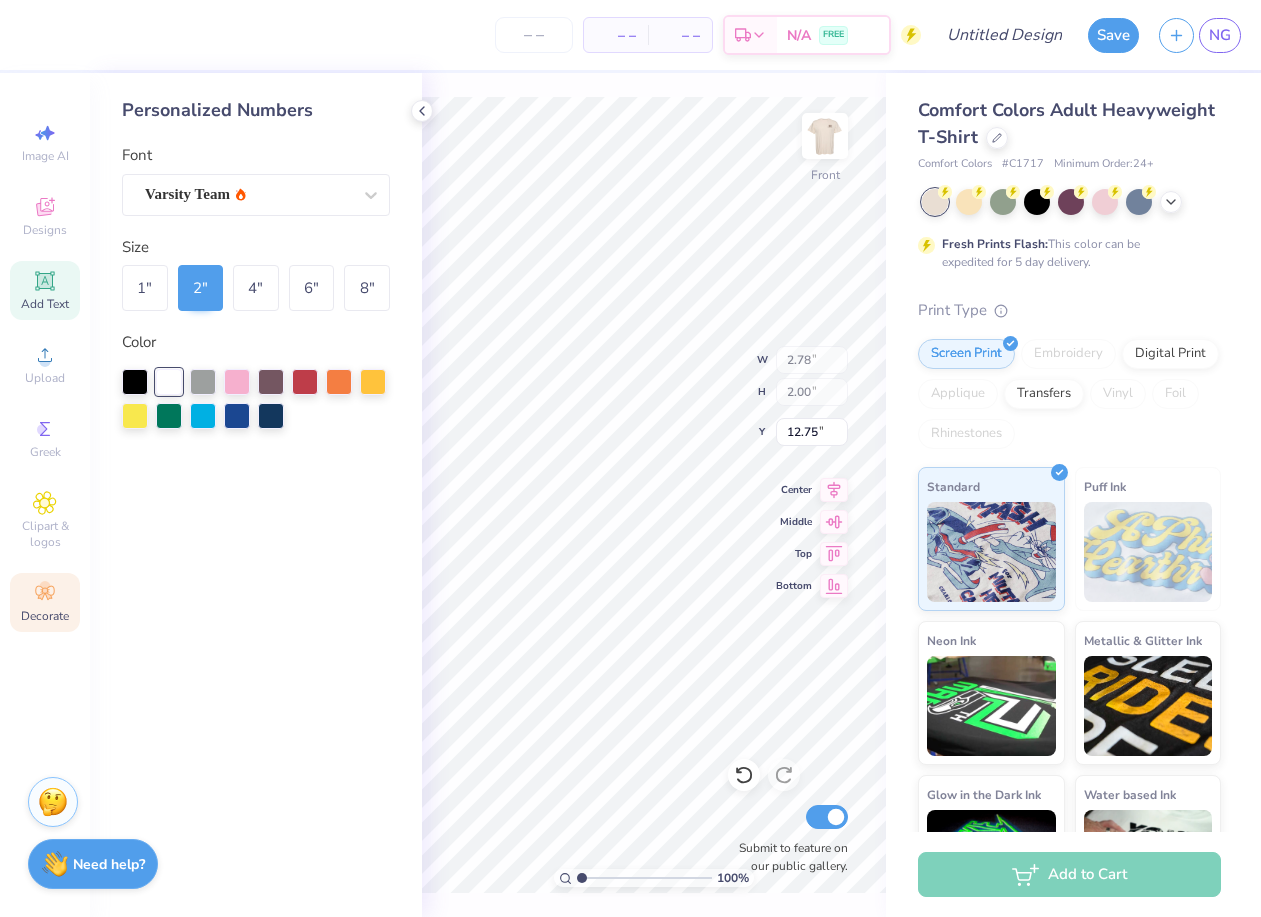 click 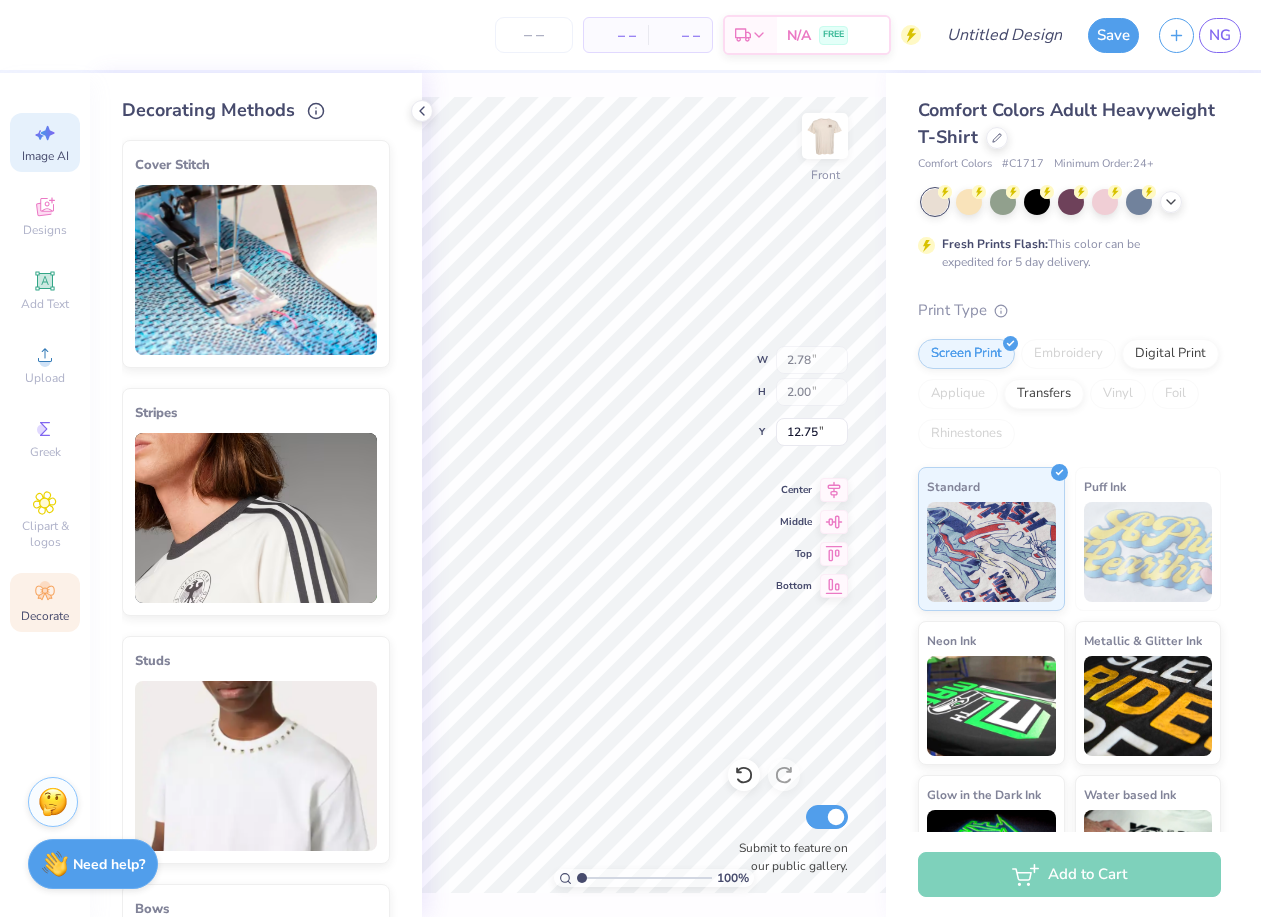 click on "Image AI" at bounding box center [45, 156] 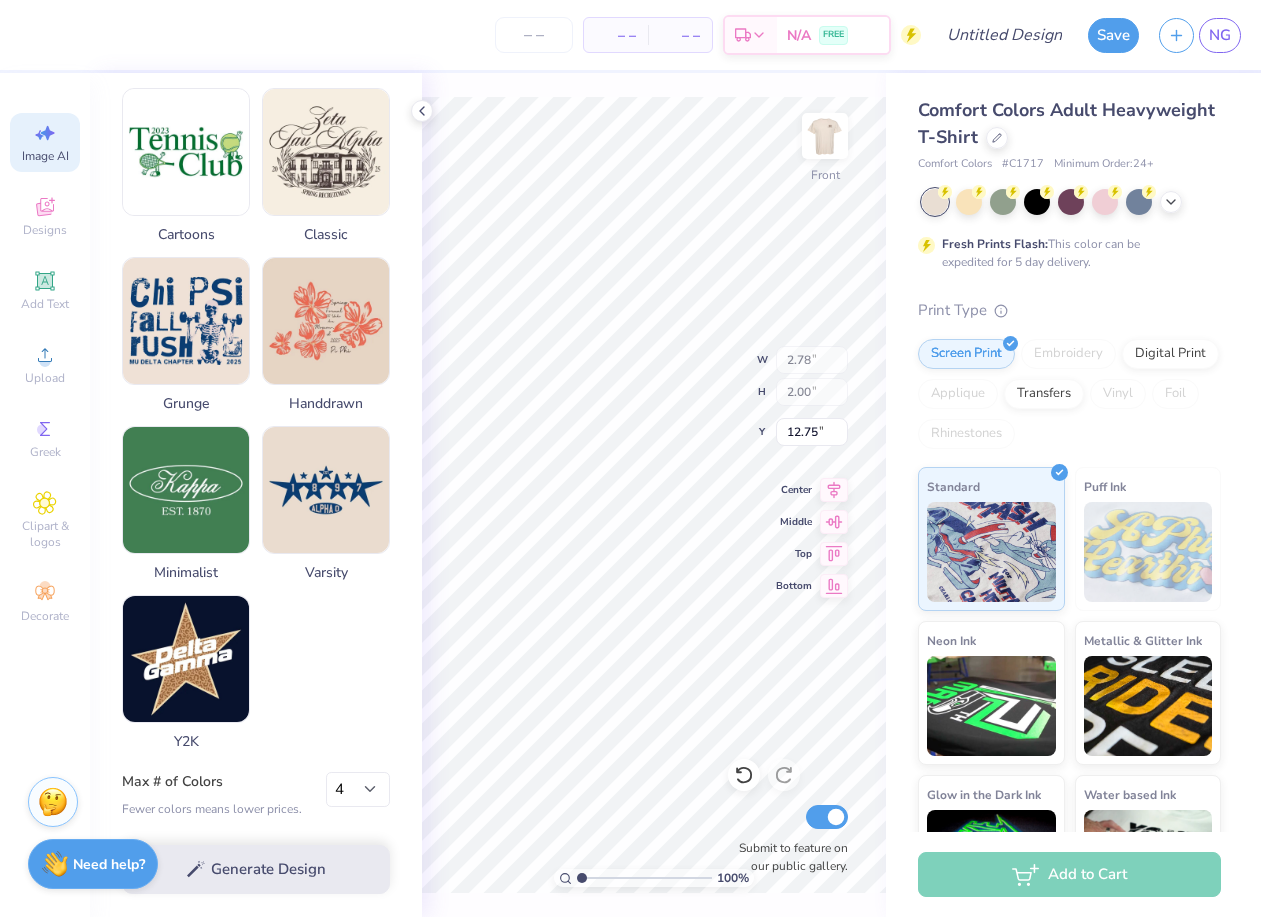 scroll, scrollTop: 0, scrollLeft: 0, axis: both 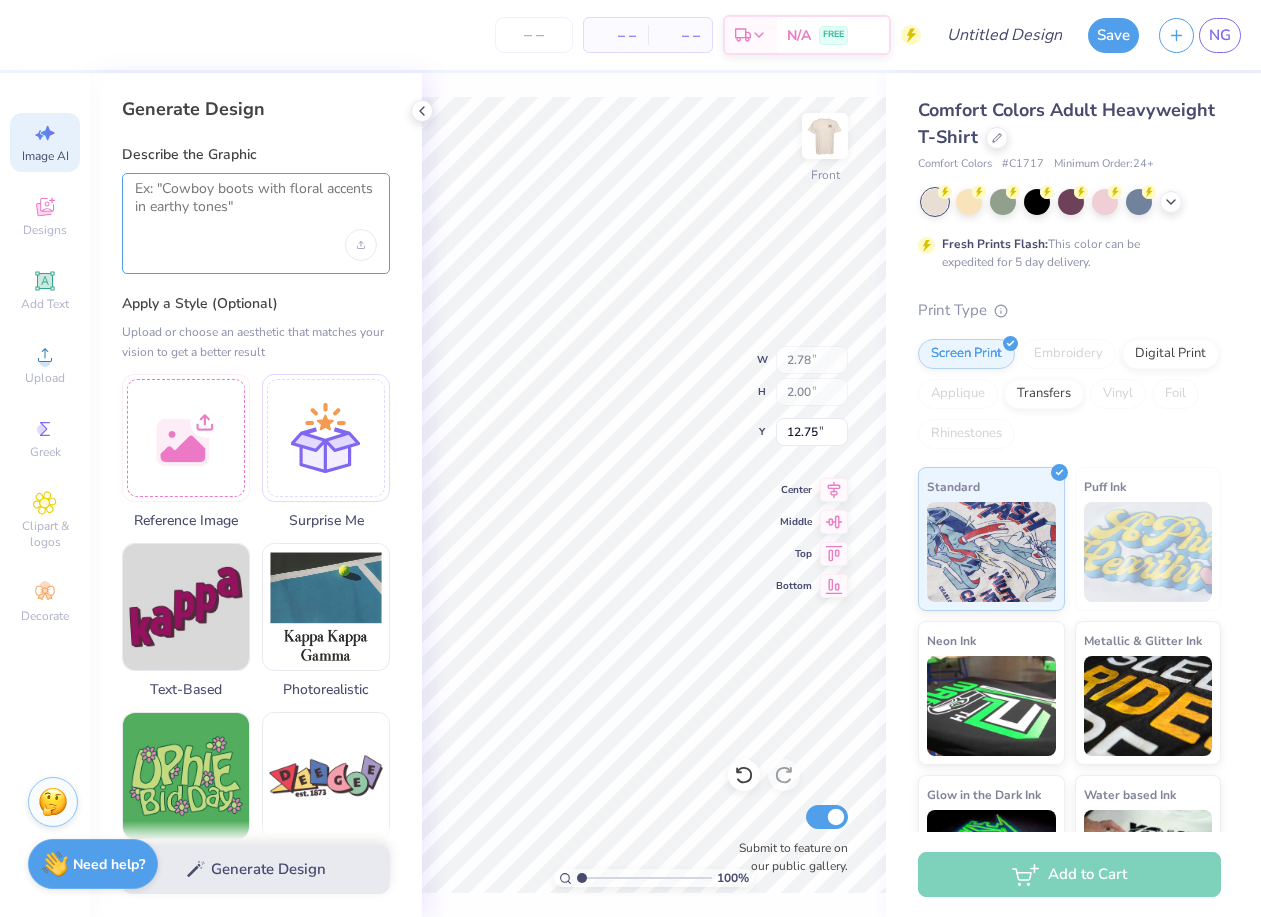 click at bounding box center [256, 205] 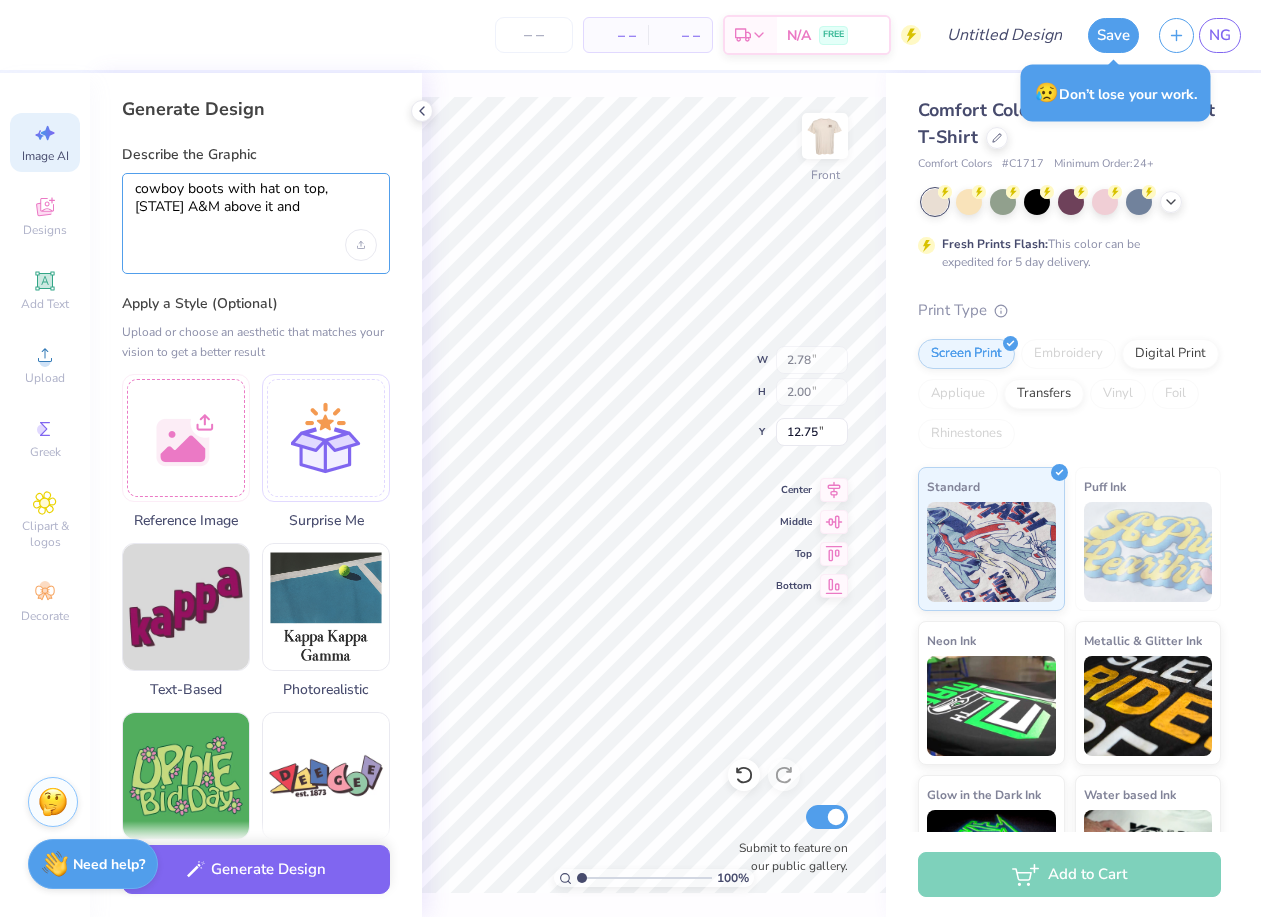 click on "cowboy boots with hat on top, Texas A&M above it and" at bounding box center (256, 205) 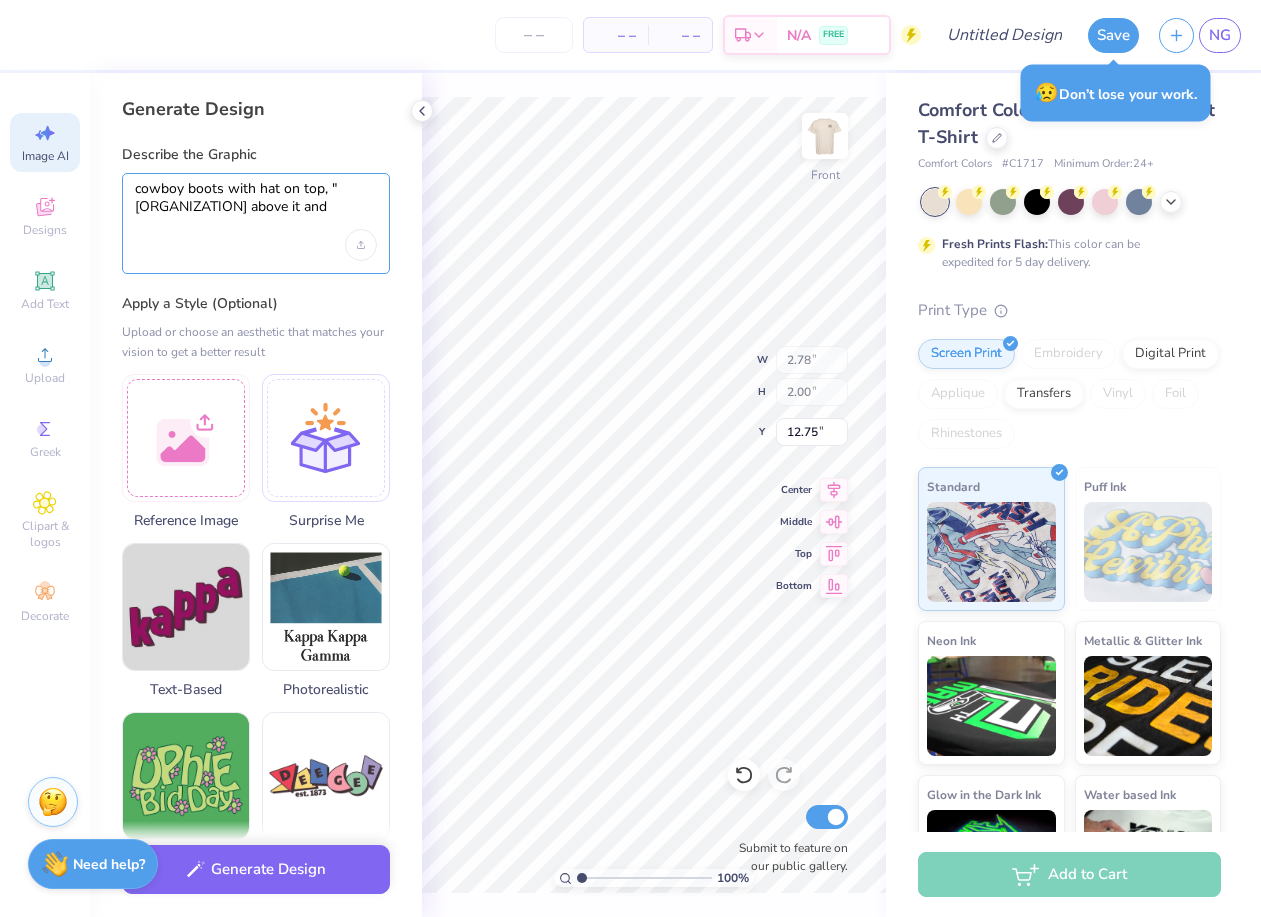 click on "cowboy boots with hat on top, "Texas A&M above it and" at bounding box center (256, 205) 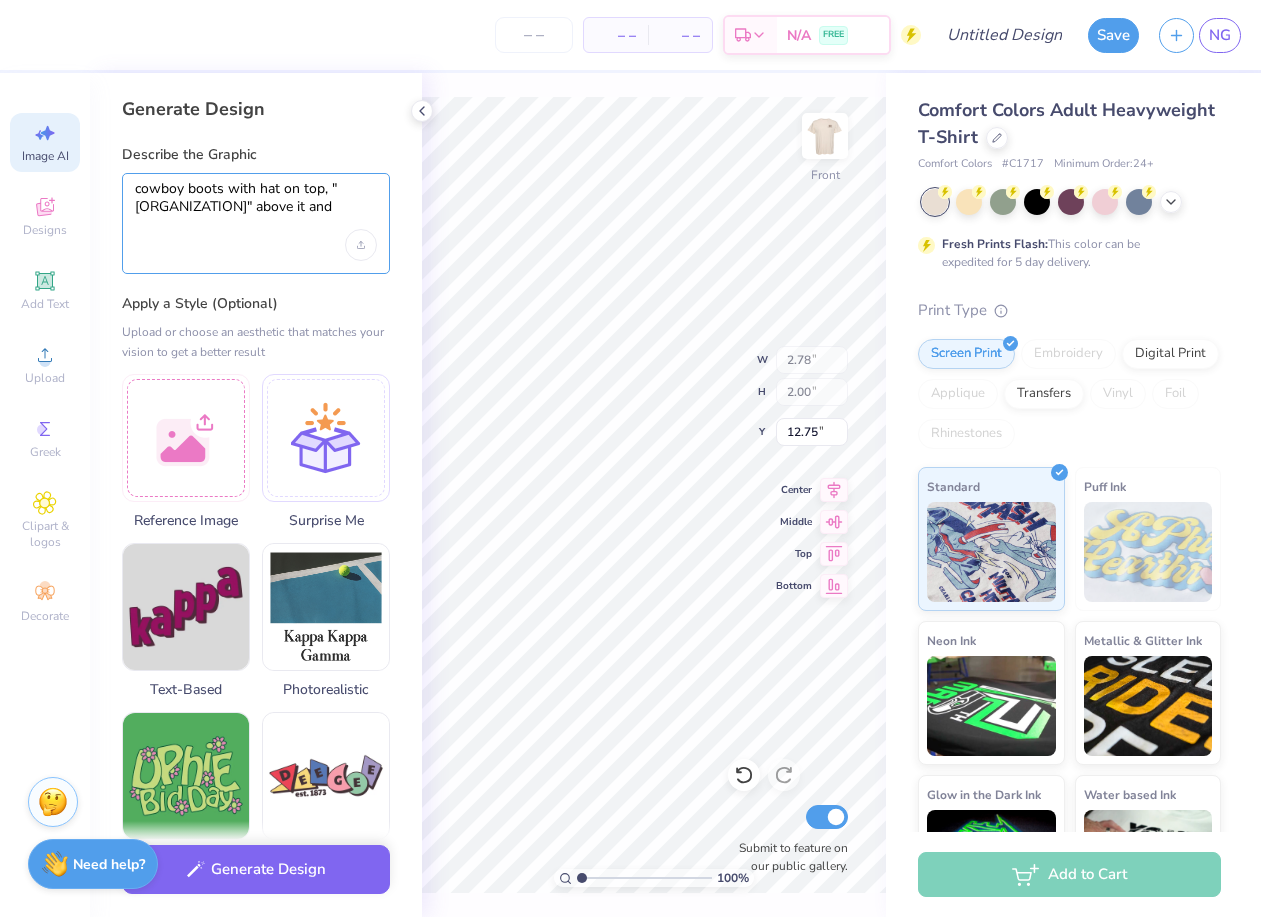 click on "cowboy boots with hat on top, "Texas A&M" above it and" at bounding box center [256, 205] 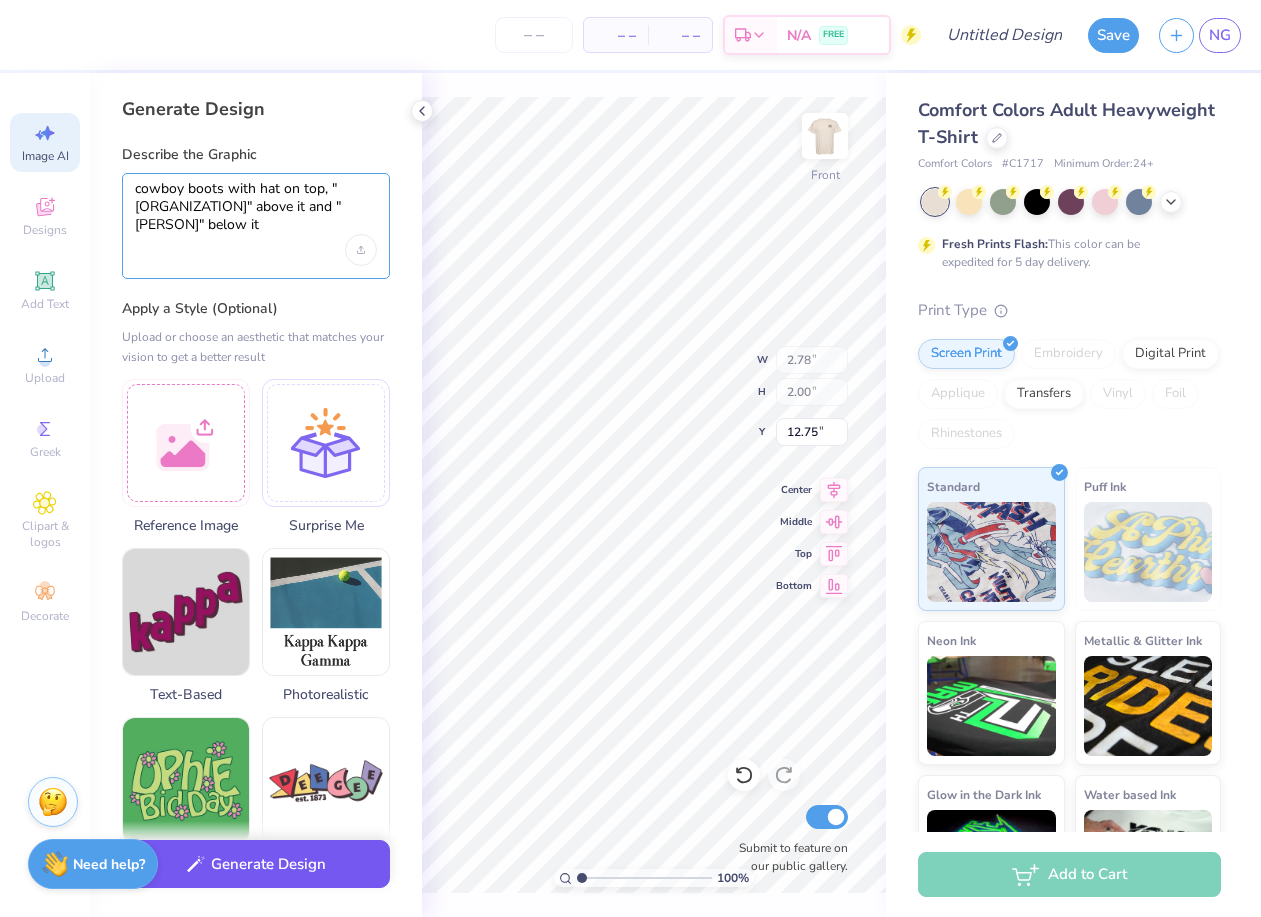 type on "cowboy boots with hat on top, "Texas A&M" above it and "Terry Scholars" below it" 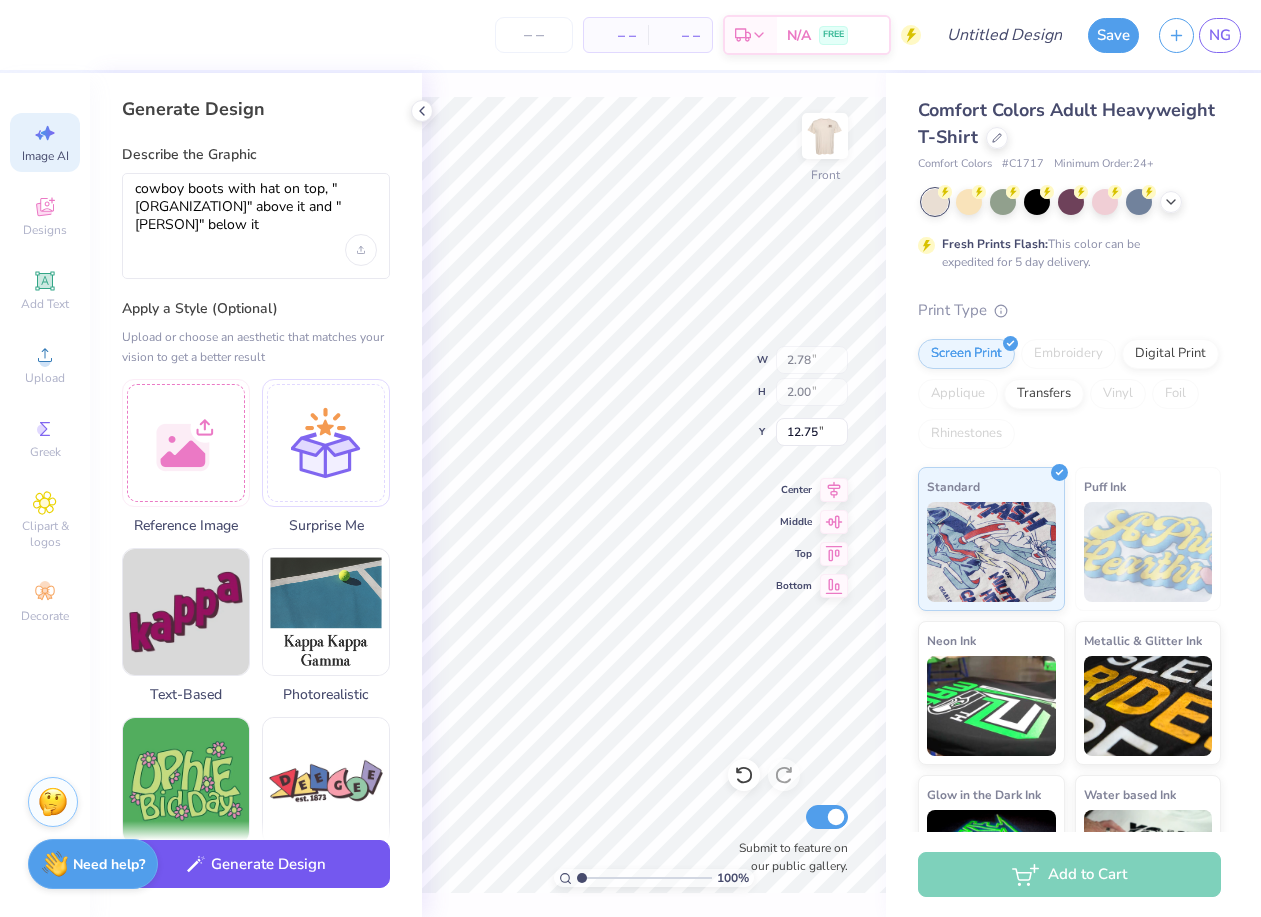 click on "Generate Design" at bounding box center (256, 864) 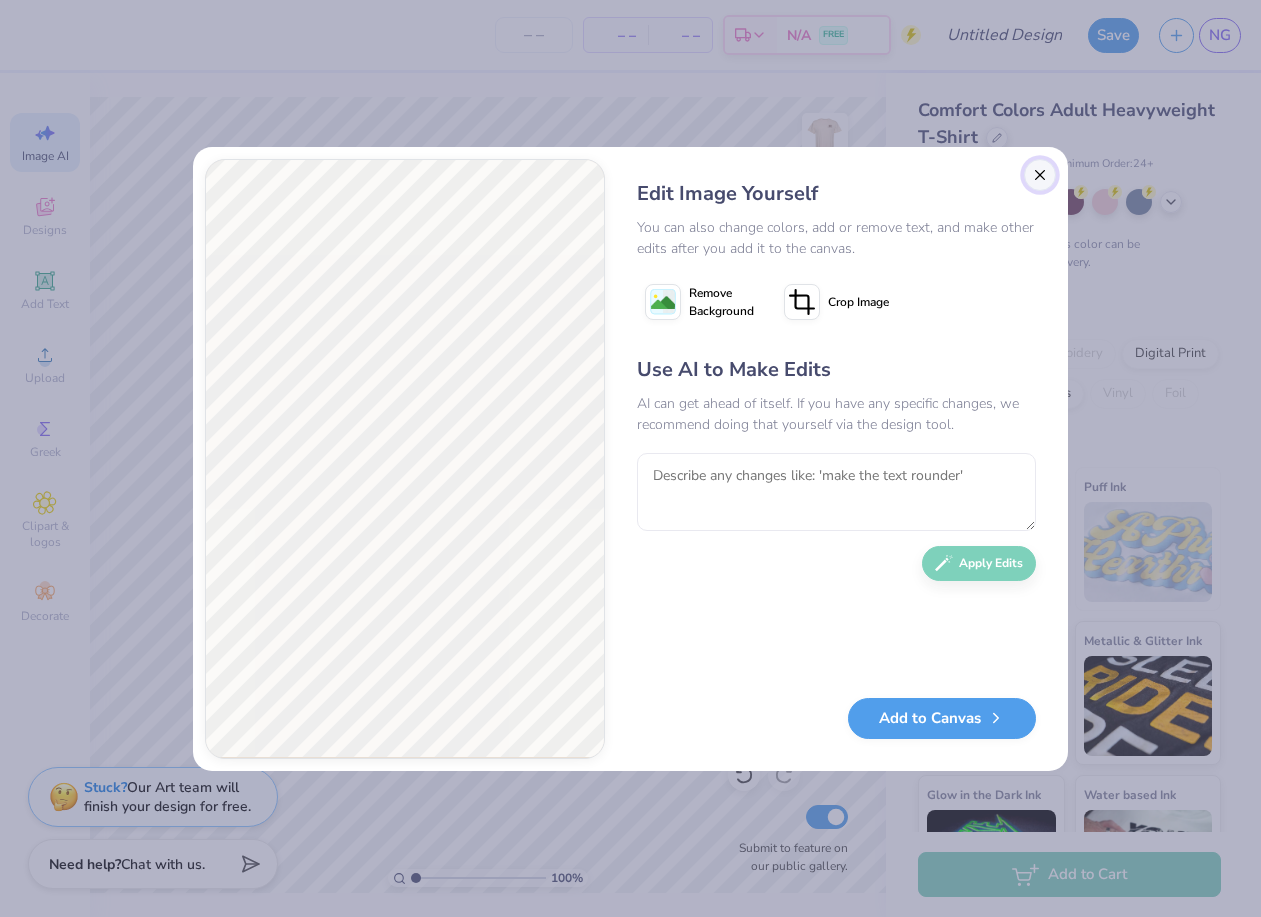 click at bounding box center (1040, 175) 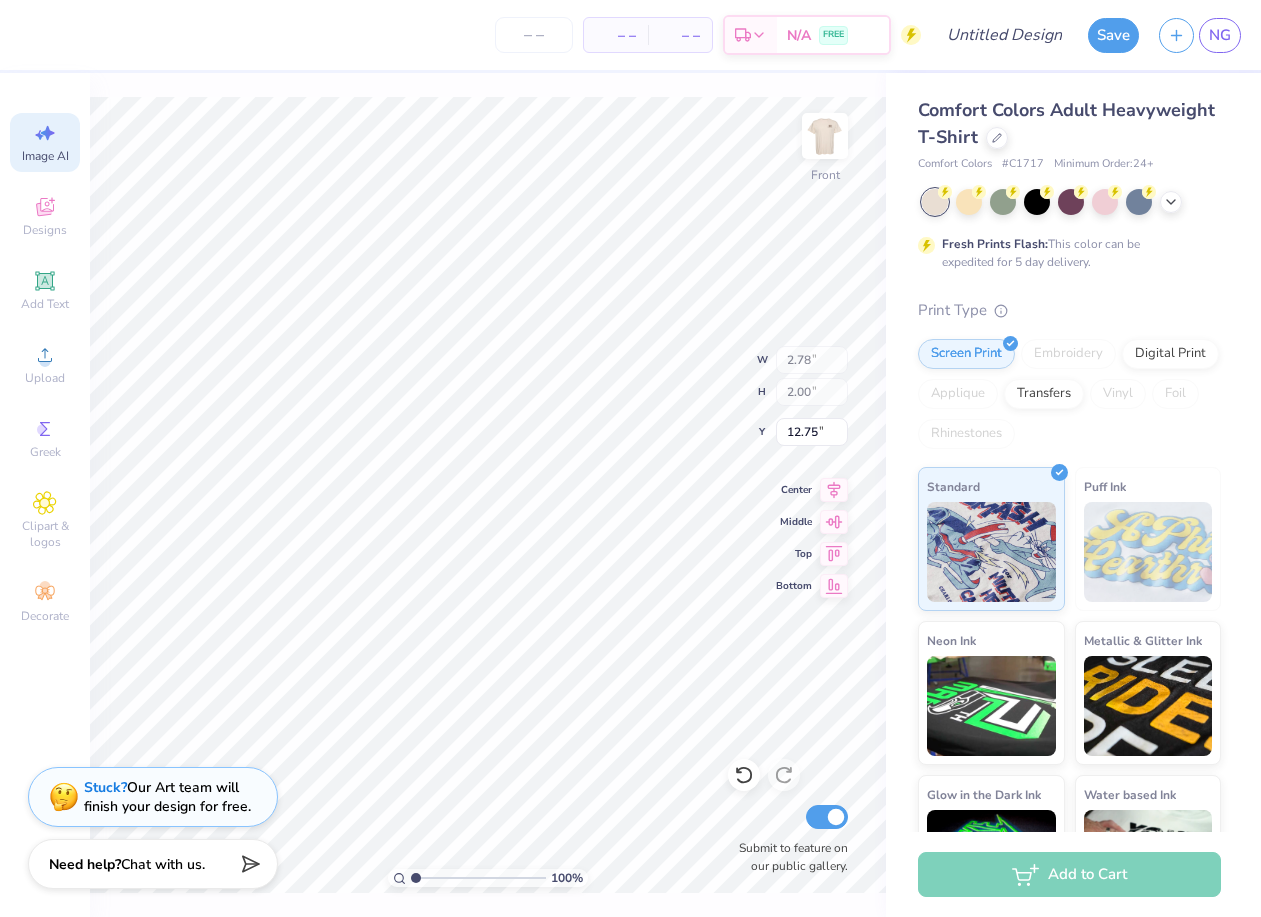 scroll, scrollTop: 0, scrollLeft: 45, axis: horizontal 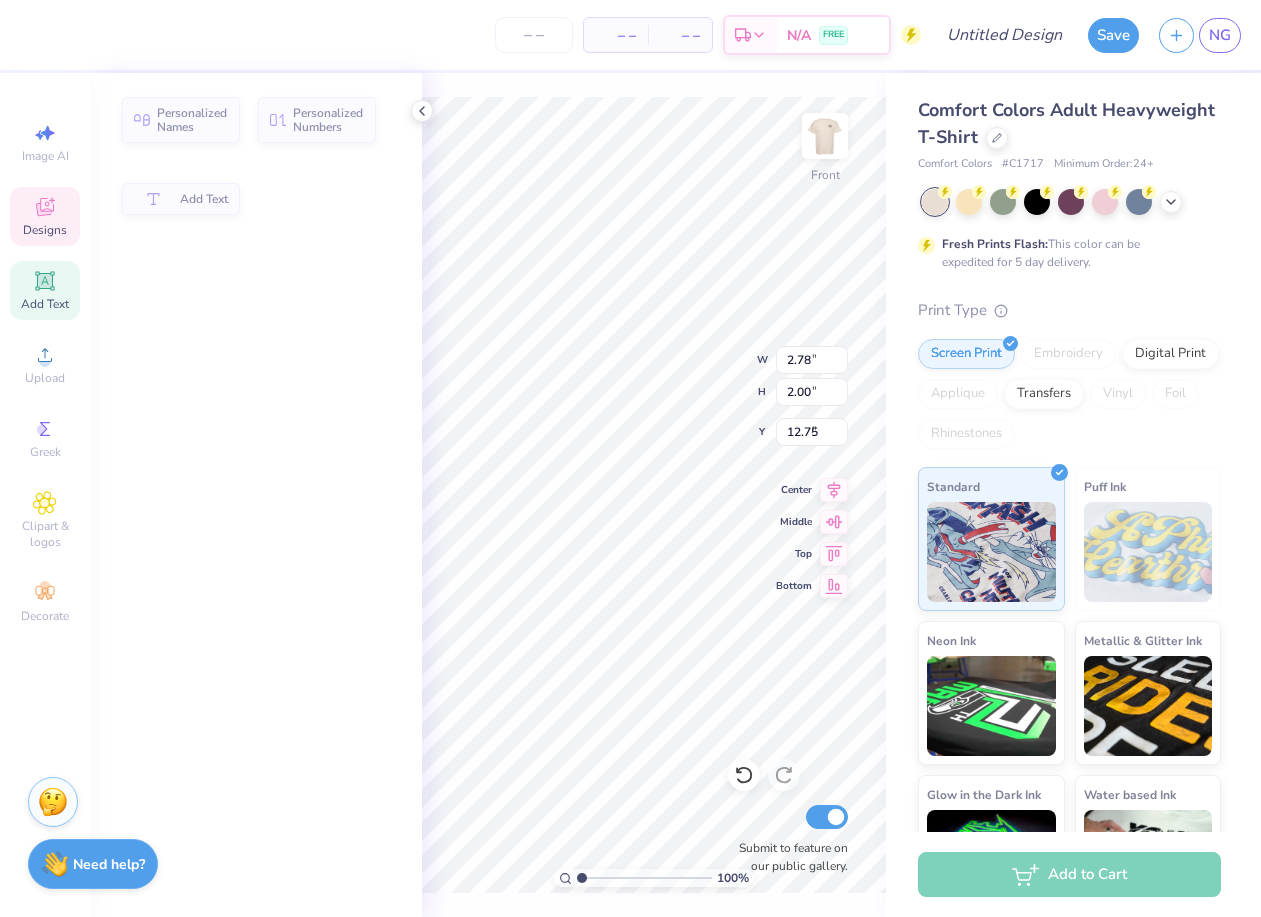 type on "8.52" 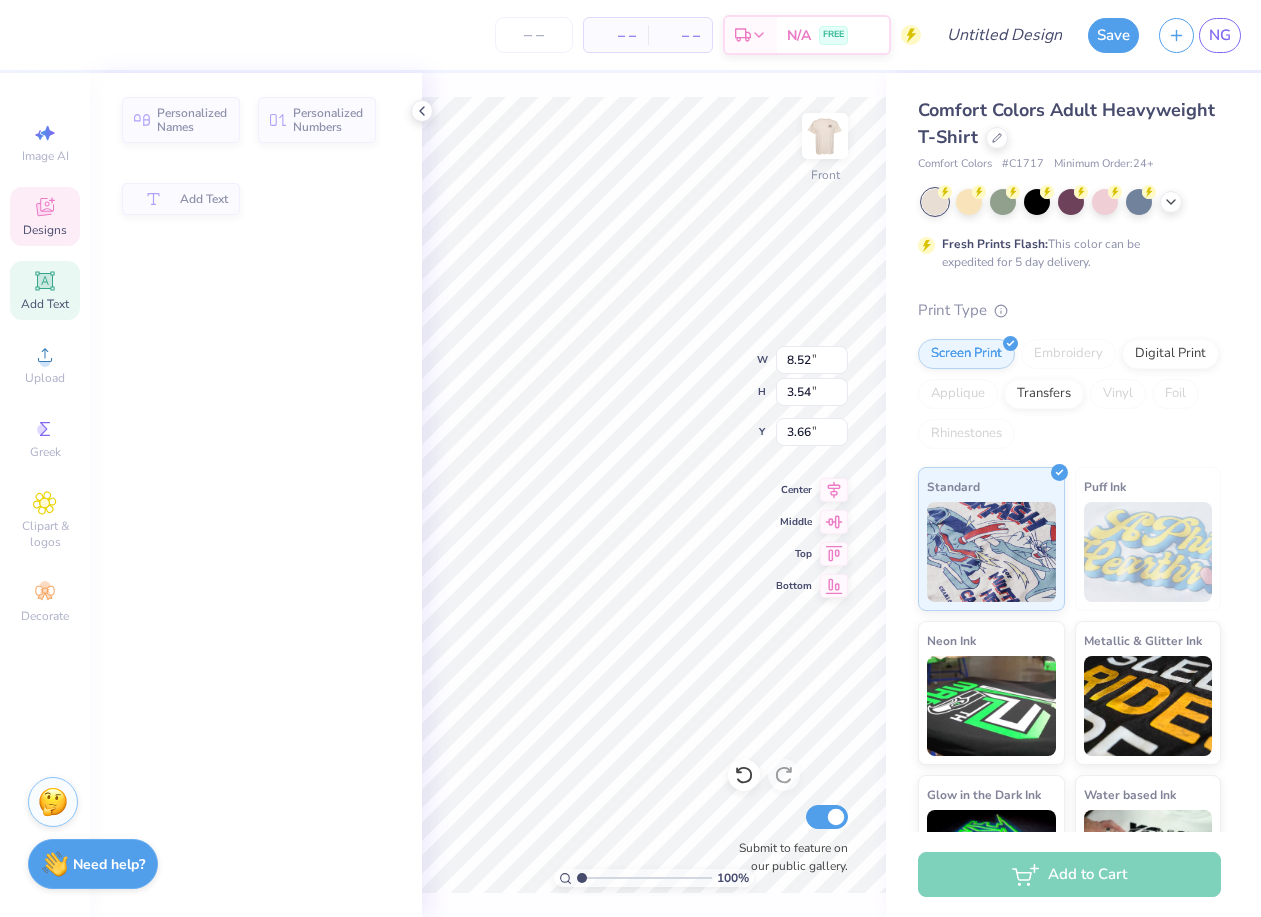 scroll, scrollTop: 0, scrollLeft: 0, axis: both 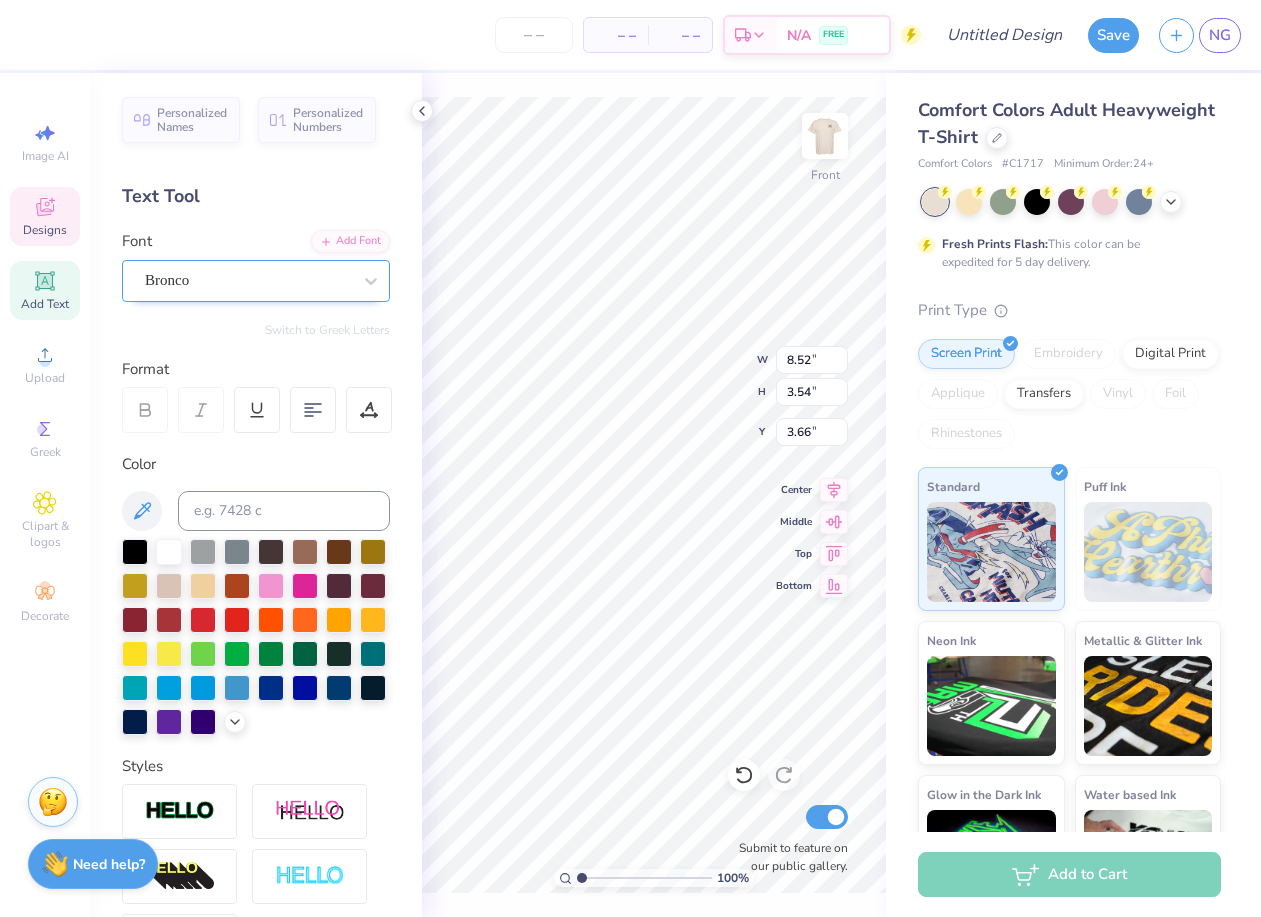 click on "Bronco" at bounding box center [248, 280] 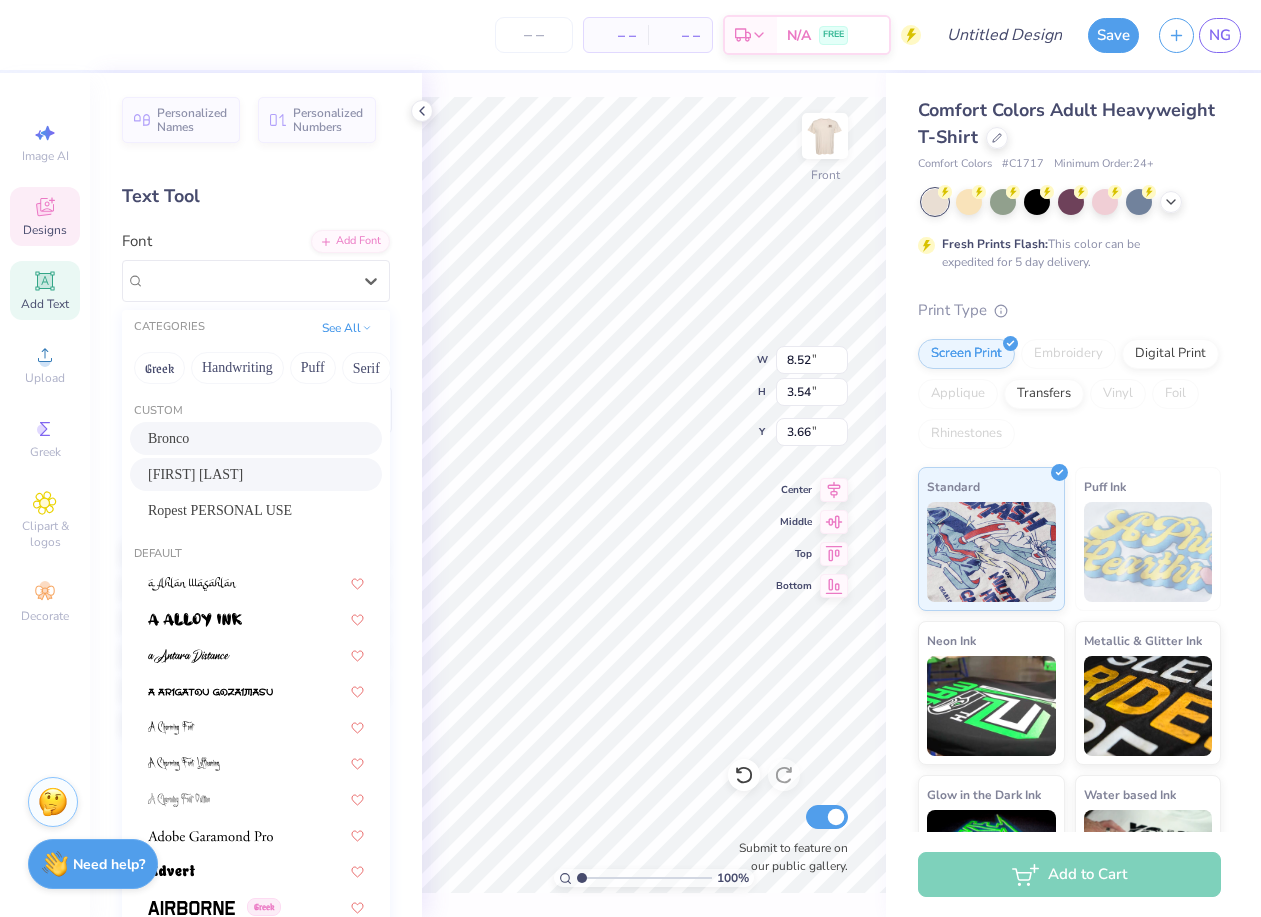 scroll, scrollTop: 0, scrollLeft: 0, axis: both 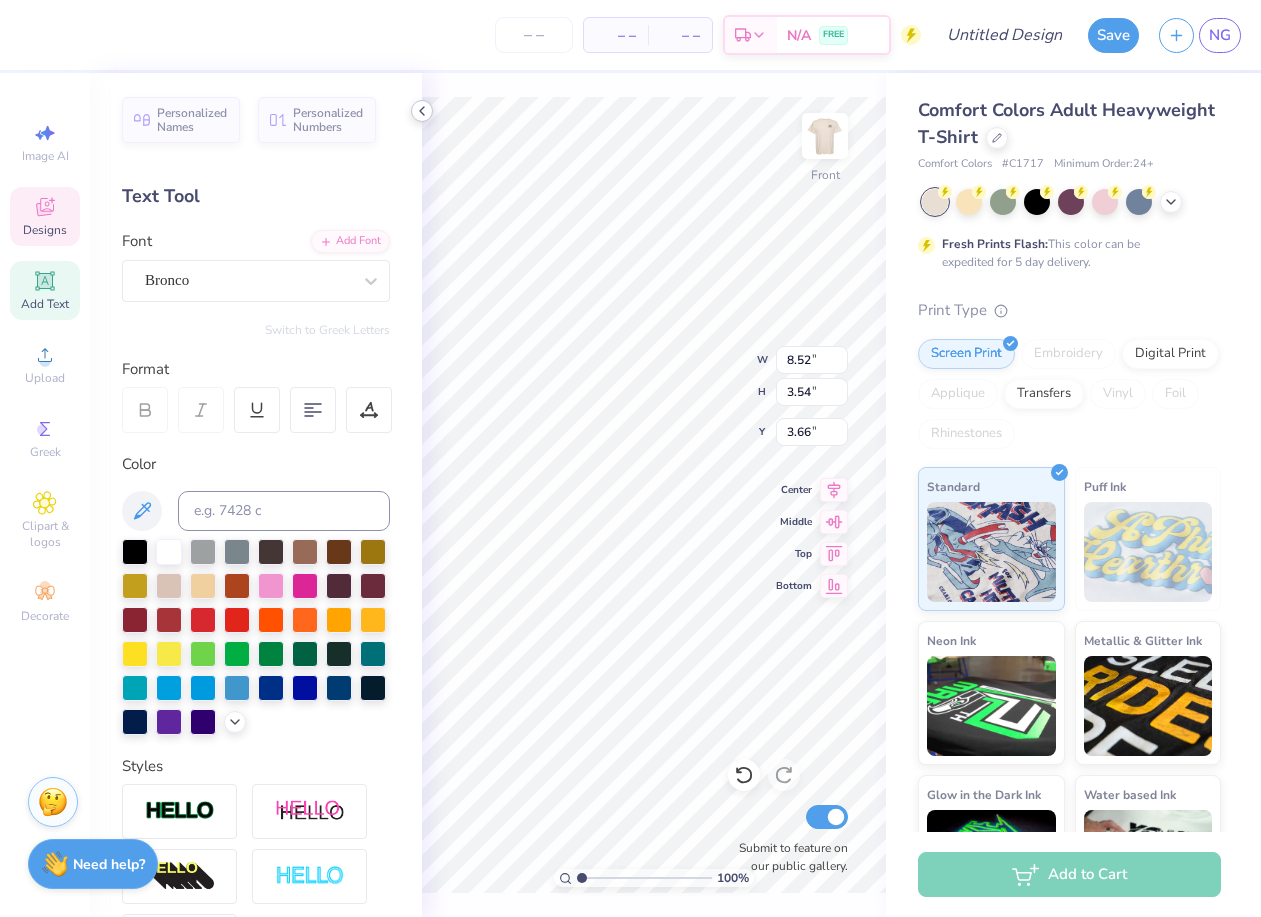 click 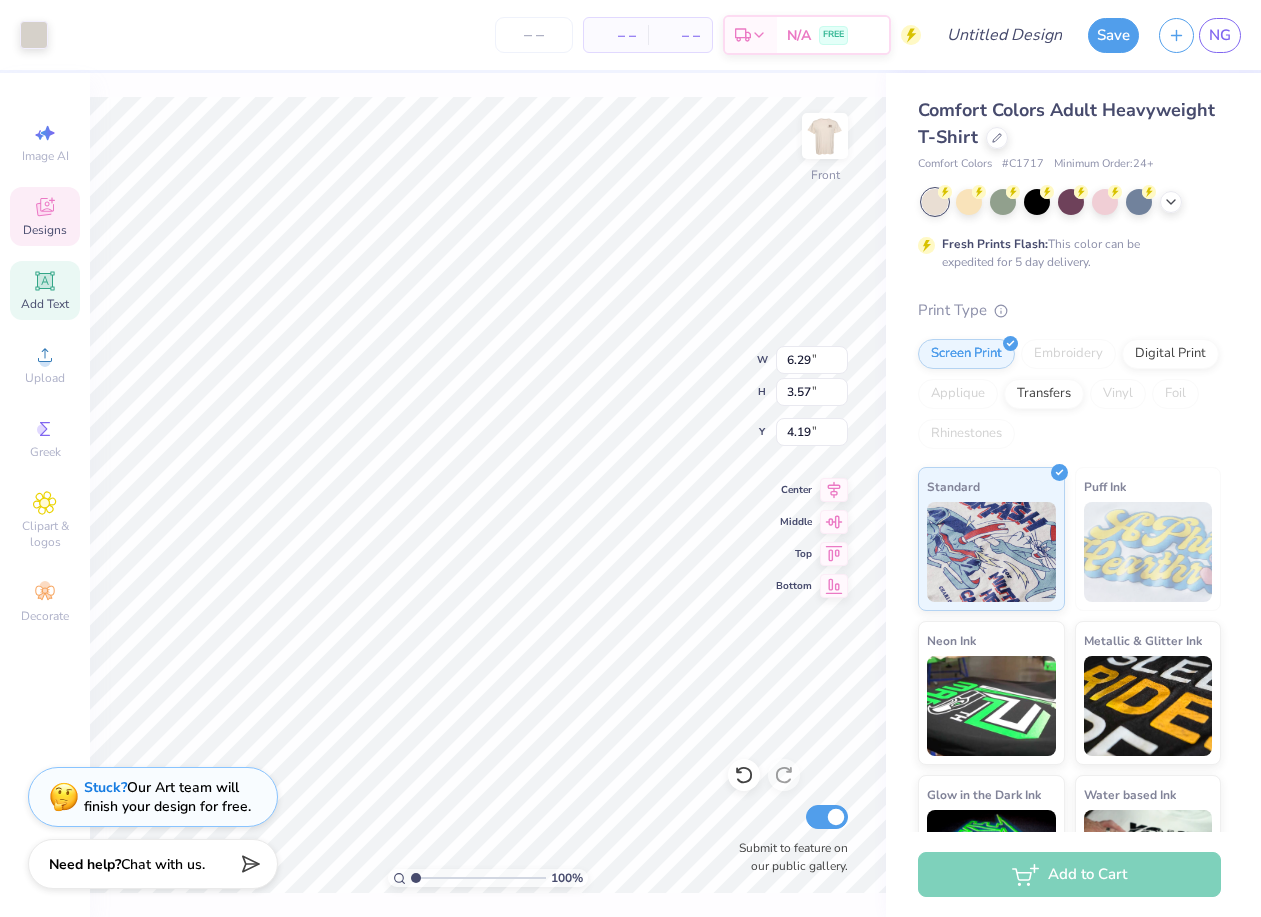 type on "6.29" 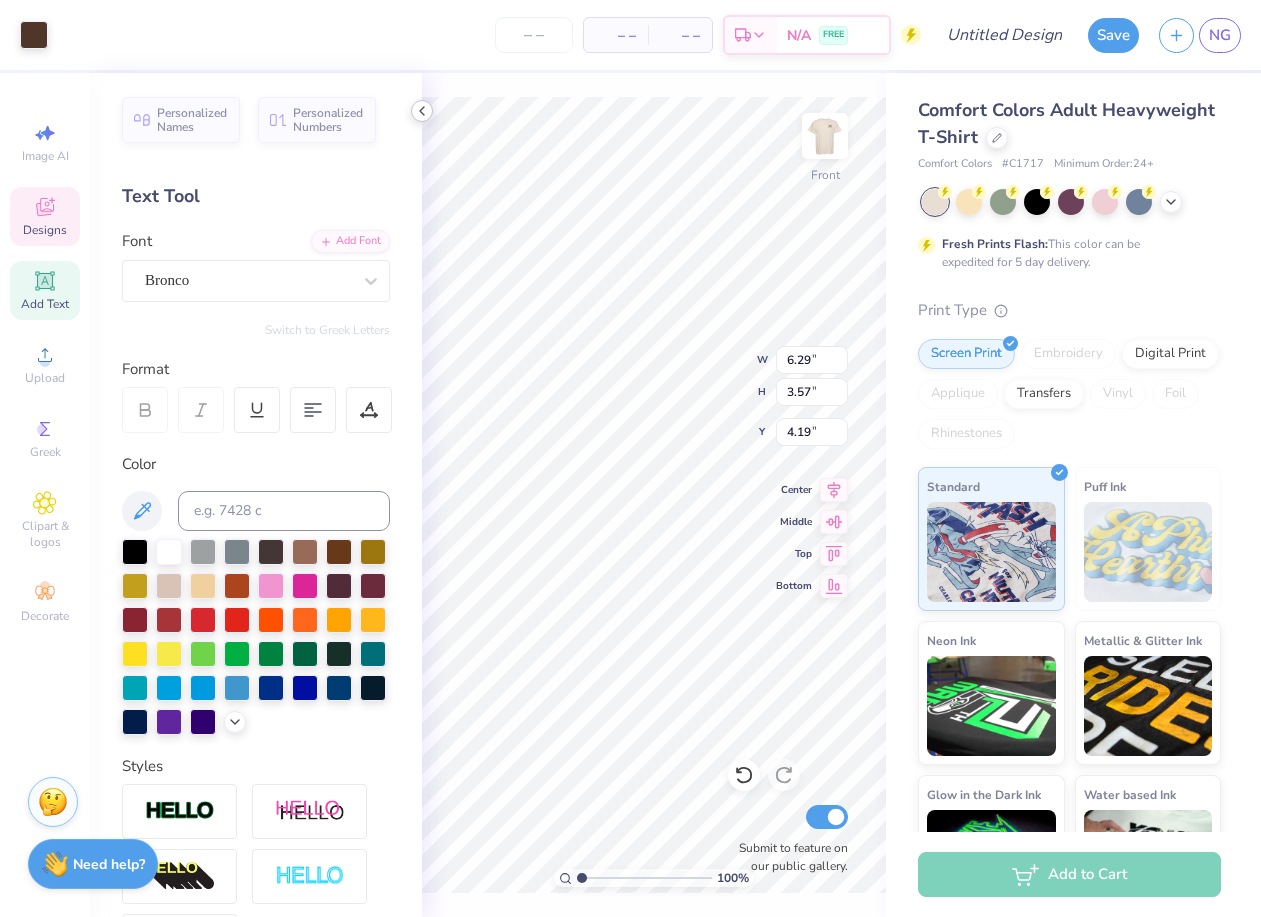type on "8.52" 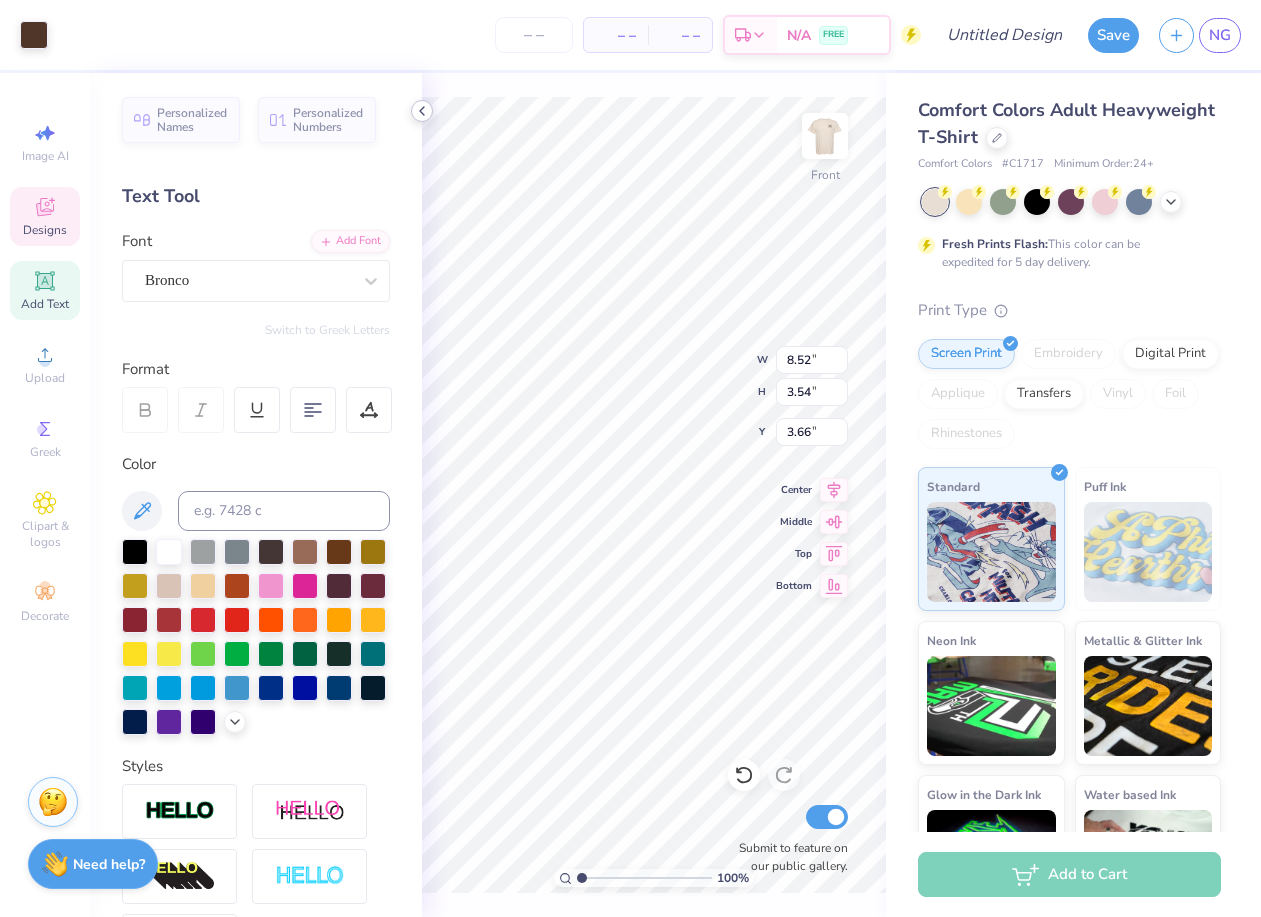 type on "6.29" 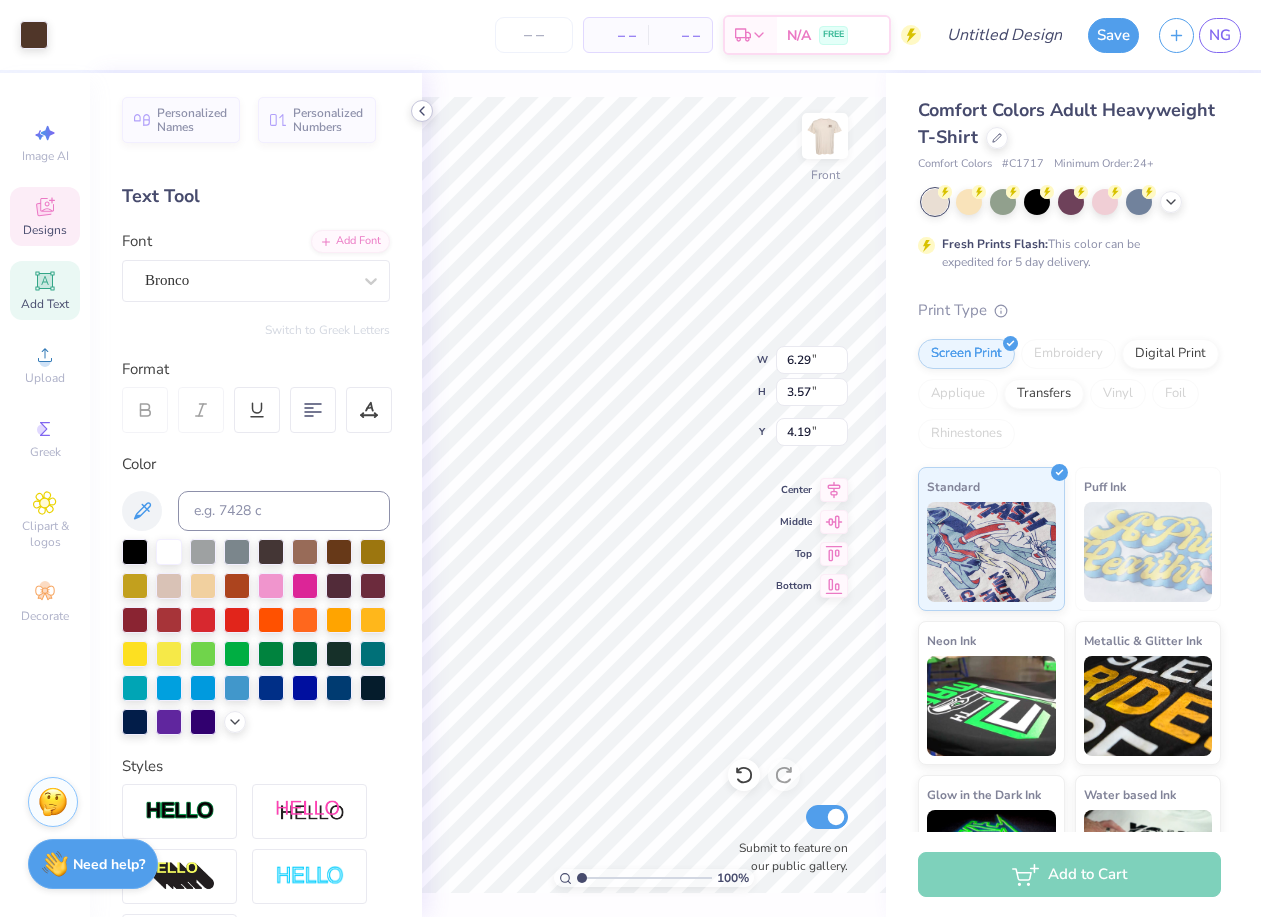 type on "8.52" 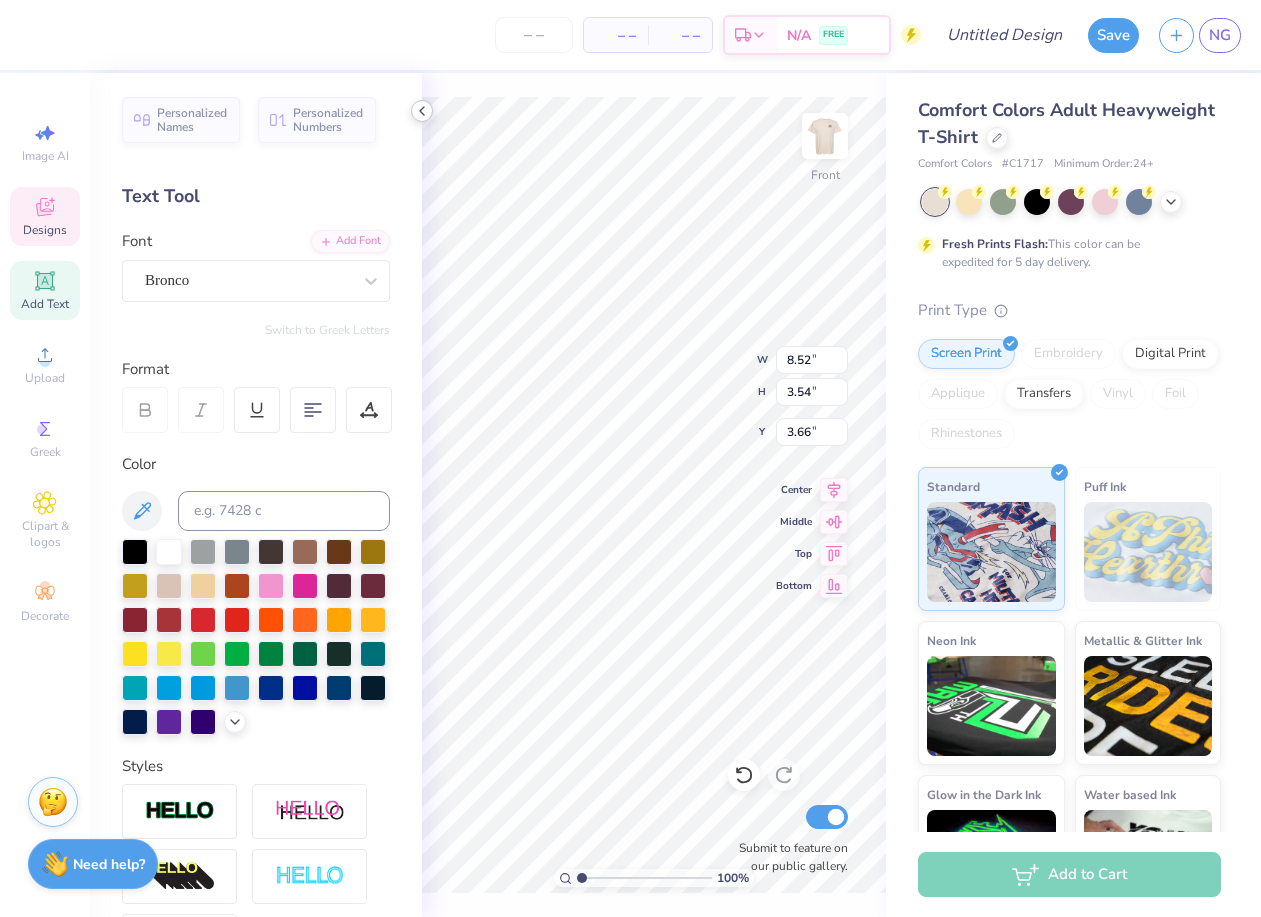 scroll, scrollTop: 0, scrollLeft: 1, axis: horizontal 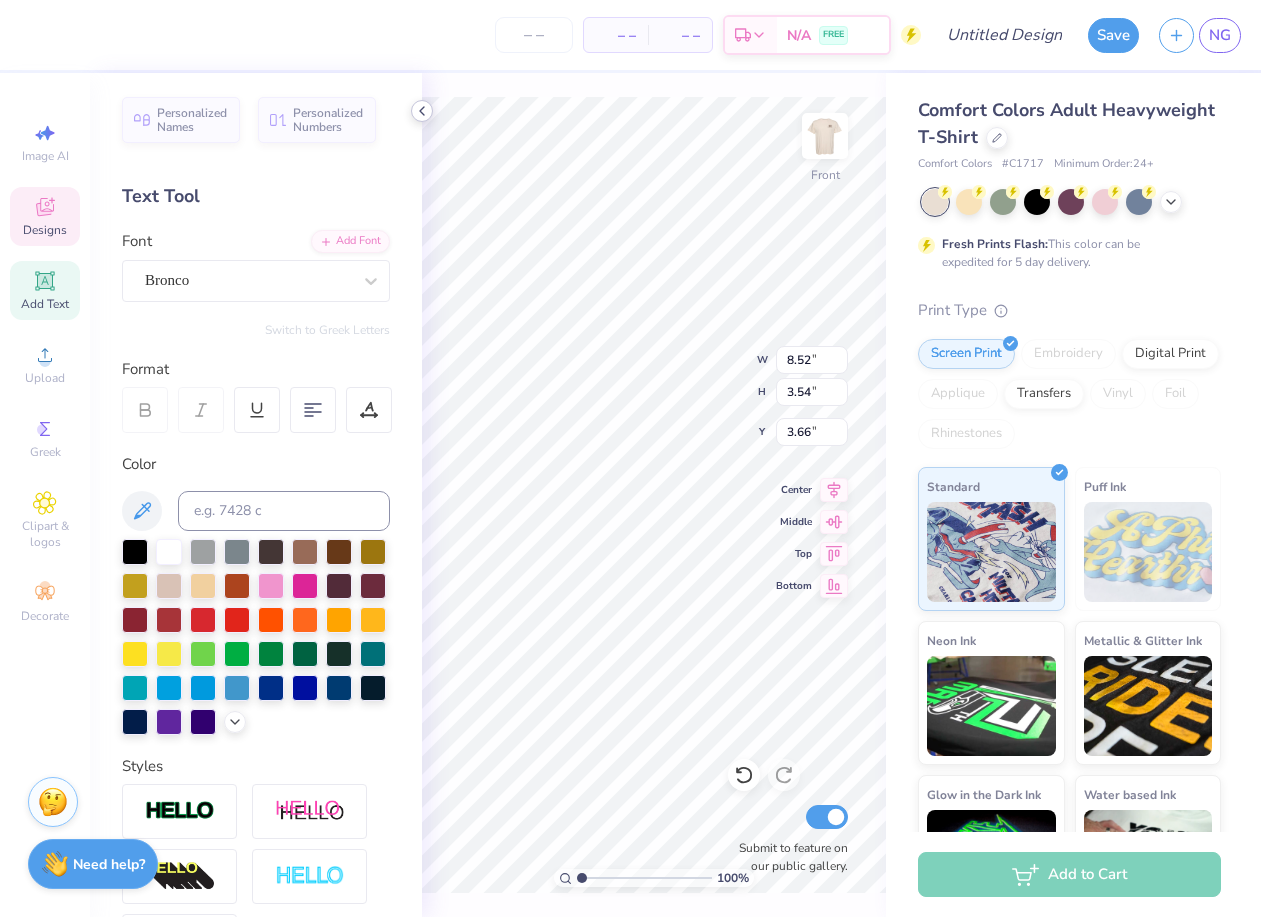 type on "[CITY] a M" 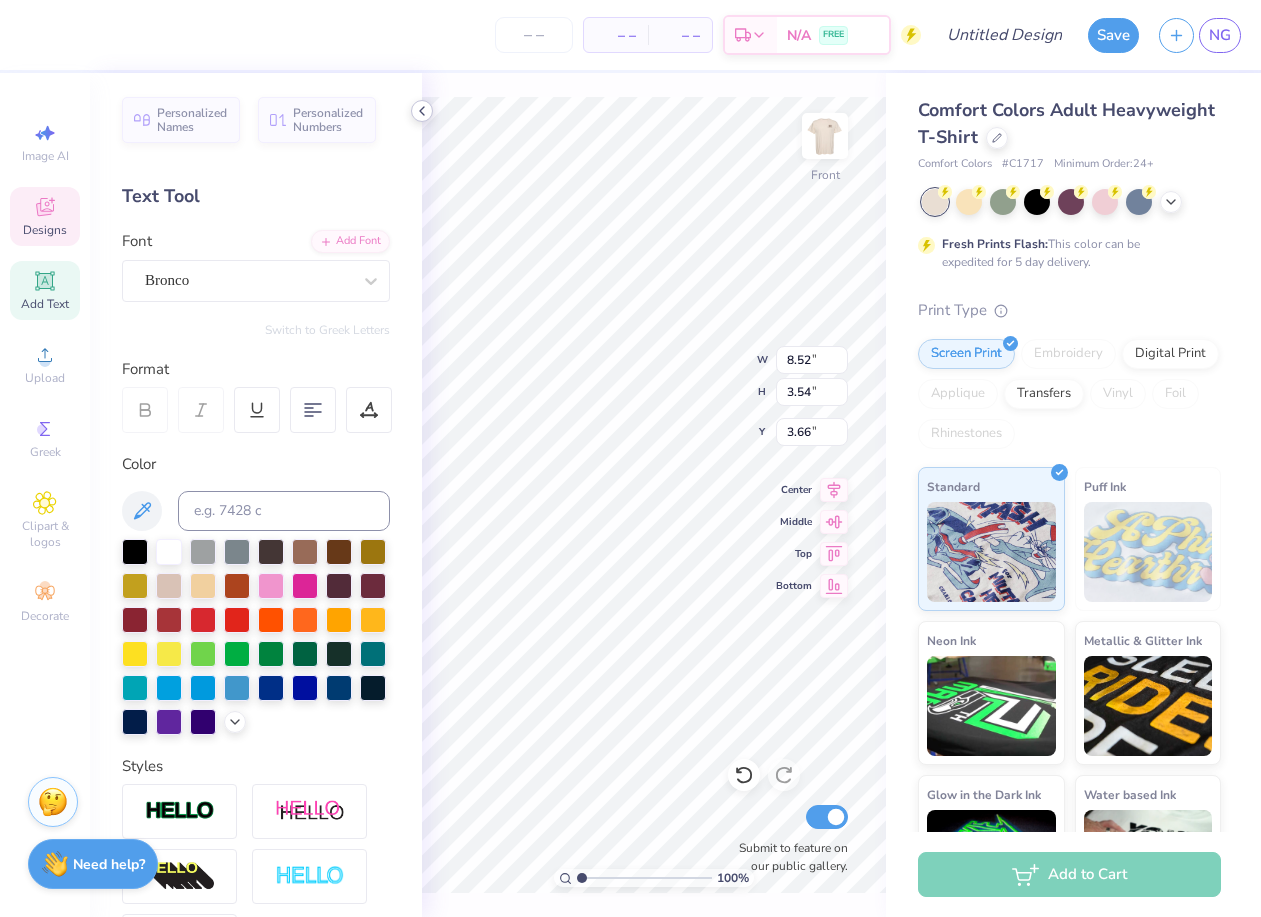 click 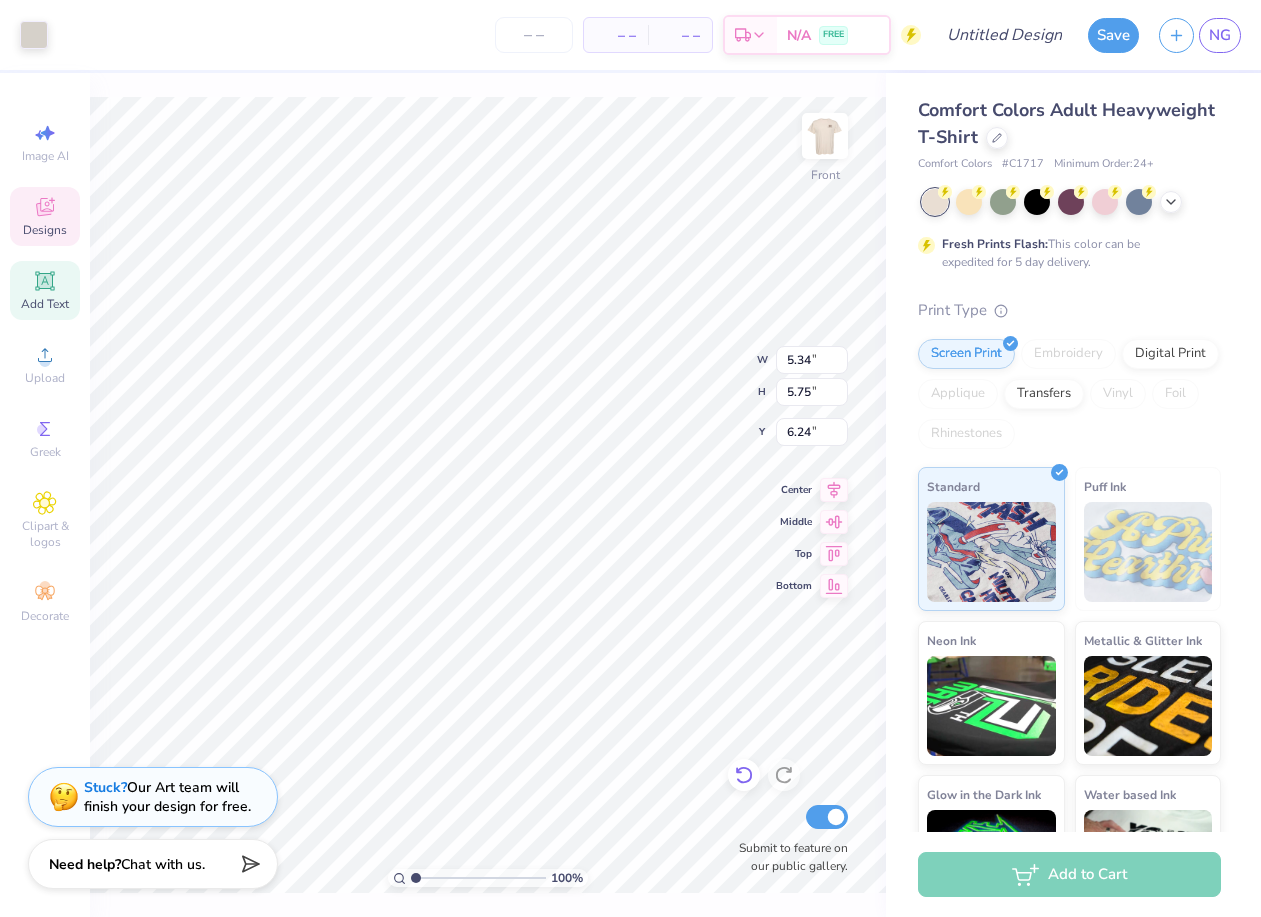 click 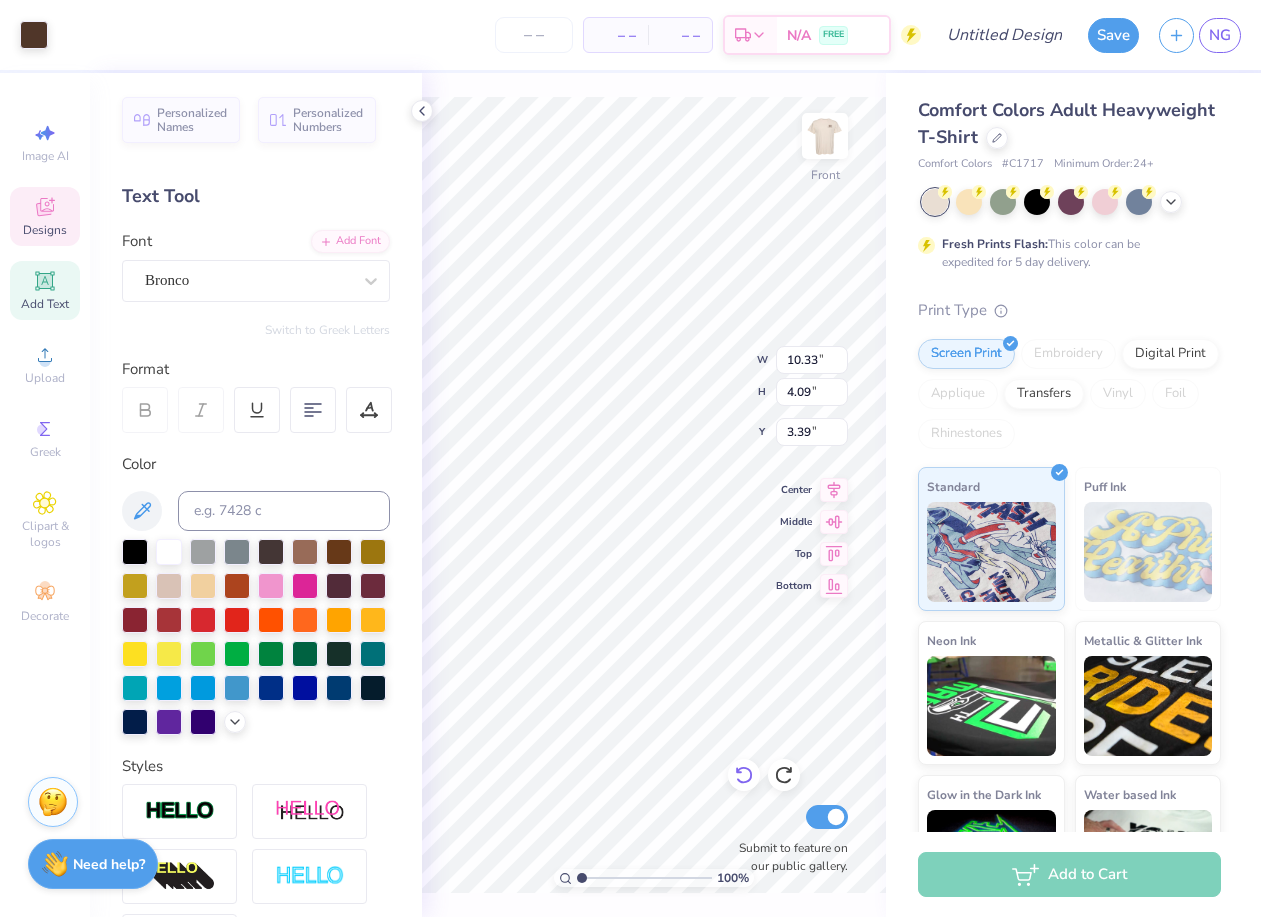type on "10.33" 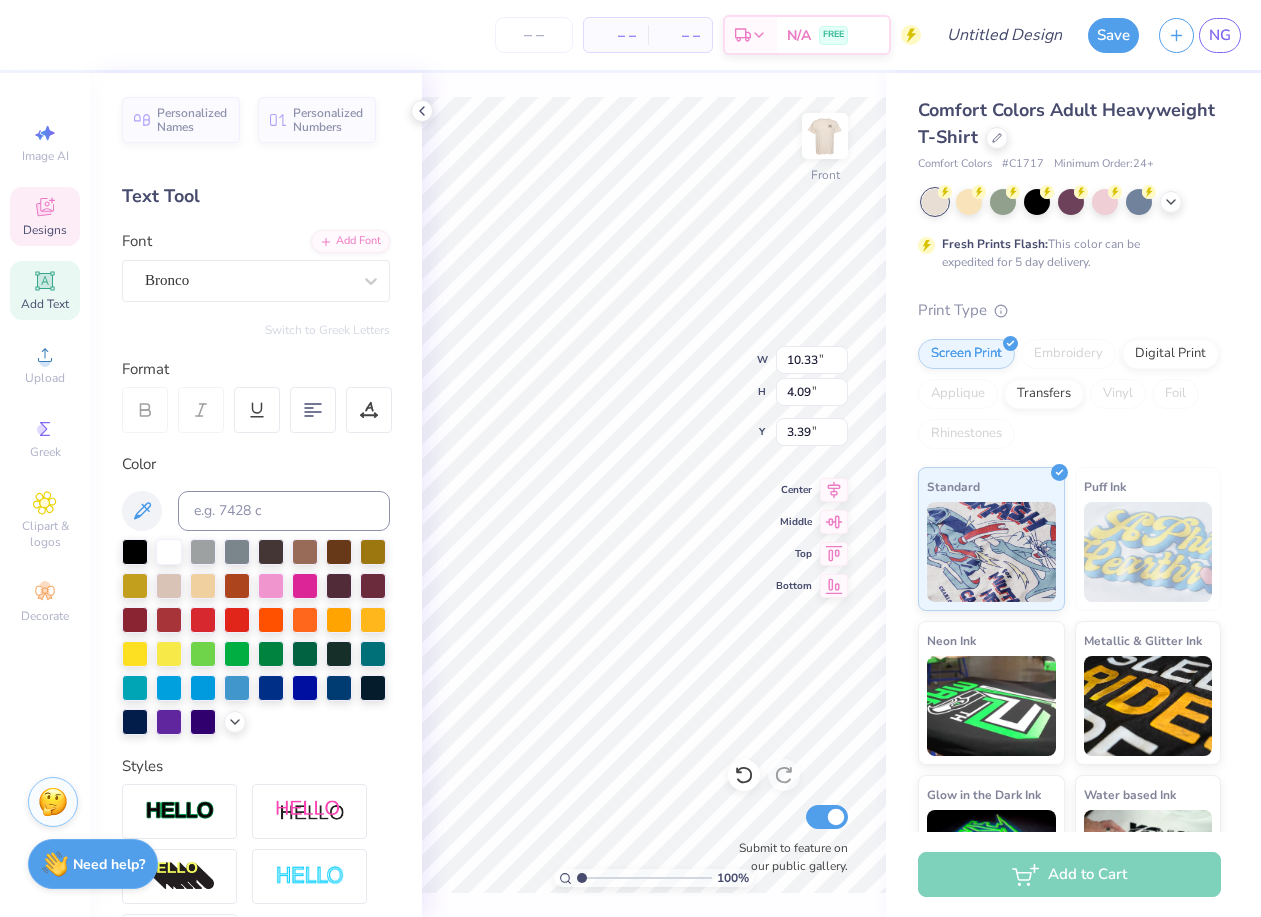 type on "2.14" 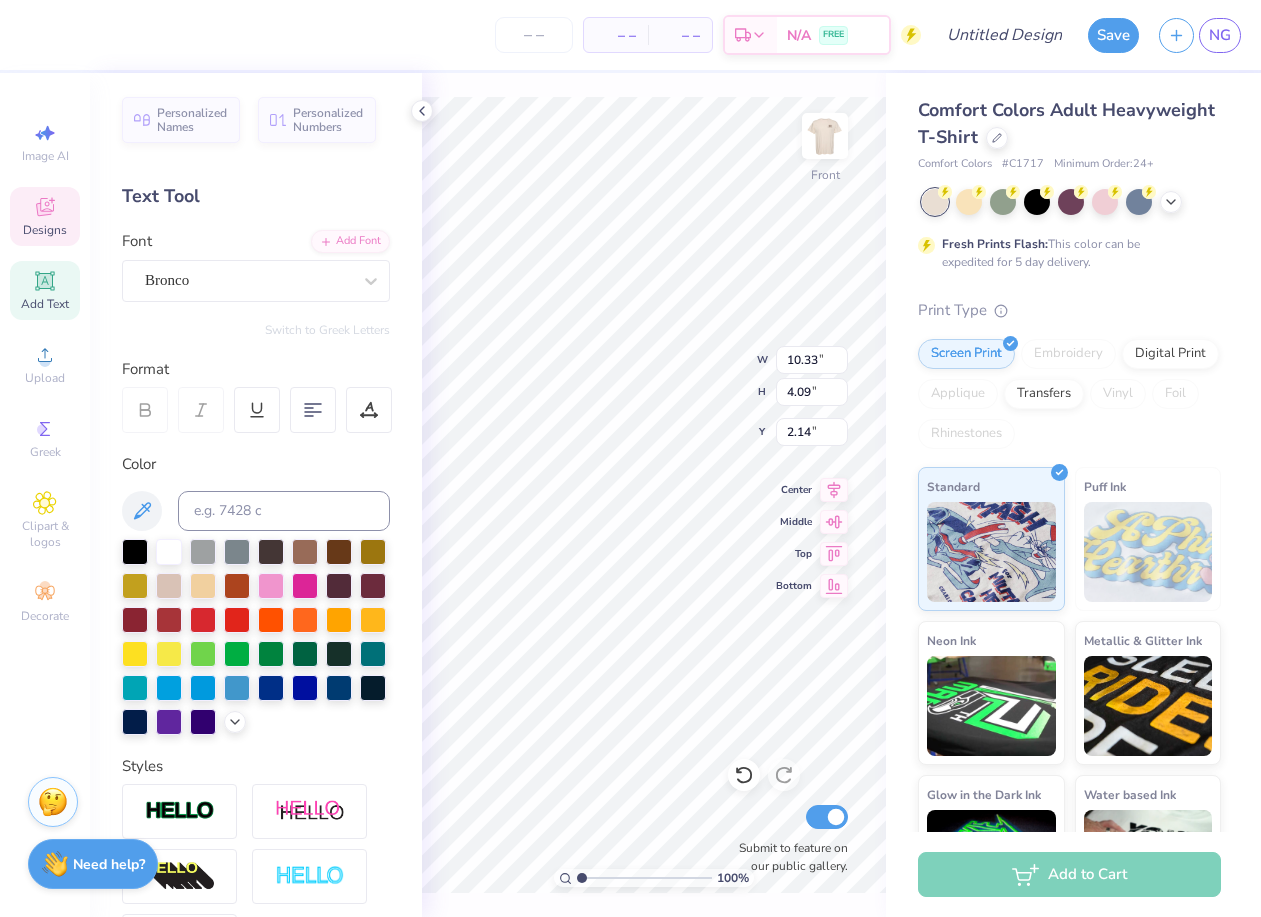 scroll, scrollTop: 245, scrollLeft: 0, axis: vertical 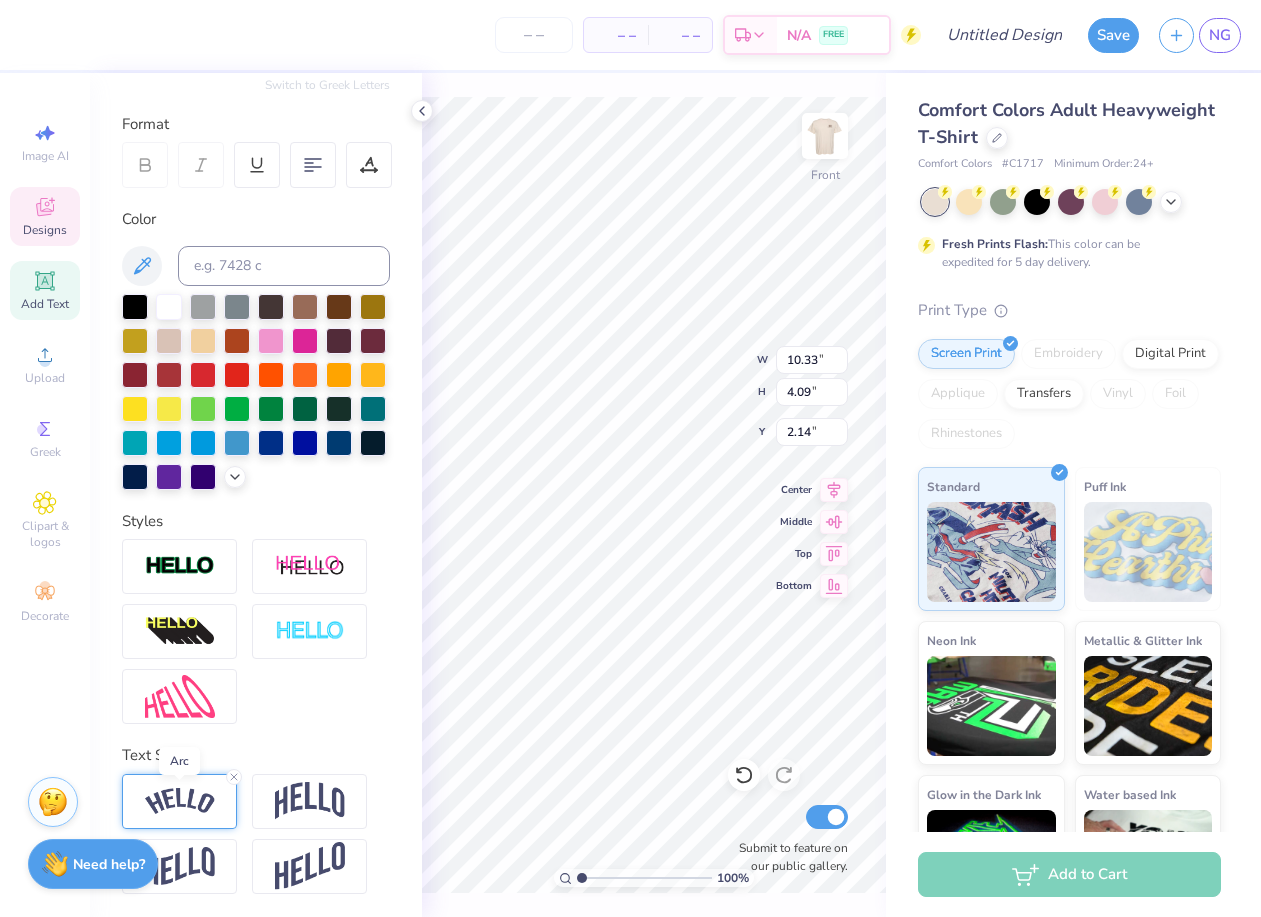 click at bounding box center [180, 801] 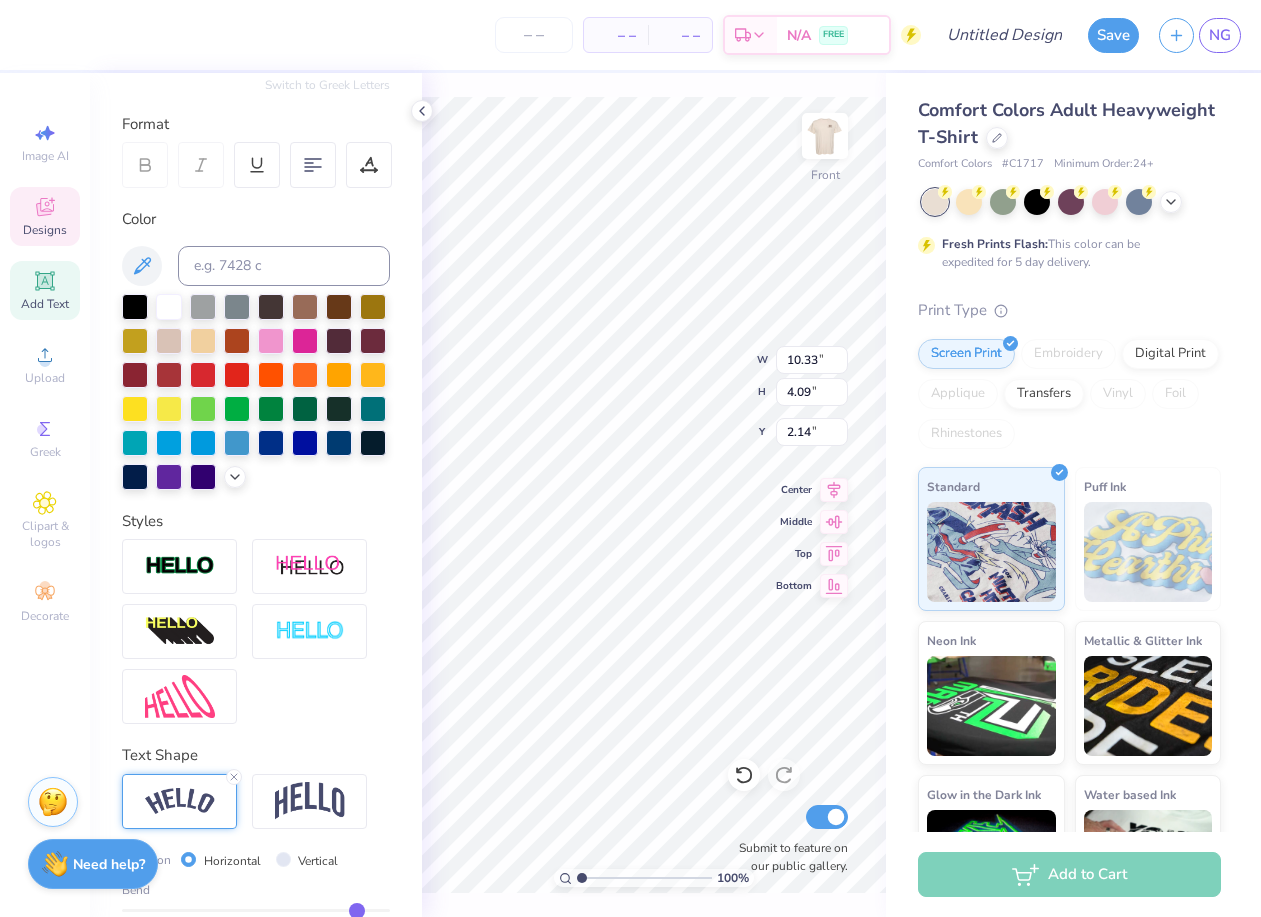 scroll, scrollTop: 362, scrollLeft: 0, axis: vertical 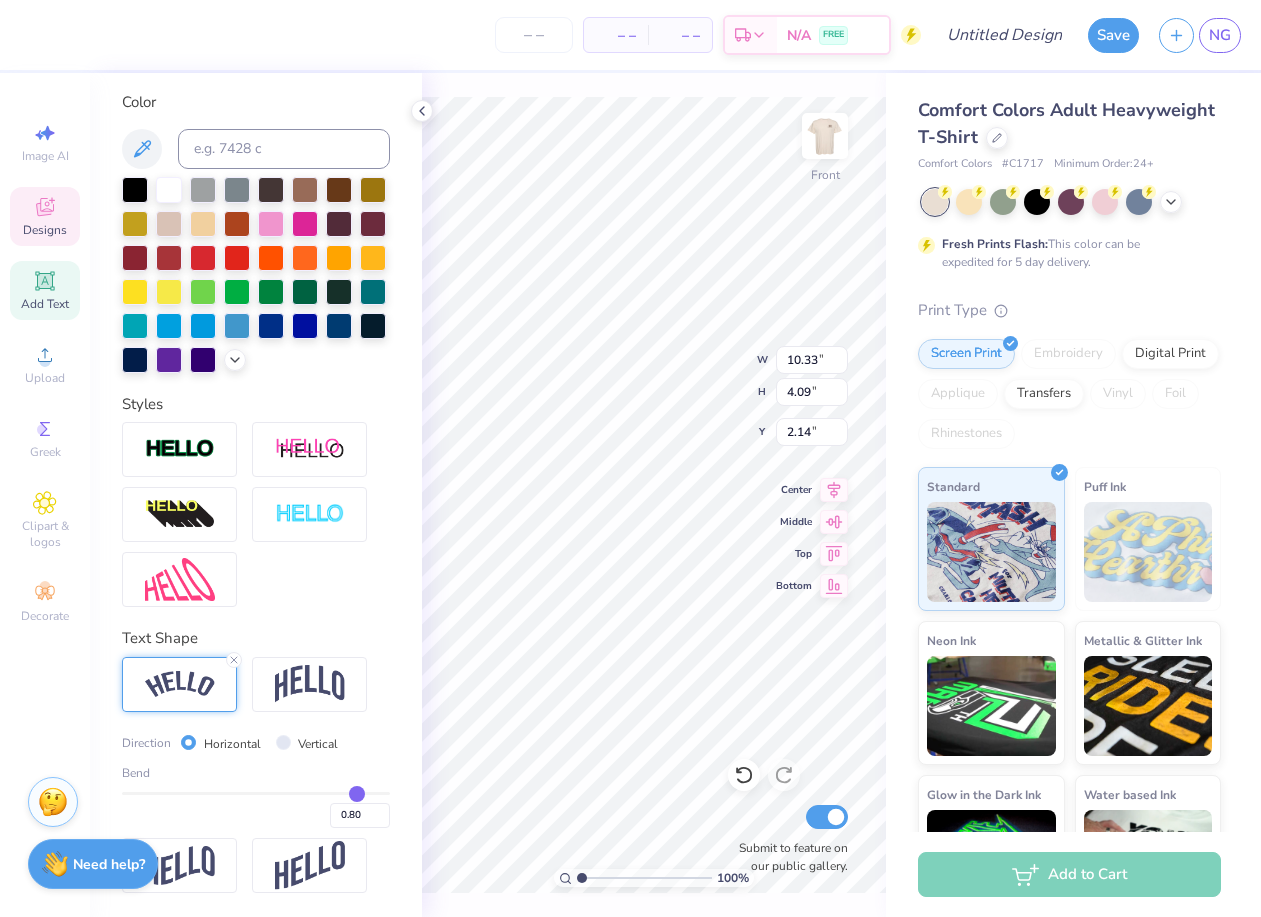type on "0.78" 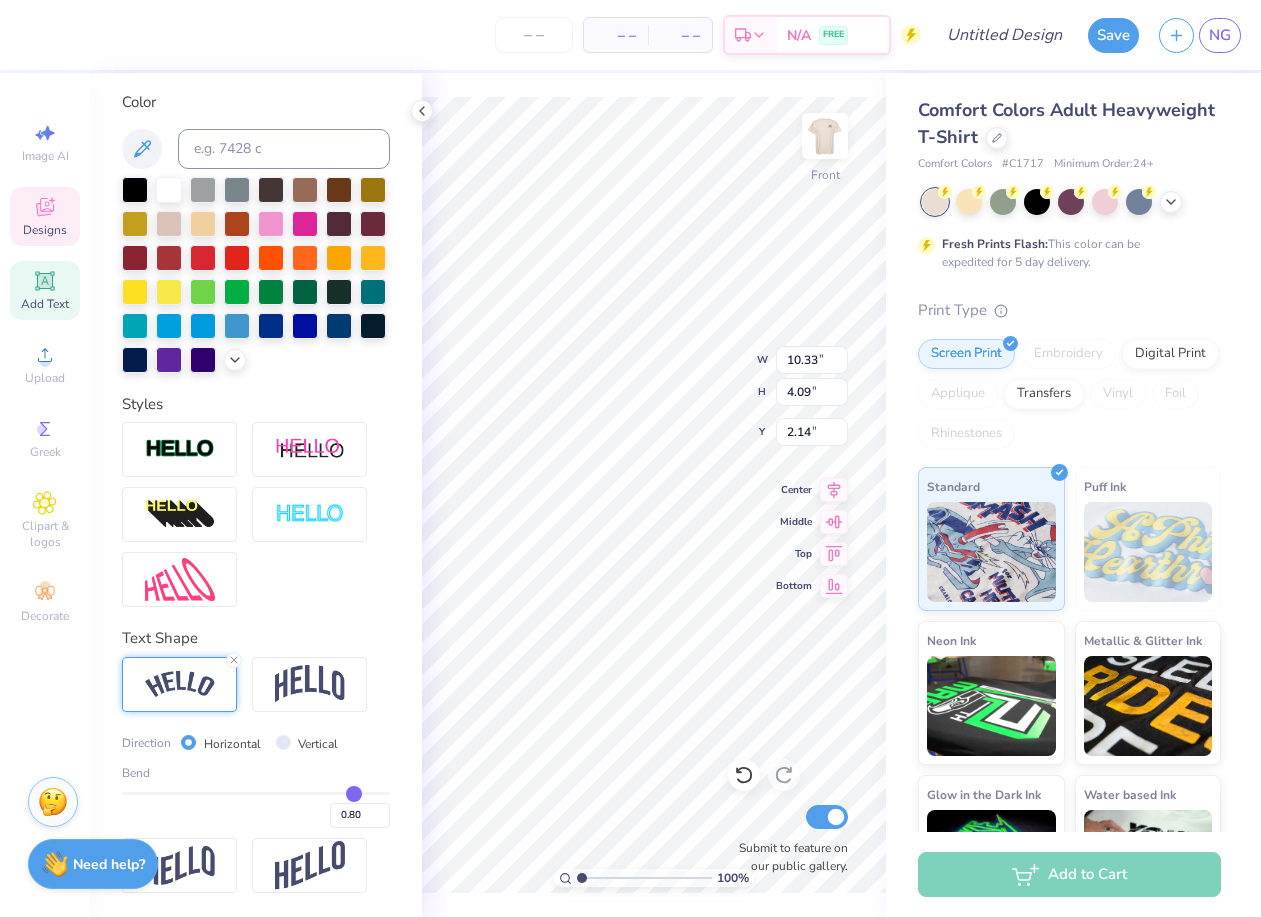 type on "0.78" 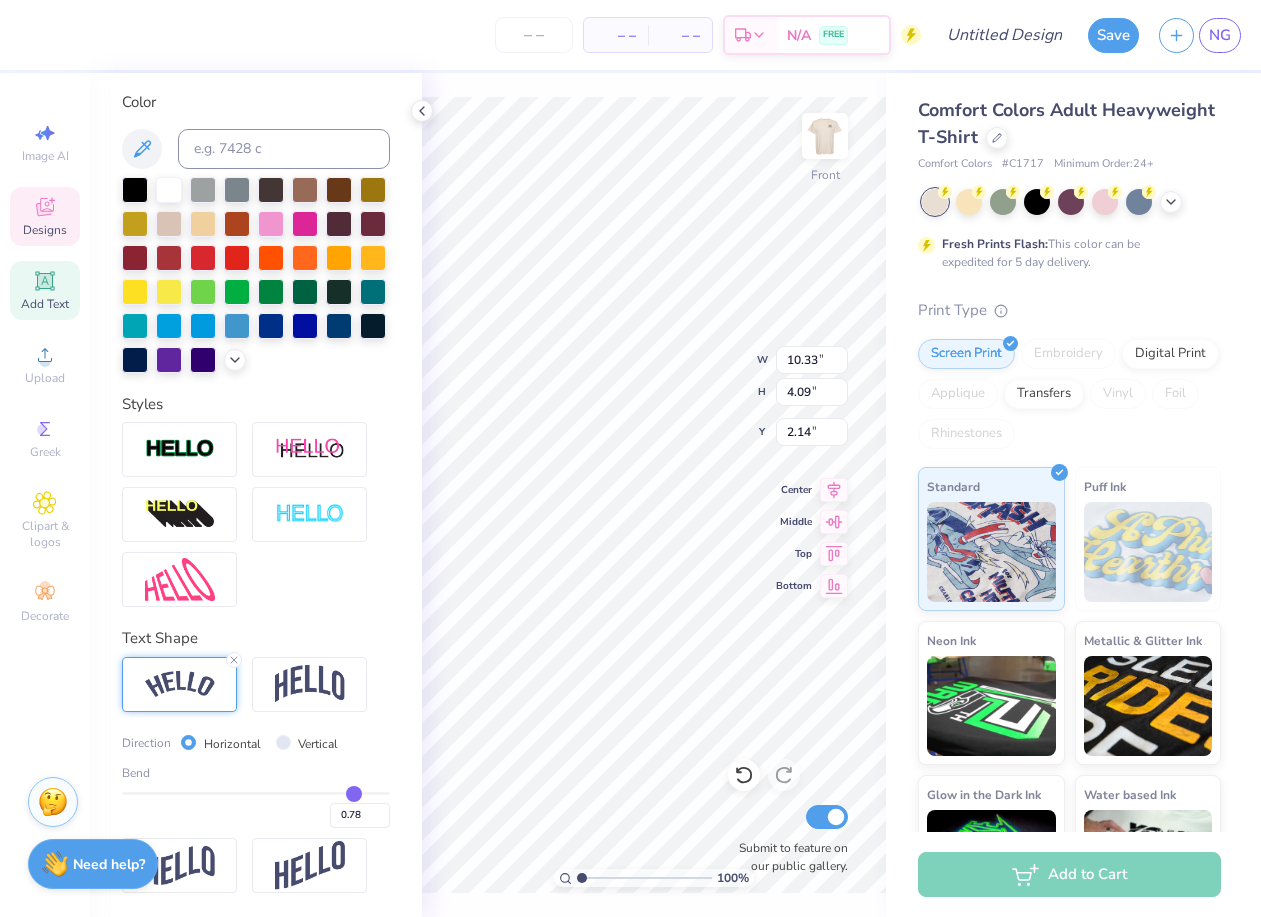 type on "0.75" 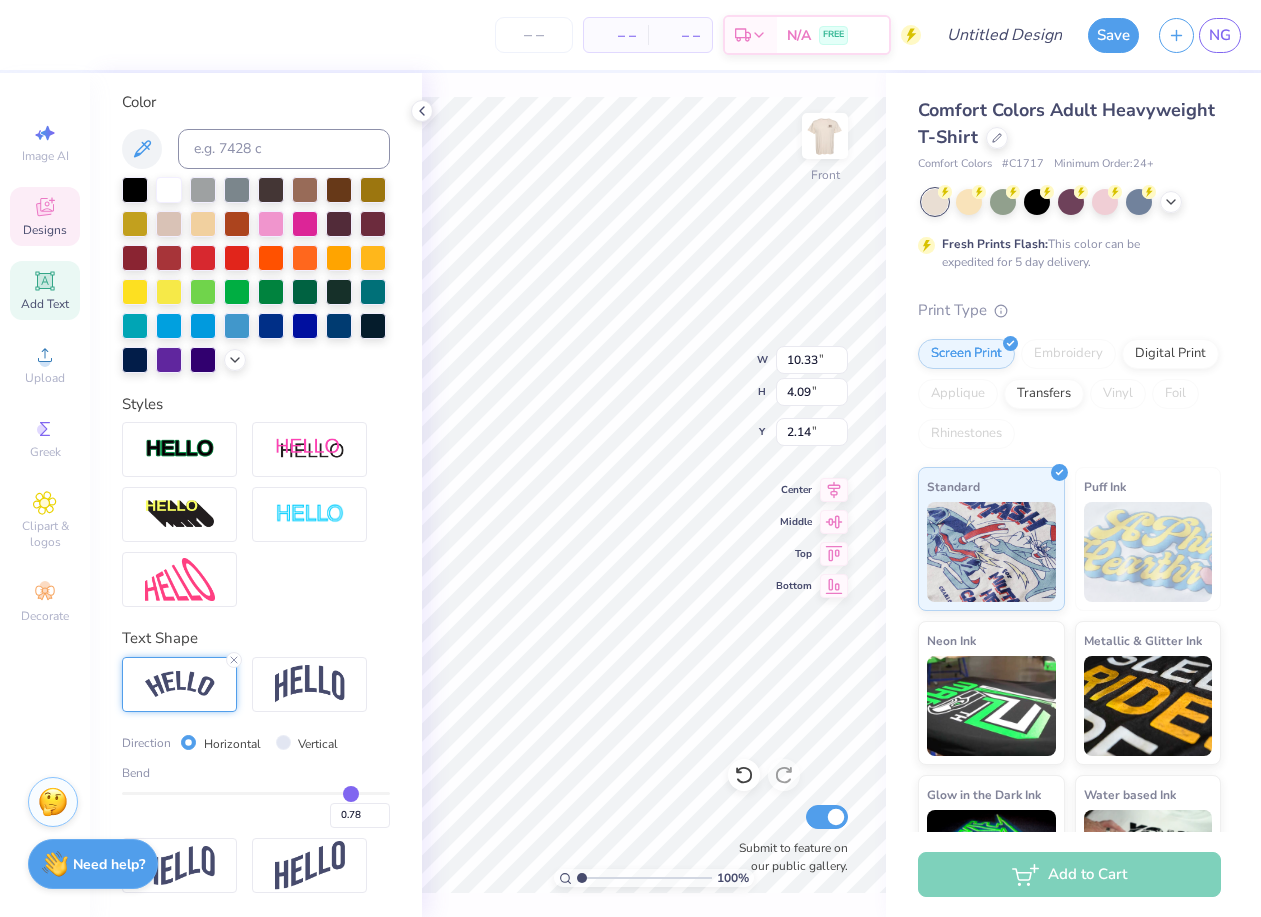type on "0.75" 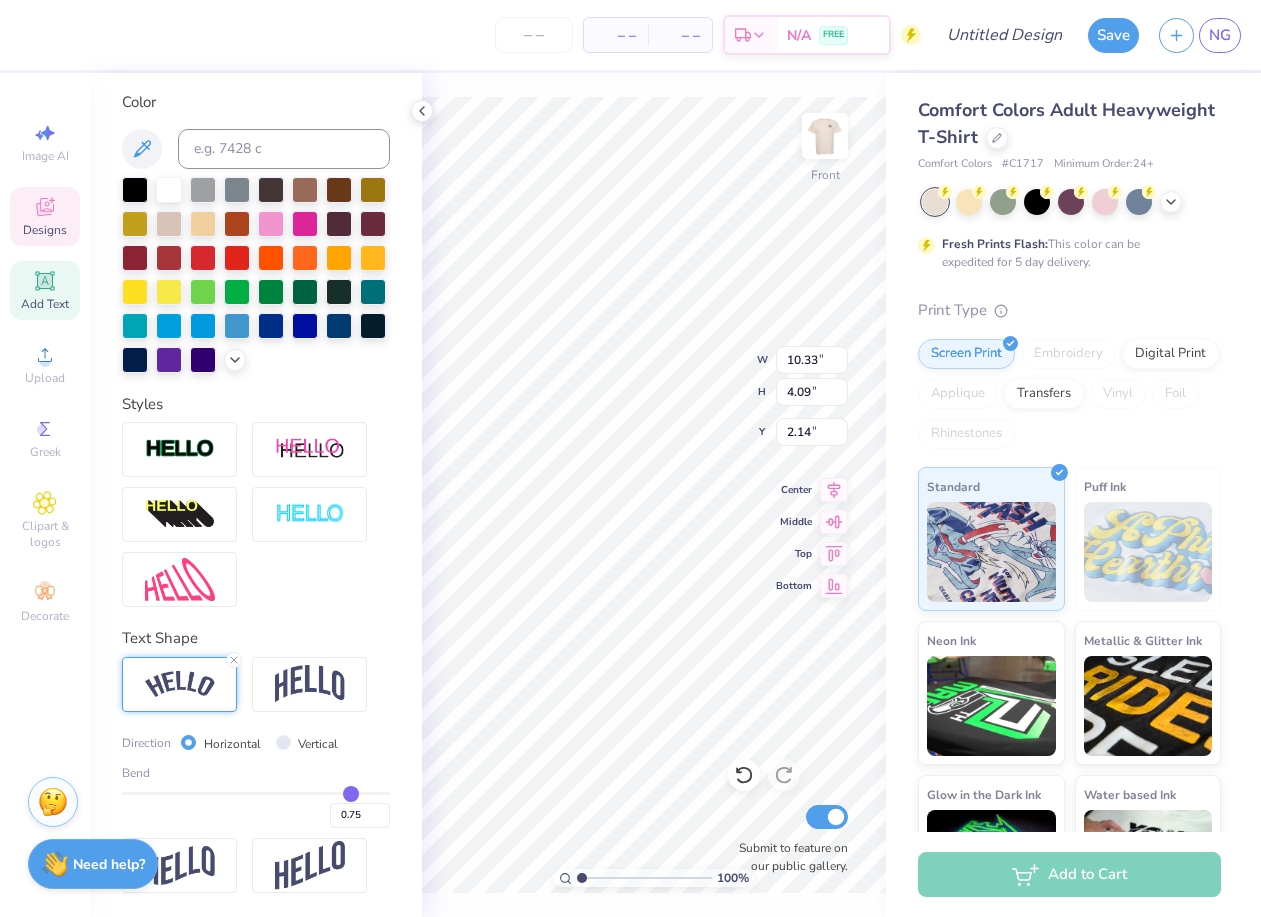 type on "0.71" 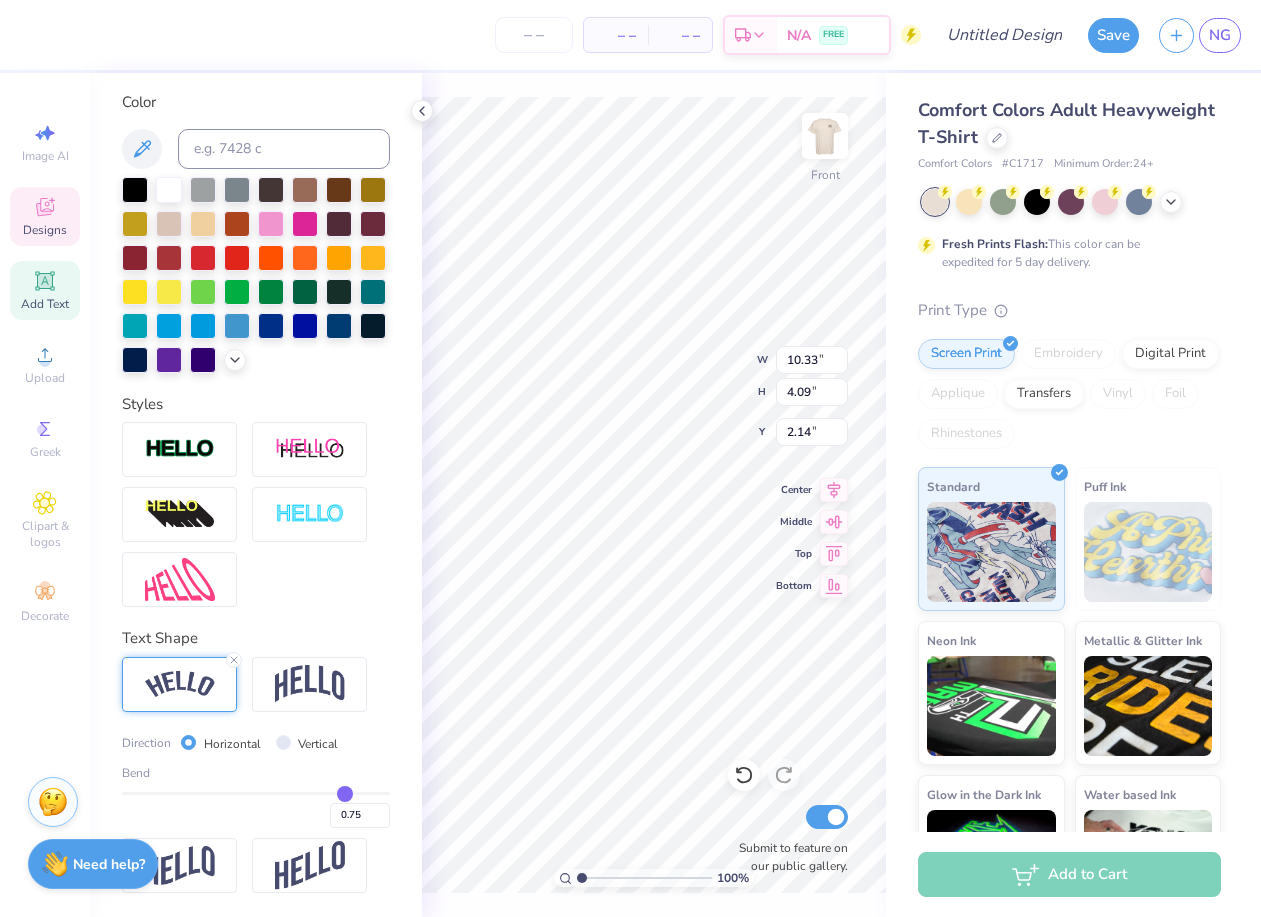type on "0.71" 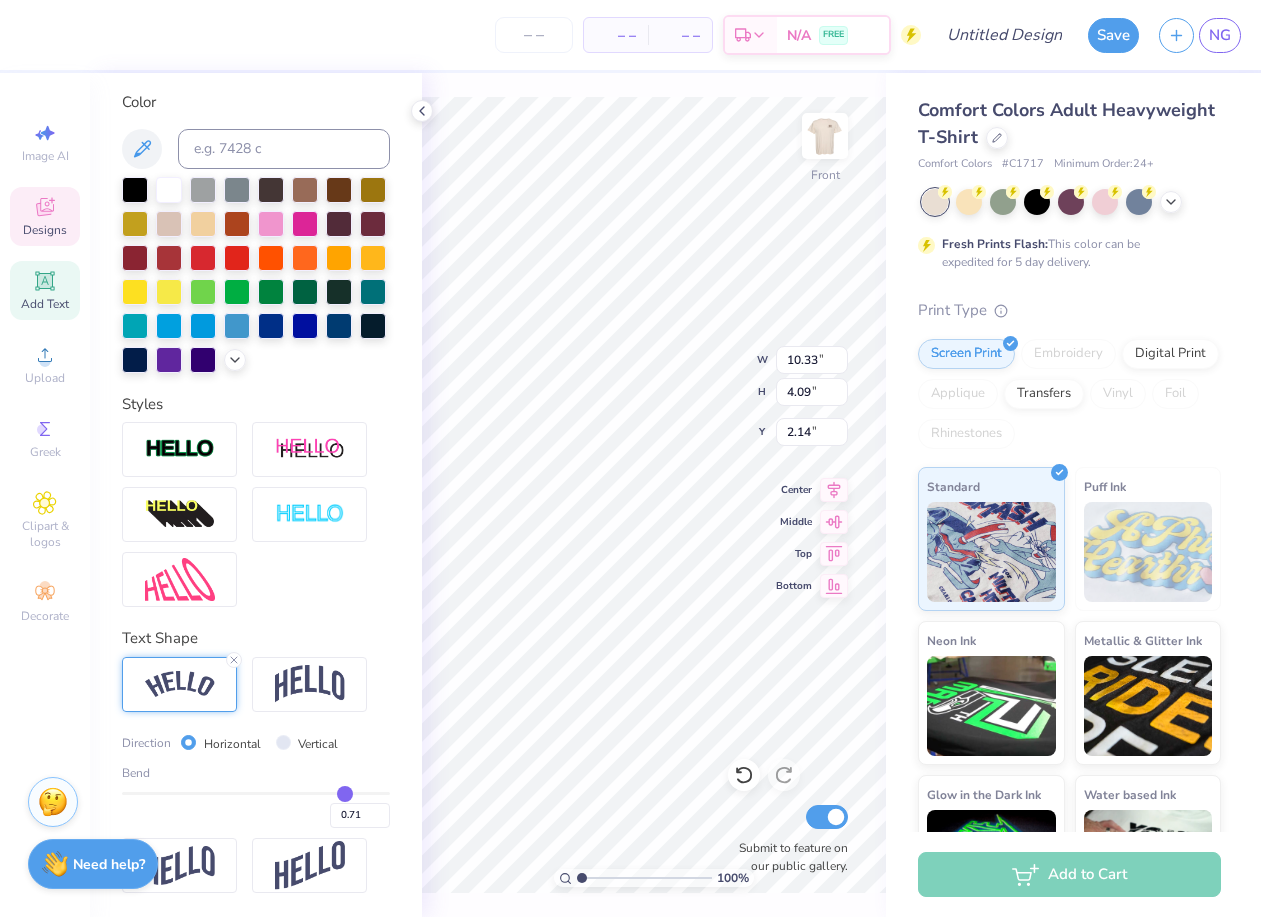 type on "0.69" 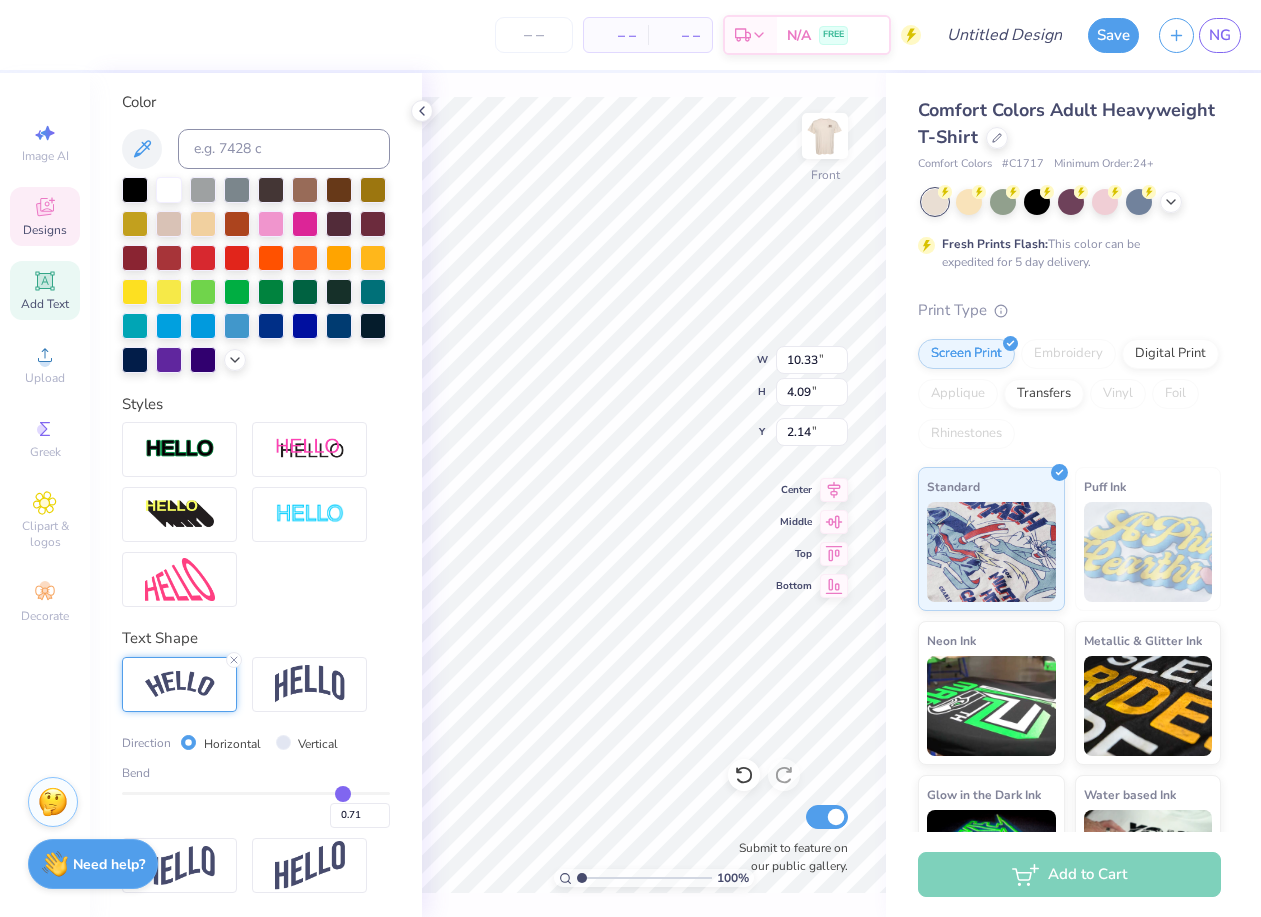 type on "0.69" 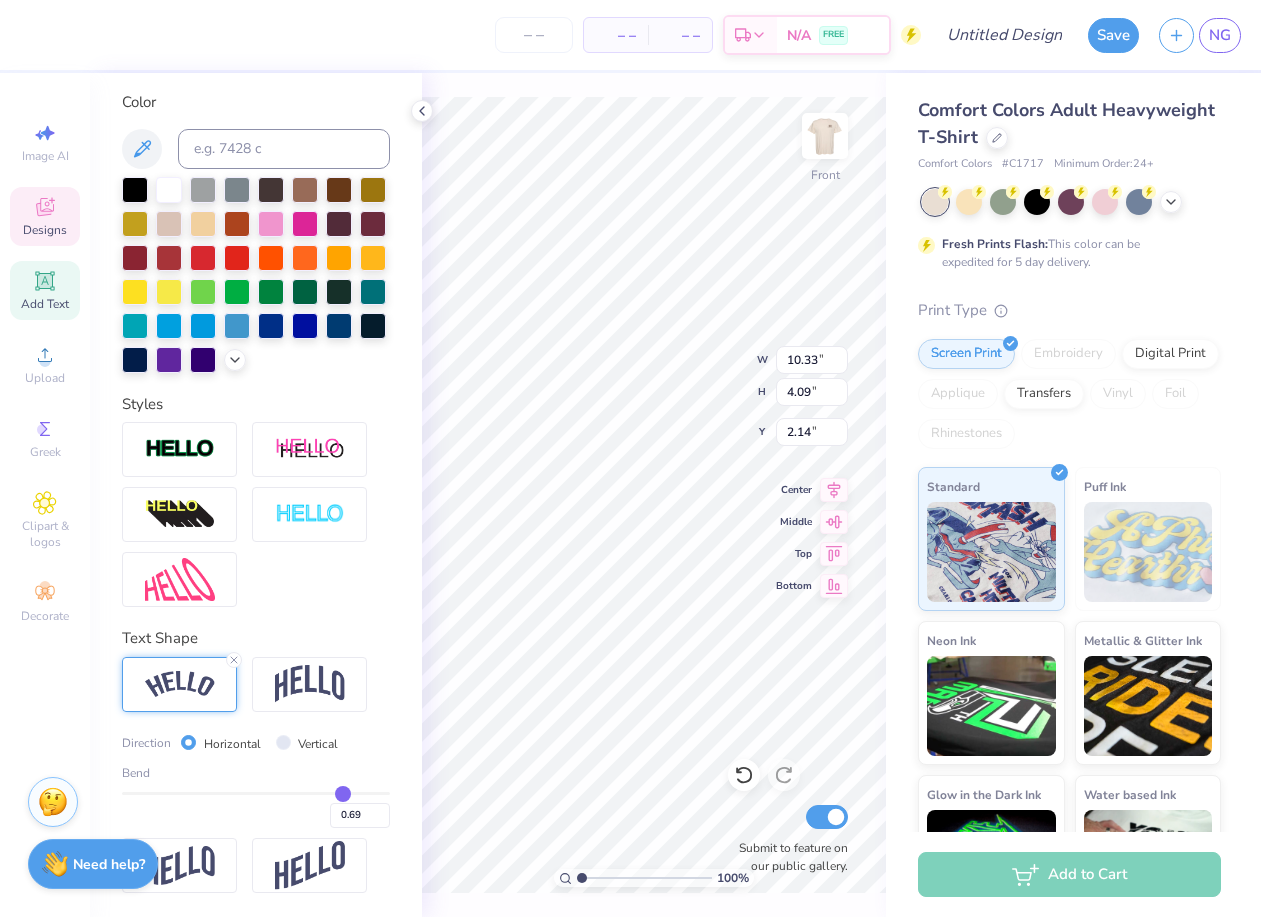type on "0.67" 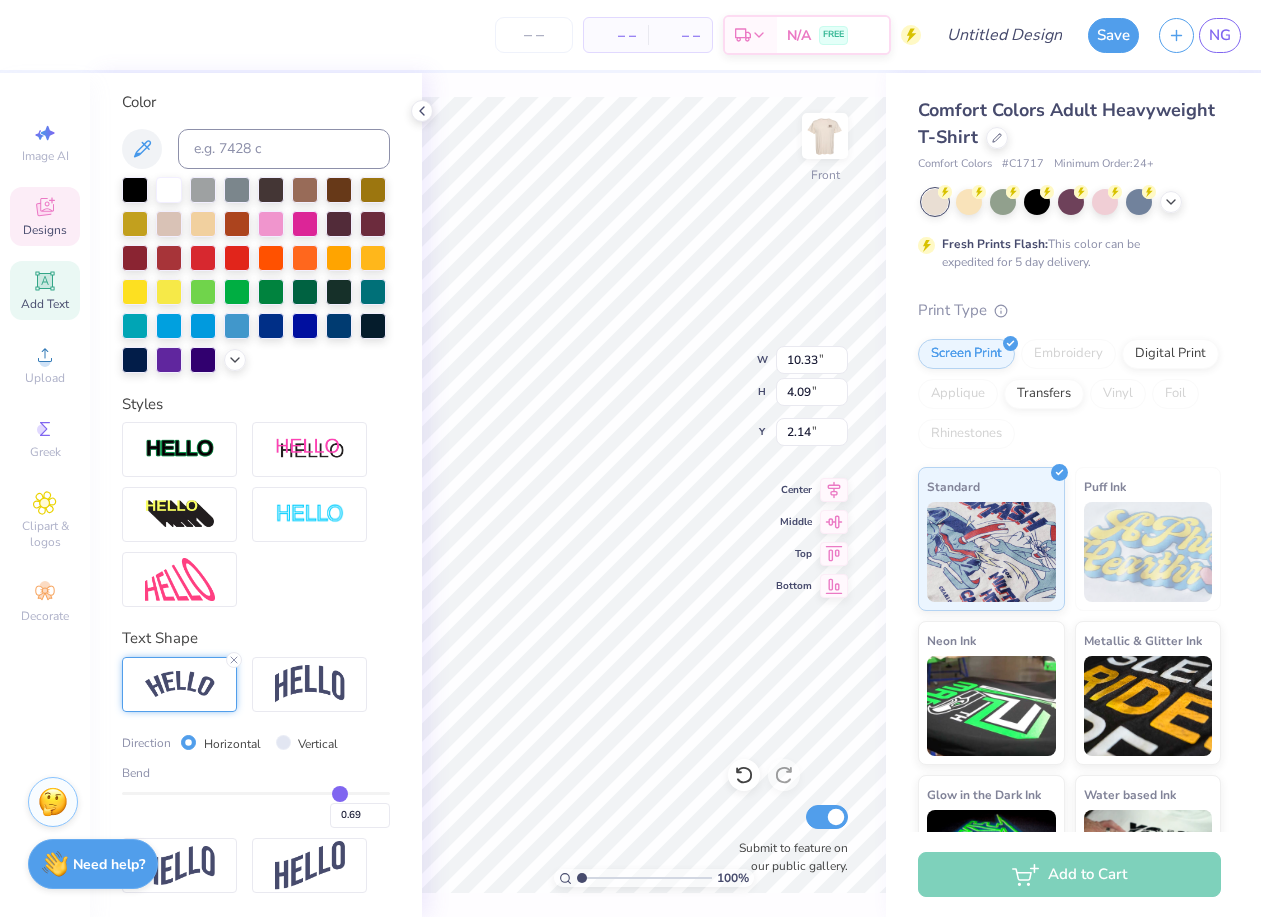 type on "0.67" 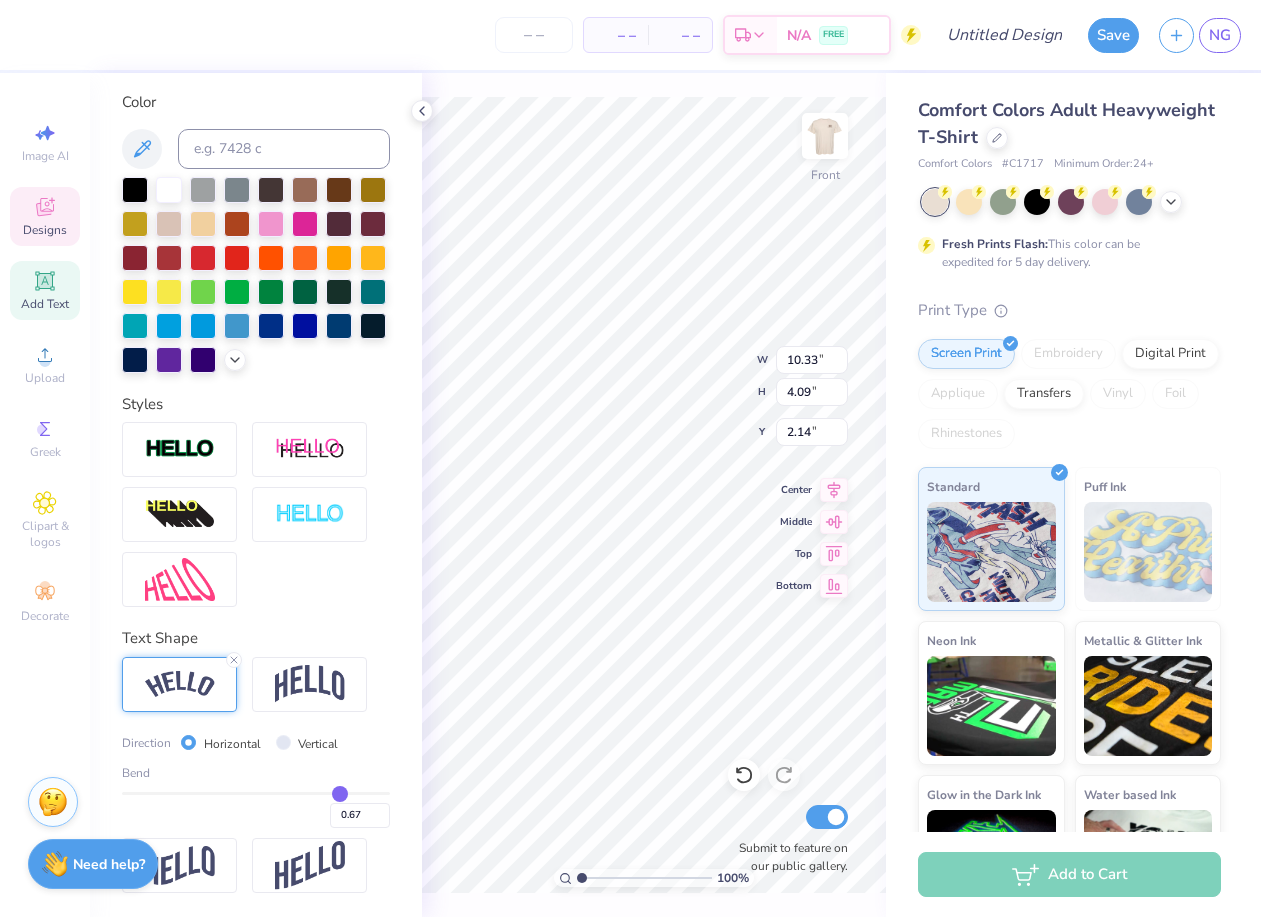 type on "0.65" 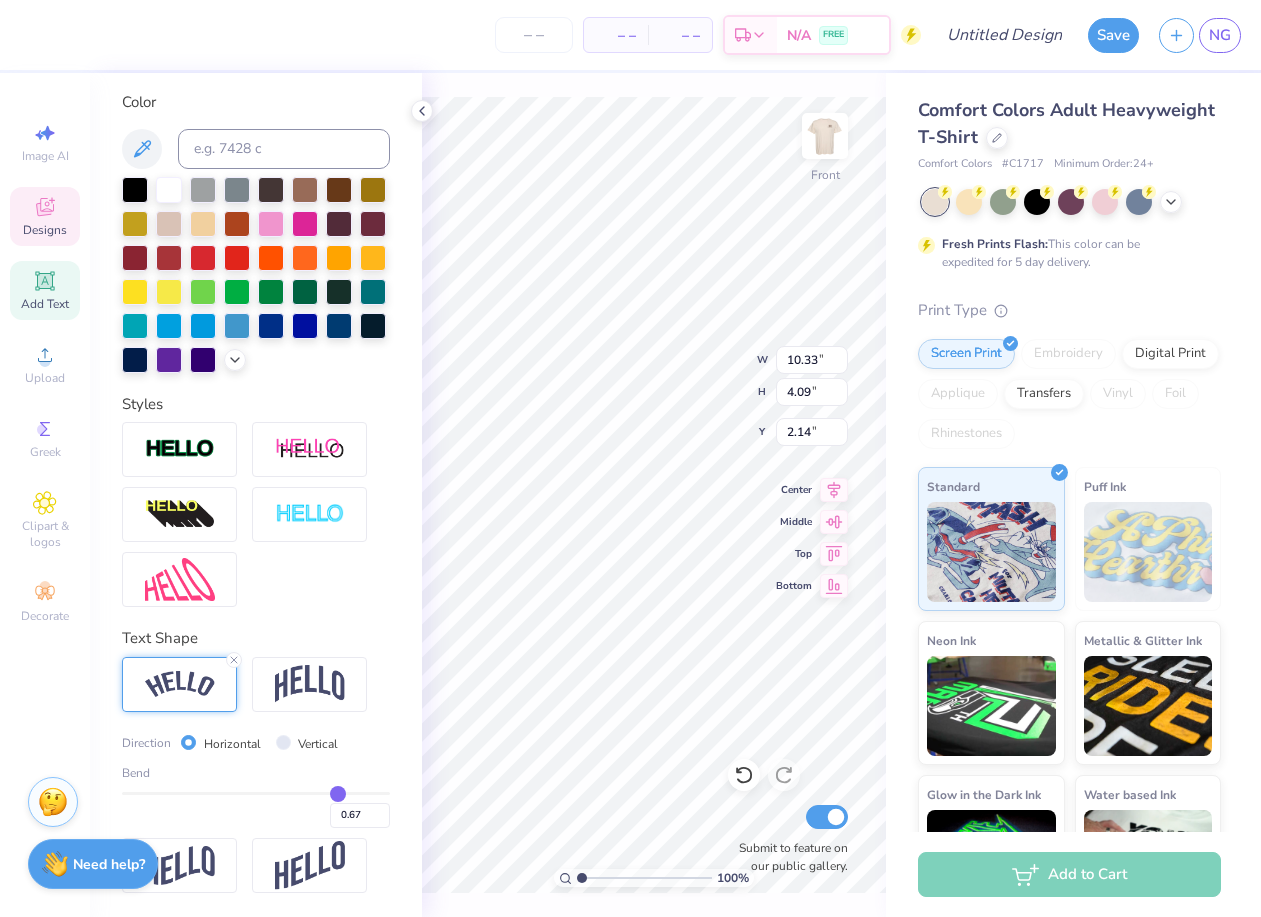type on "0.65" 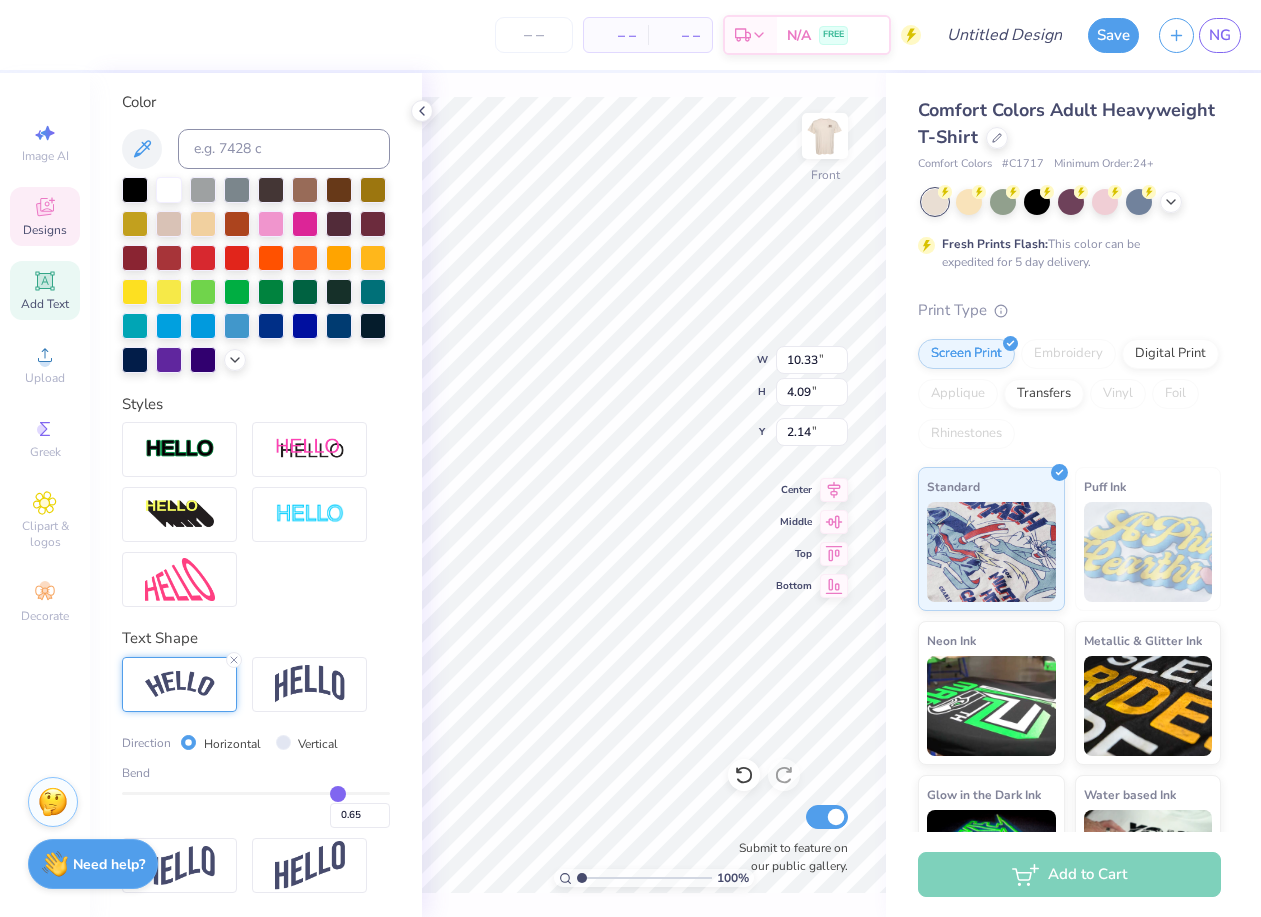 type on "0.63" 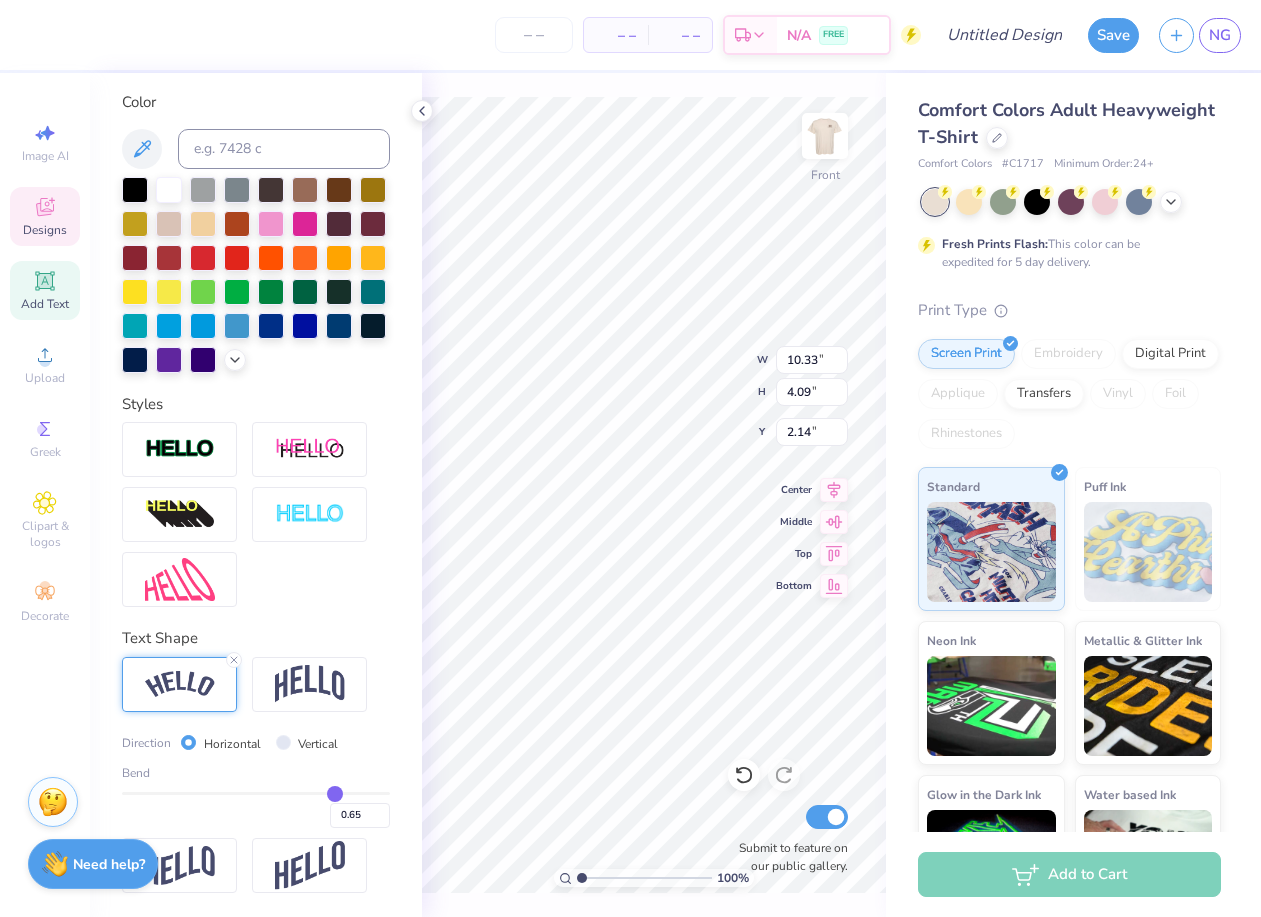 type on "0.63" 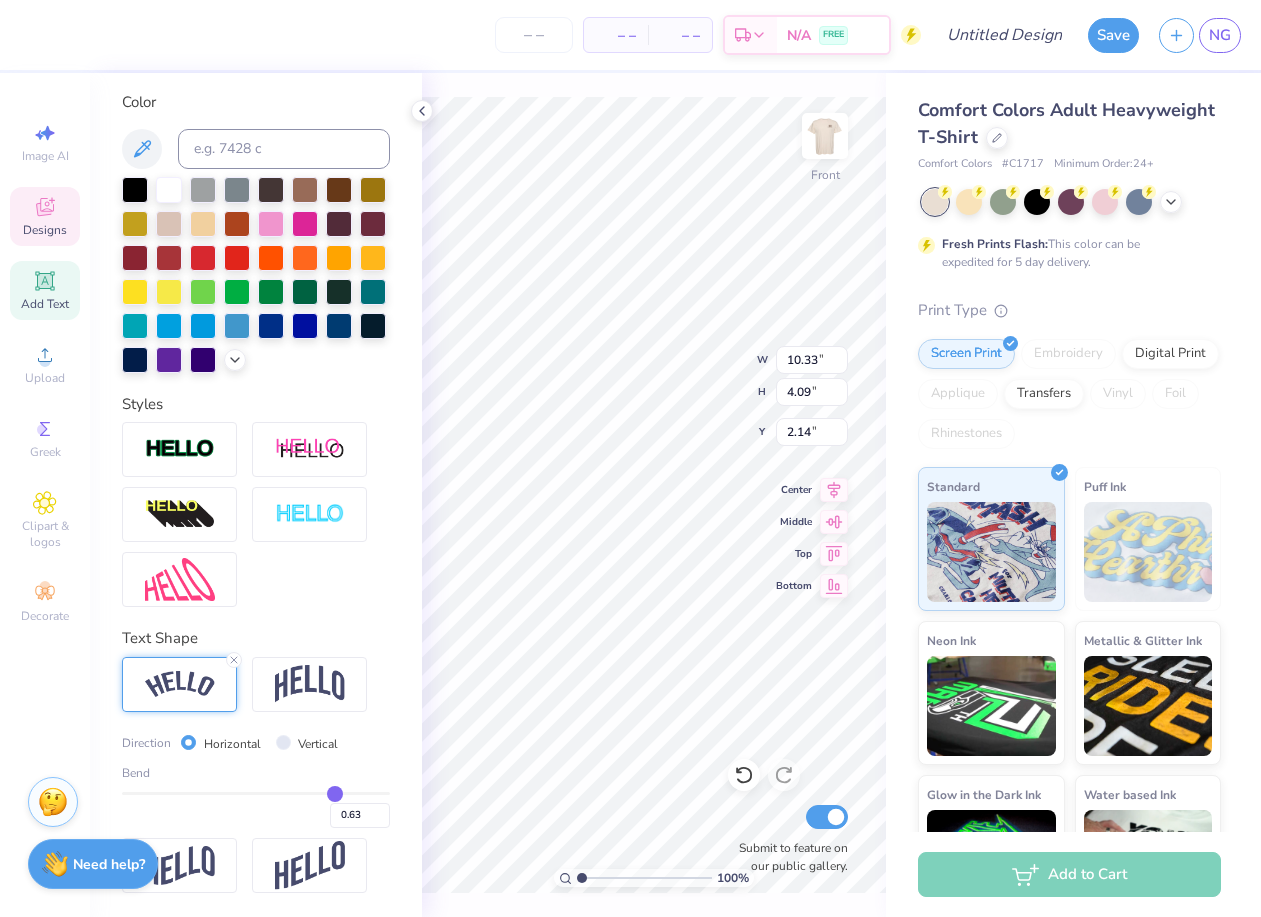 type on "0.62" 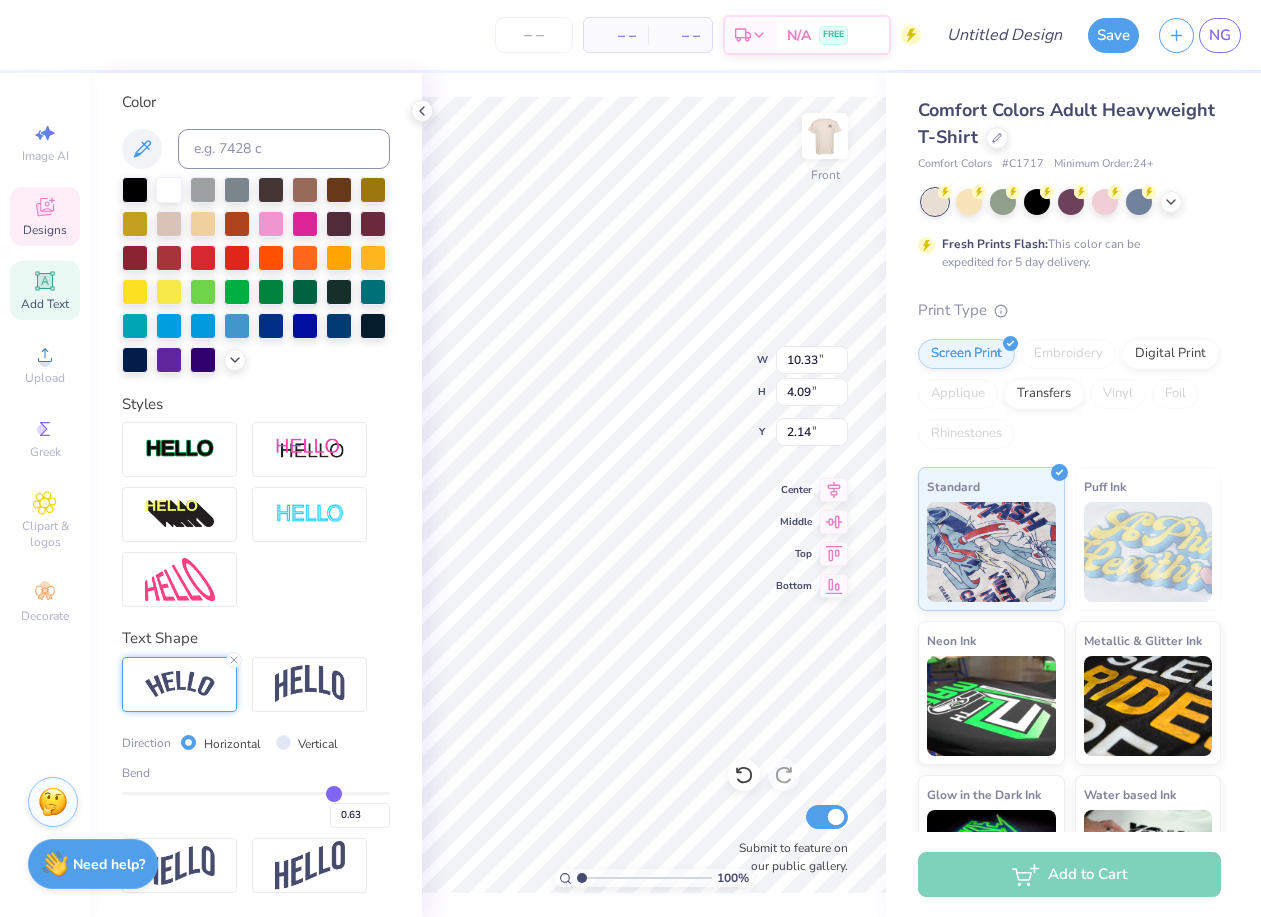 type on "0.62" 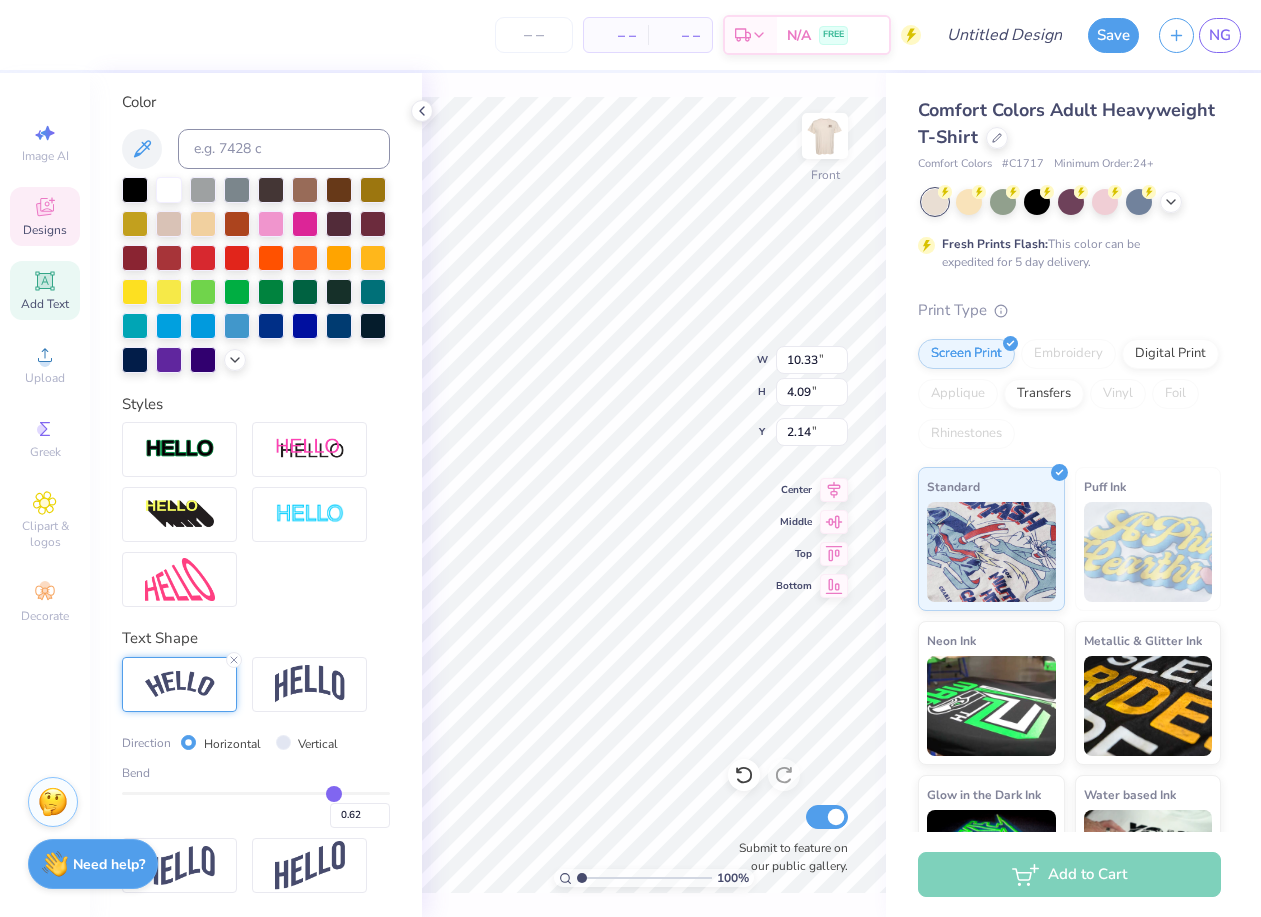 type on "0.61" 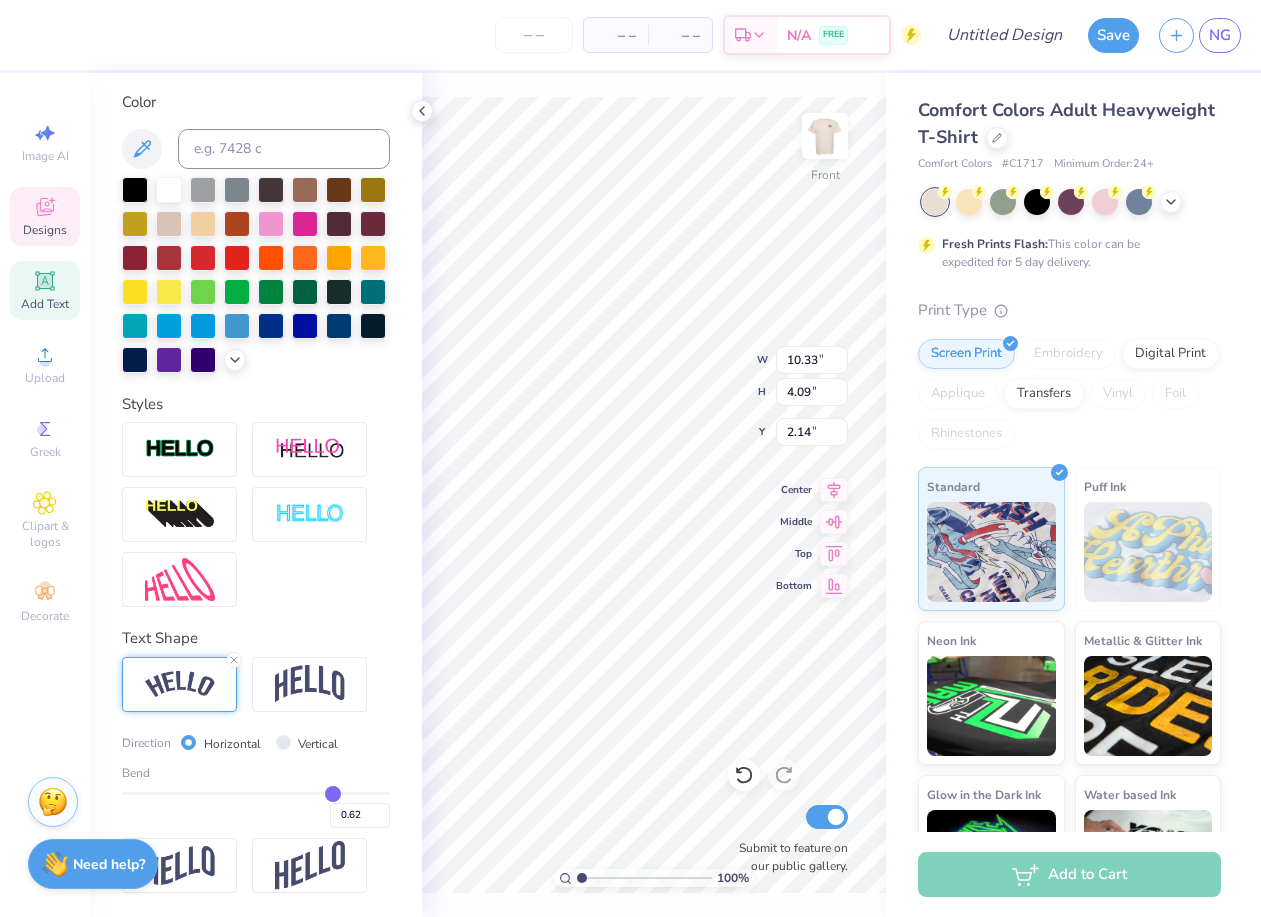 type on "0.61" 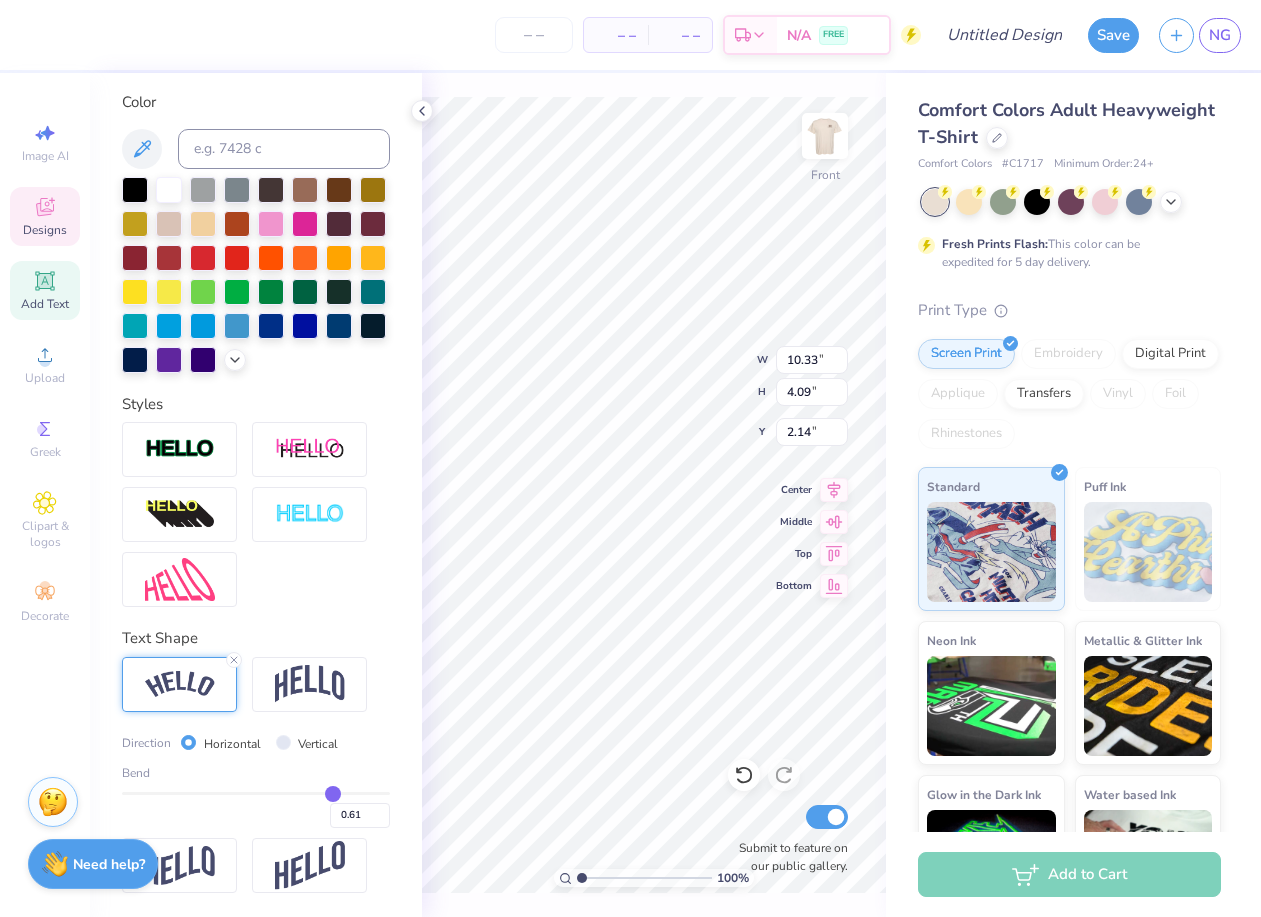 type on "0.6" 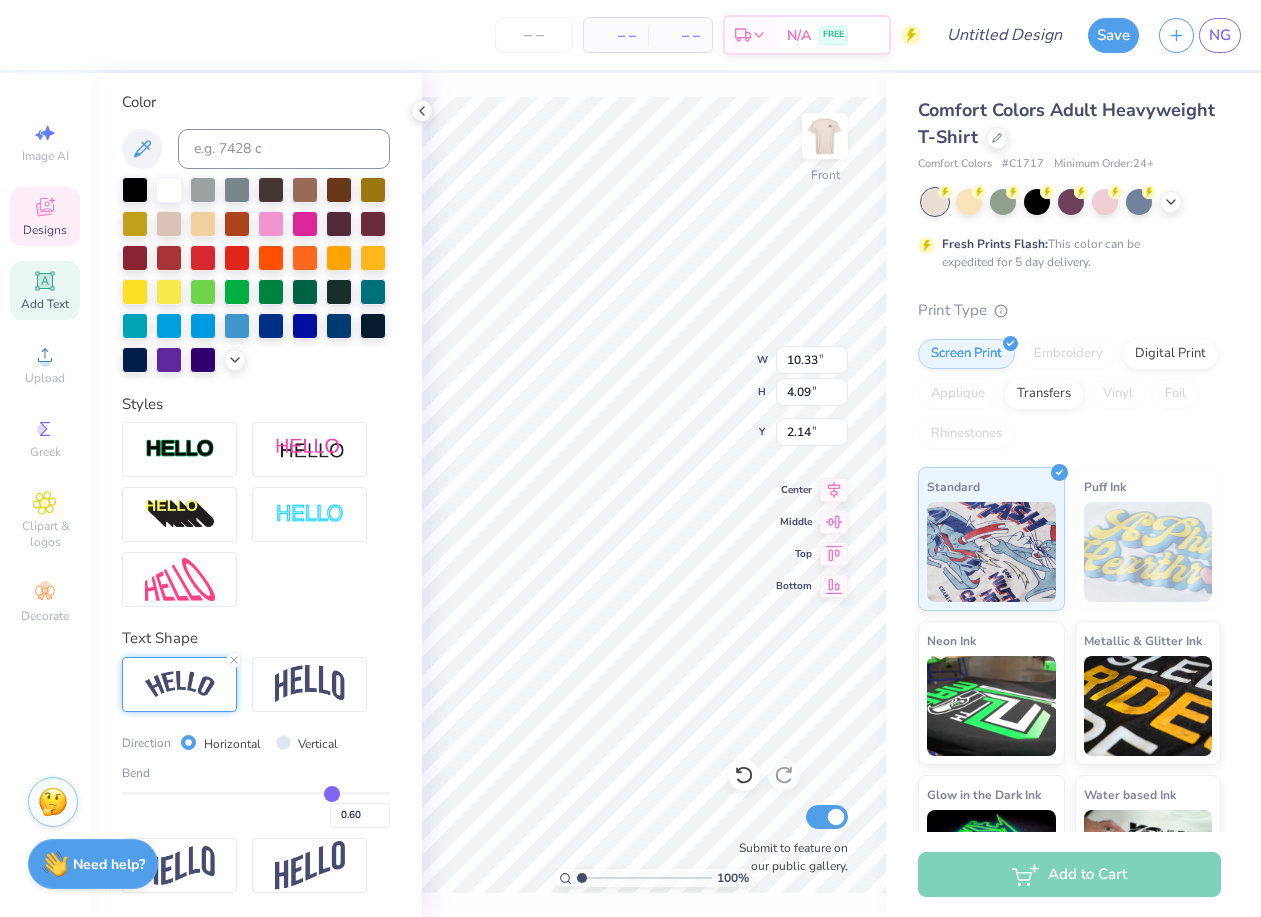 type on "0.59" 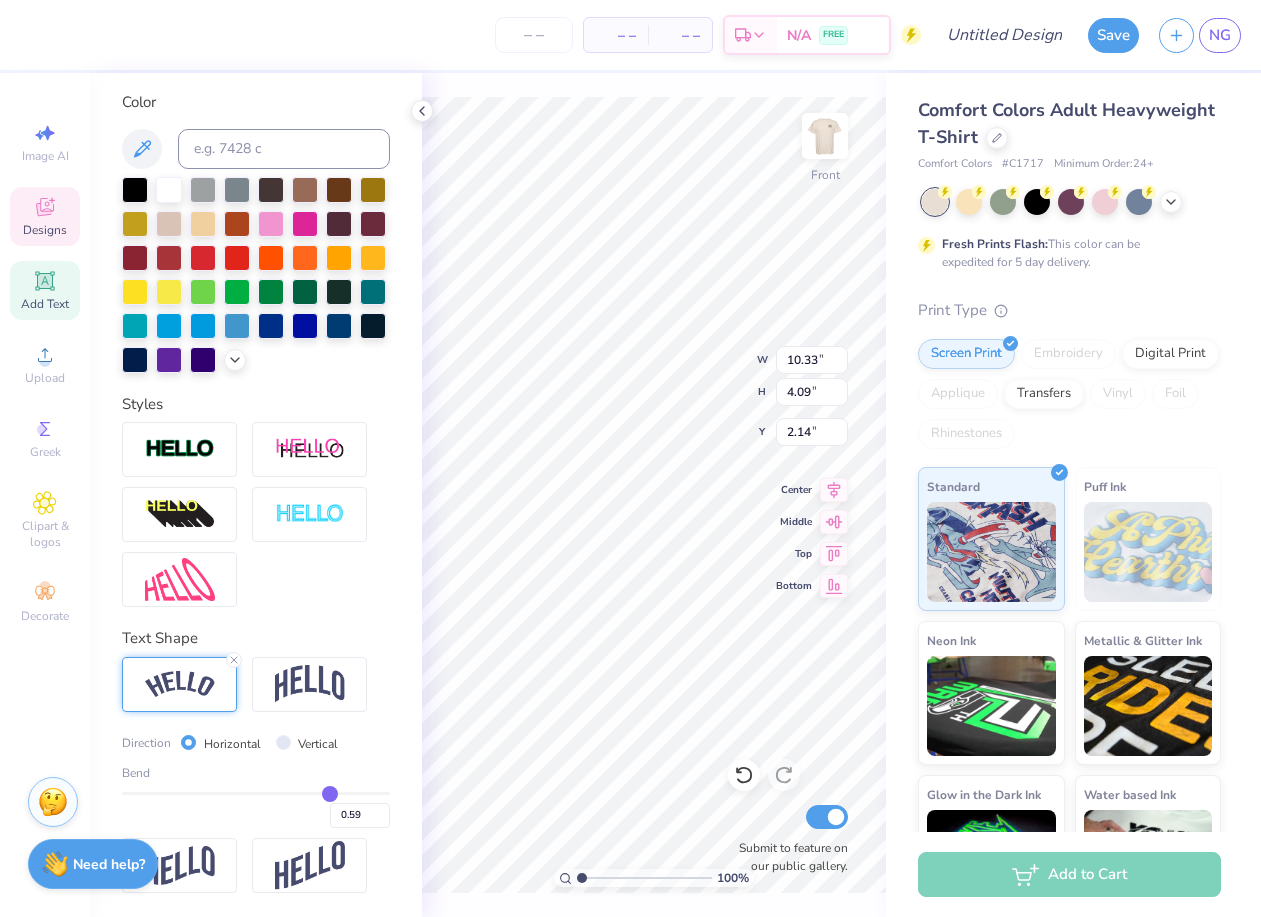 type on "0.58" 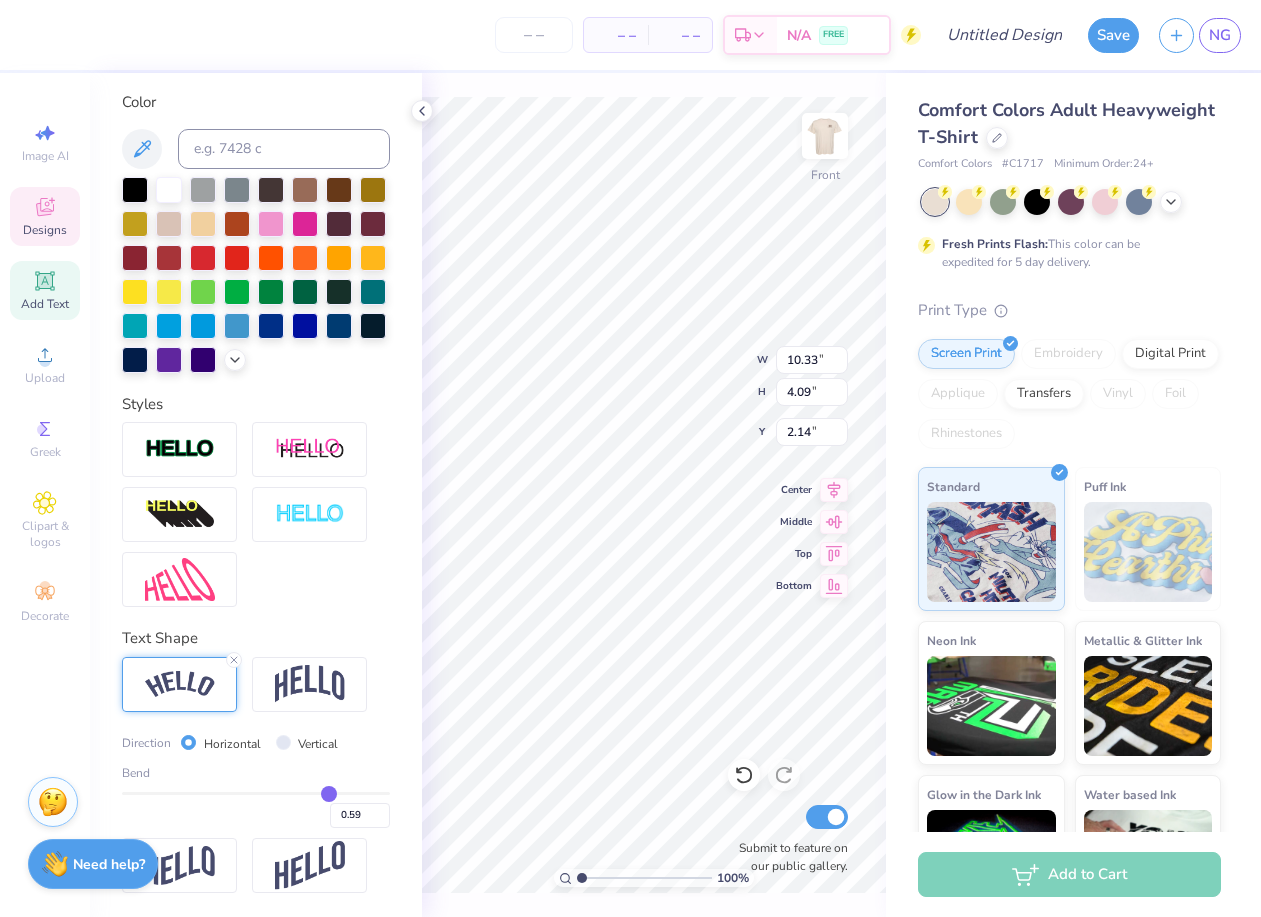 type on "0.58" 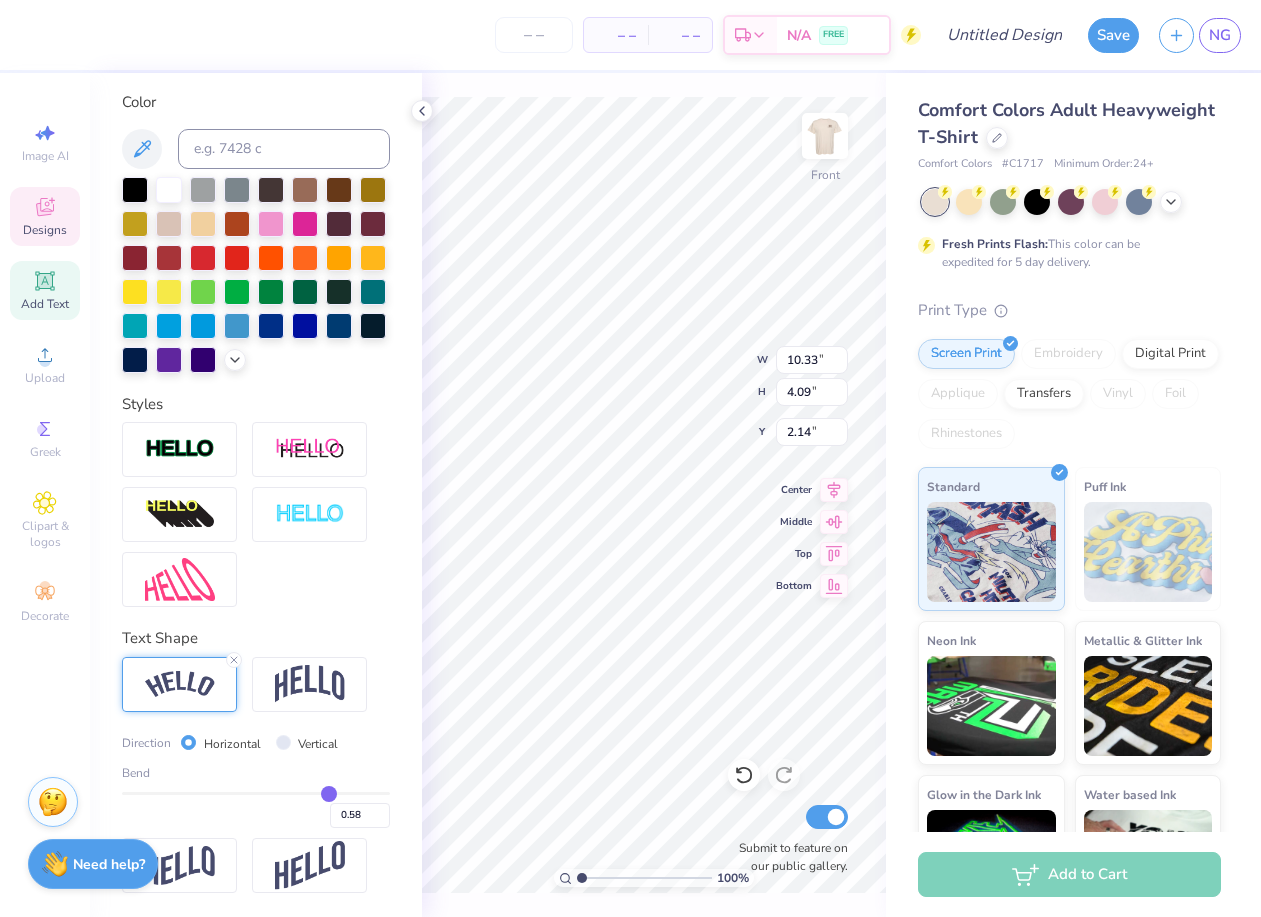 type on "0.57" 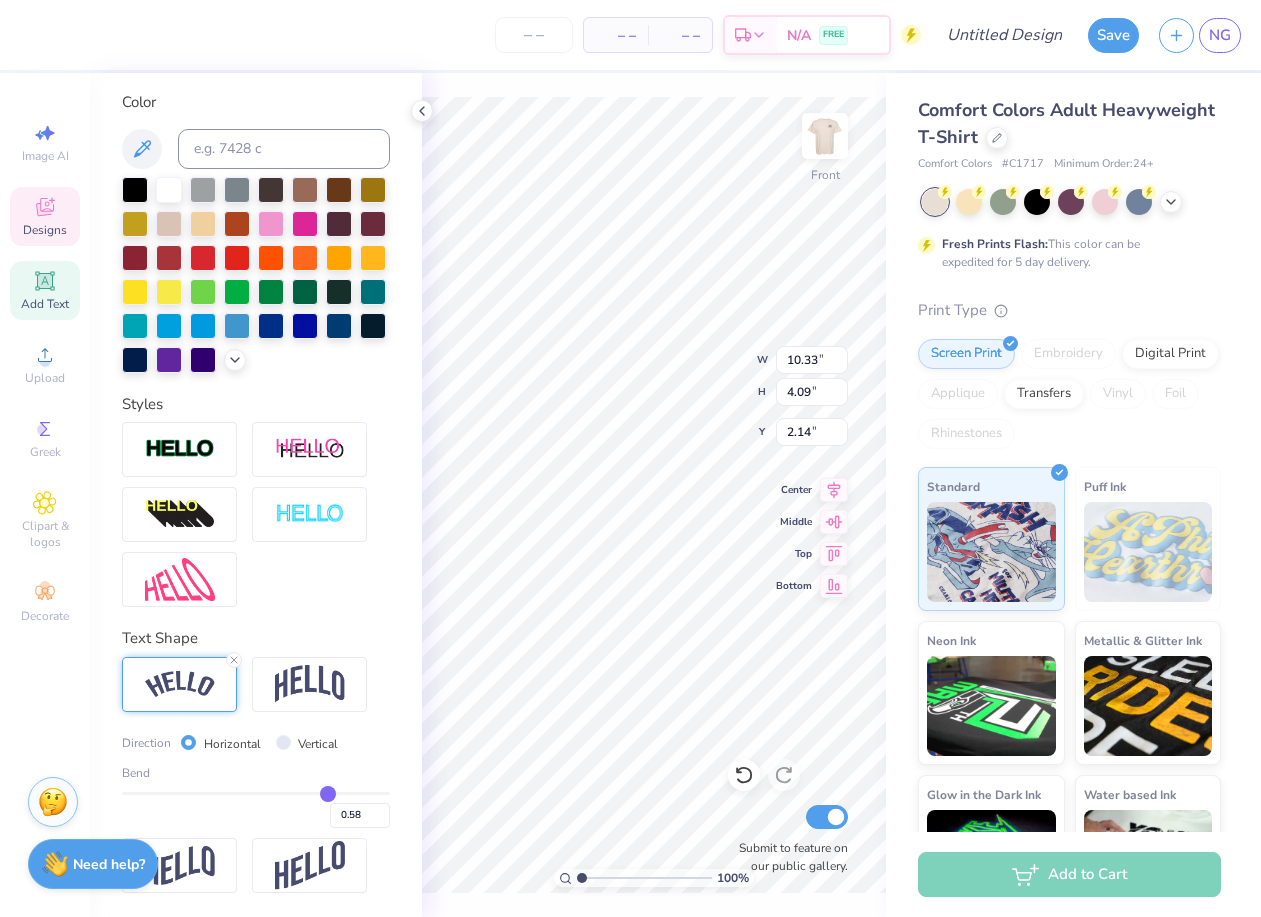 type on "0.57" 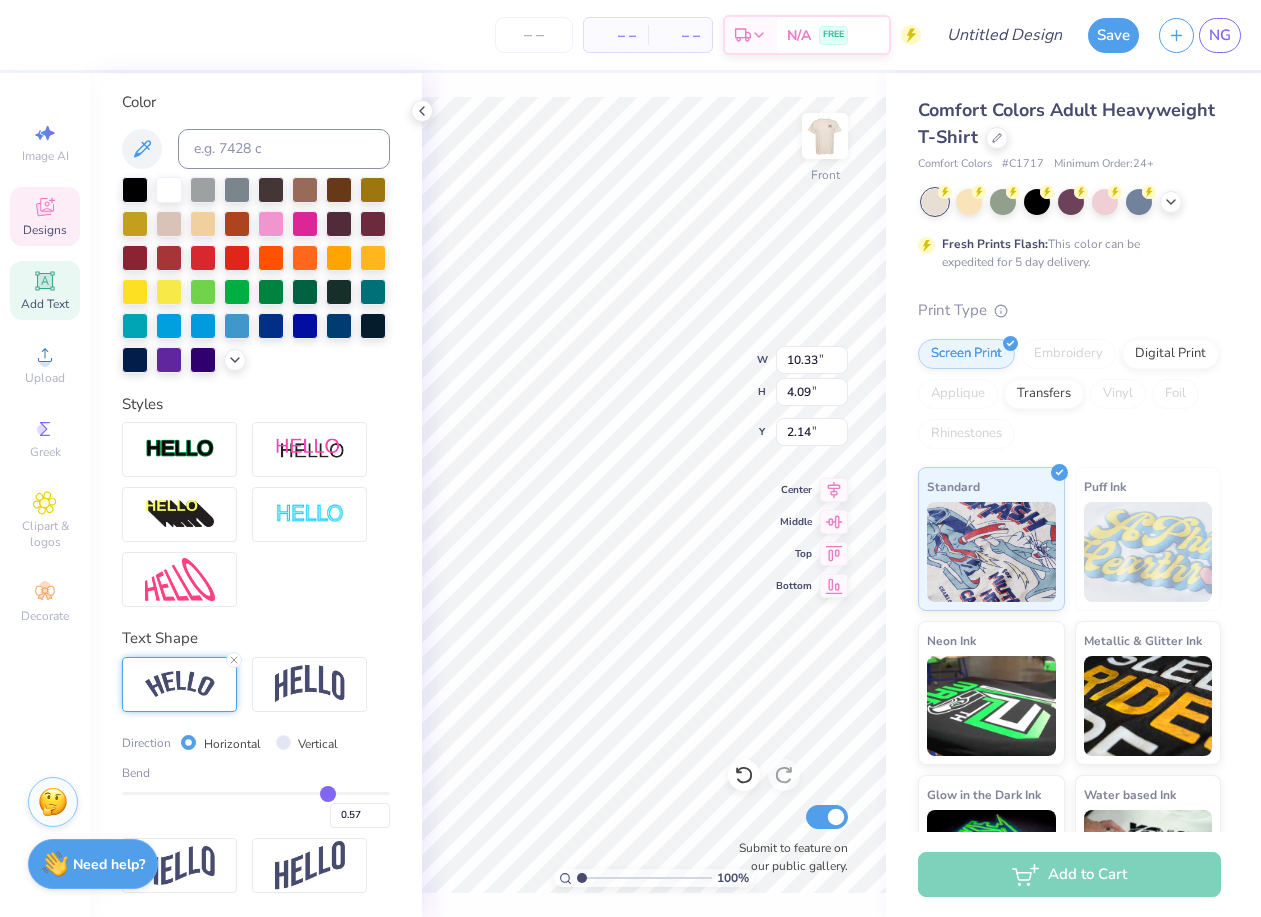 drag, startPoint x: 354, startPoint y: 798, endPoint x: 327, endPoint y: 795, distance: 27.166155 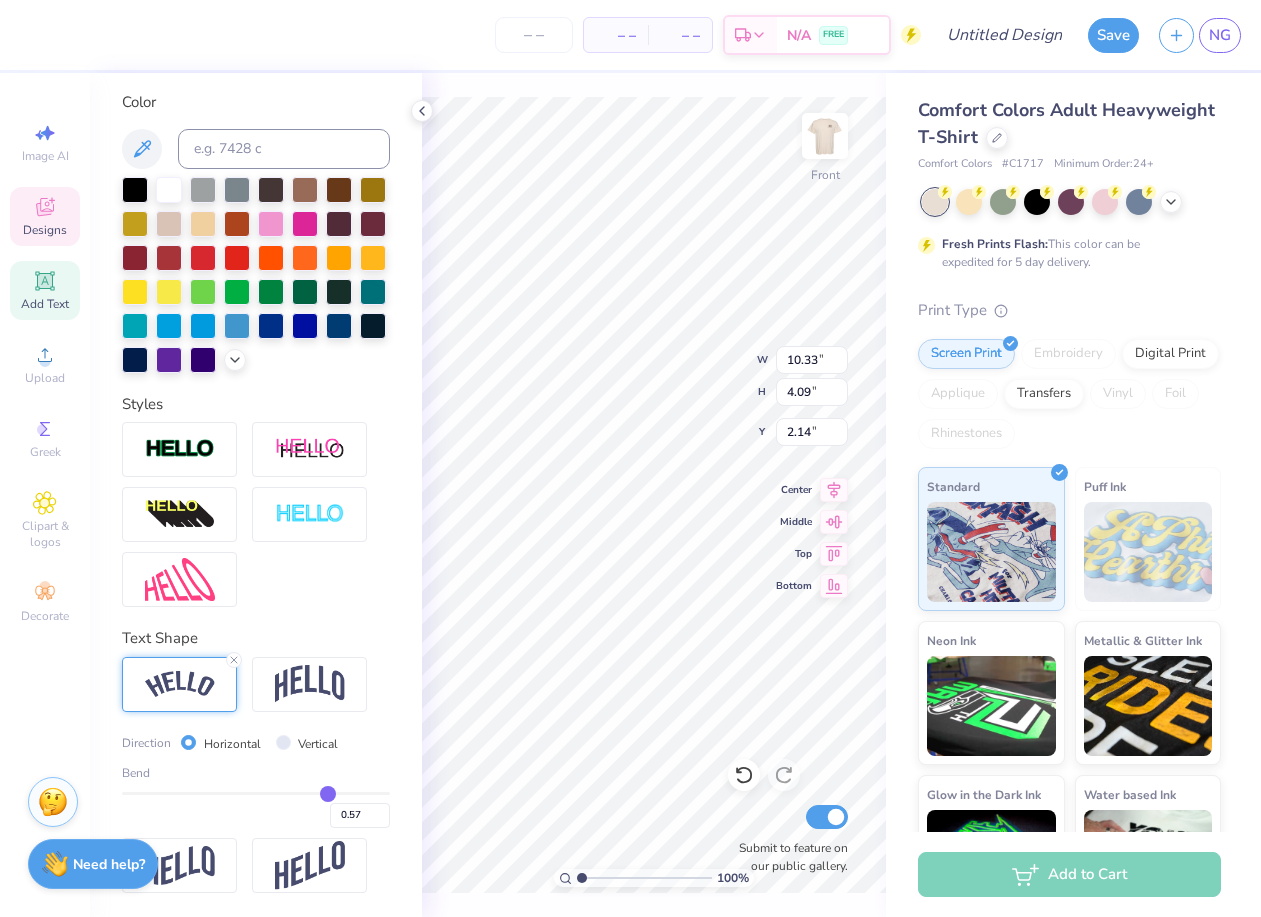 type on "9.80" 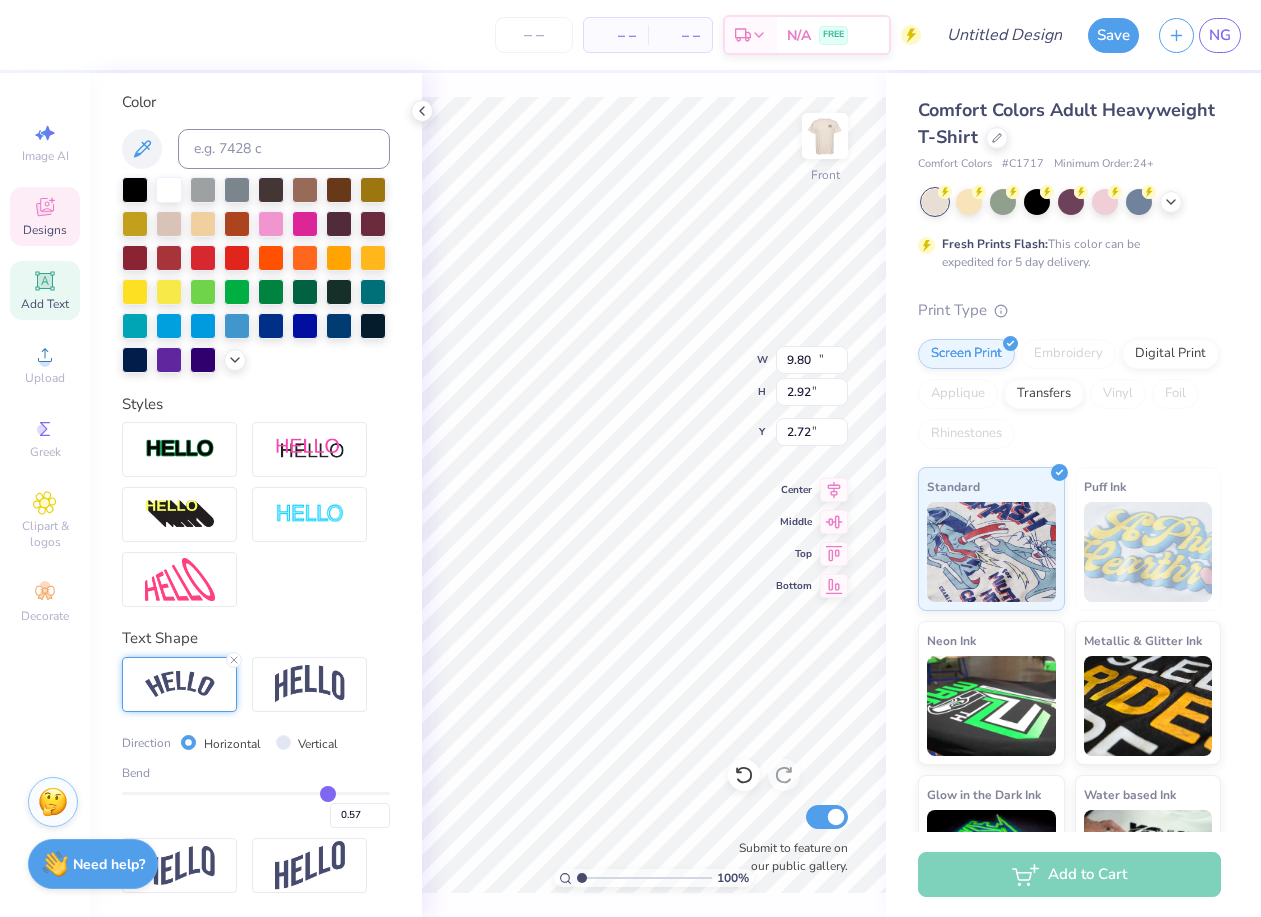 type on "10.56" 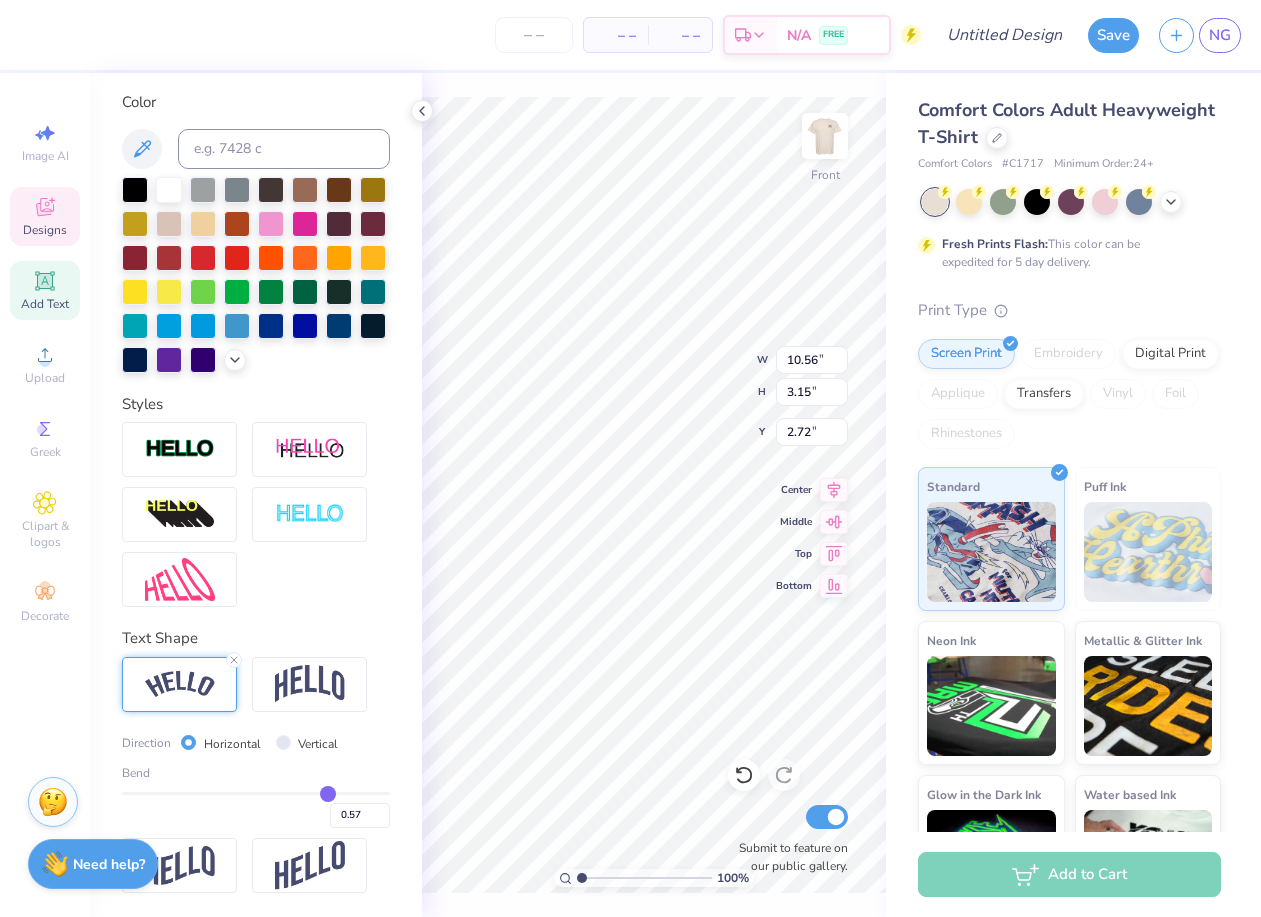 type on "2.62" 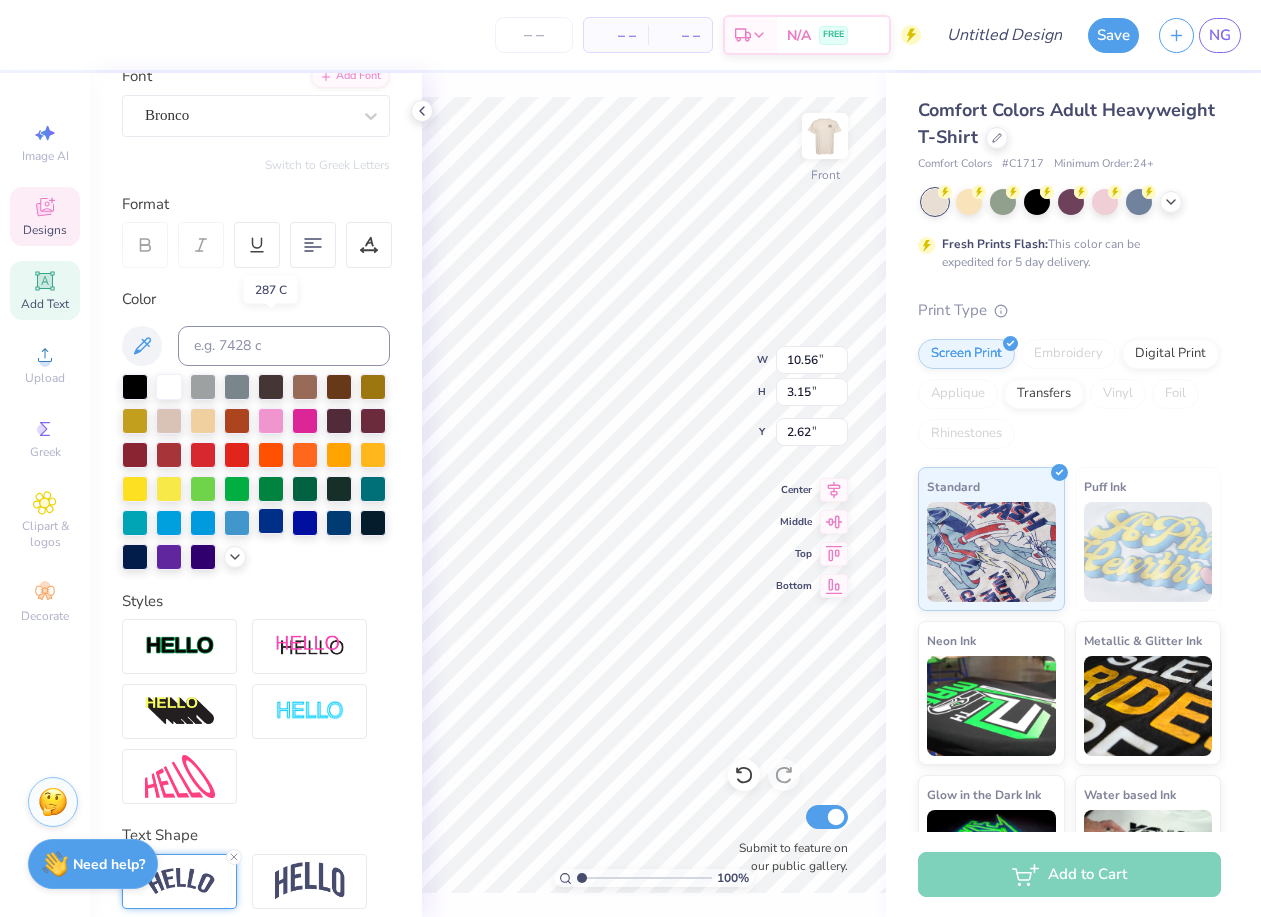 scroll, scrollTop: 0, scrollLeft: 0, axis: both 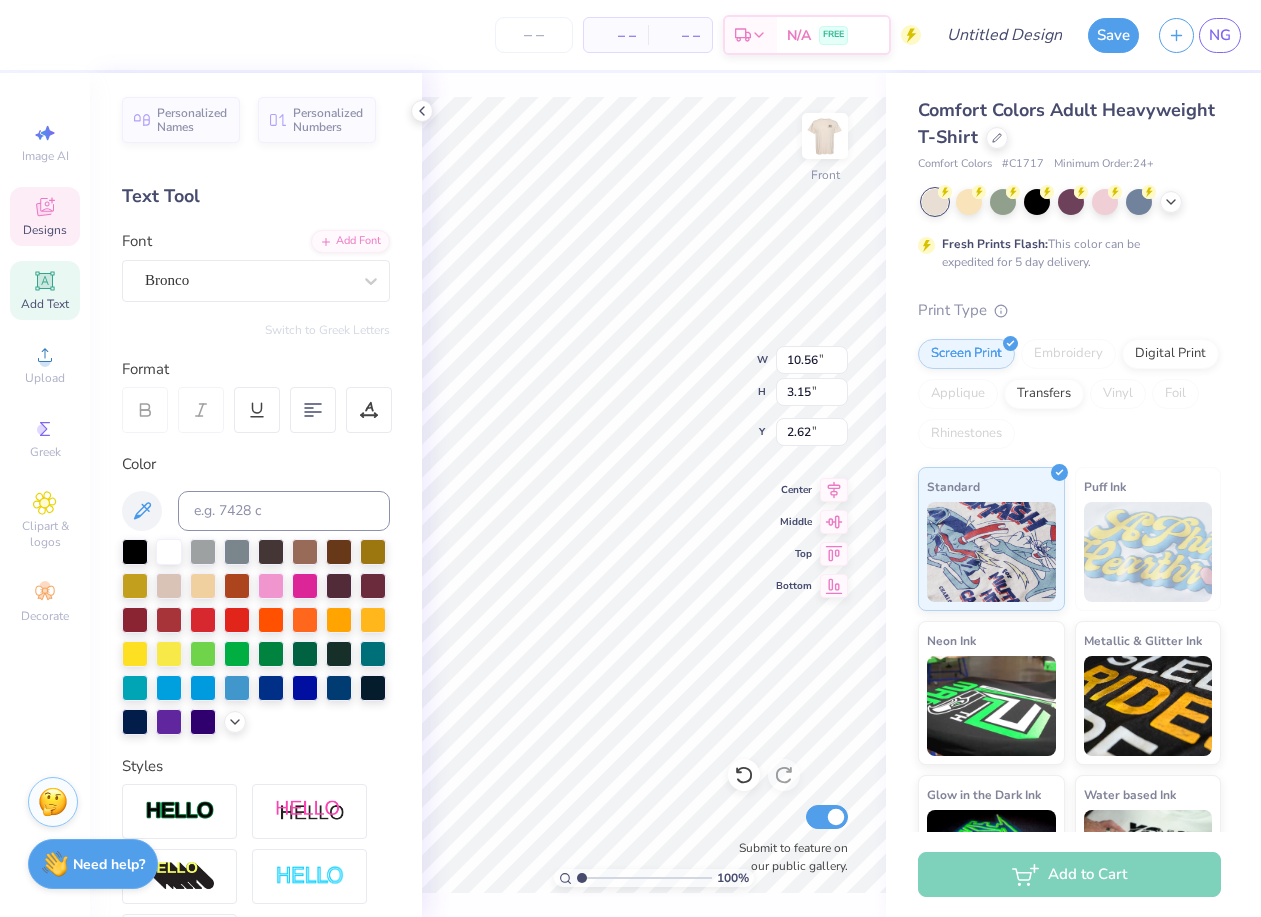 click on "Add Text" at bounding box center (45, 290) 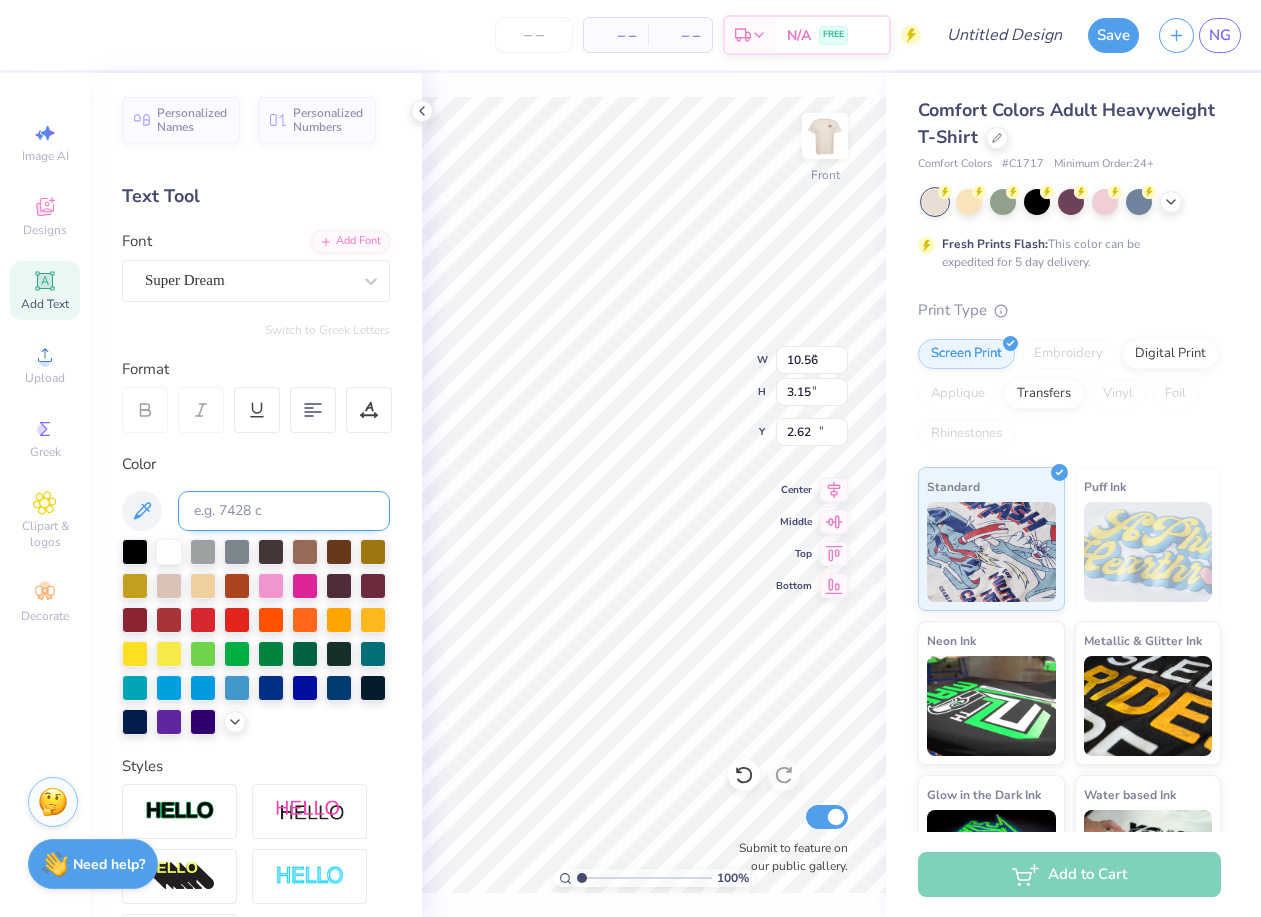 type on "5.69" 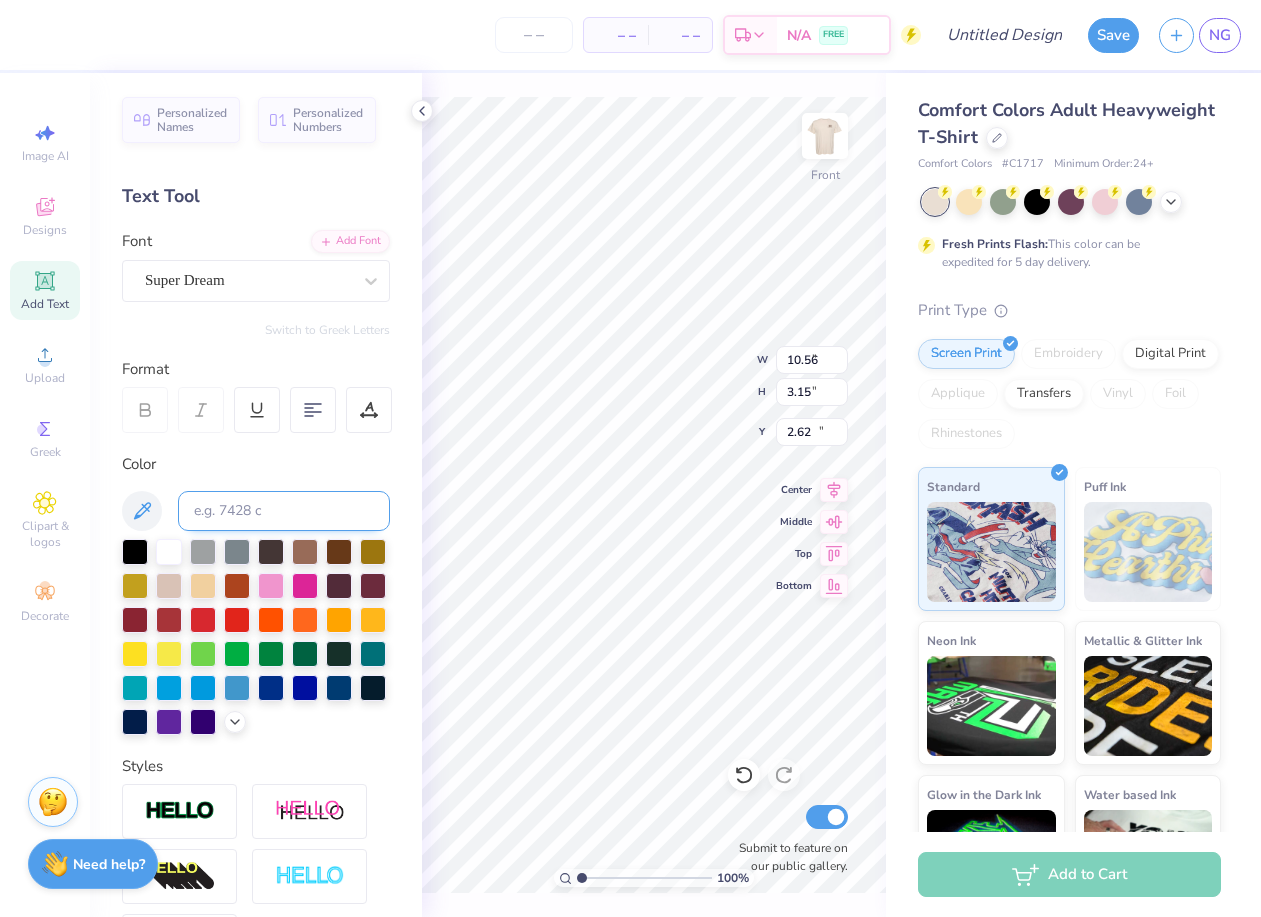type on "1.65" 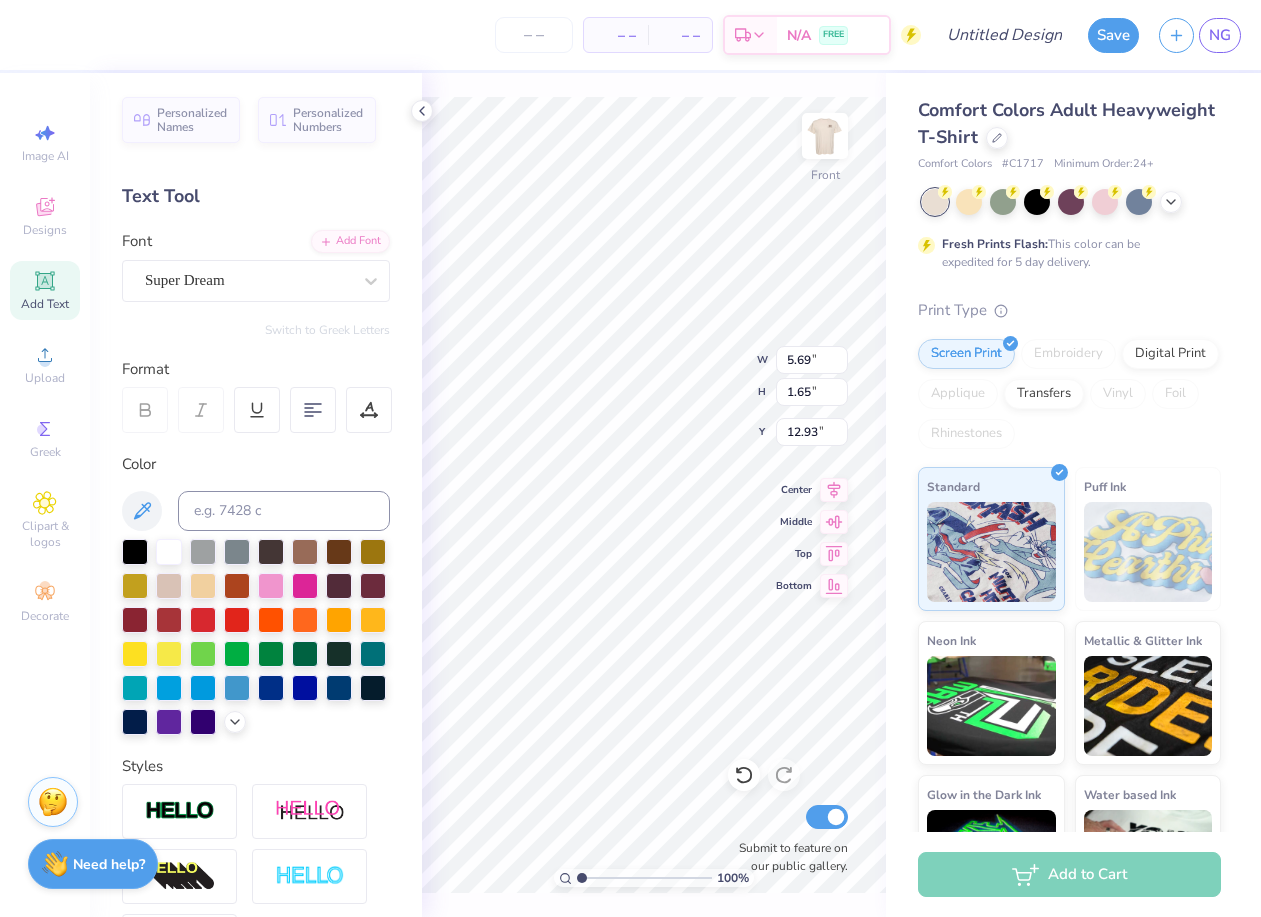 scroll, scrollTop: 0, scrollLeft: 0, axis: both 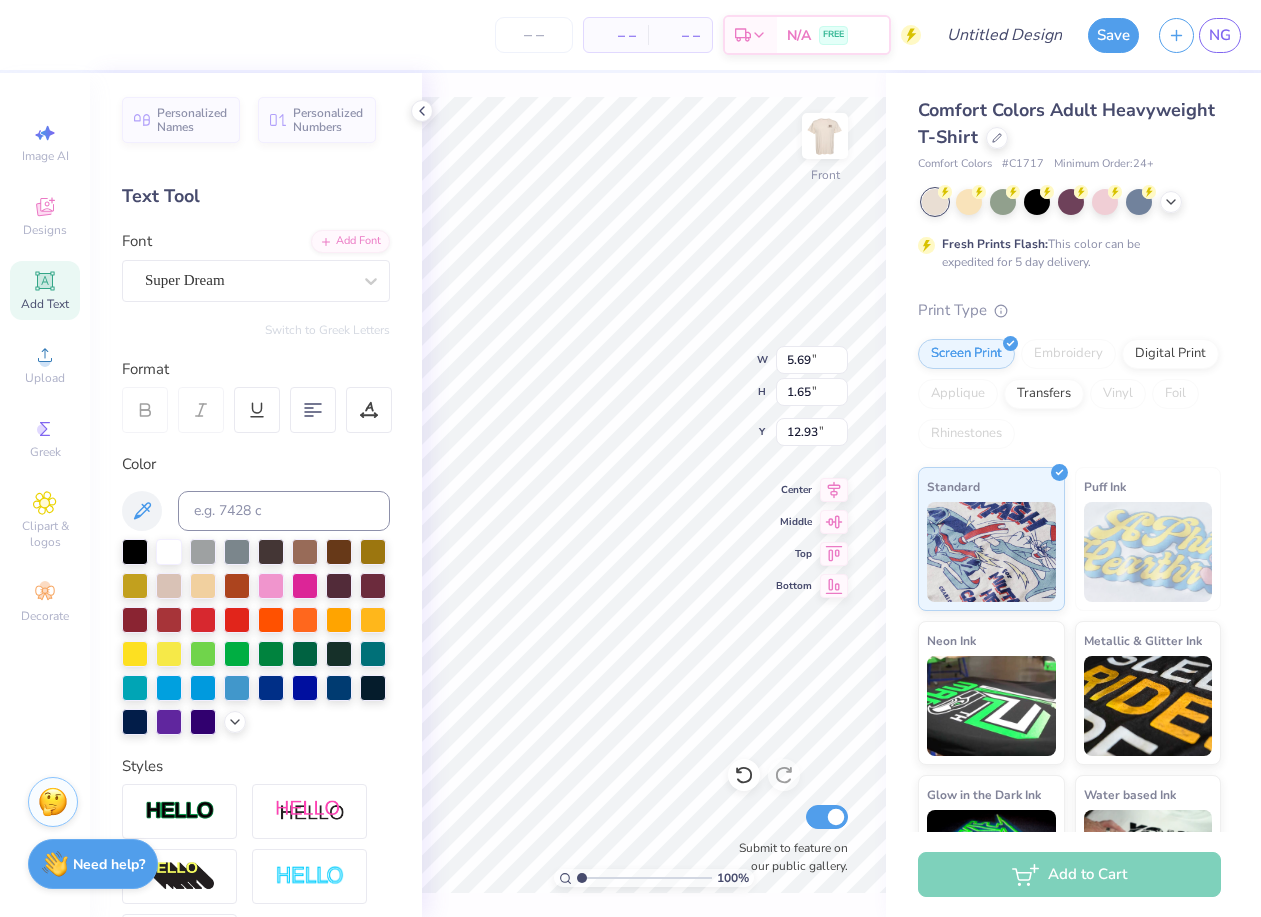 type on "T" 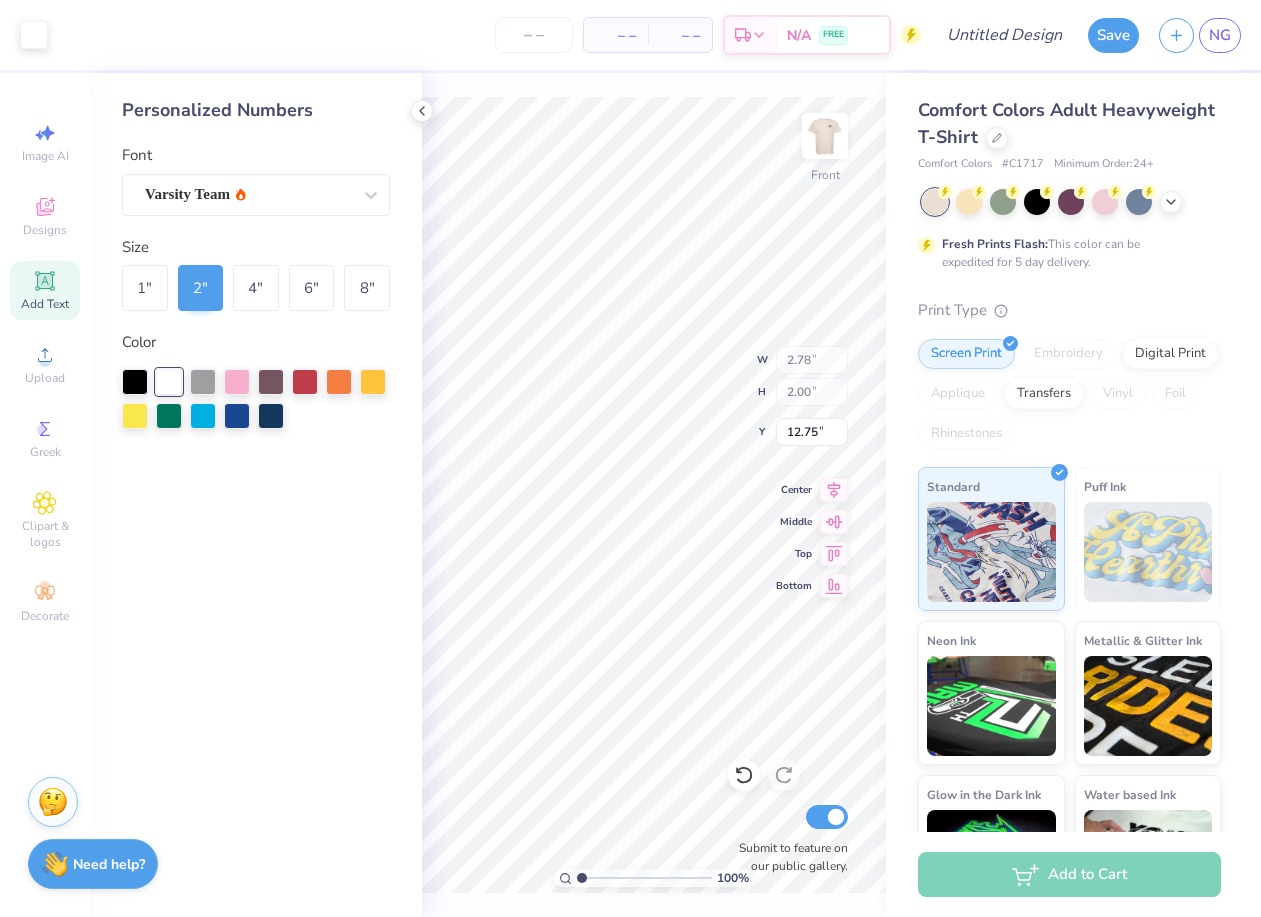 type on "2.78" 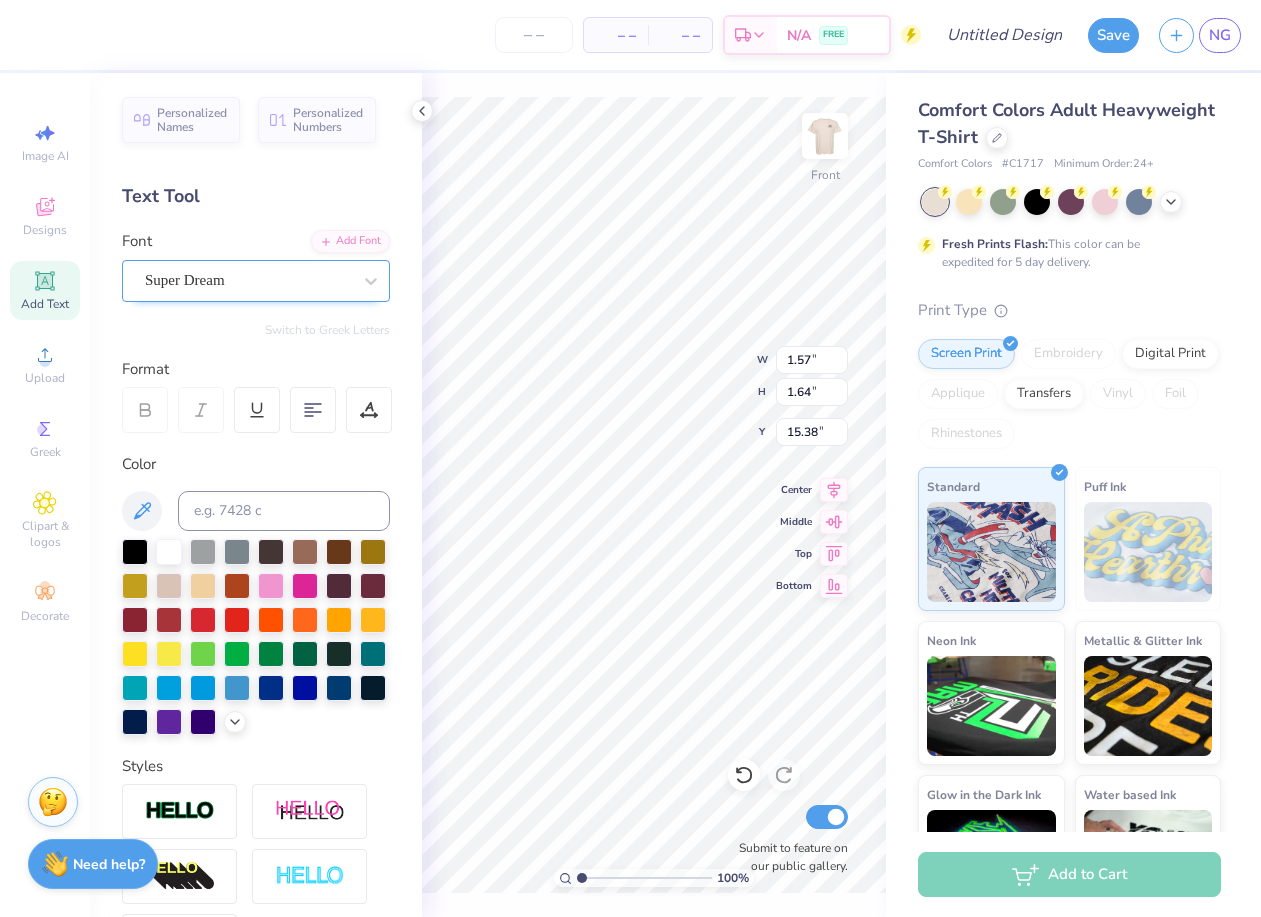 click at bounding box center (248, 280) 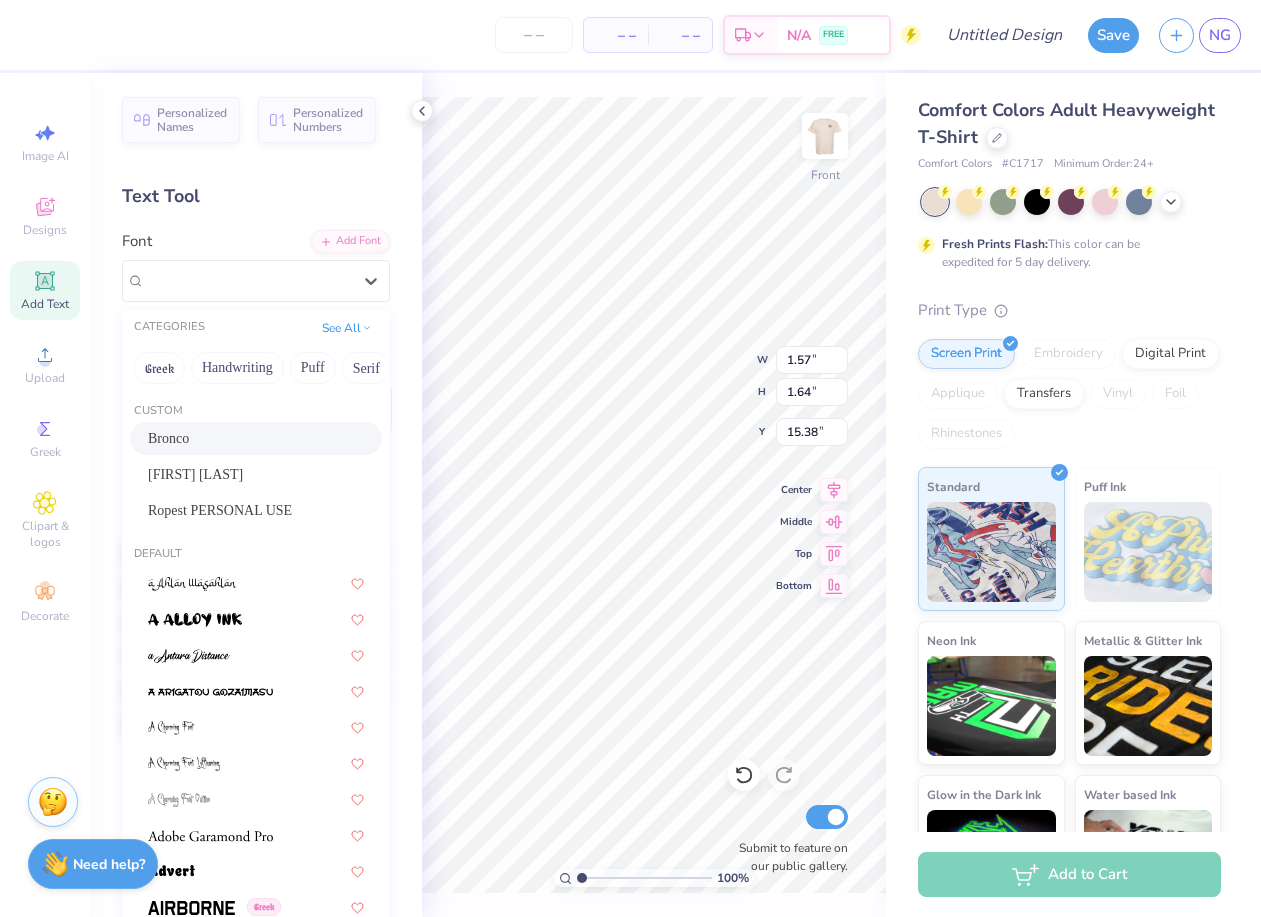 click on "Bronco" at bounding box center (256, 438) 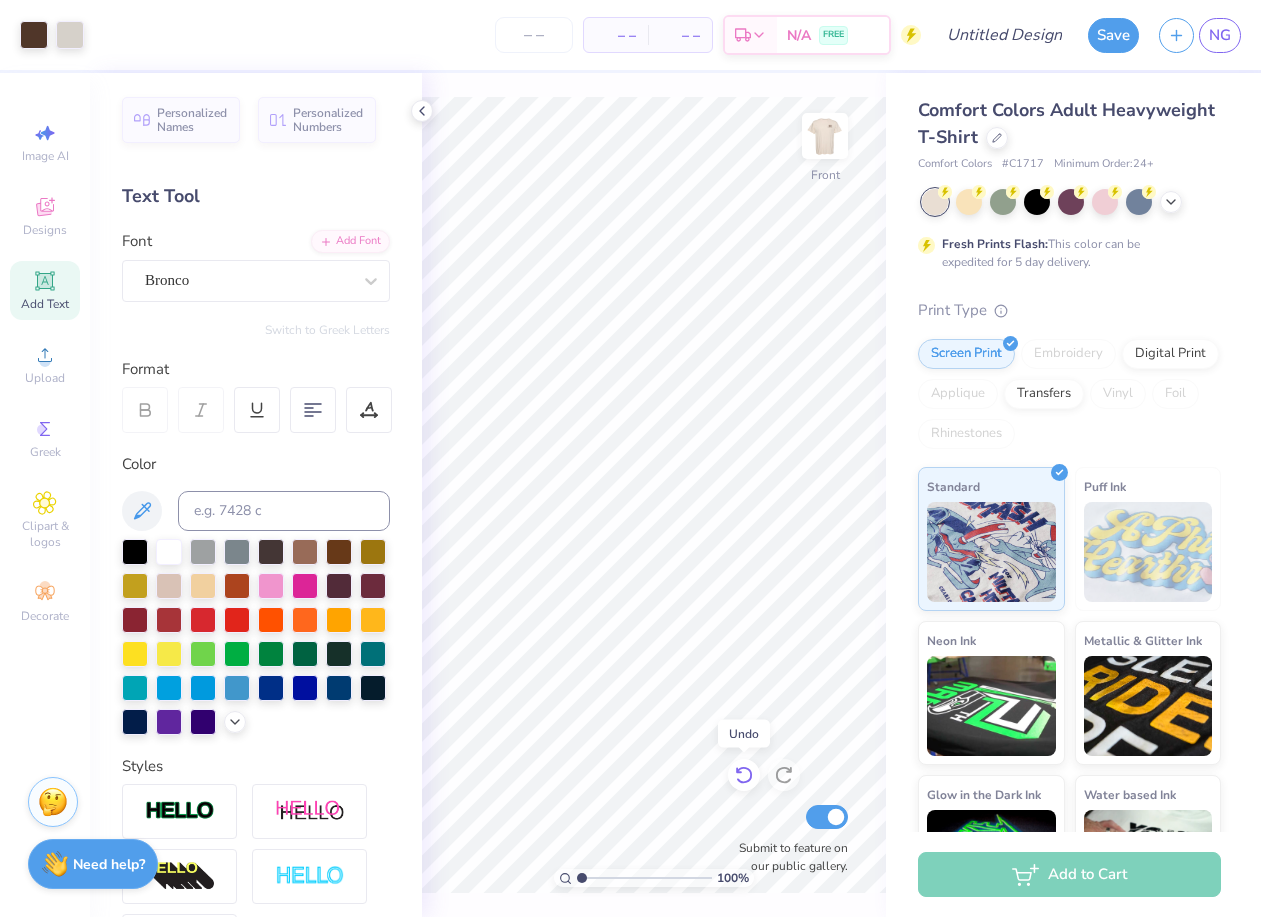 click 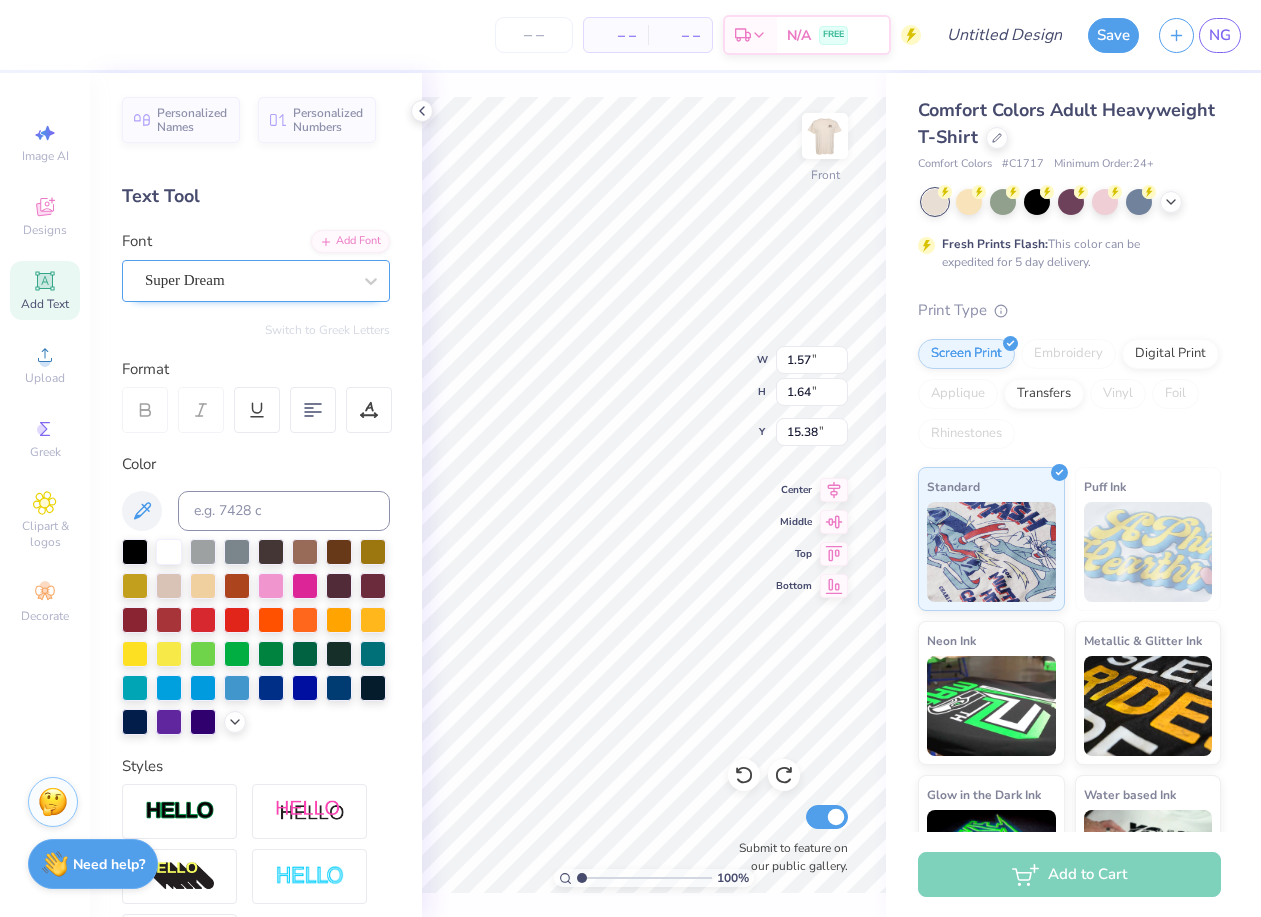 click on "Super Dream" at bounding box center (248, 280) 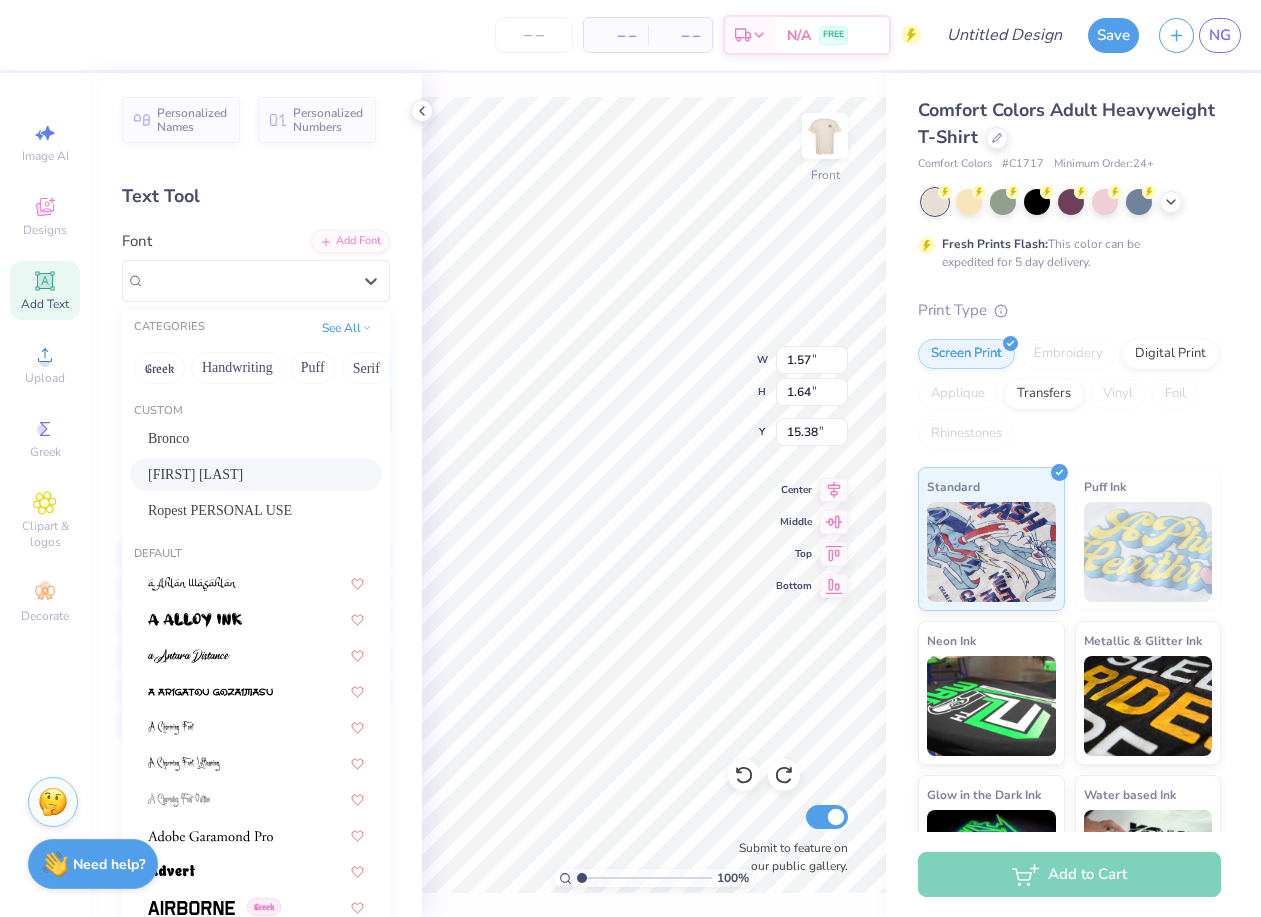 click on "[FIRST] [LAST]" at bounding box center (256, 474) 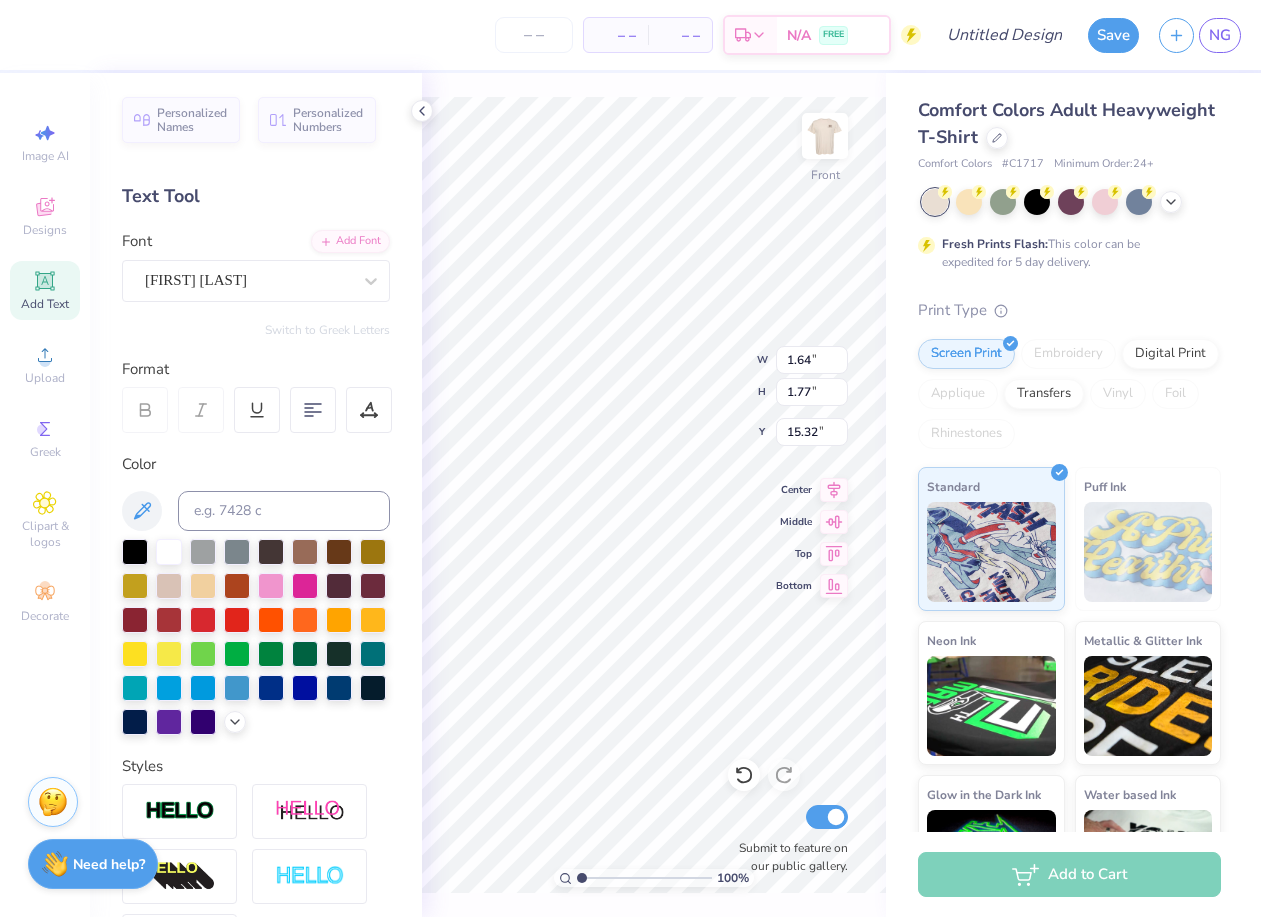 type on "1.64" 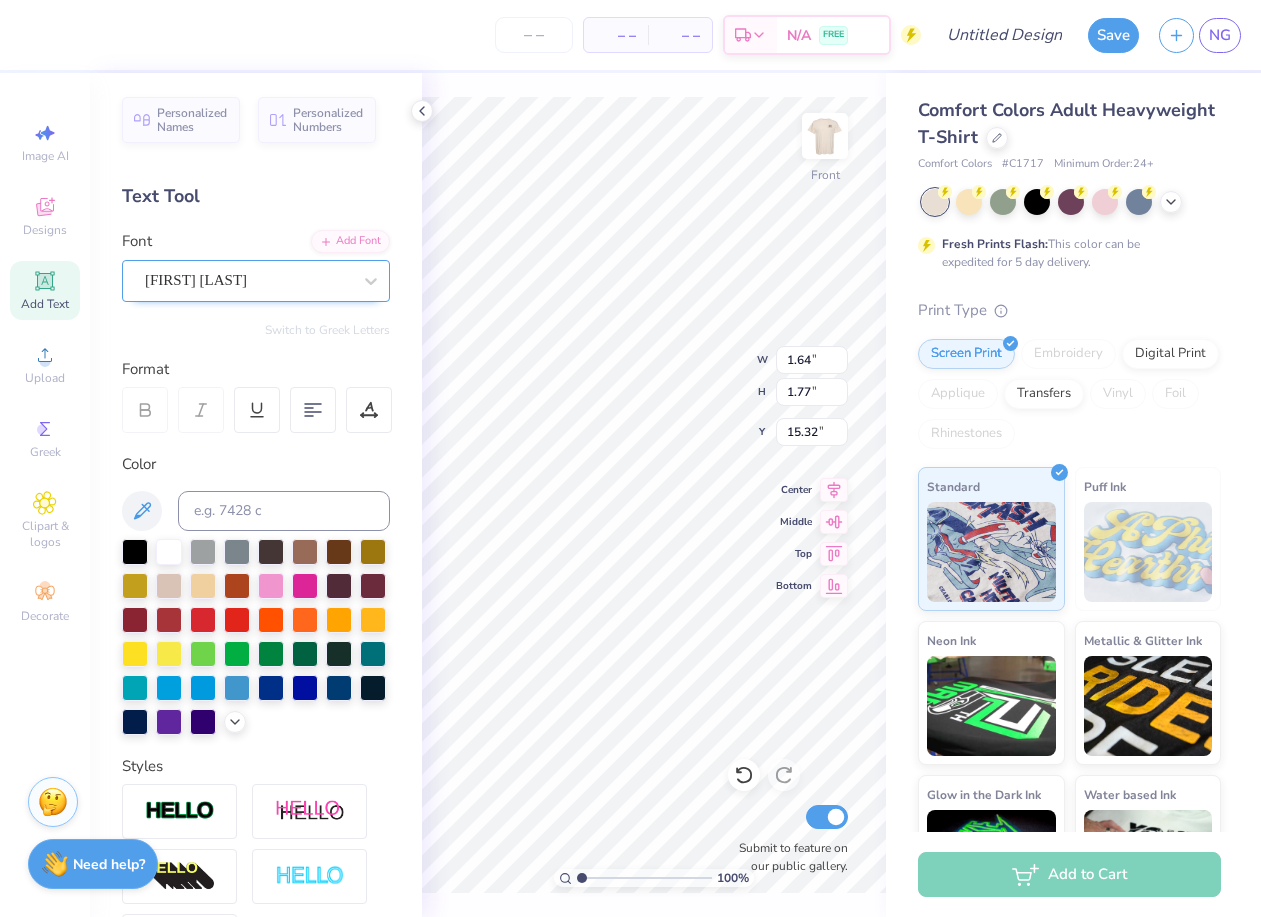 click on "[FIRST] [LAST]" at bounding box center (248, 280) 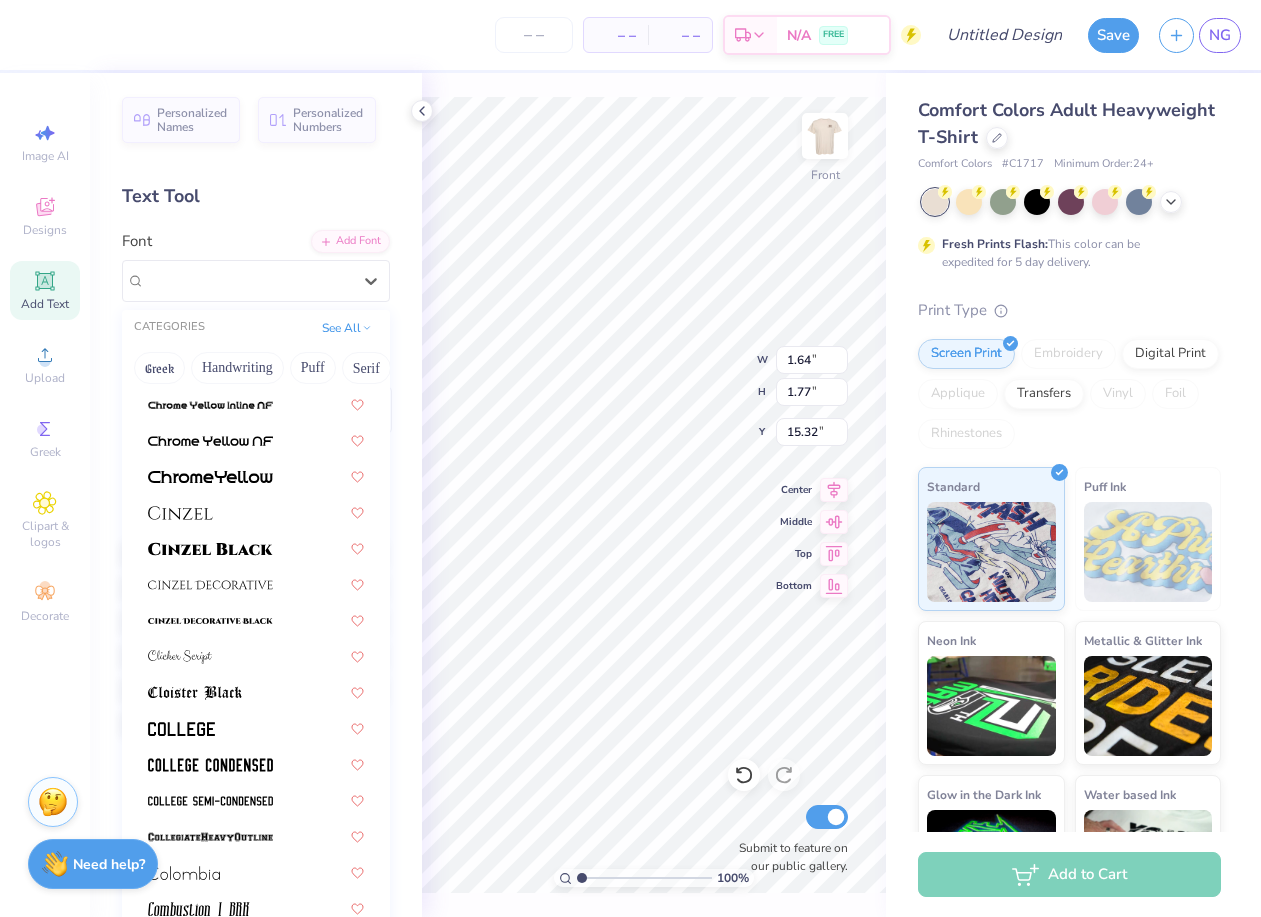 scroll, scrollTop: 2454, scrollLeft: 0, axis: vertical 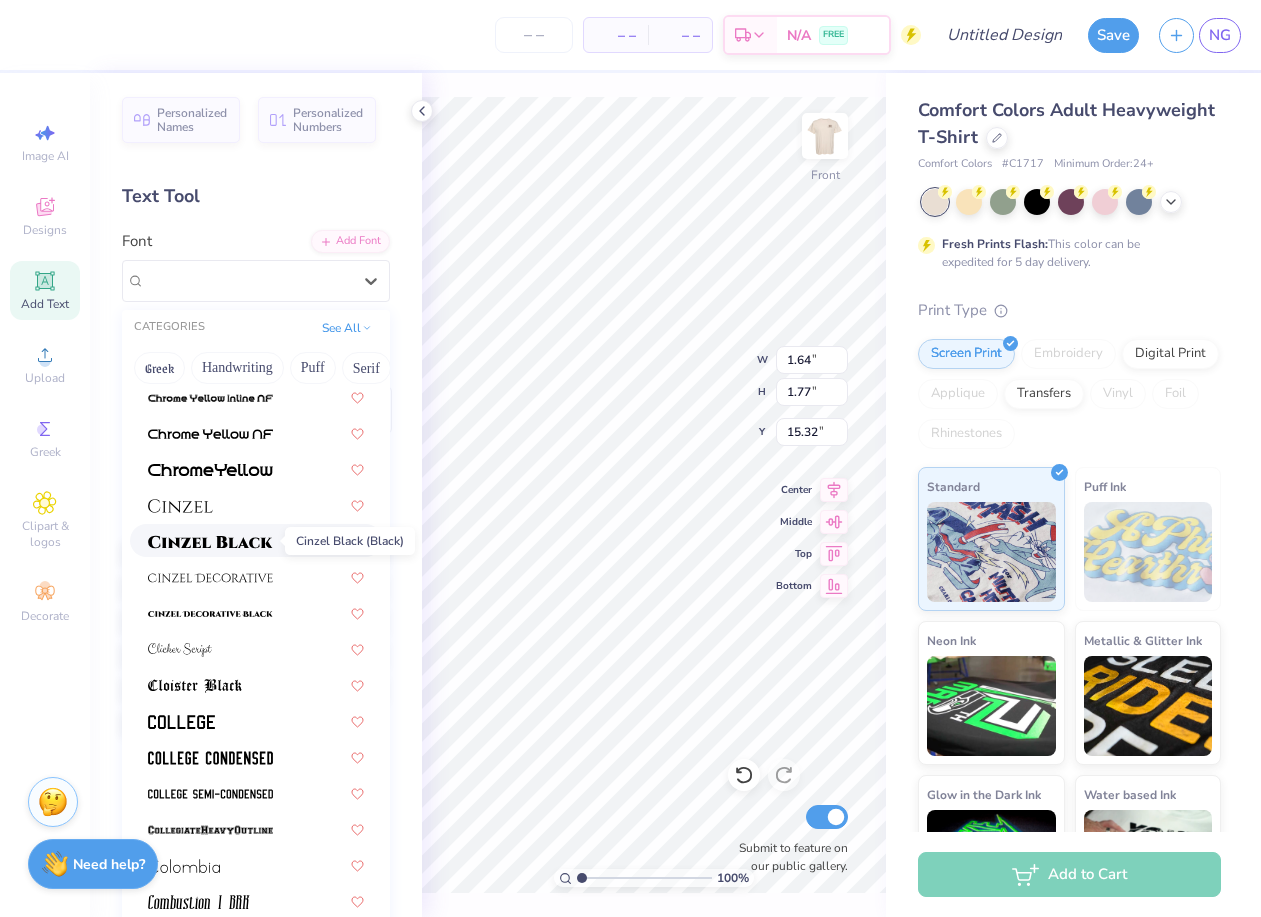 click at bounding box center (210, 540) 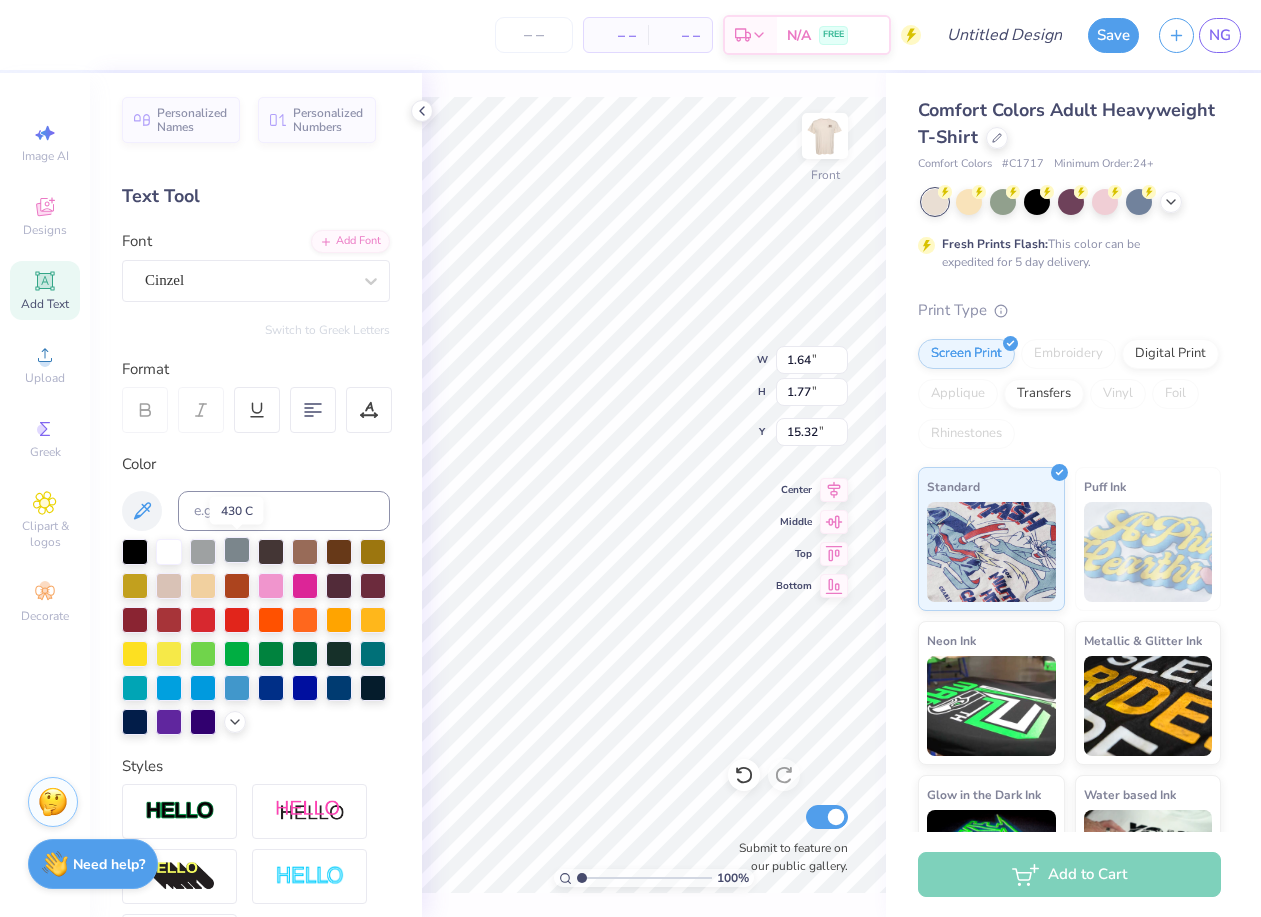 type on "2.11" 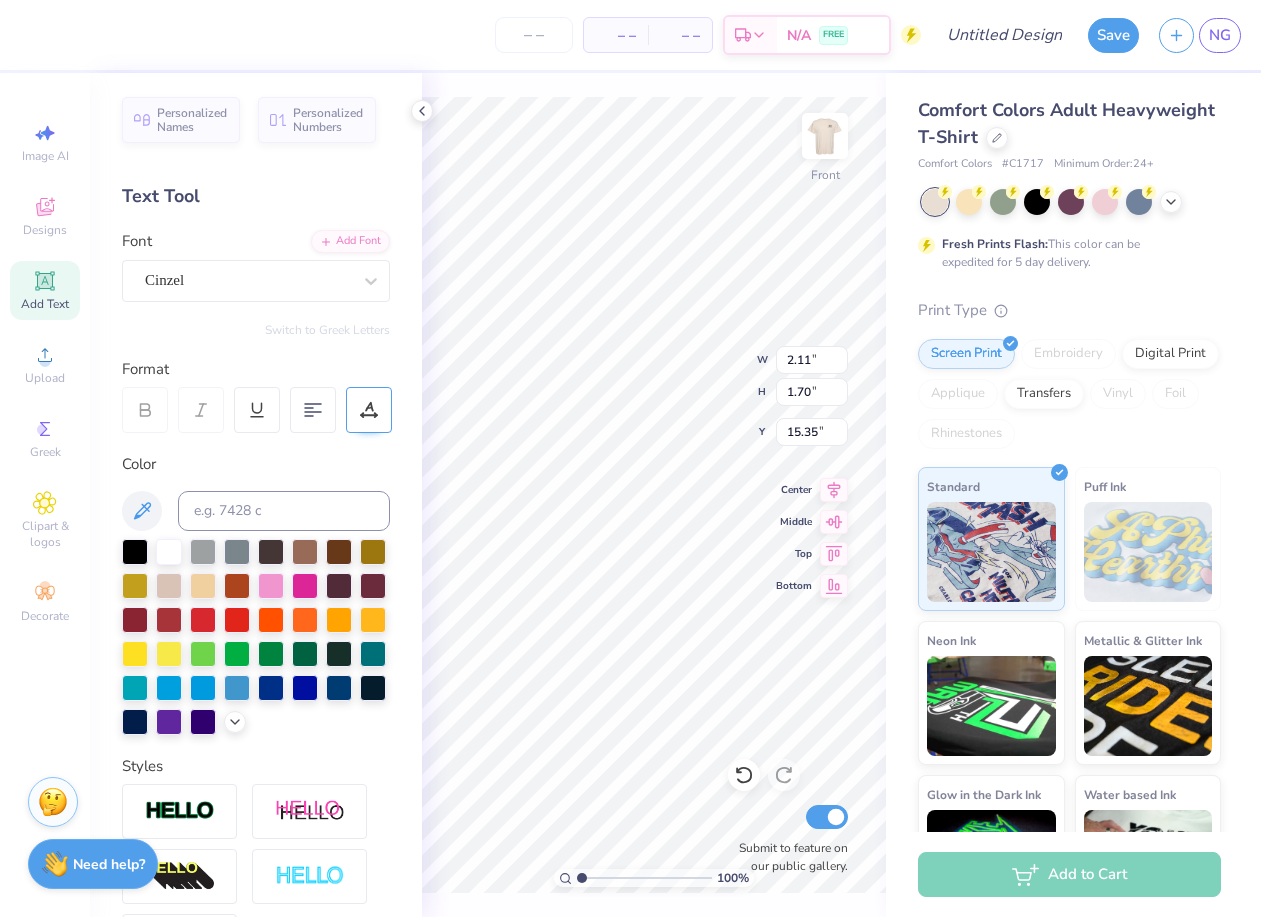click at bounding box center [369, 410] 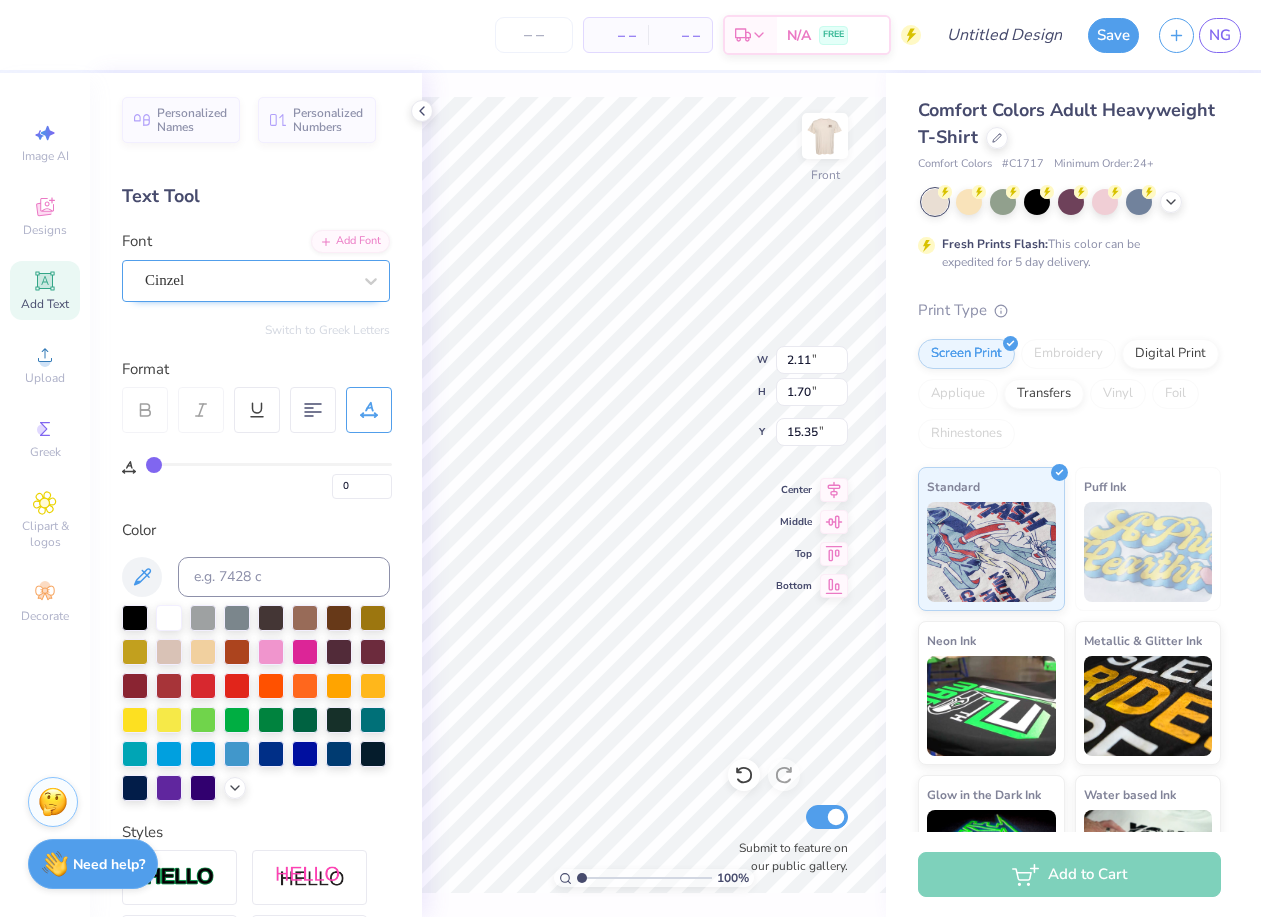 click on "Cinzel" at bounding box center [248, 280] 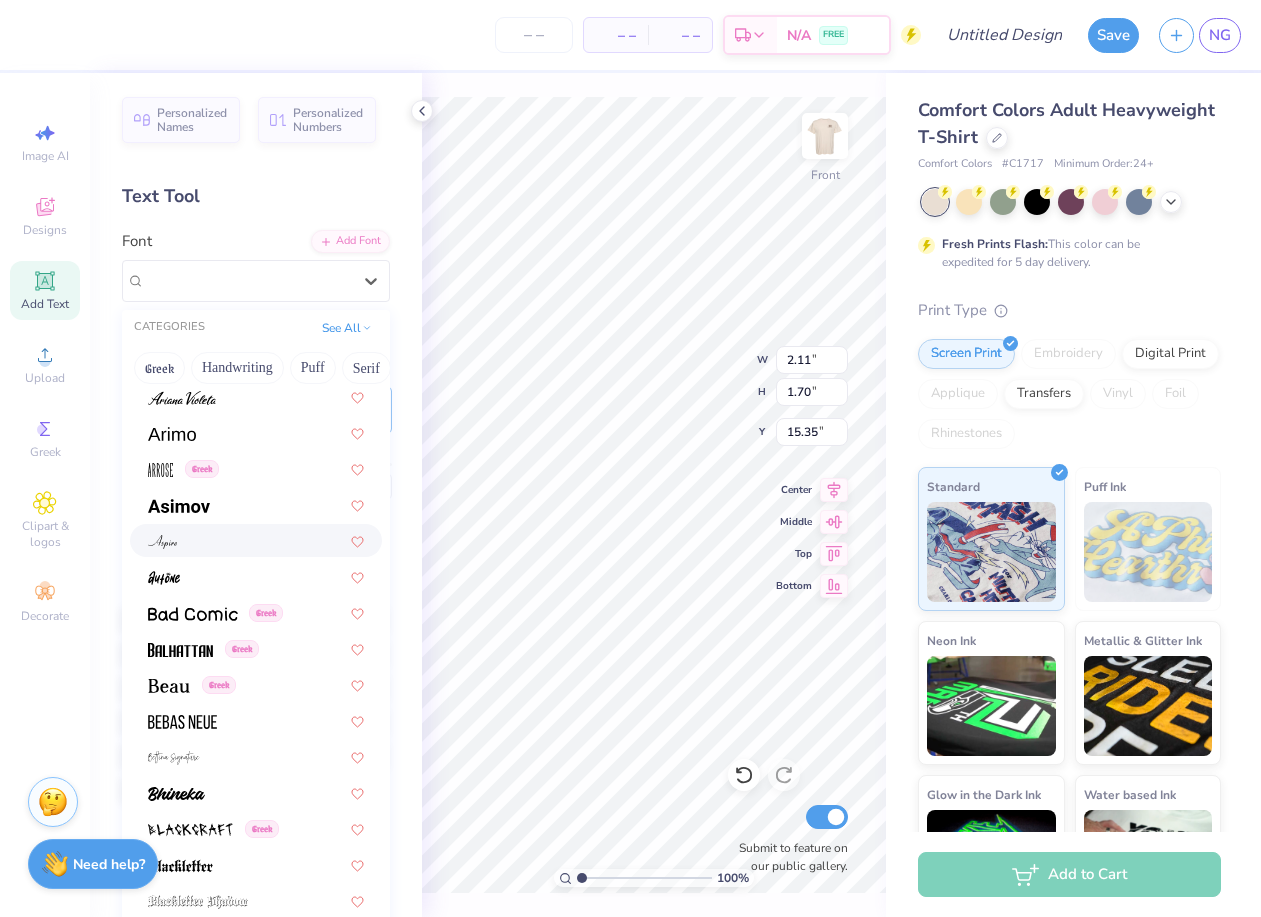 scroll, scrollTop: 802, scrollLeft: 0, axis: vertical 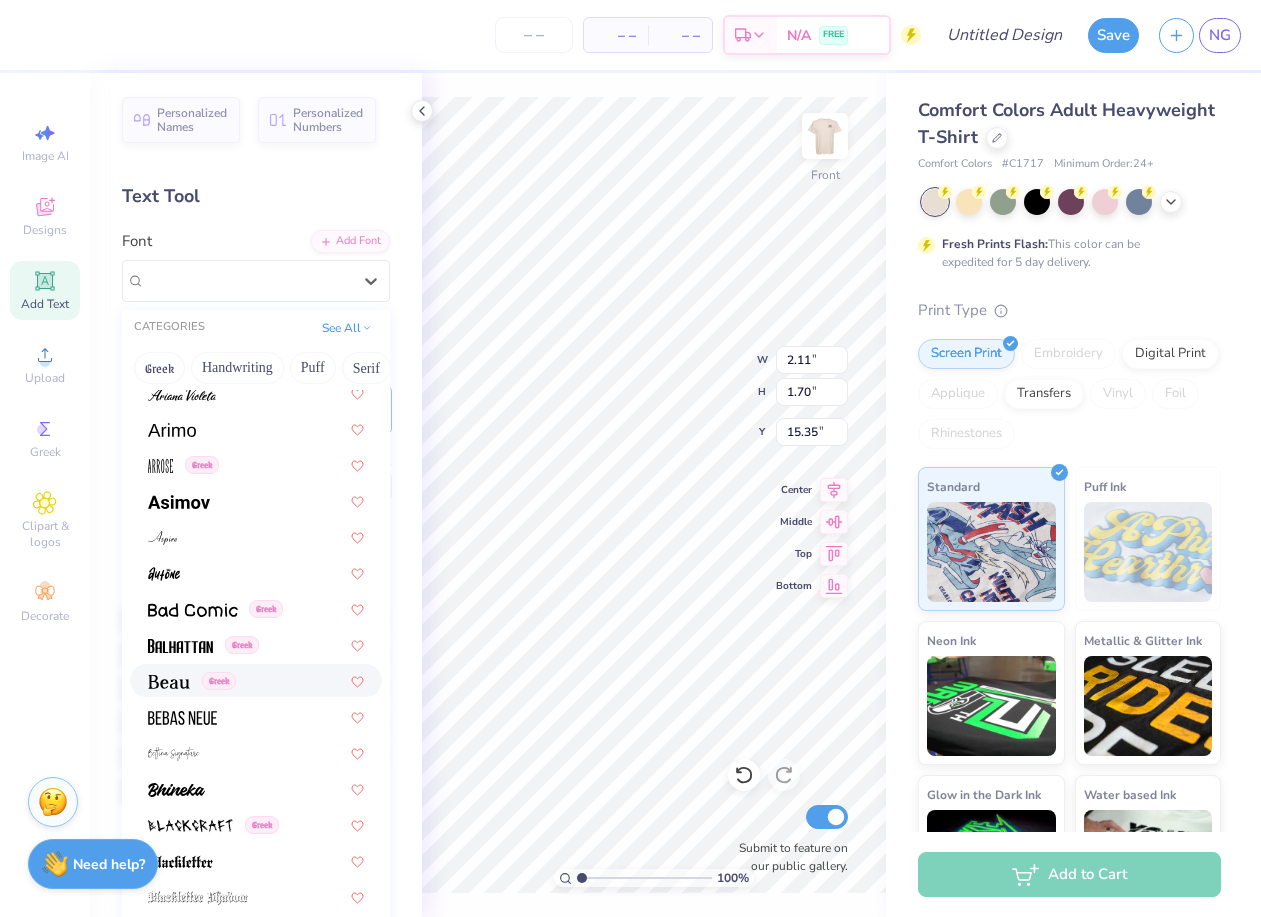 click on "Greek" at bounding box center [256, 680] 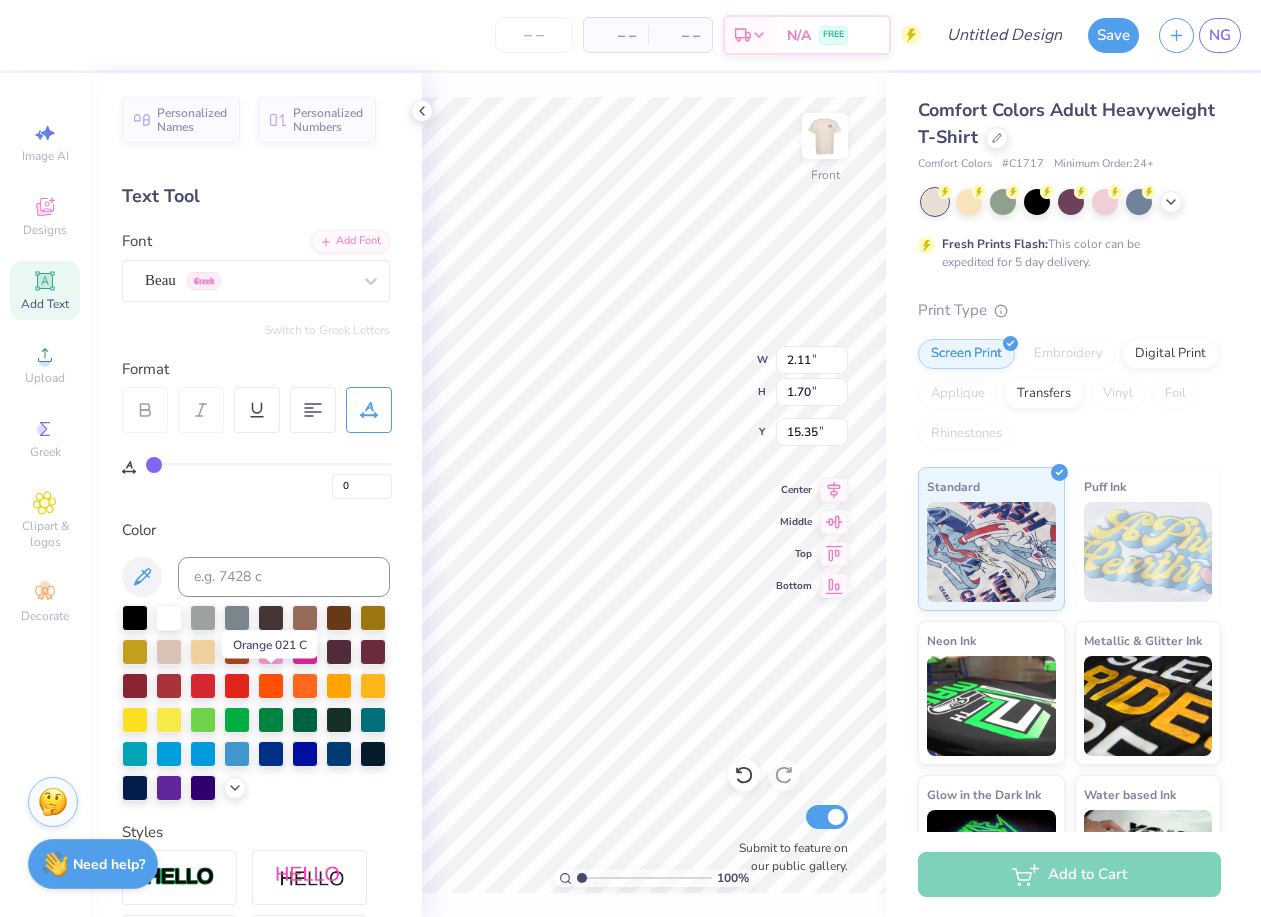 type on "1.27" 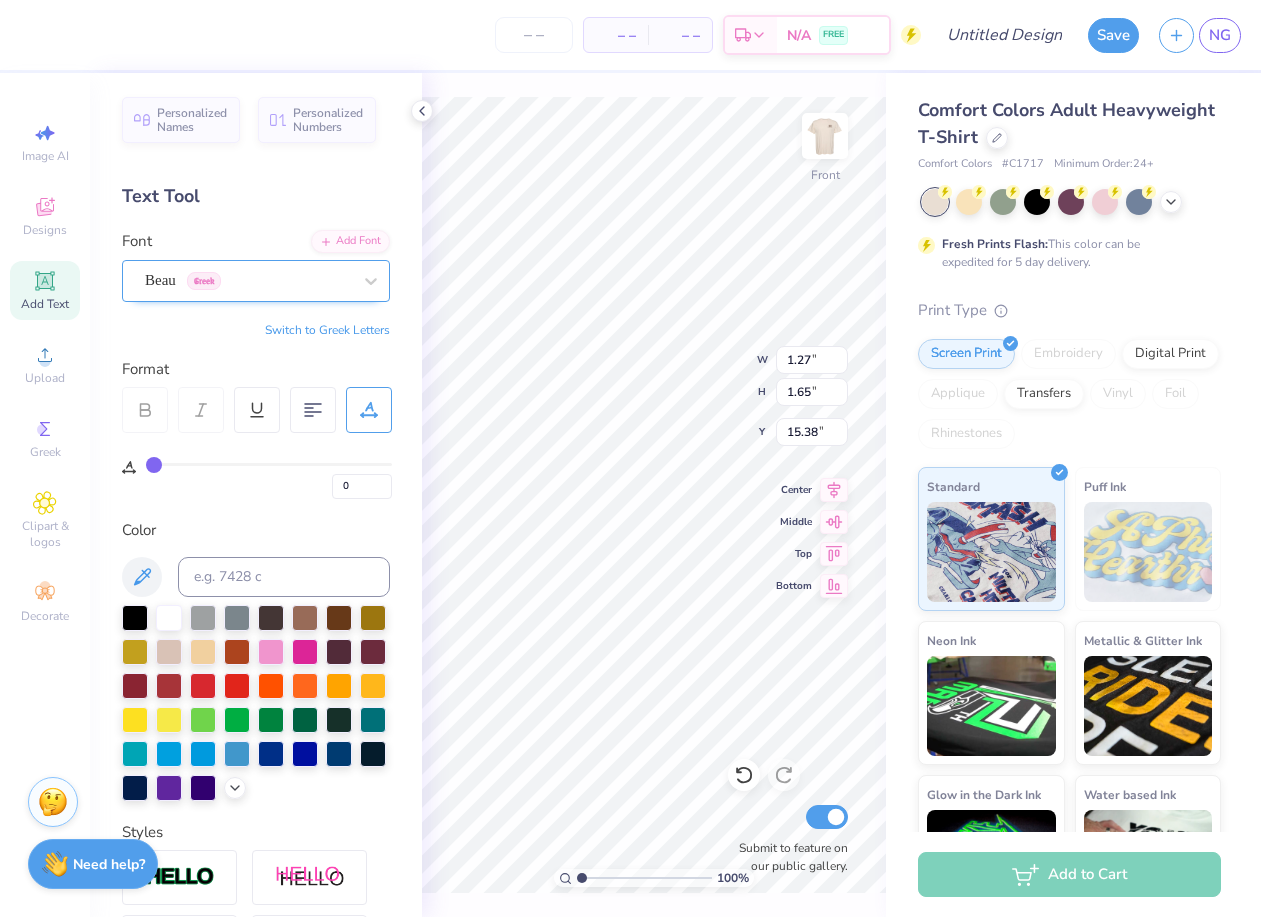 click at bounding box center [248, 280] 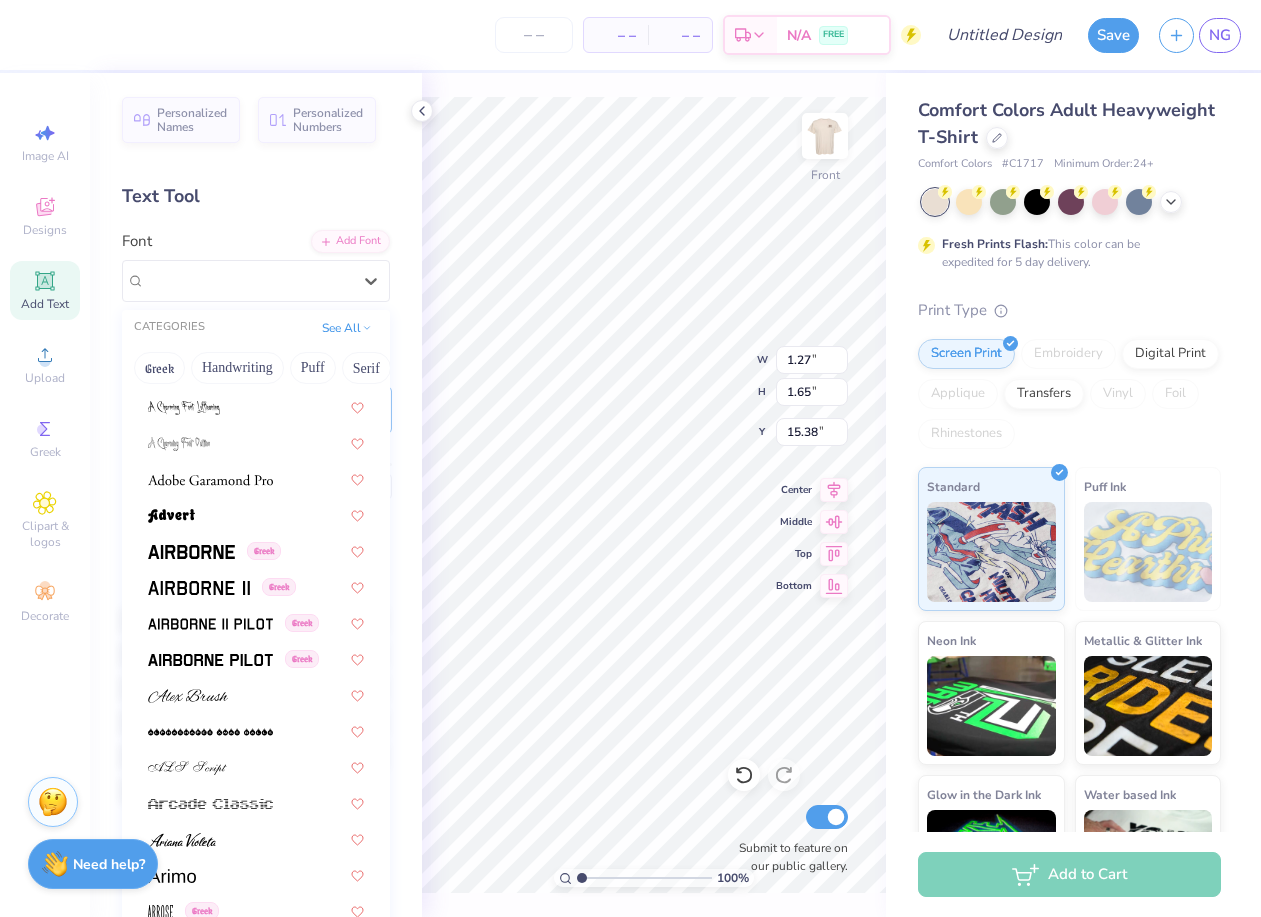 scroll, scrollTop: 830, scrollLeft: 0, axis: vertical 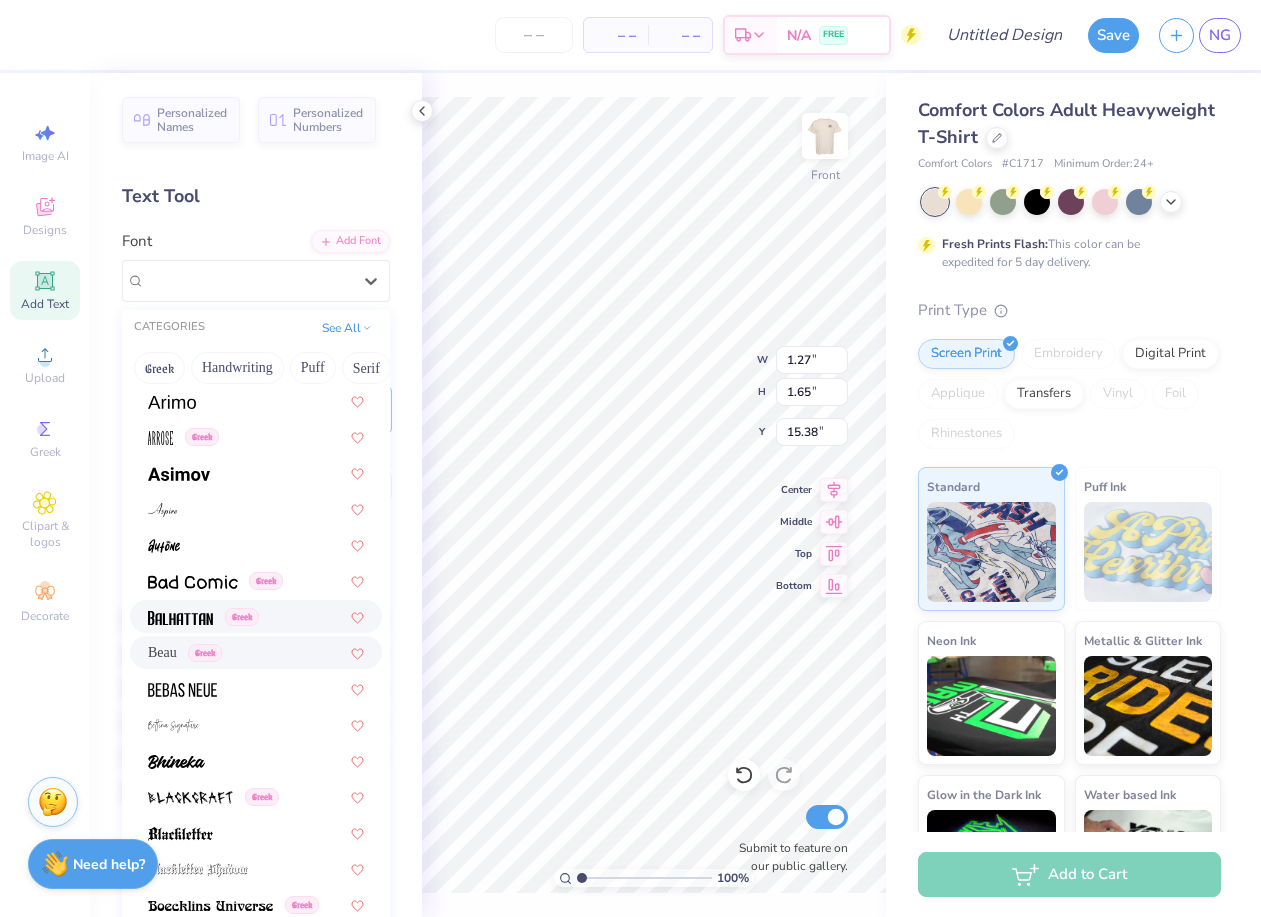 click on "Greek" at bounding box center [256, 616] 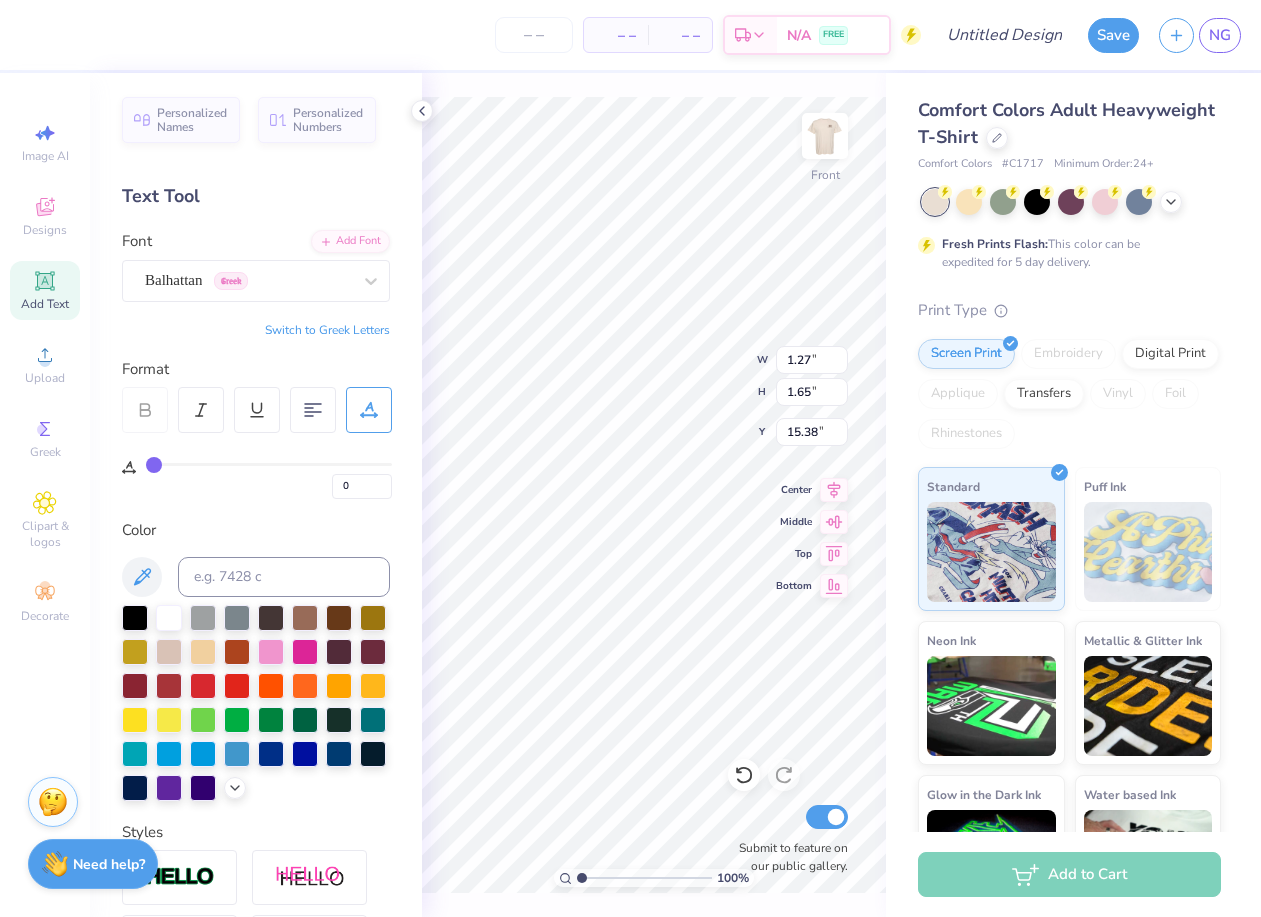 type on "0.88" 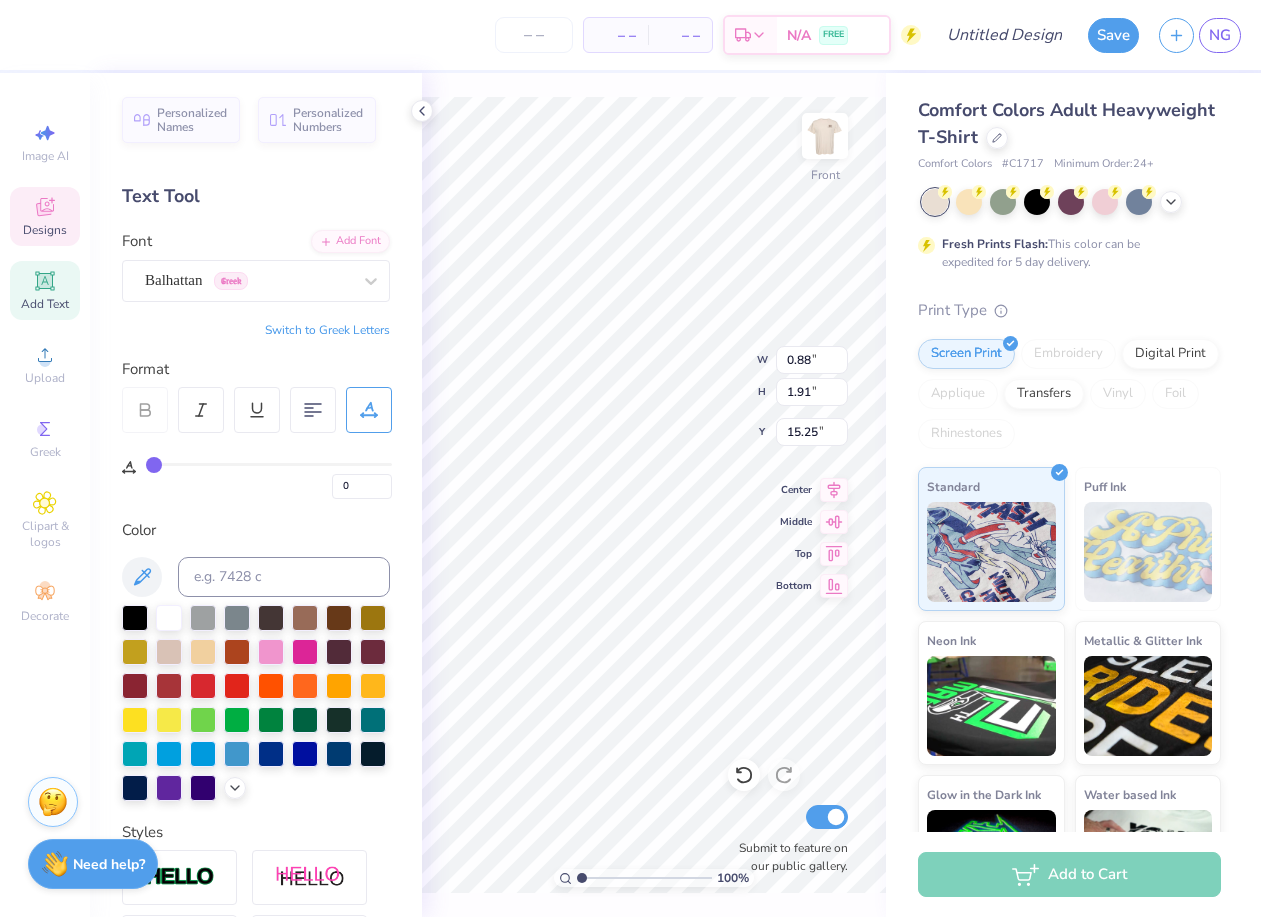 type on "5.34" 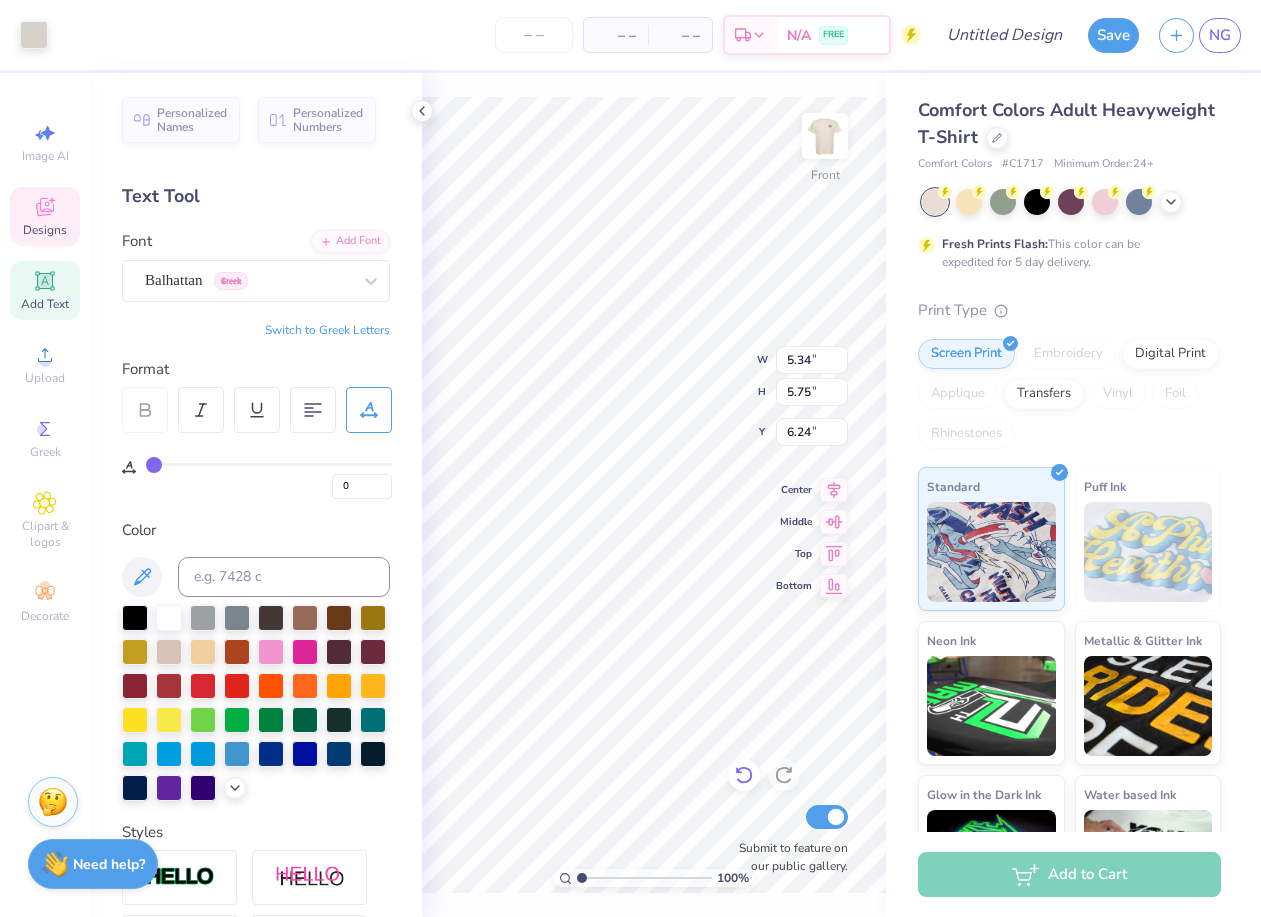 click 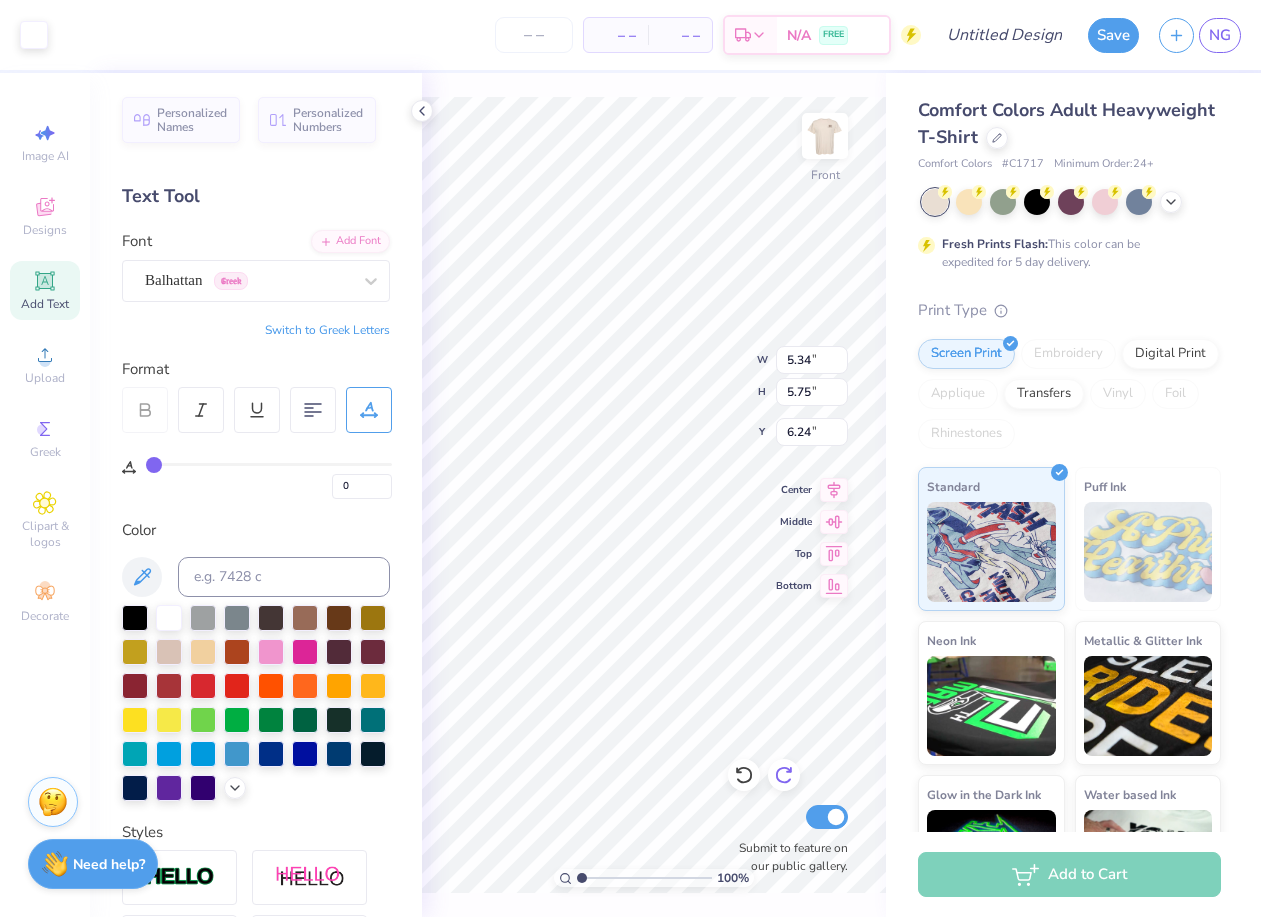 type on "0.88" 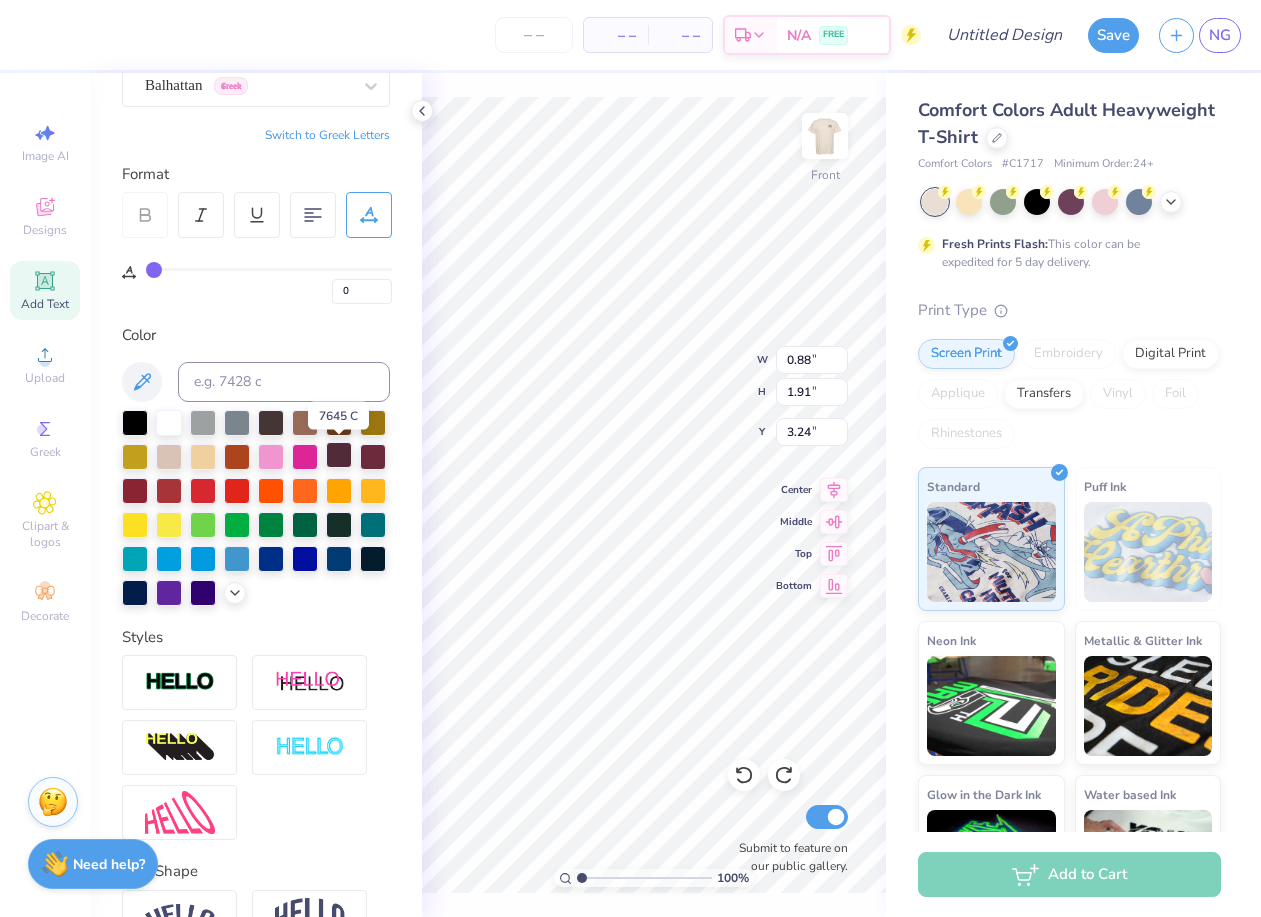 scroll, scrollTop: 311, scrollLeft: 0, axis: vertical 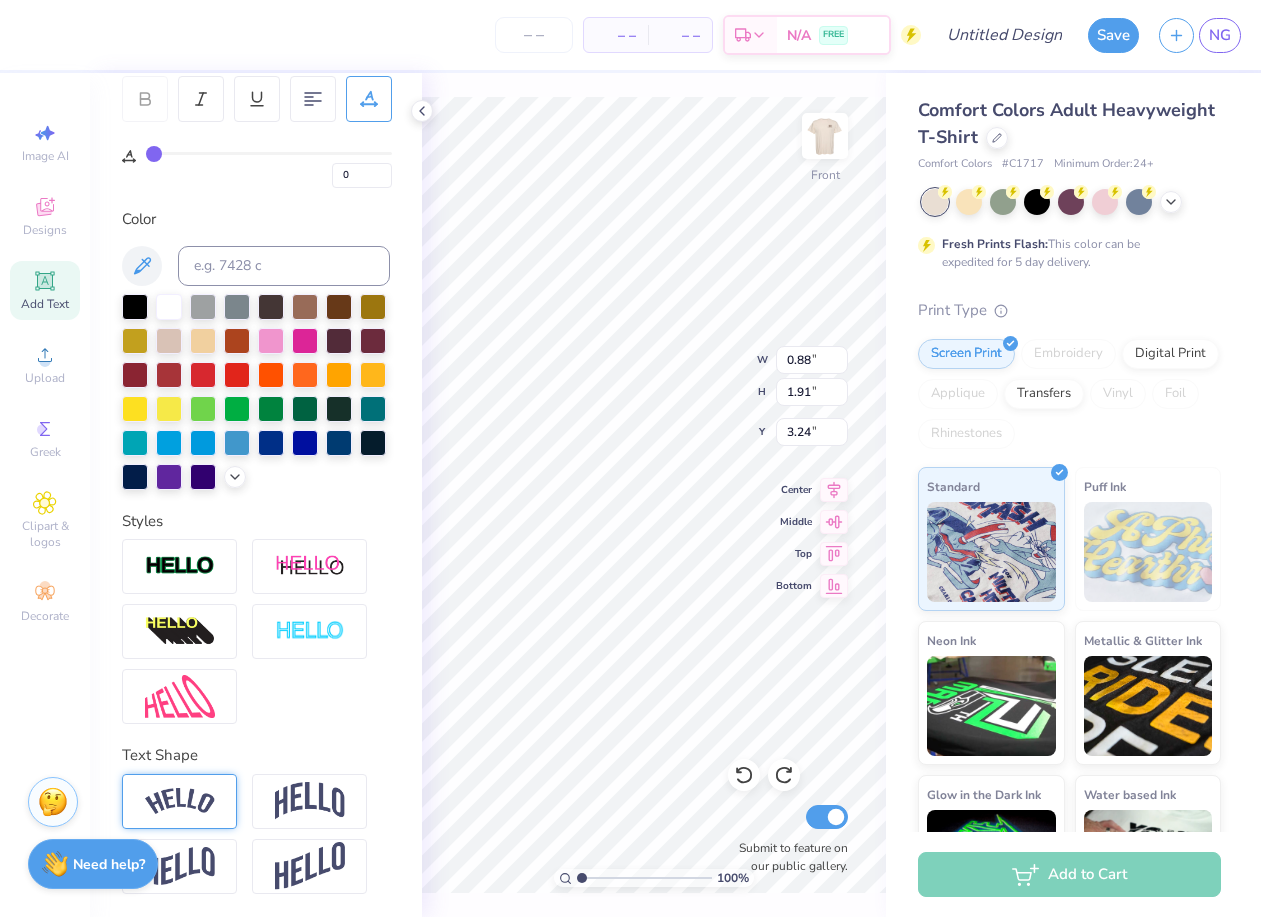 click at bounding box center (180, 801) 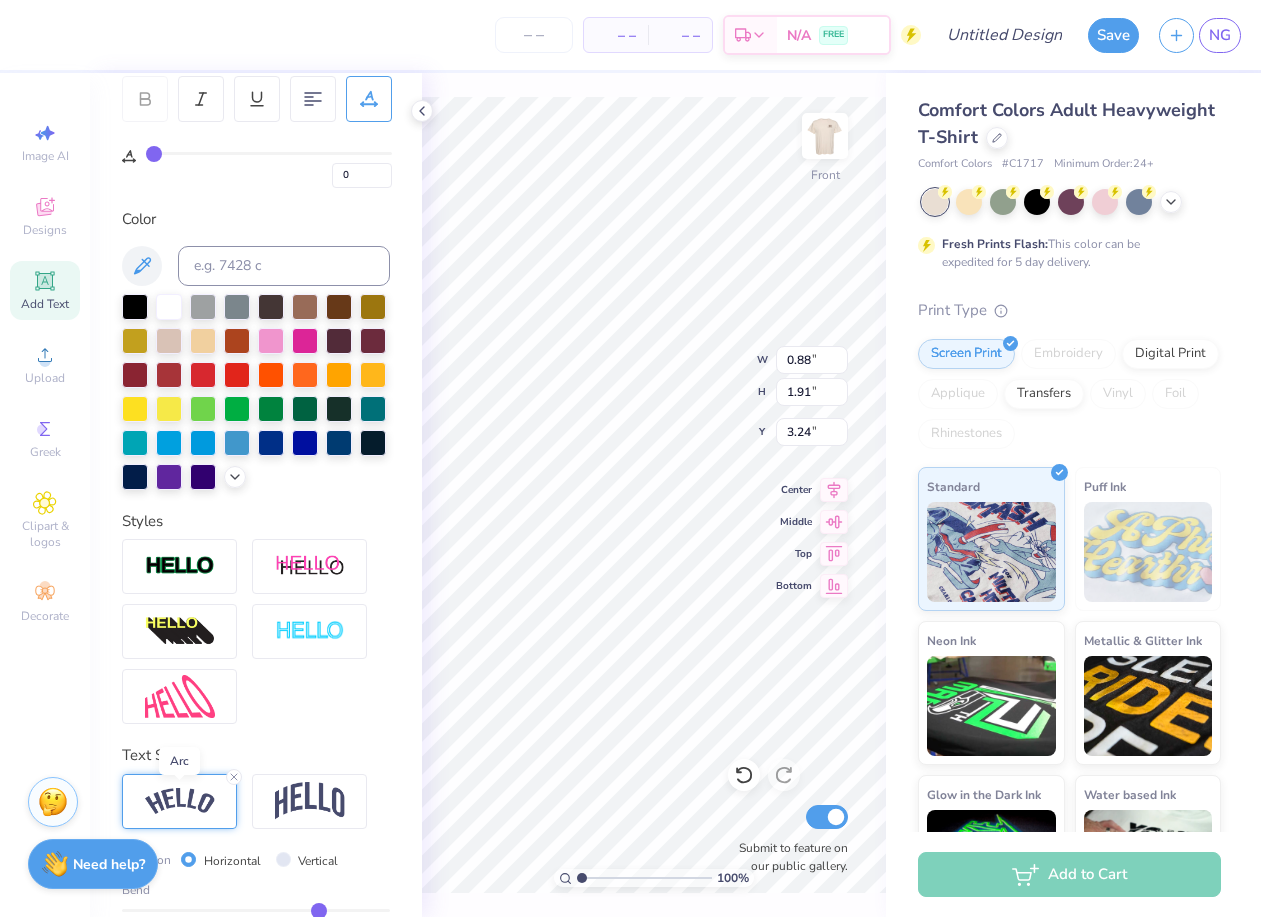type on "3.13" 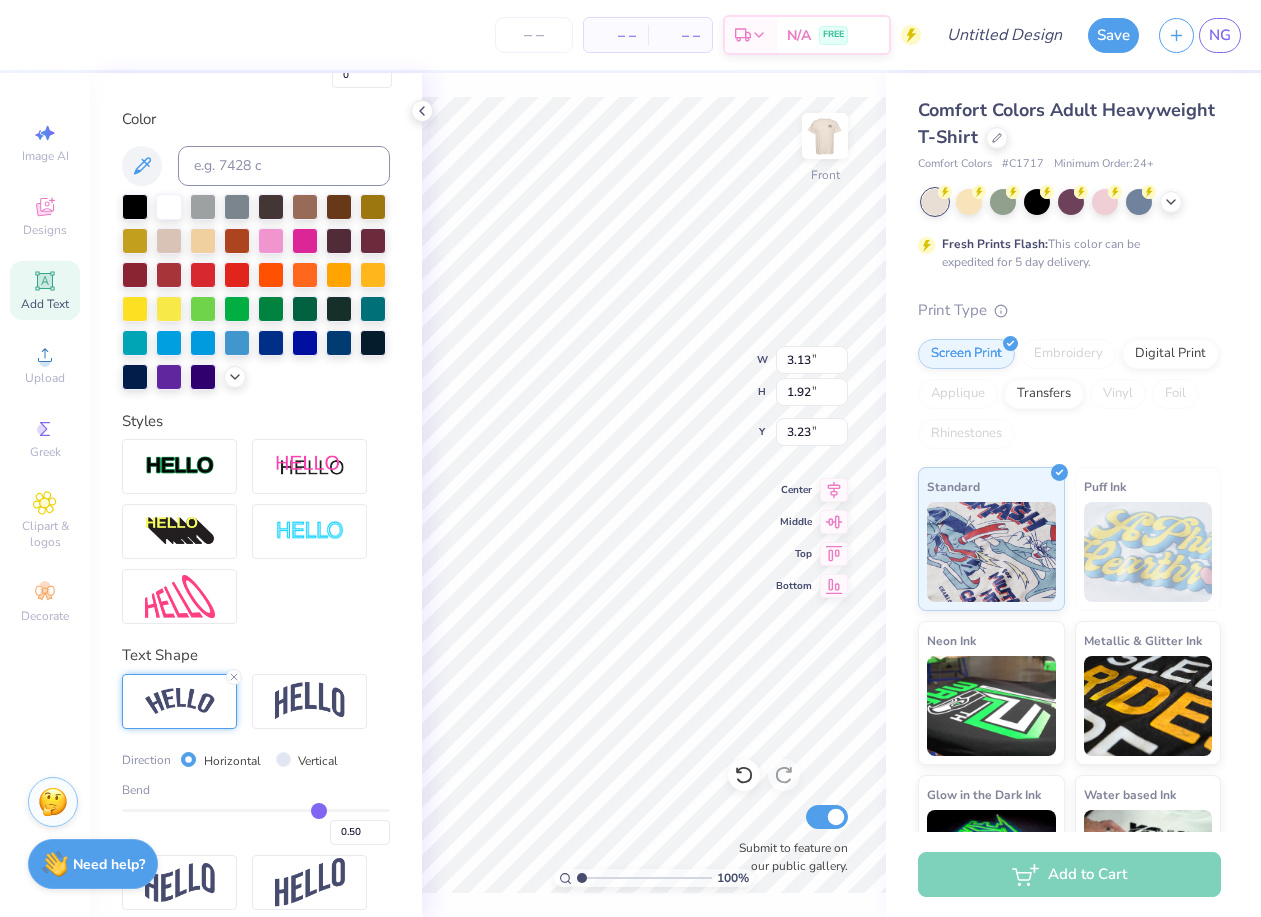 scroll, scrollTop: 428, scrollLeft: 0, axis: vertical 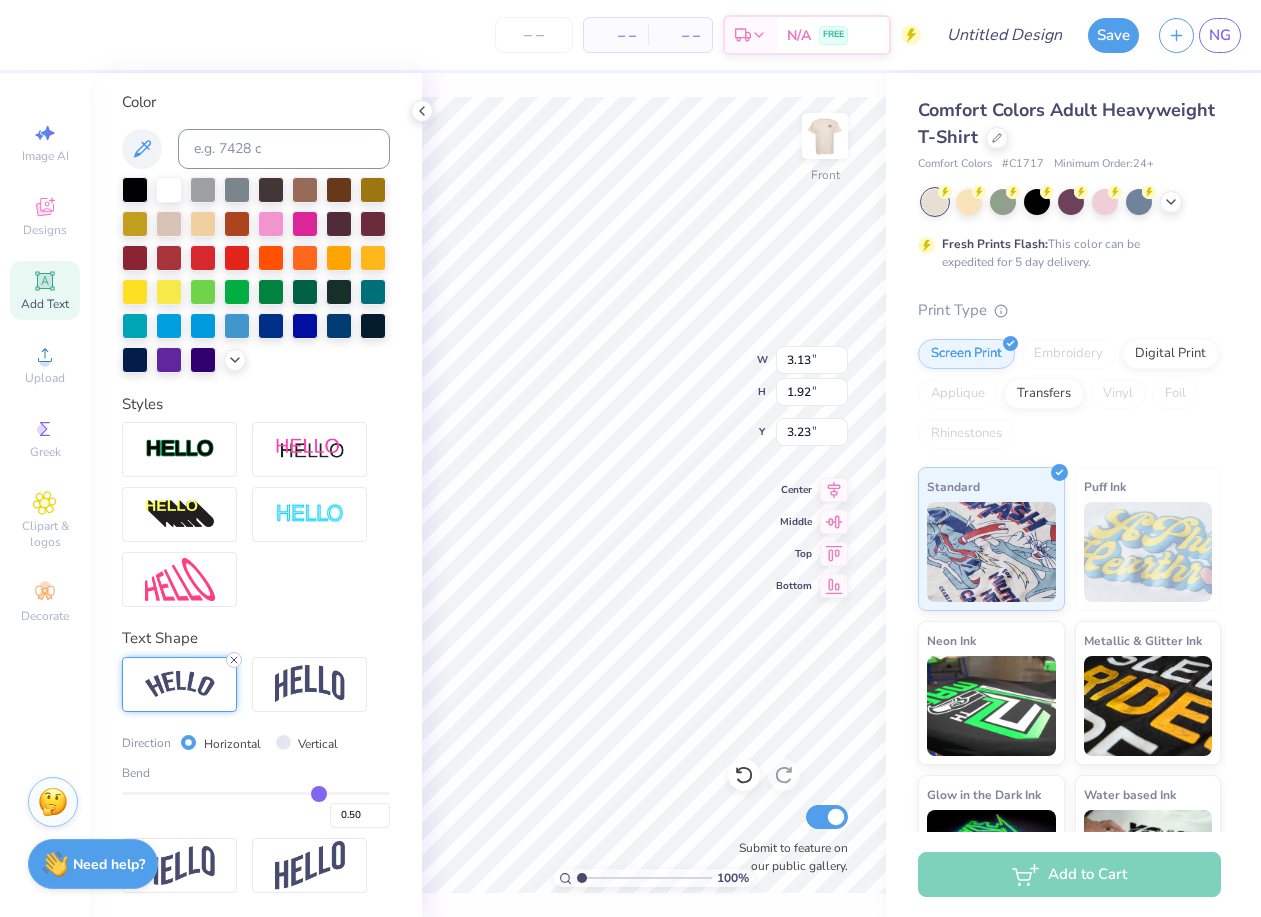 click 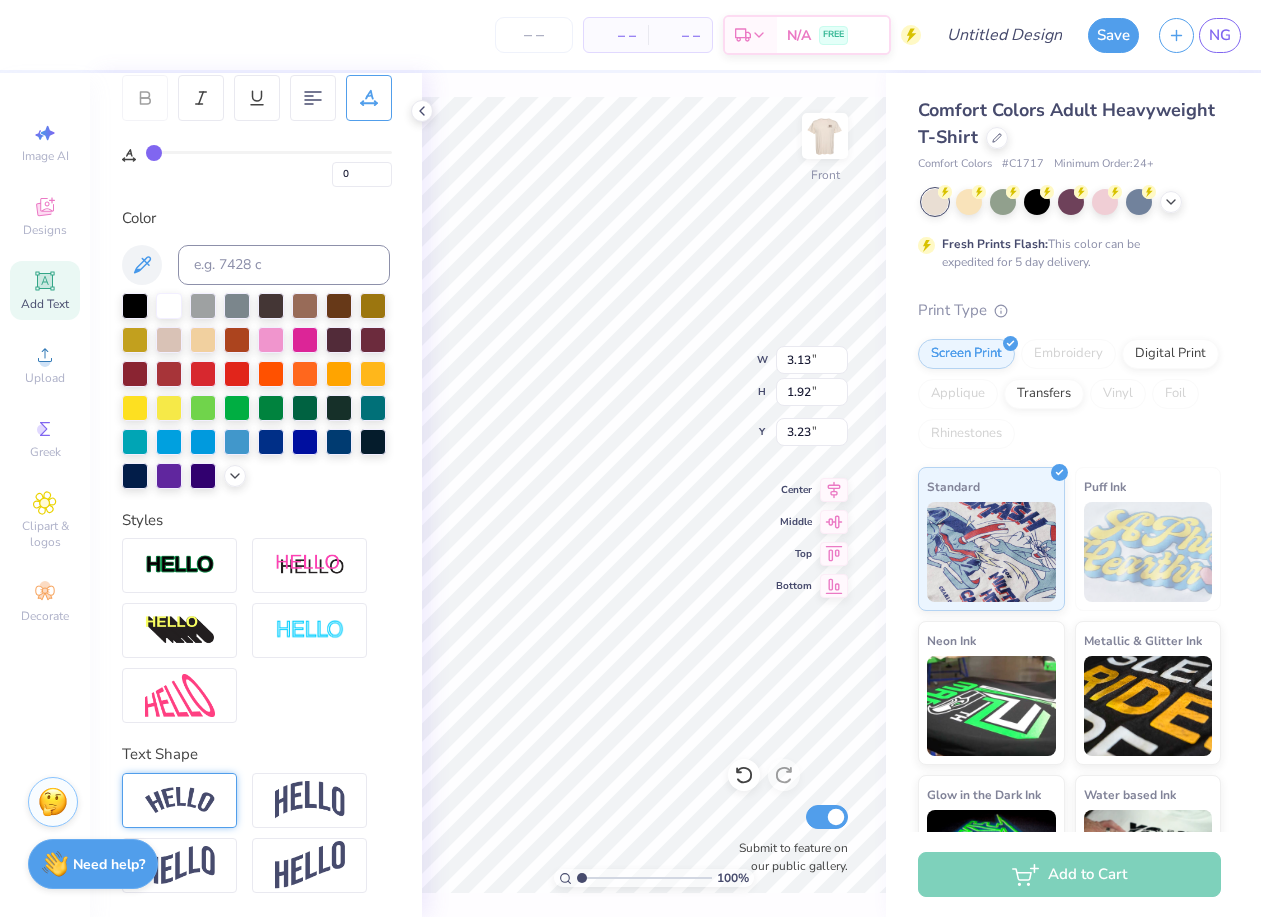 type on "0.88" 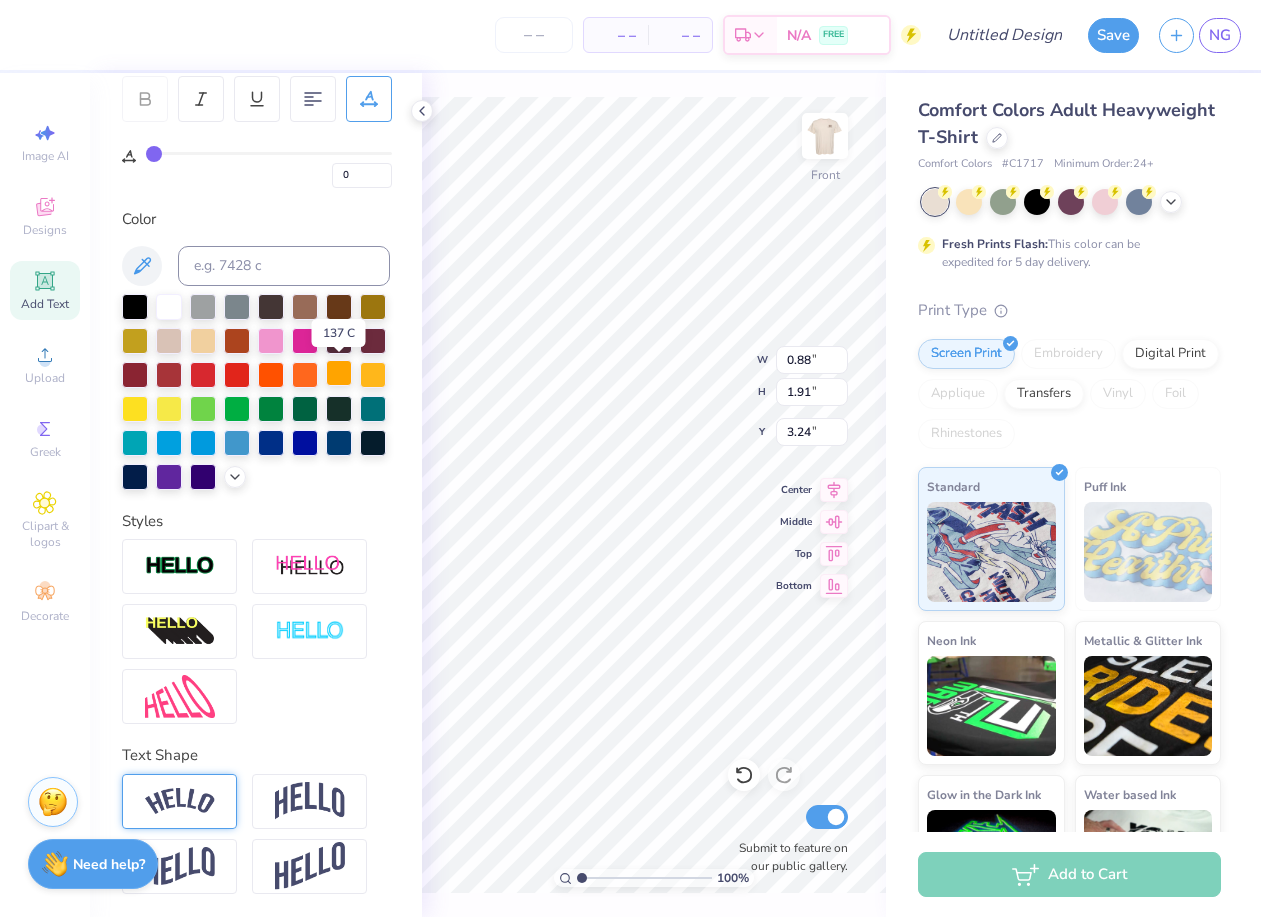 scroll, scrollTop: 0, scrollLeft: 0, axis: both 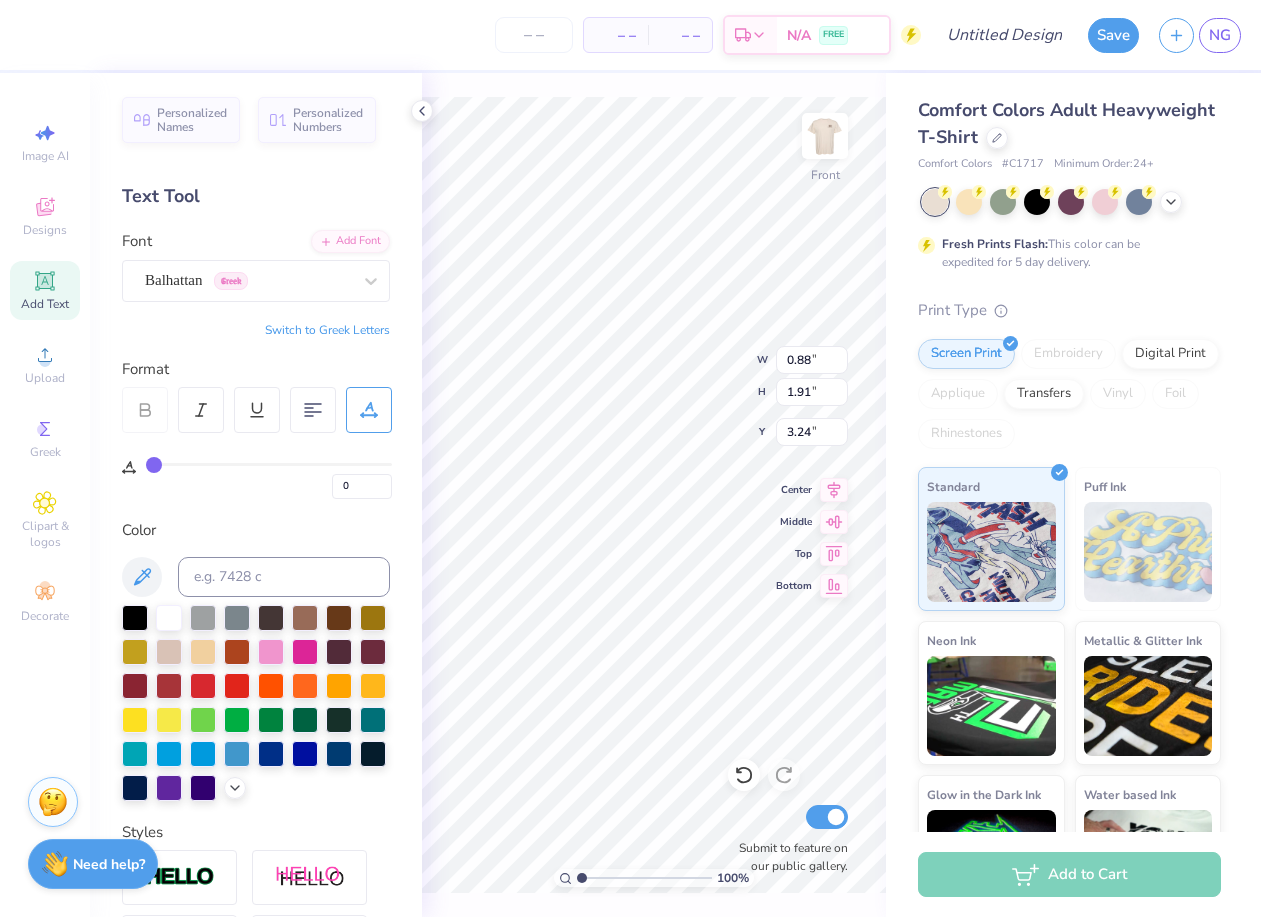 type on "1.49" 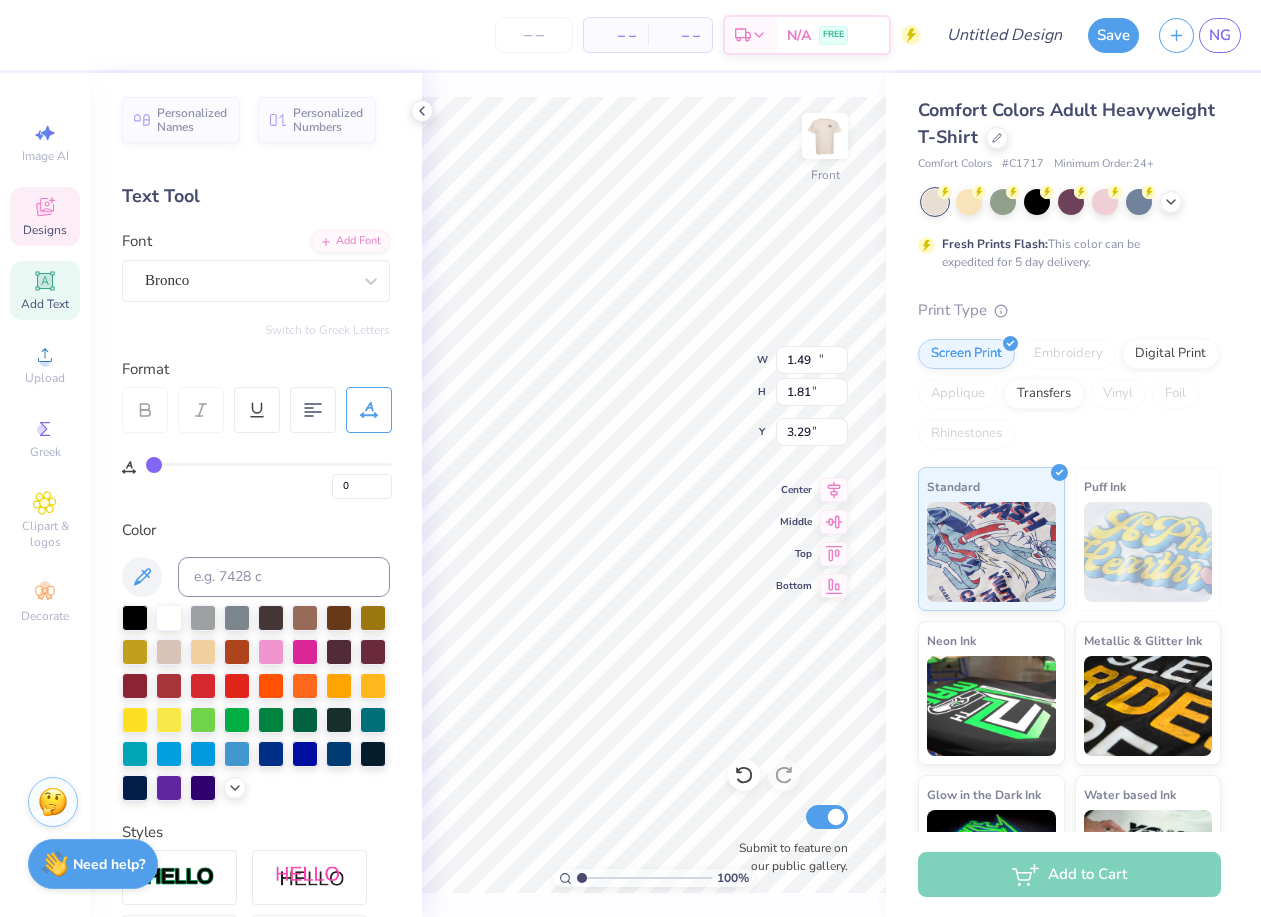 type on "10.56" 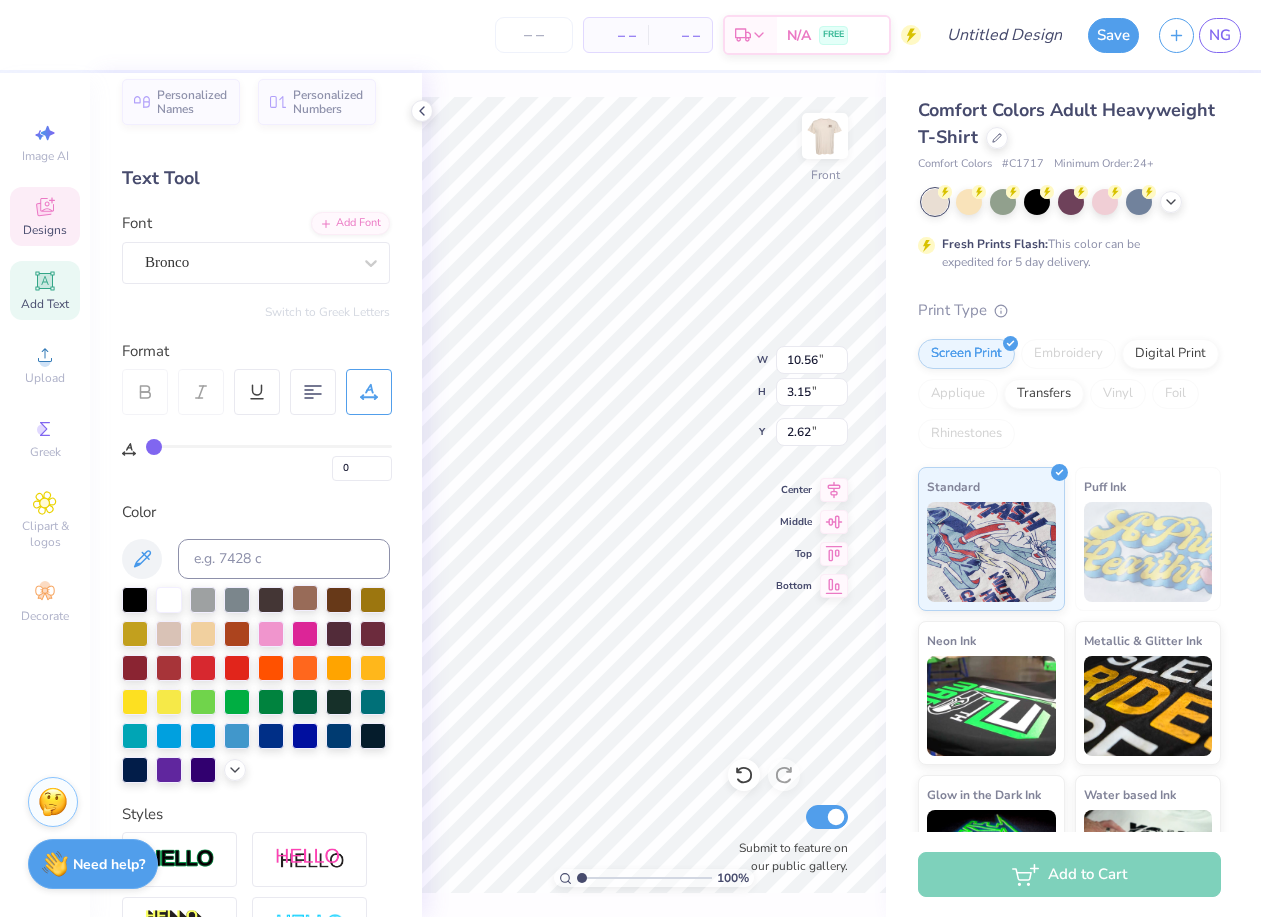 scroll, scrollTop: 15, scrollLeft: 0, axis: vertical 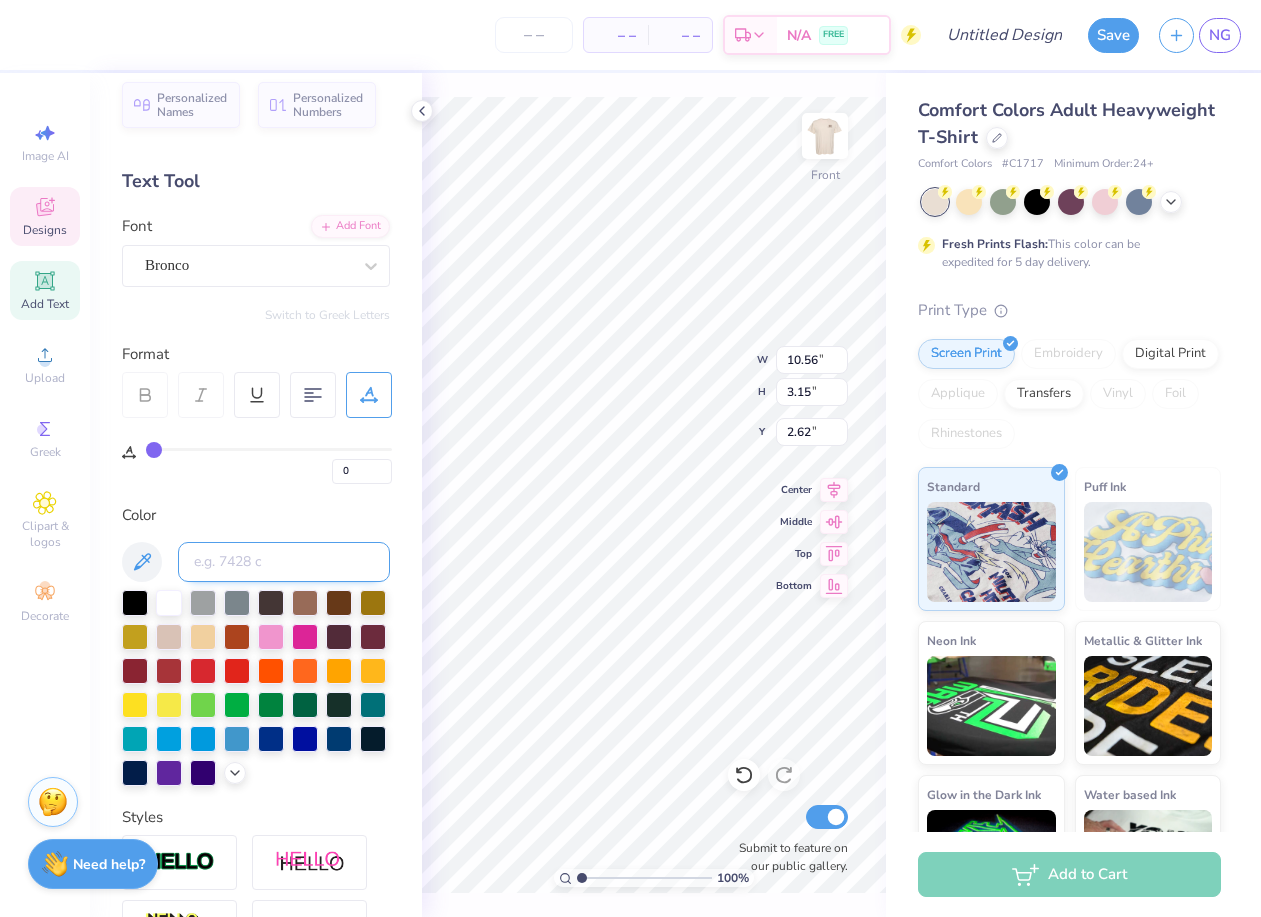 click at bounding box center (284, 562) 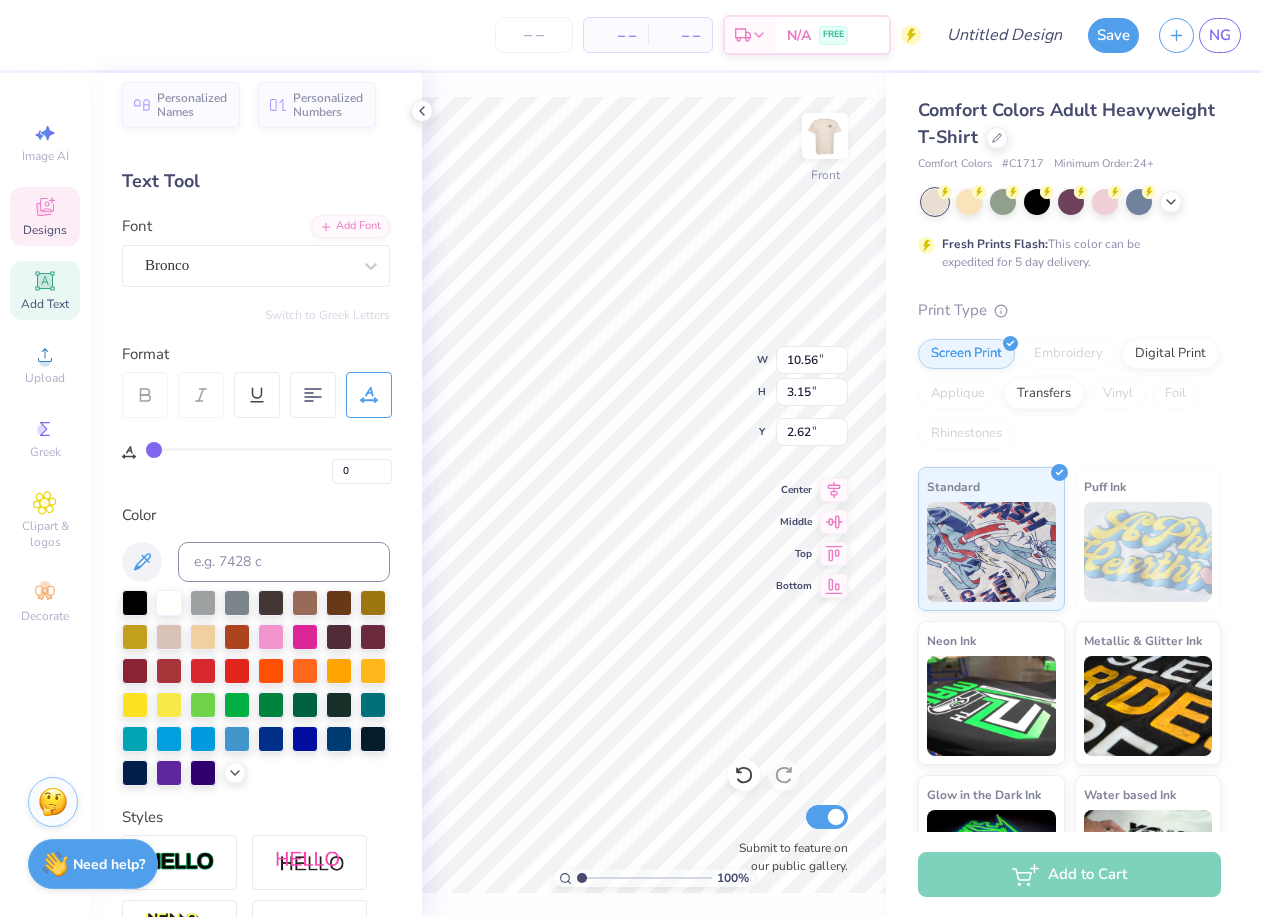 click on "Color" at bounding box center (256, 515) 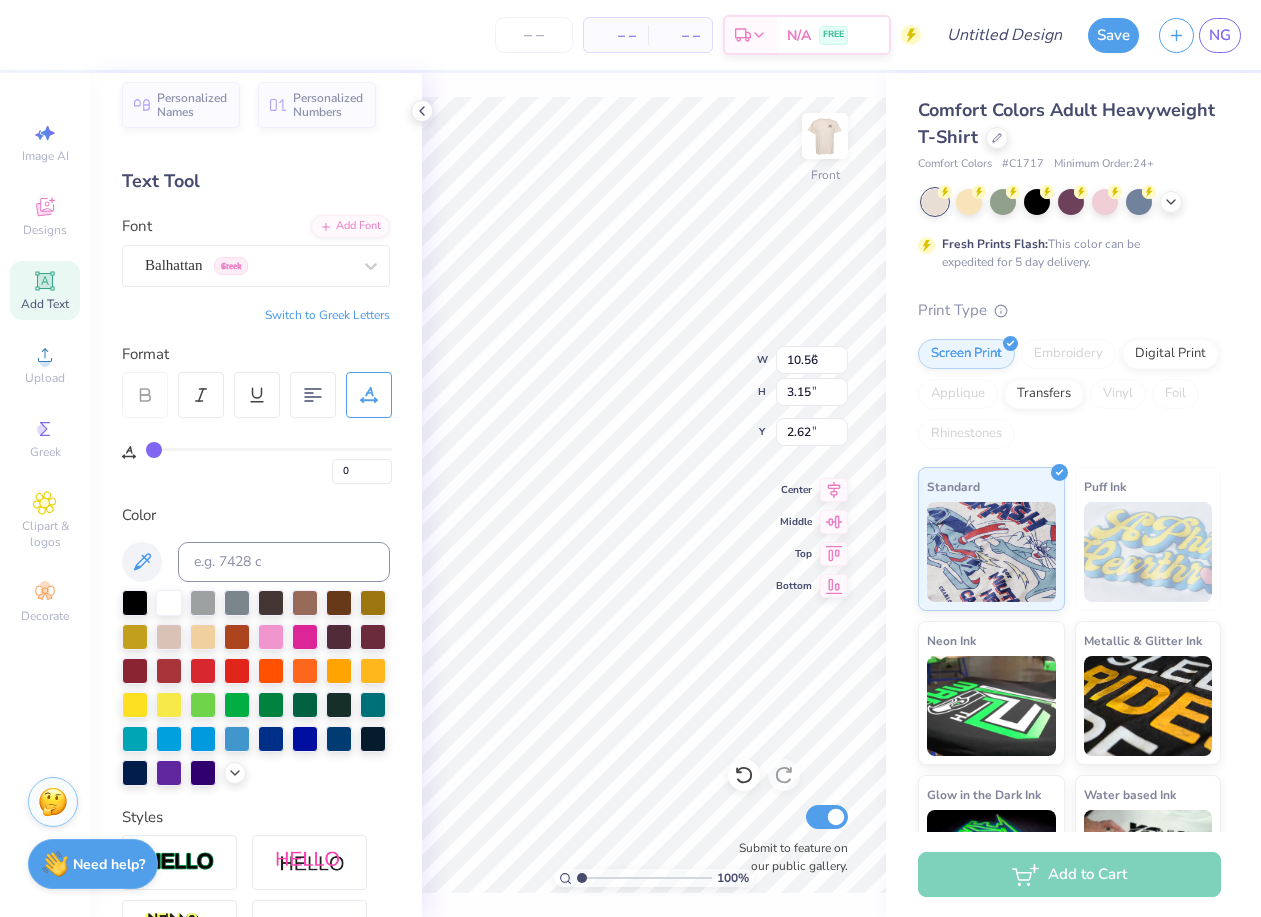 type on "1.49" 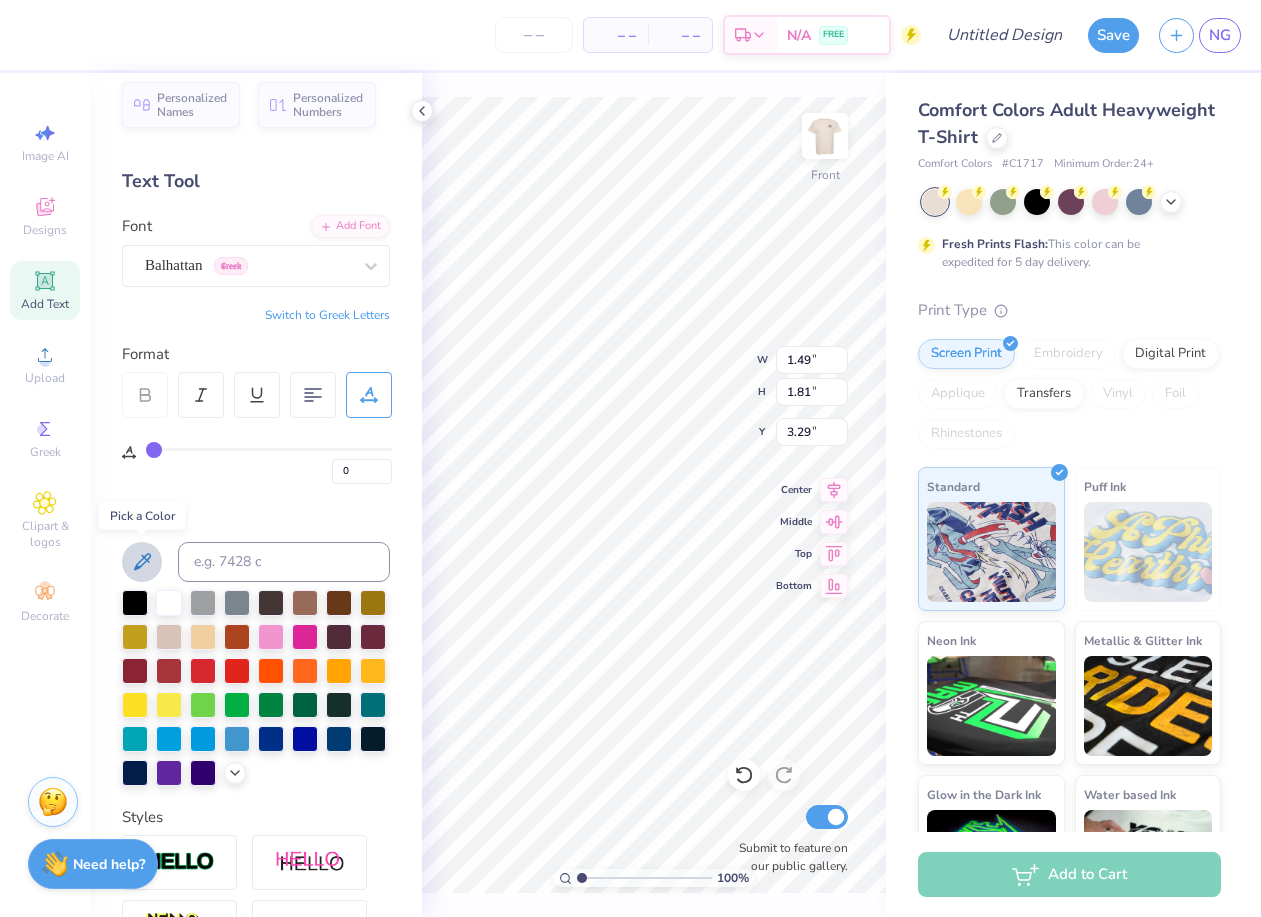 click 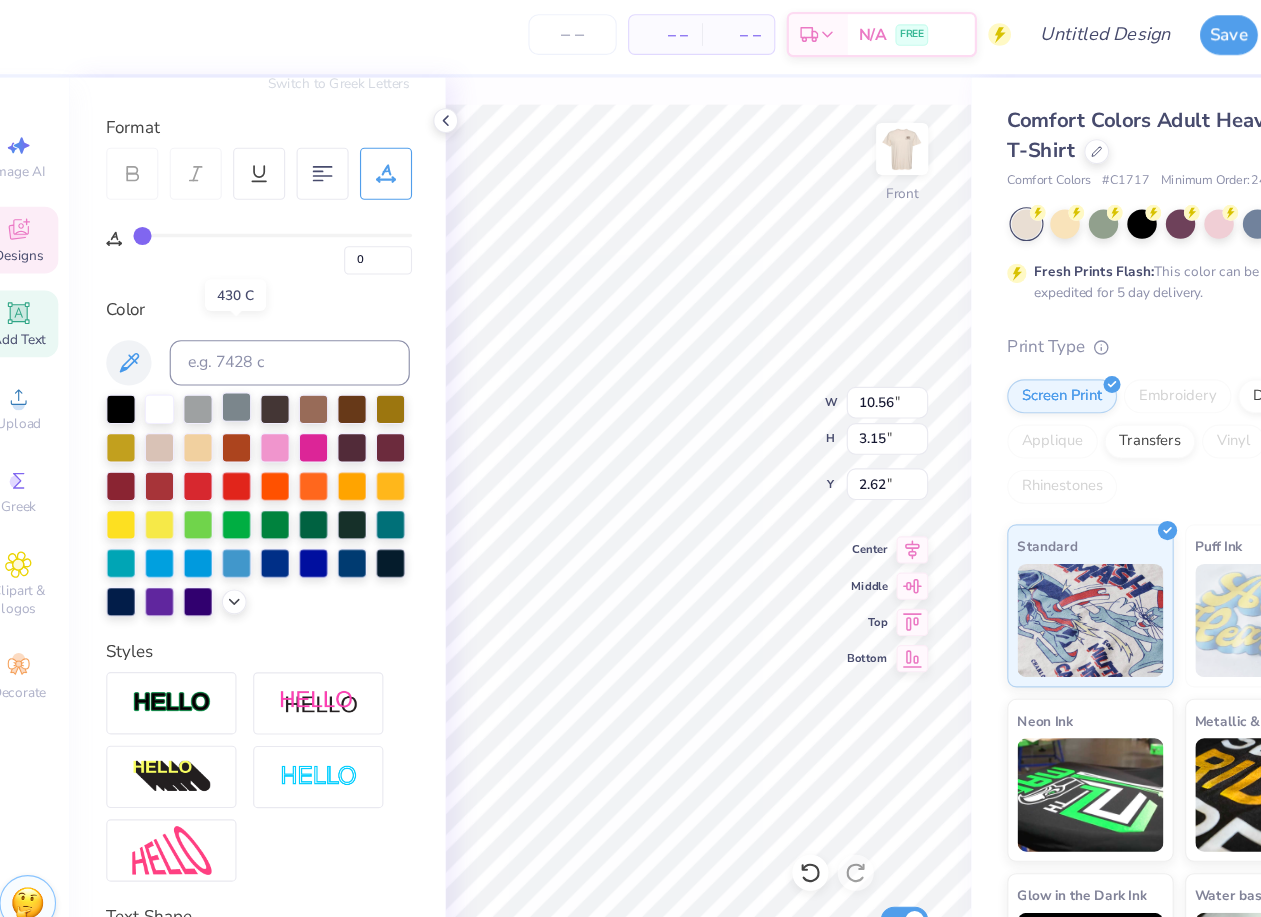 scroll, scrollTop: 311, scrollLeft: 0, axis: vertical 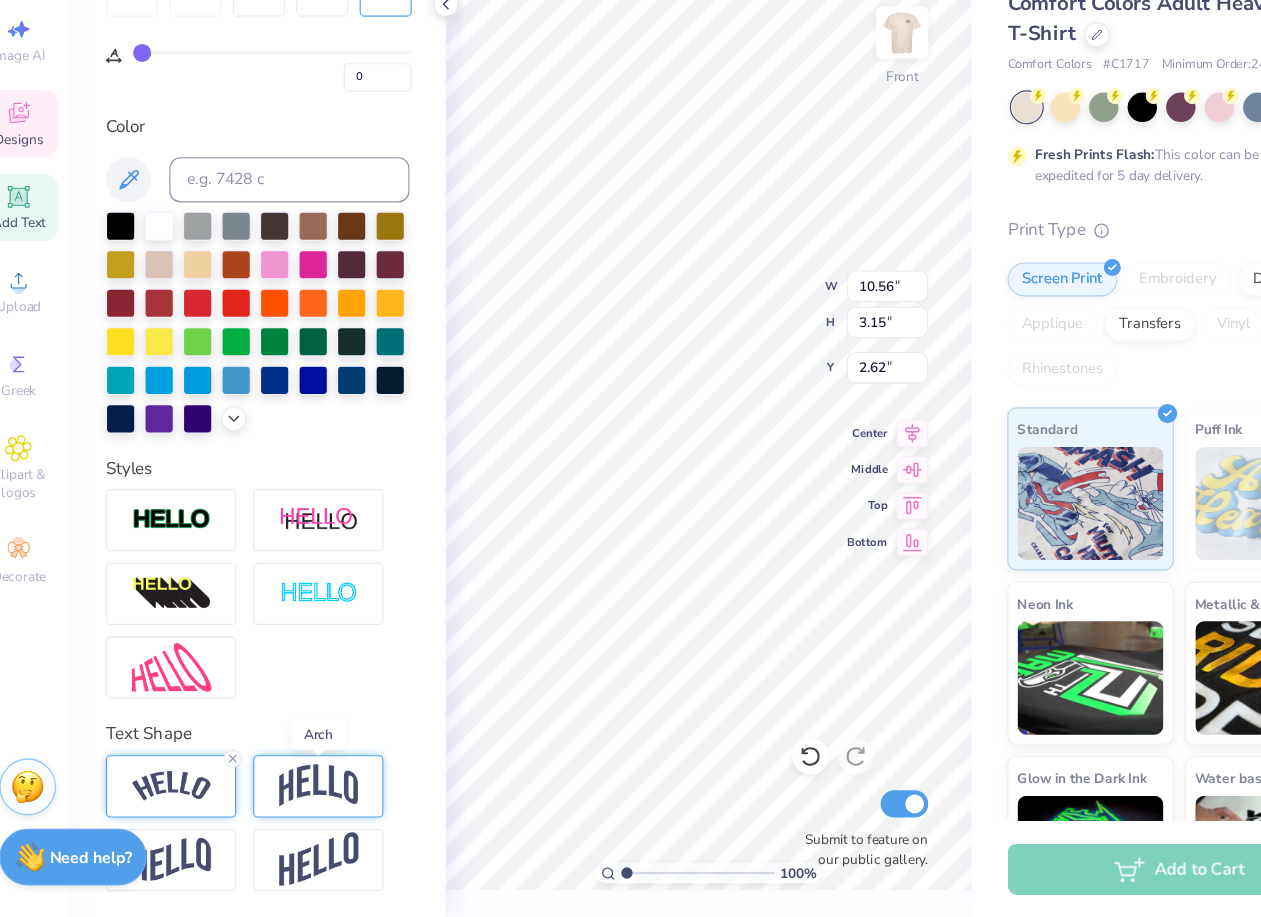 click at bounding box center [310, 801] 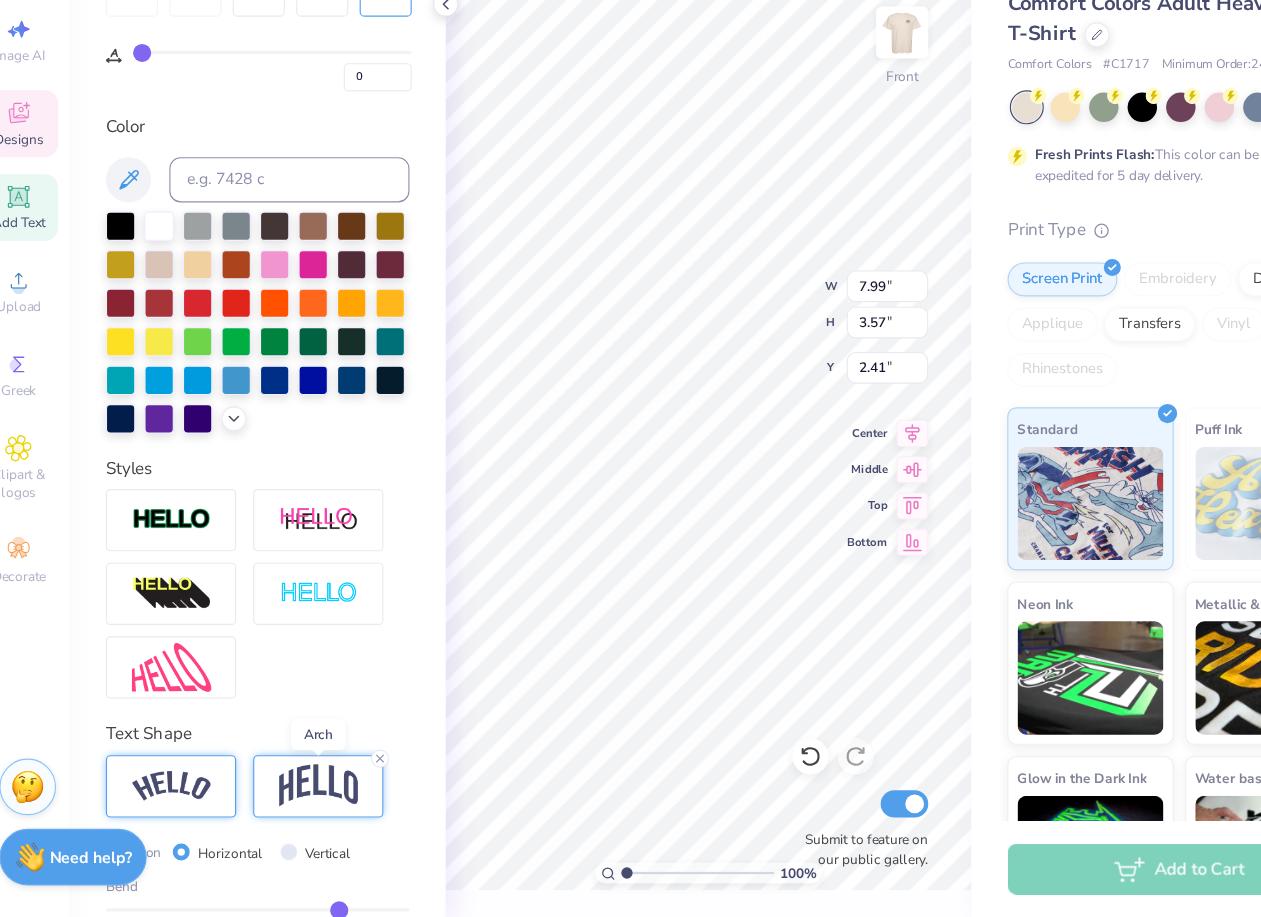 type on "7.99" 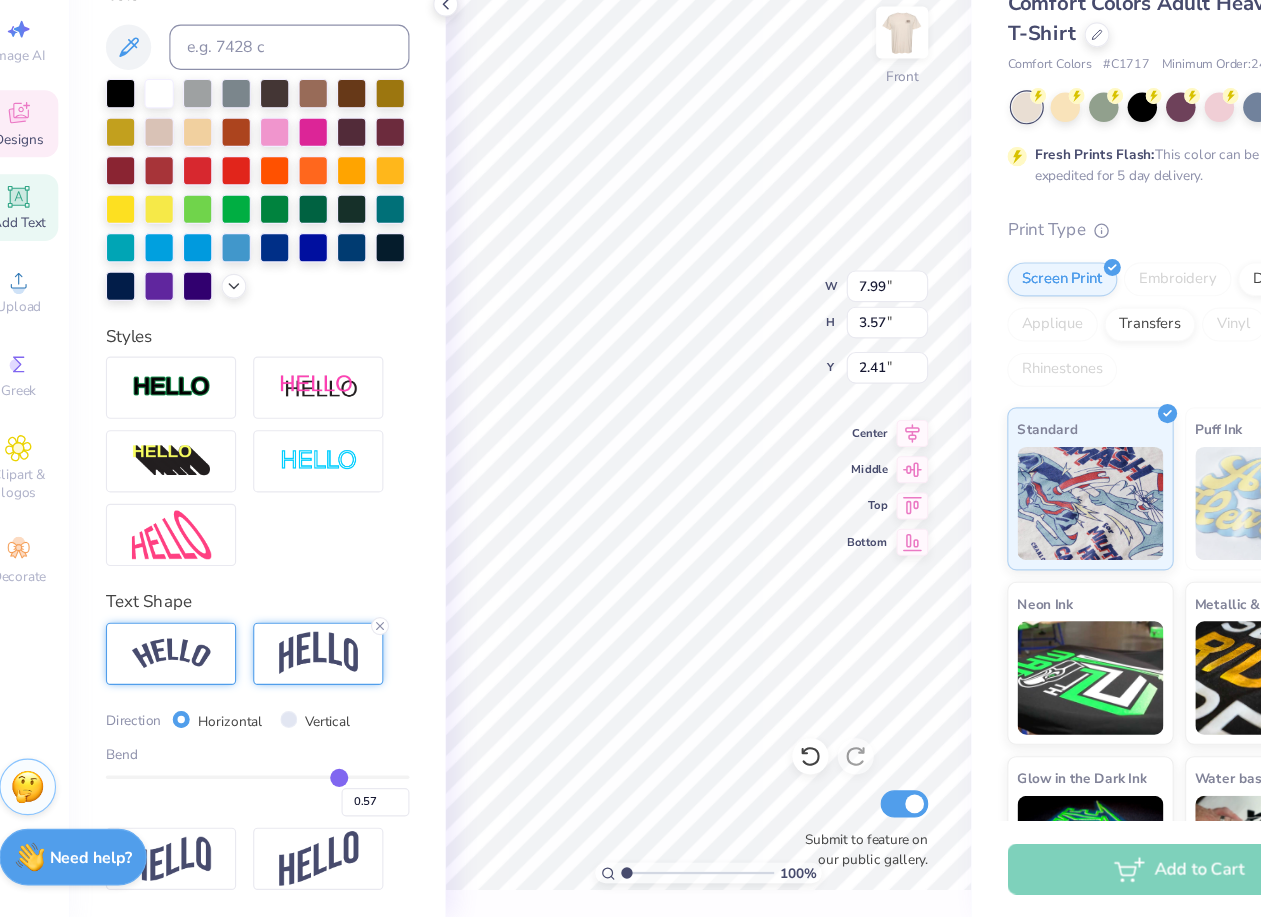 type on "0.59" 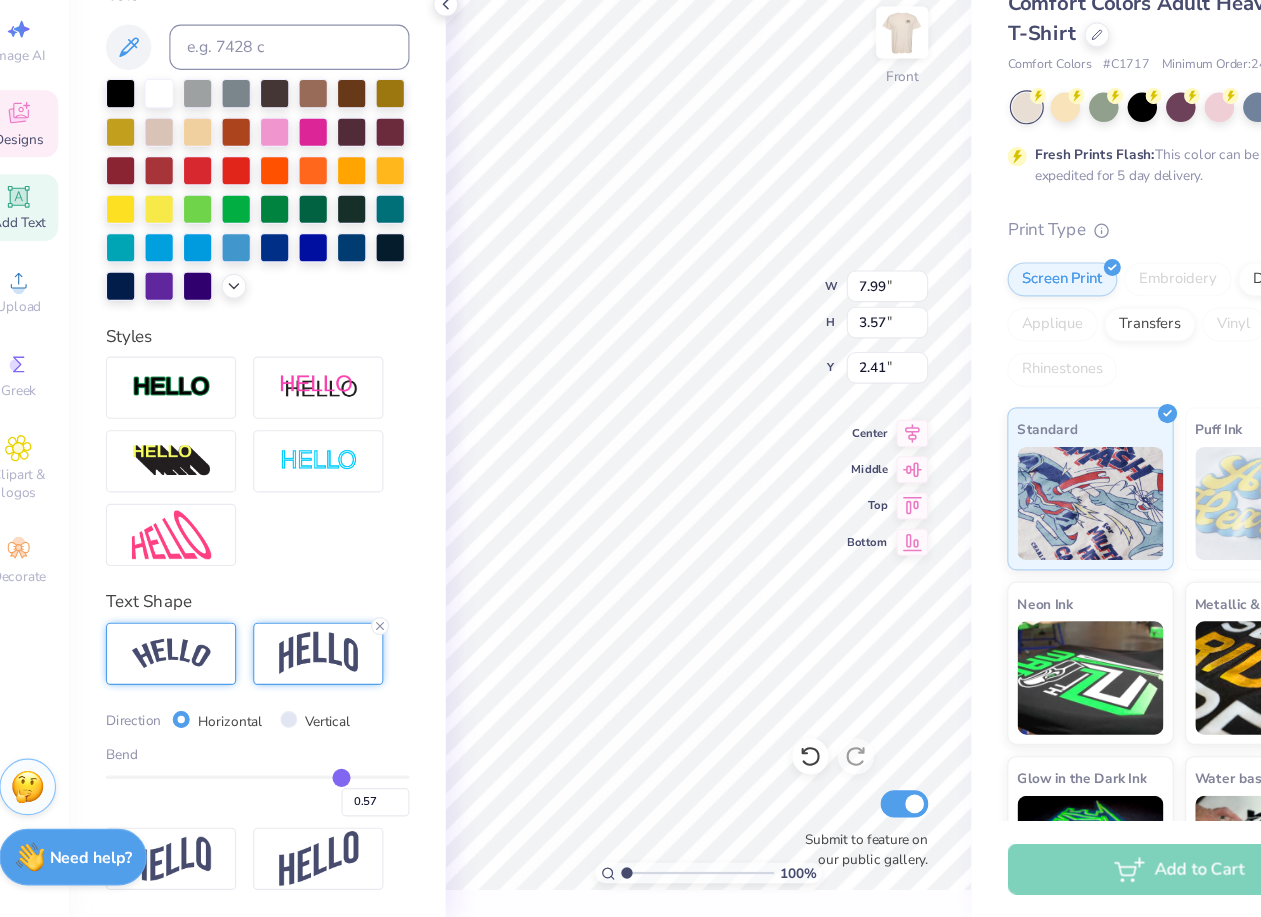 type on "0.59" 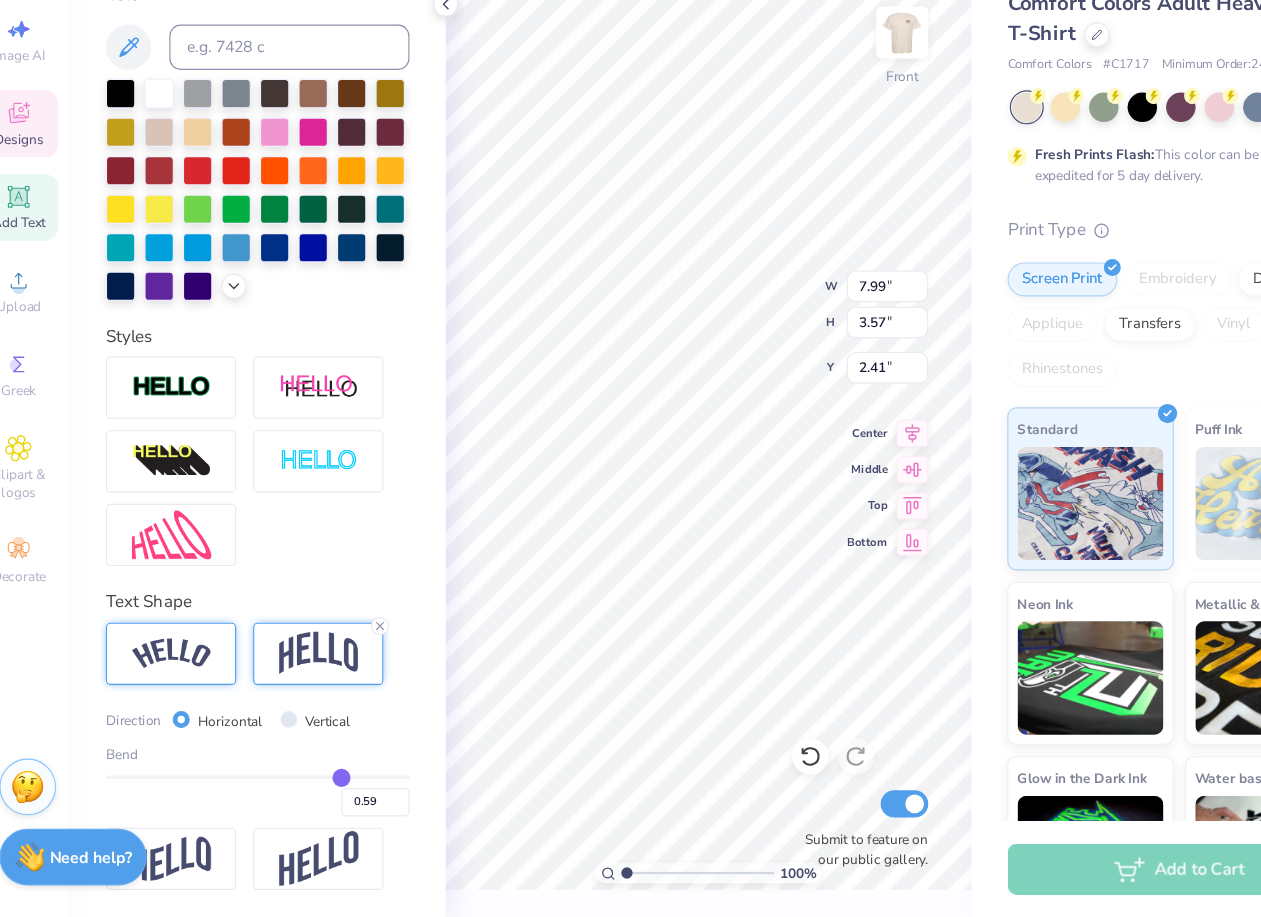 type on "0.61" 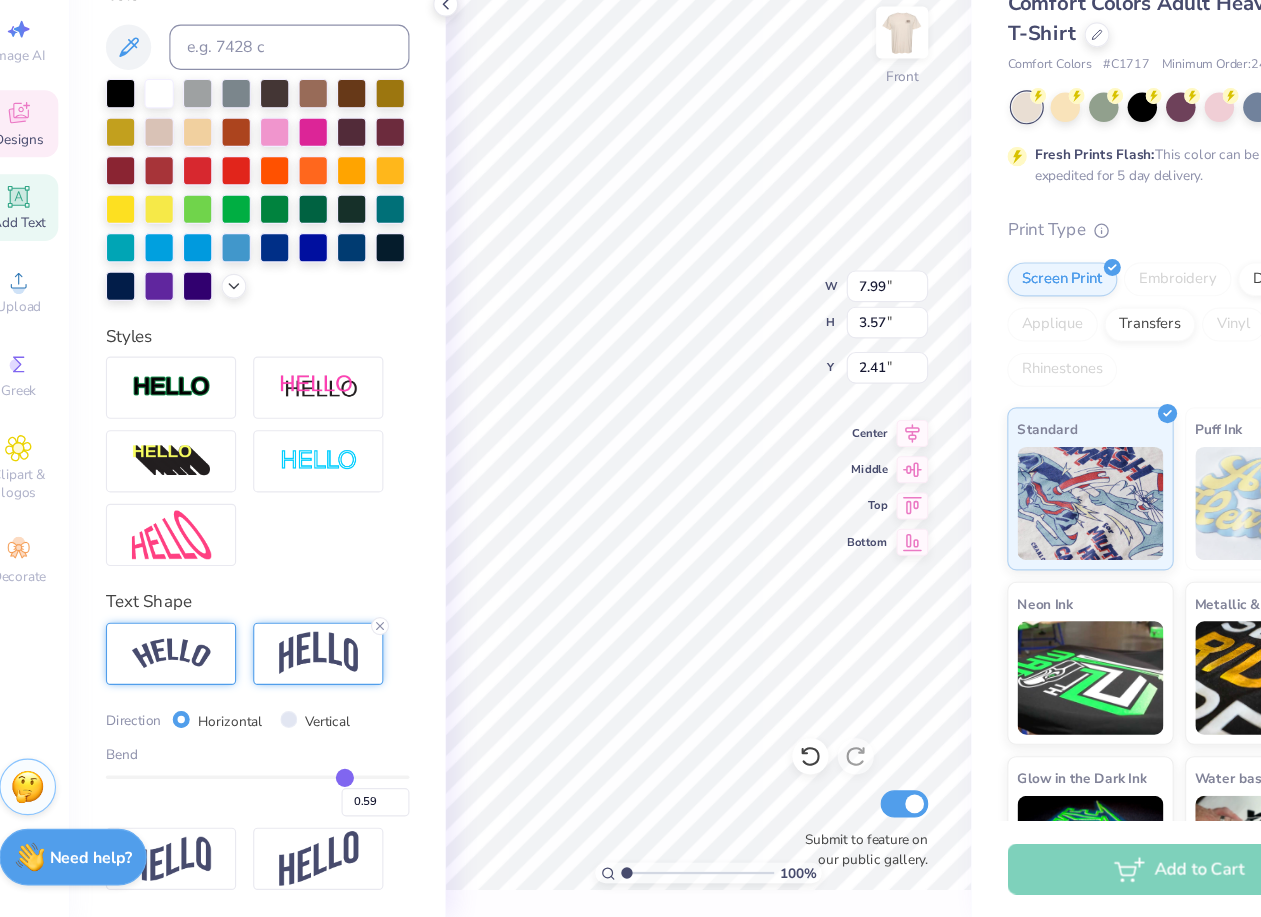 type on "0.61" 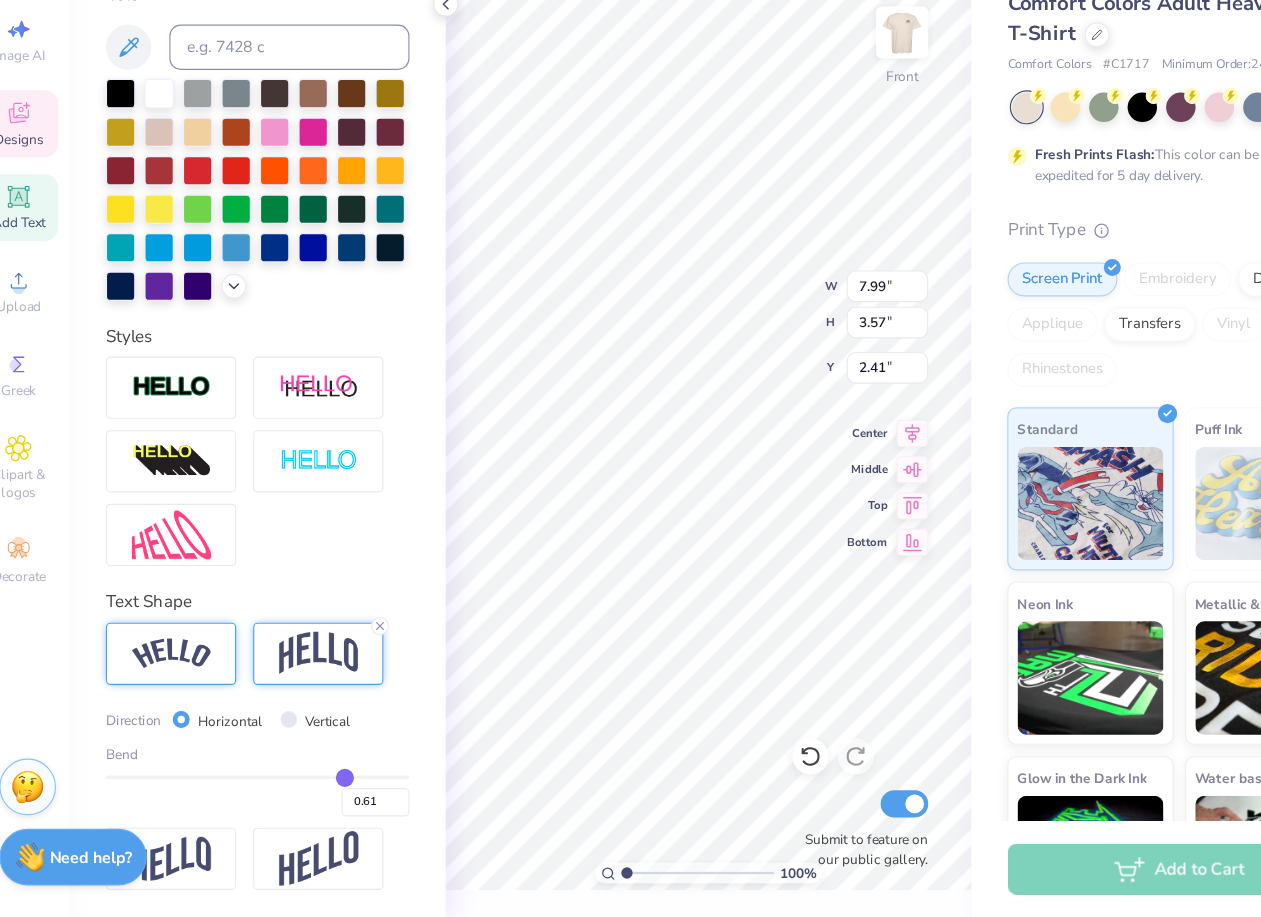 type on "0.62" 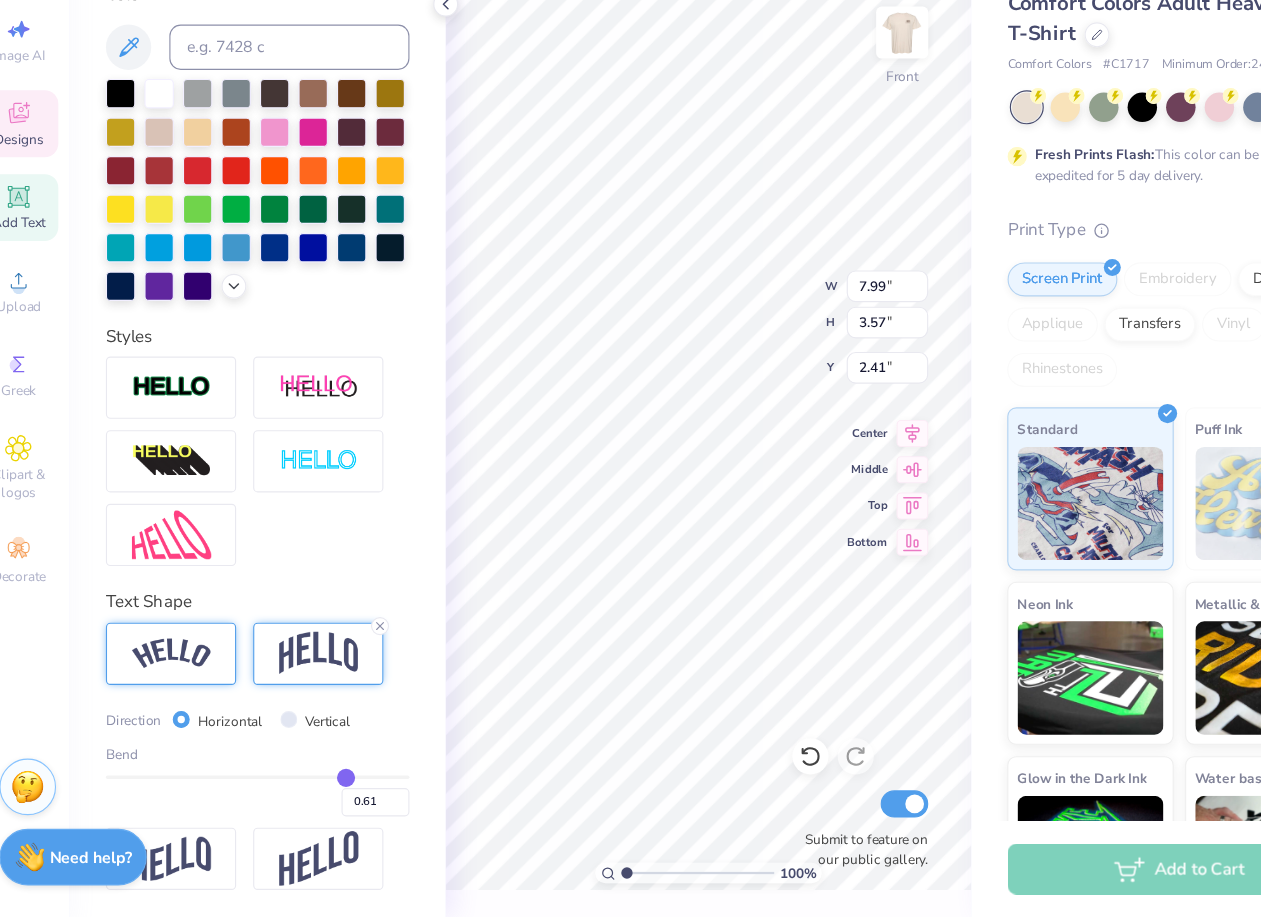 type on "0.62" 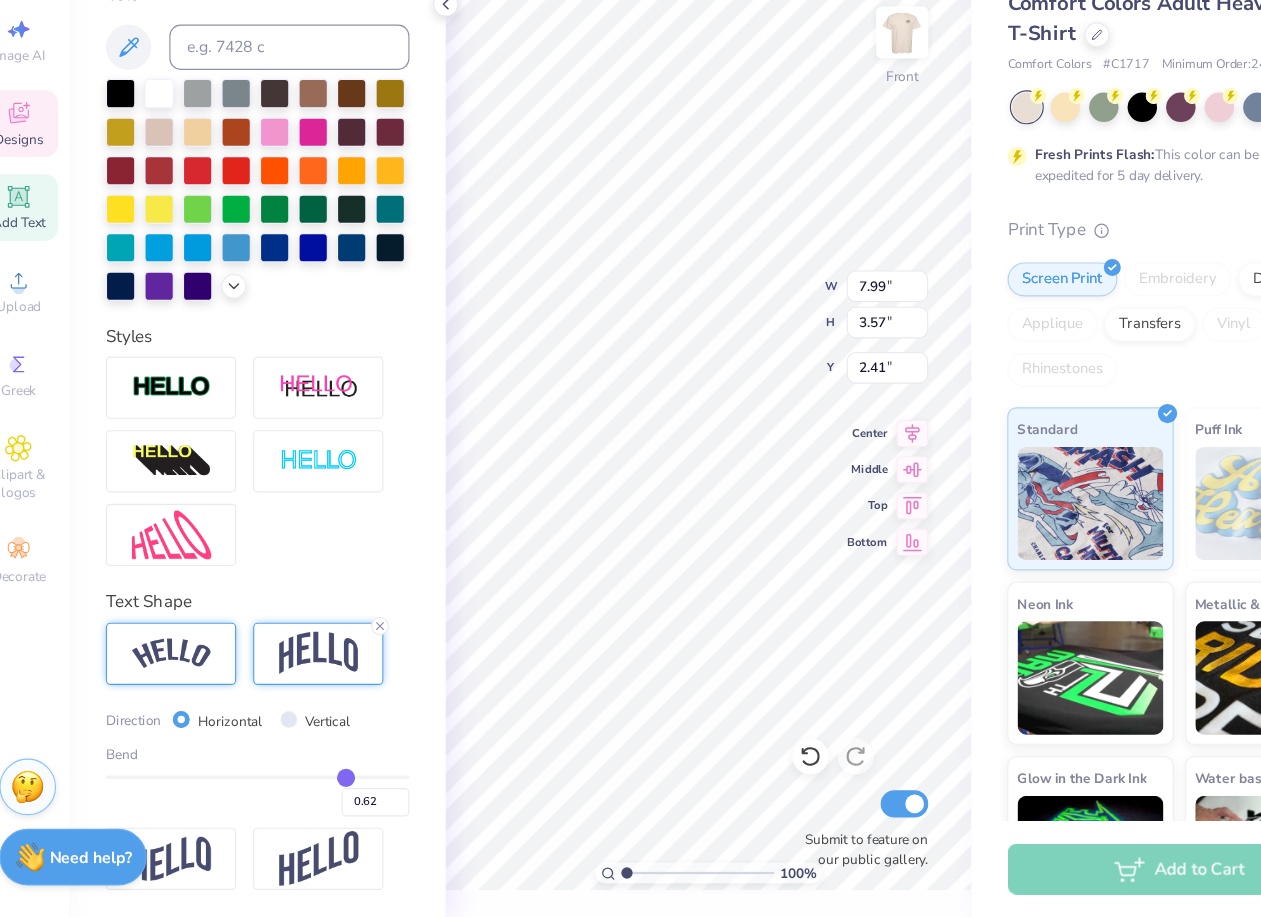 type on "0.63" 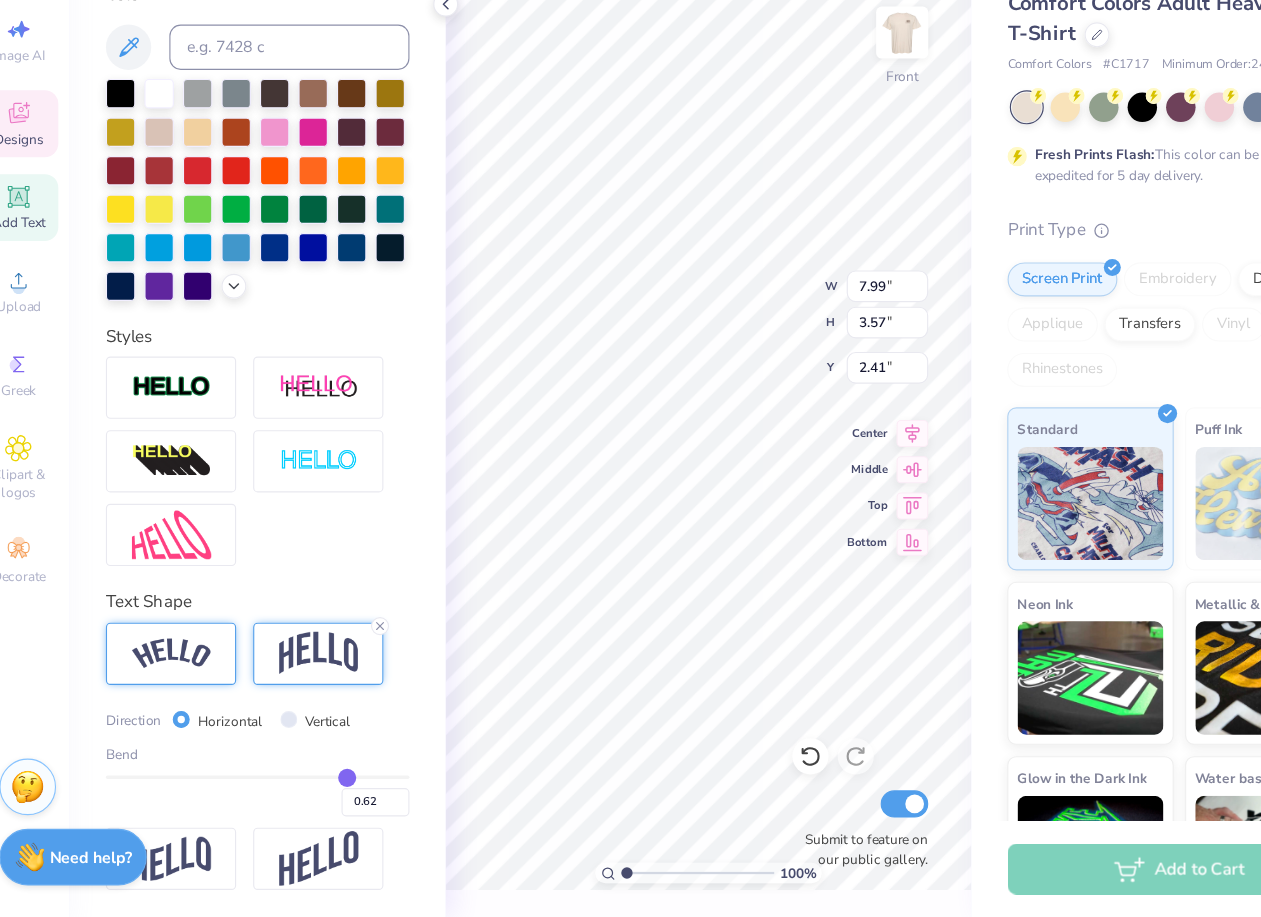 type on "0.63" 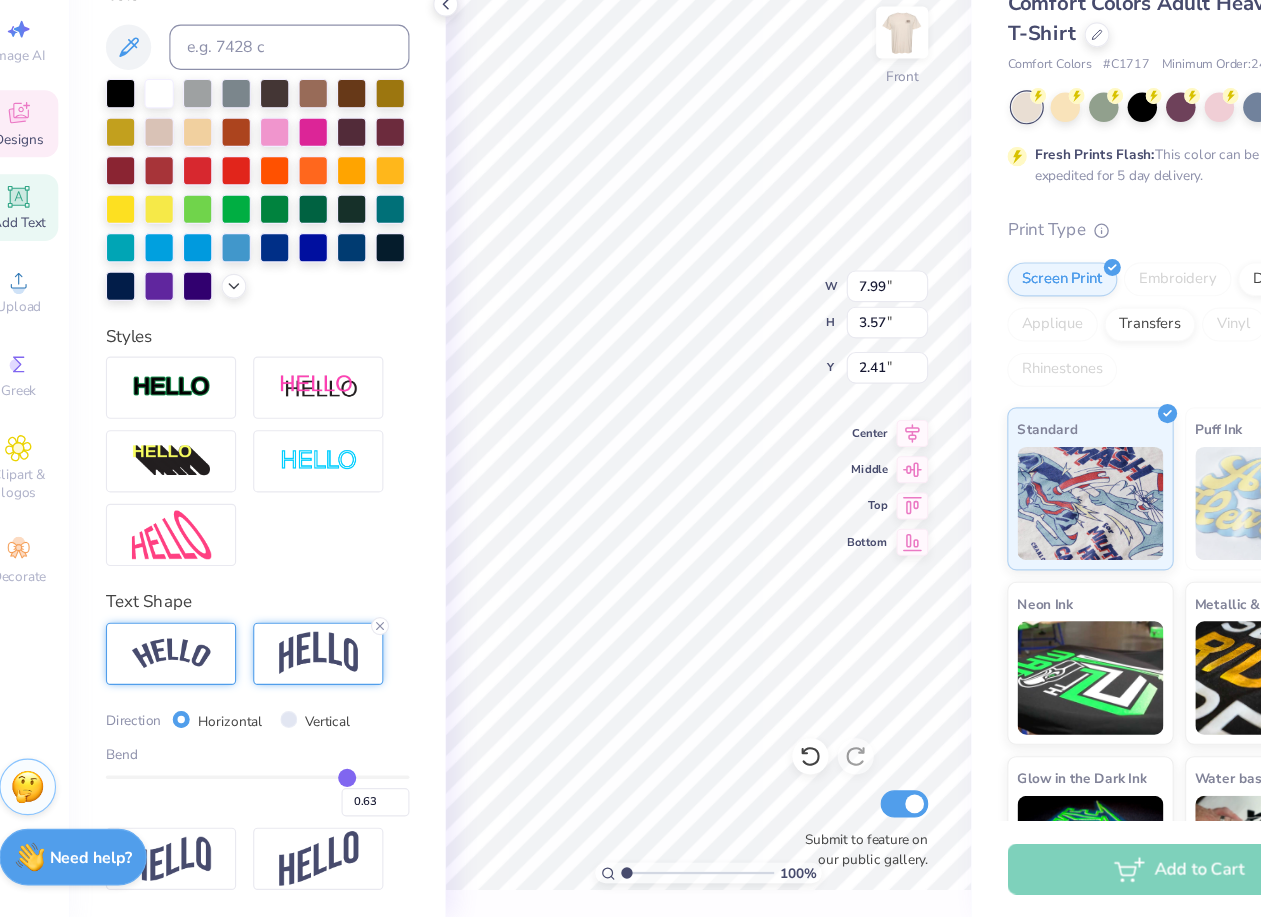 type on "0.64" 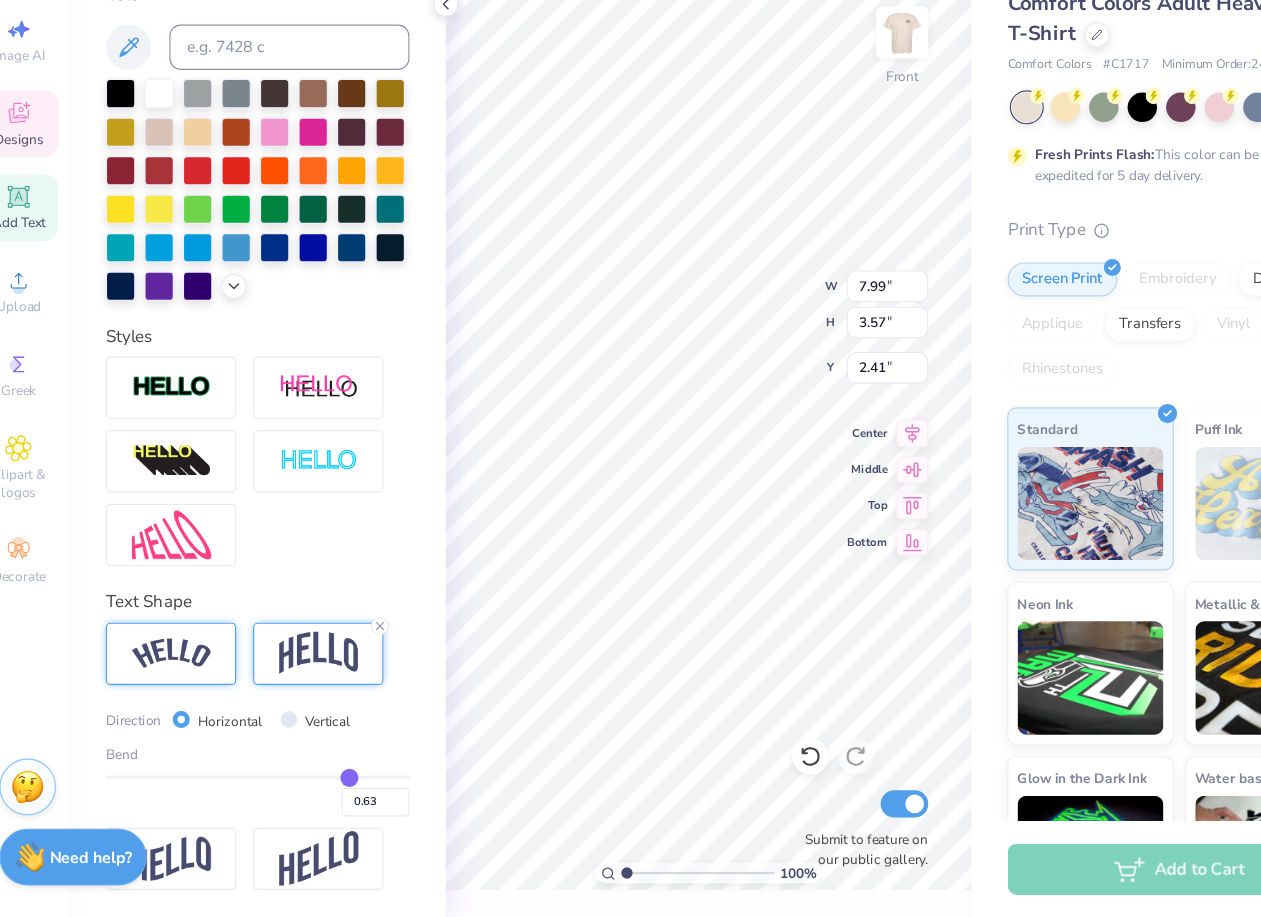 type on "0.64" 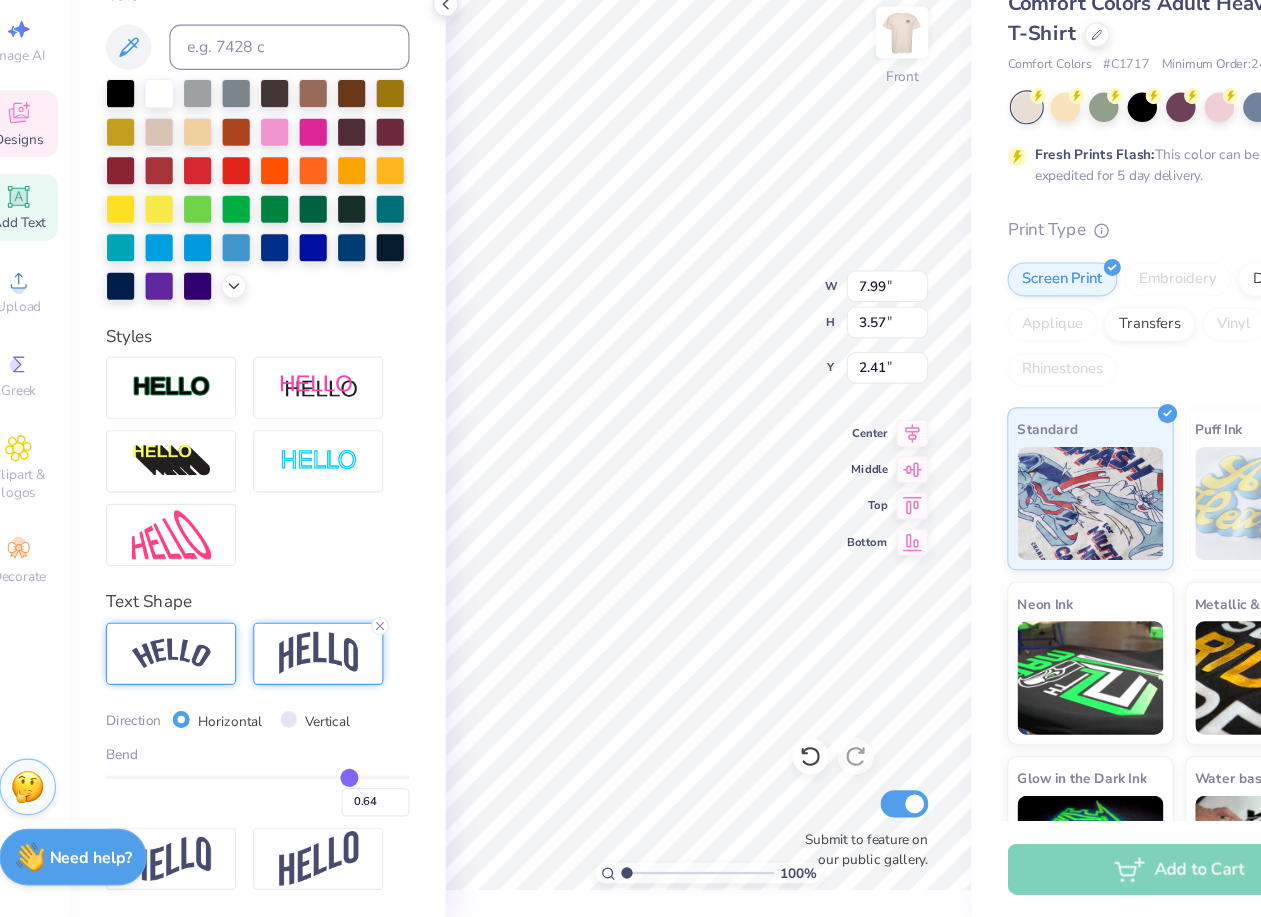 type on "0.65" 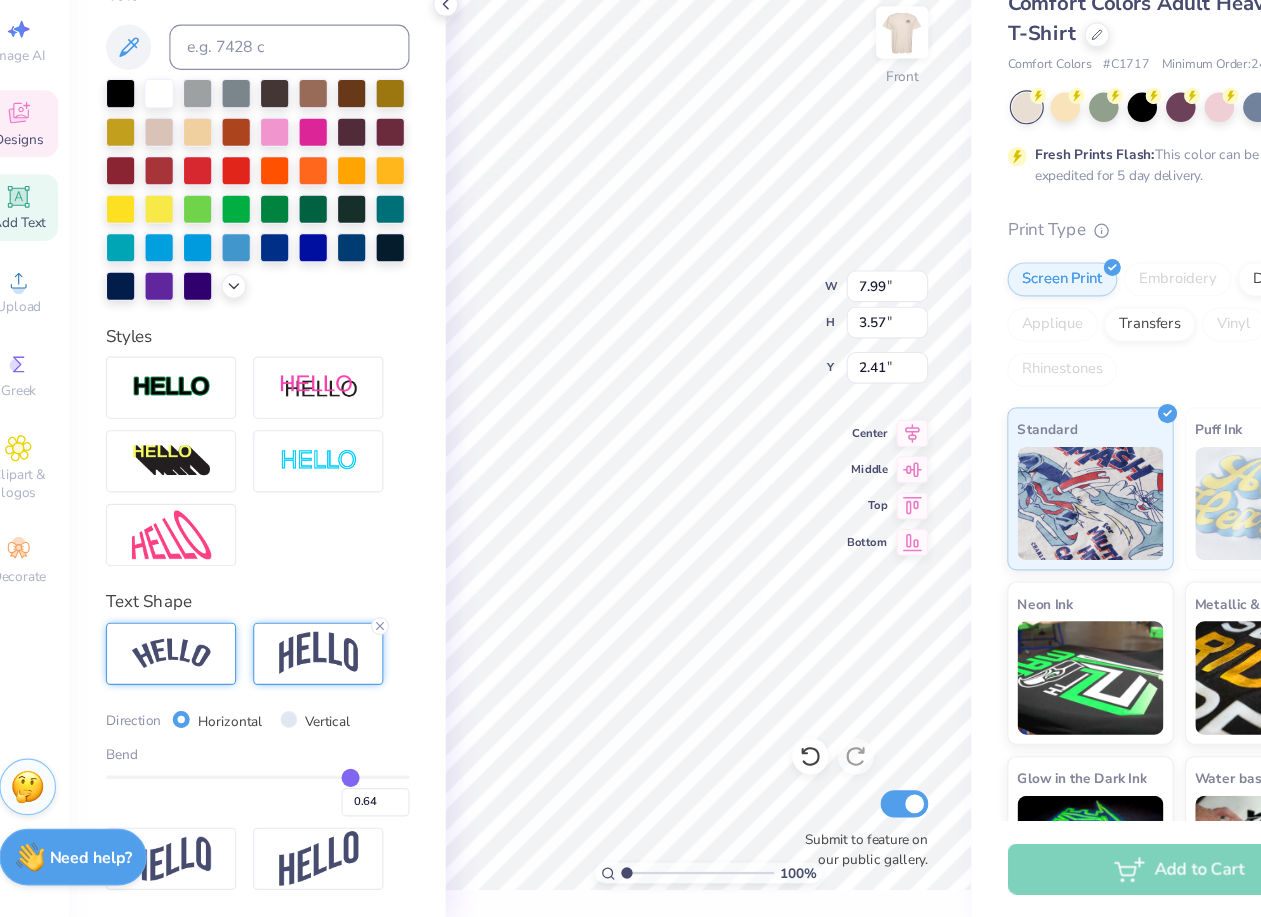 type on "0.65" 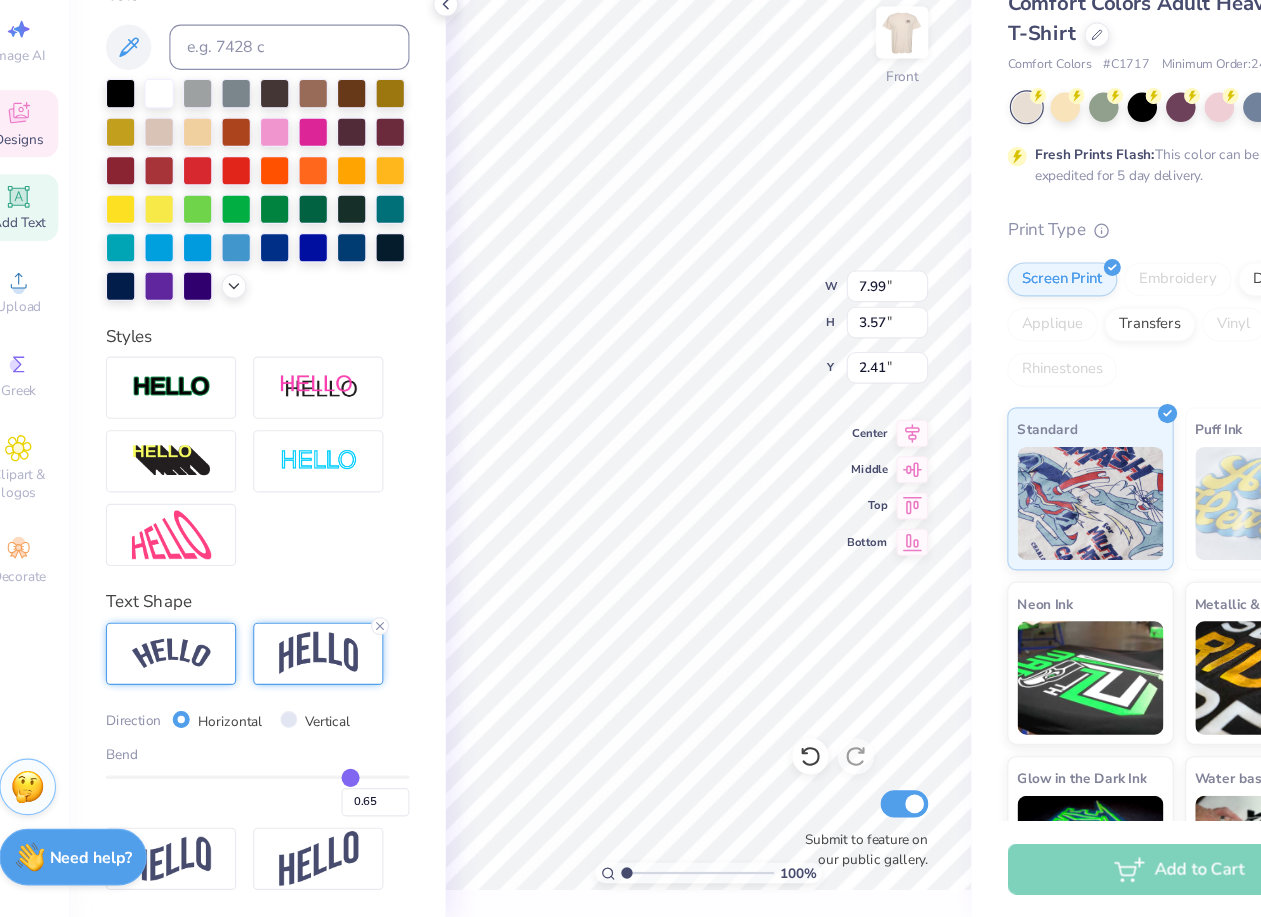 type on "0.66" 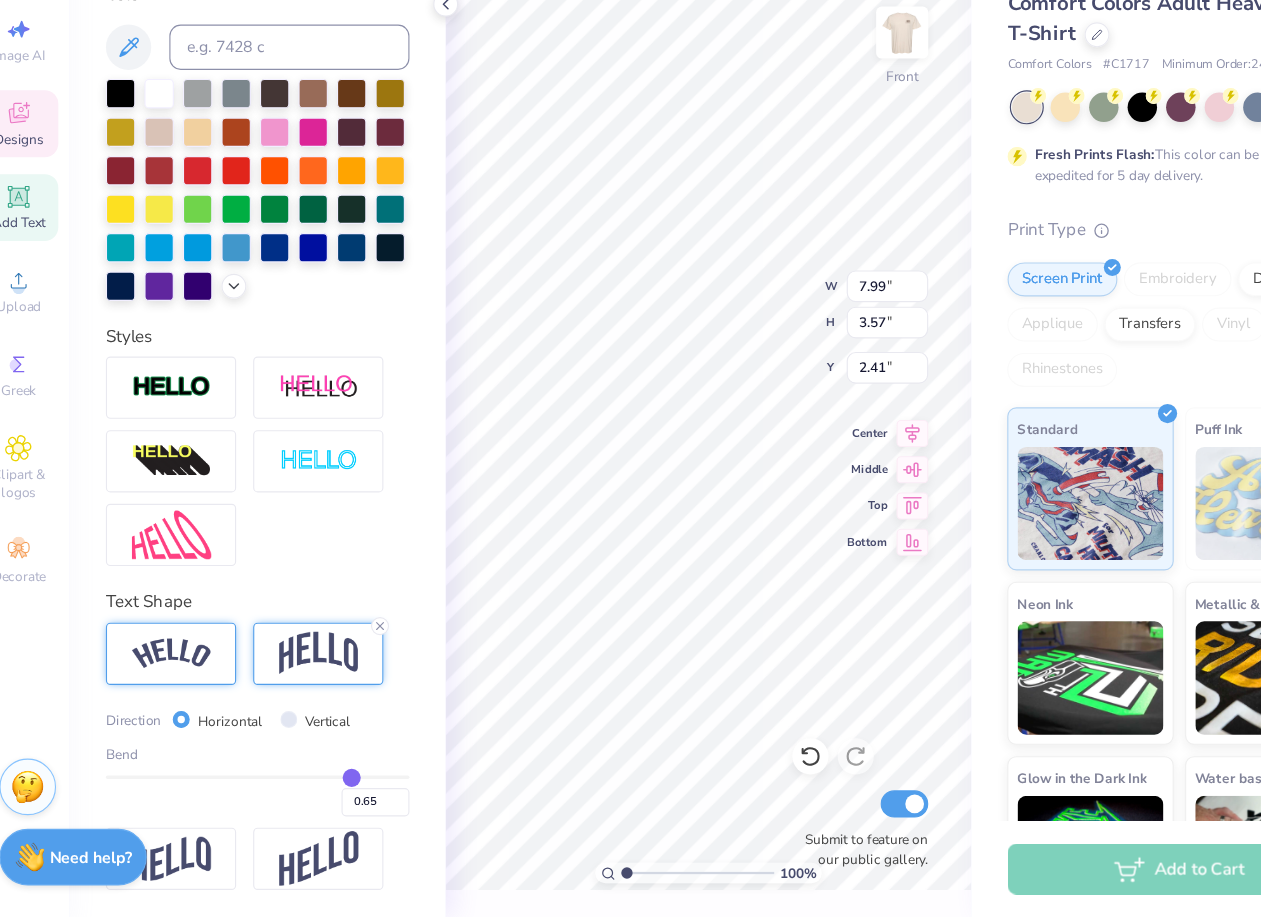 type on "0.66" 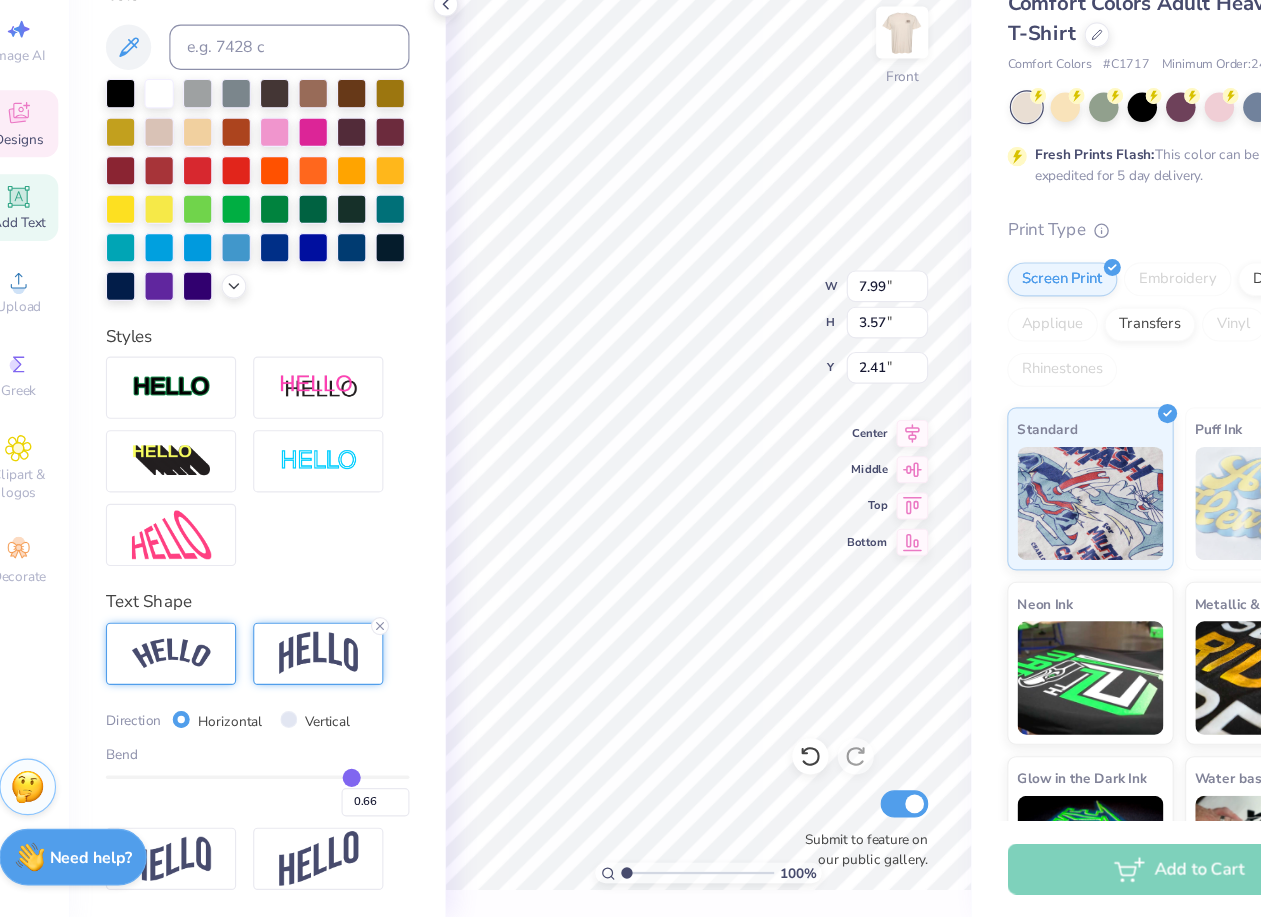 type on "0.67" 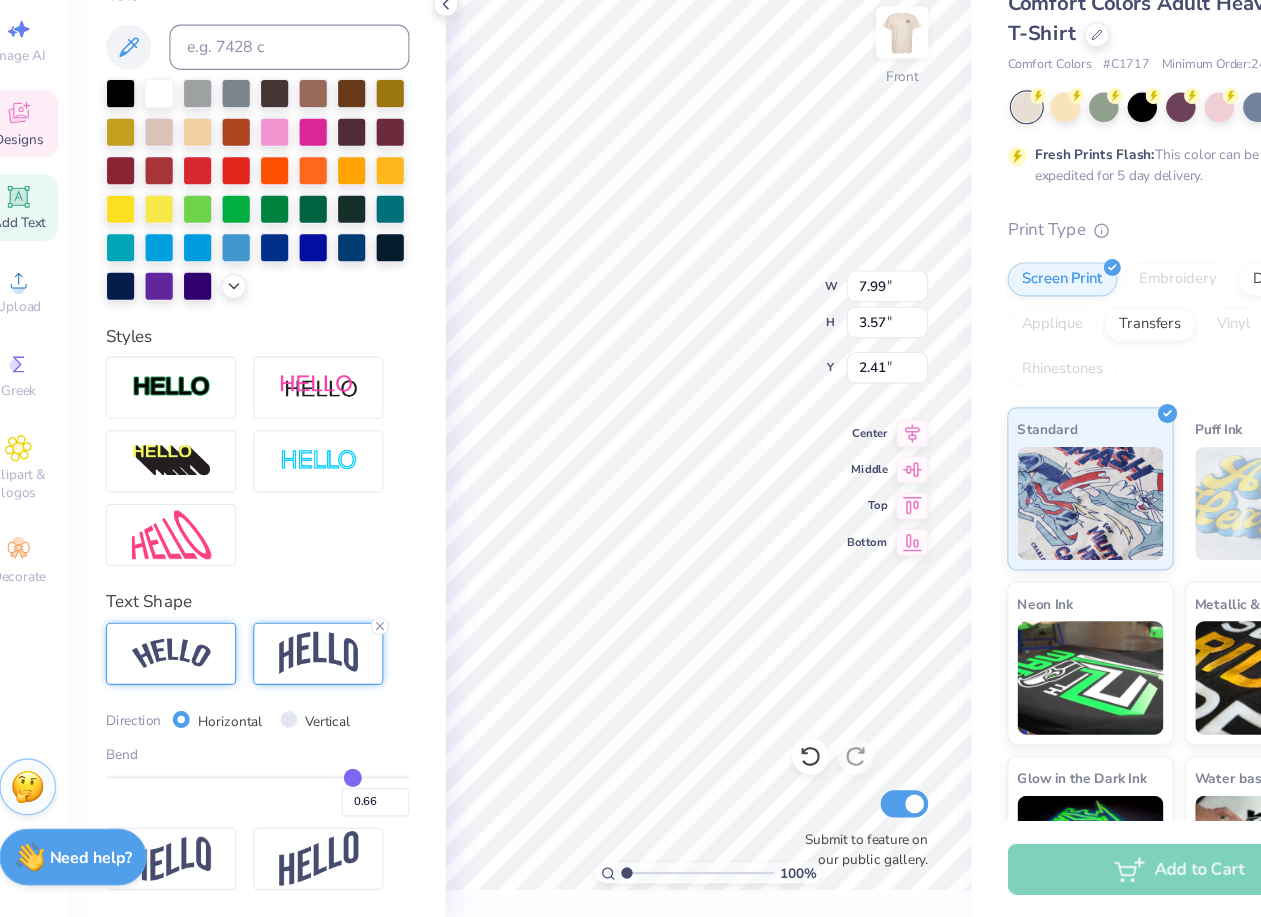 type on "0.67" 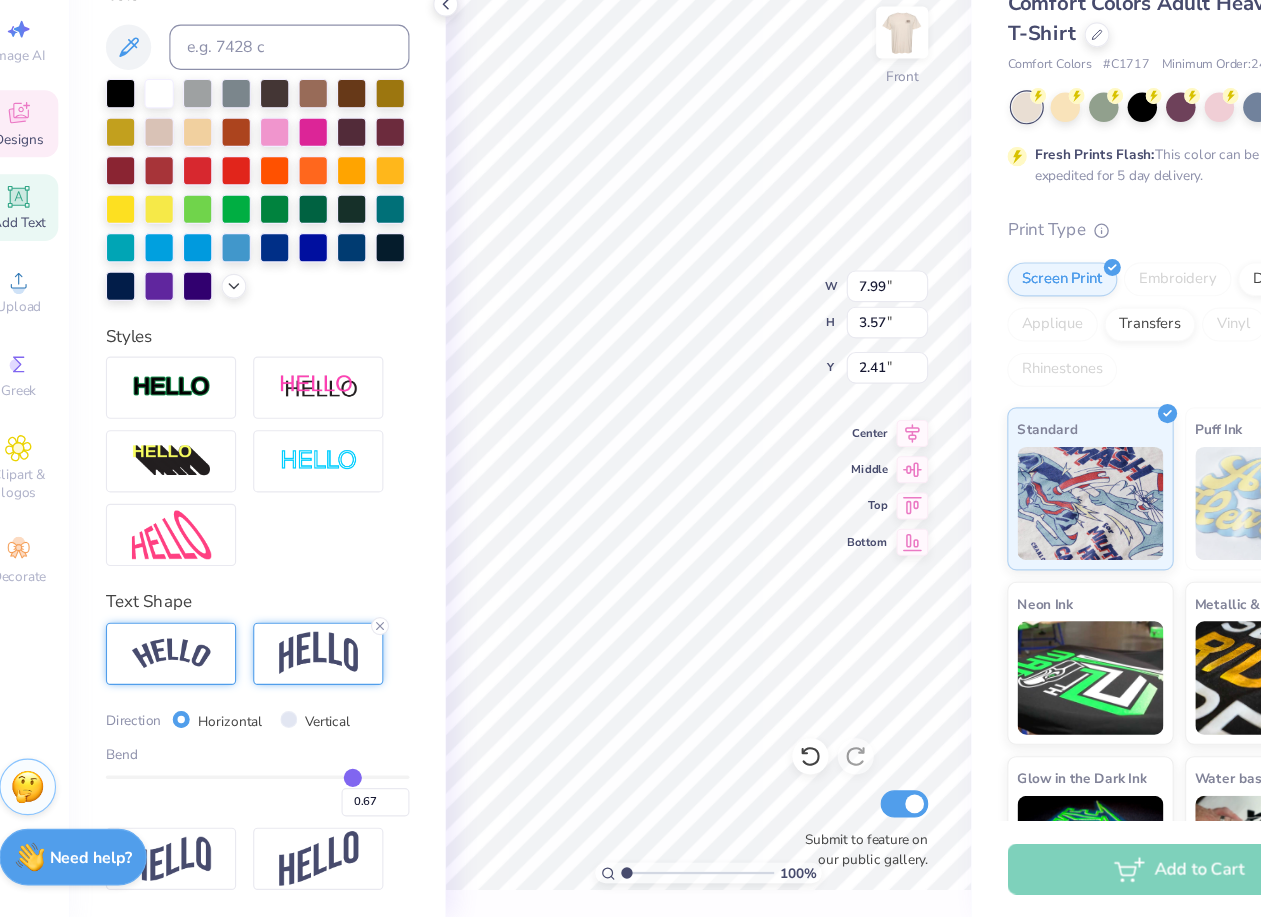 type on "0.68" 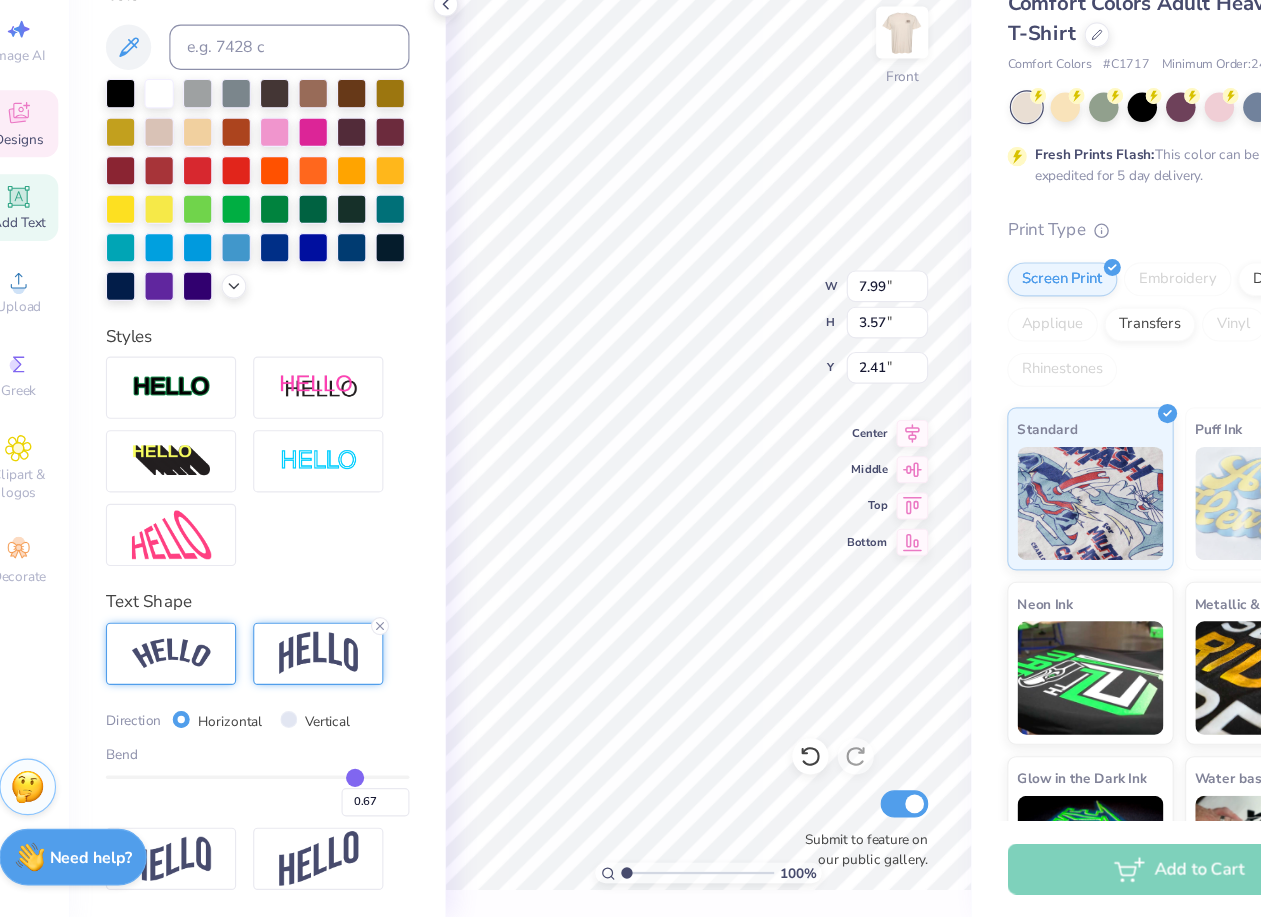 type on "0.68" 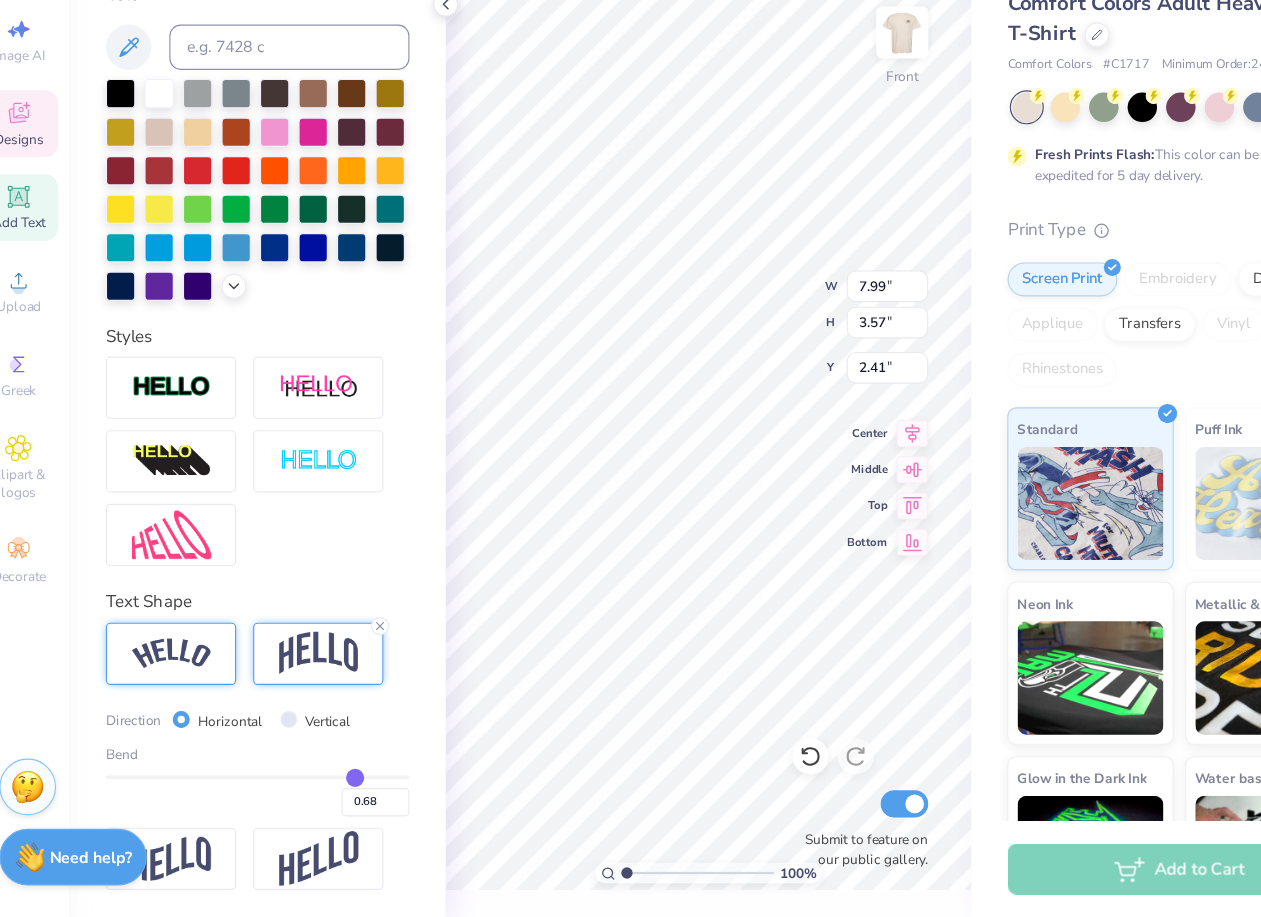 type on "0.69" 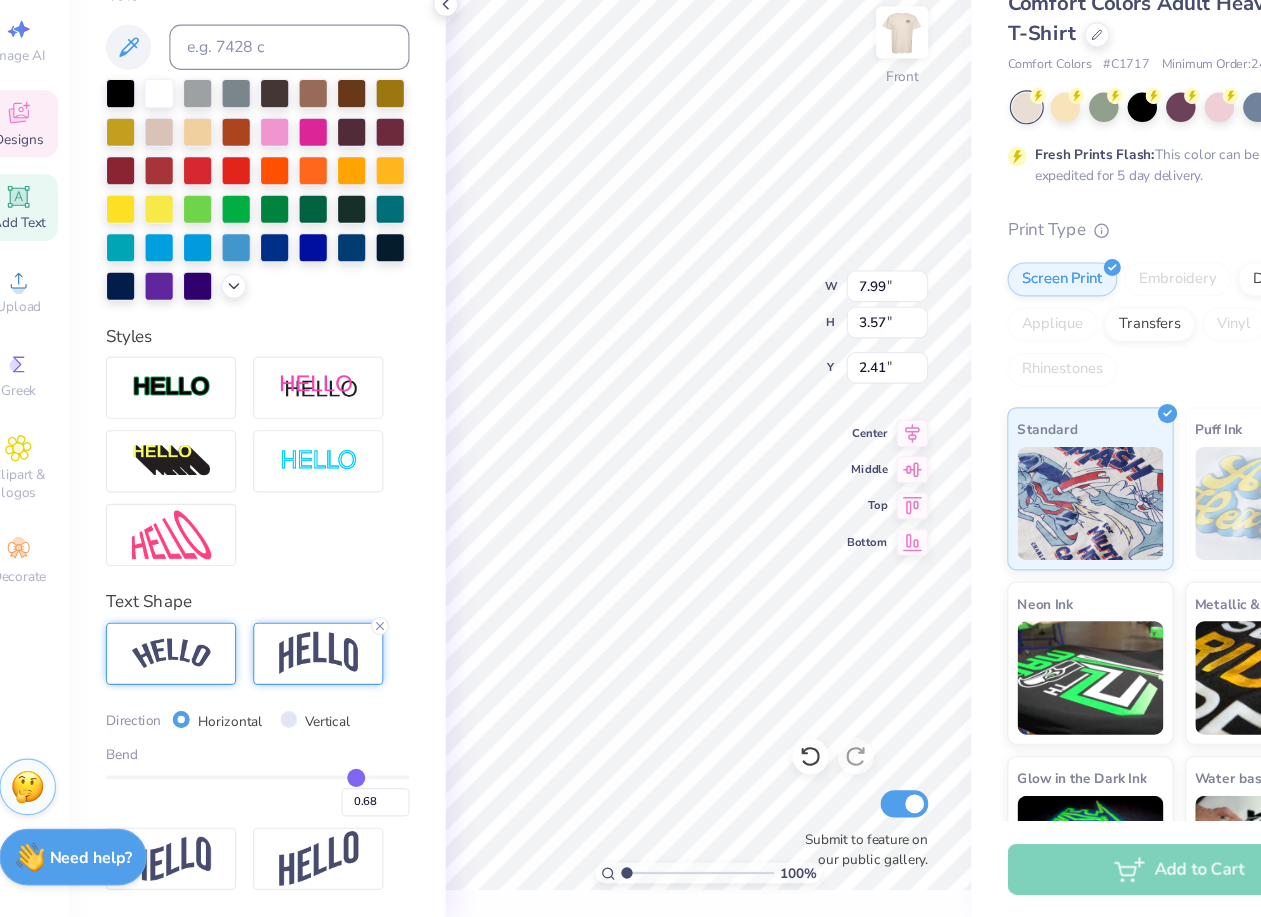 type on "0.69" 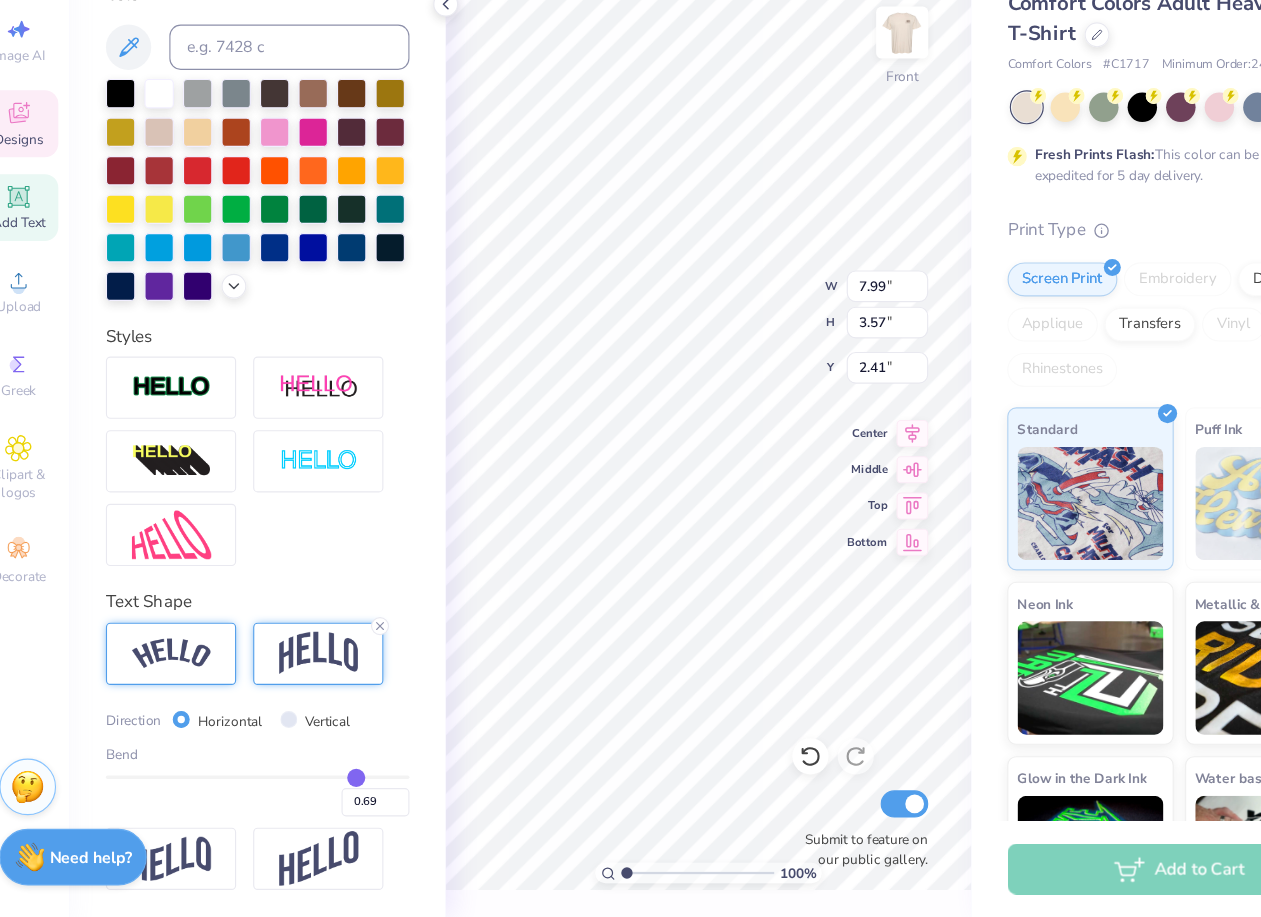 type on "0.7" 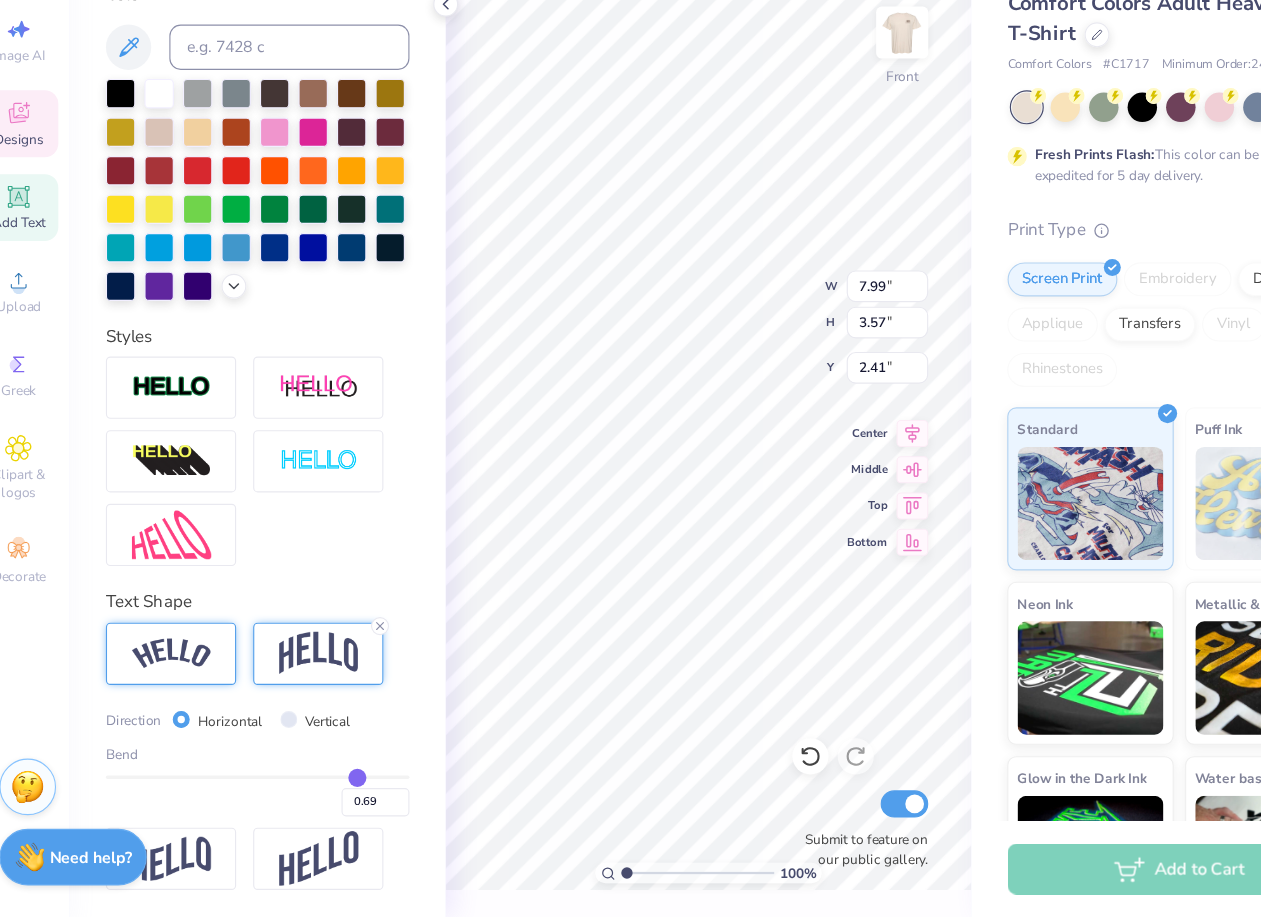 type on "0.70" 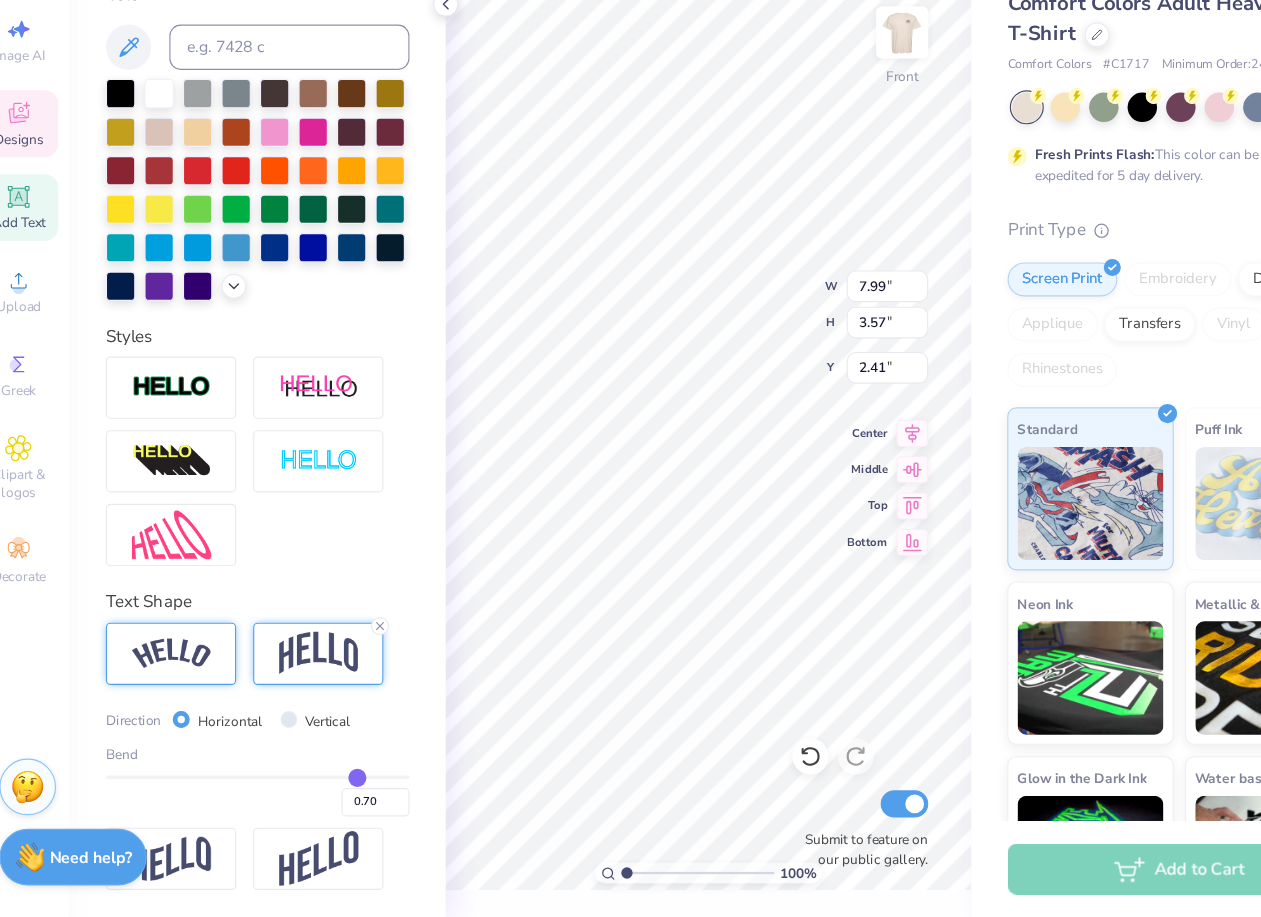 type on "0.71" 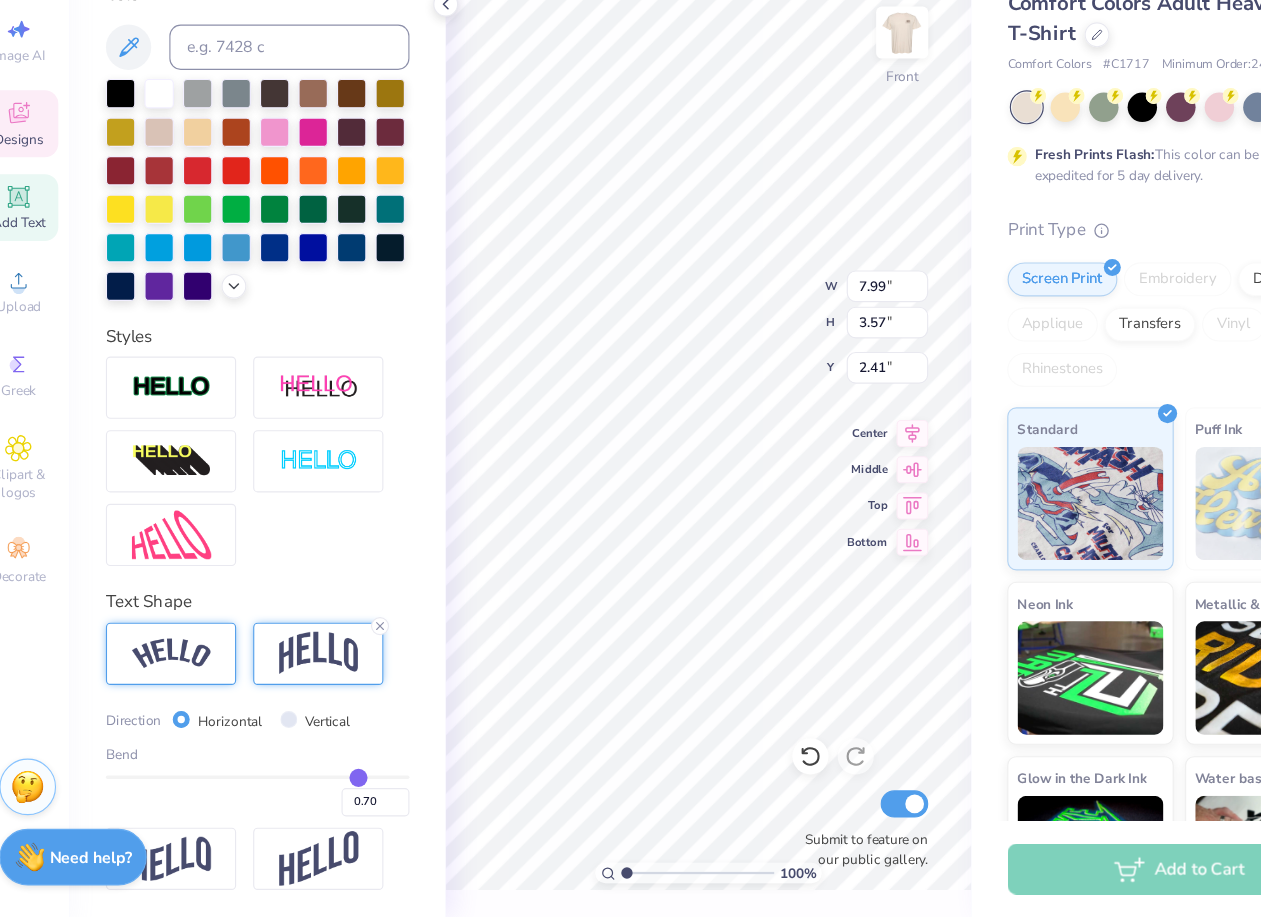 type on "0.71" 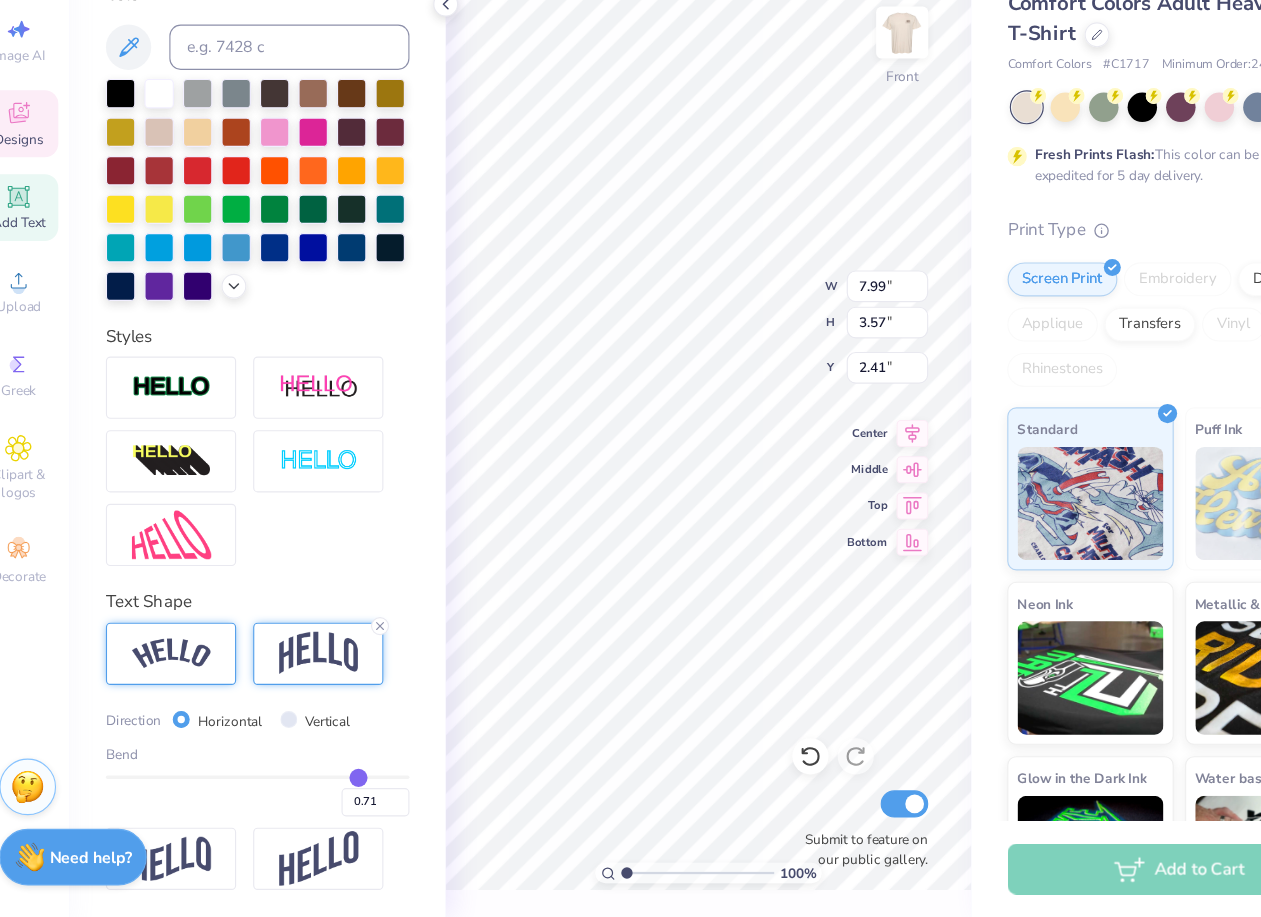 type on "0.72" 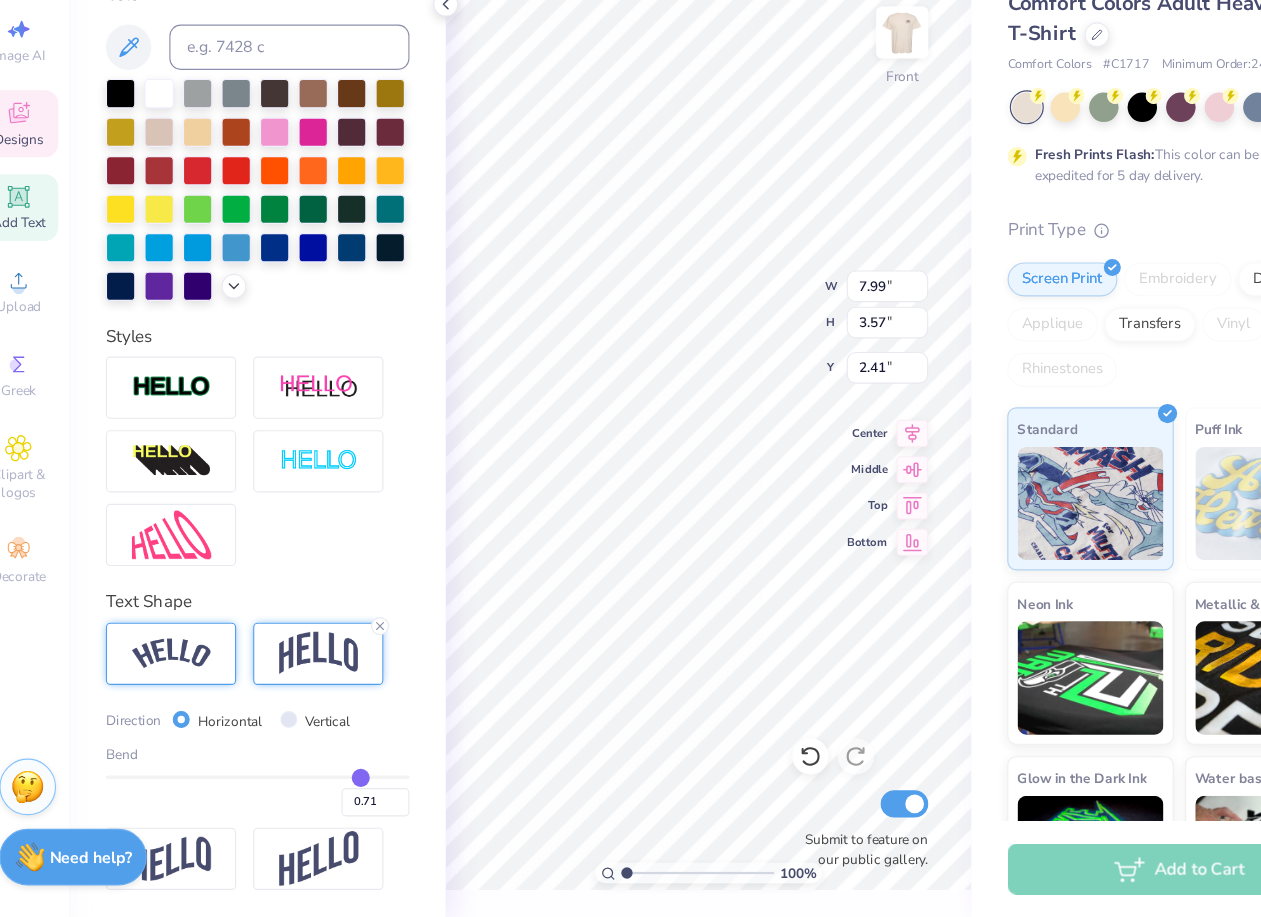 type on "0.72" 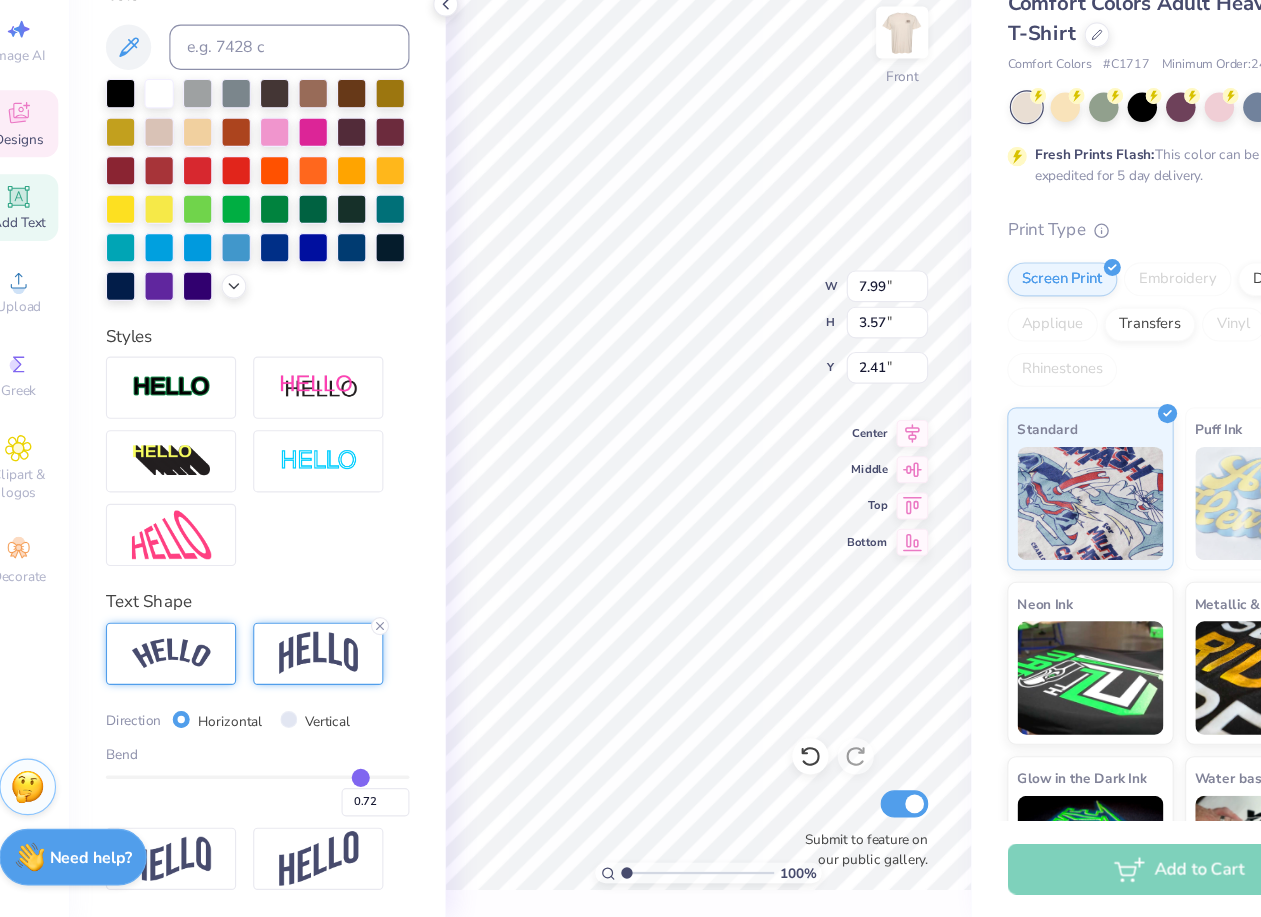 type on "0.73" 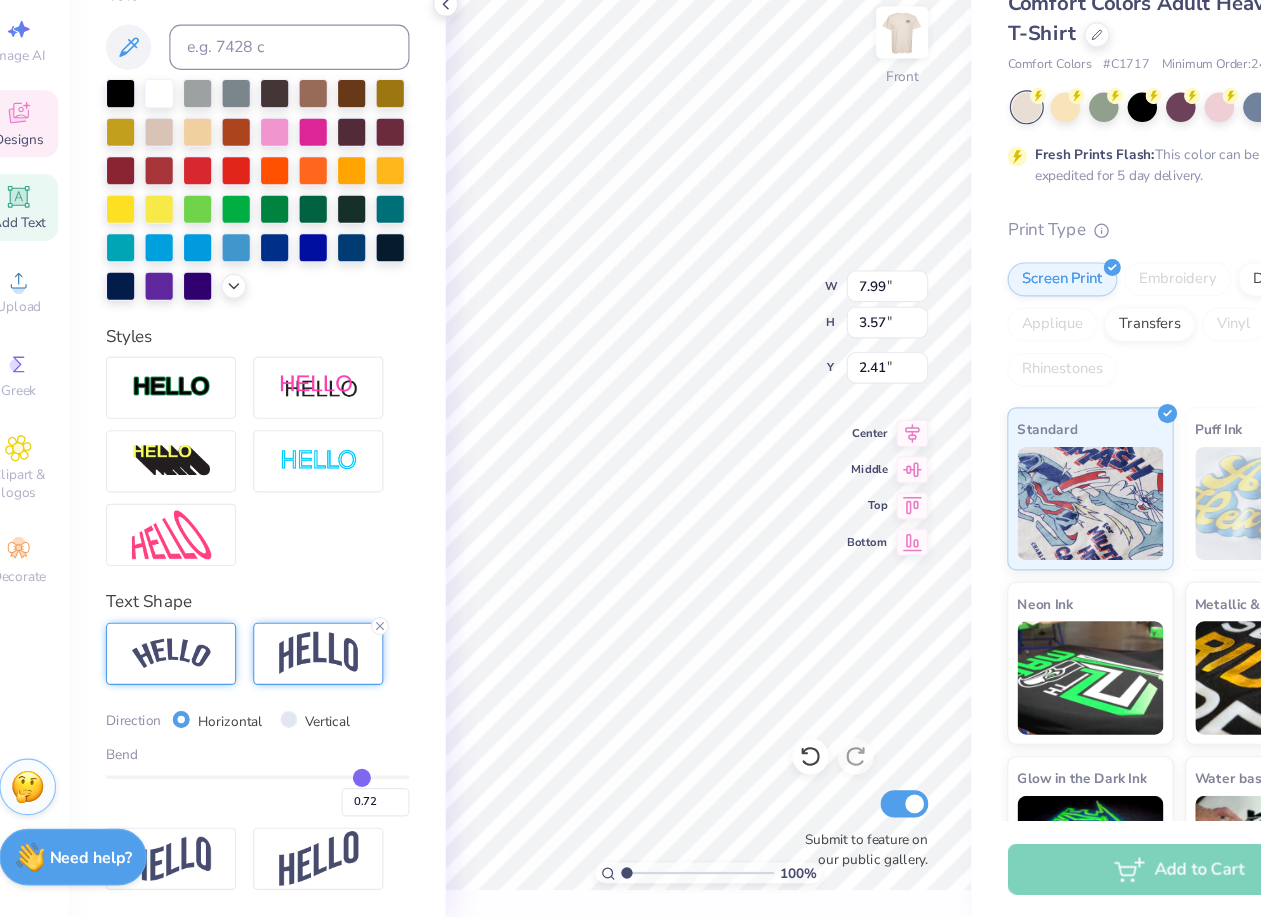 type on "0.73" 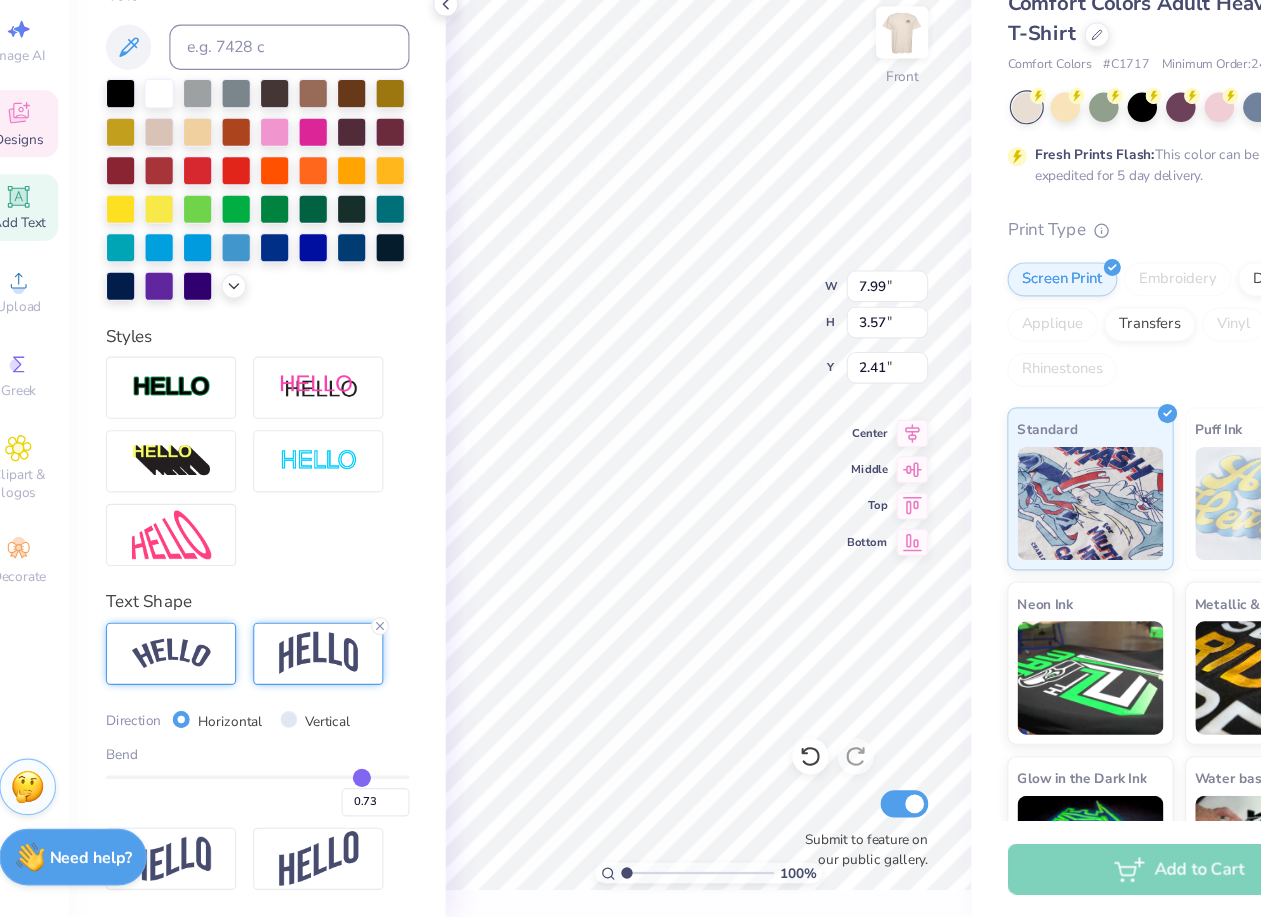 type on "0.74" 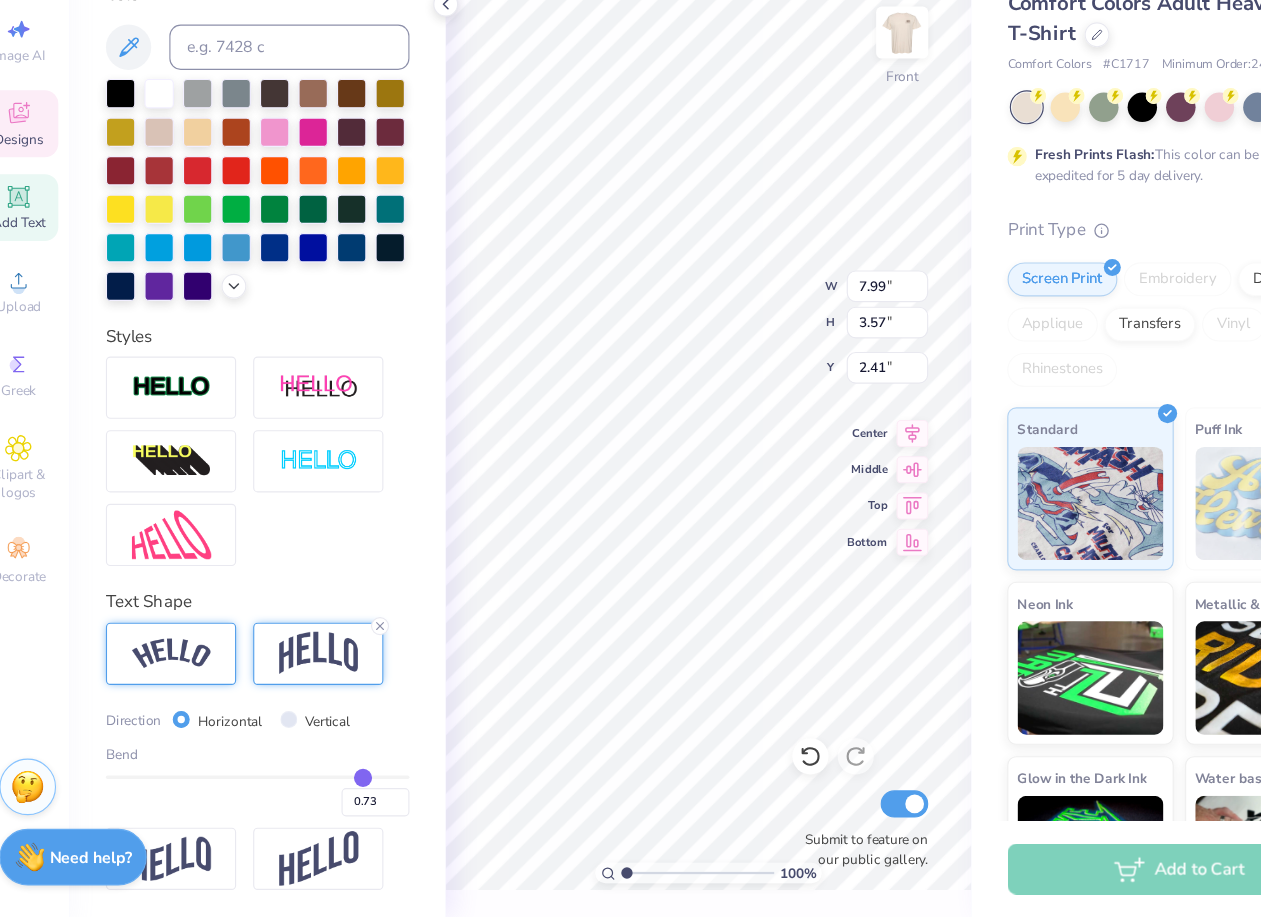 type on "0.74" 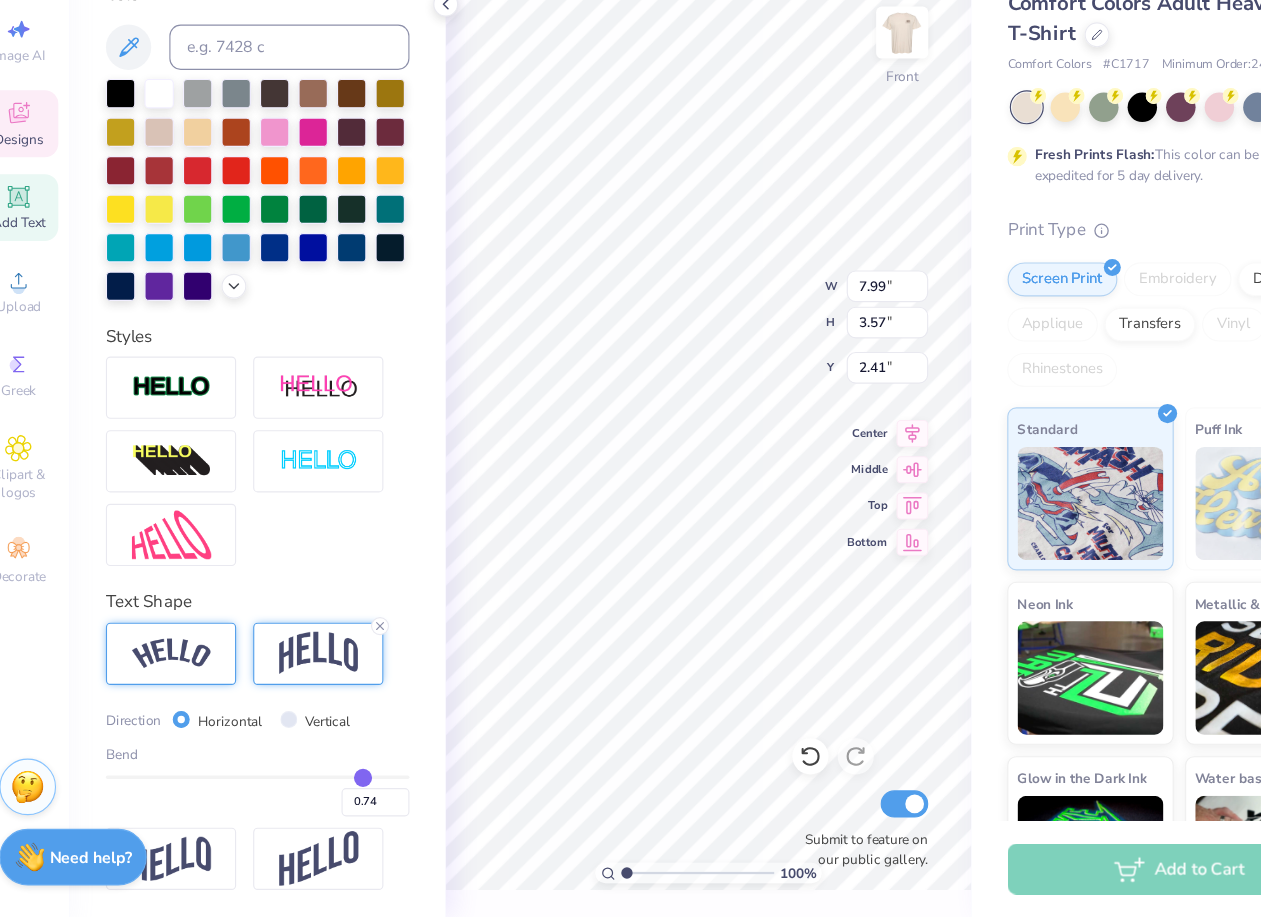 type on "0.75" 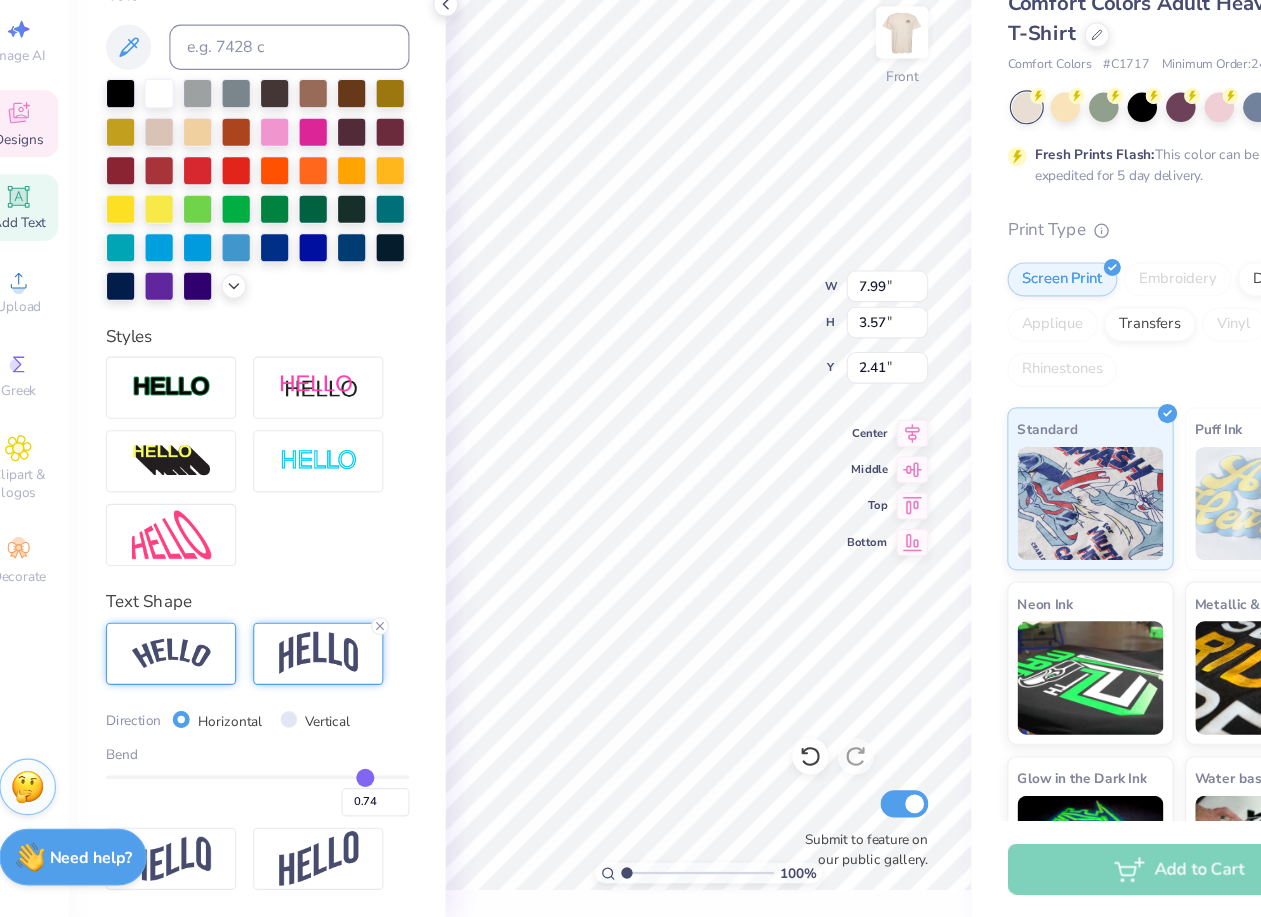 type on "0.75" 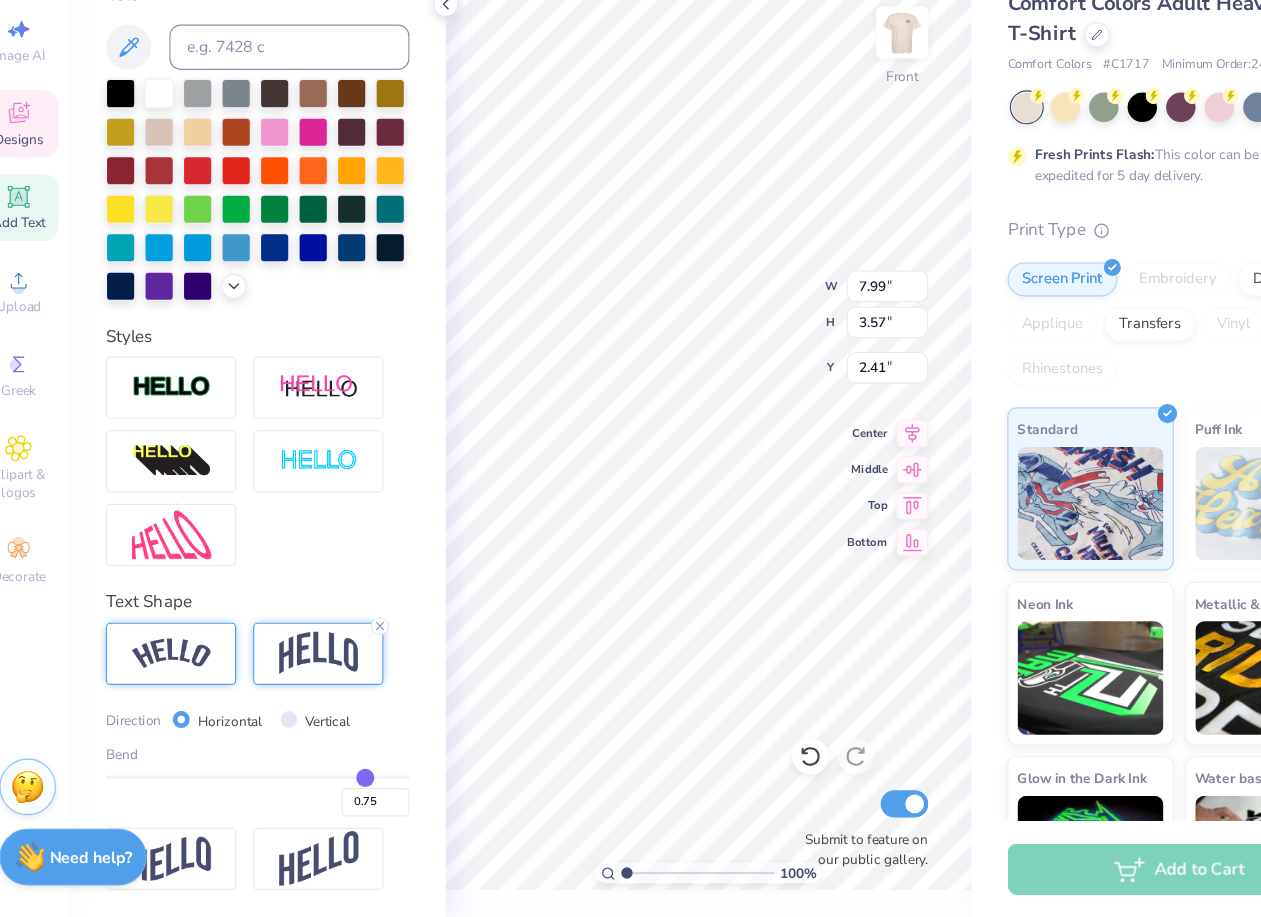 drag, startPoint x: 326, startPoint y: 788, endPoint x: 350, endPoint y: 790, distance: 24.083189 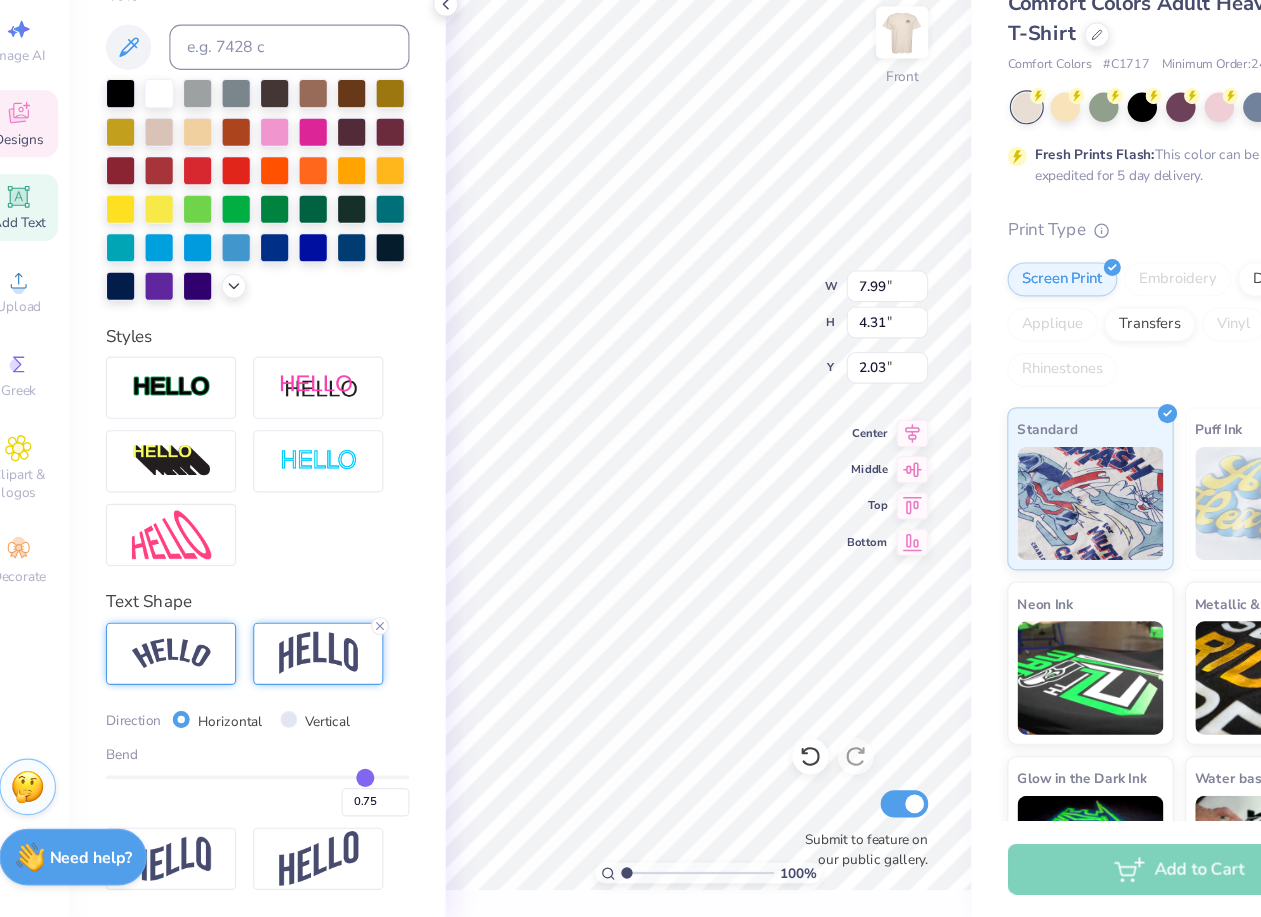 type on "0.74" 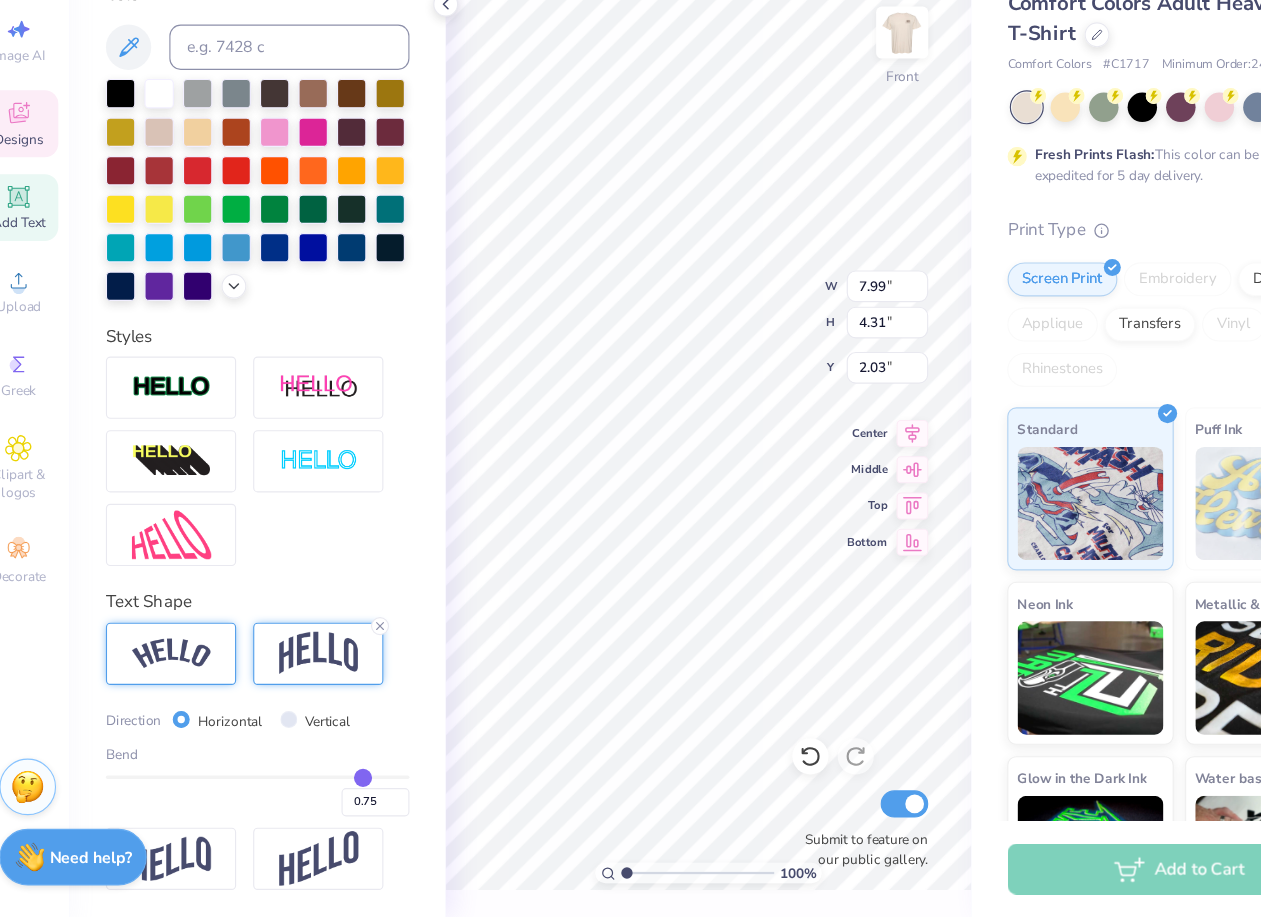 type on "0.74" 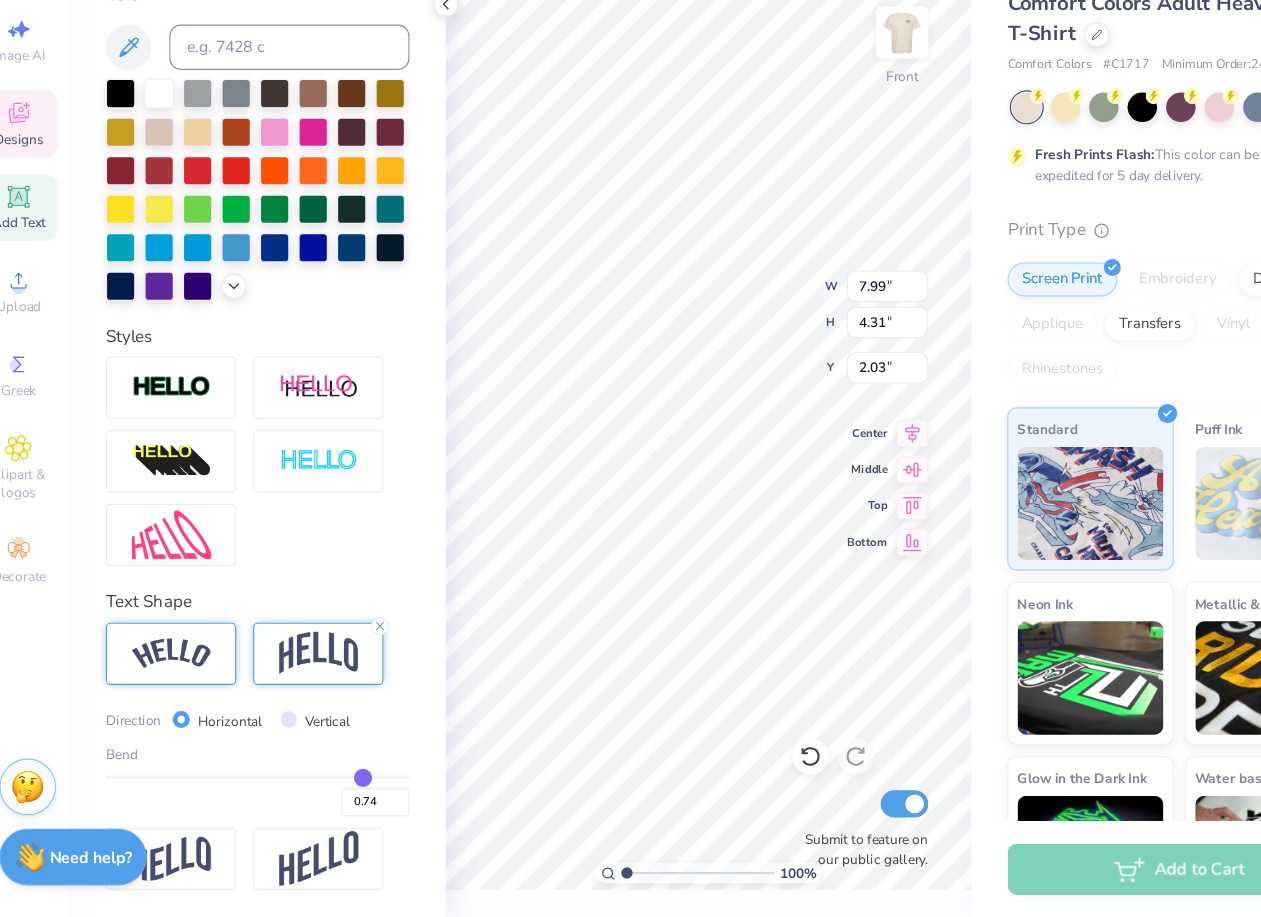 type on "0.72" 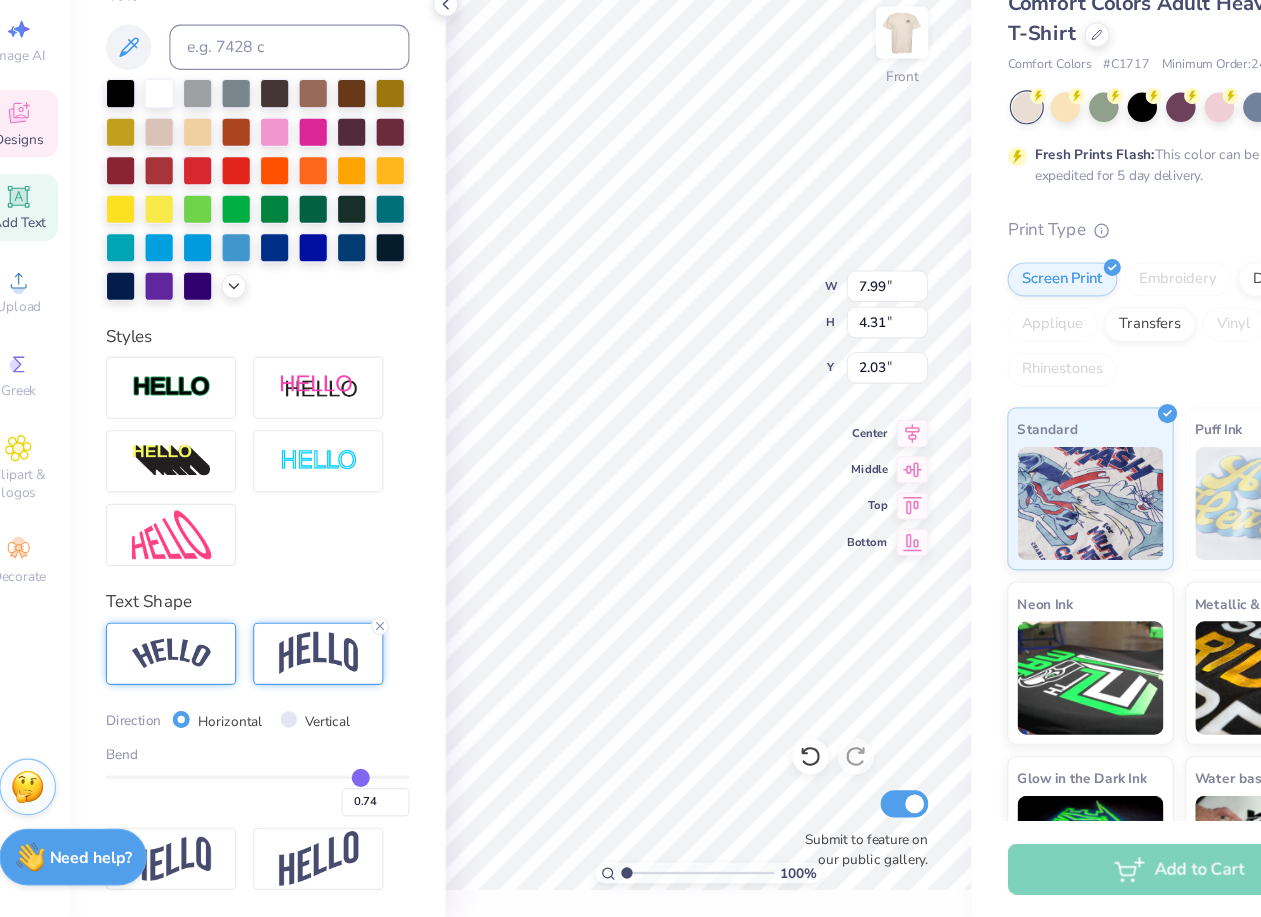 type on "0.72" 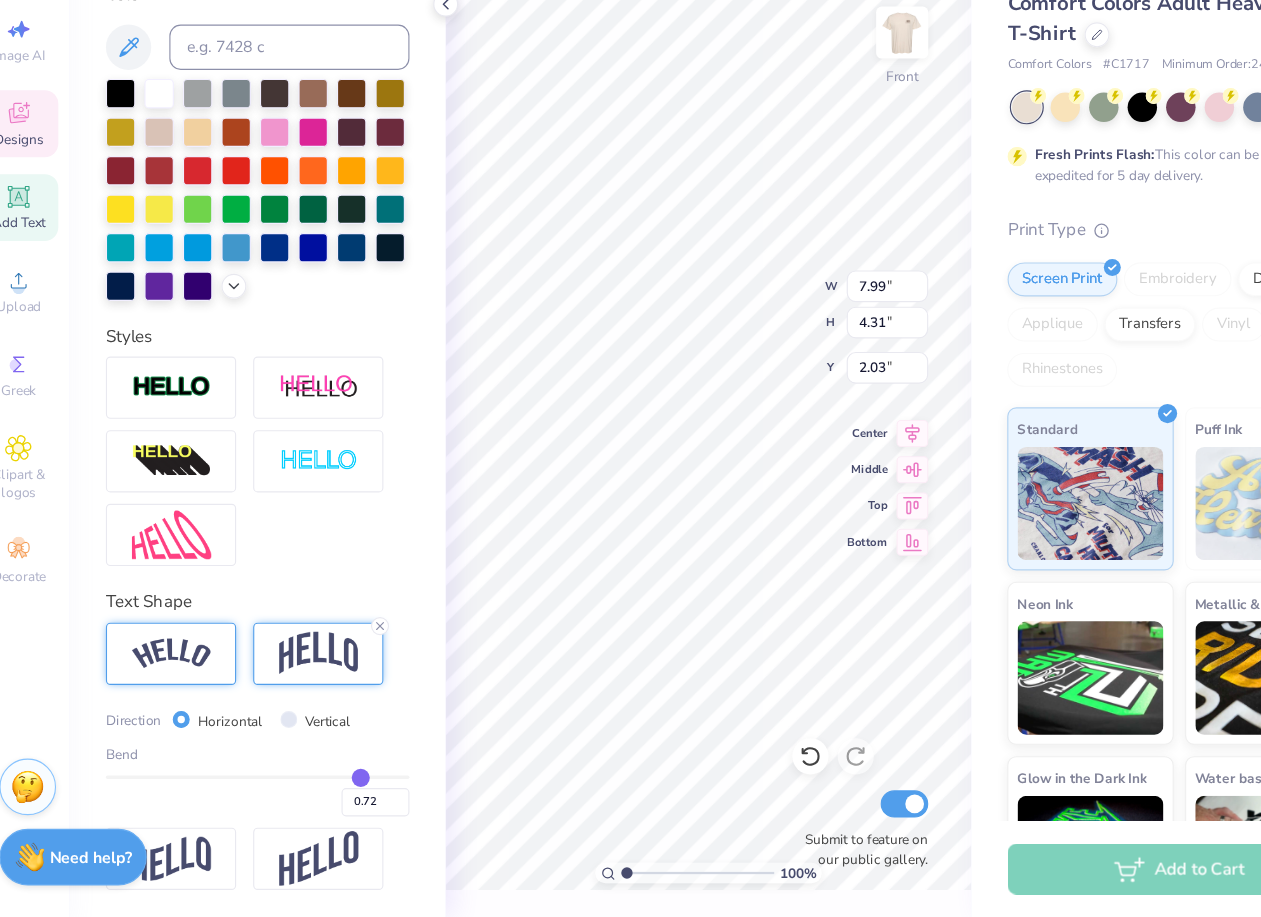 type on "0.62" 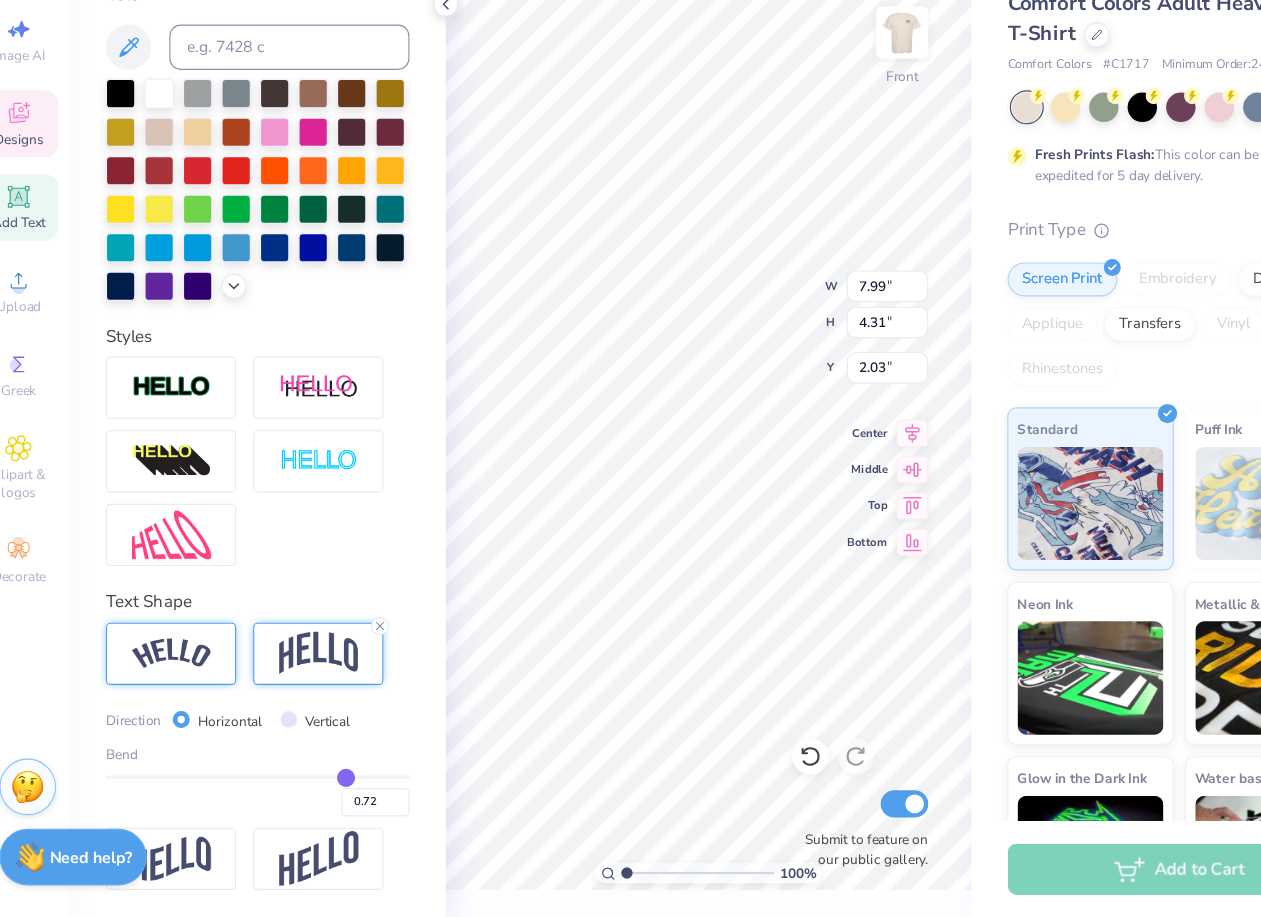 type on "0.62" 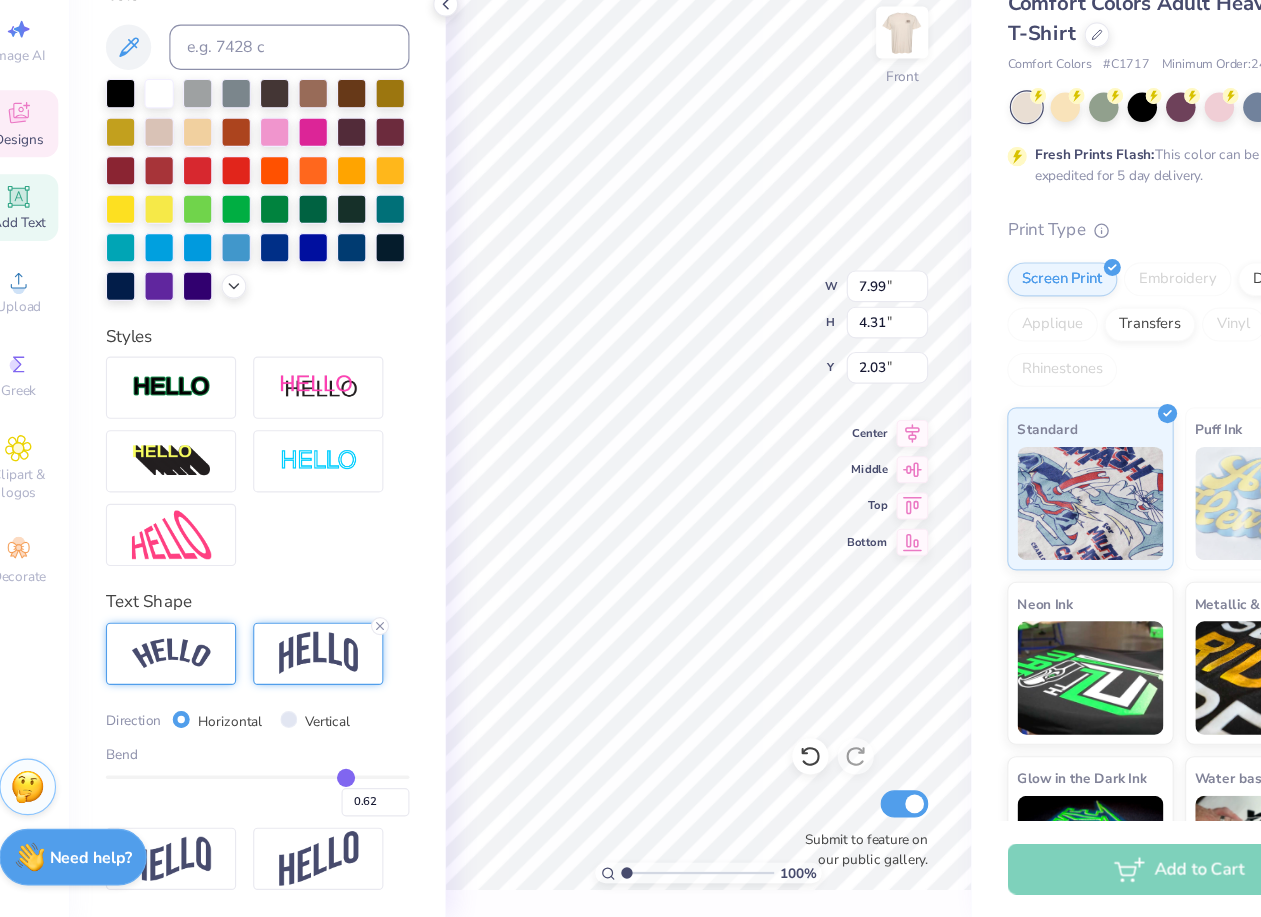 type on "0.5" 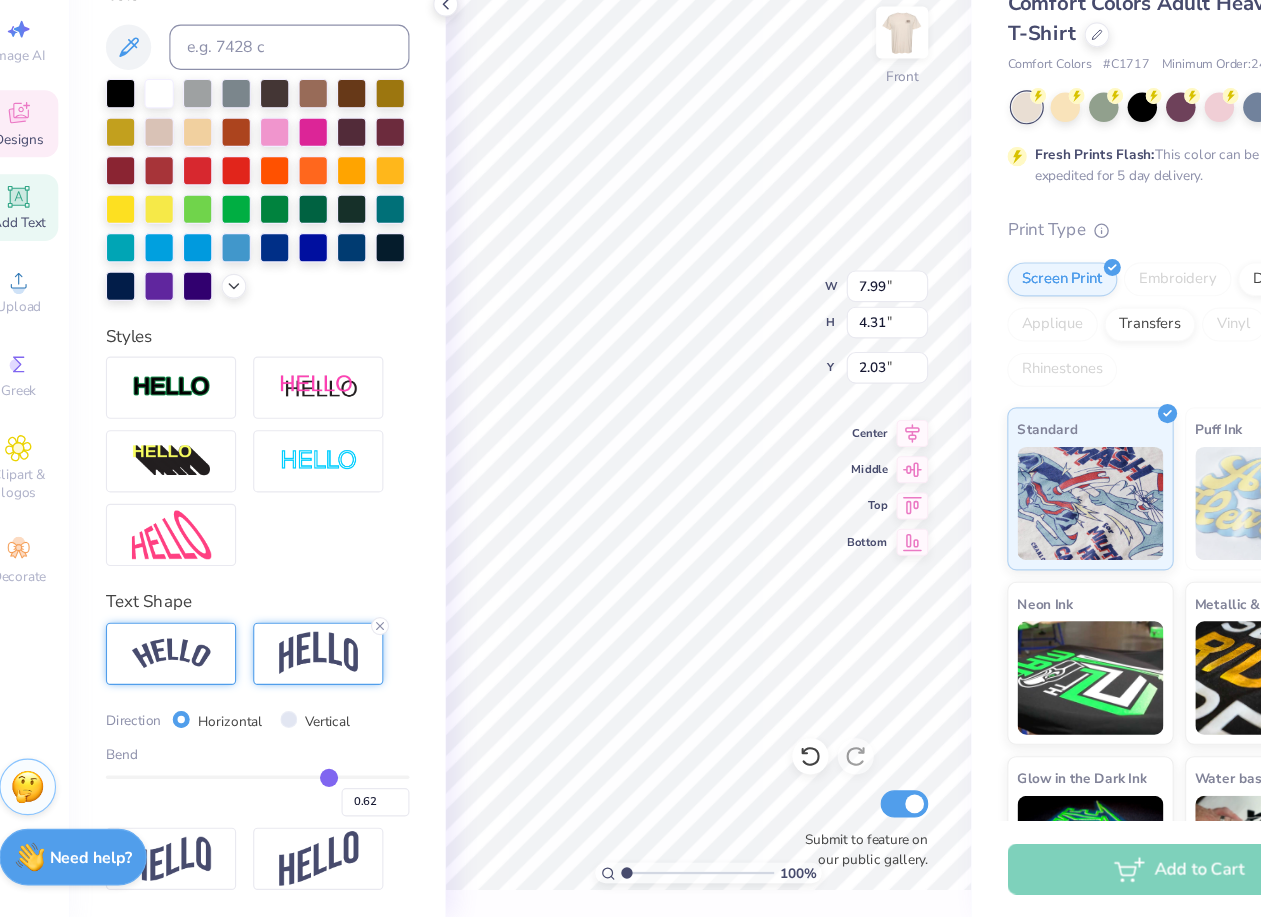 type on "0.50" 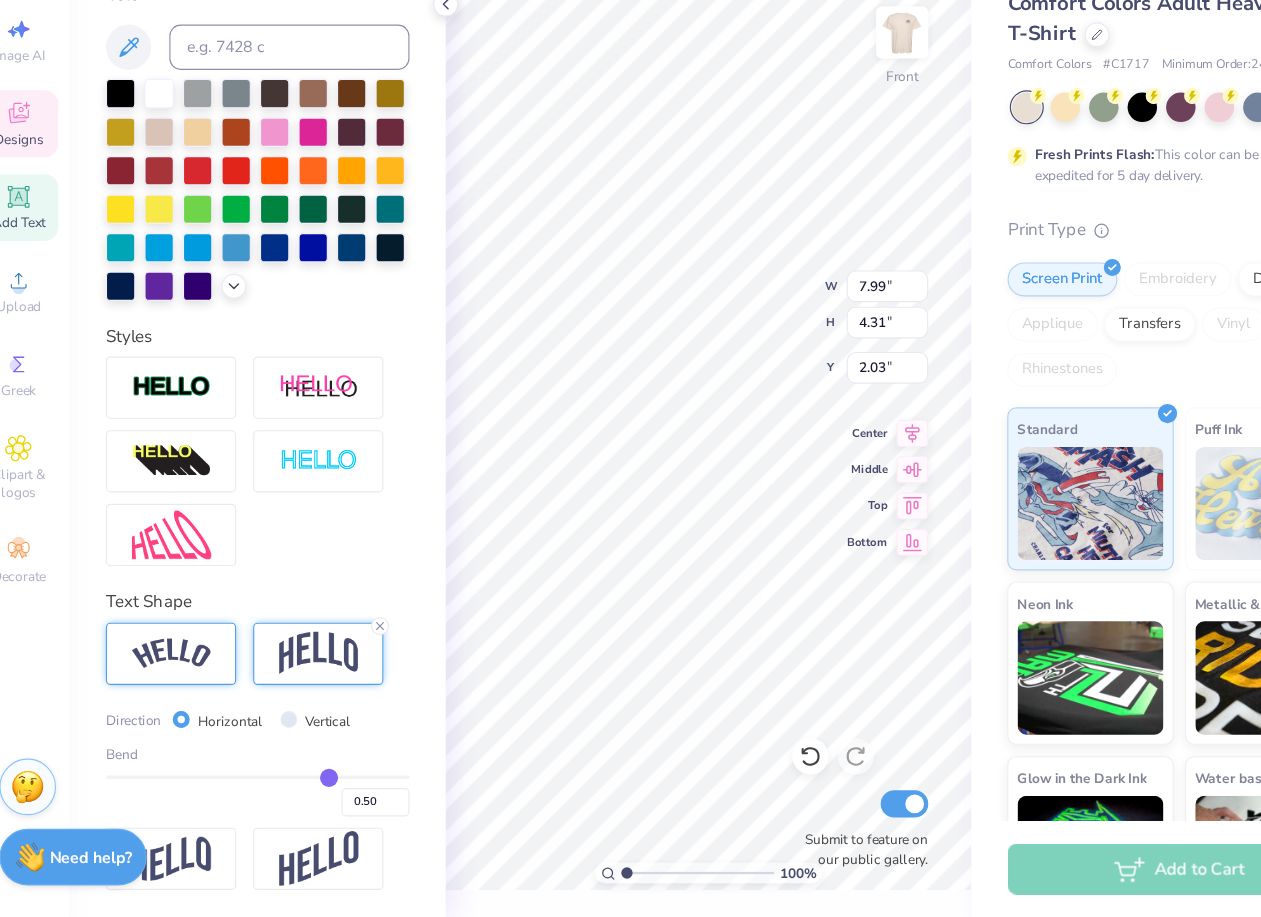 type on "0.25" 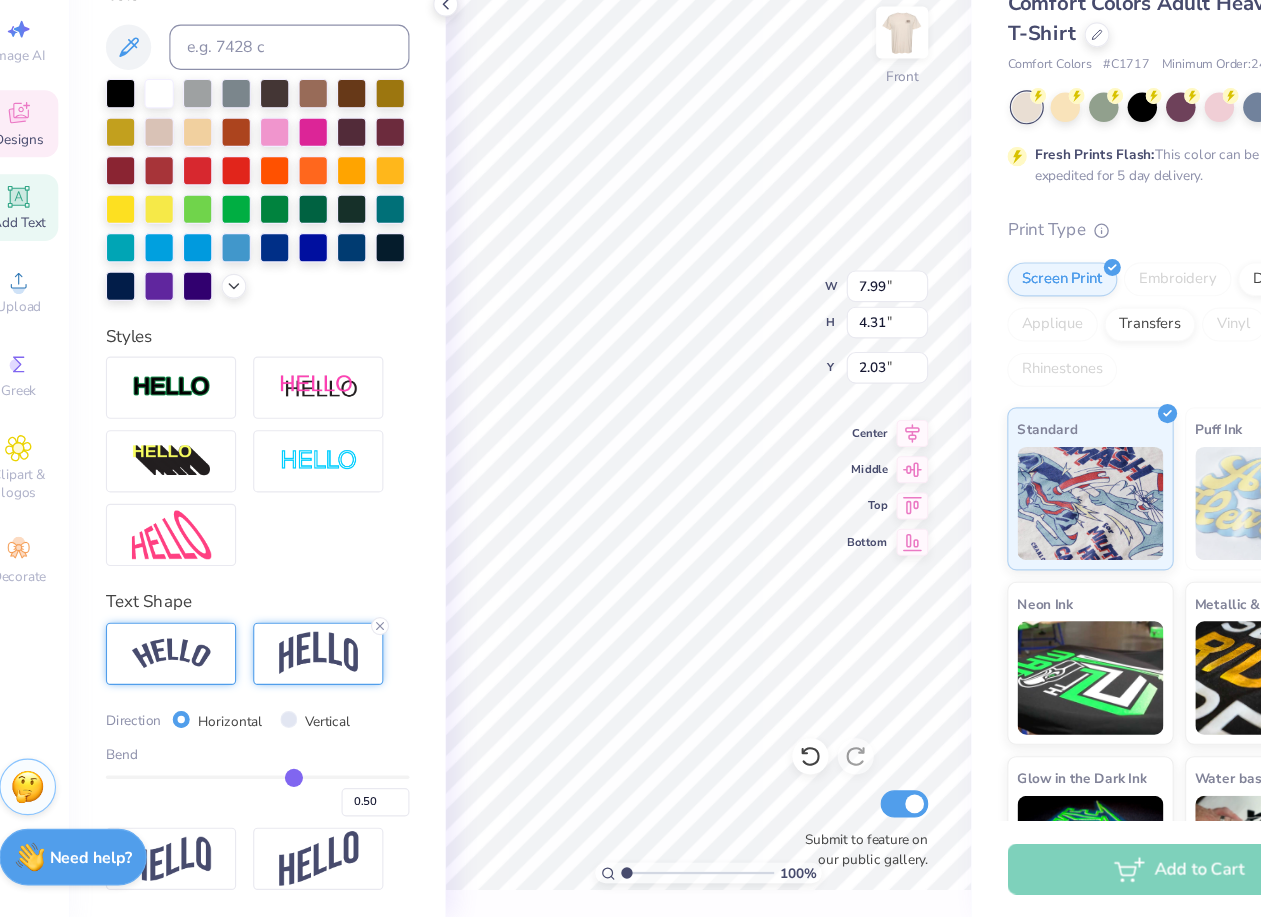 type on "0.25" 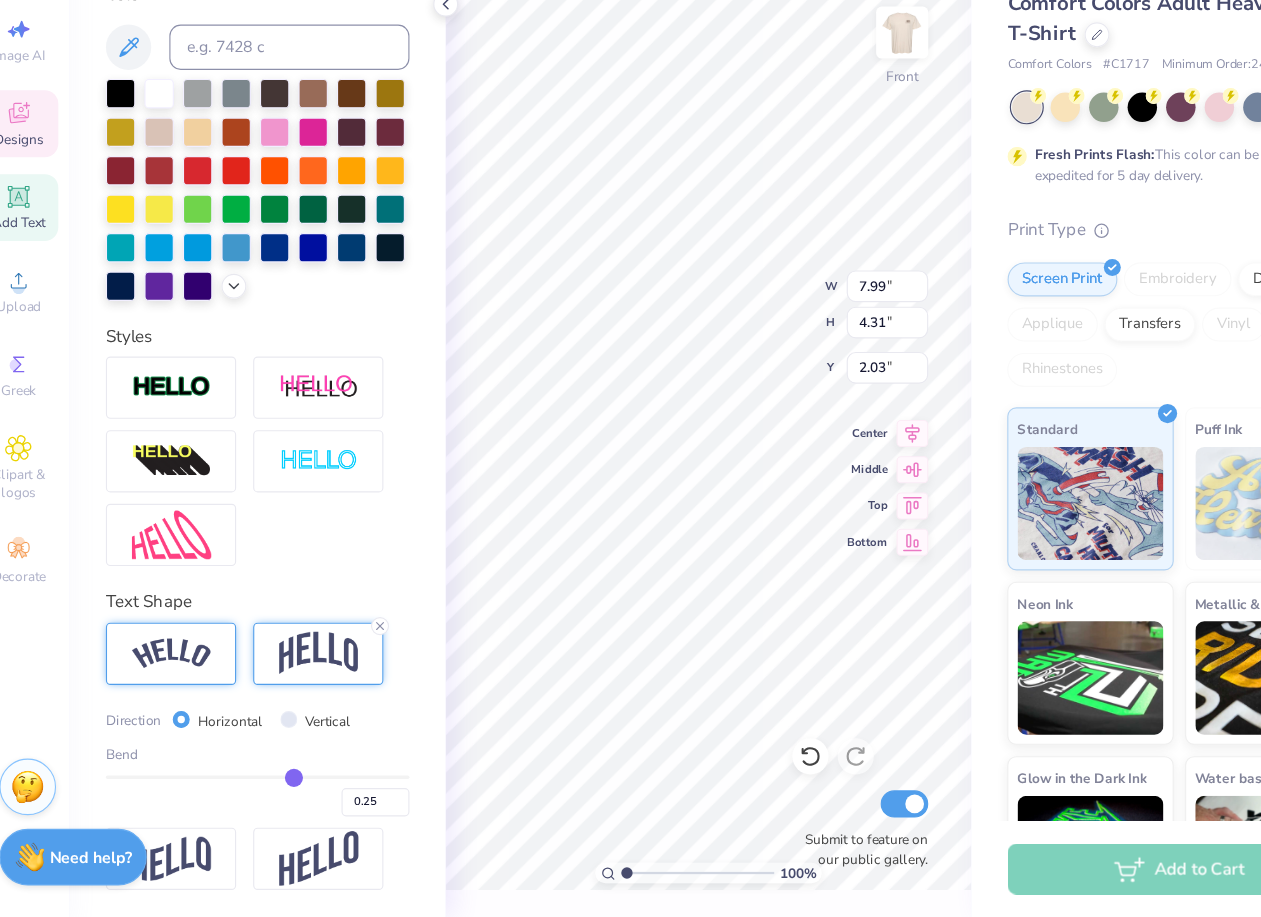 type on "0.2" 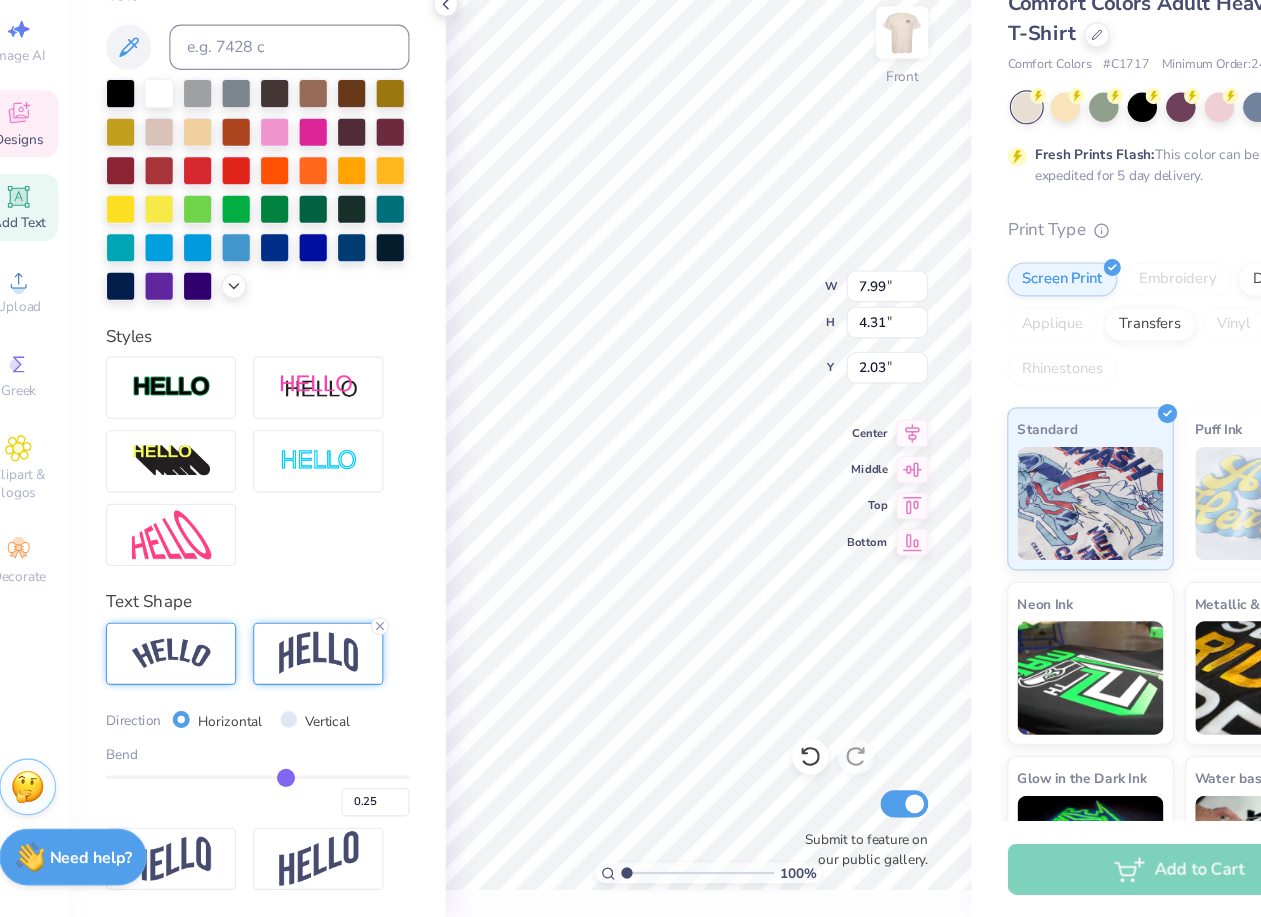 type on "0.20" 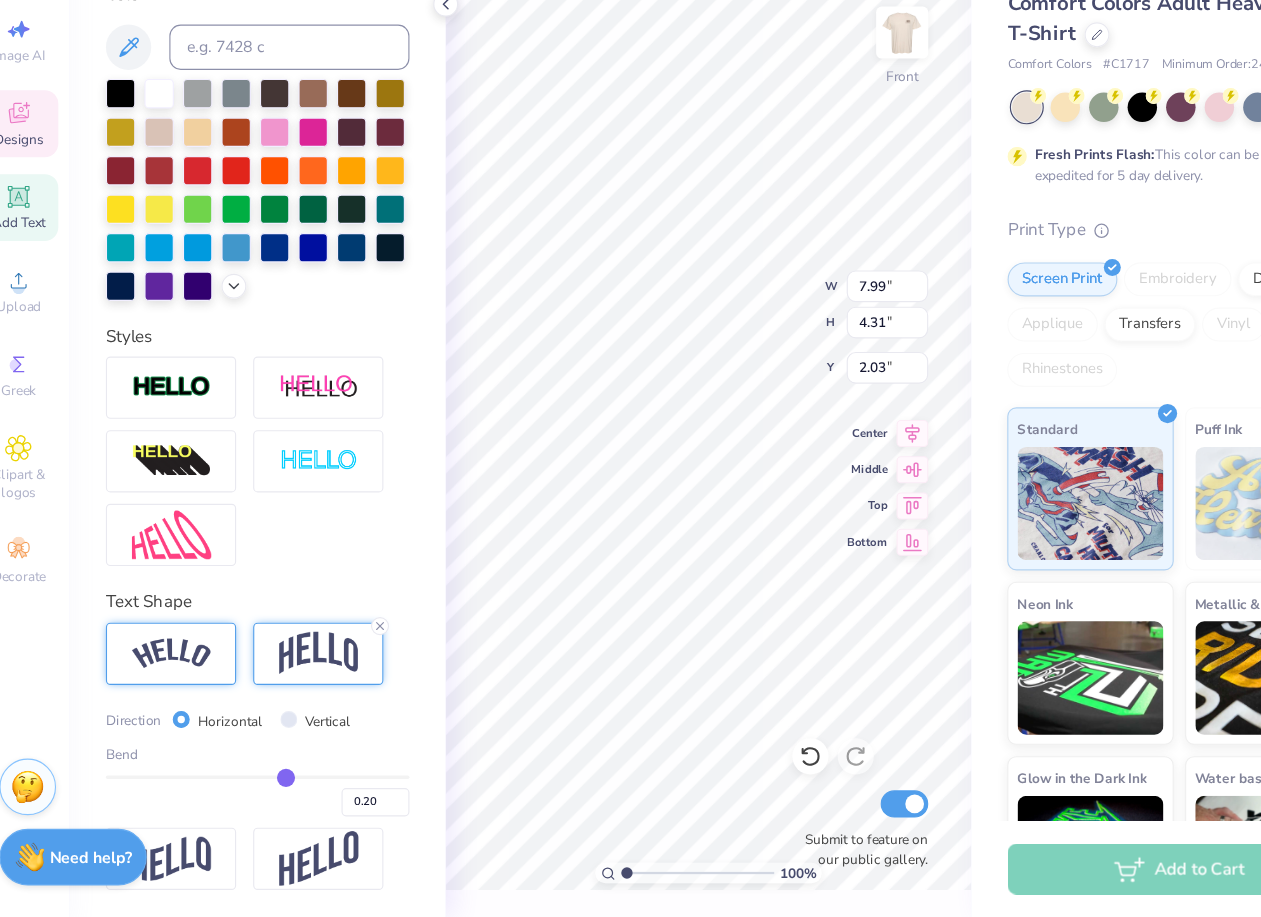 type on "0.11" 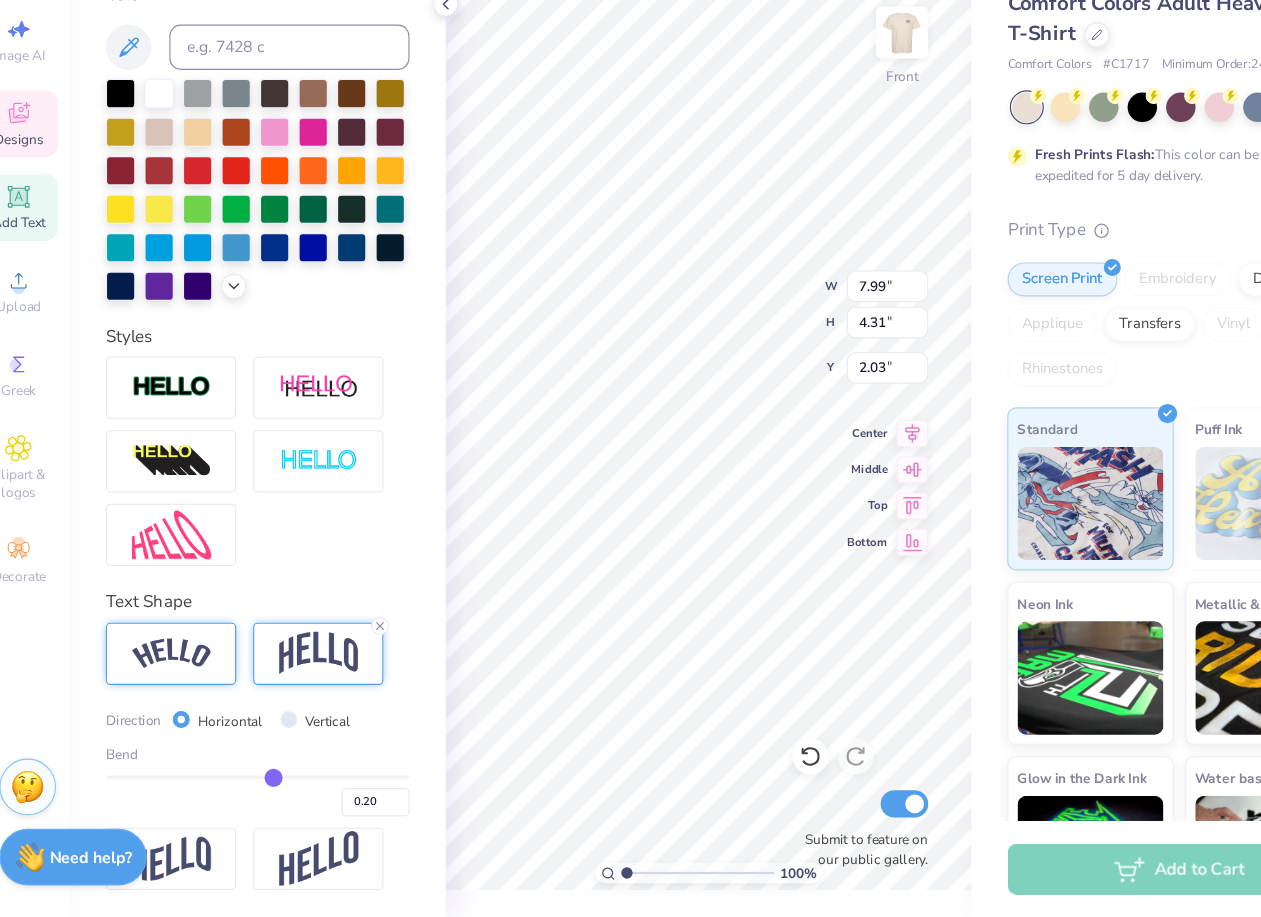 type on "0.11" 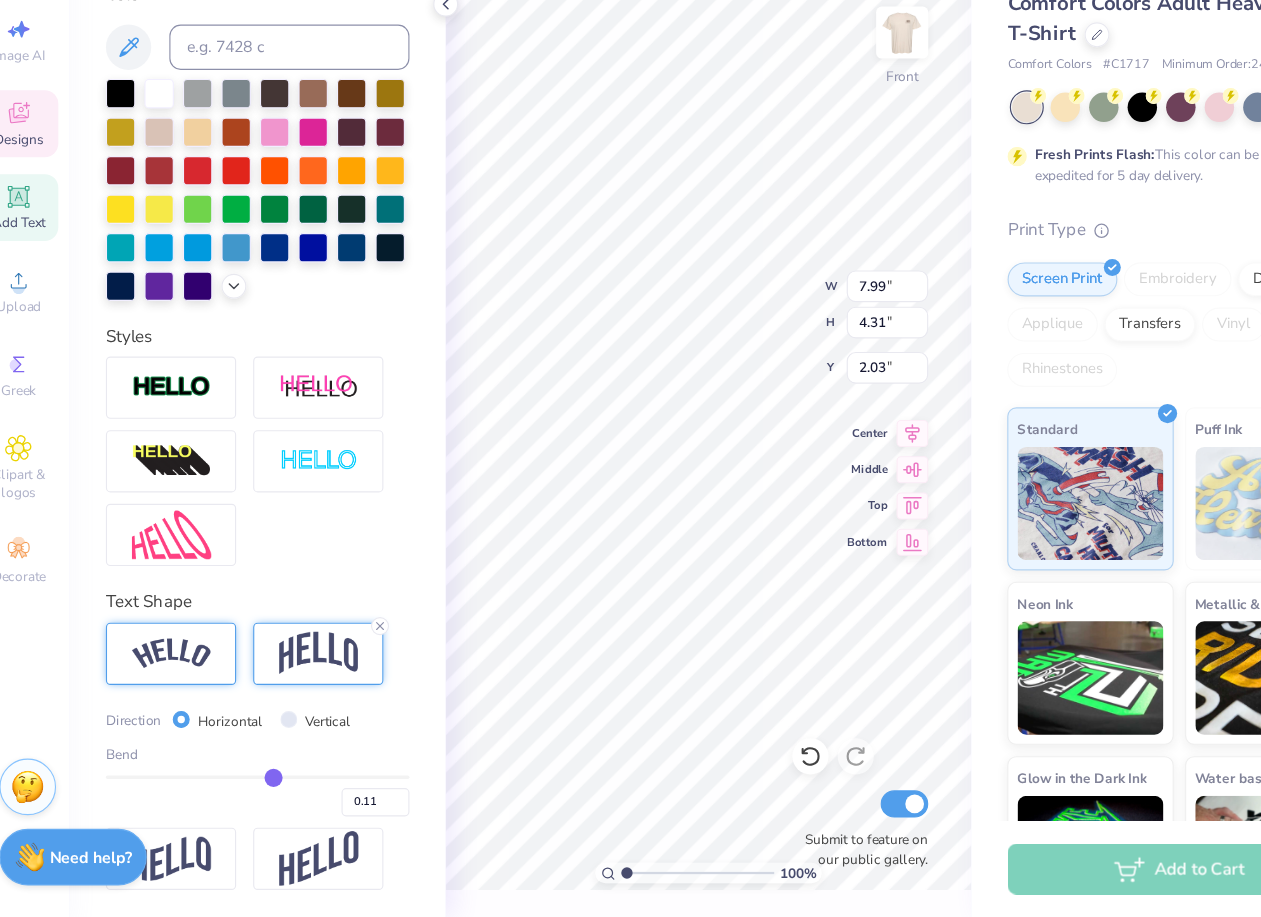 type on "0.03" 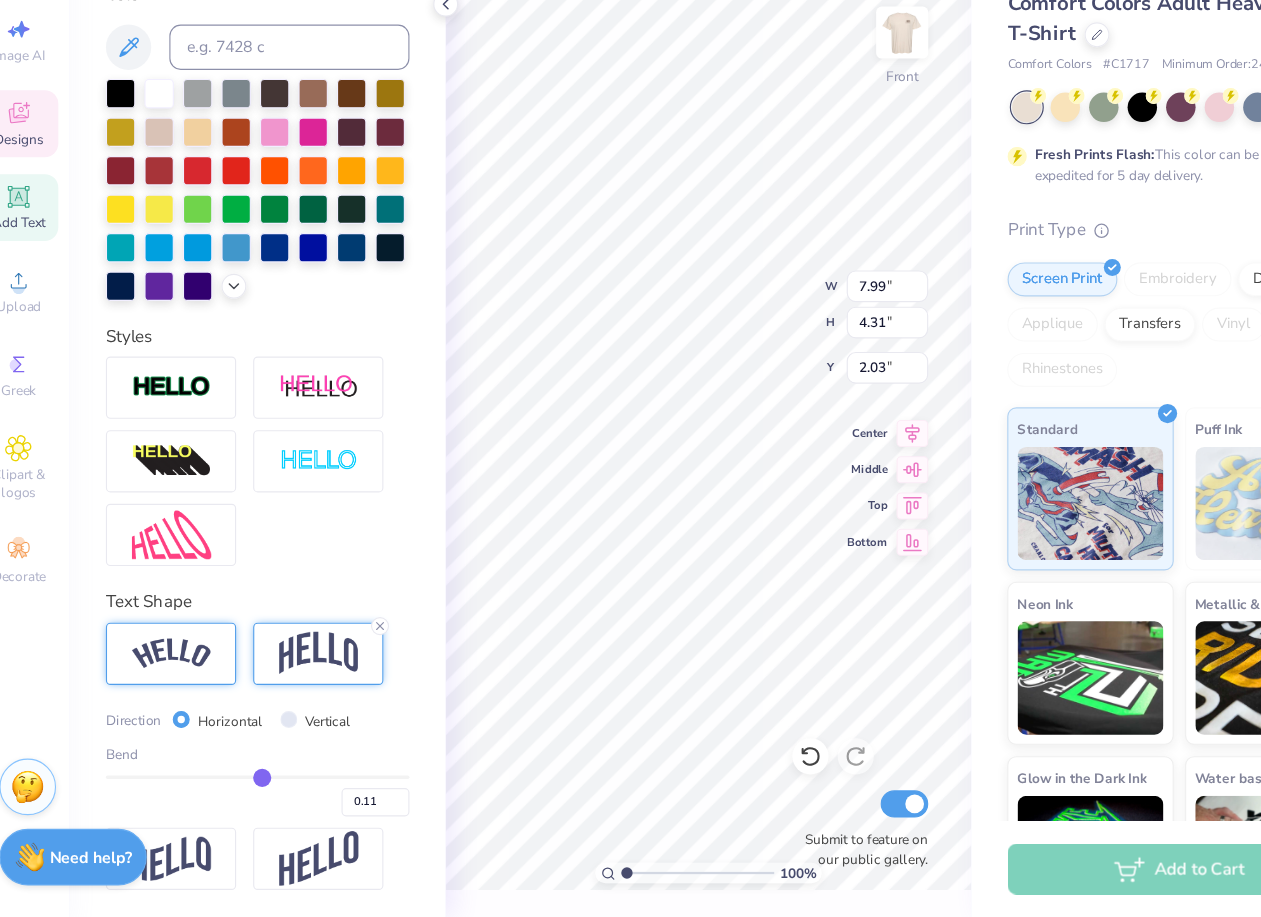 type on "0.03" 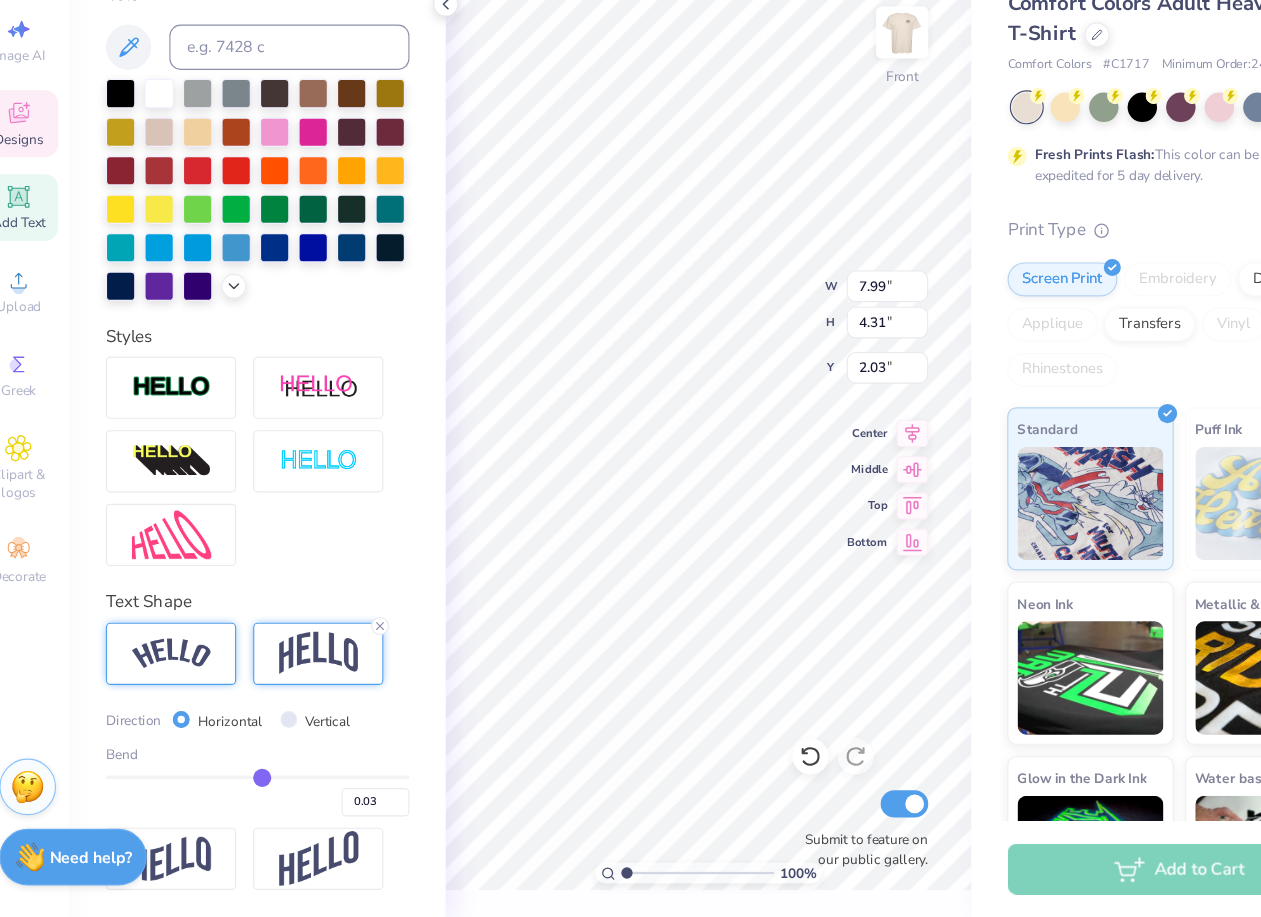type on "-0.05" 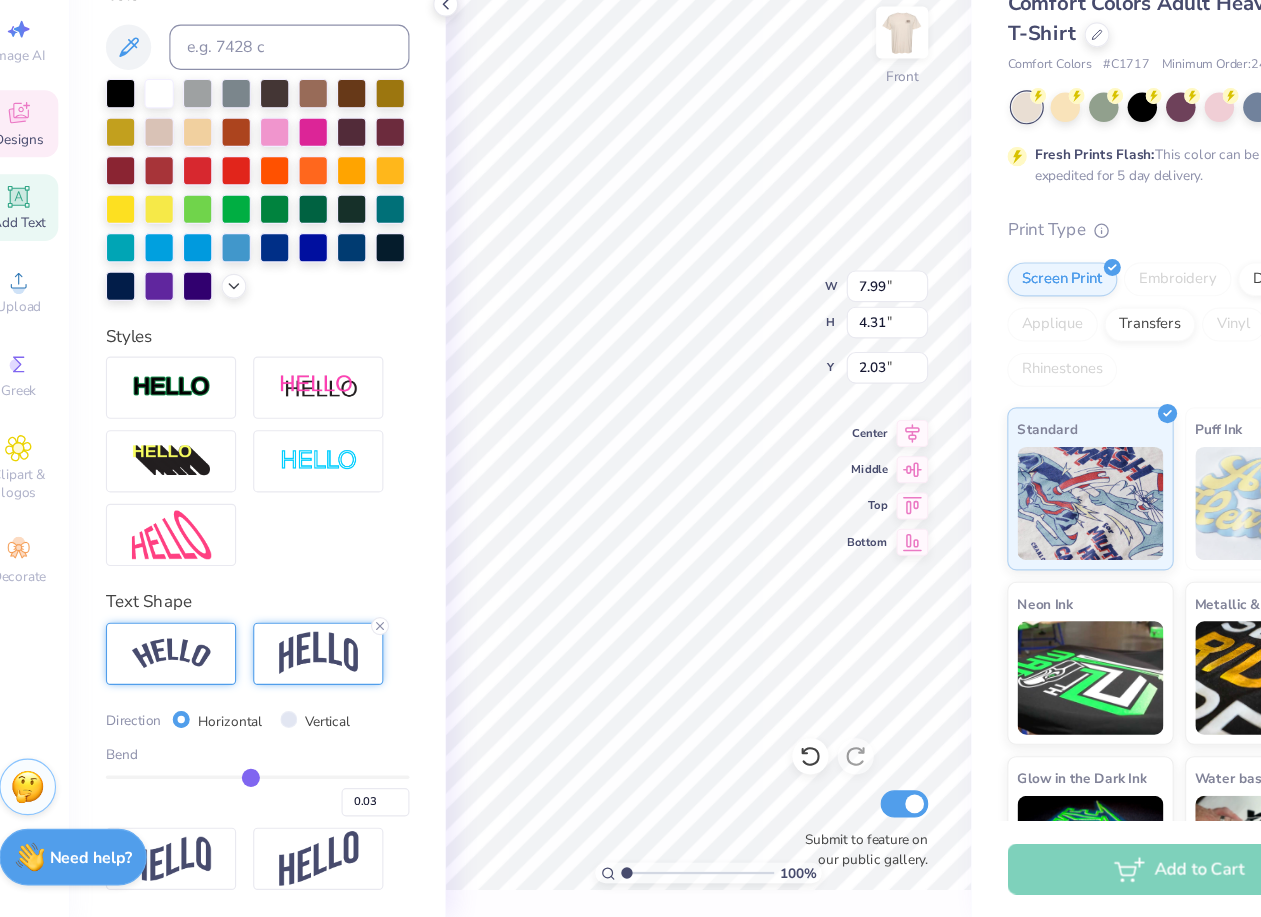 type on "-0.05" 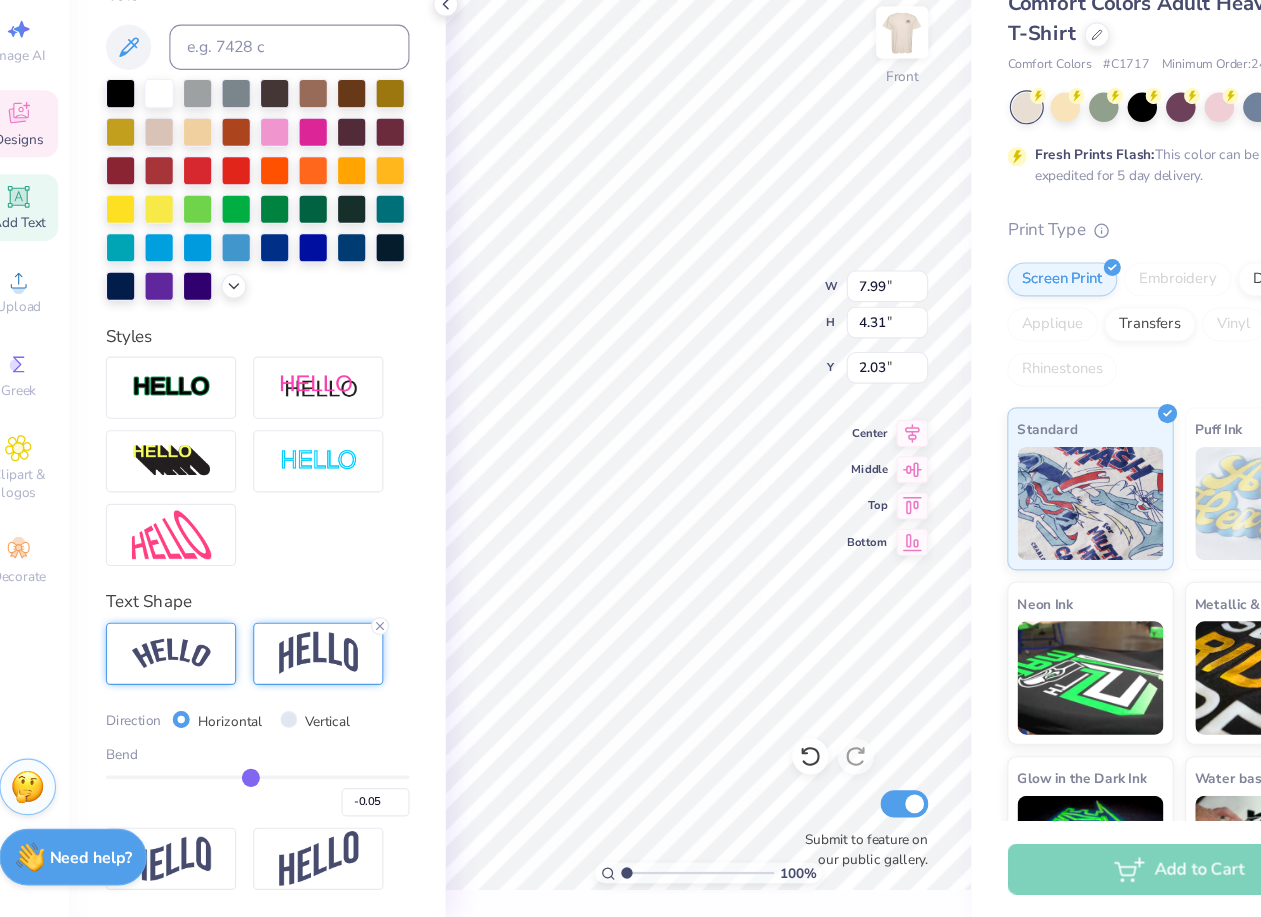 type on "-0.1" 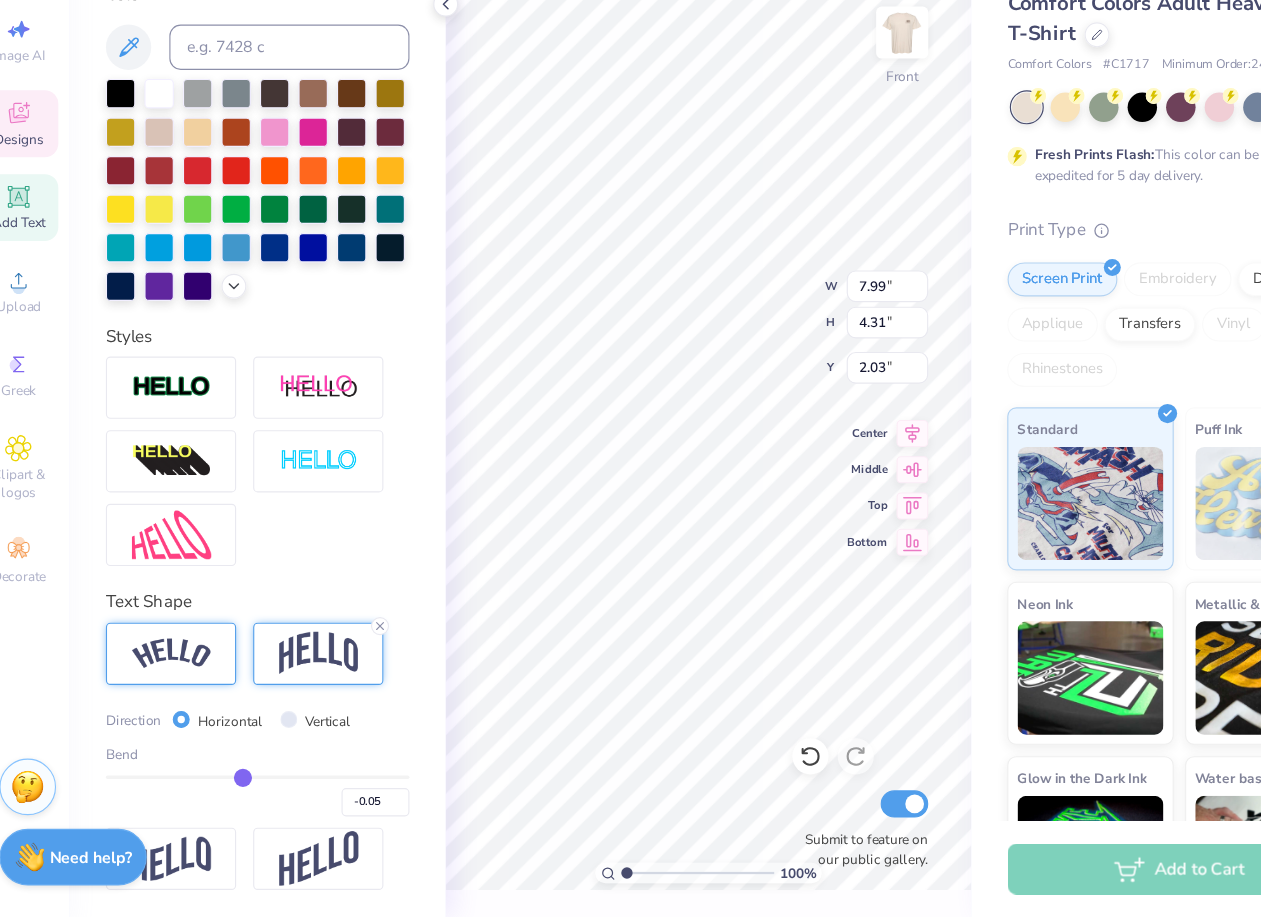 type on "-0.10" 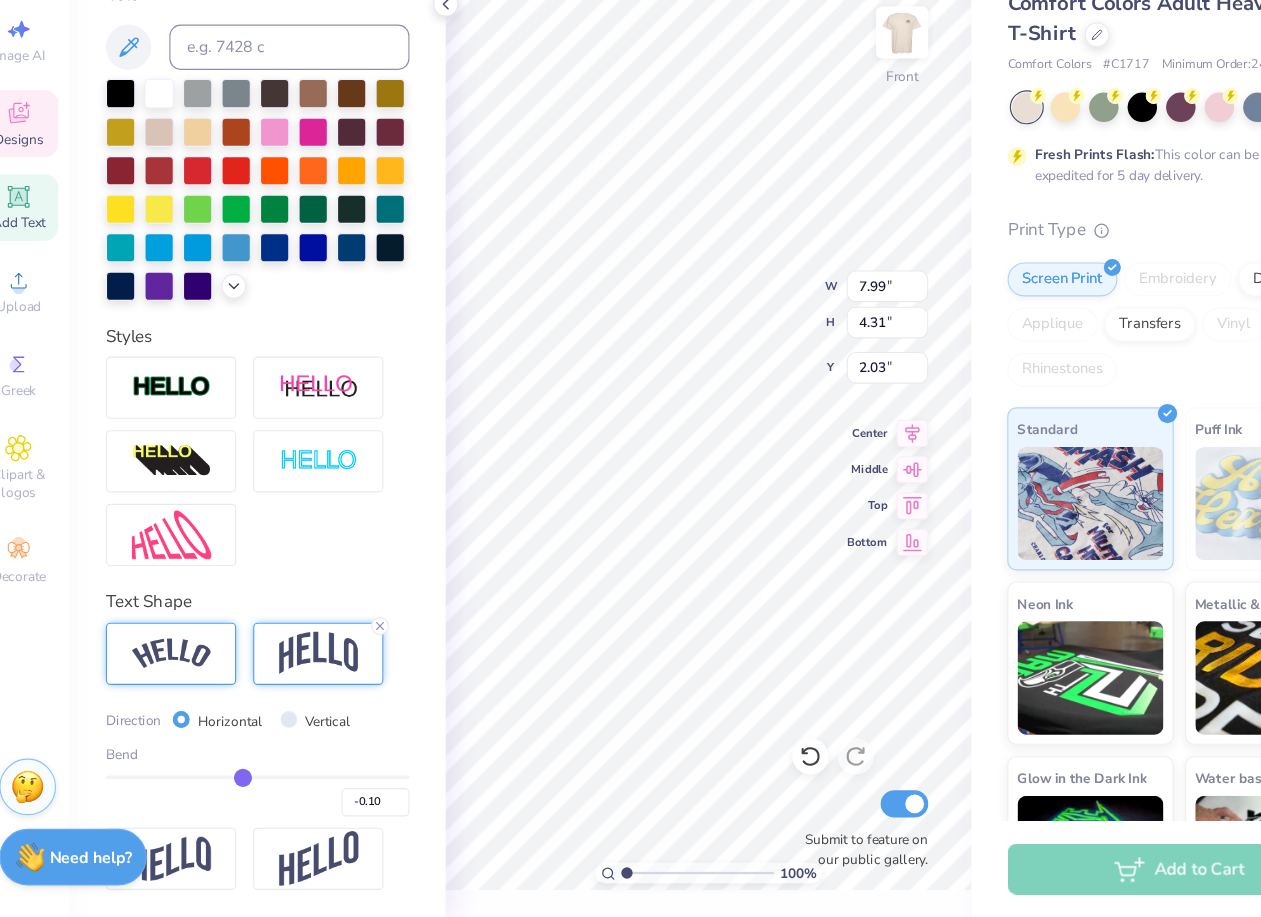 type on "-0.13" 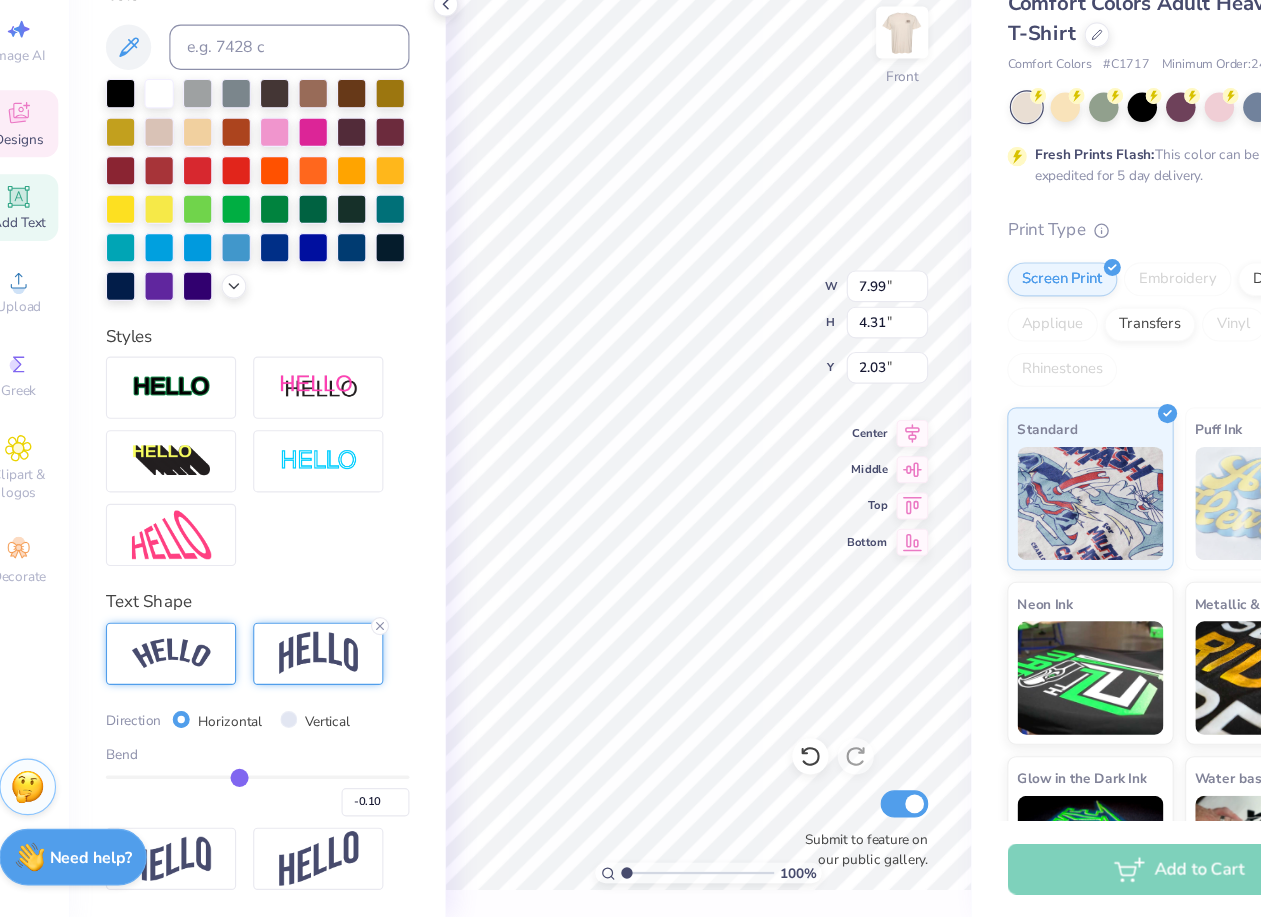 type on "-0.13" 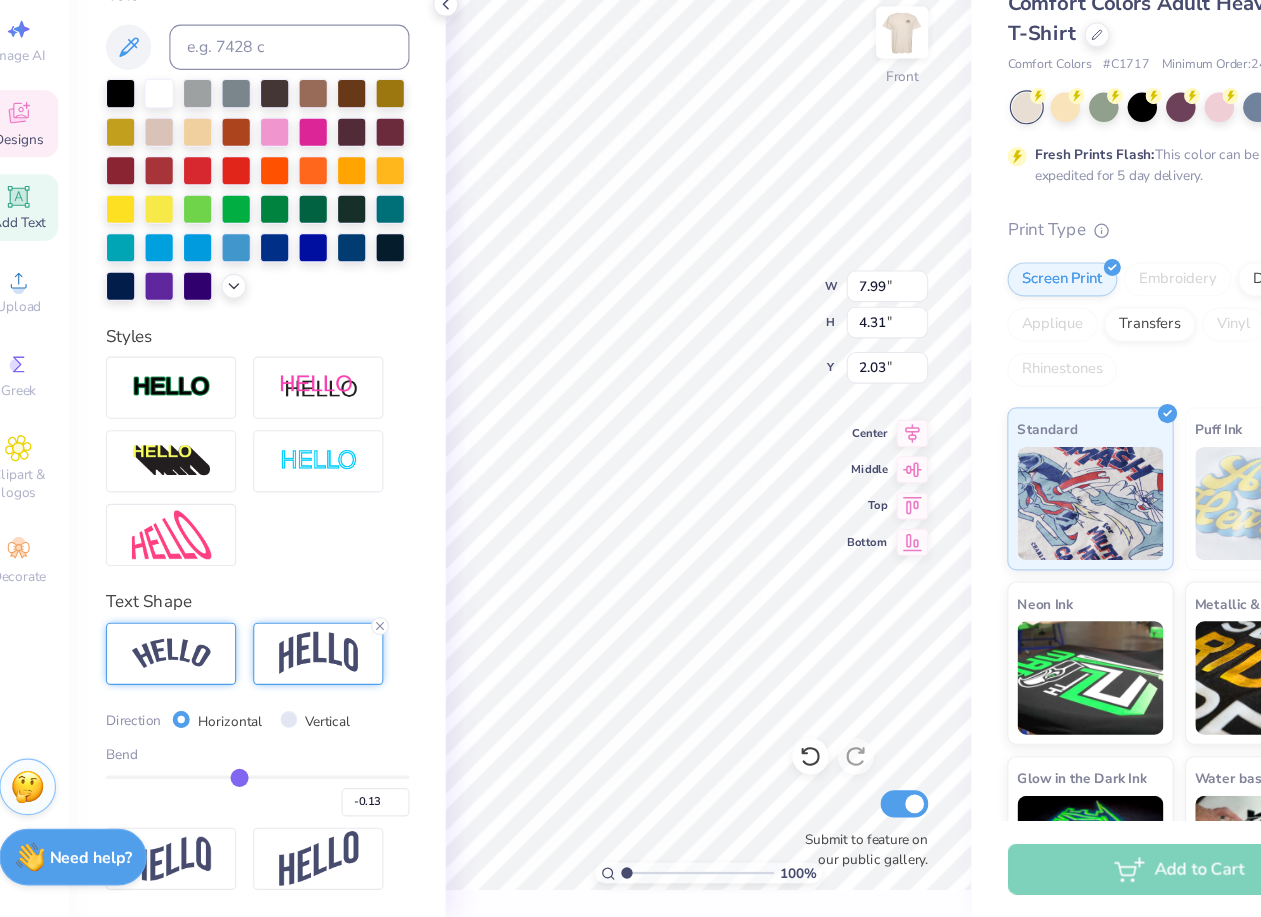 type on "-0.16" 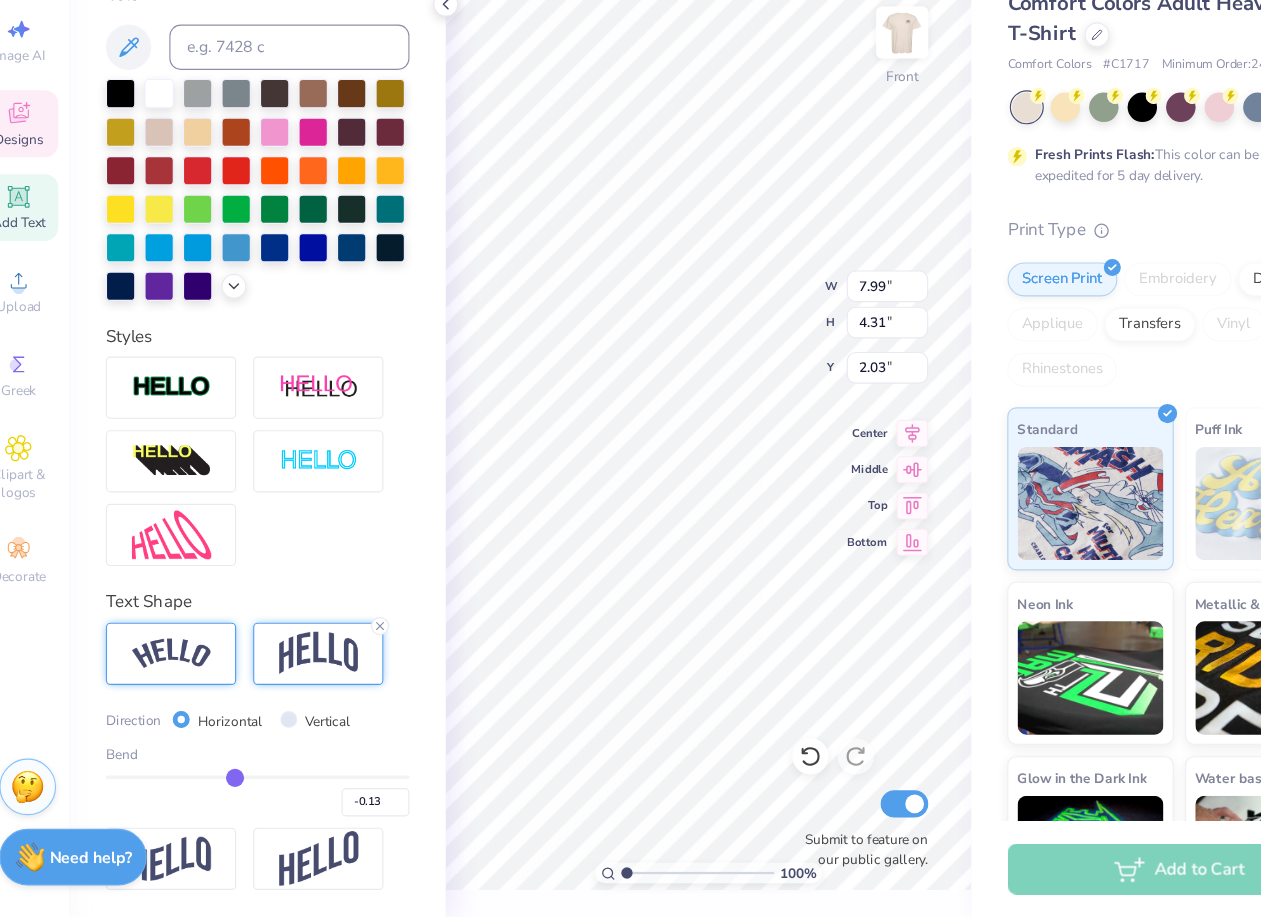 type on "-0.16" 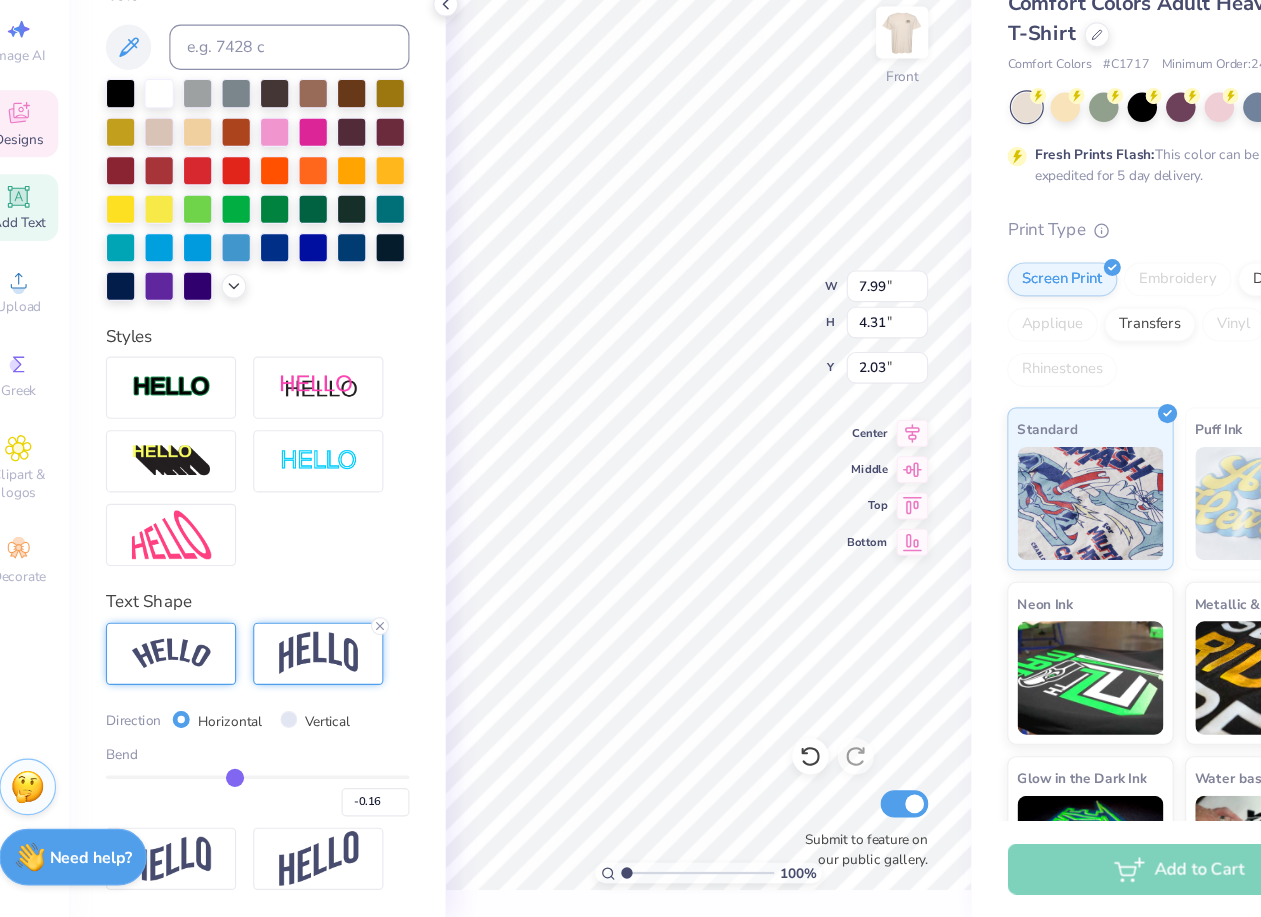 type on "-0.18" 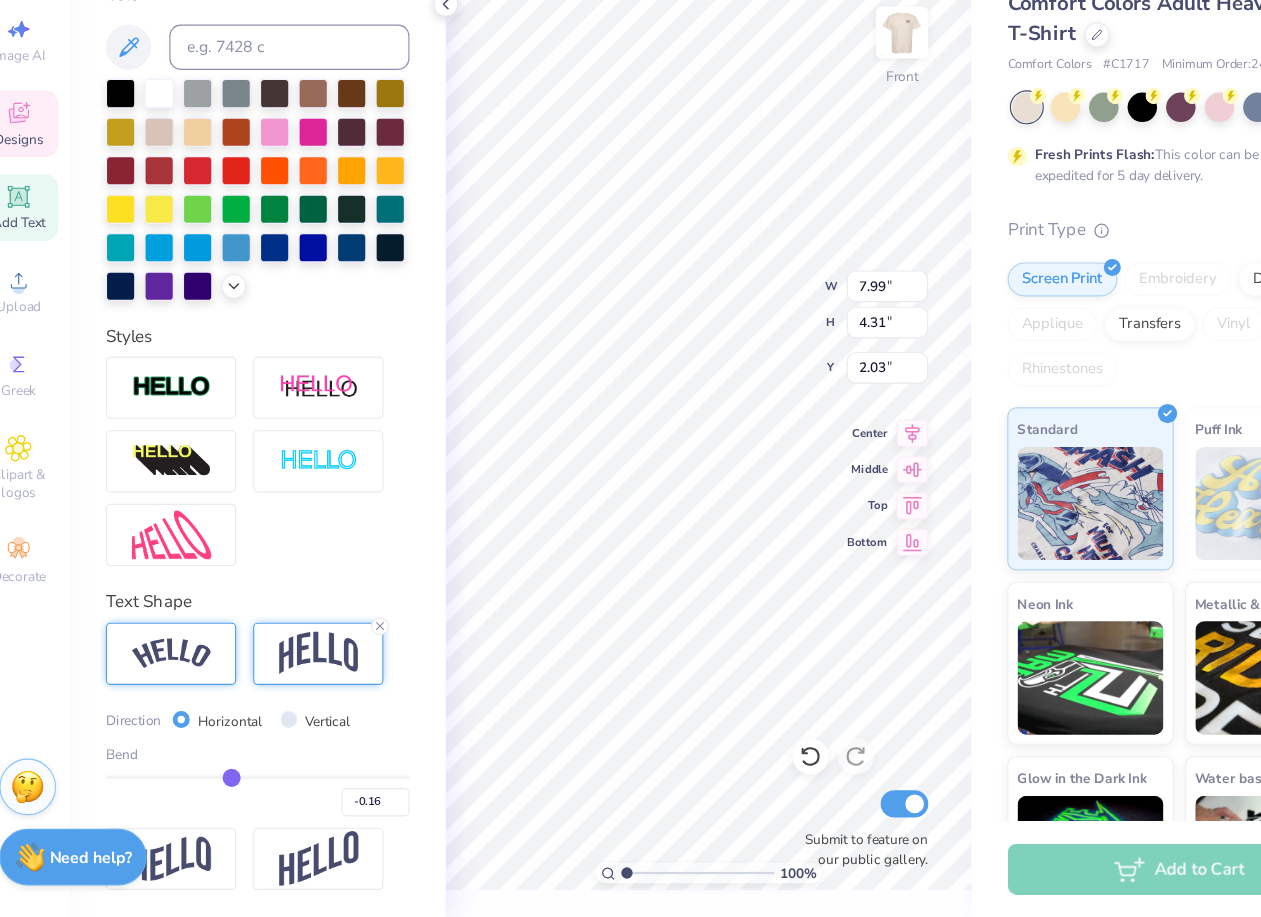 type on "-0.18" 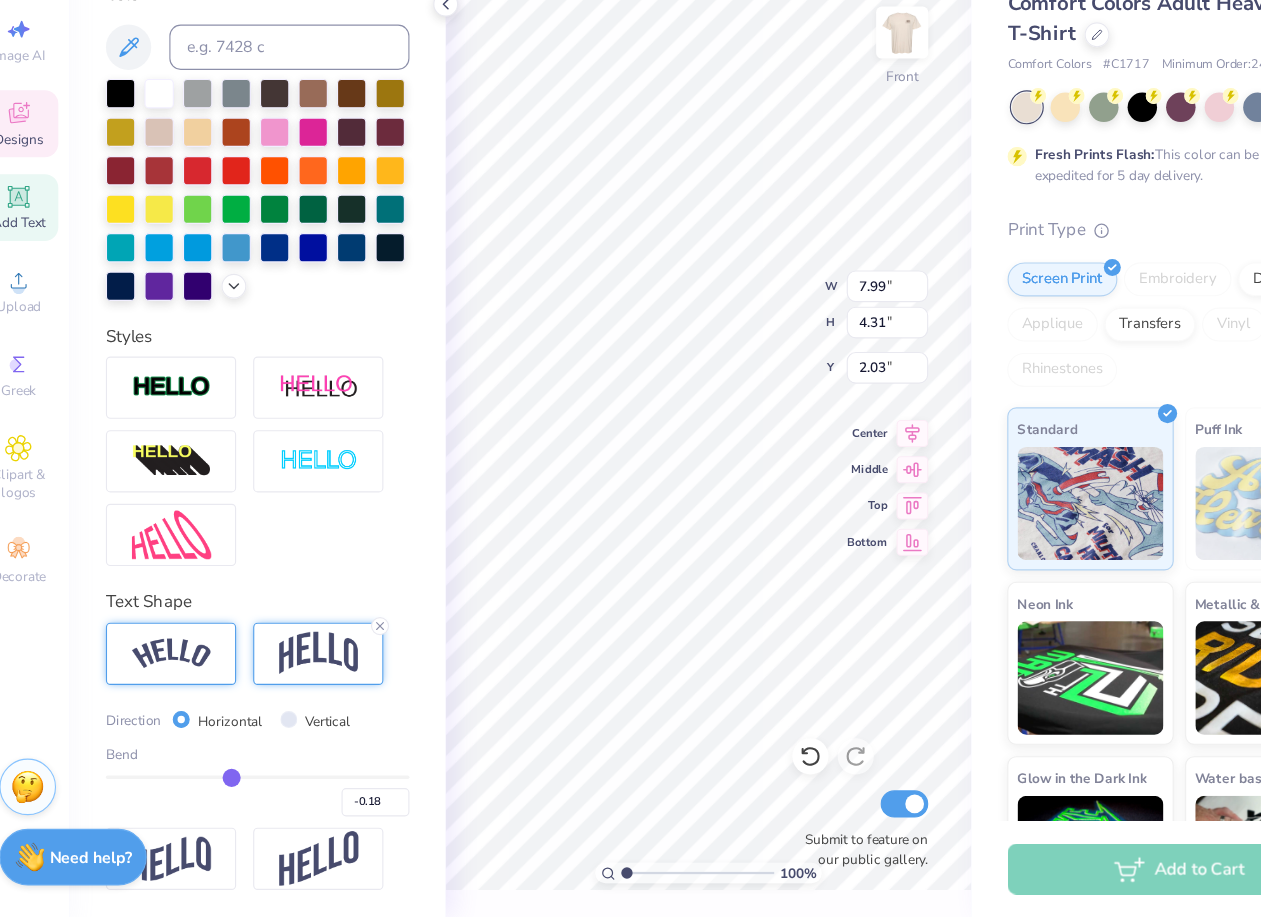 type on "-0.19" 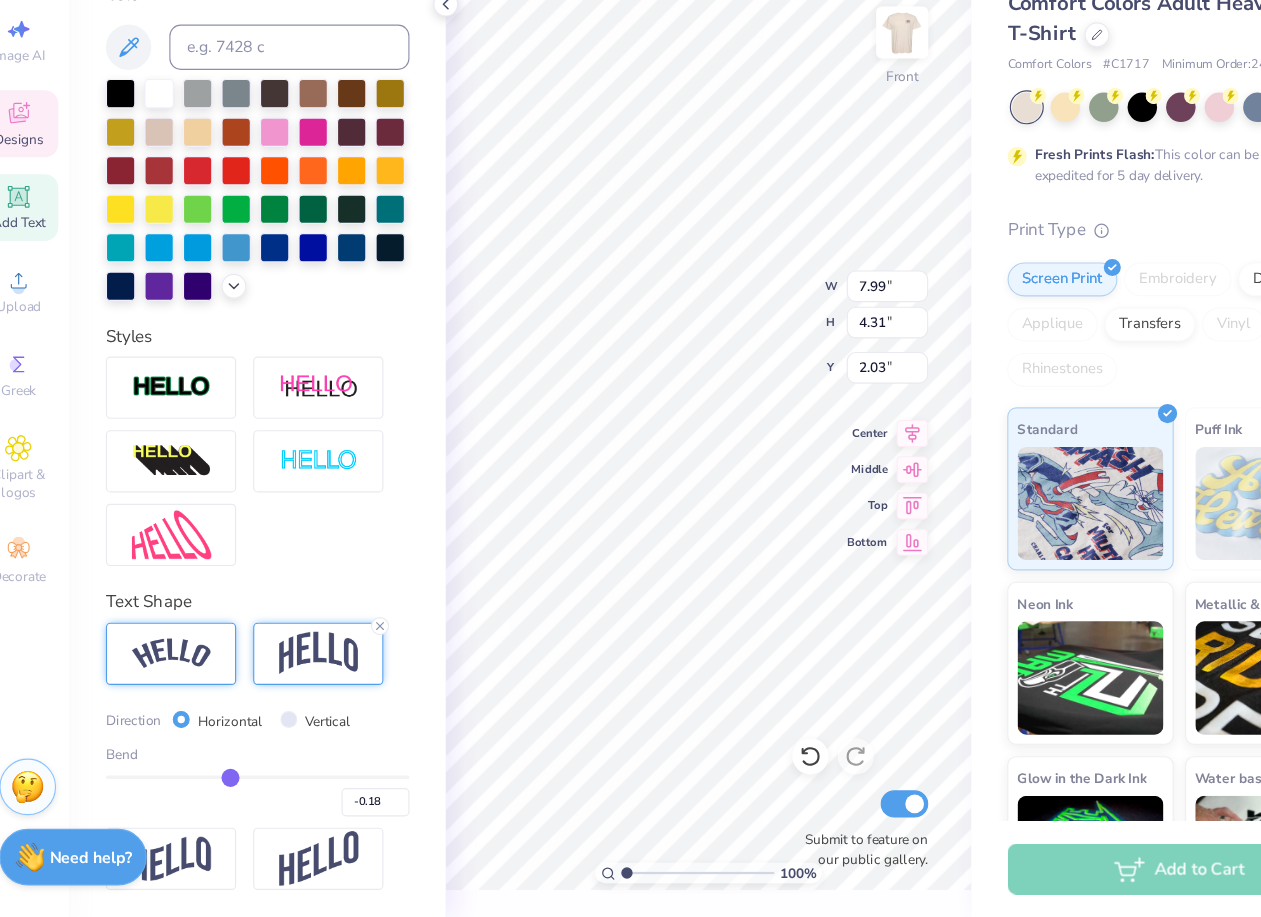 type on "-0.19" 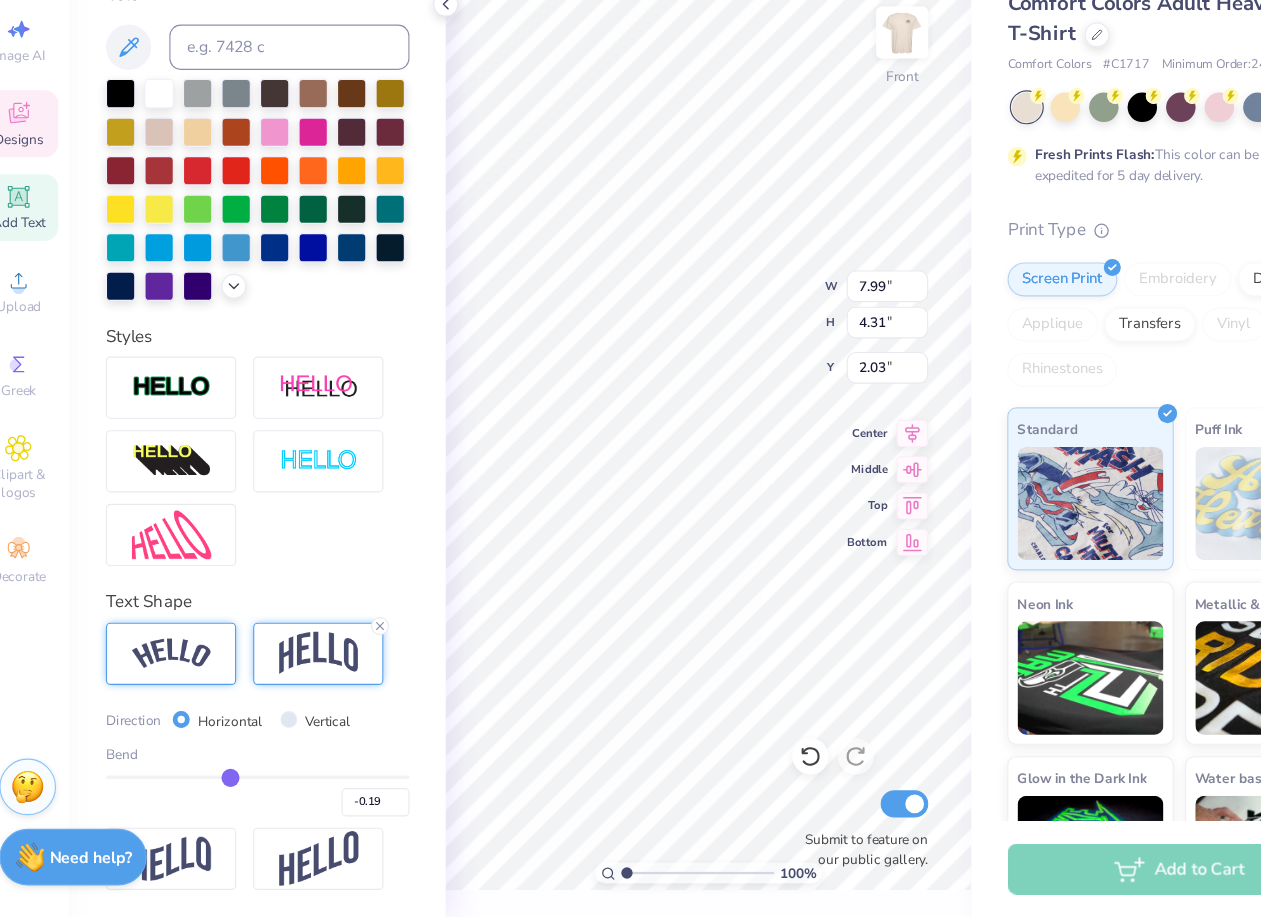drag, startPoint x: 349, startPoint y: 790, endPoint x: 232, endPoint y: 791, distance: 117.00427 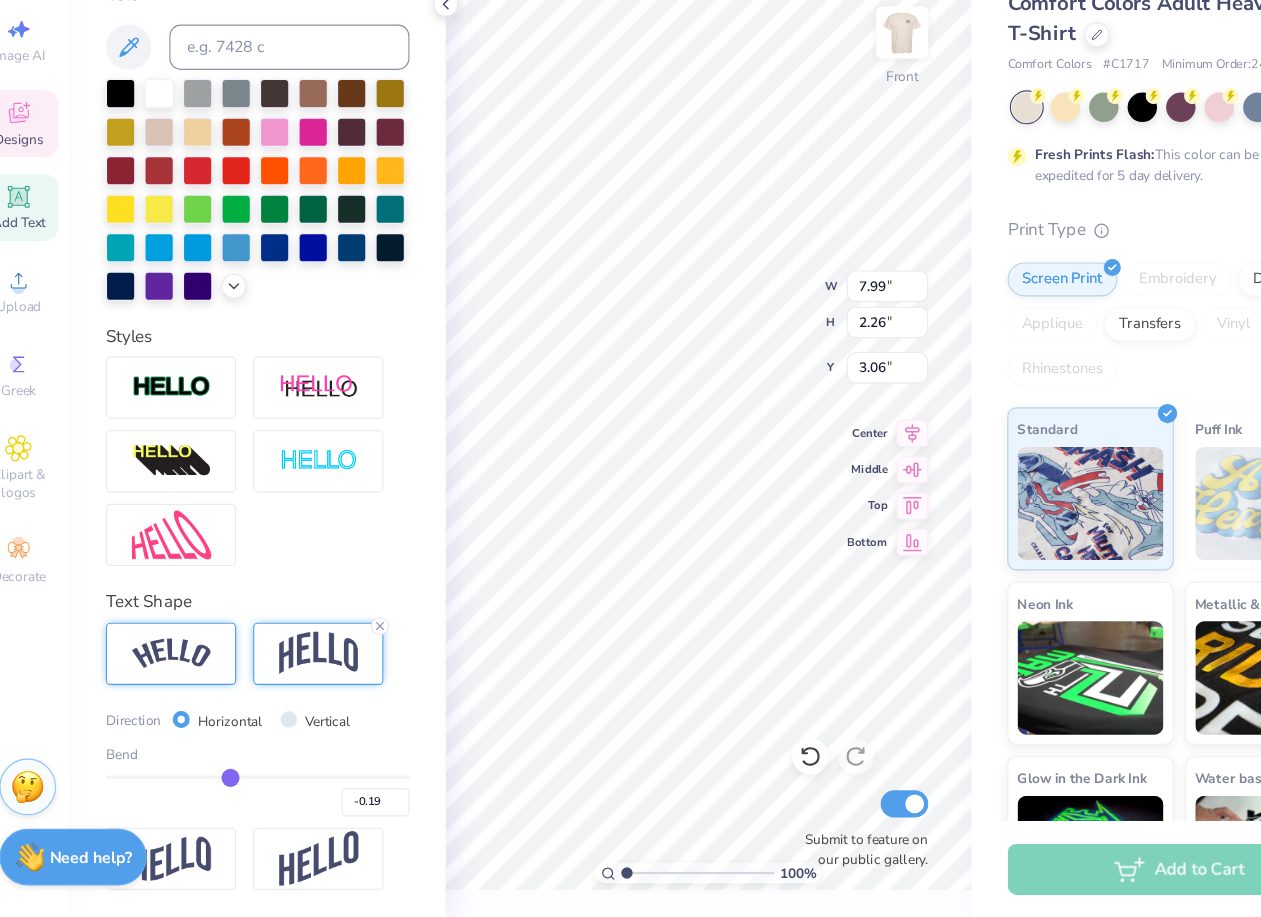 type on "-0.18" 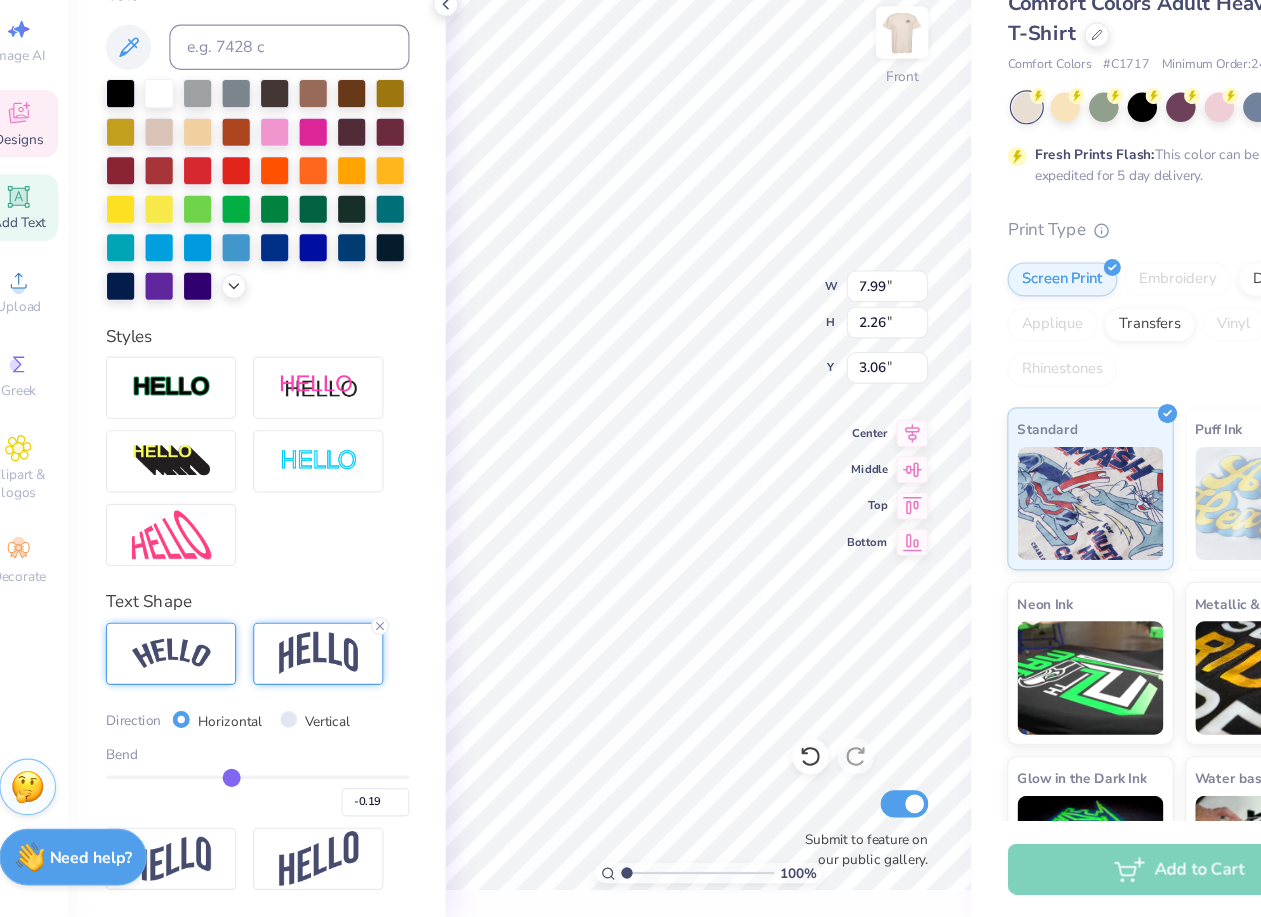 type on "-0.18" 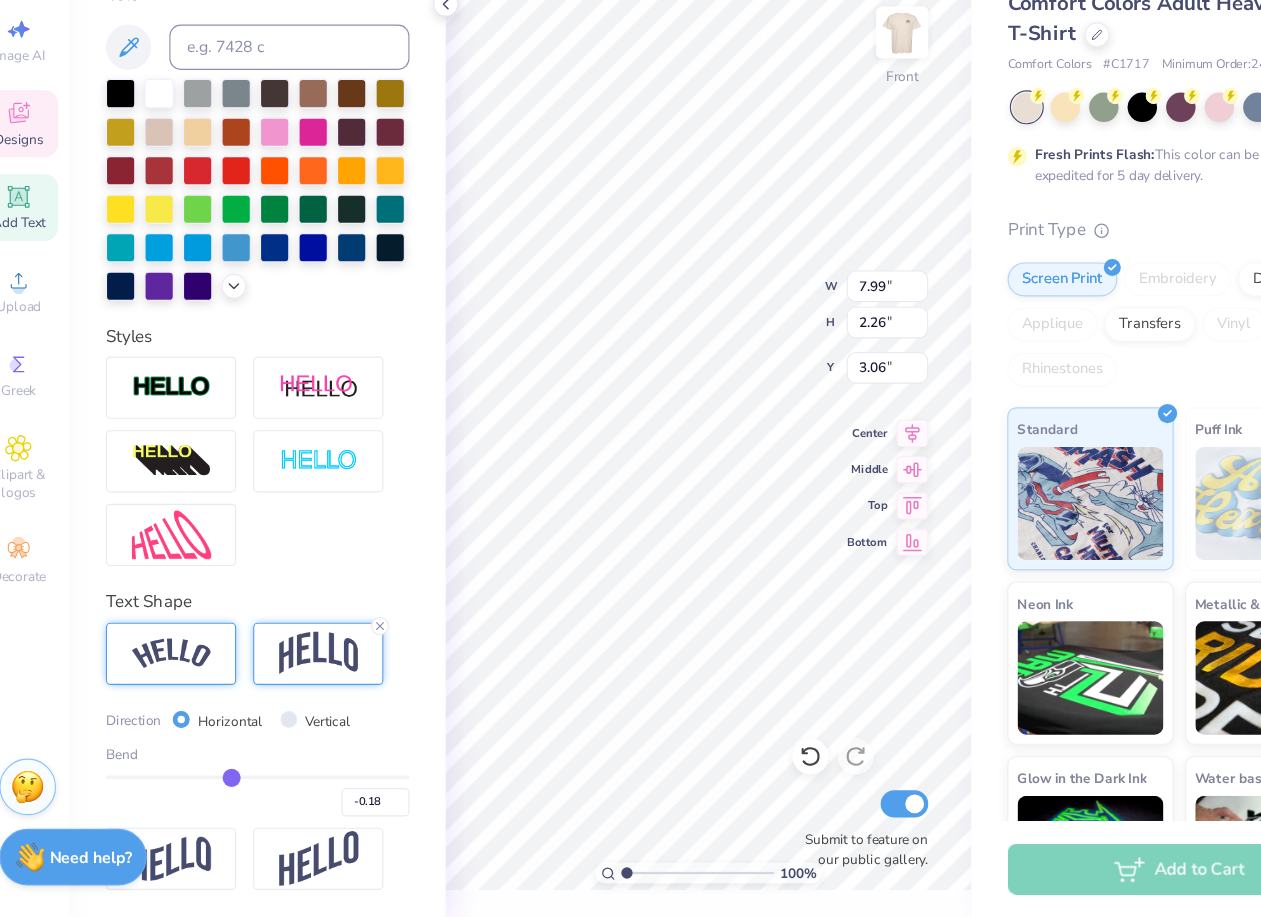 type on "-0.15" 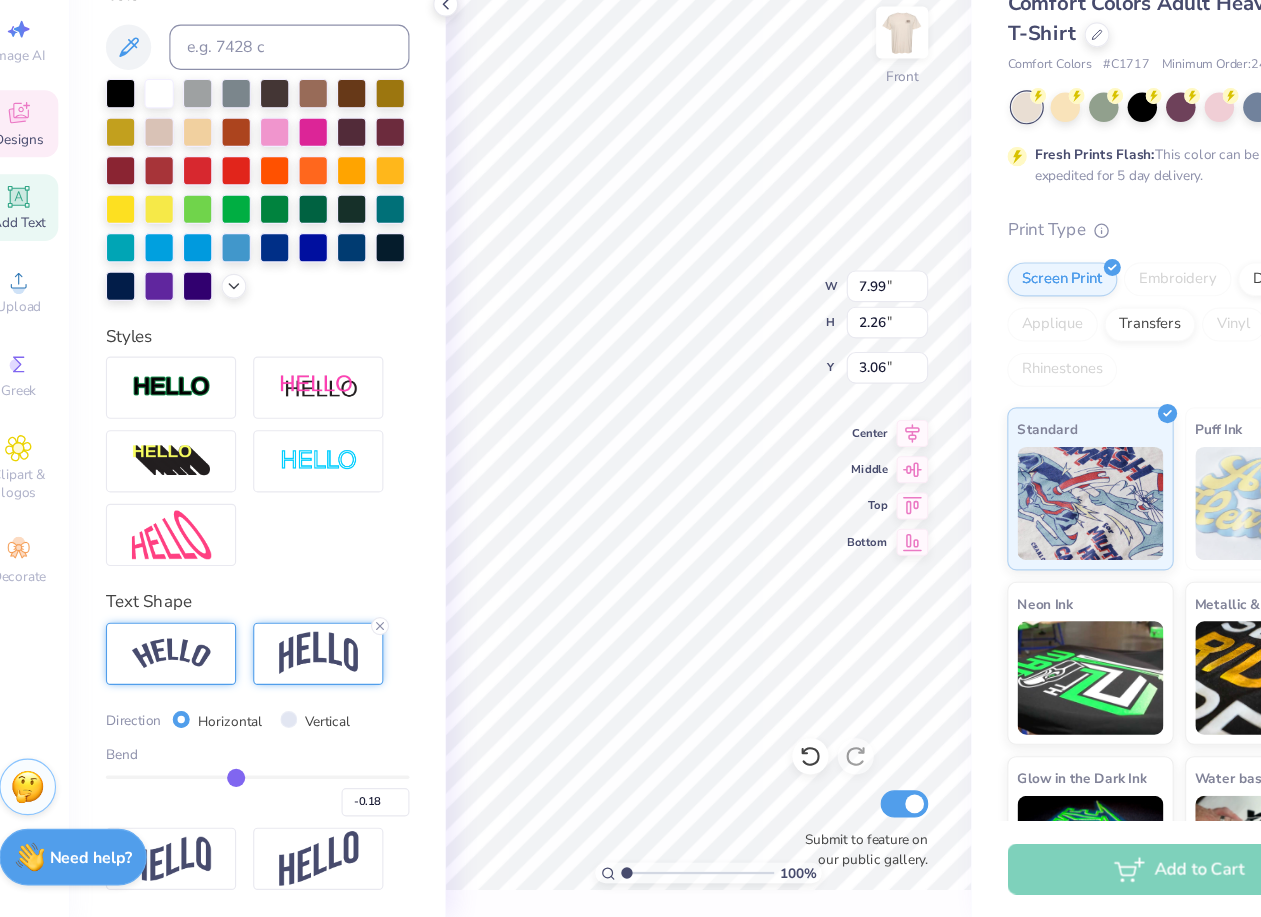 type on "-0.15" 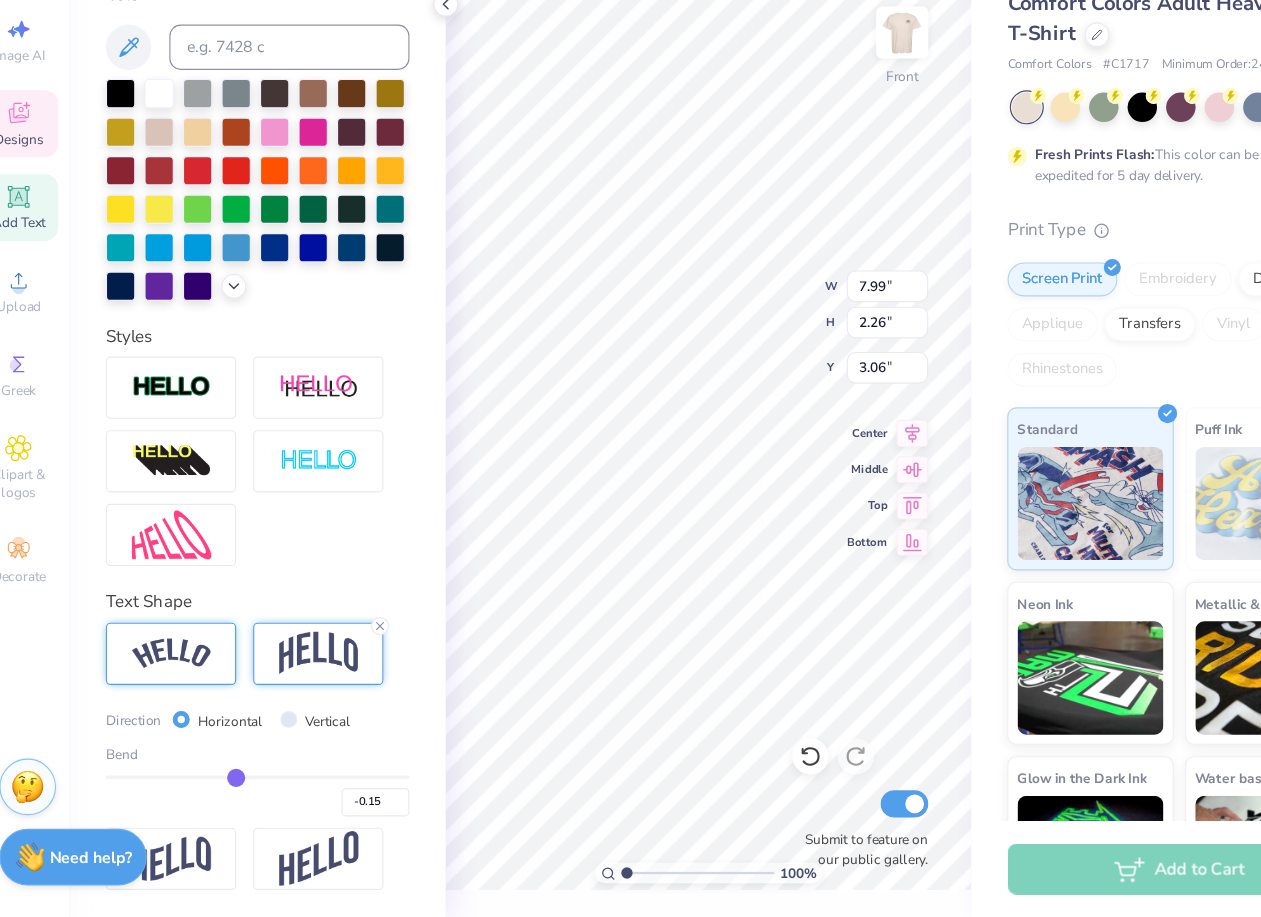type on "-0.12" 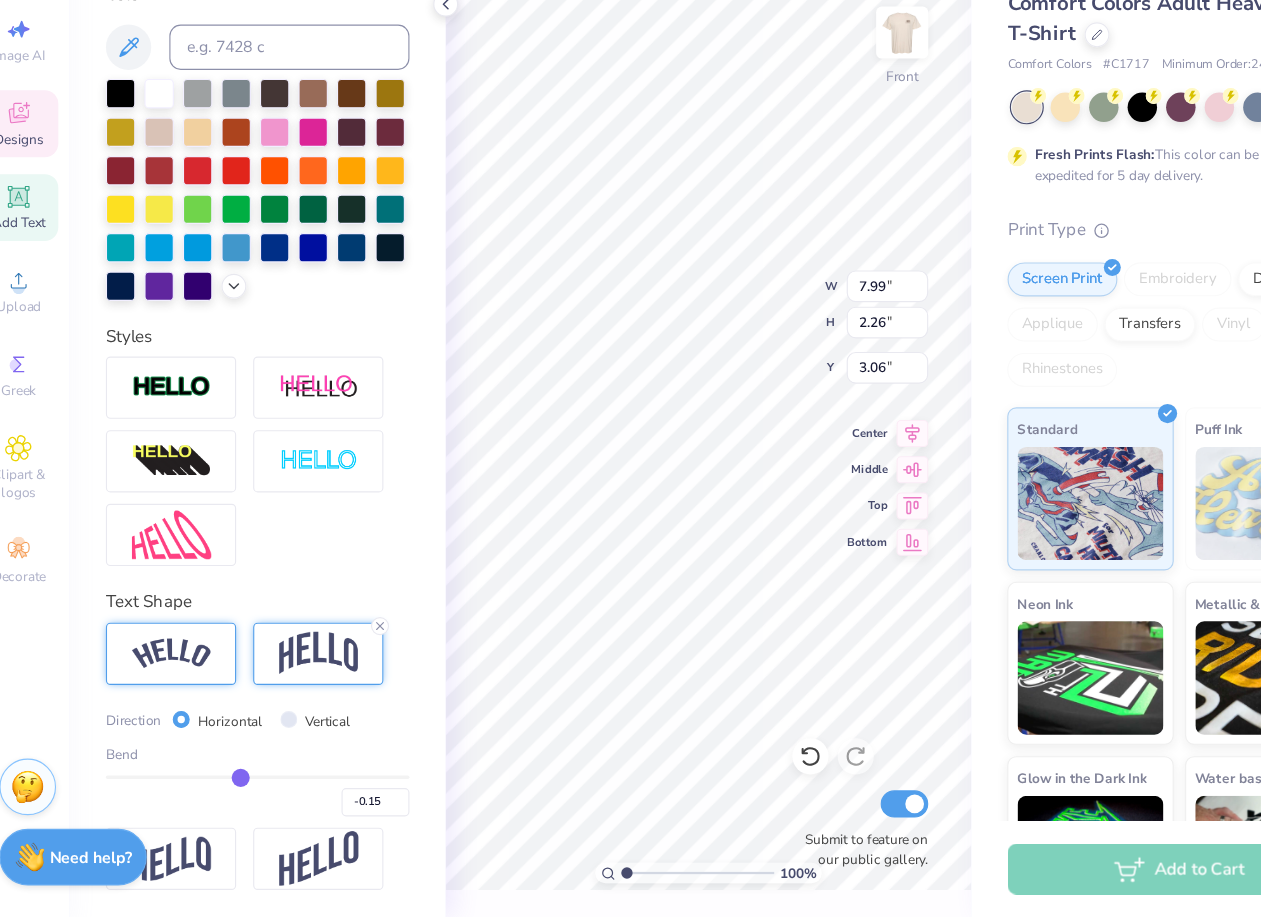 type on "-0.12" 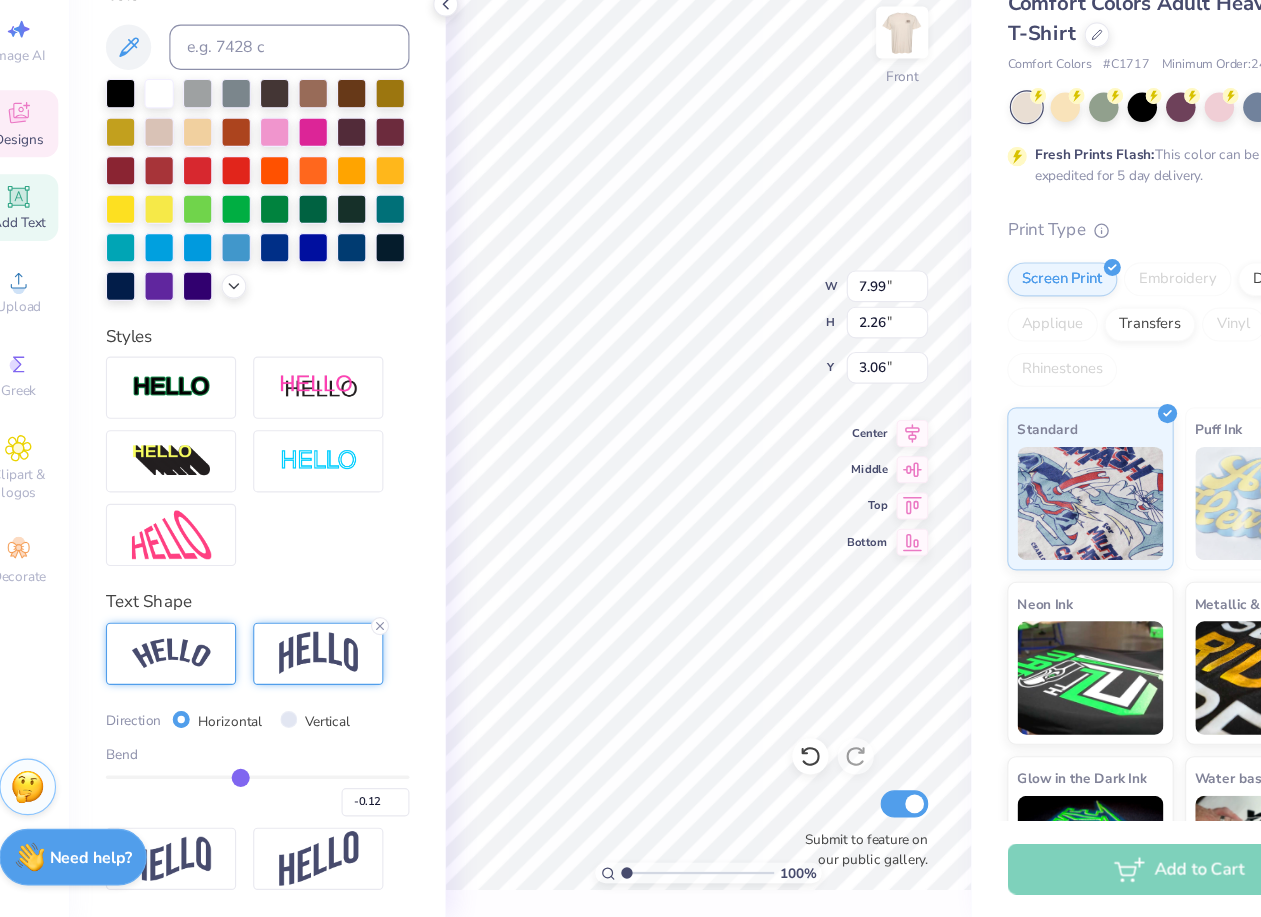 type on "-0.1" 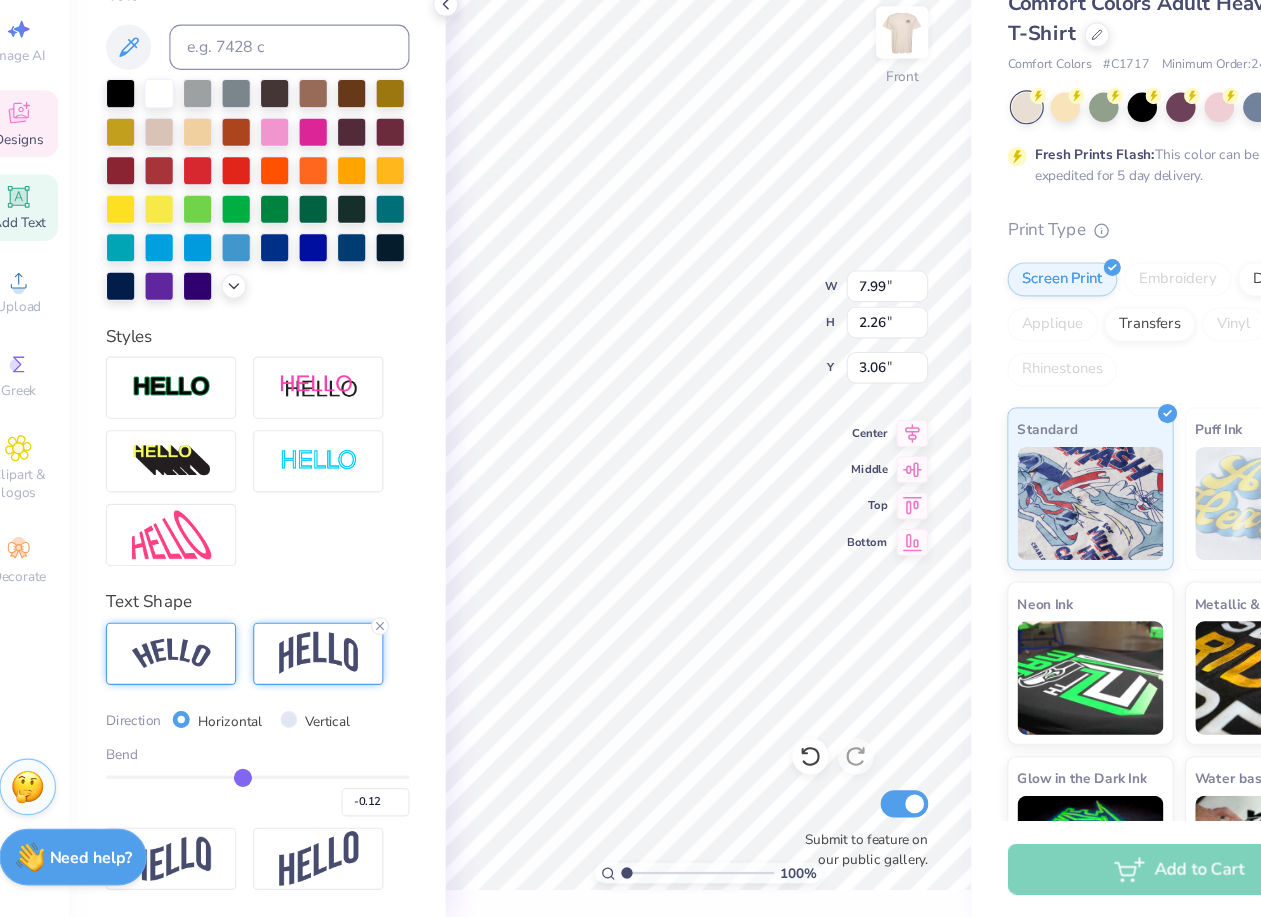 type on "-0.10" 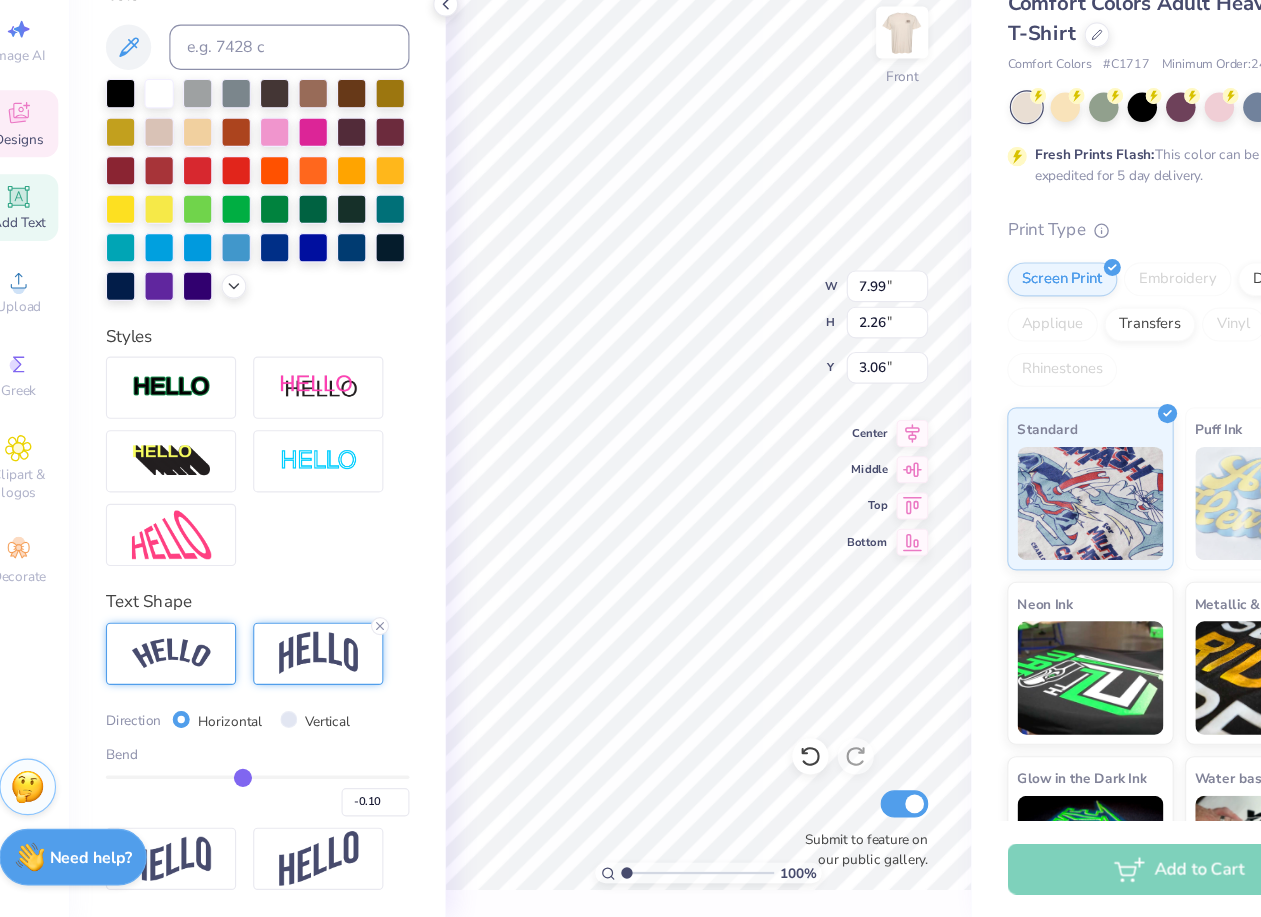 type on "-0.08" 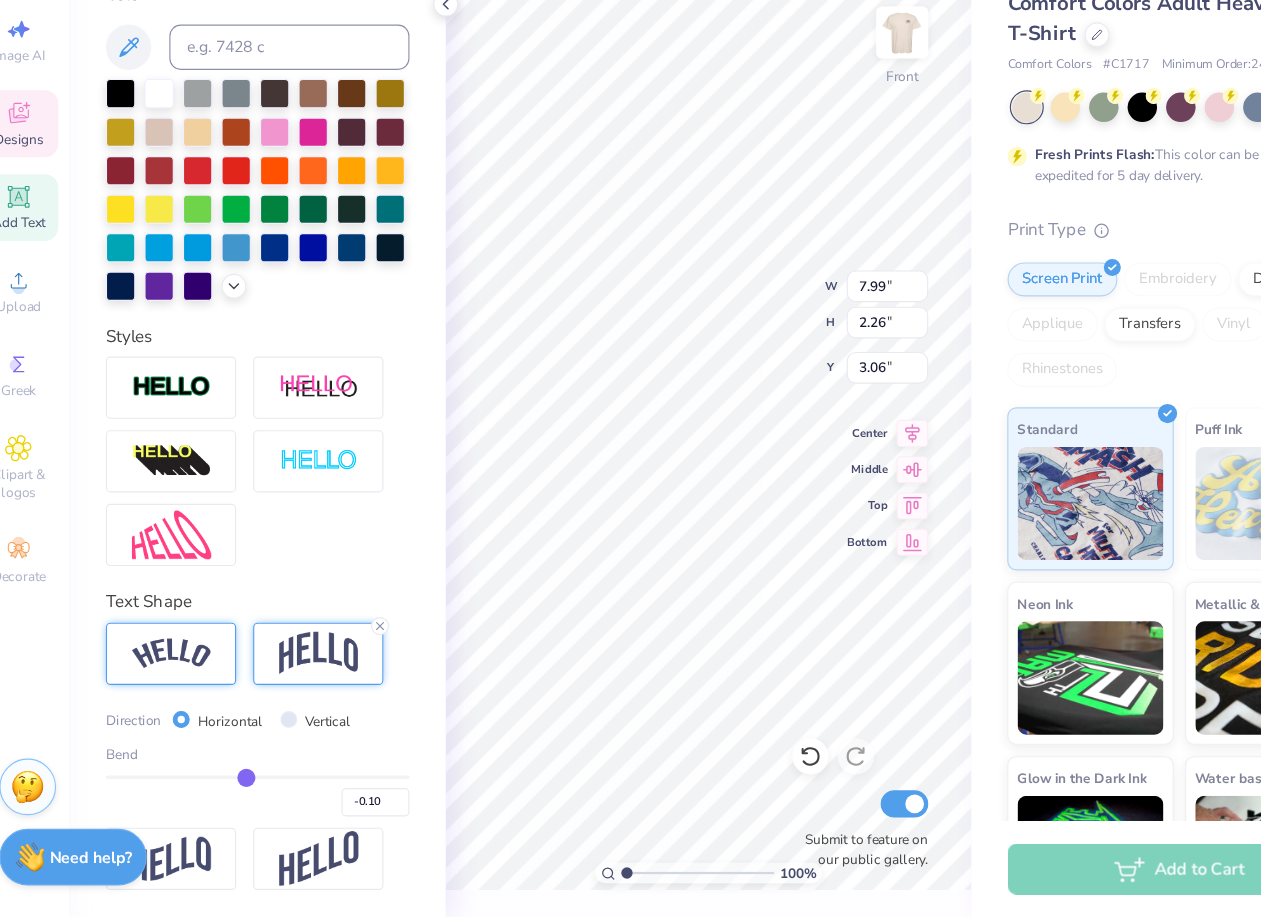 type on "-0.08" 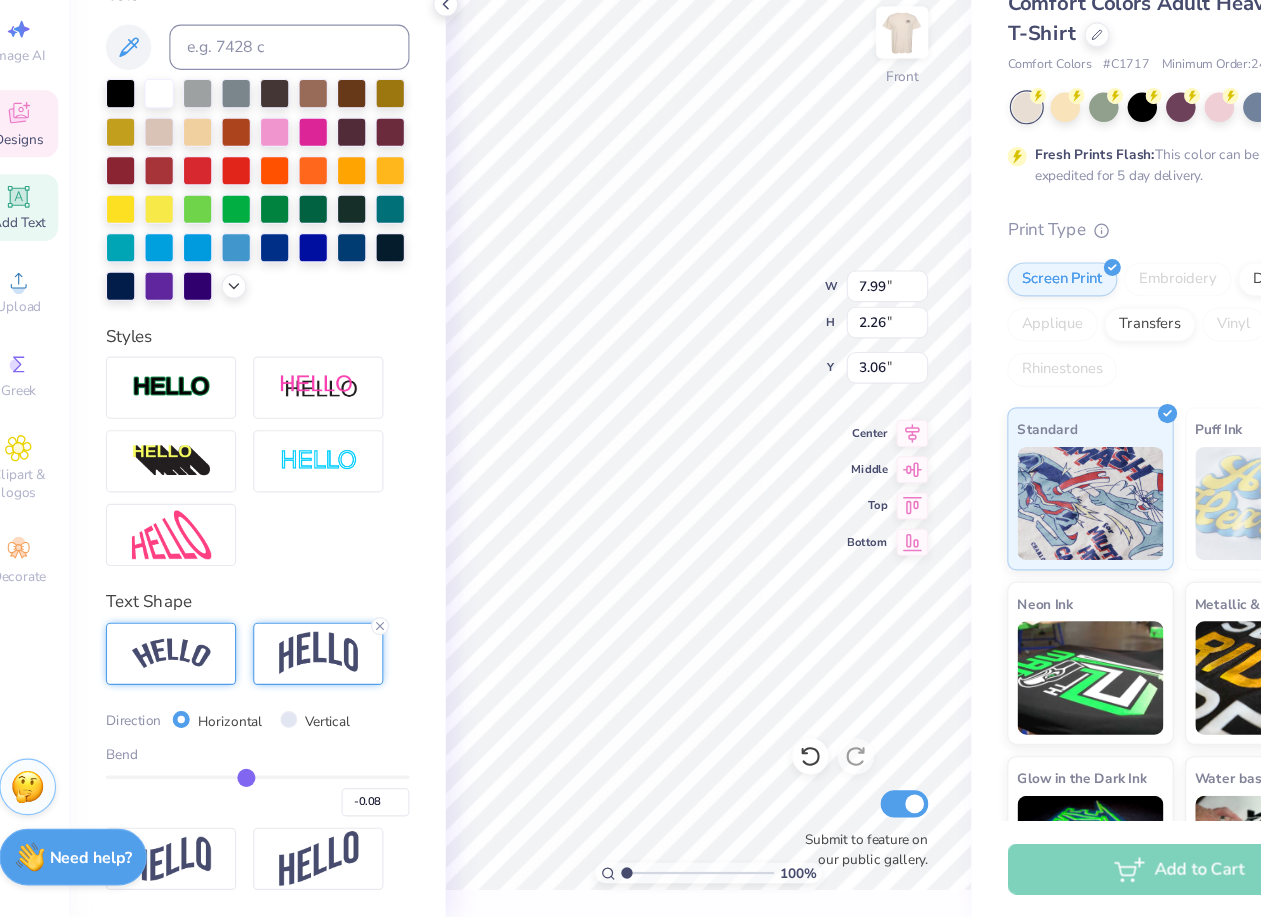 type on "-0.06" 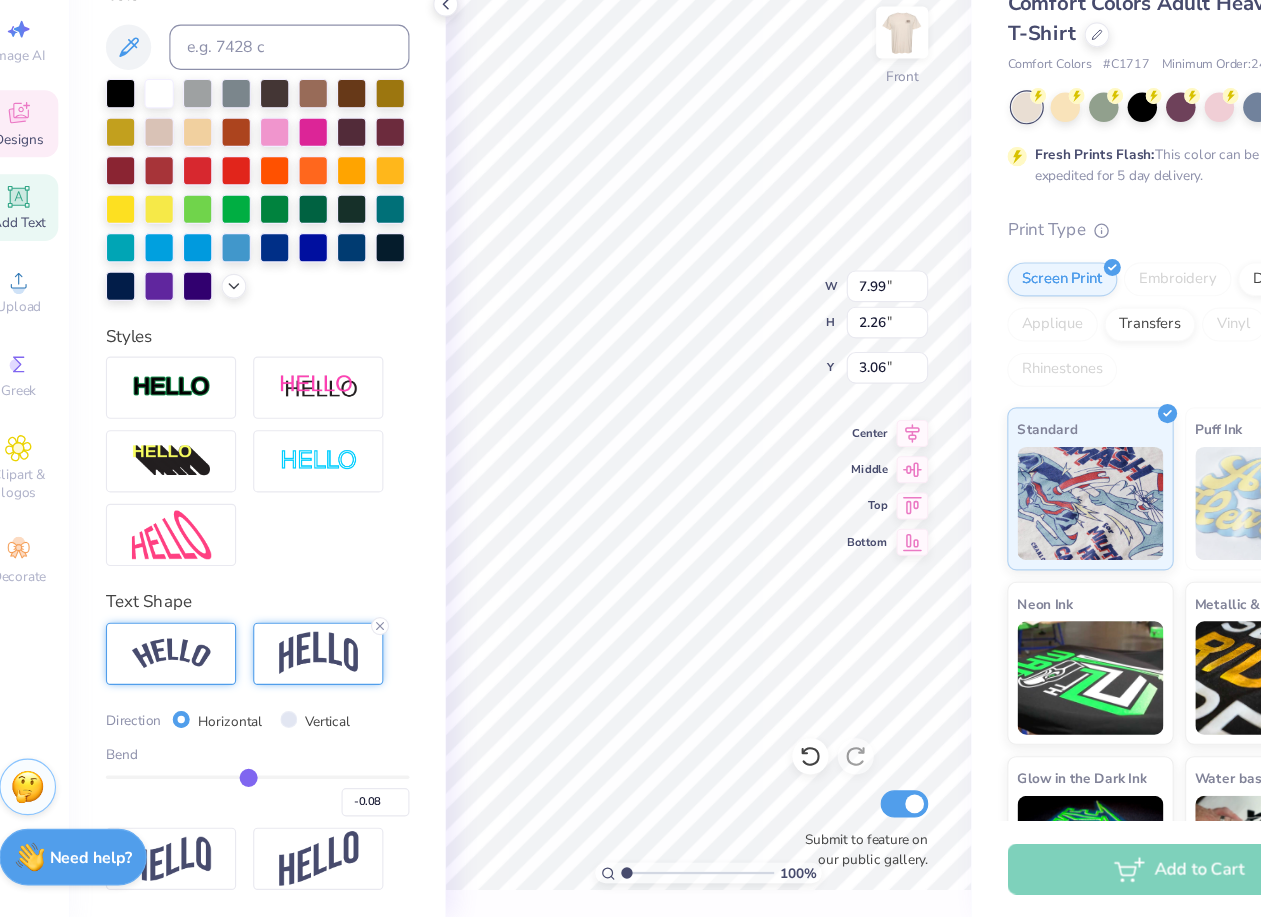 type on "-0.06" 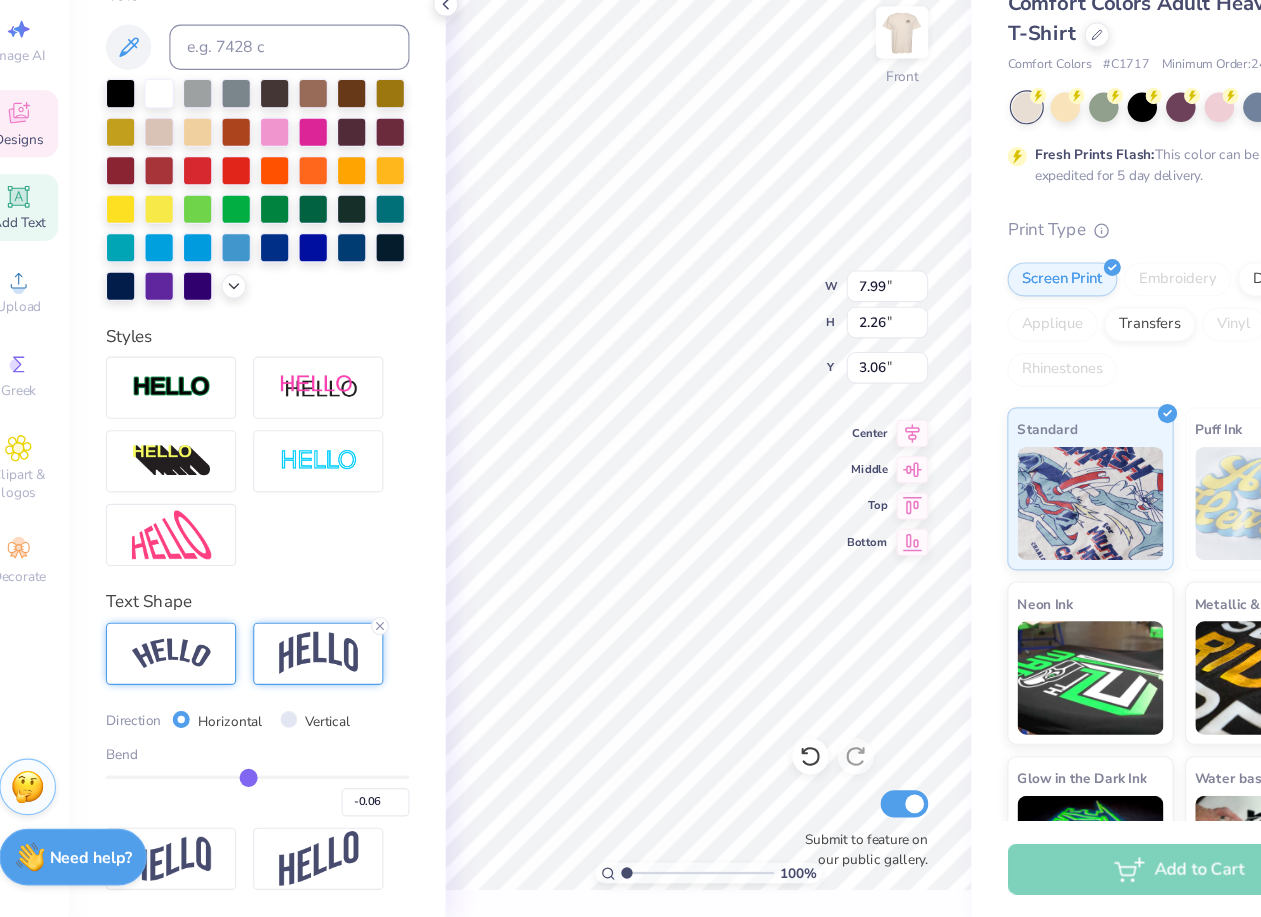 type on "-0.05" 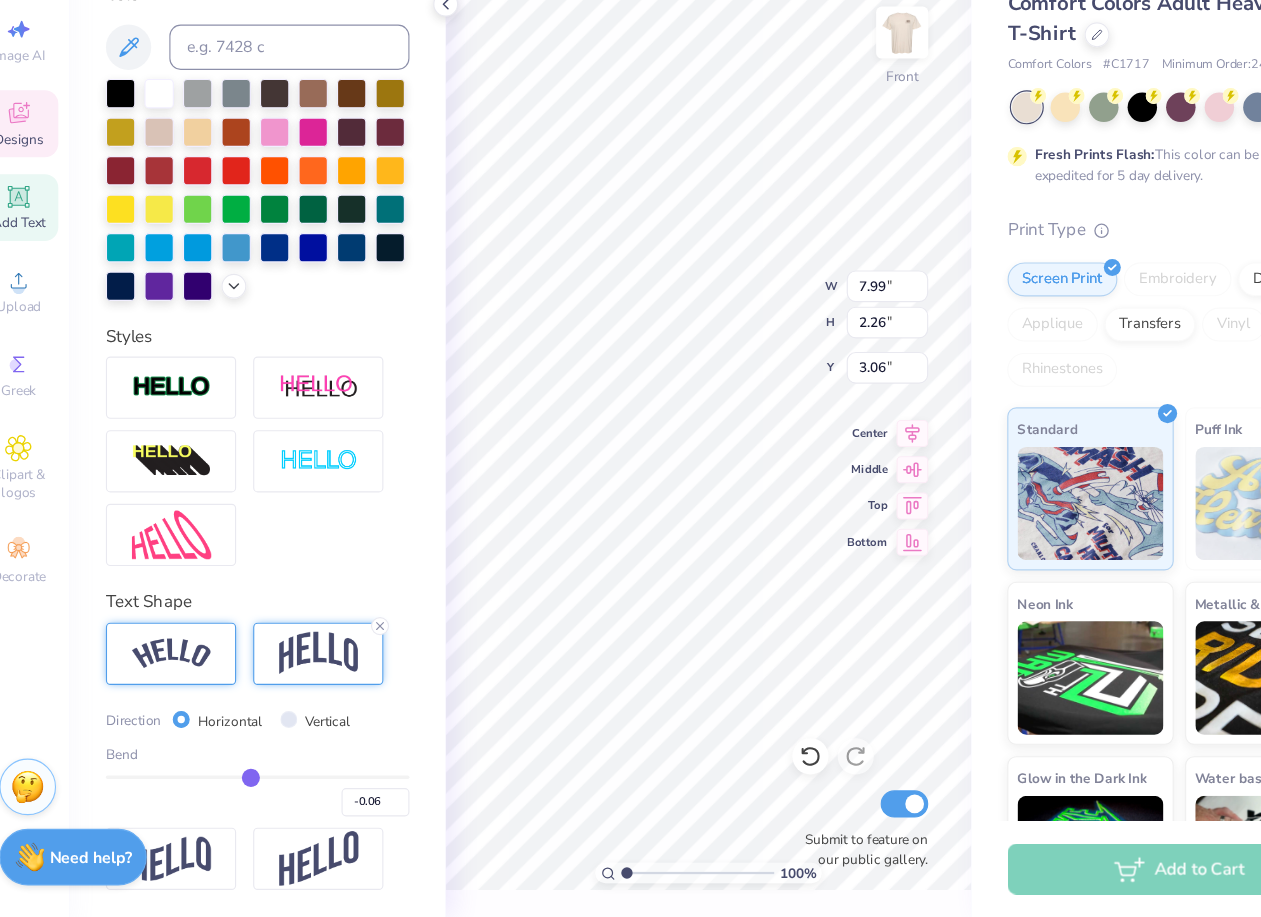 type on "-0.05" 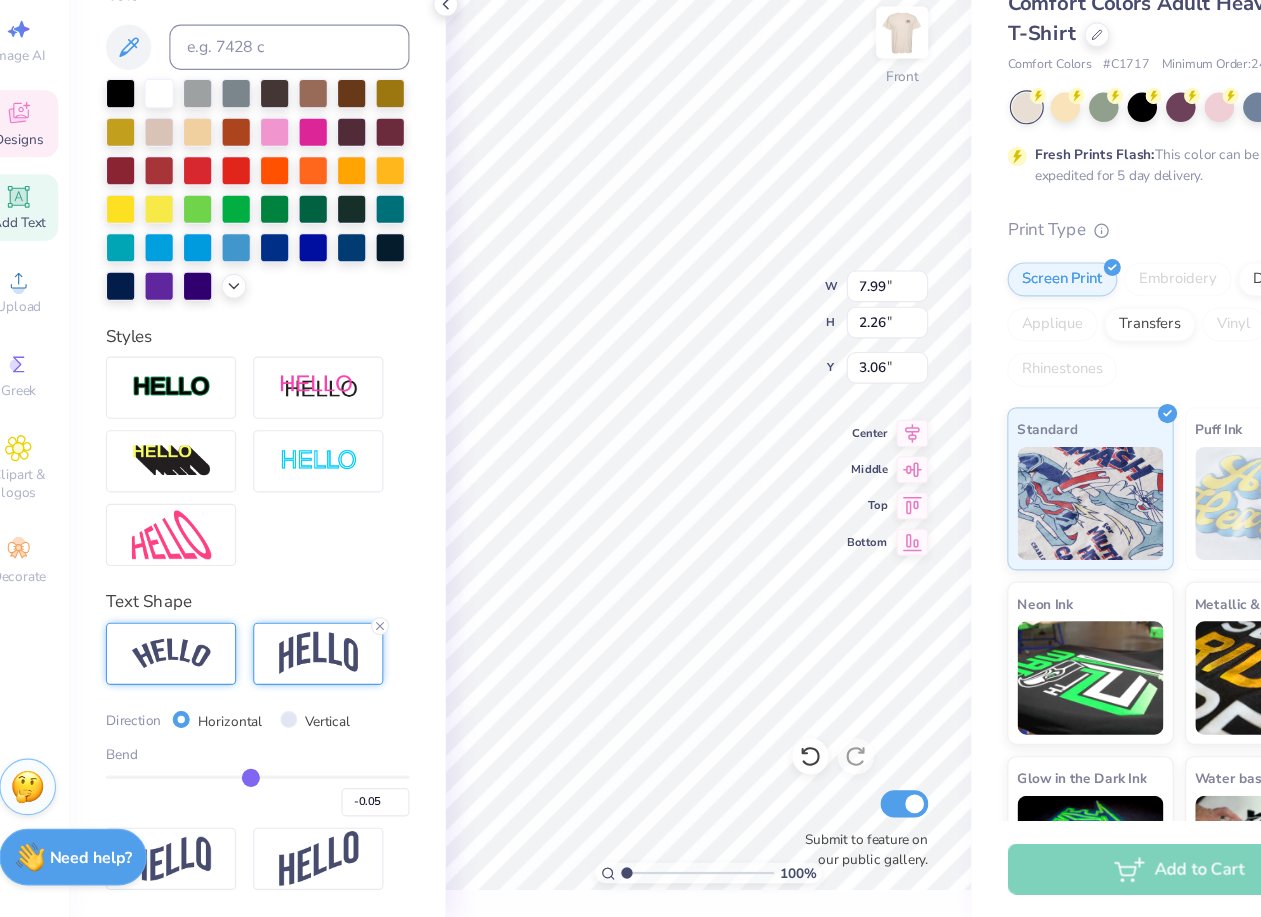 type on "-0.04" 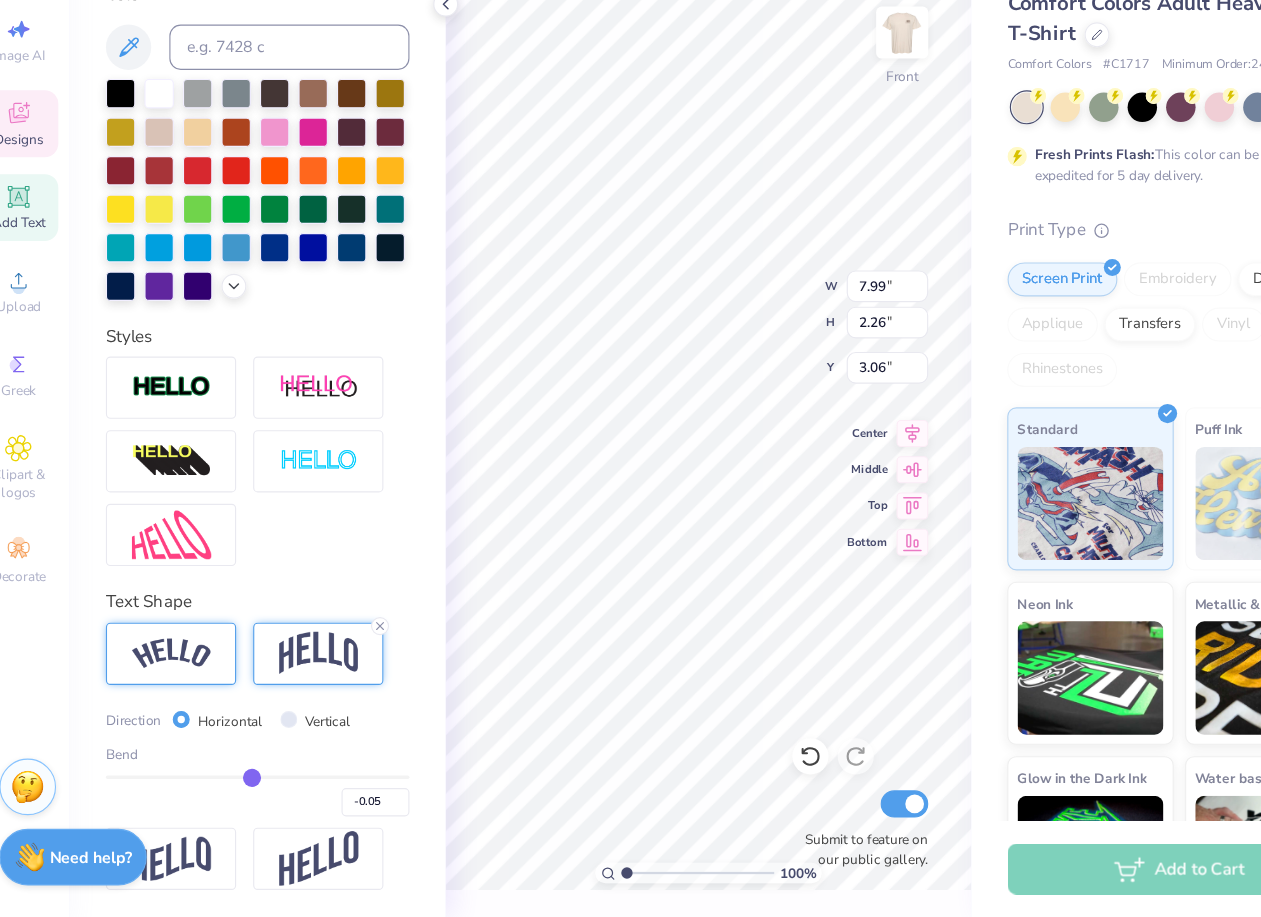 type on "-0.04" 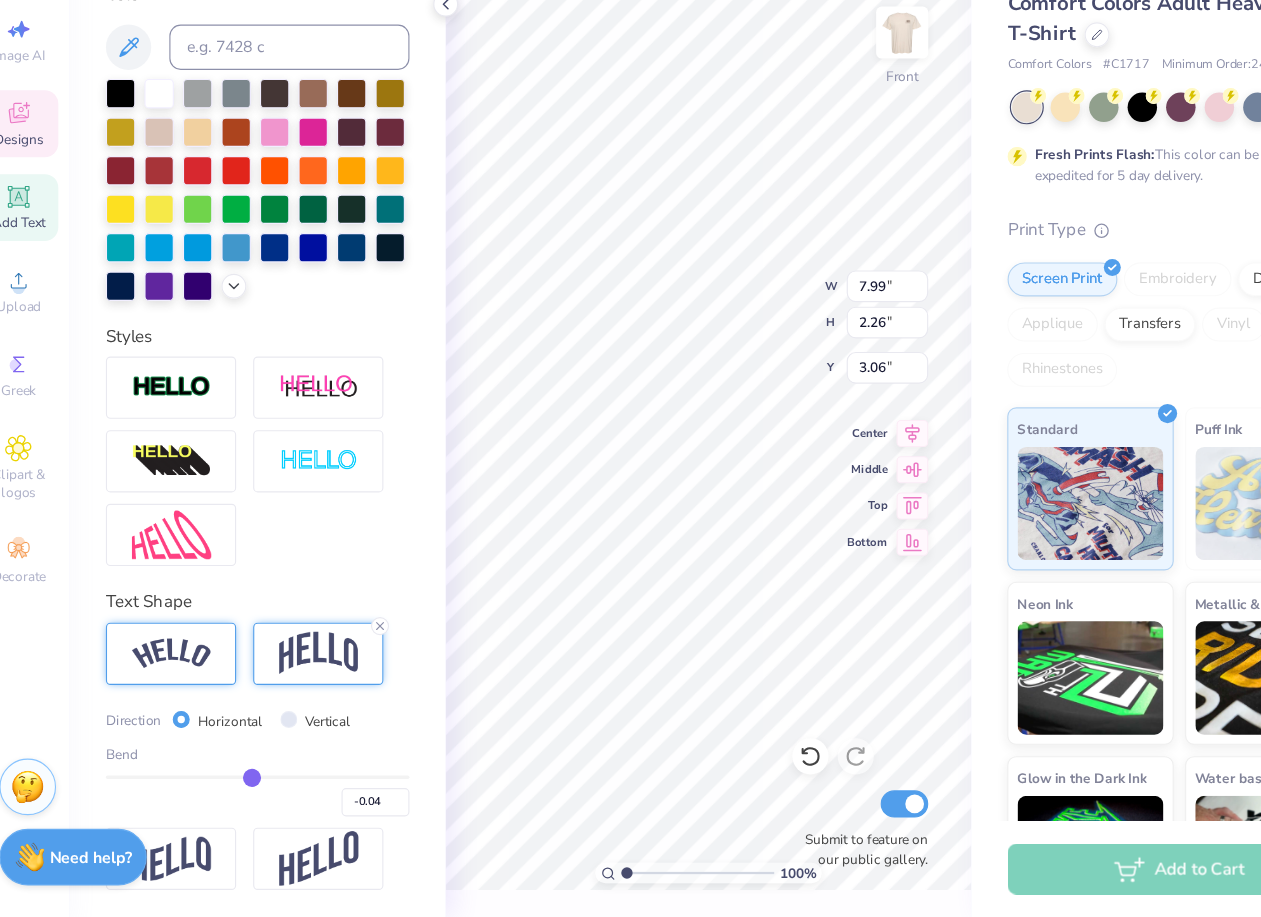 type on "-0.03" 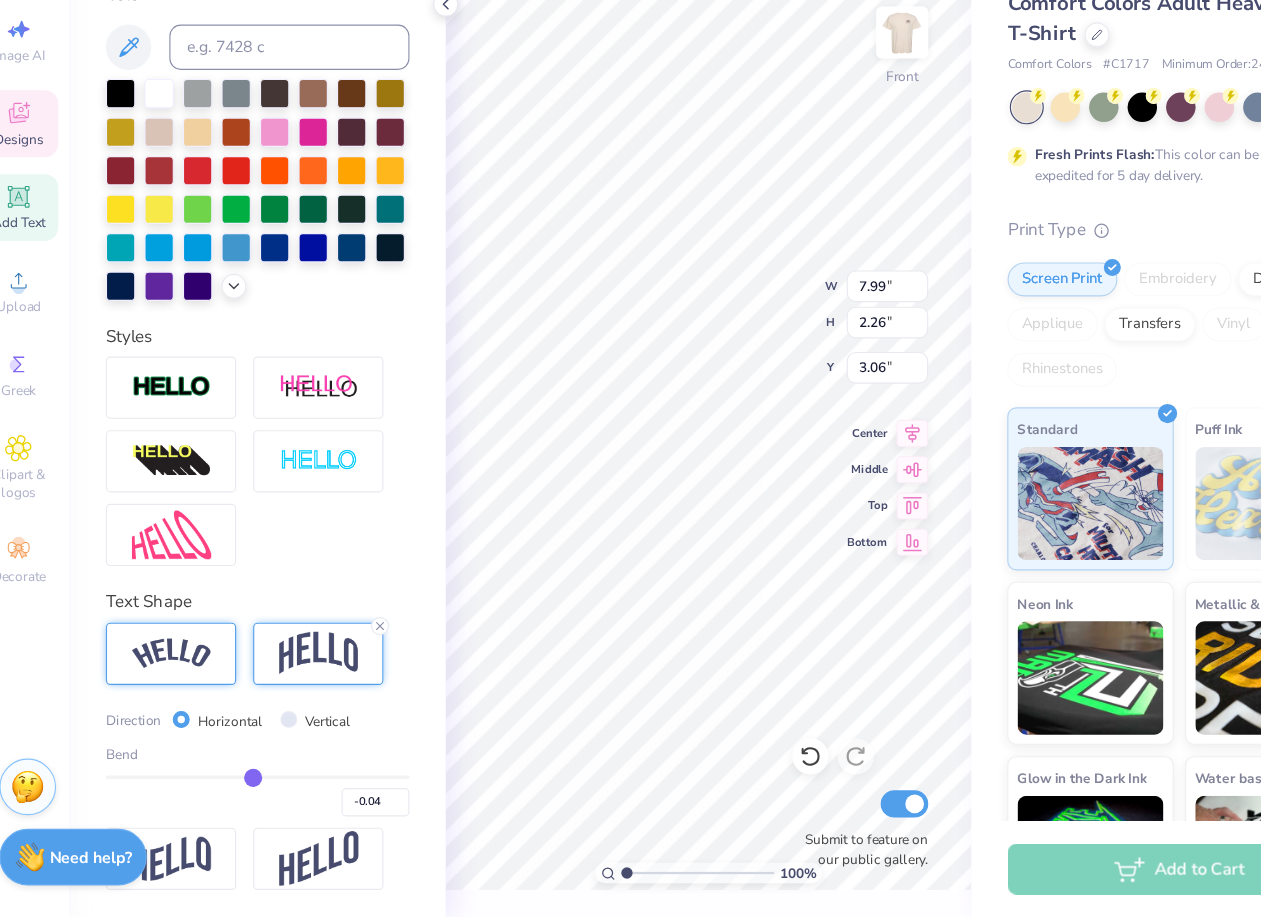 type on "-0.03" 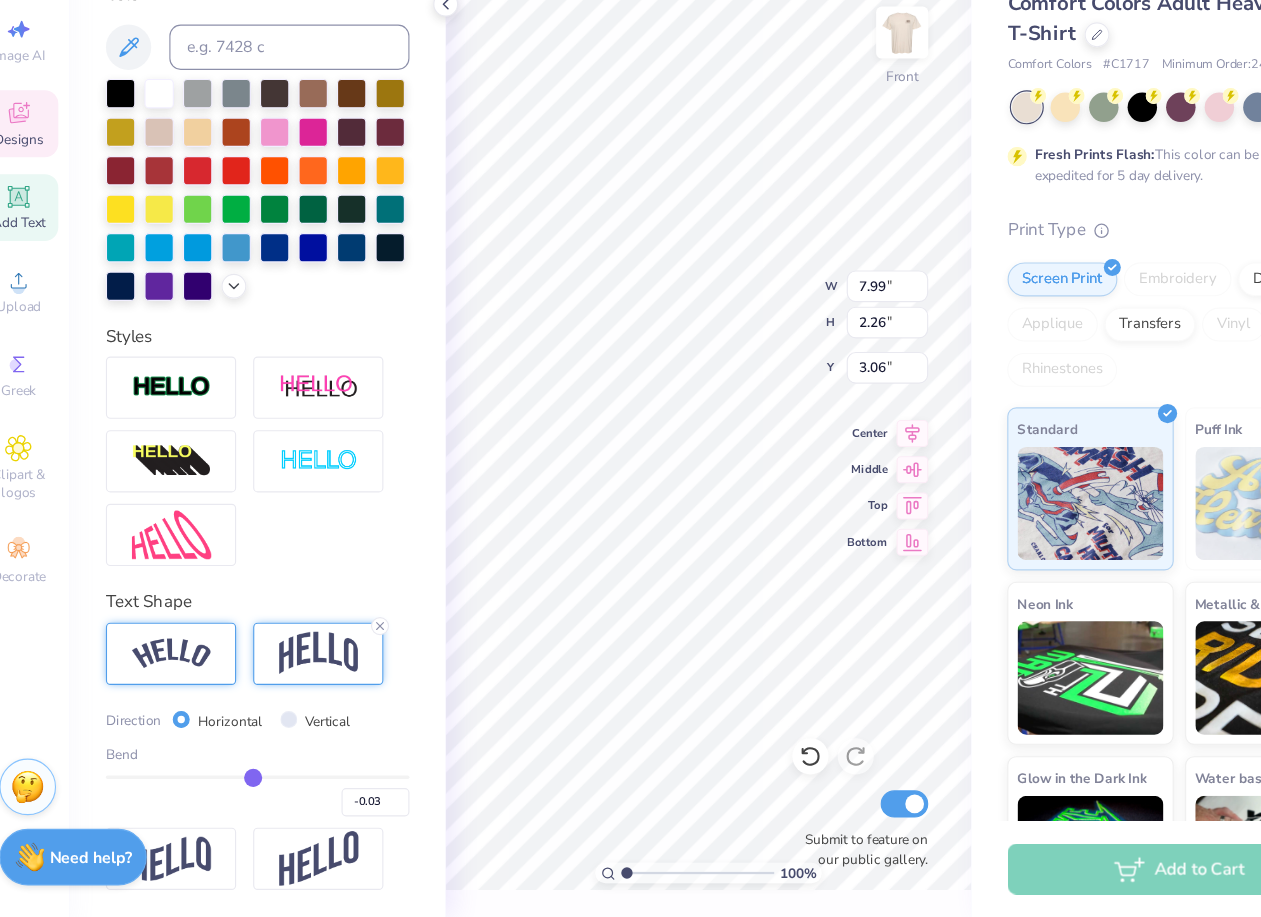 type on "-0.02" 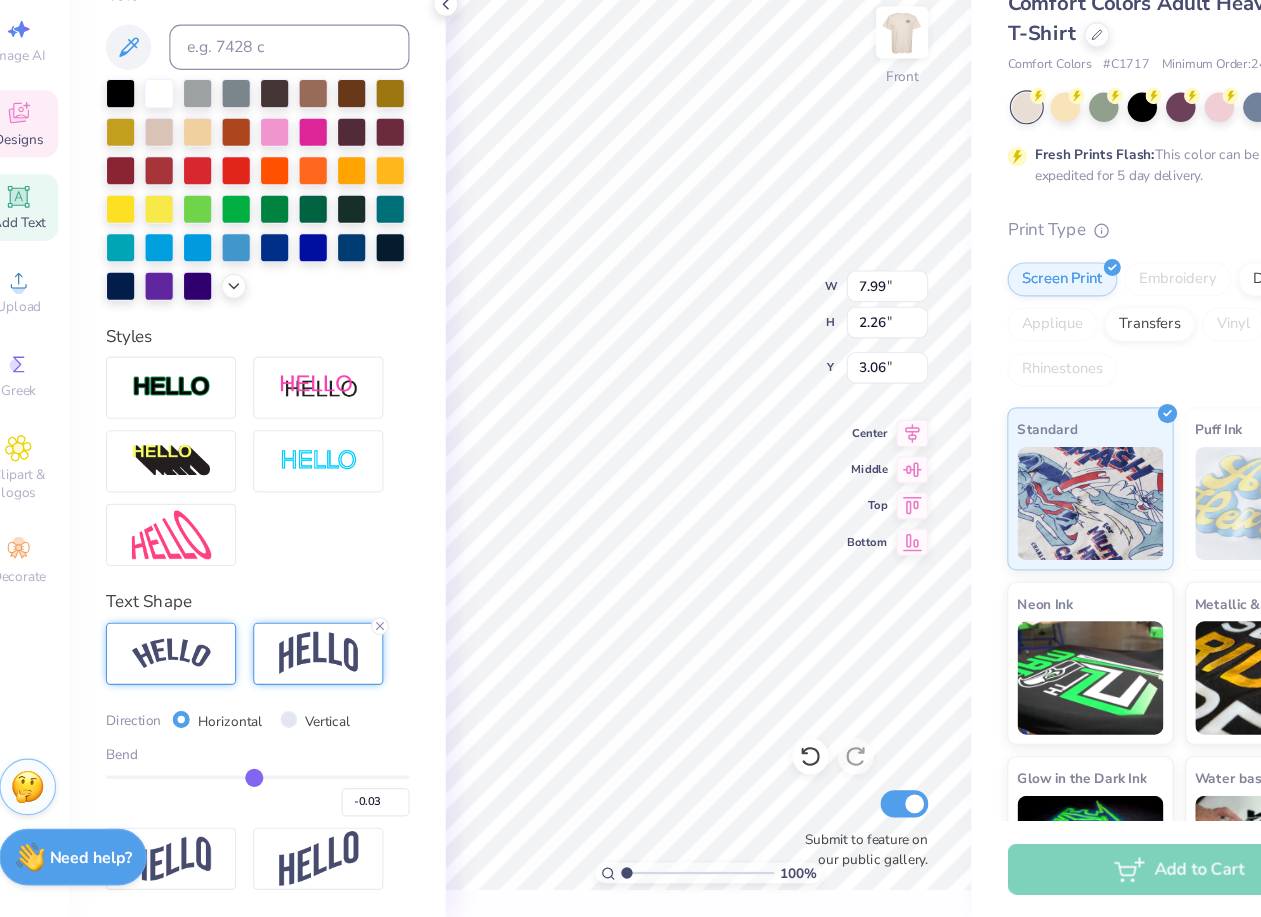 type on "-0.02" 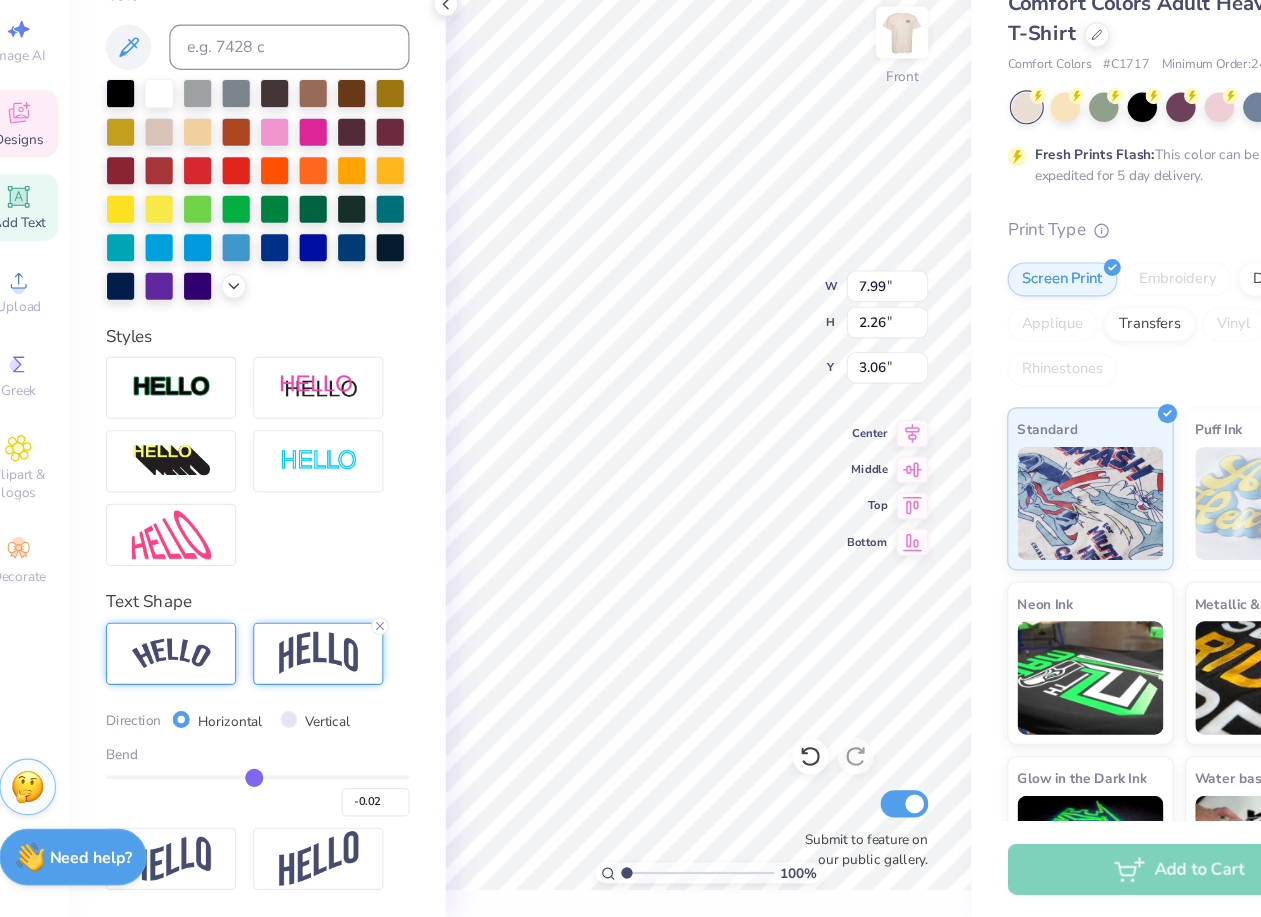 type on "-0.01" 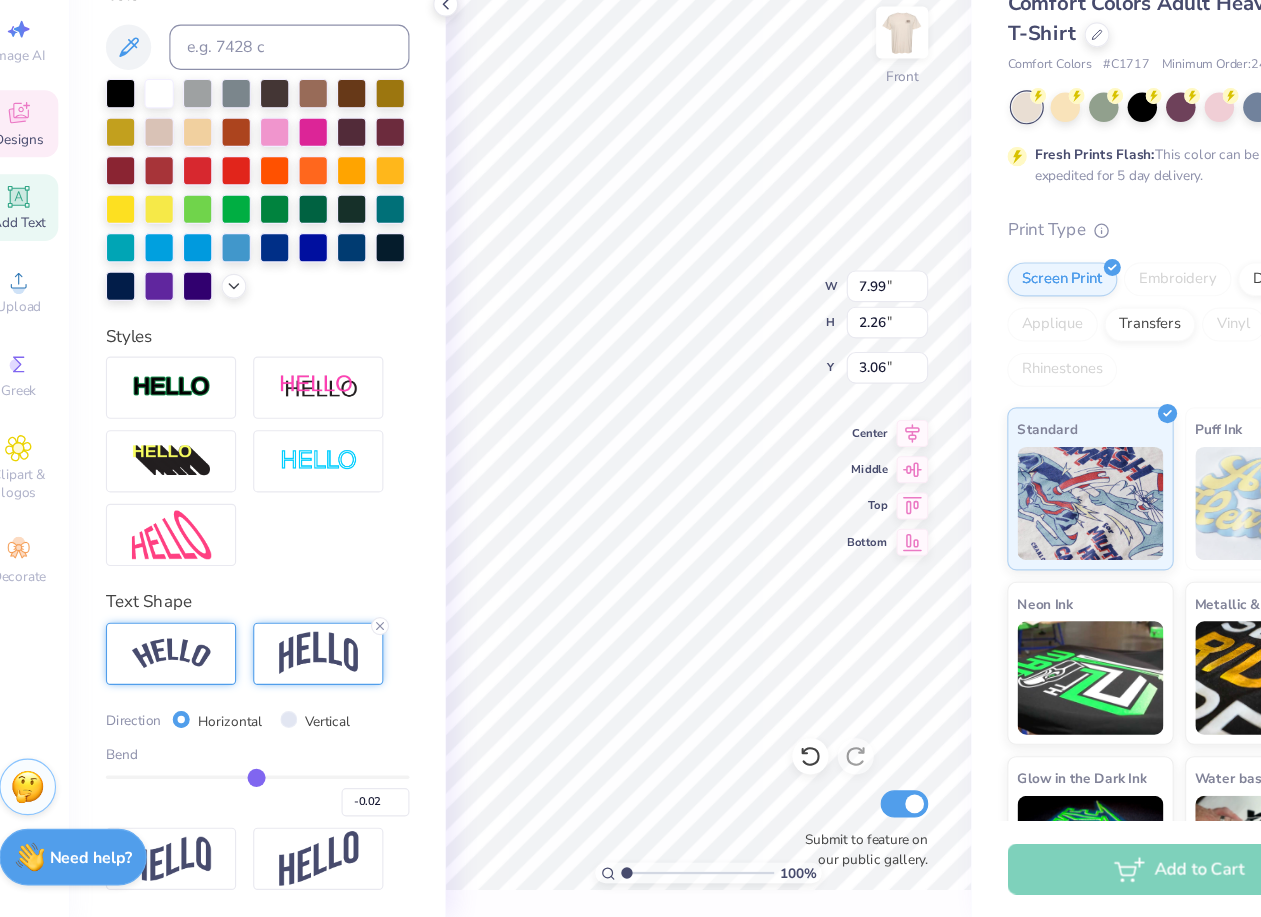 type on "-0.01" 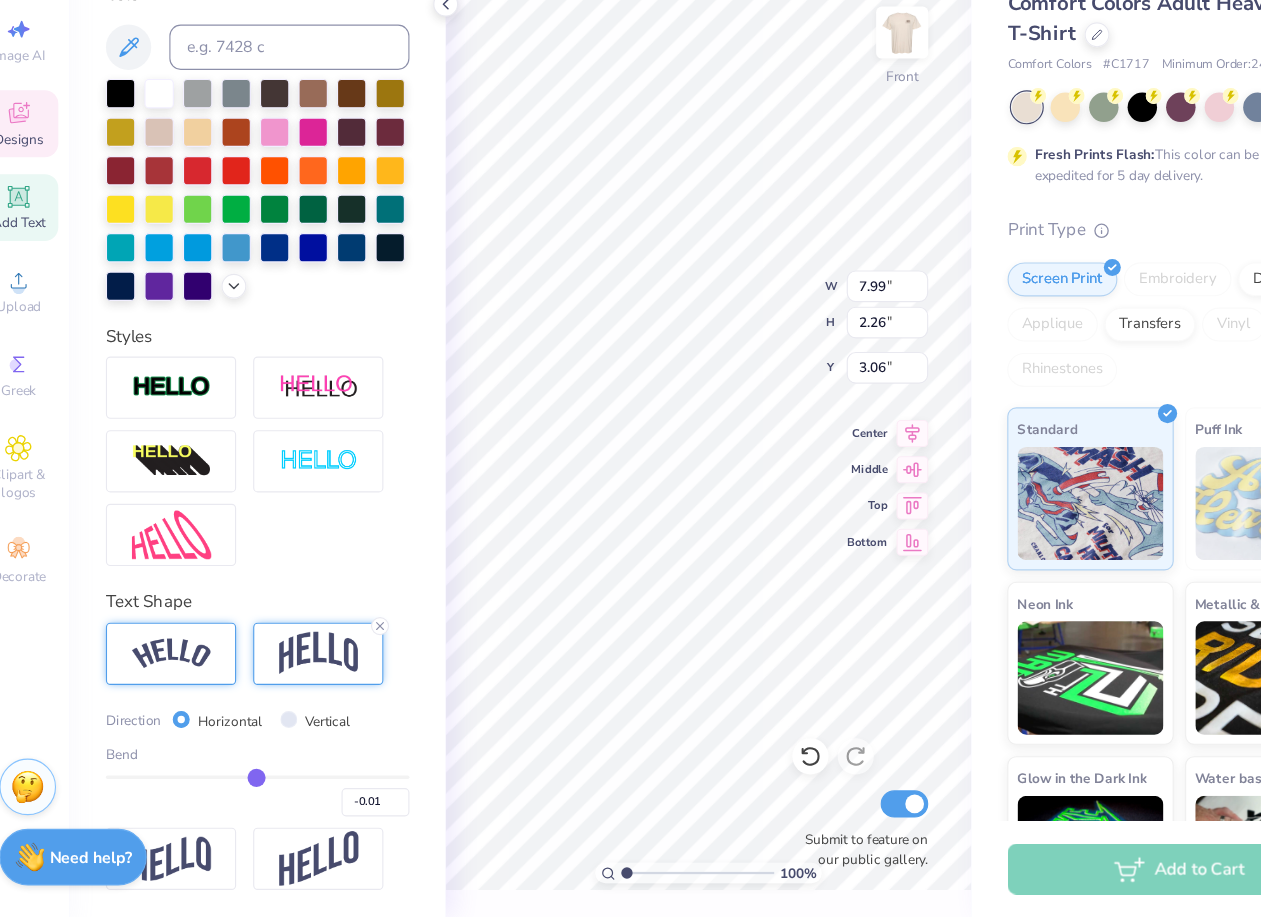 type on "0.01" 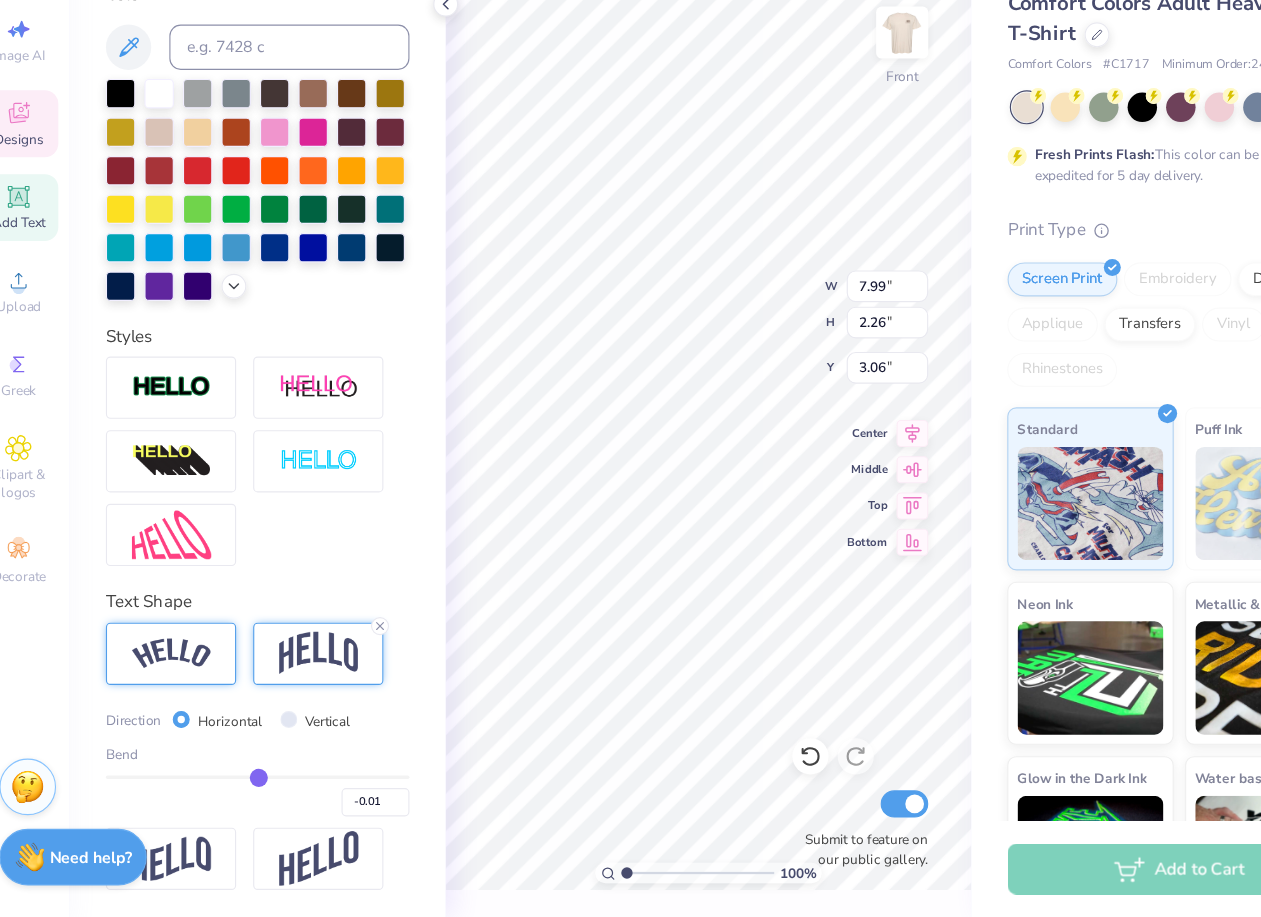 type on "0.01" 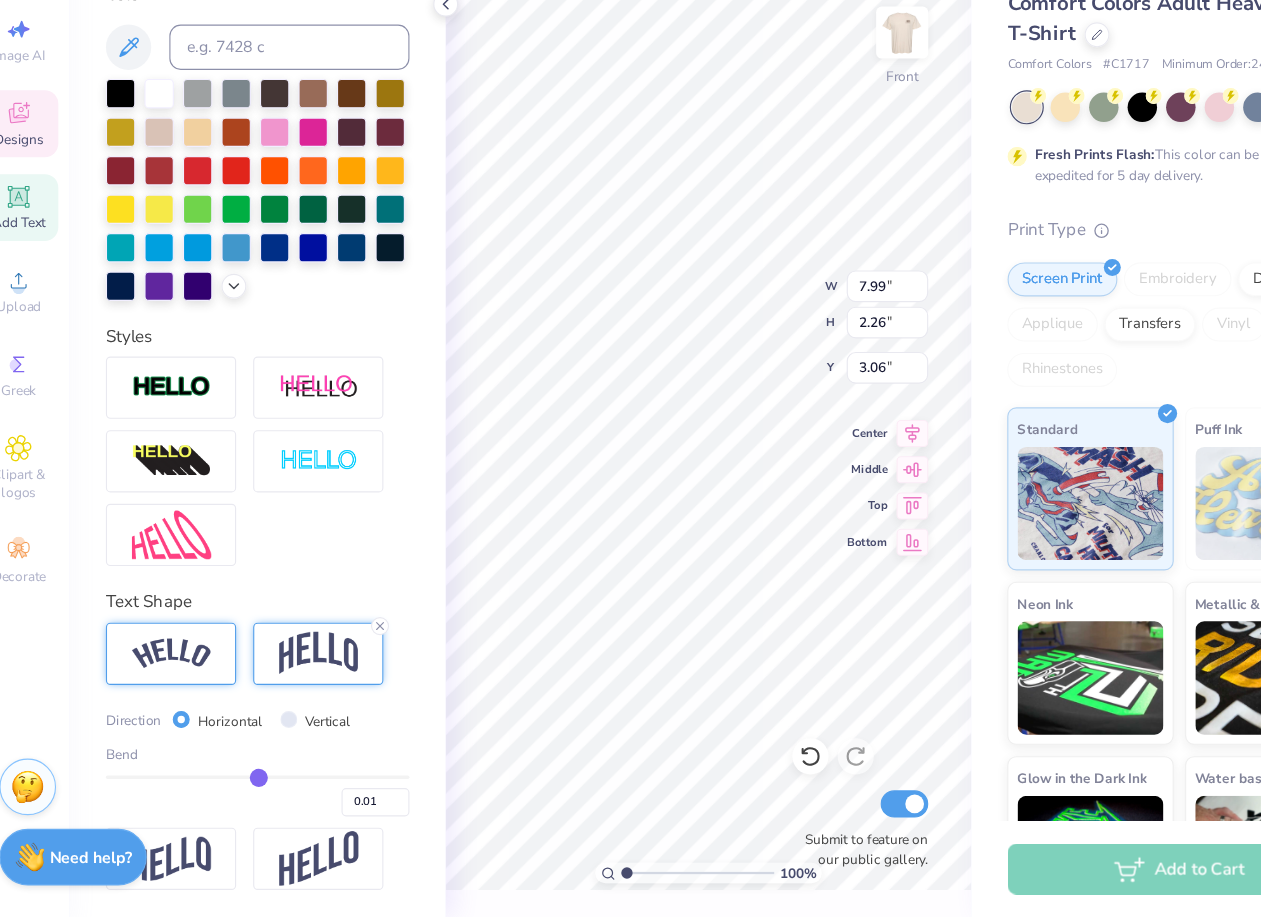type on "0.02" 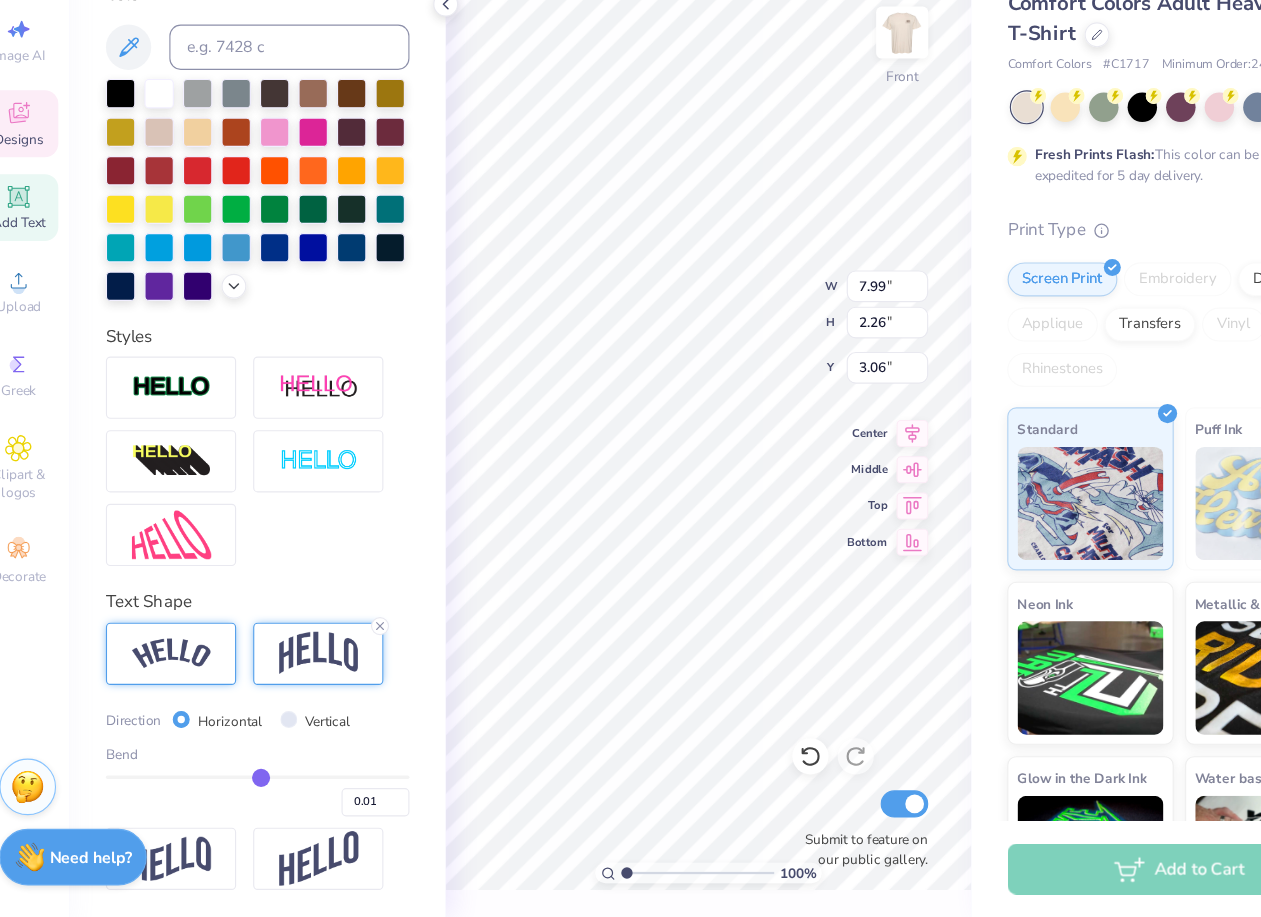 type on "0.02" 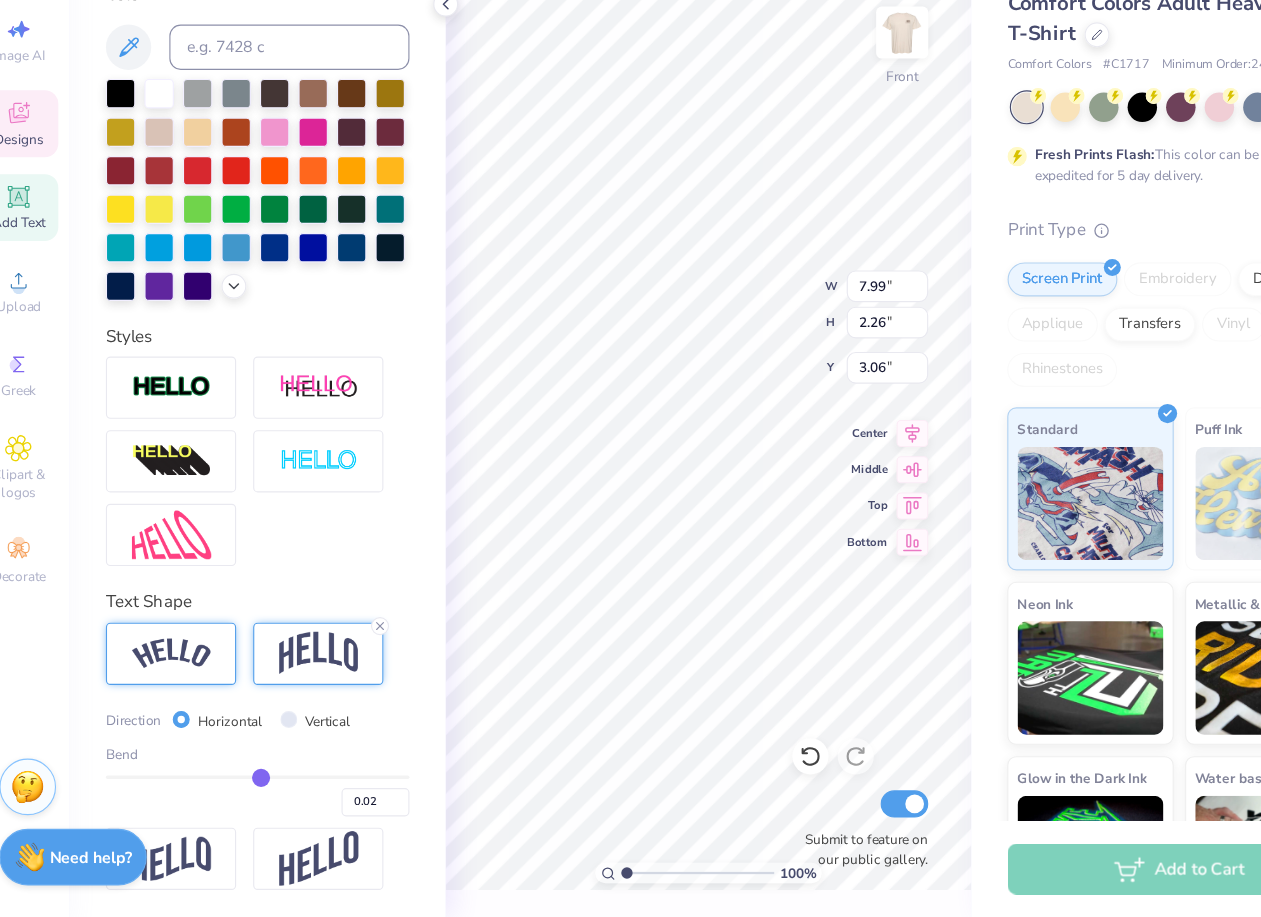 type on "0.03" 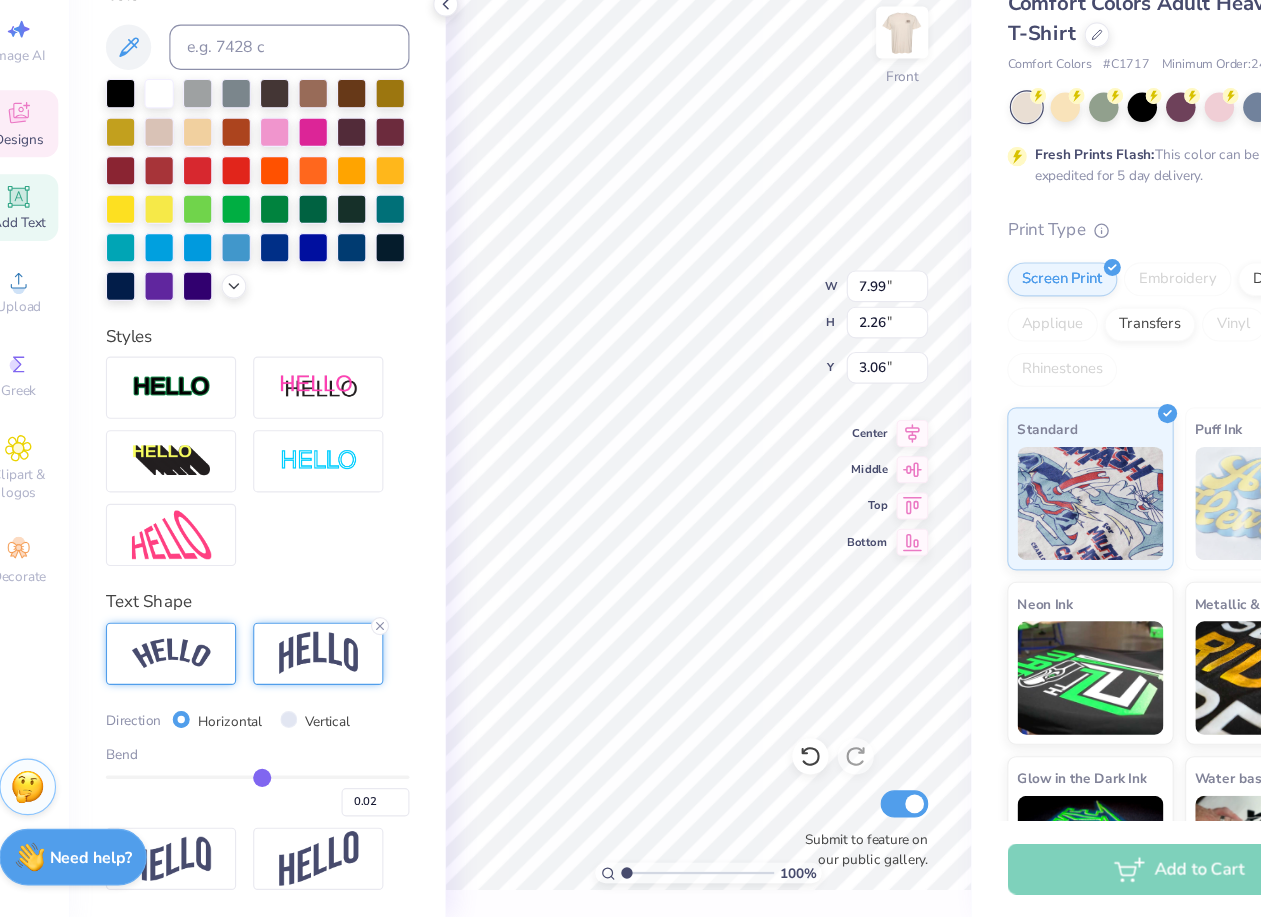 type on "0.03" 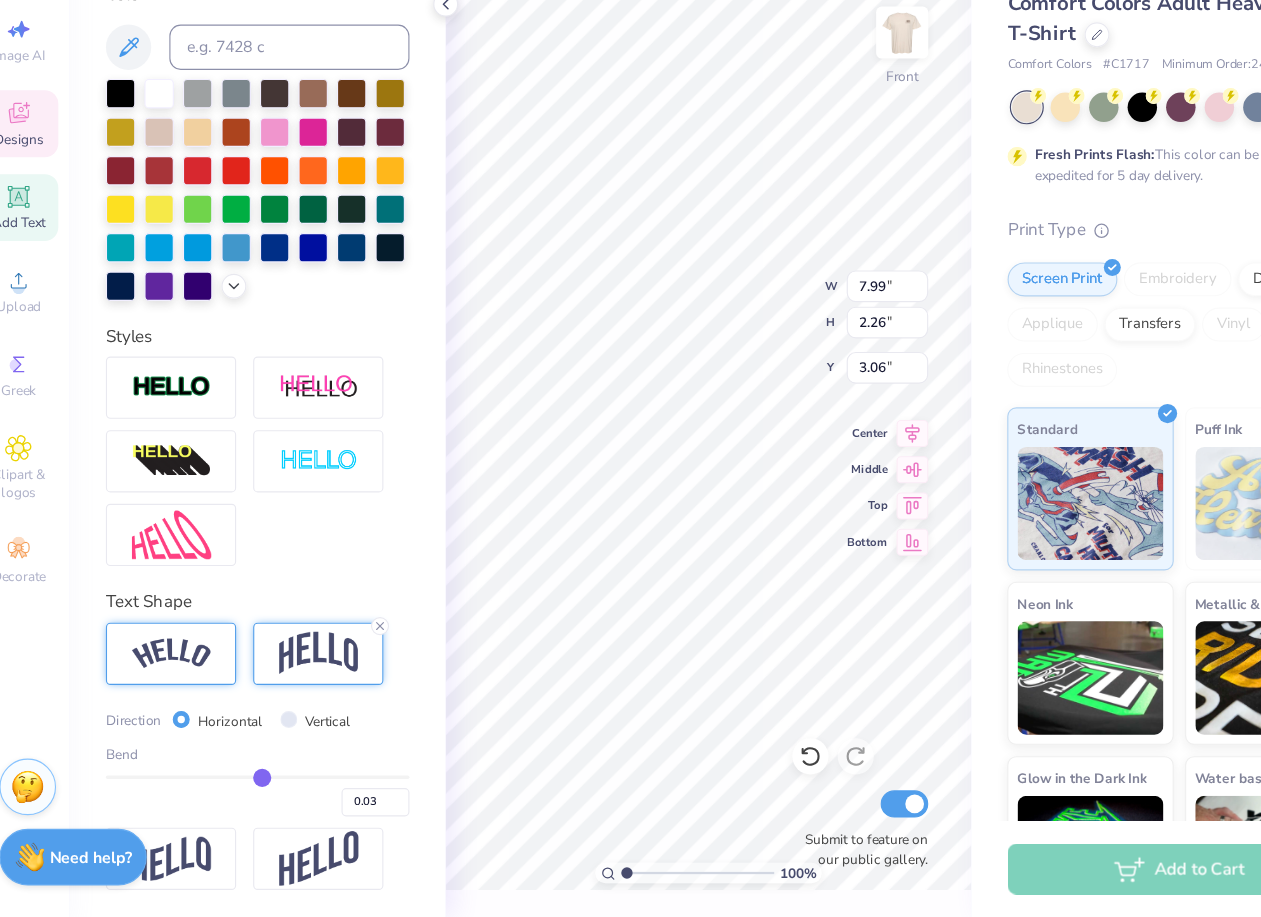 type on "0.04" 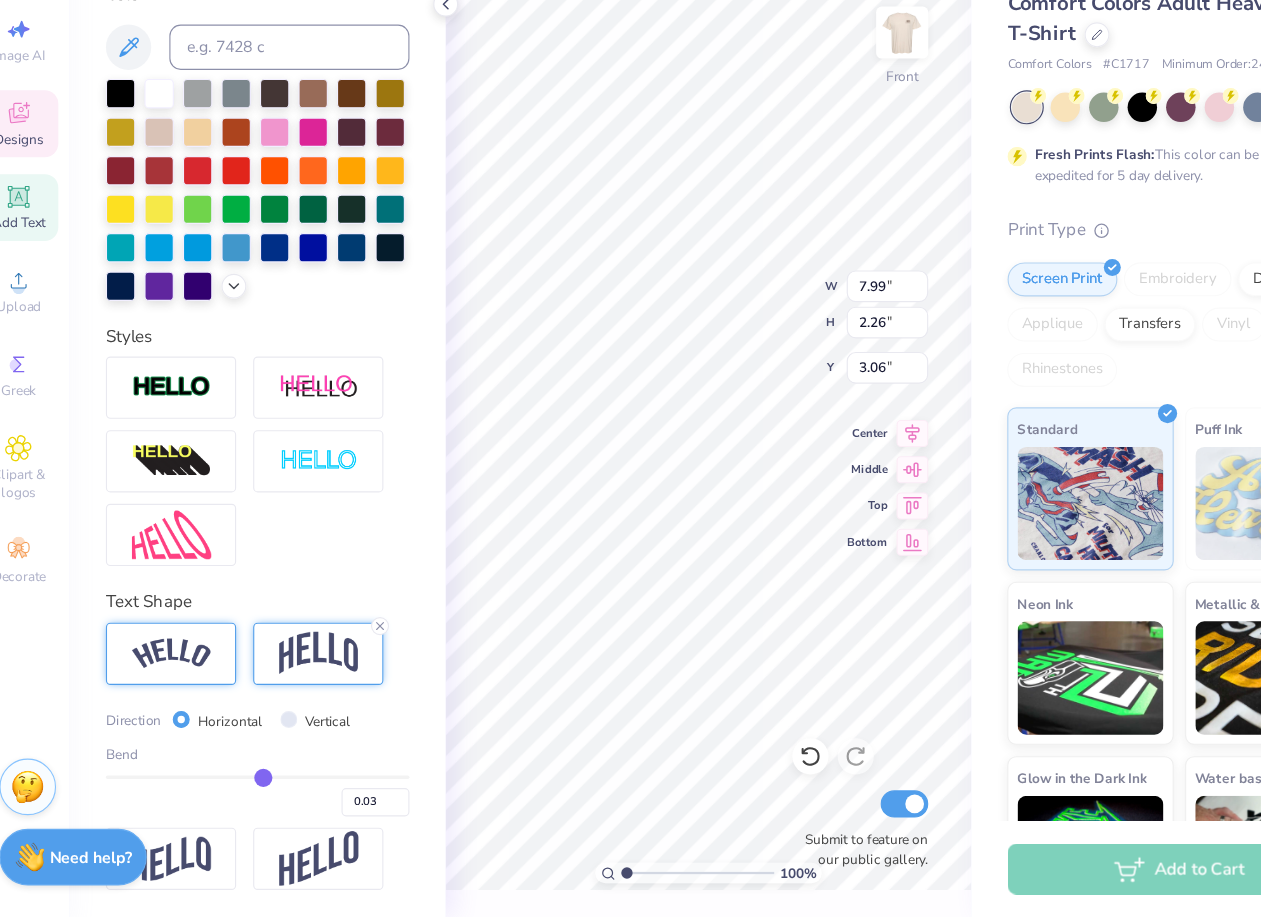 type on "0.04" 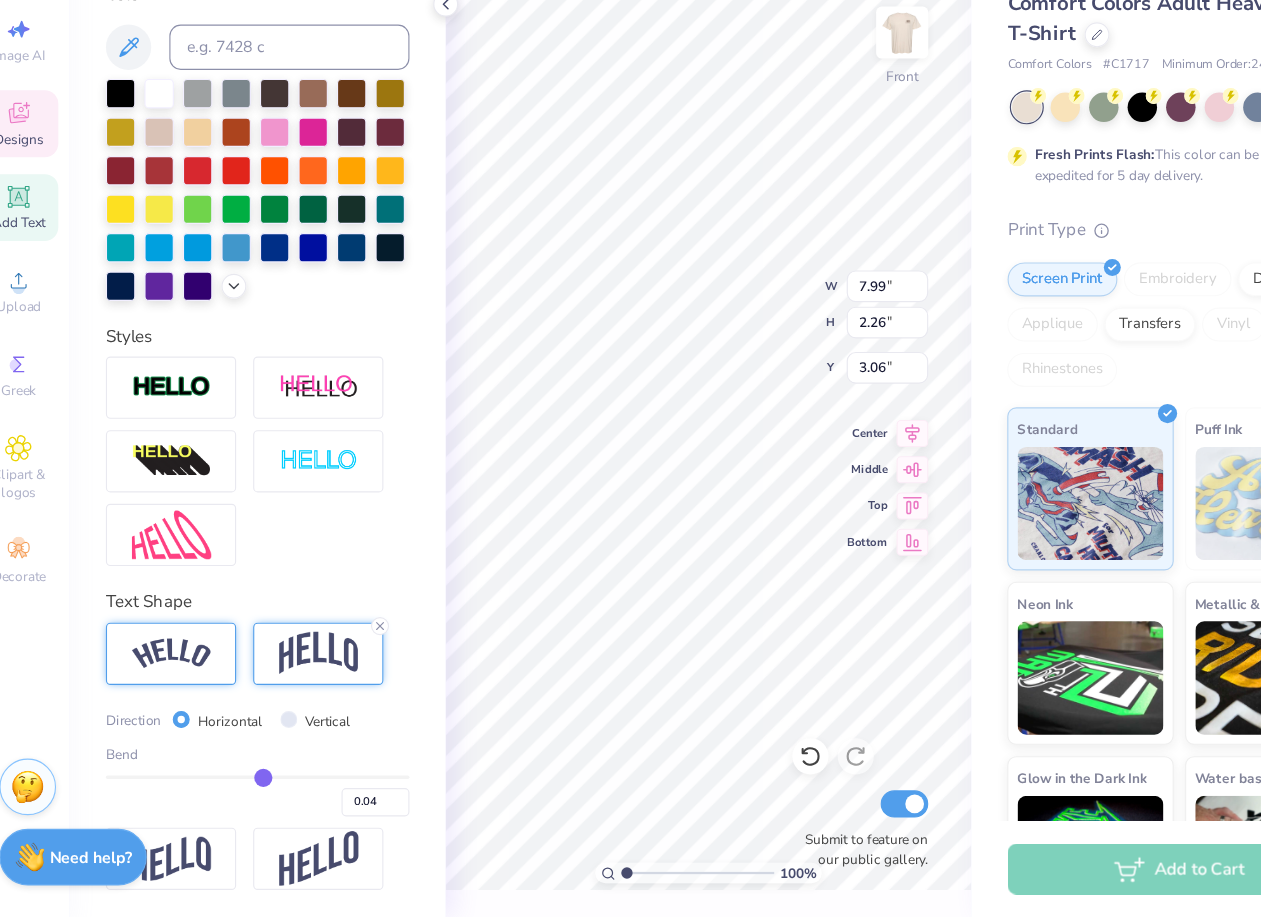 type on "0.05" 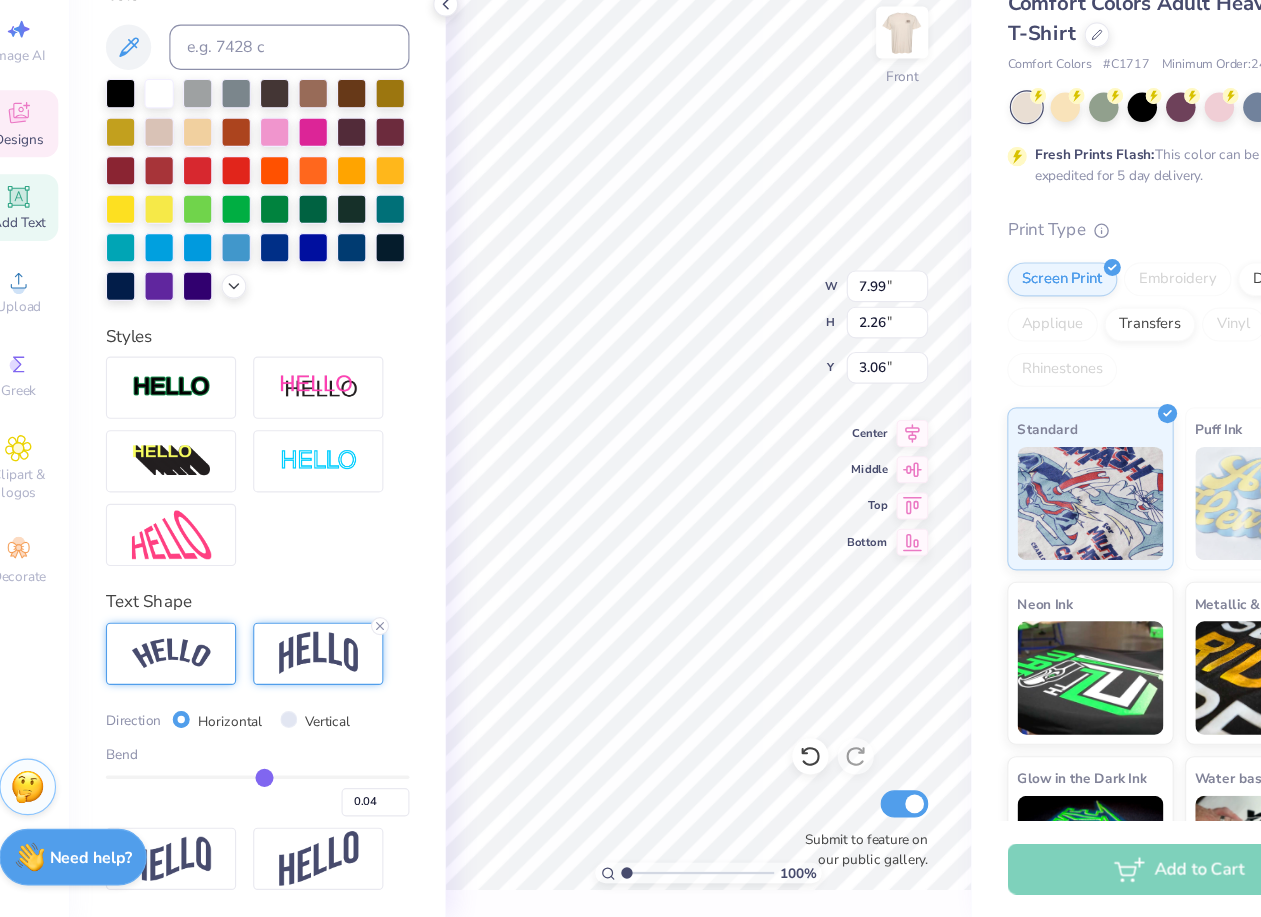 type on "0.05" 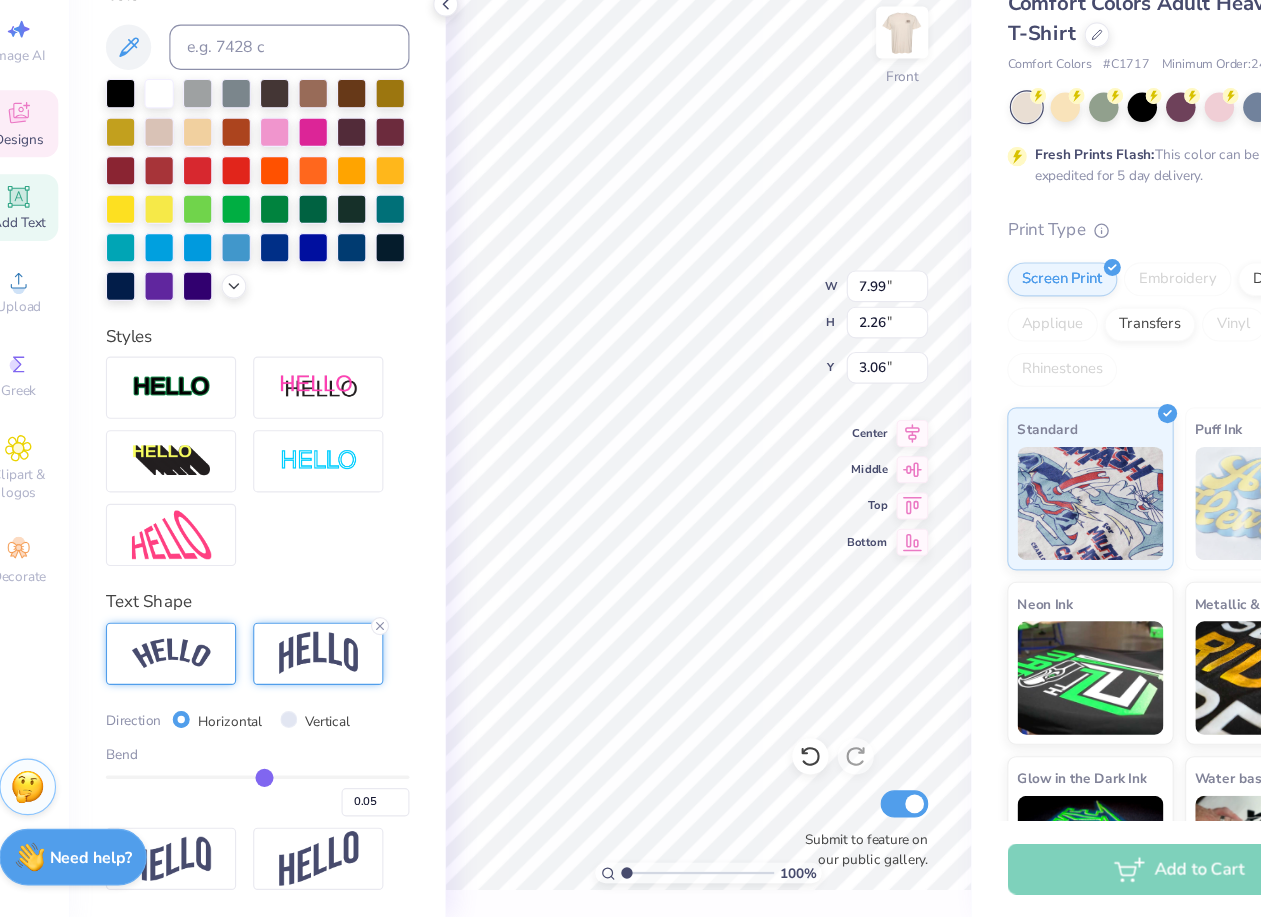 type on "0.06" 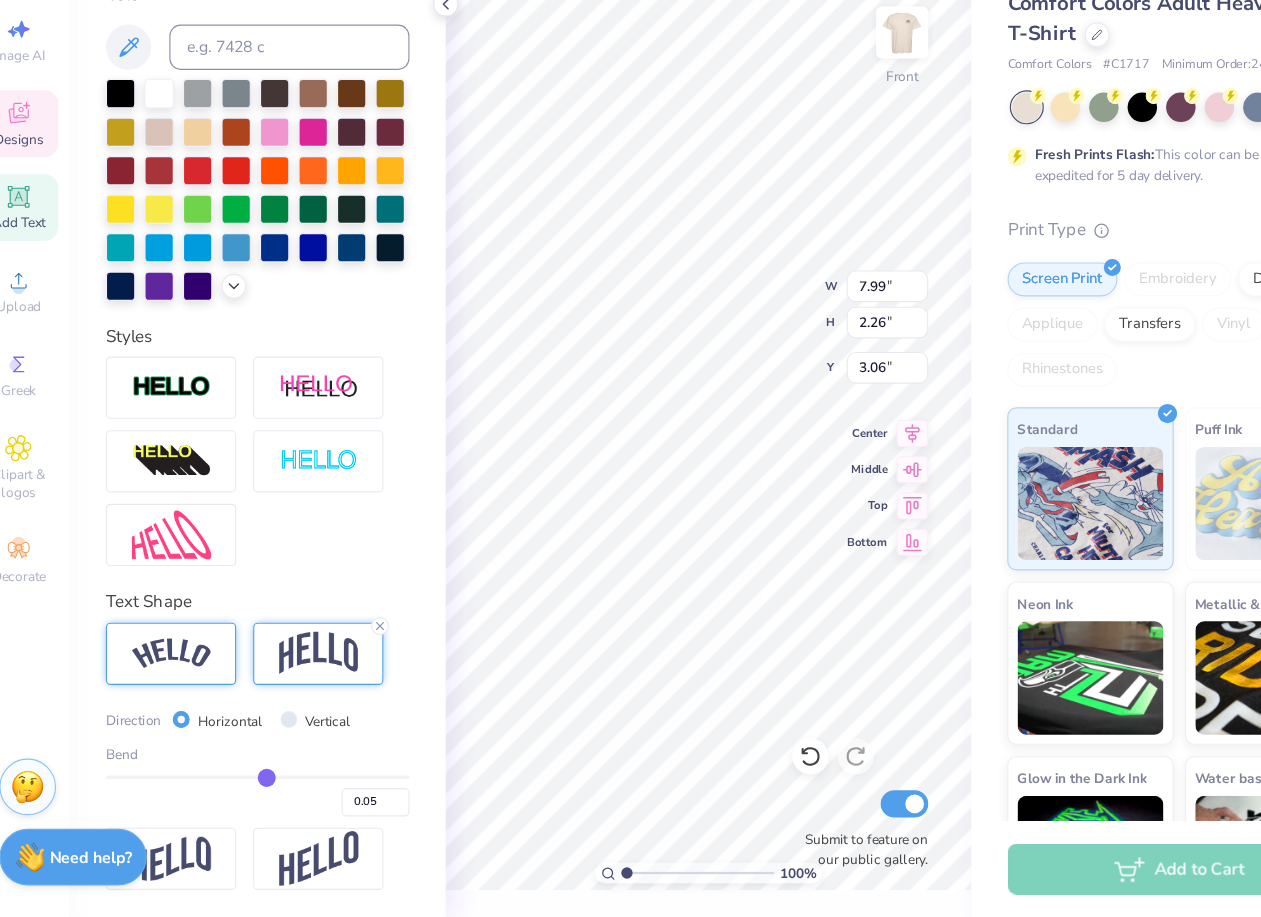 type on "0.06" 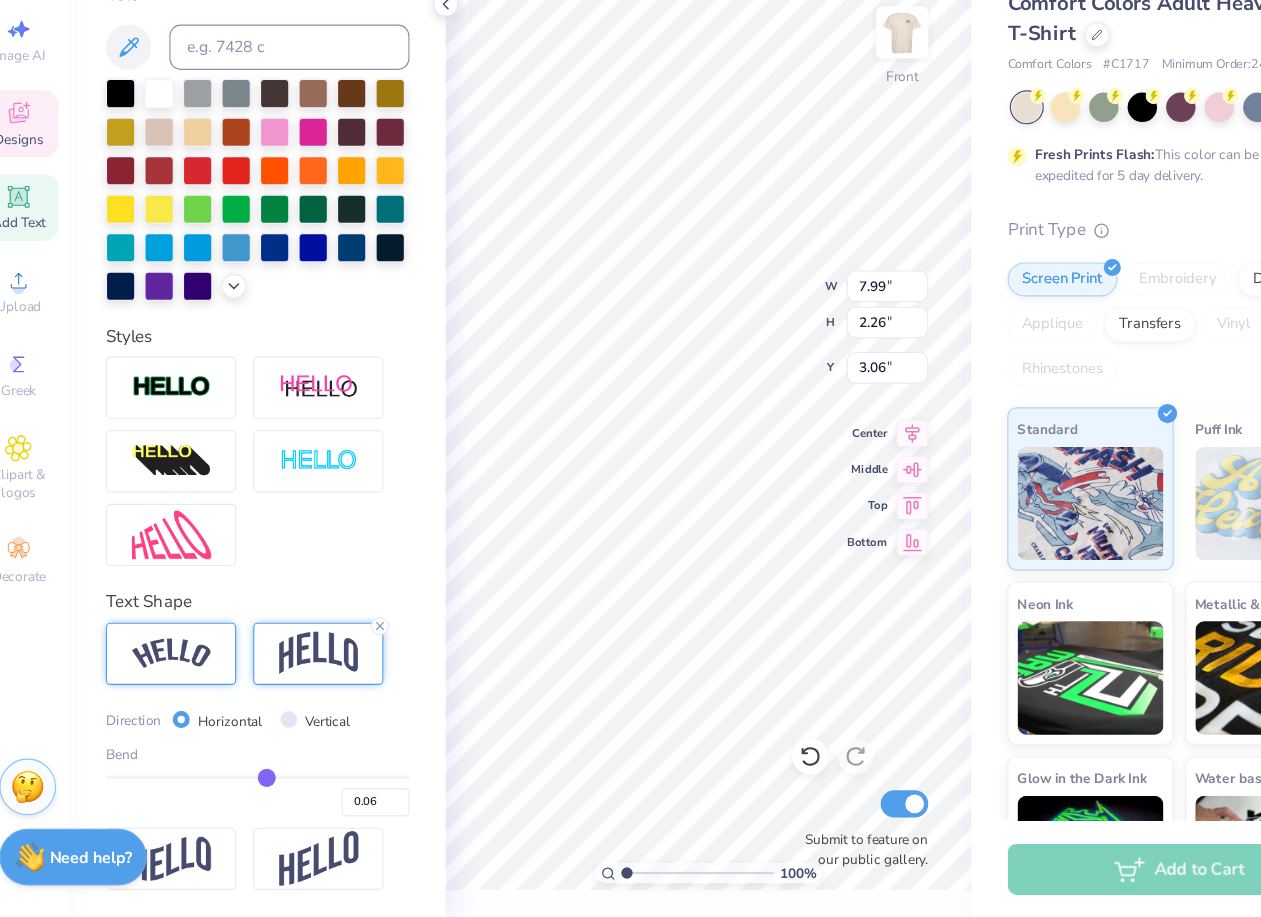 type on "0.08" 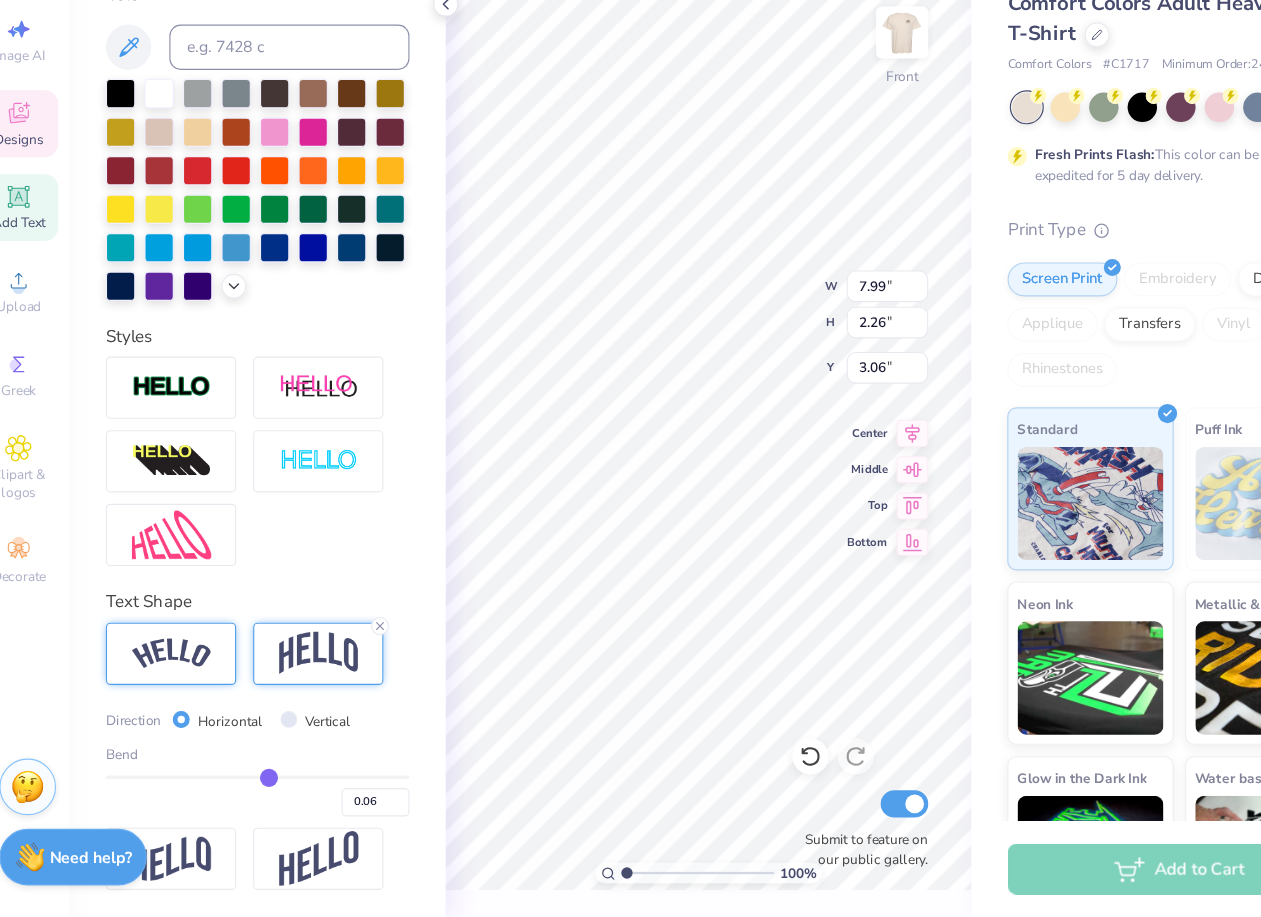 type on "0.08" 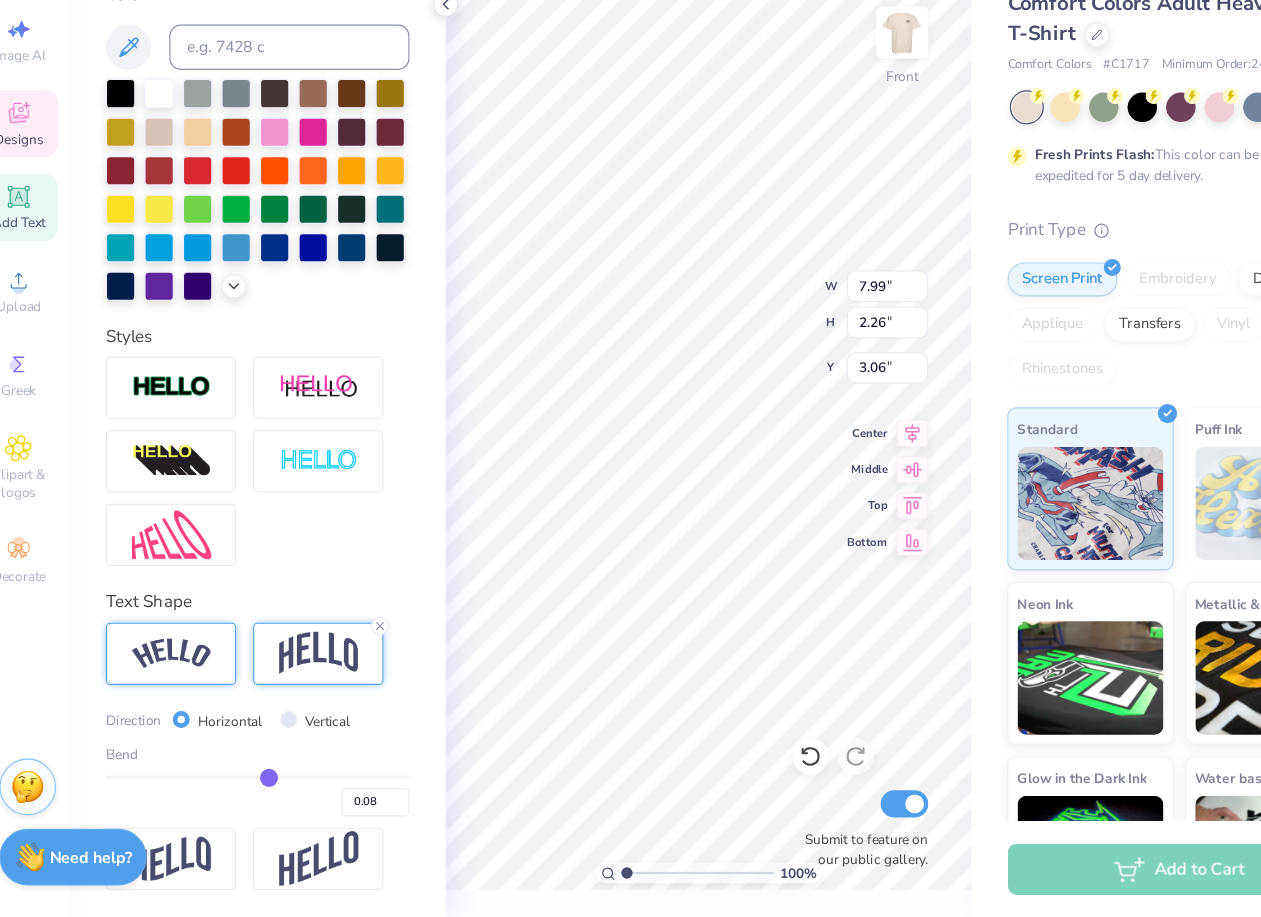type on "0.09" 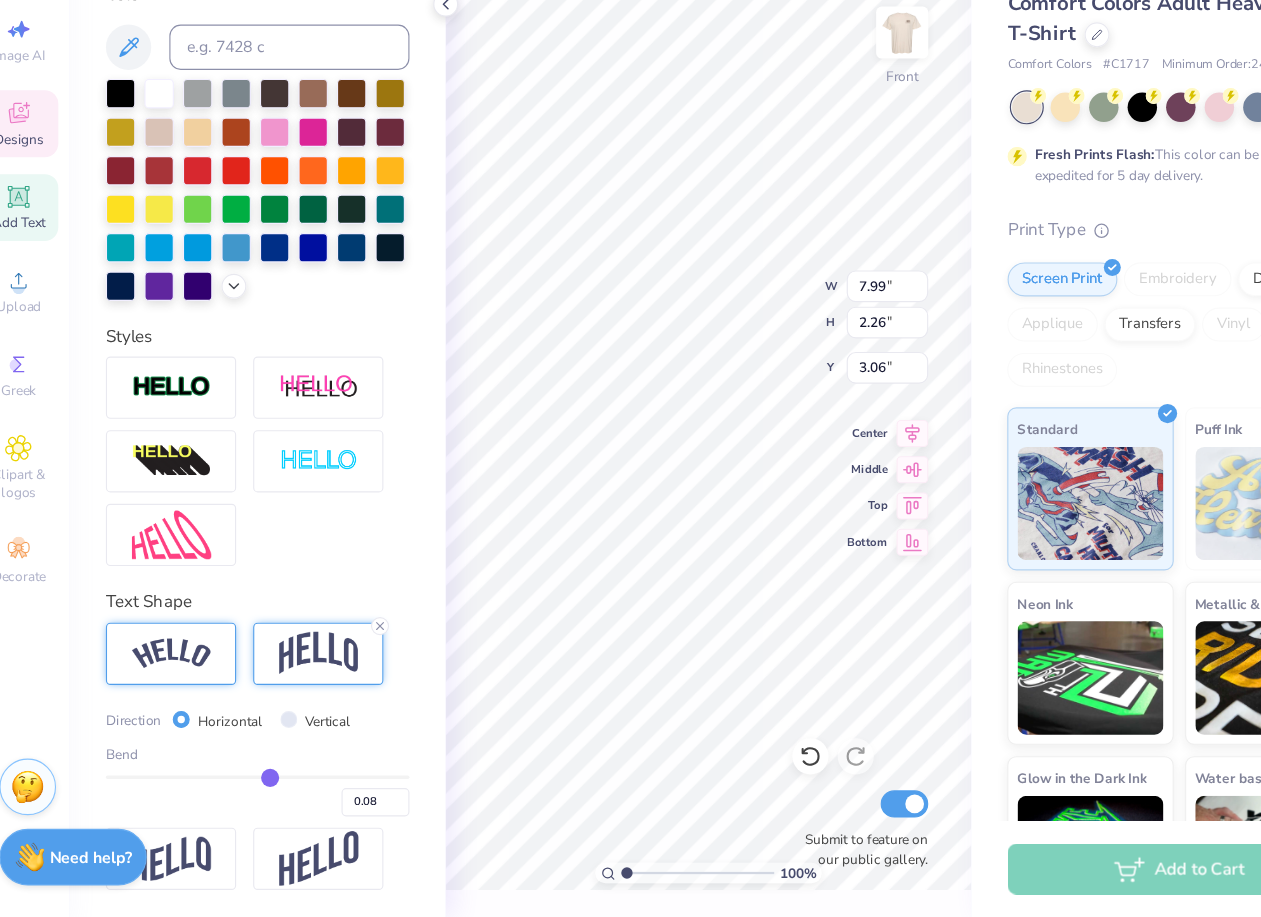 type on "0.09" 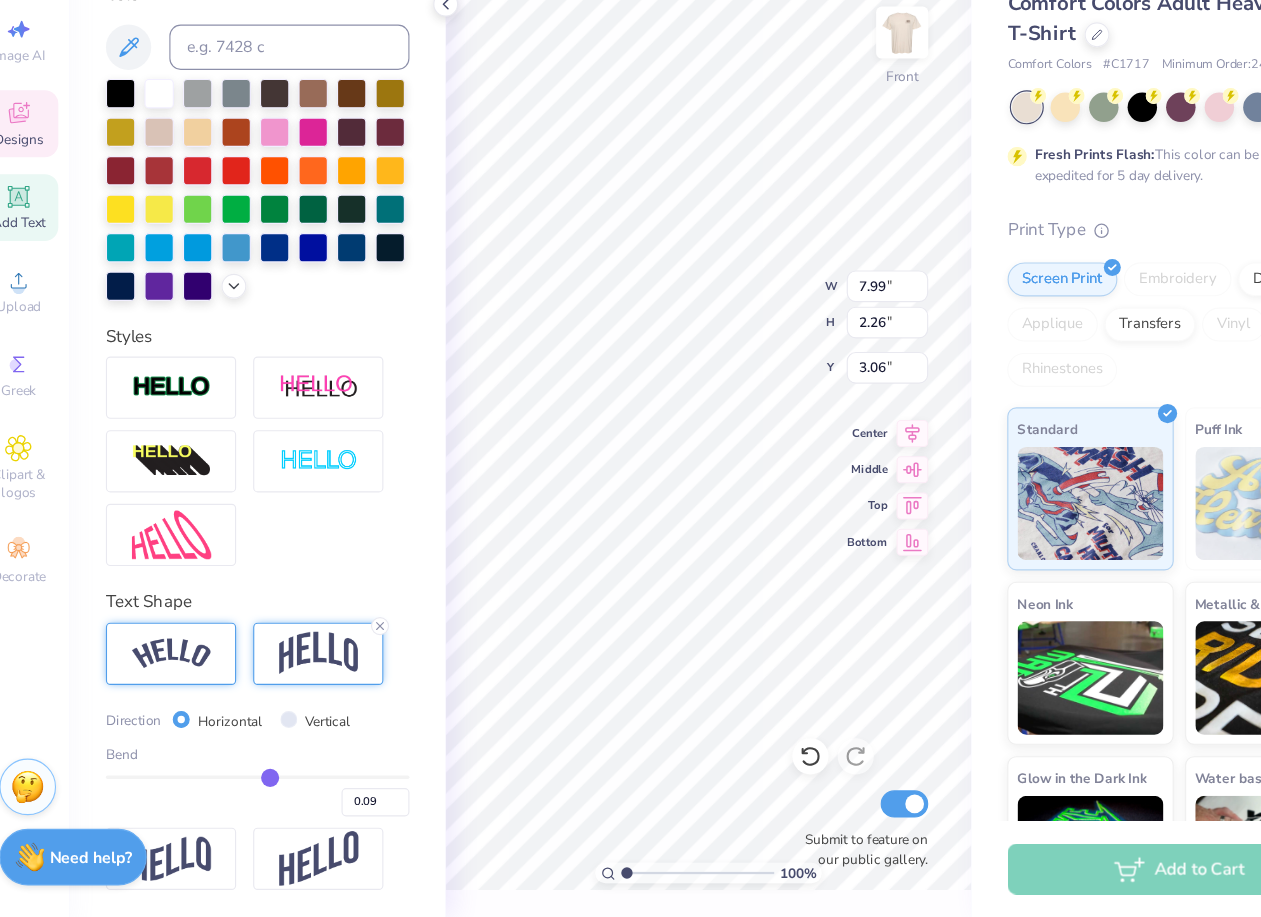 type on "0.1" 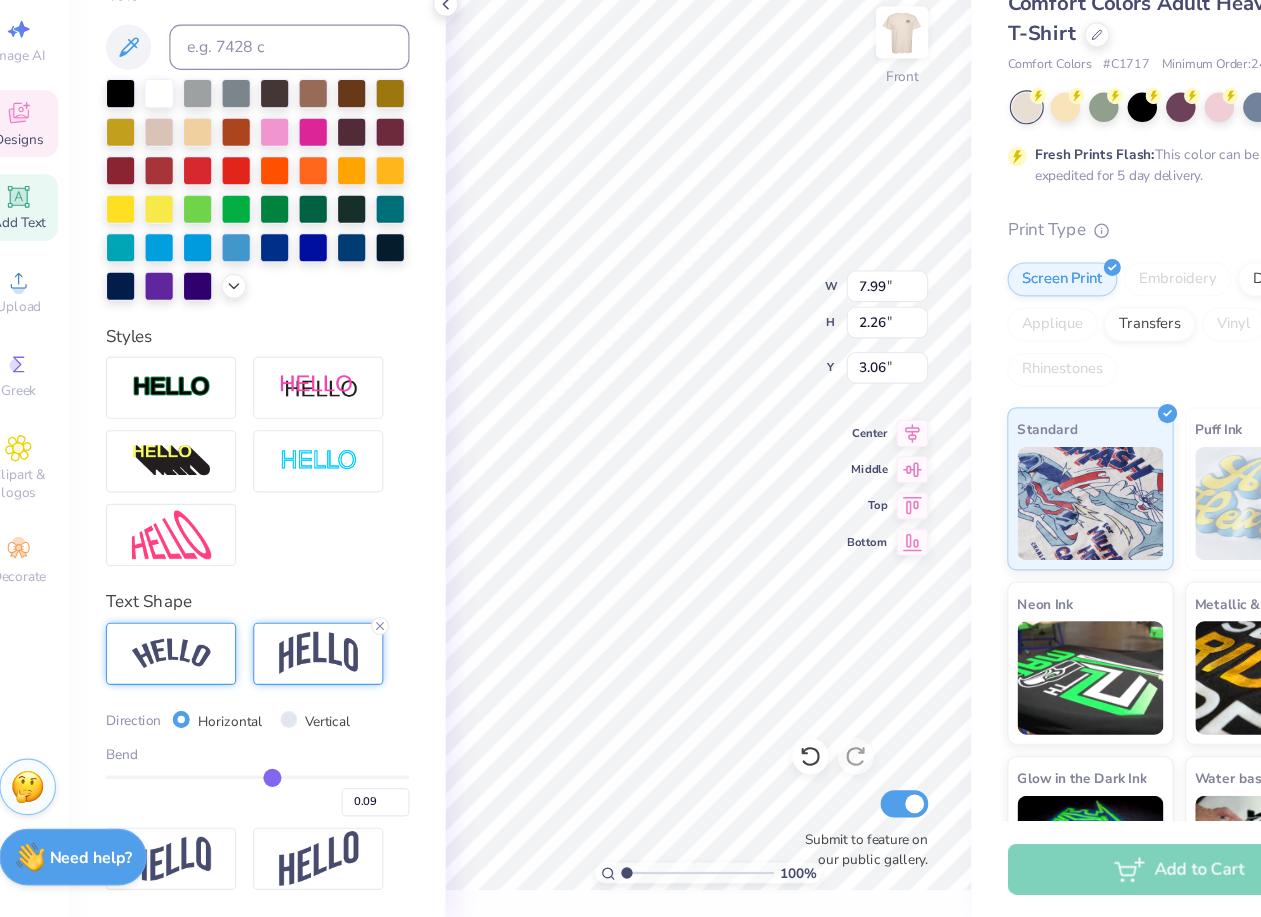 type on "0.10" 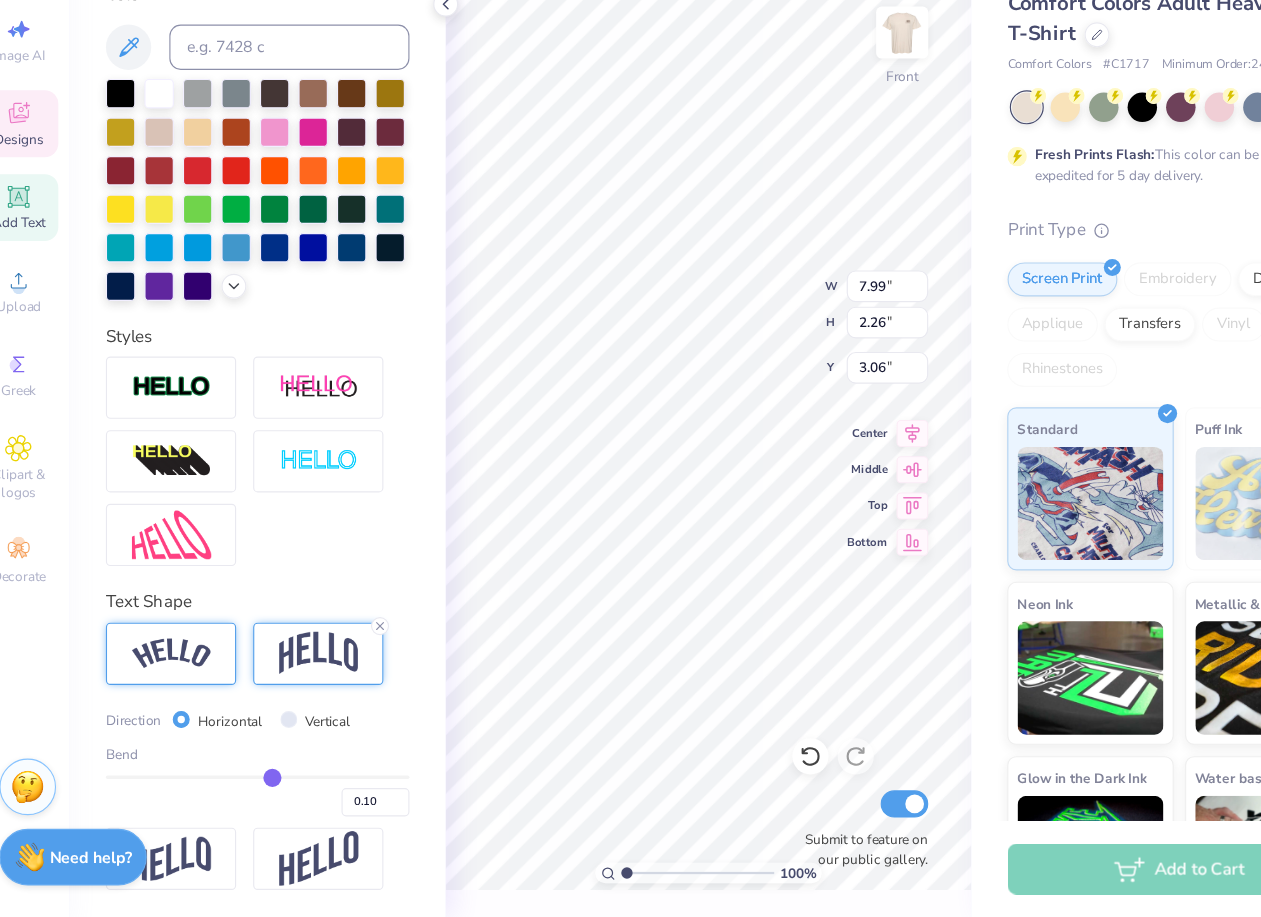 type on "0.11" 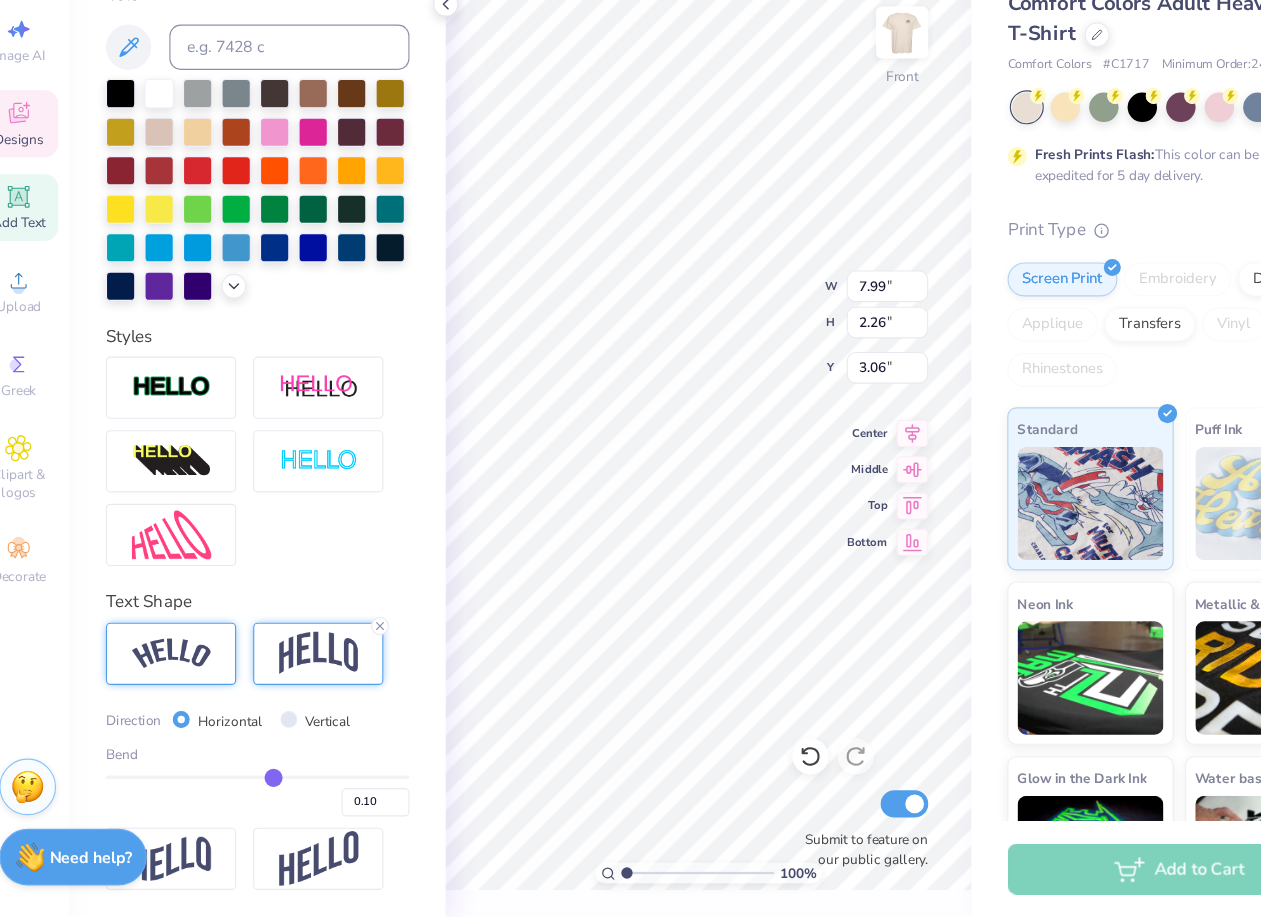 type 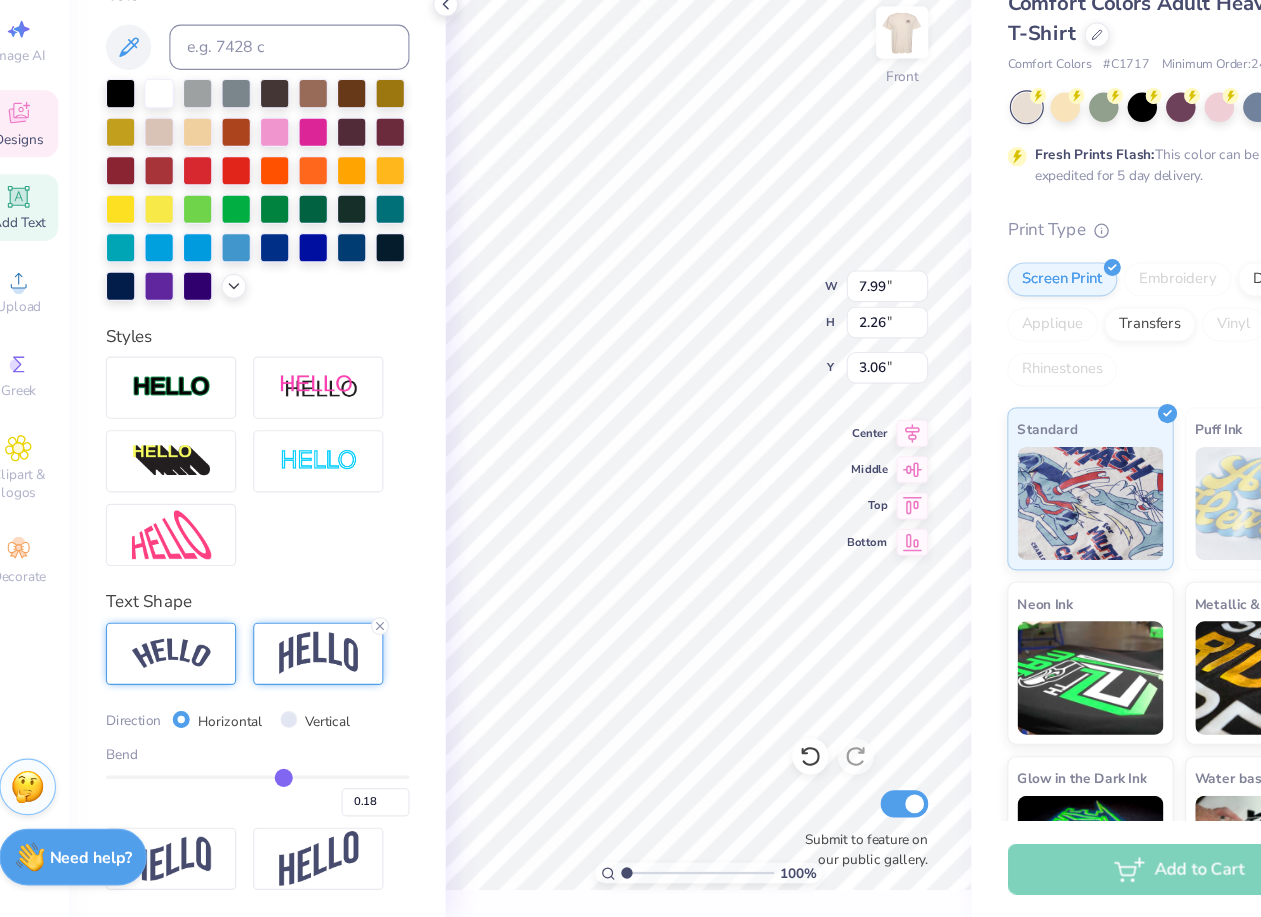 drag, startPoint x: 232, startPoint y: 791, endPoint x: 279, endPoint y: 795, distance: 47.169907 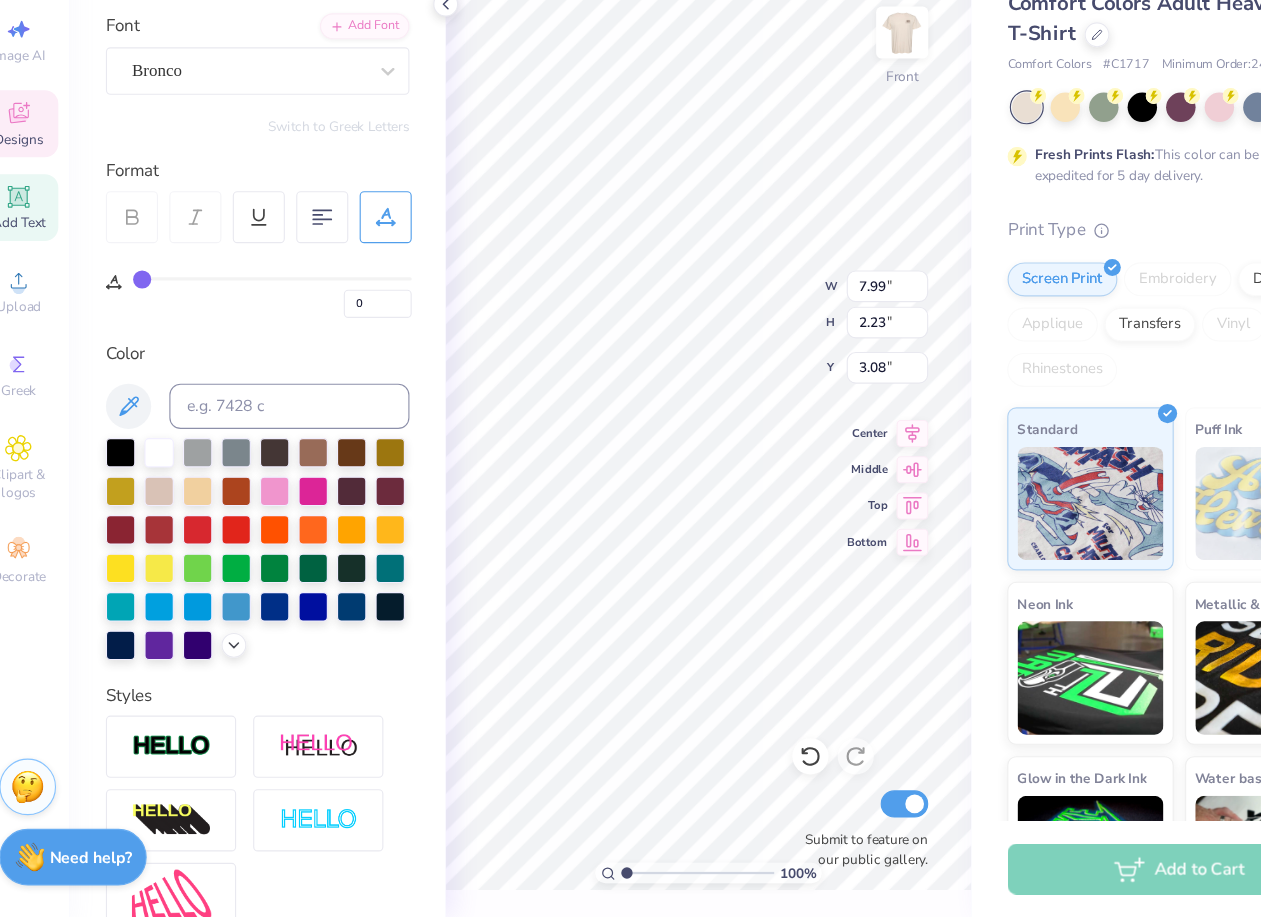 scroll, scrollTop: 0, scrollLeft: 0, axis: both 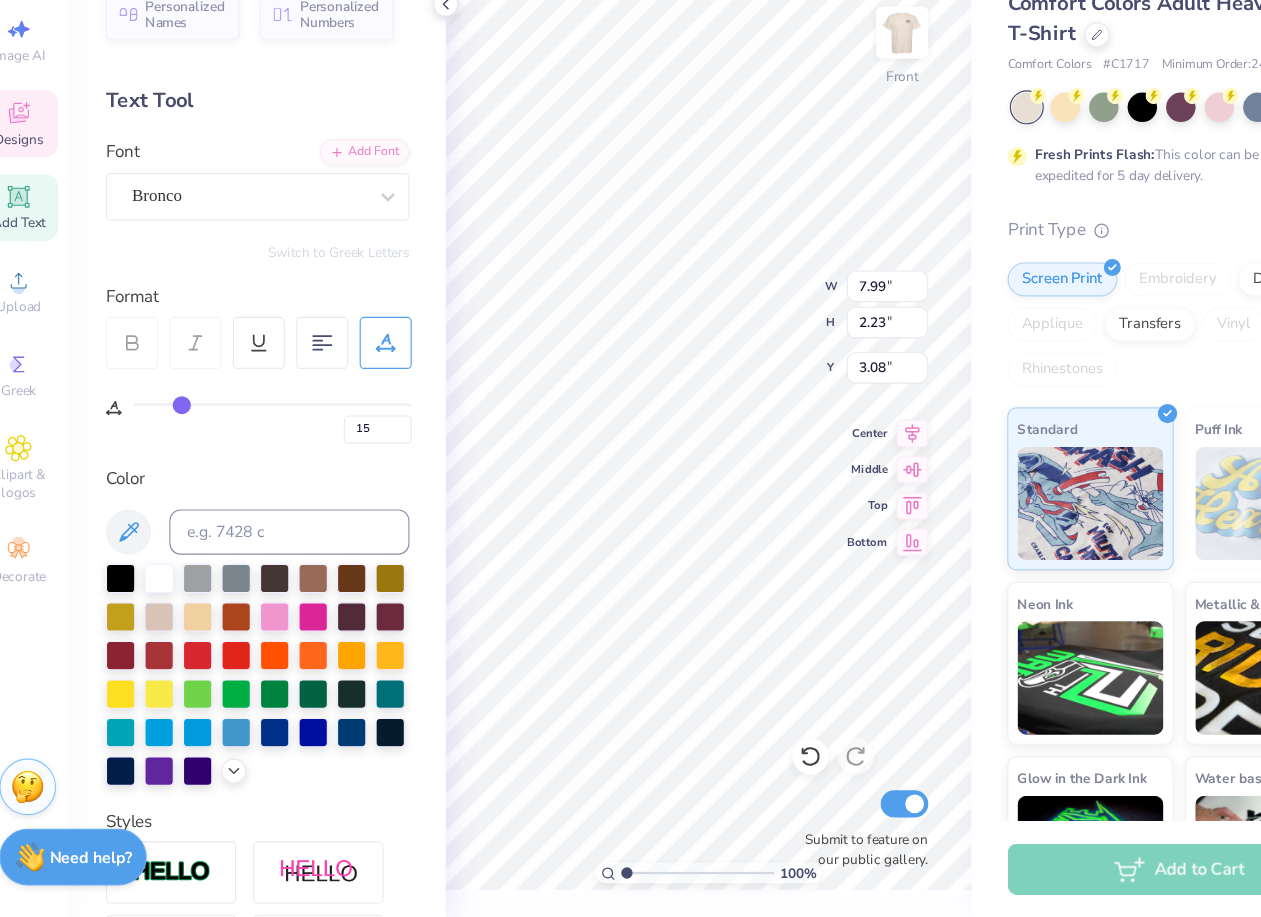 drag, startPoint x: 158, startPoint y: 462, endPoint x: 188, endPoint y: 463, distance: 30.016663 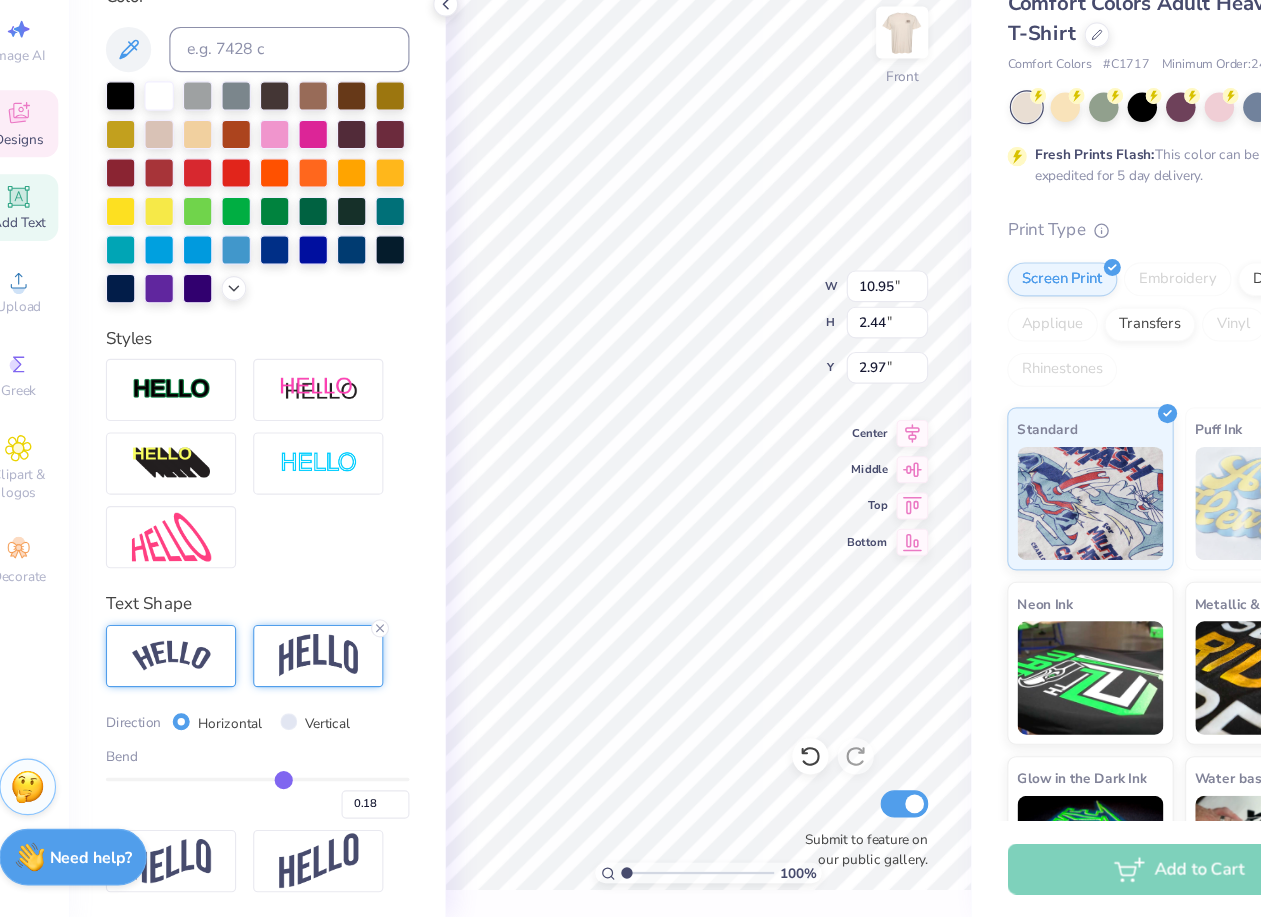 scroll, scrollTop: 428, scrollLeft: 0, axis: vertical 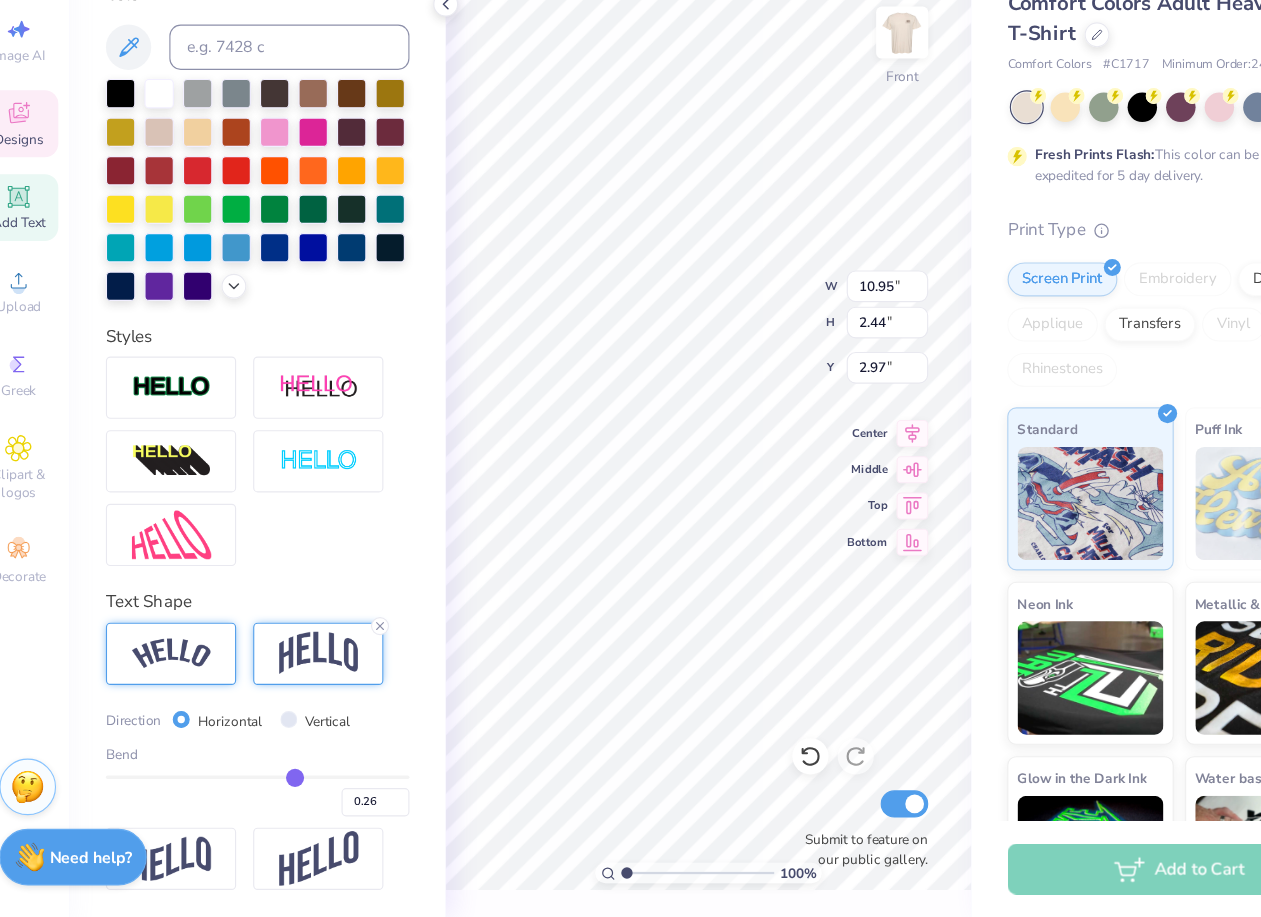 click at bounding box center [256, 793] 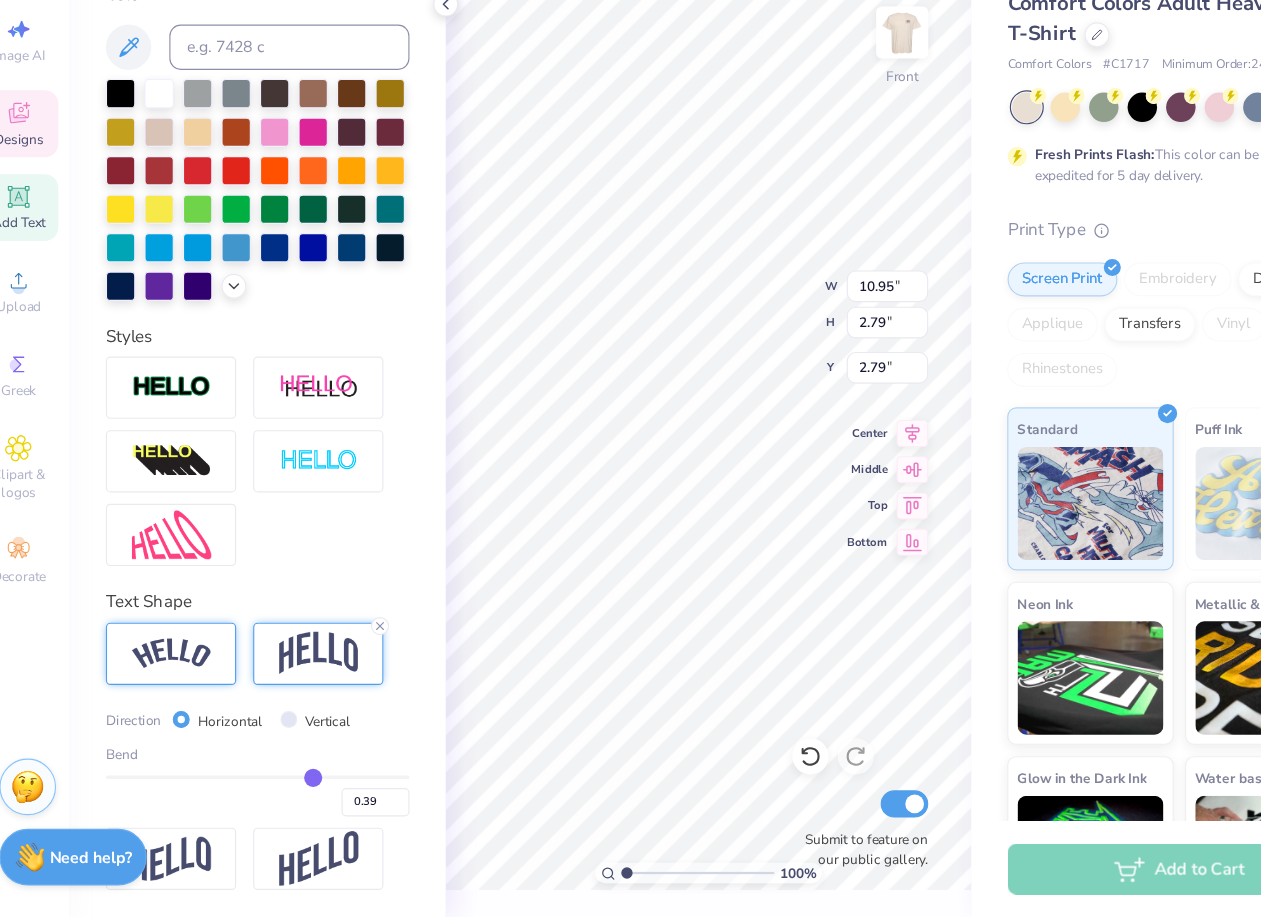 click at bounding box center (256, 793) 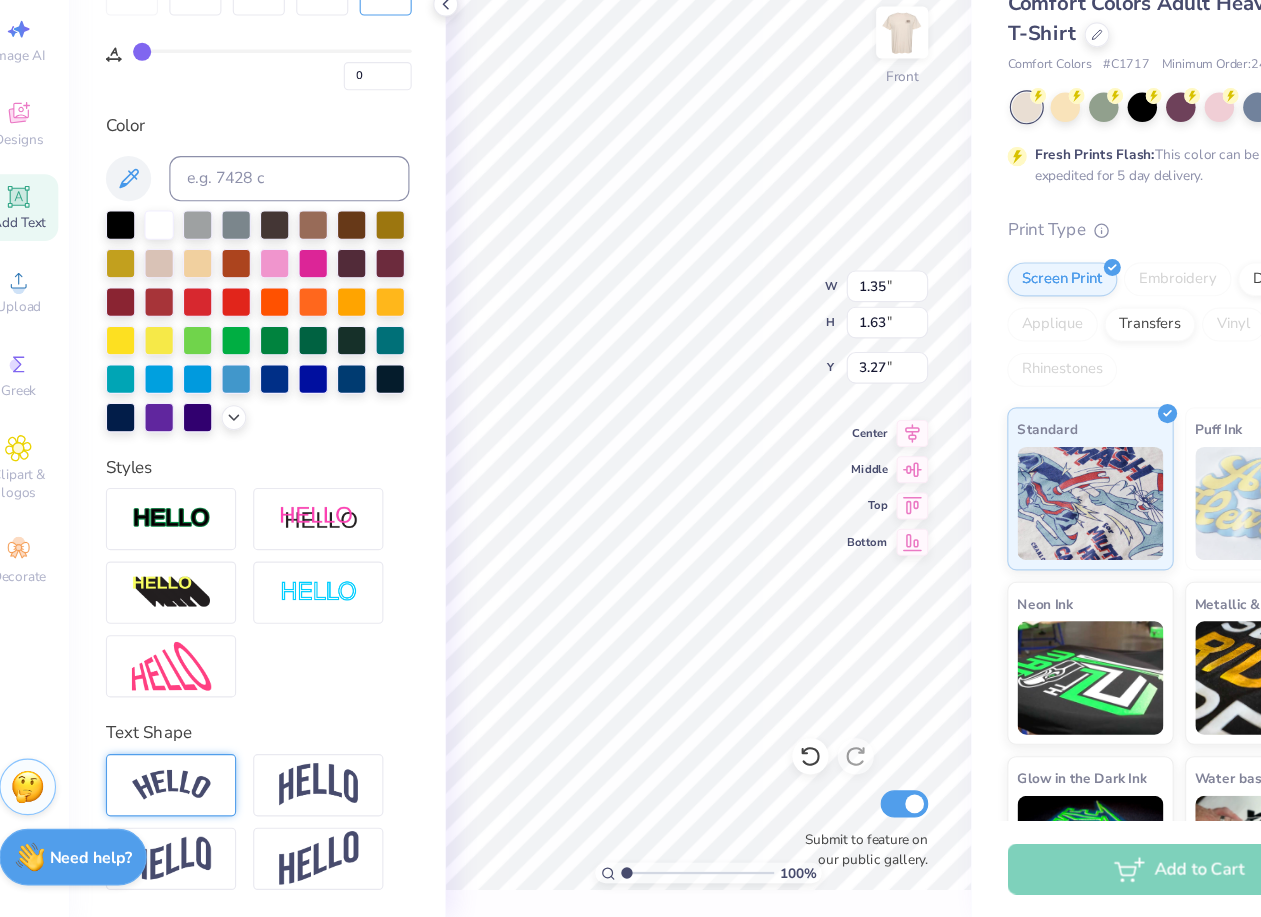 scroll, scrollTop: 311, scrollLeft: 0, axis: vertical 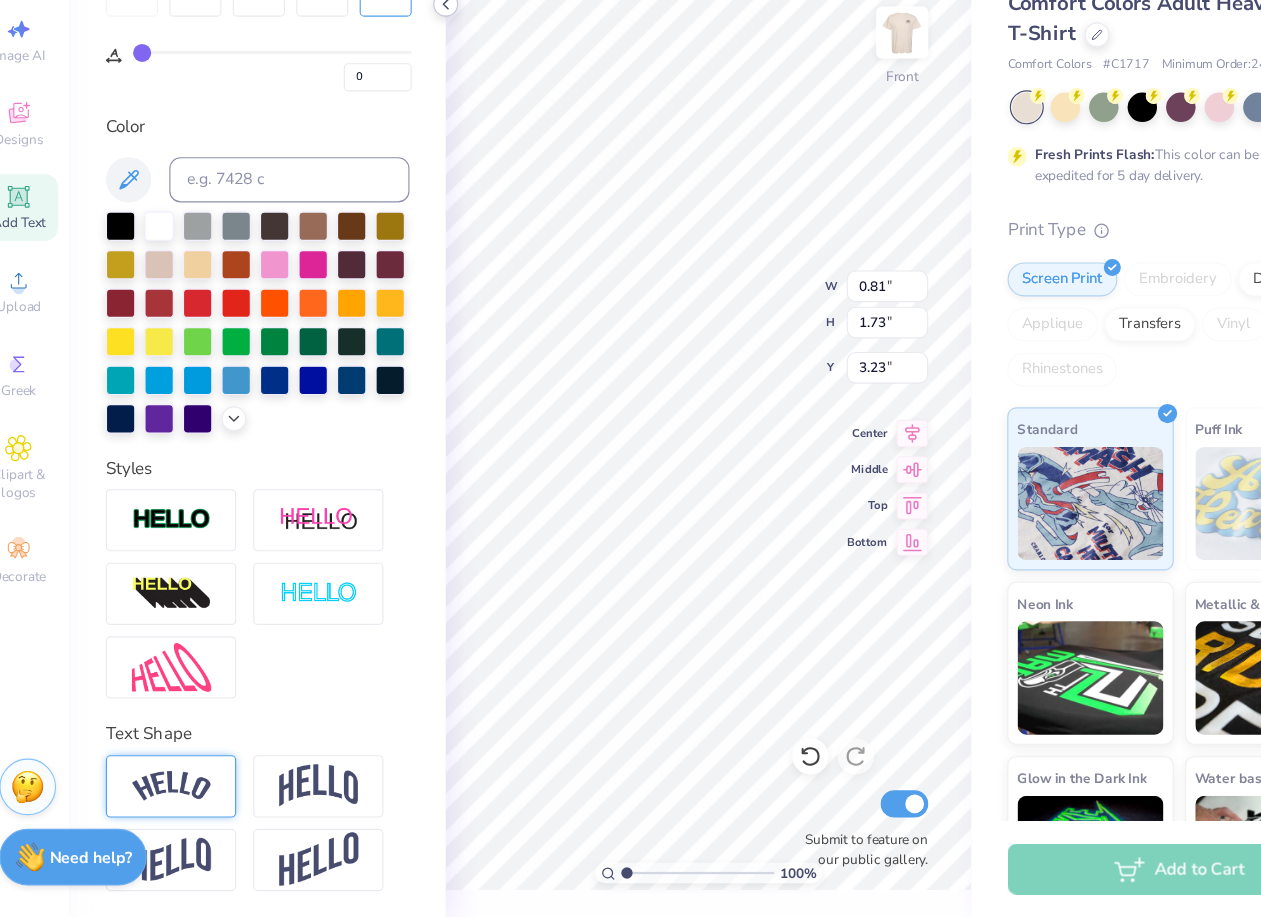 click 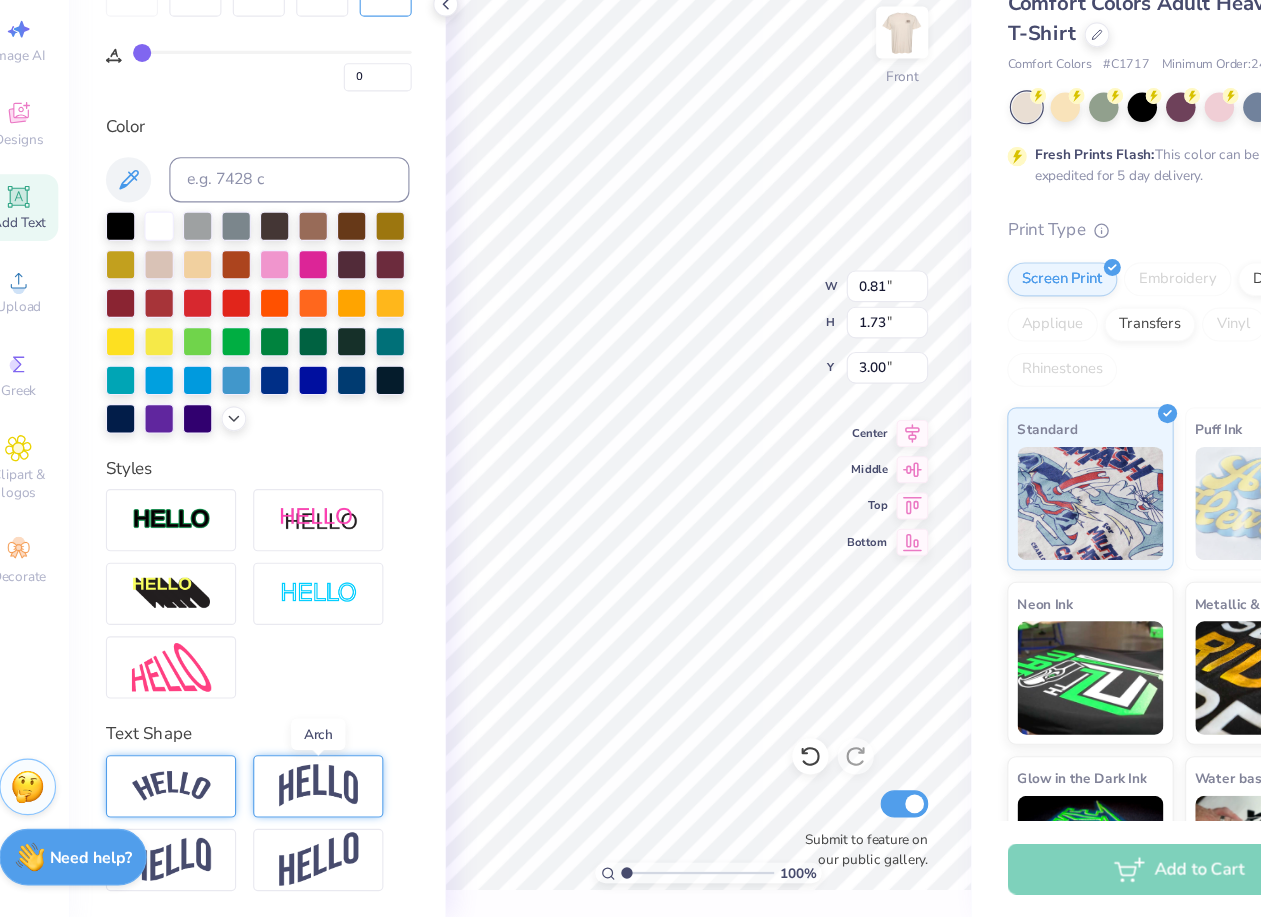 click at bounding box center [310, 801] 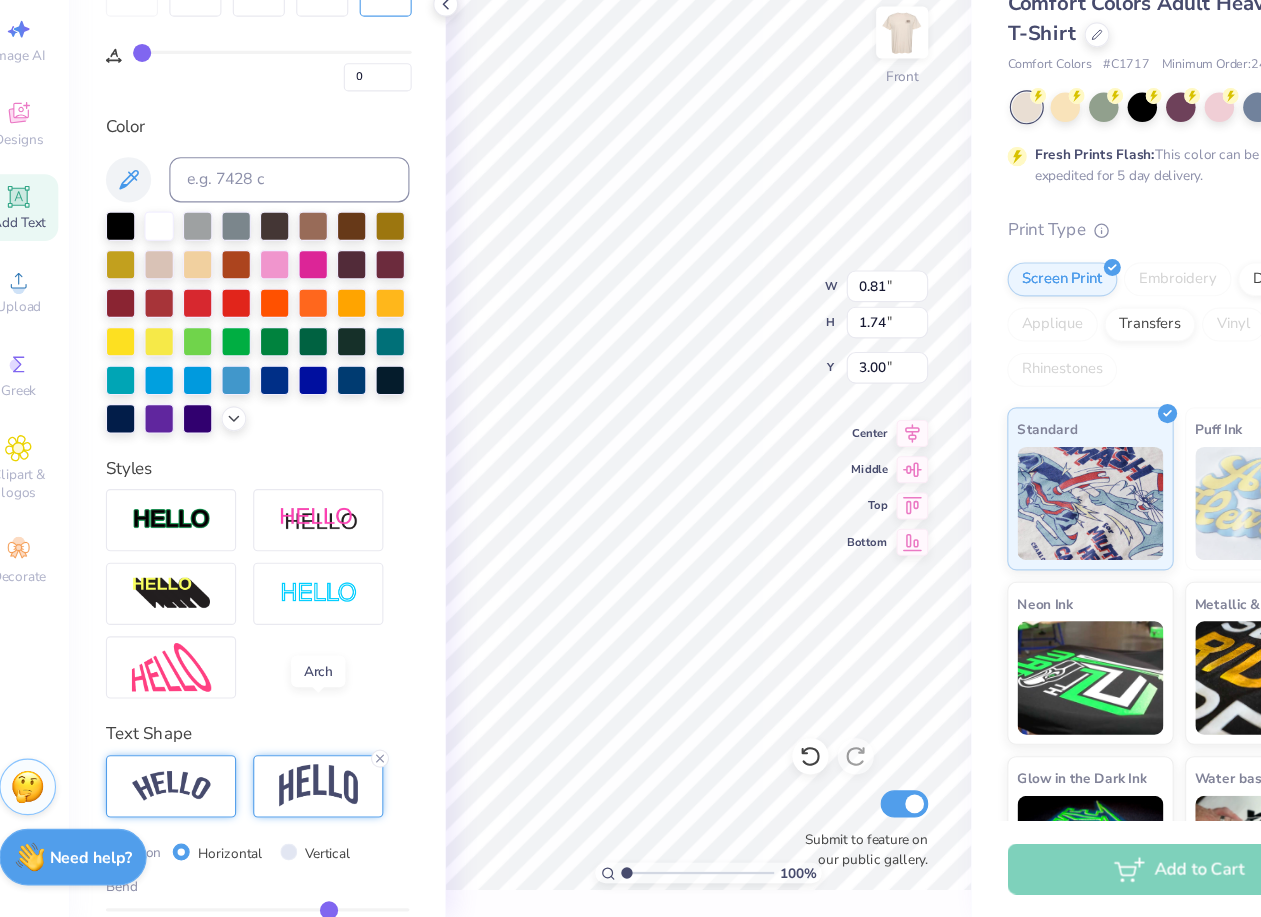 scroll, scrollTop: 428, scrollLeft: 0, axis: vertical 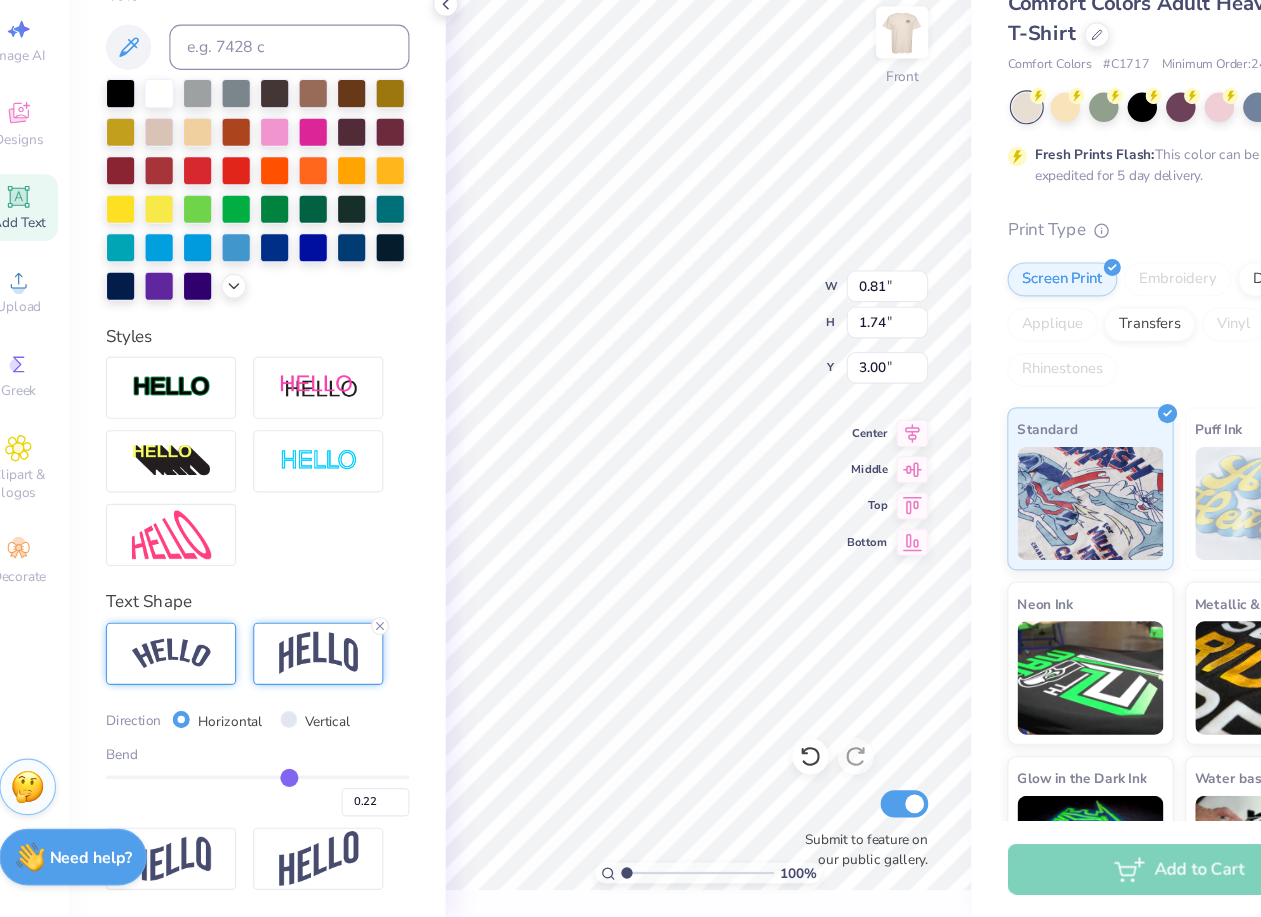drag, startPoint x: 315, startPoint y: 793, endPoint x: 283, endPoint y: 793, distance: 32 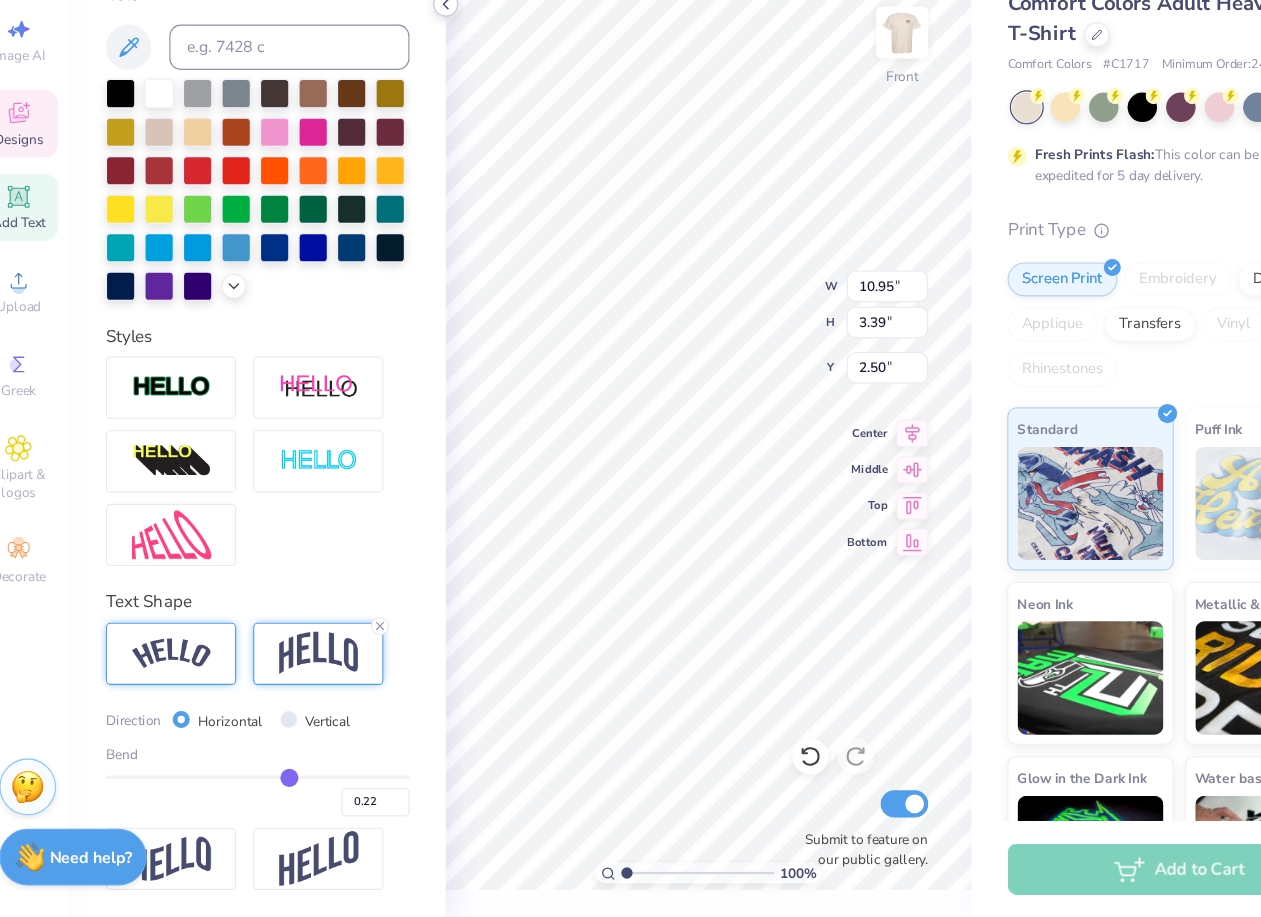 scroll, scrollTop: 311, scrollLeft: 0, axis: vertical 